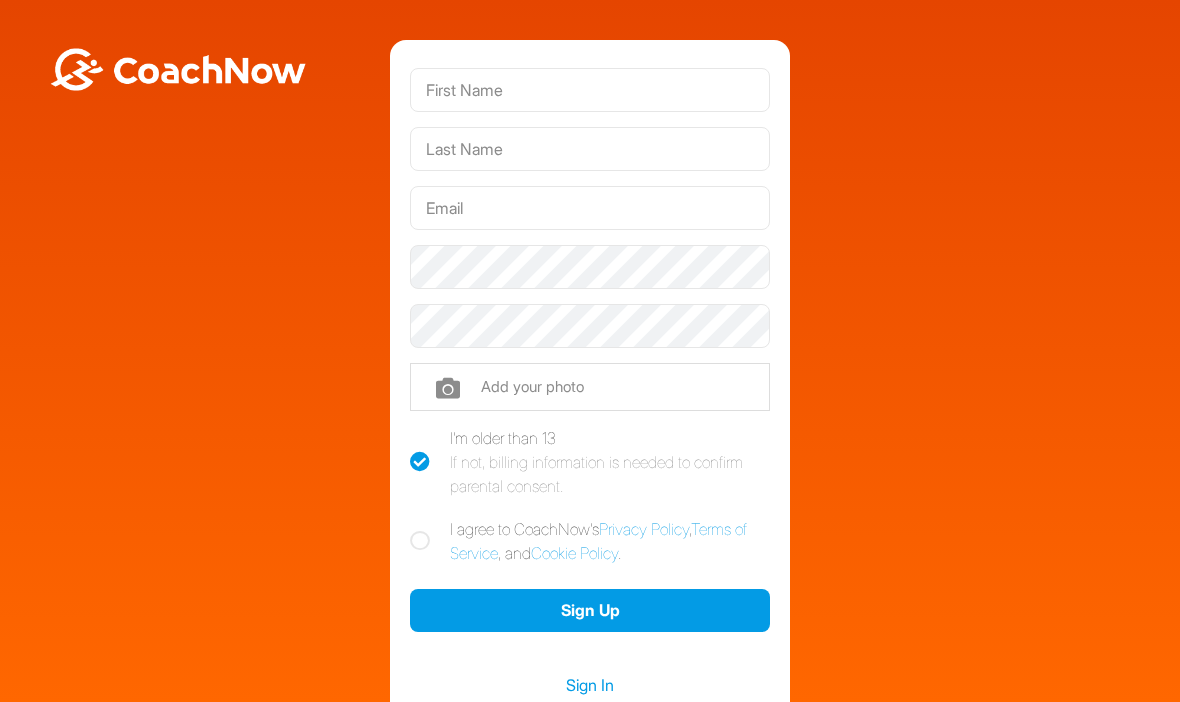 scroll, scrollTop: 0, scrollLeft: 0, axis: both 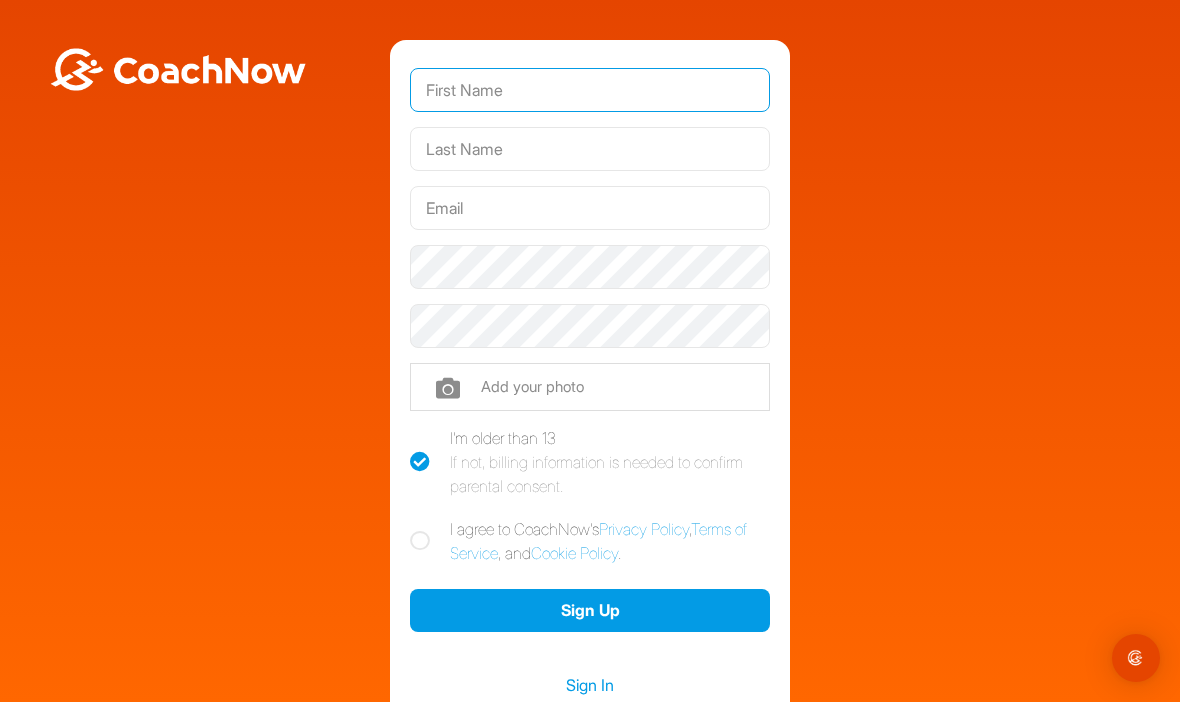 click at bounding box center [590, 90] 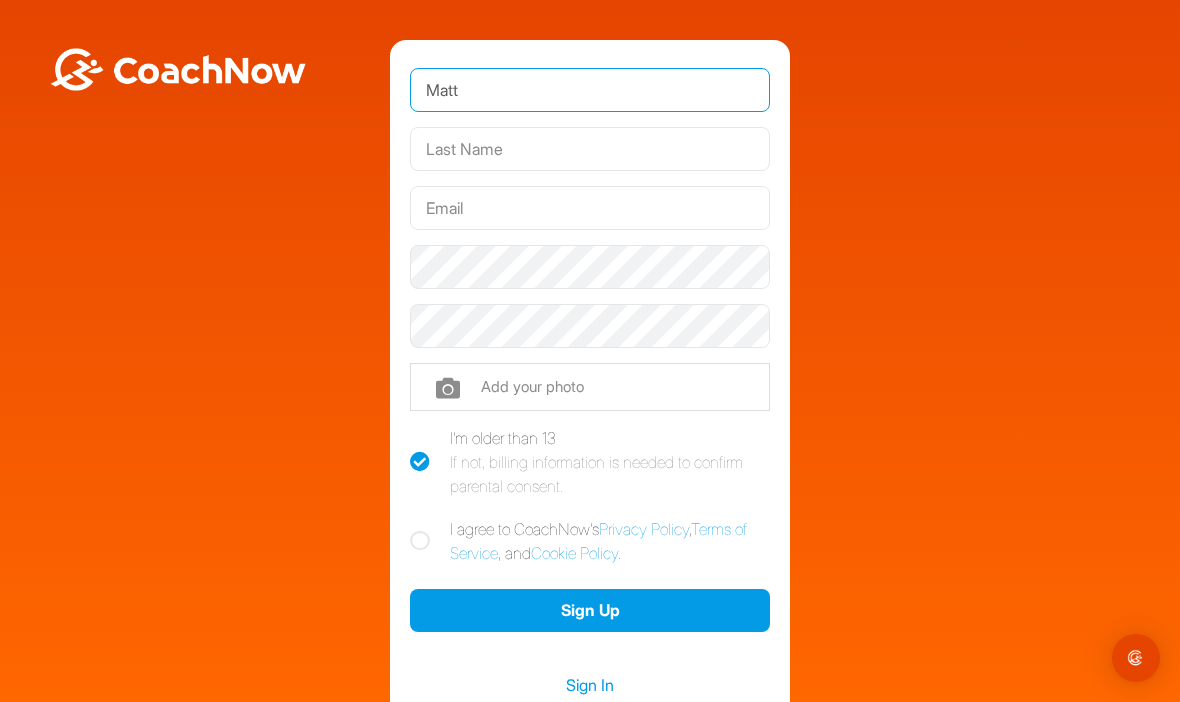 type on "Matt" 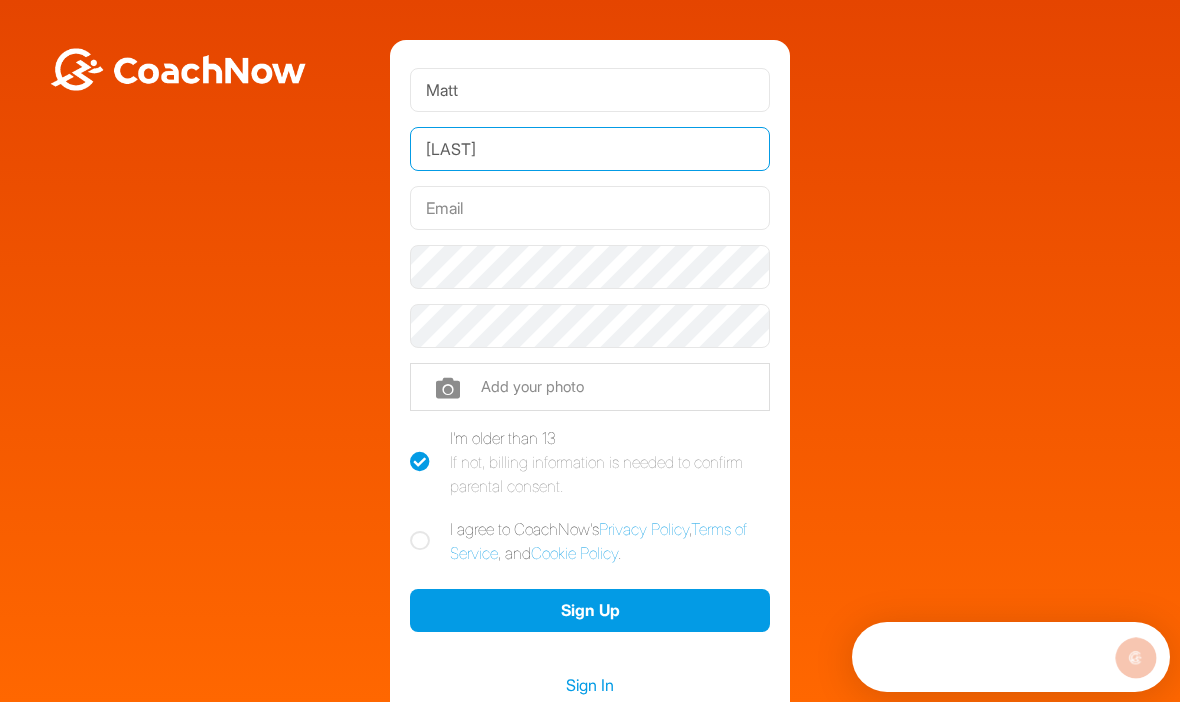 scroll, scrollTop: 0, scrollLeft: 0, axis: both 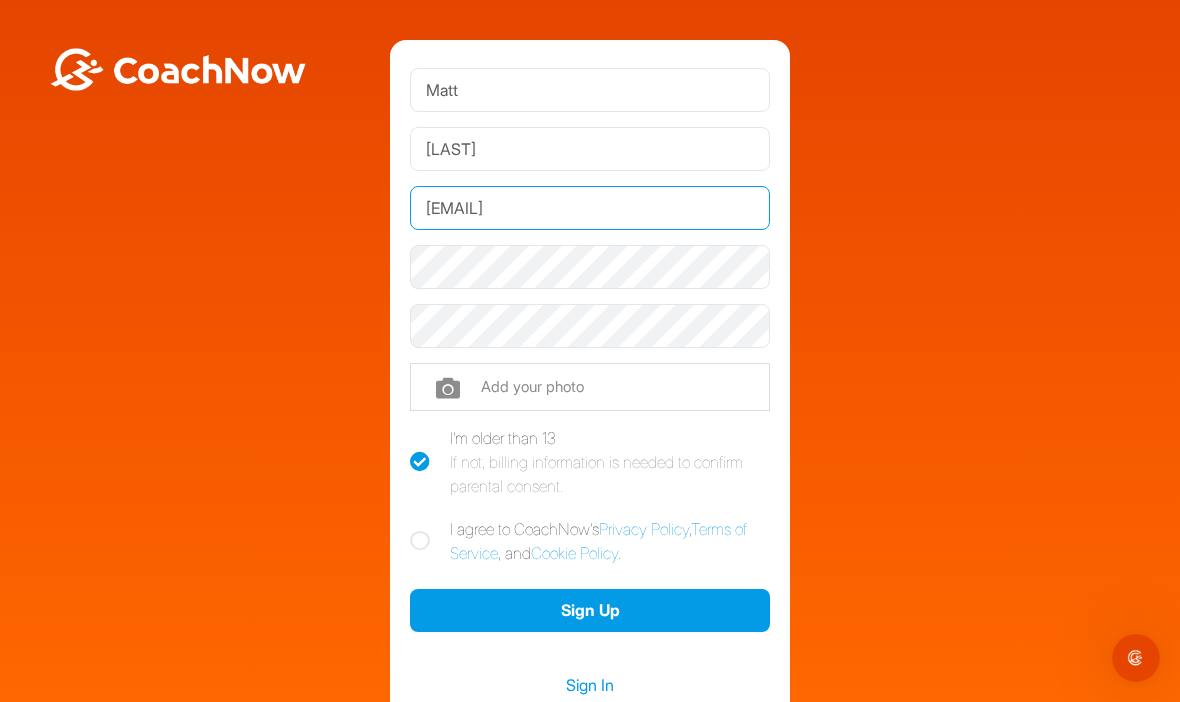 type on "matt.obrien@seminolelegacygolfclub.com" 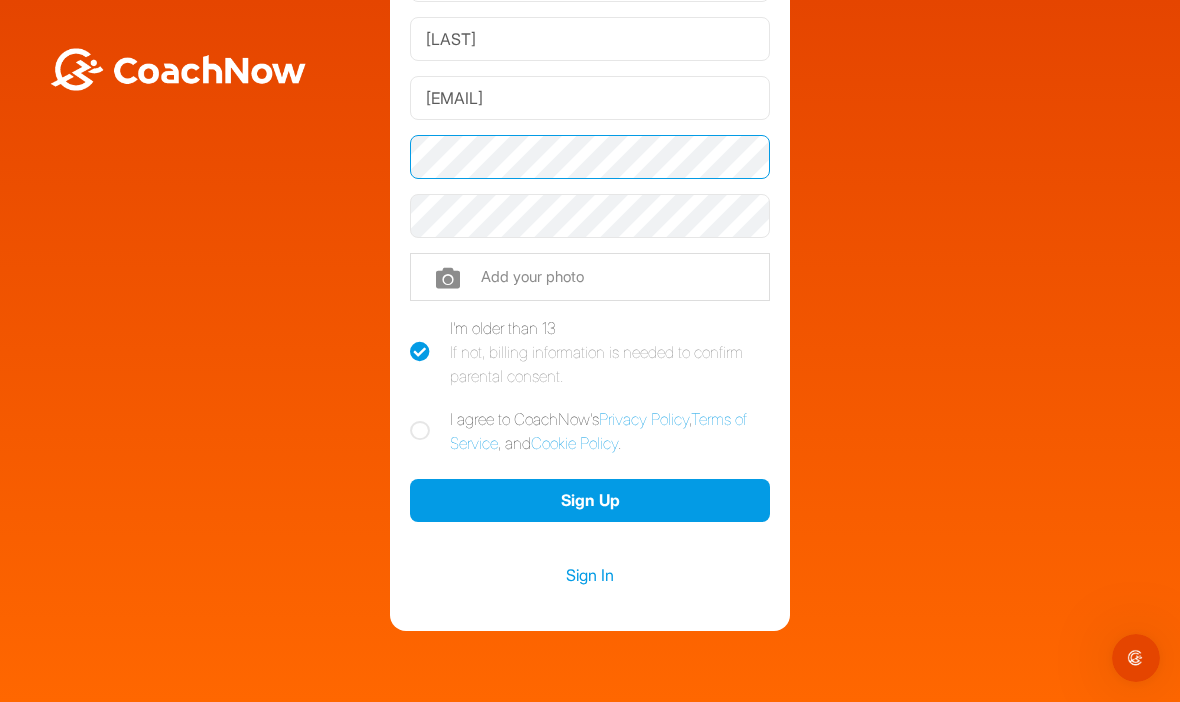 scroll, scrollTop: 109, scrollLeft: 0, axis: vertical 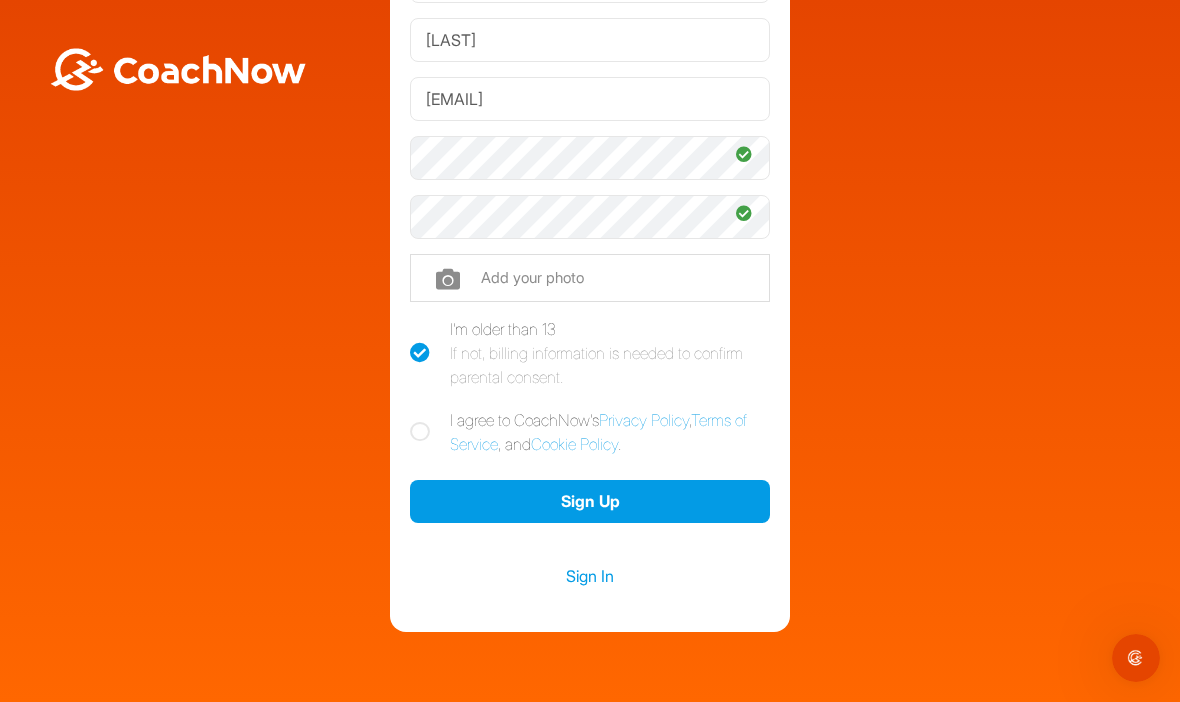 click at bounding box center (590, 278) 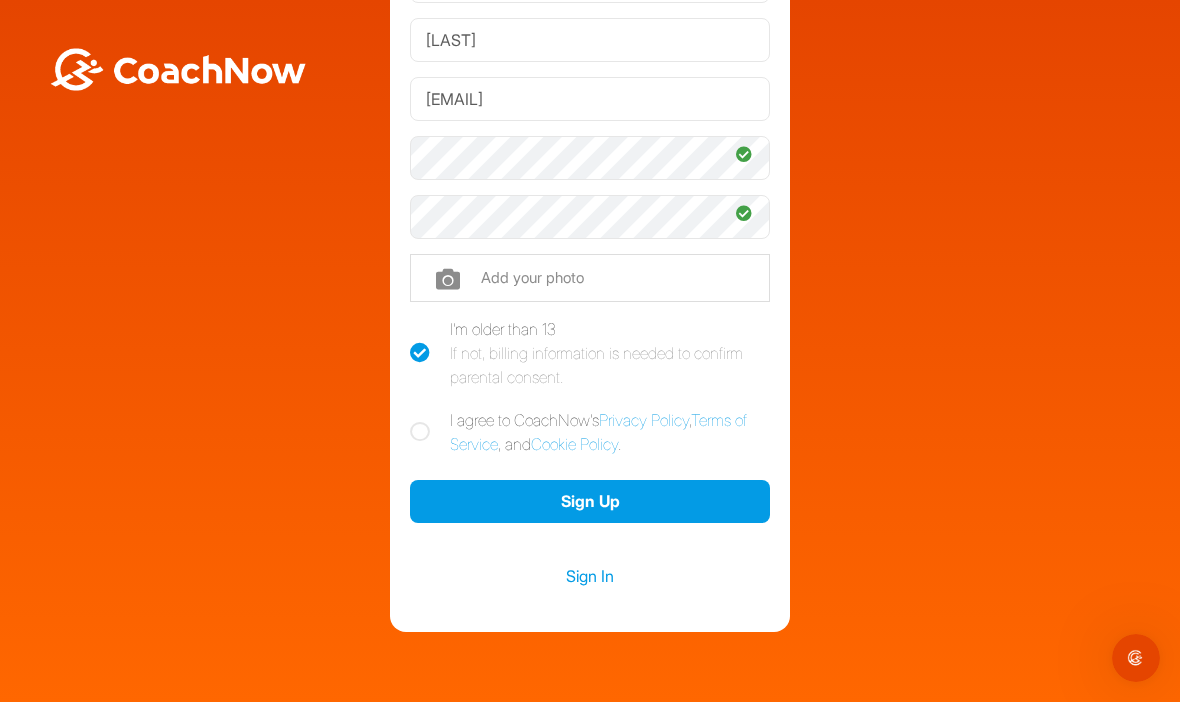 type on "C:\fakepath\IMG_0903.jpeg" 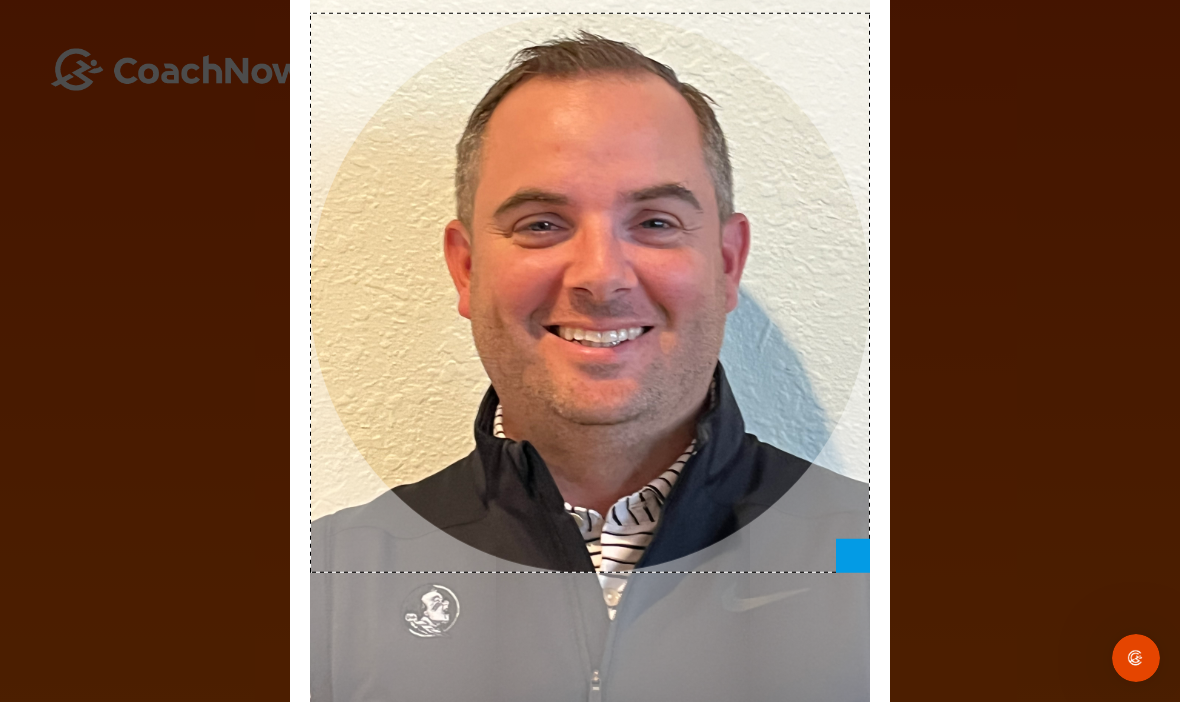 scroll, scrollTop: 0, scrollLeft: 0, axis: both 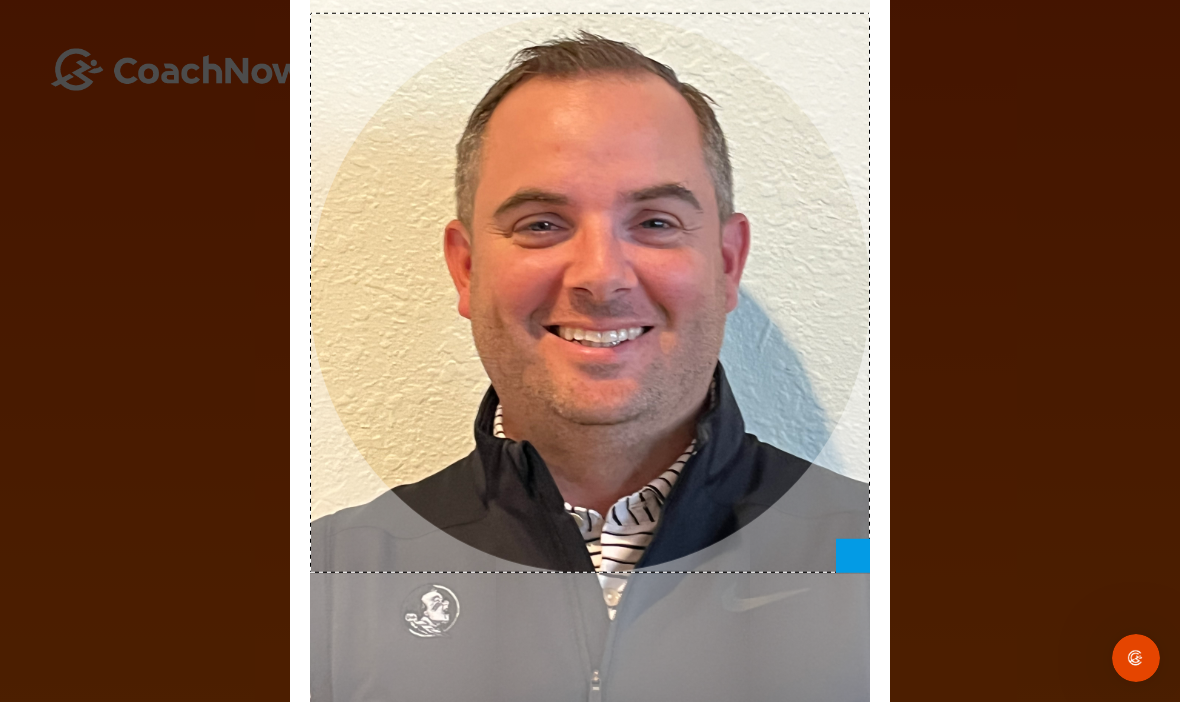 click 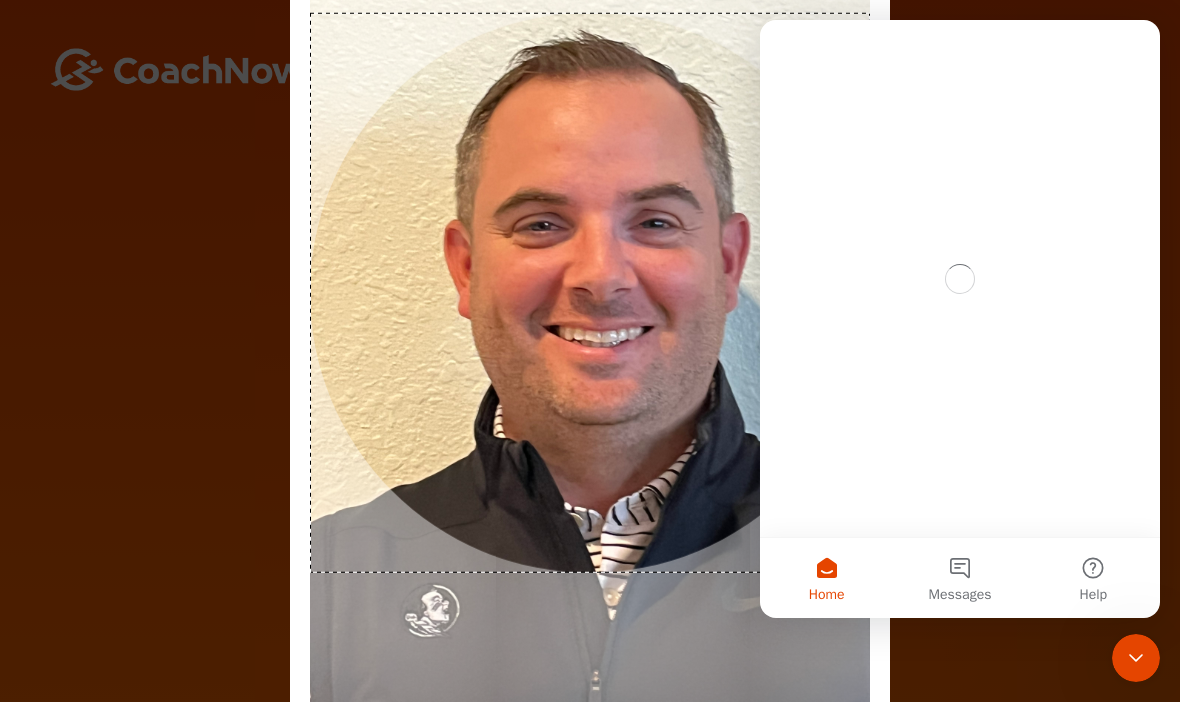 scroll, scrollTop: 0, scrollLeft: 0, axis: both 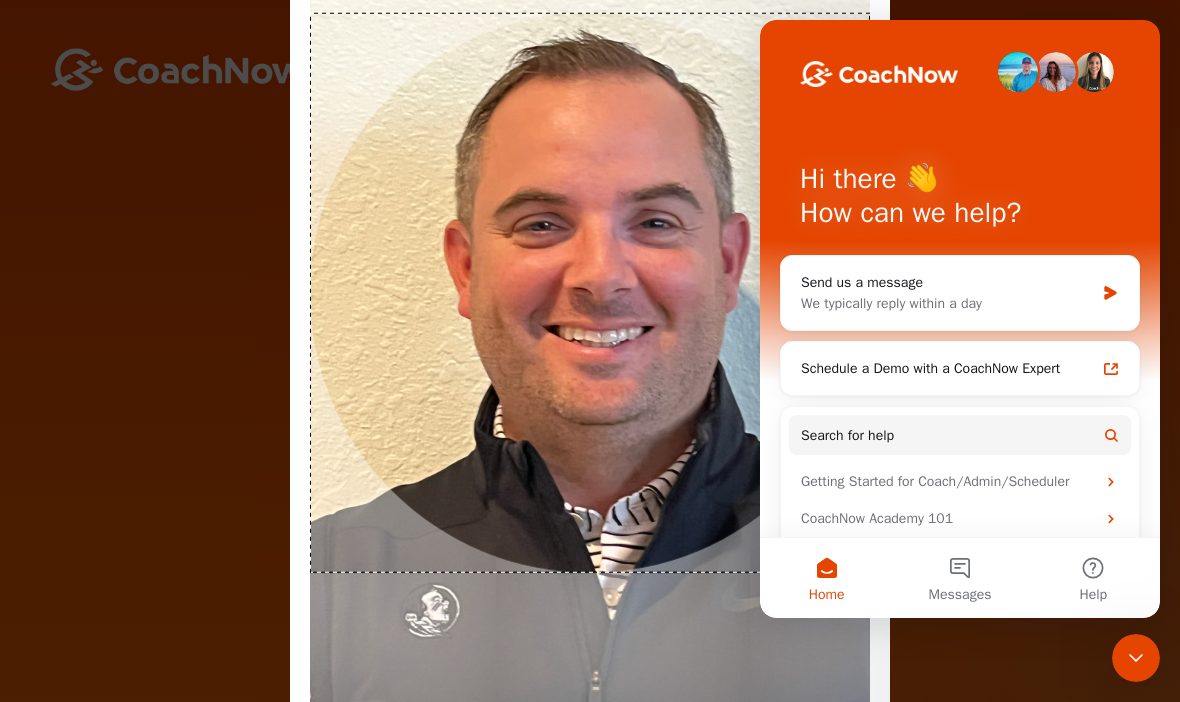 click on "Adjust Your Picture ✕ Set Picture Cancel" at bounding box center (590, 351) 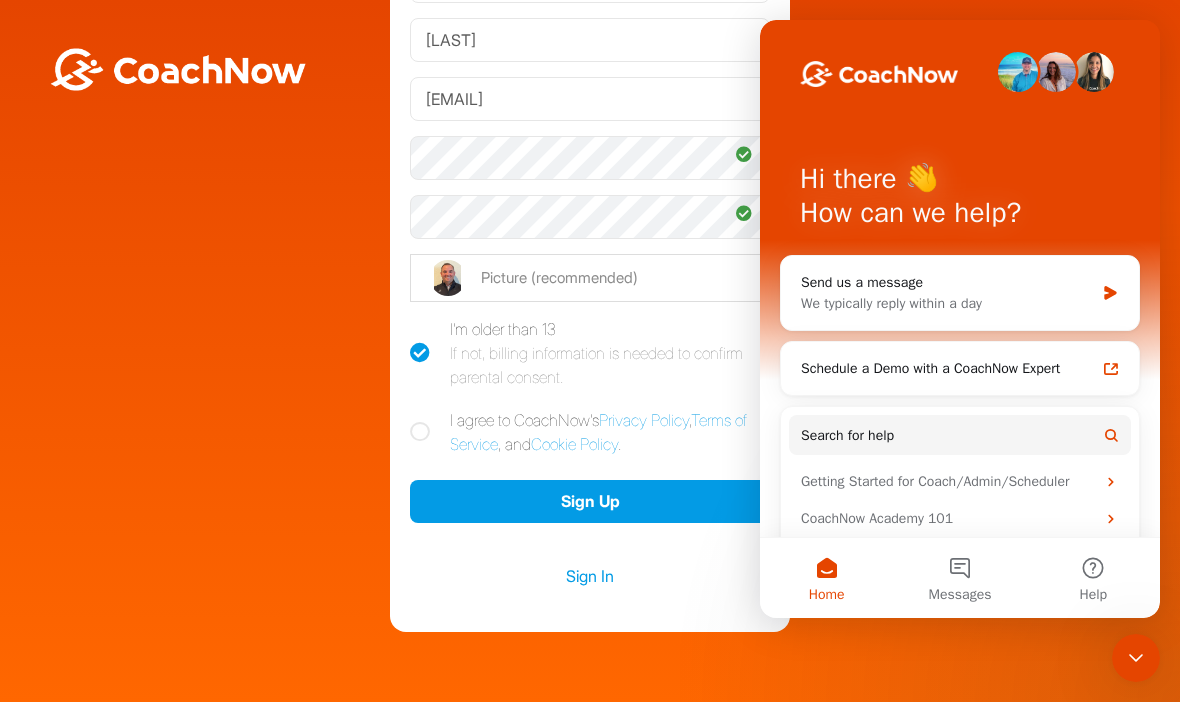 click 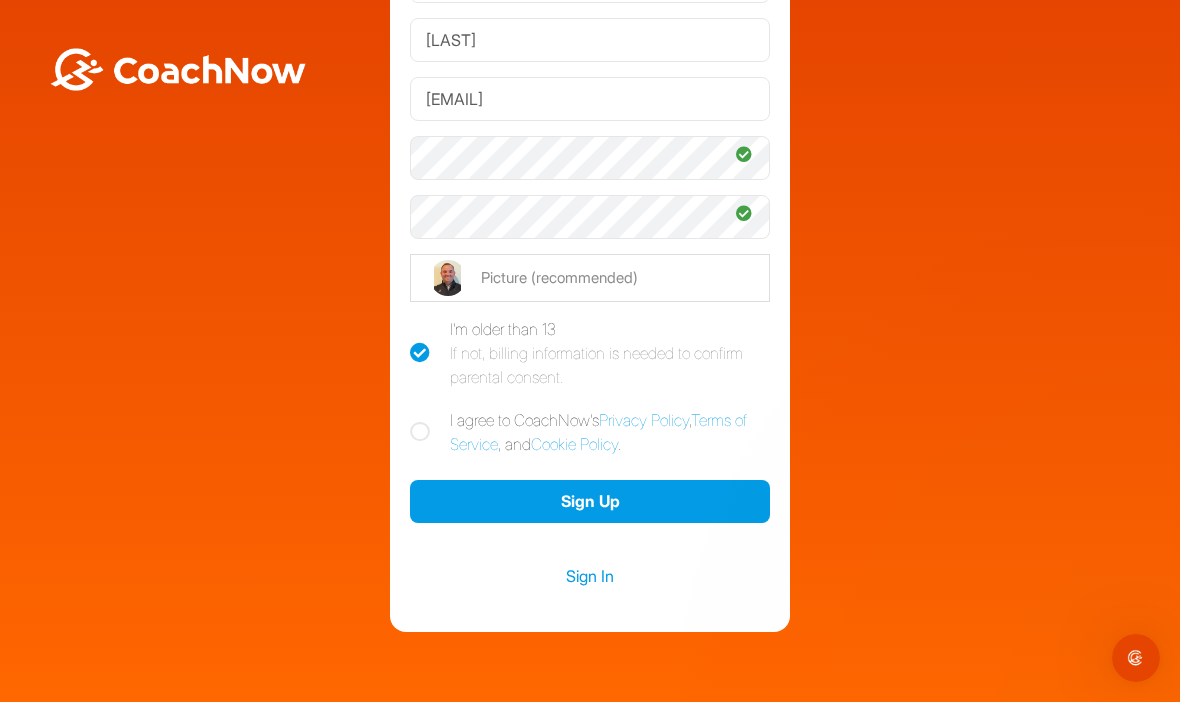 scroll, scrollTop: 0, scrollLeft: 0, axis: both 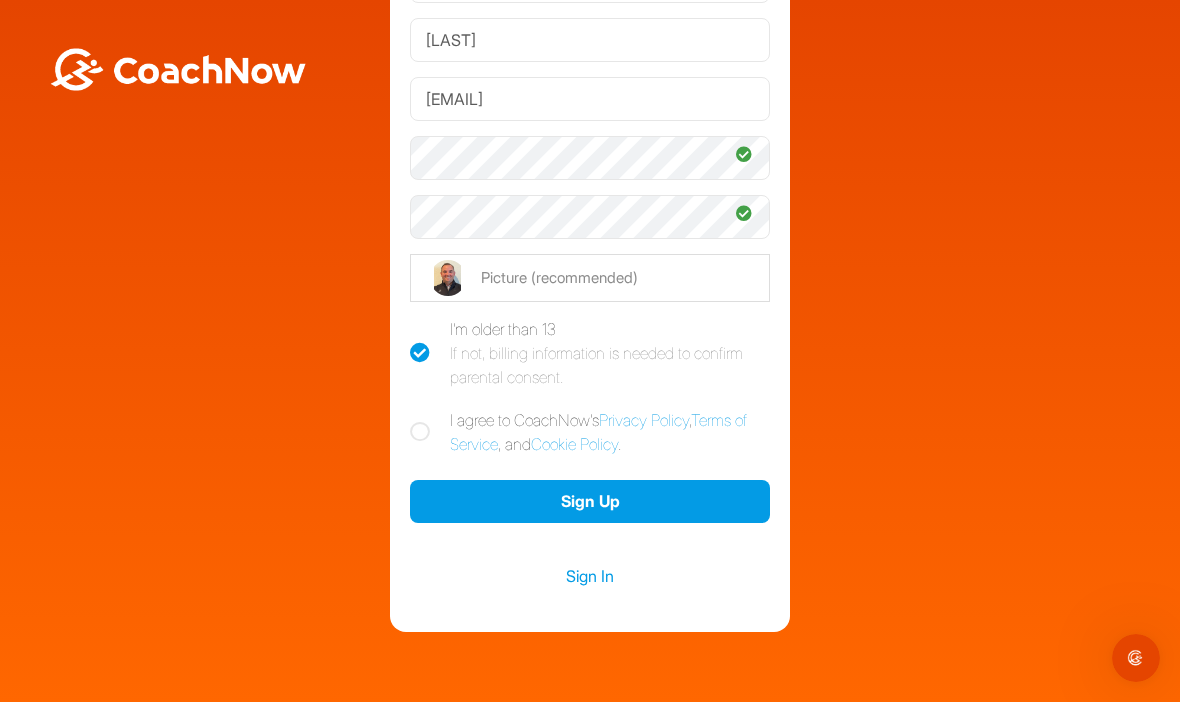 click at bounding box center (420, 432) 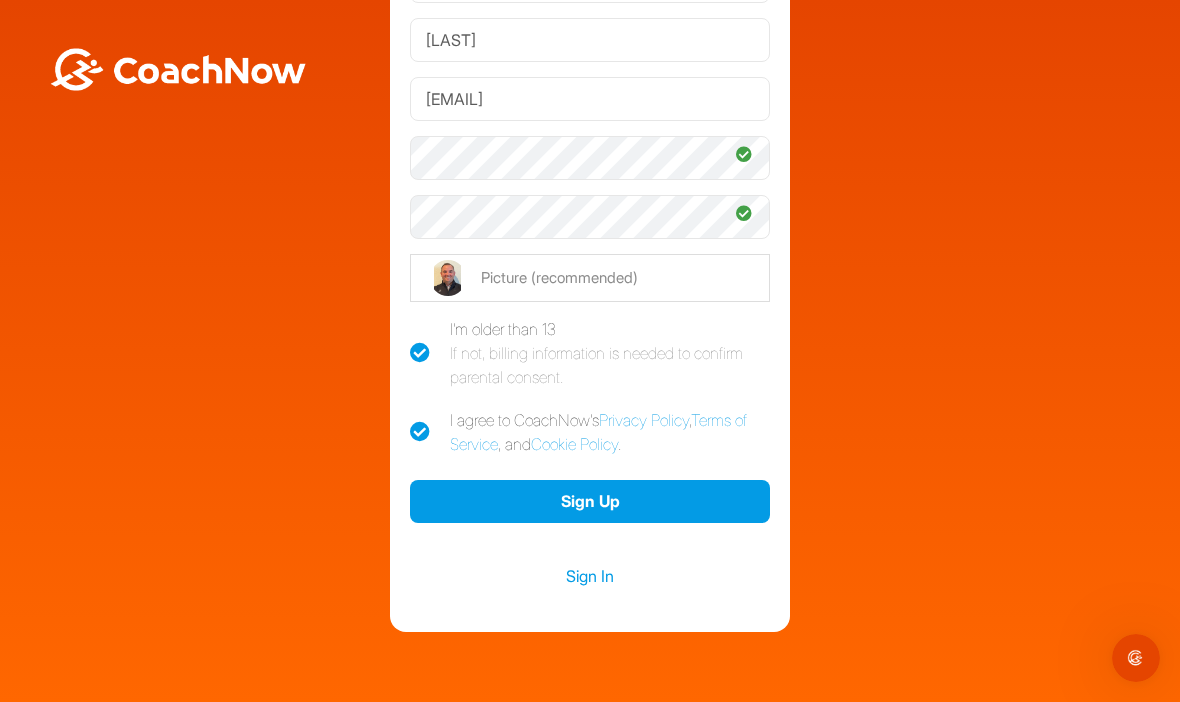 checkbox on "true" 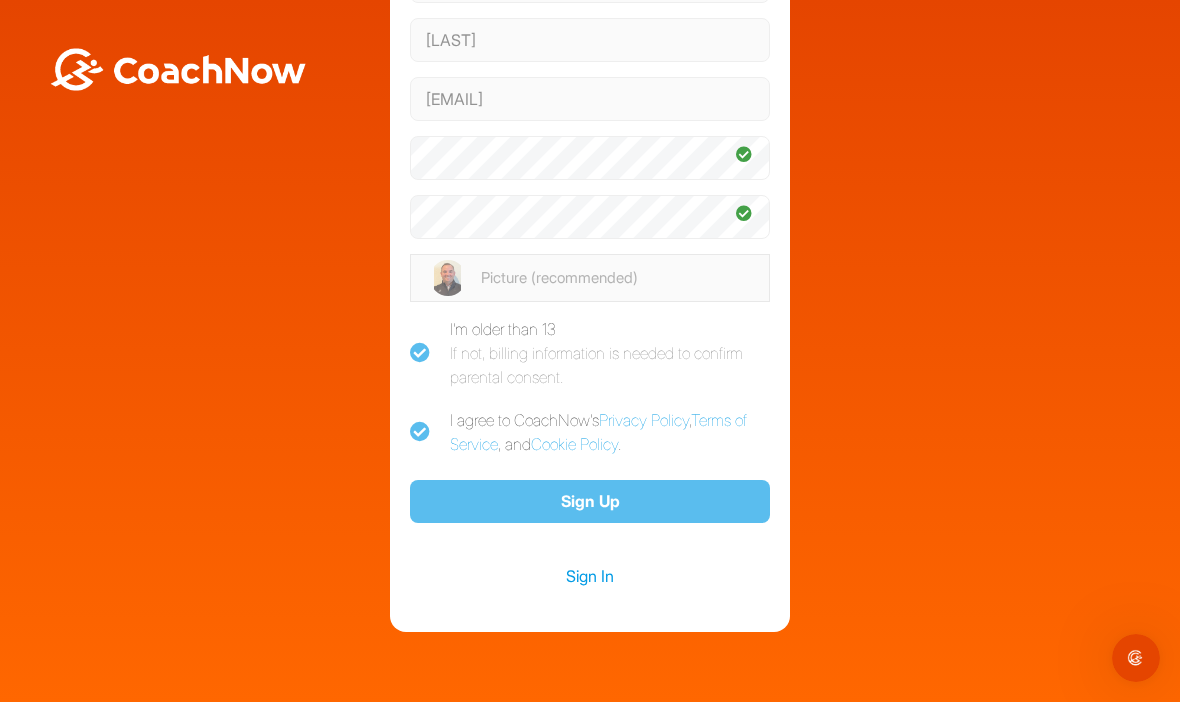 scroll, scrollTop: 0, scrollLeft: 0, axis: both 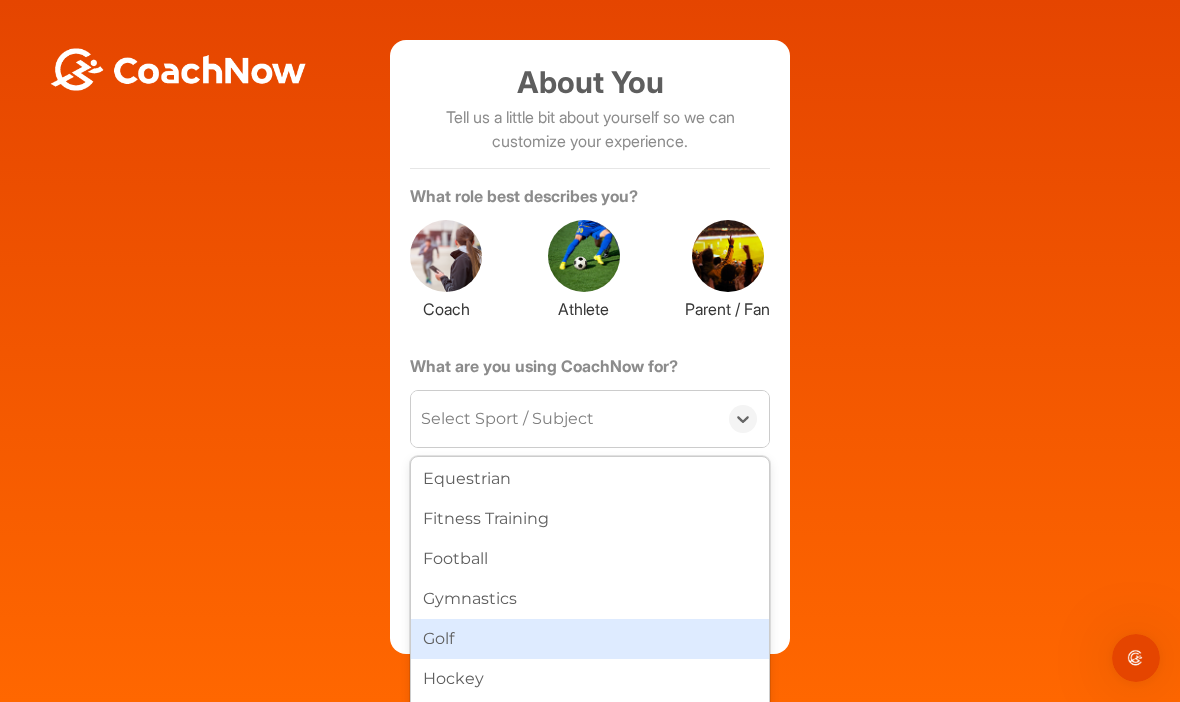 click on "Golf" at bounding box center (590, 639) 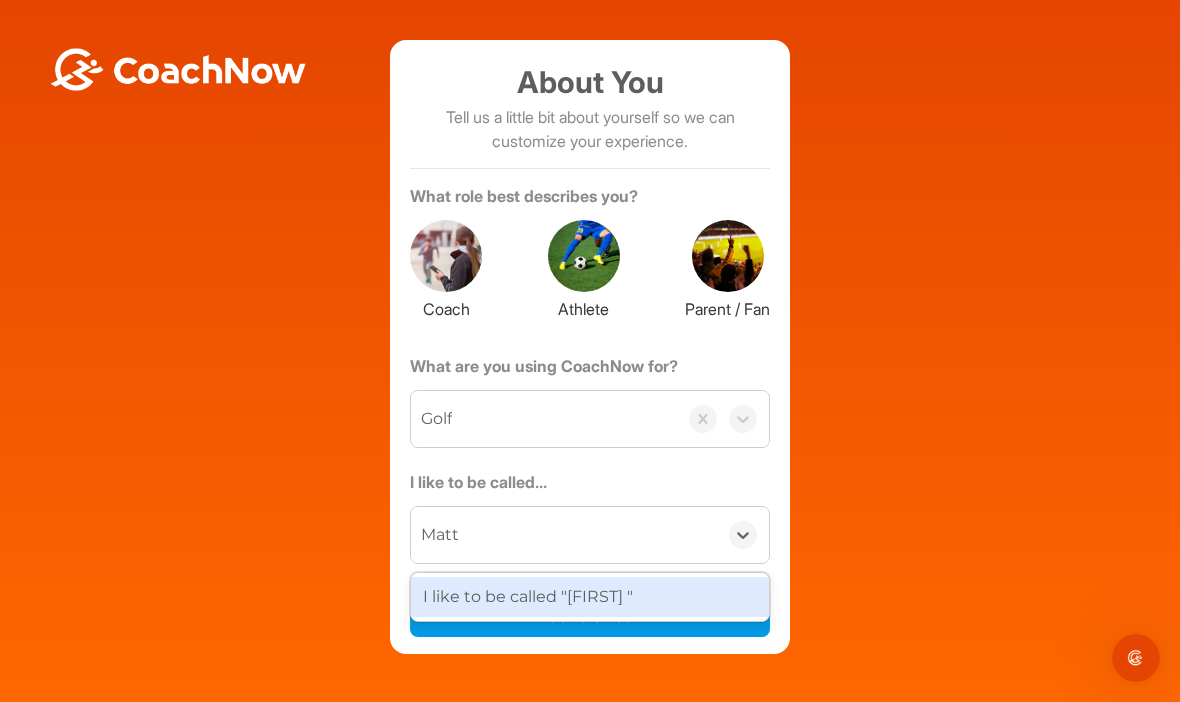 type on "Matt" 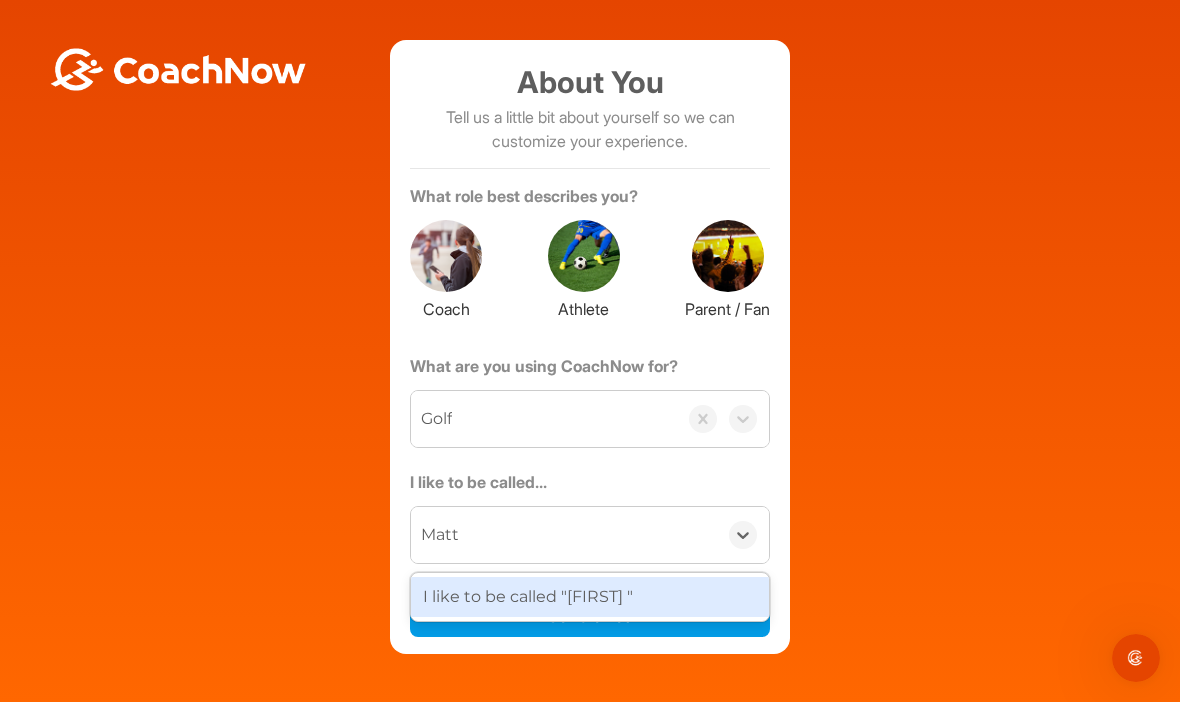 type 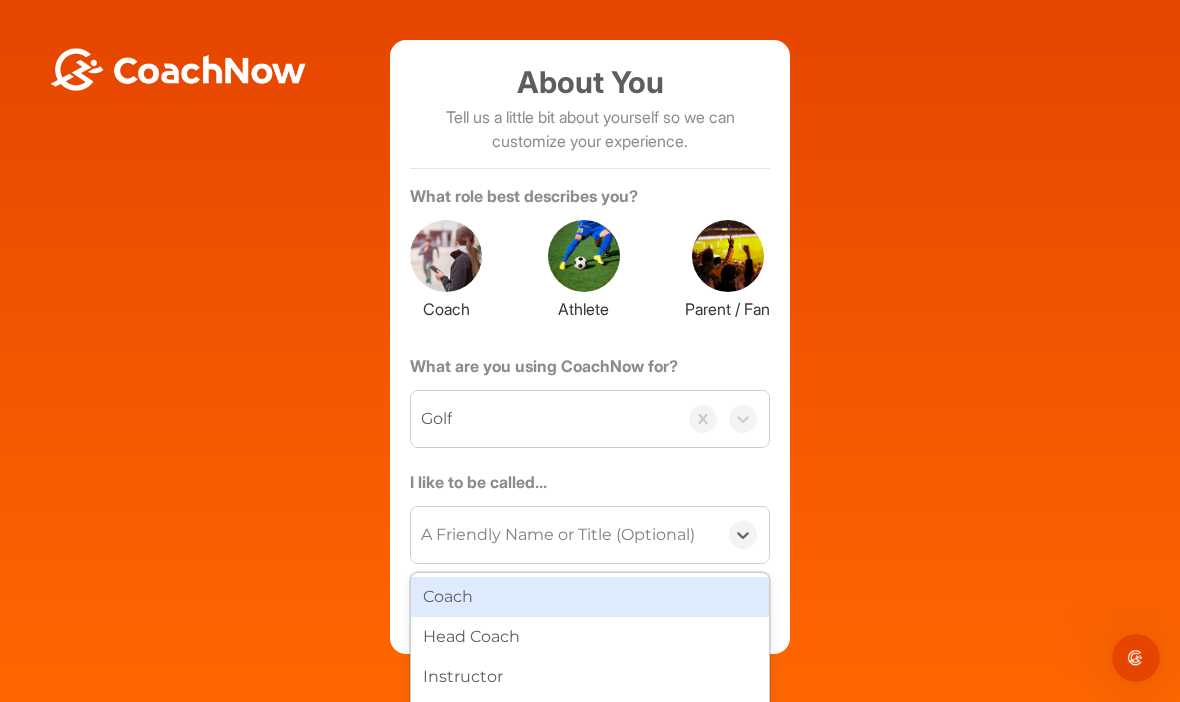 click on "About You Tell us a little bit about yourself so we can customize your experience. What role best describes you? Coach Athlete Parent / Fan What are you using CoachNow for? Golf I like to be called...      option Coach focused, 1 of 4. 4 results available. Use Up and Down to choose options, press Enter to select the currently focused option, press Escape to exit the menu, press Tab to select the option and exit the menu. A Friendly Name or Title (Optional) Coach Head Coach Instructor Trainer Get Started" at bounding box center (590, 347) 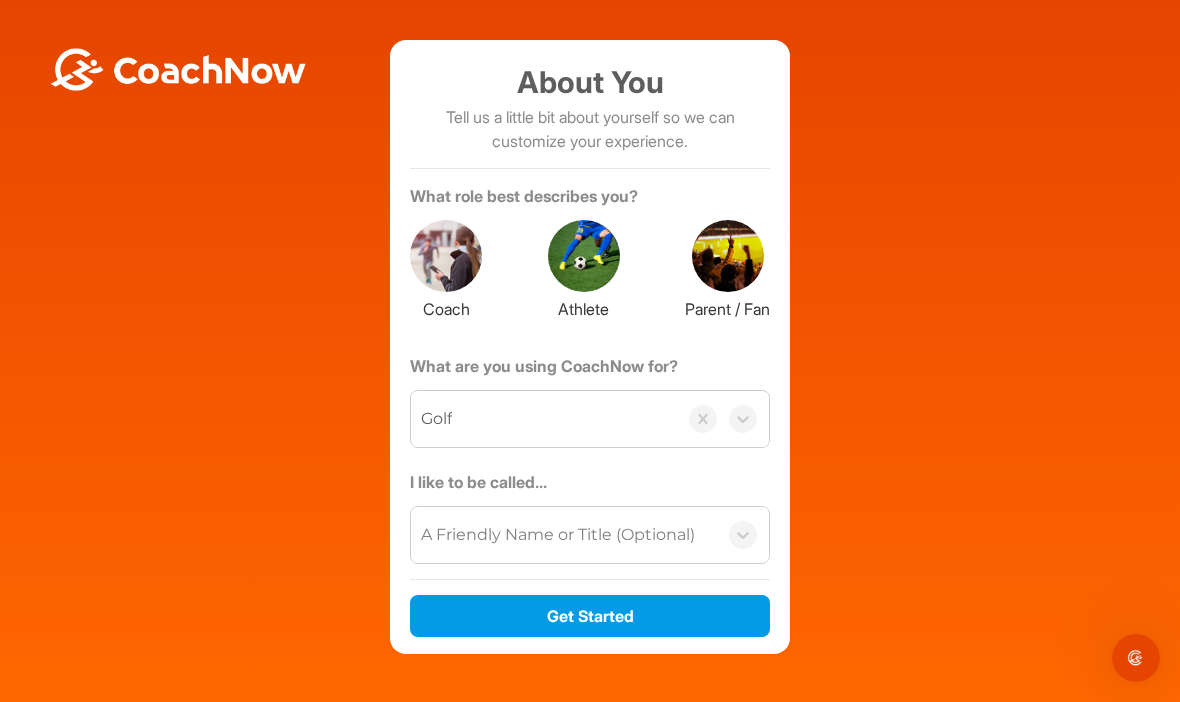 click on "Get Started" at bounding box center (590, 616) 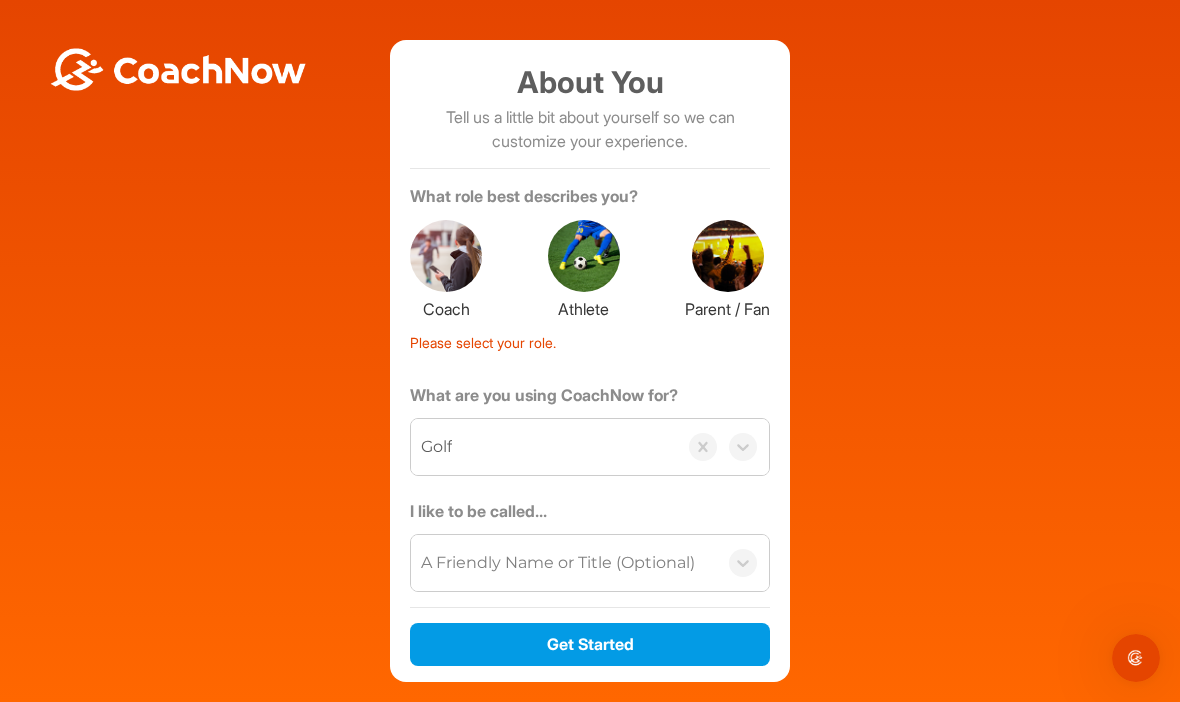 click at bounding box center [446, 256] 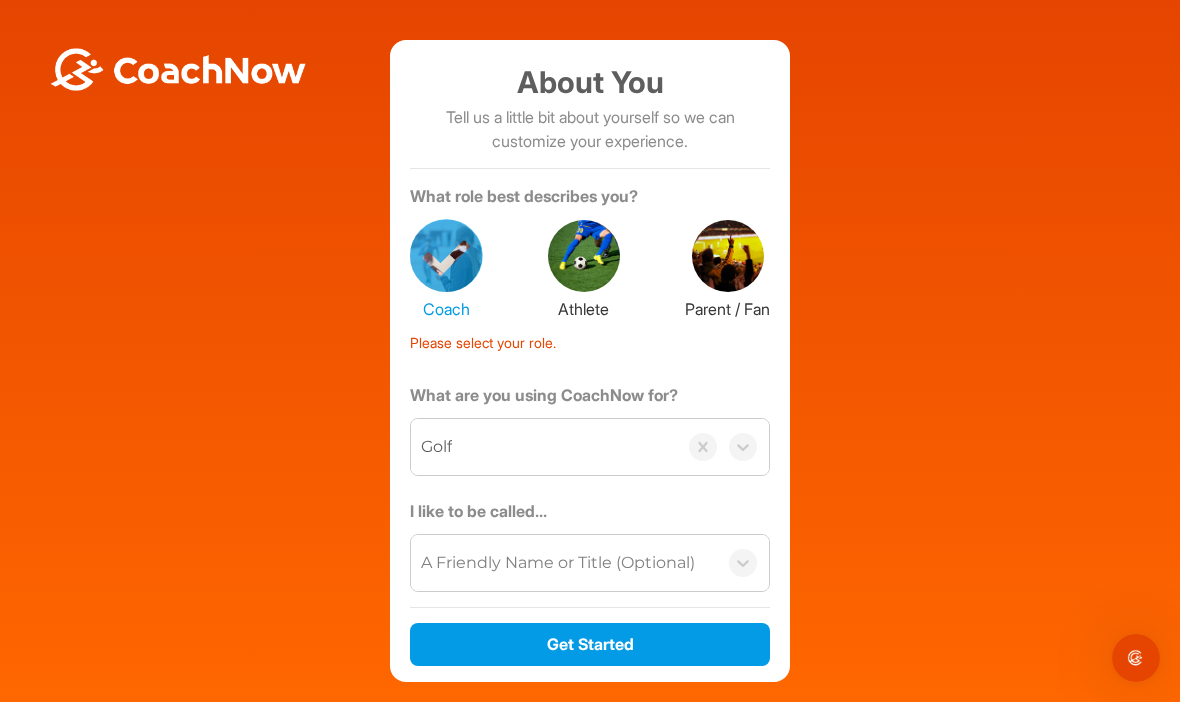 click on "Get Started" at bounding box center (590, 644) 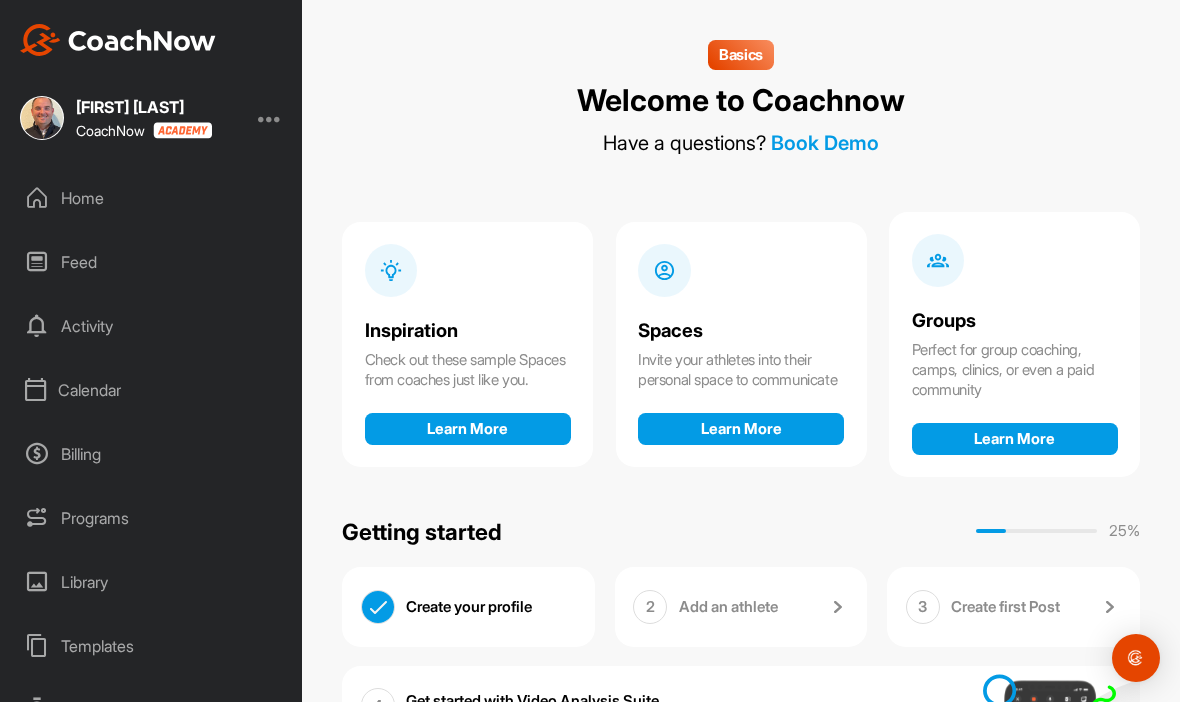 scroll, scrollTop: 0, scrollLeft: 0, axis: both 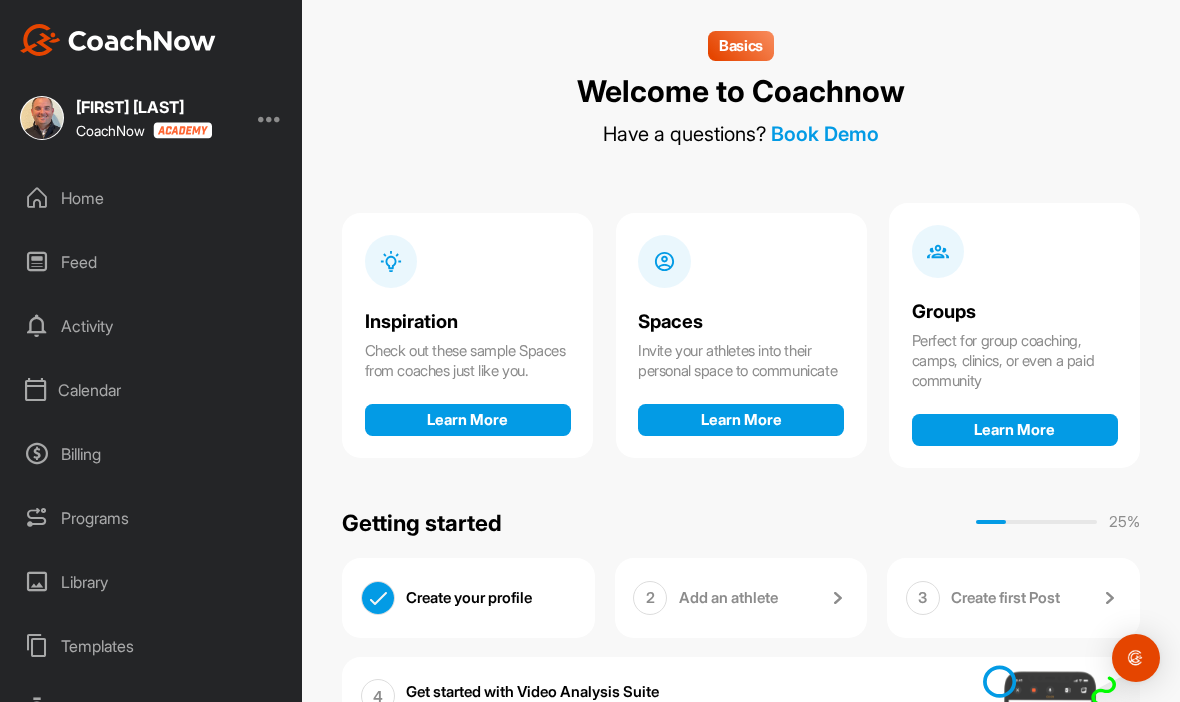 click on "Spaces Invite your athletes into their personal space to communicate Learn More" at bounding box center (741, 374) 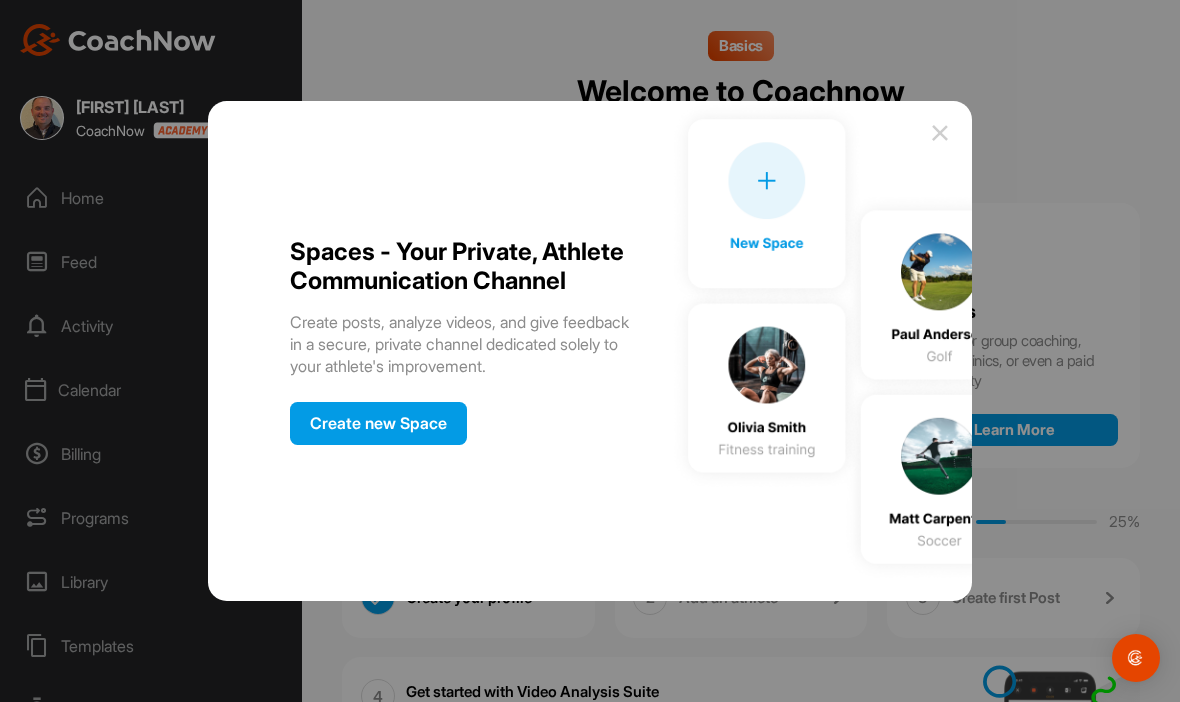click on "Create new Space" at bounding box center (378, 423) 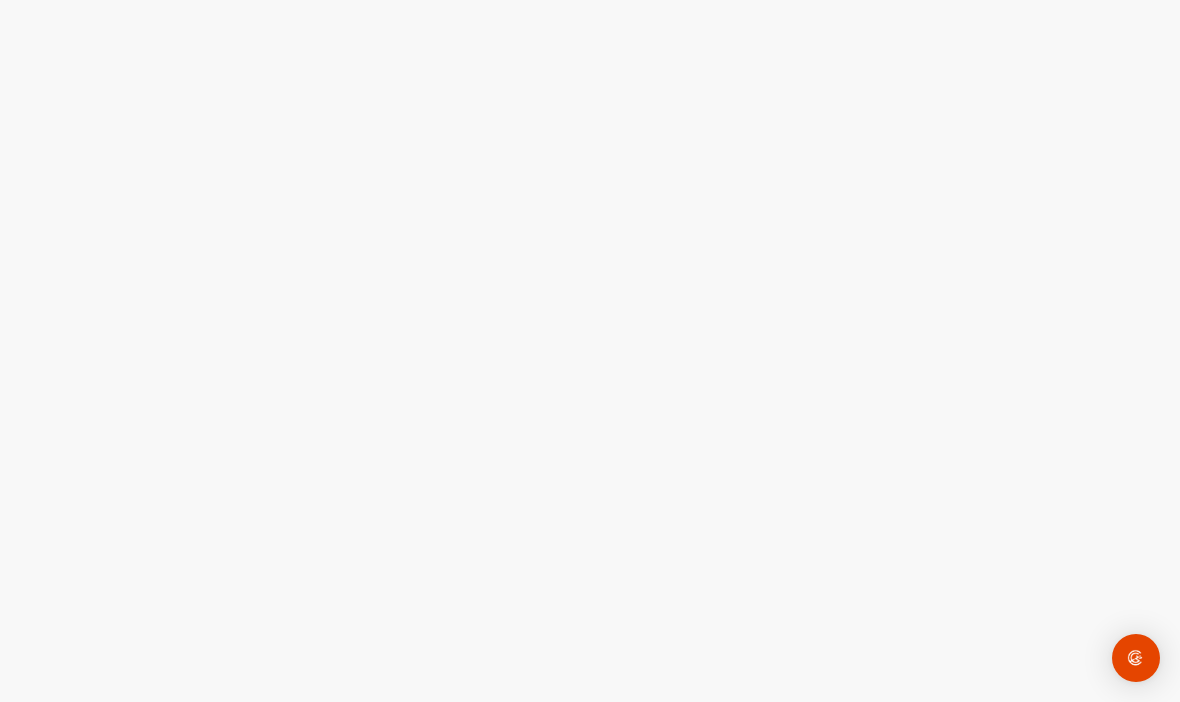 scroll, scrollTop: 0, scrollLeft: 0, axis: both 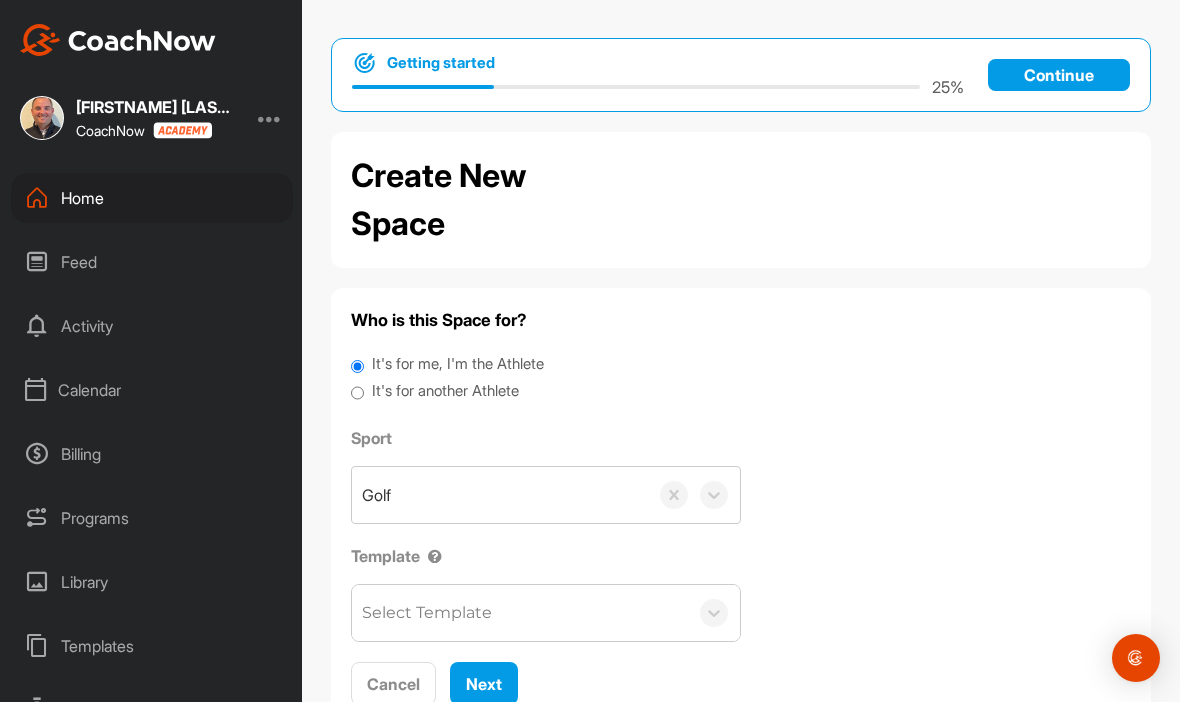 click on "It's for another Athlete" at bounding box center [445, 391] 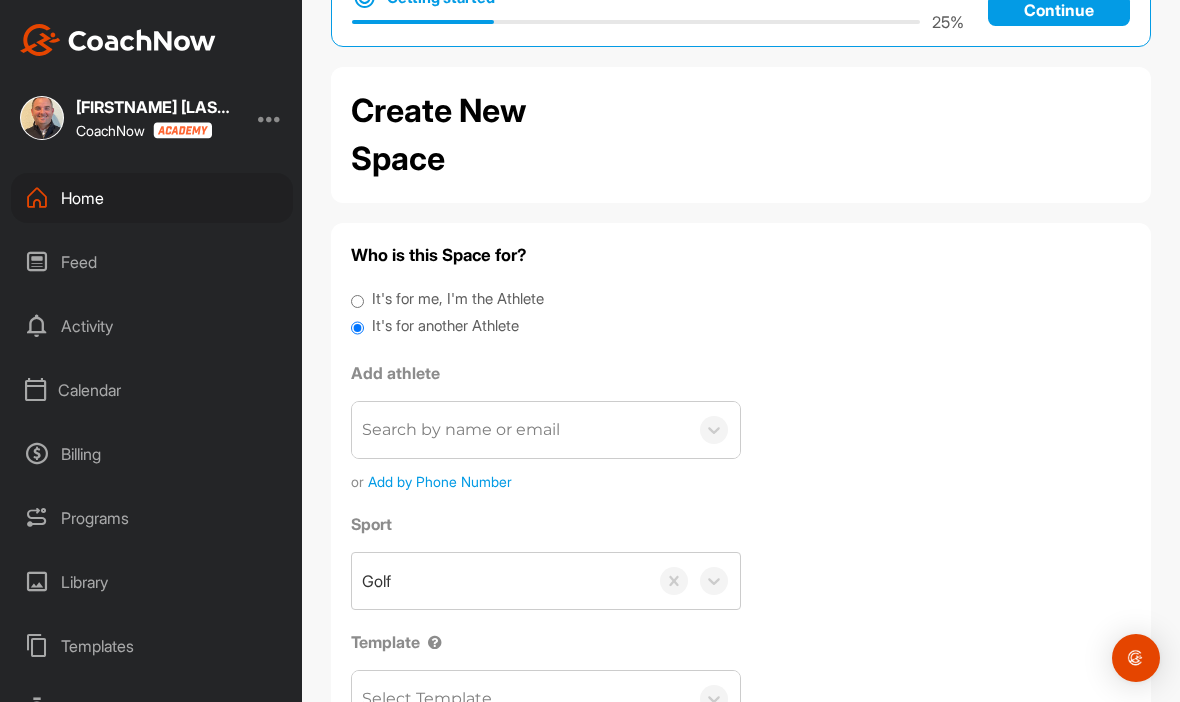 scroll, scrollTop: 84, scrollLeft: 0, axis: vertical 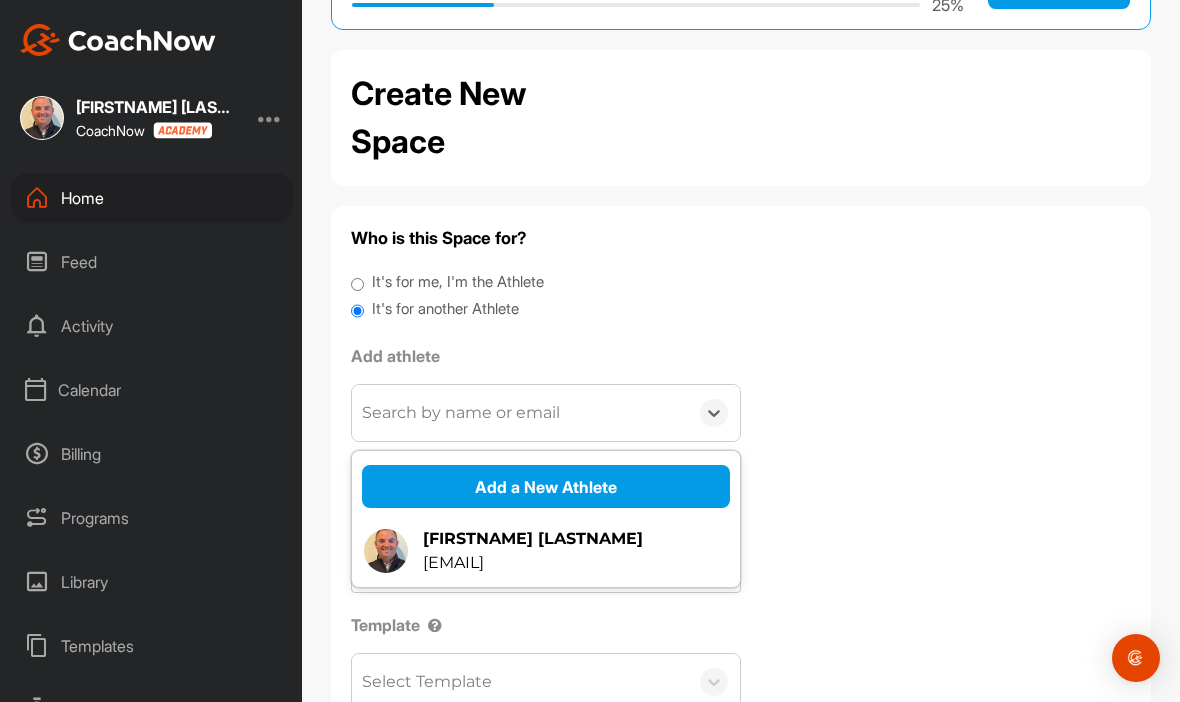 click on "Add a New Athlete" at bounding box center (546, 486) 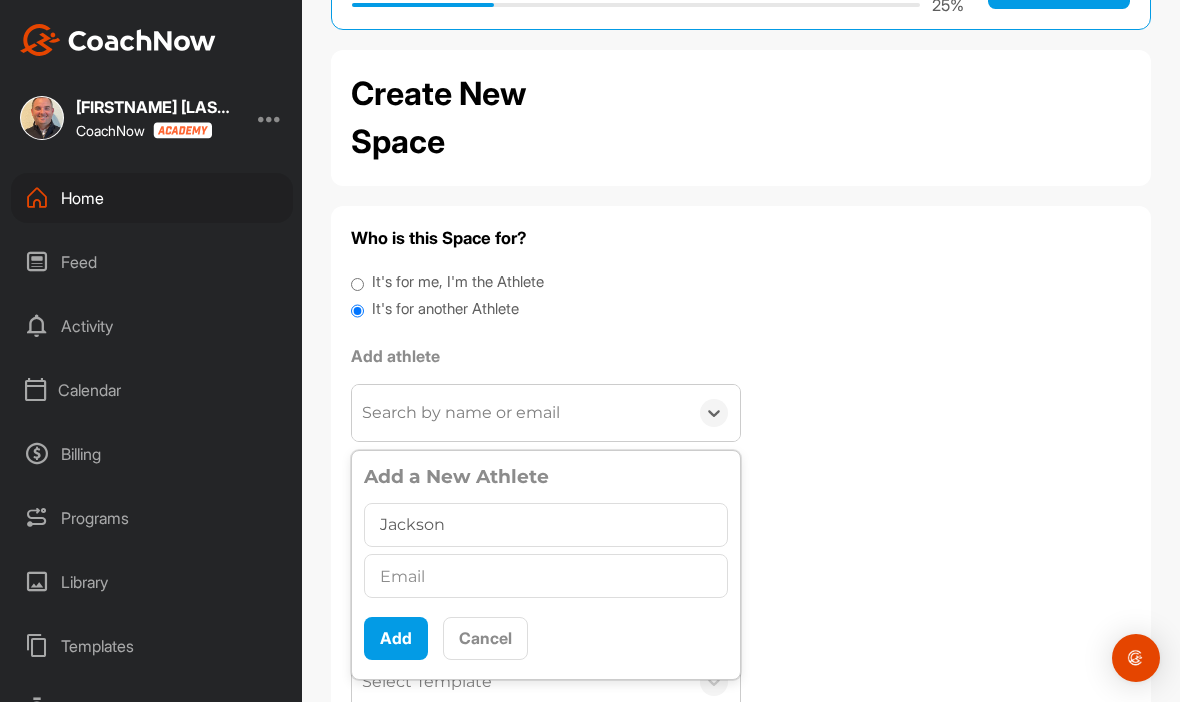 type on "Jackson" 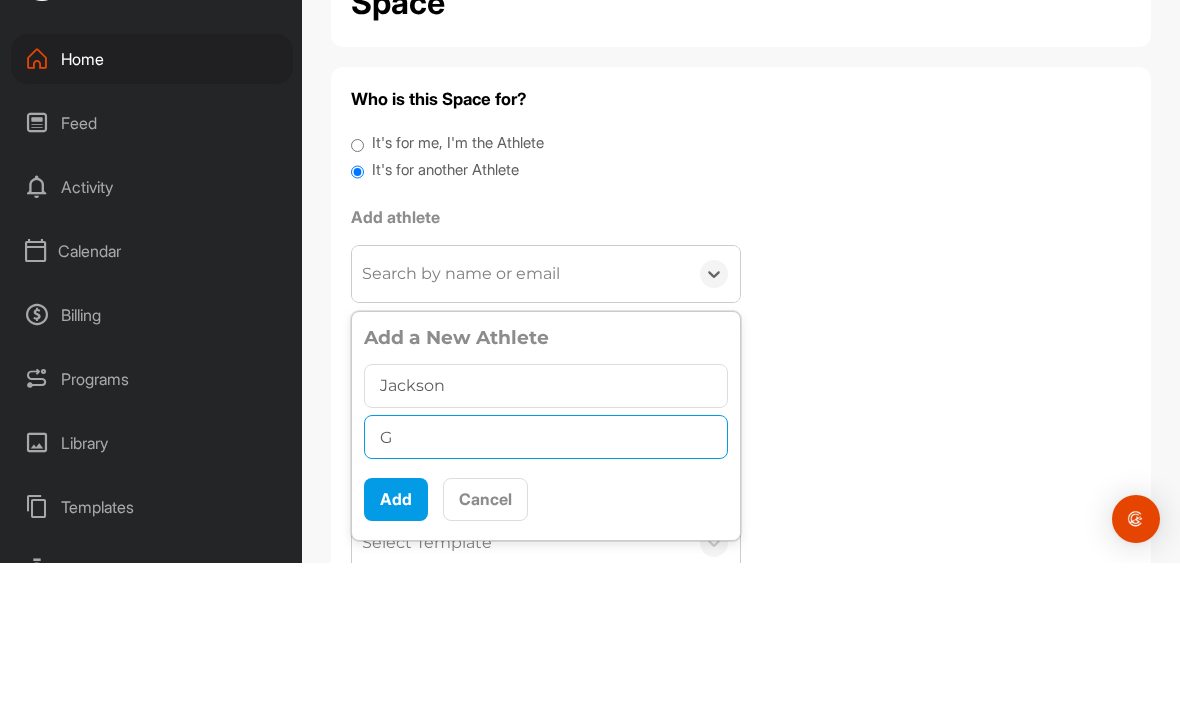 scroll, scrollTop: 69, scrollLeft: 0, axis: vertical 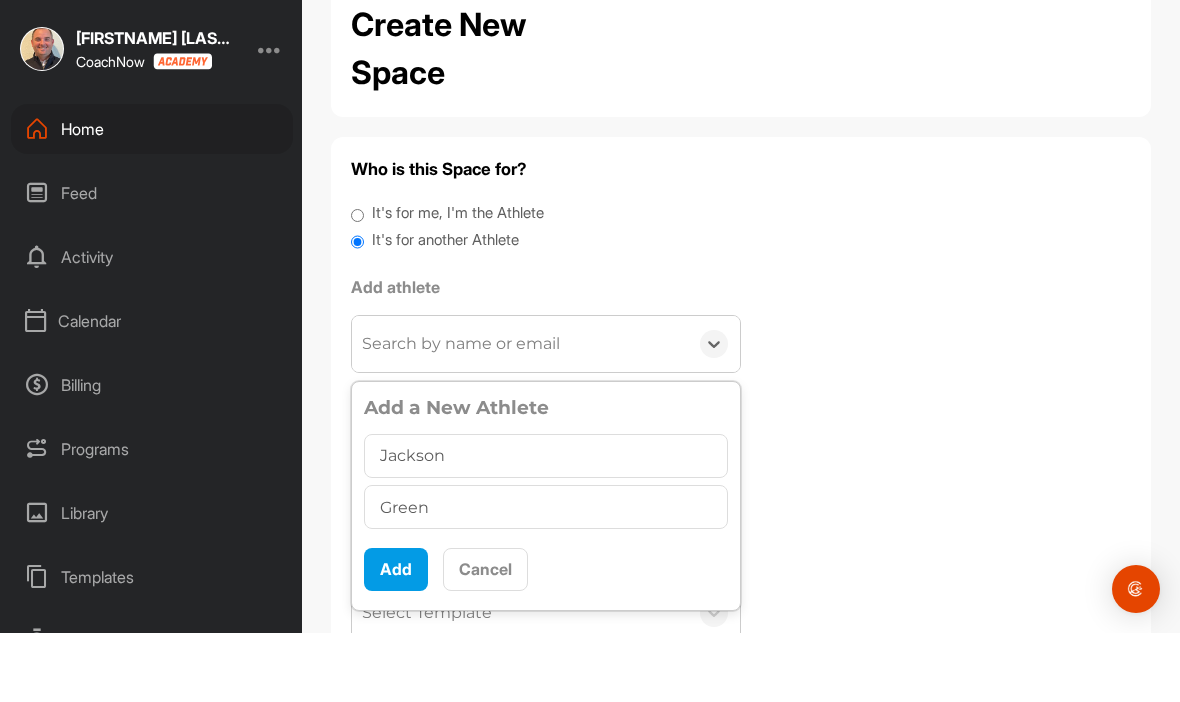 click on "Add" at bounding box center [396, 638] 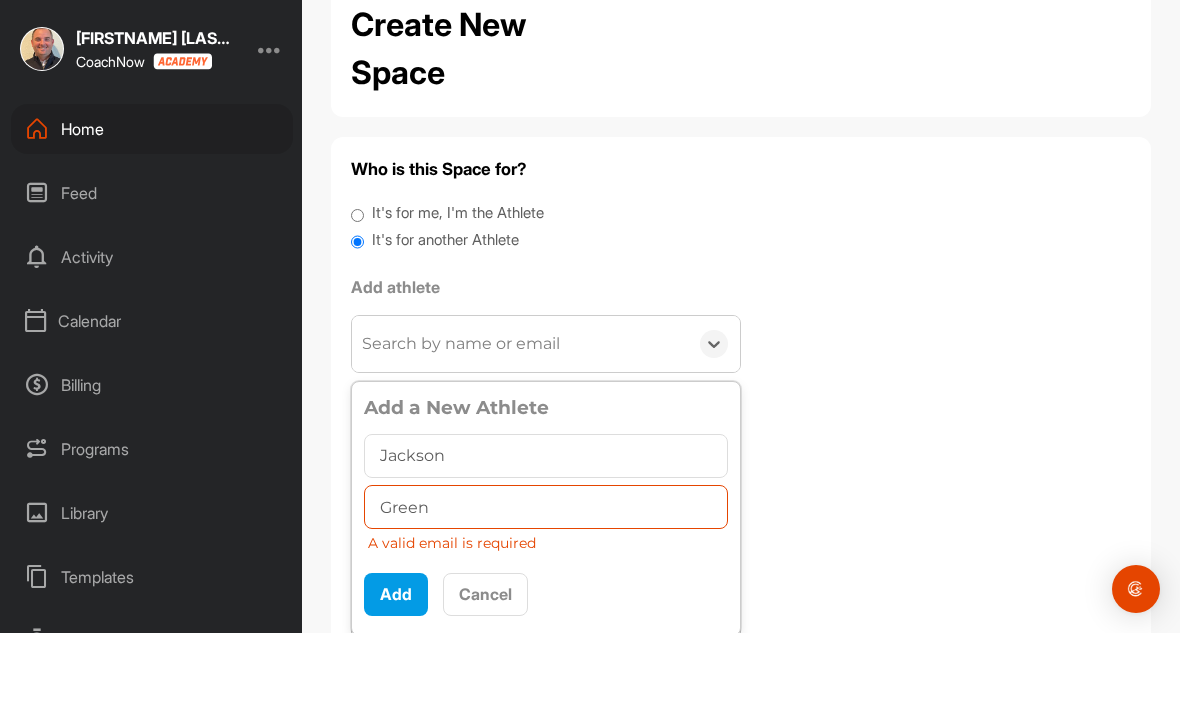 scroll, scrollTop: 11, scrollLeft: 0, axis: vertical 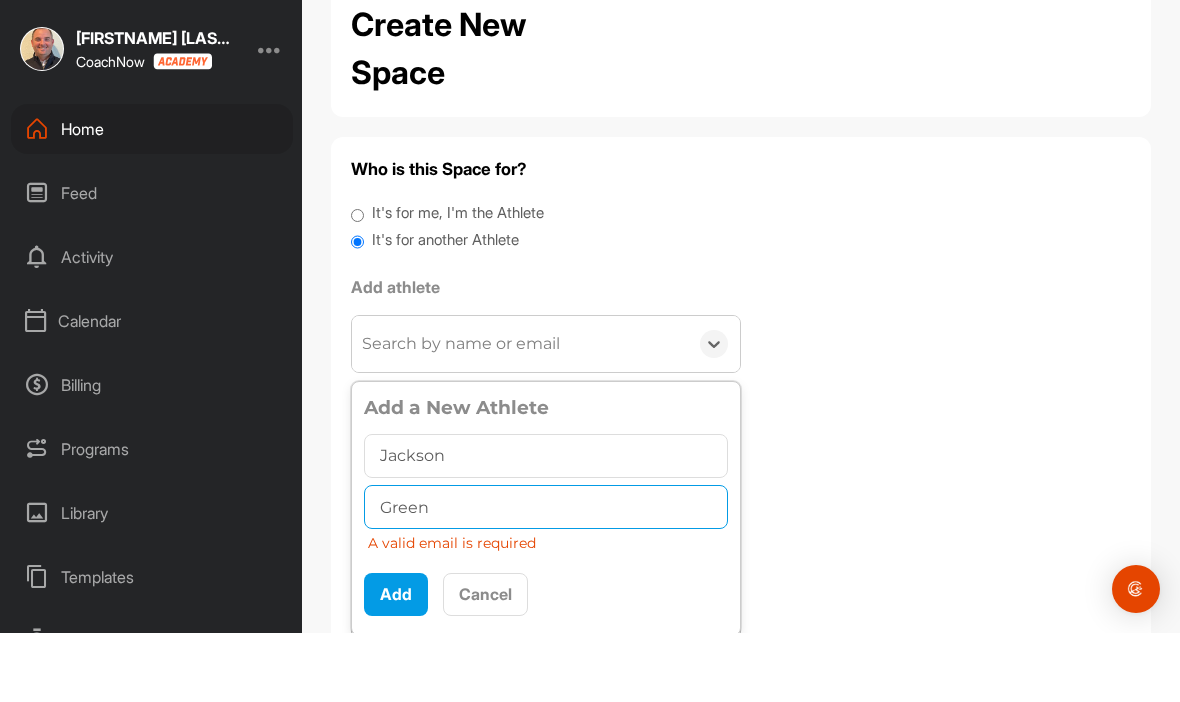 click on "Green" at bounding box center (546, 576) 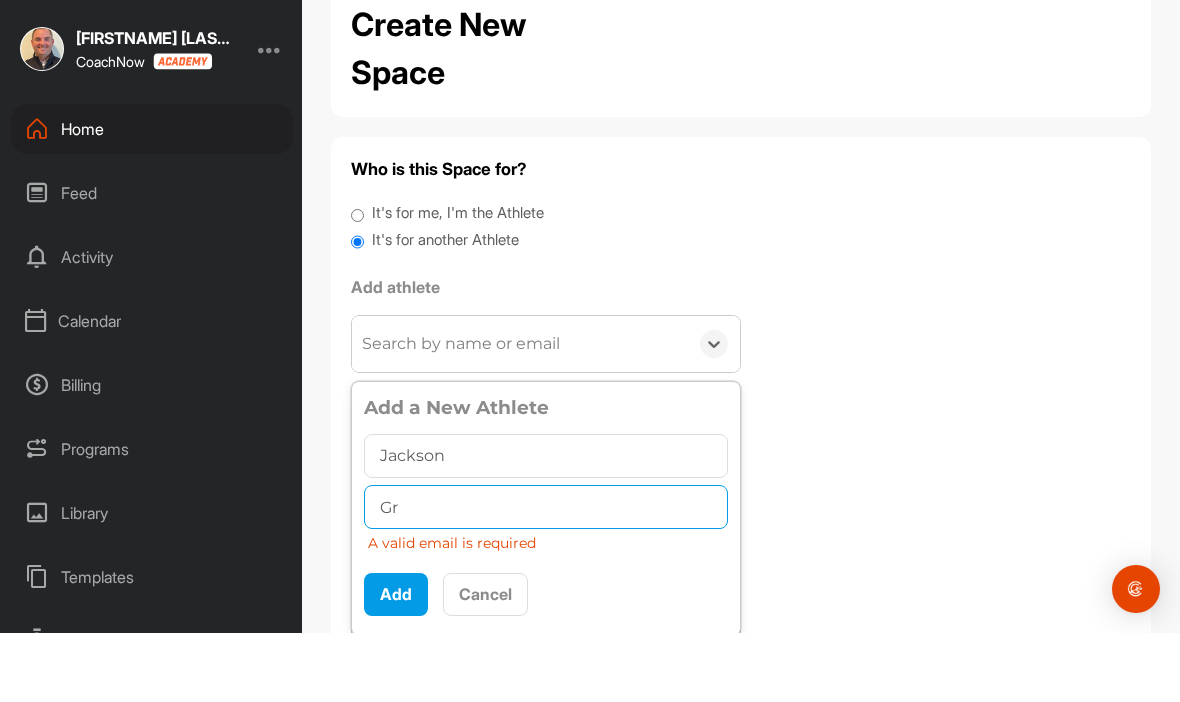 type on "G" 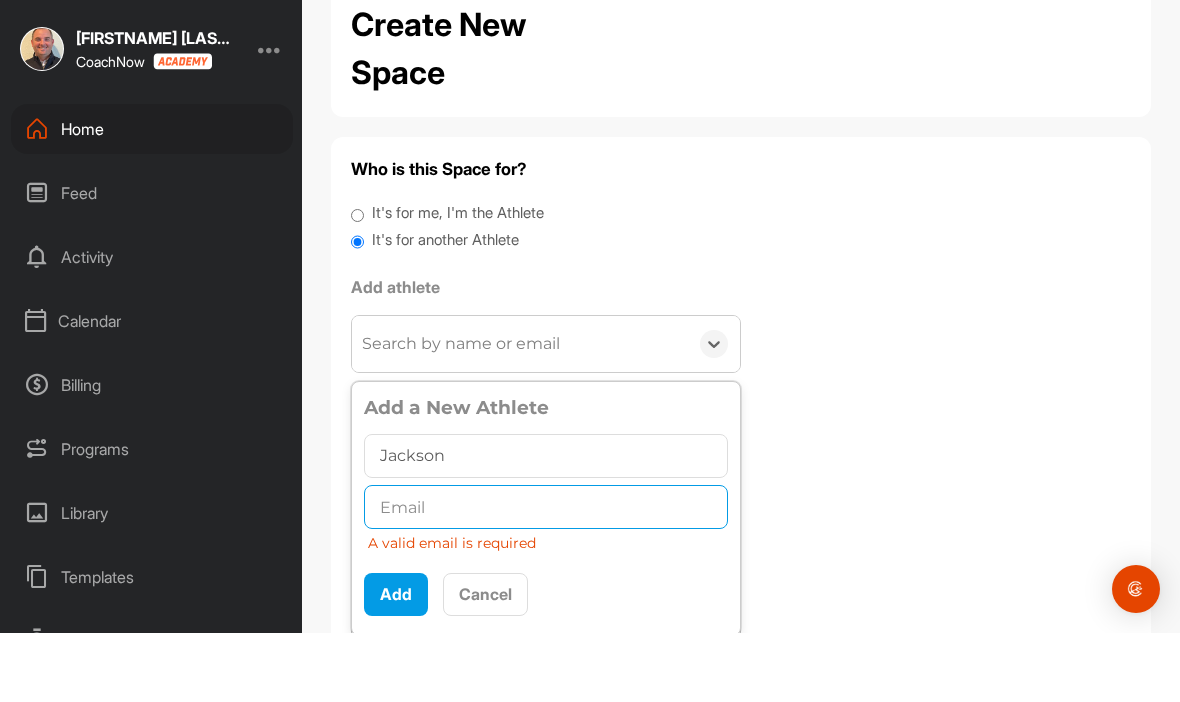 type 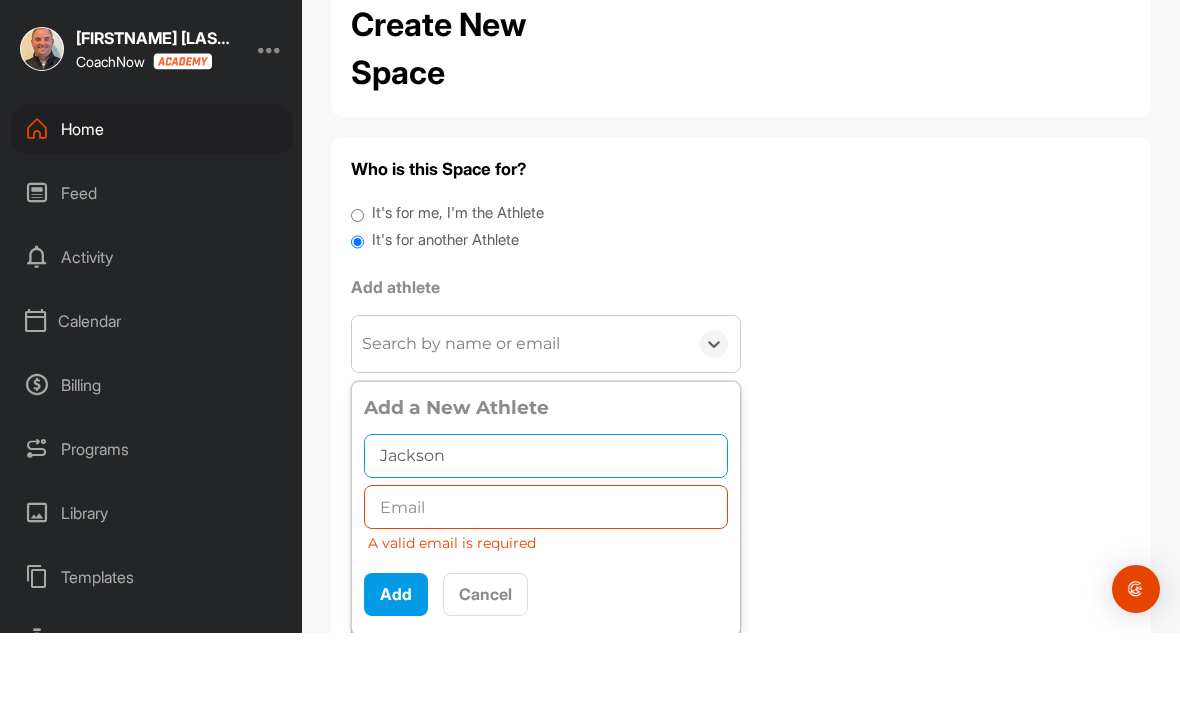 click on "Jackson" at bounding box center (546, 525) 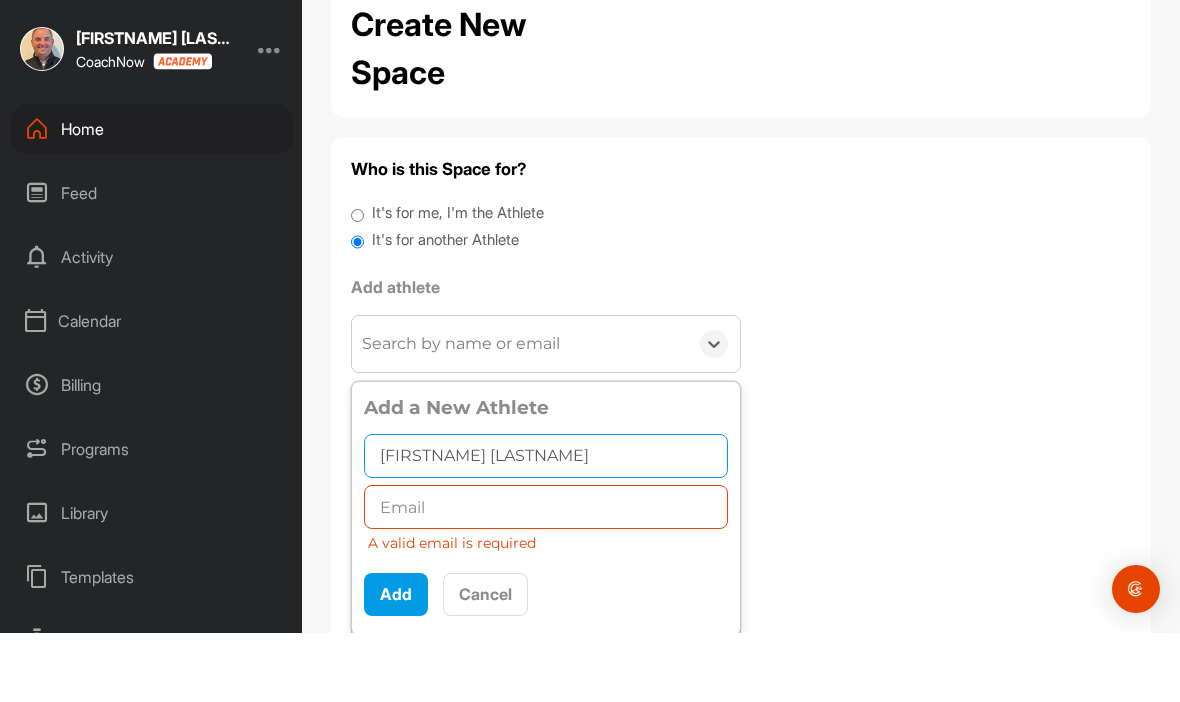 type on "[FIRST] [LAST]" 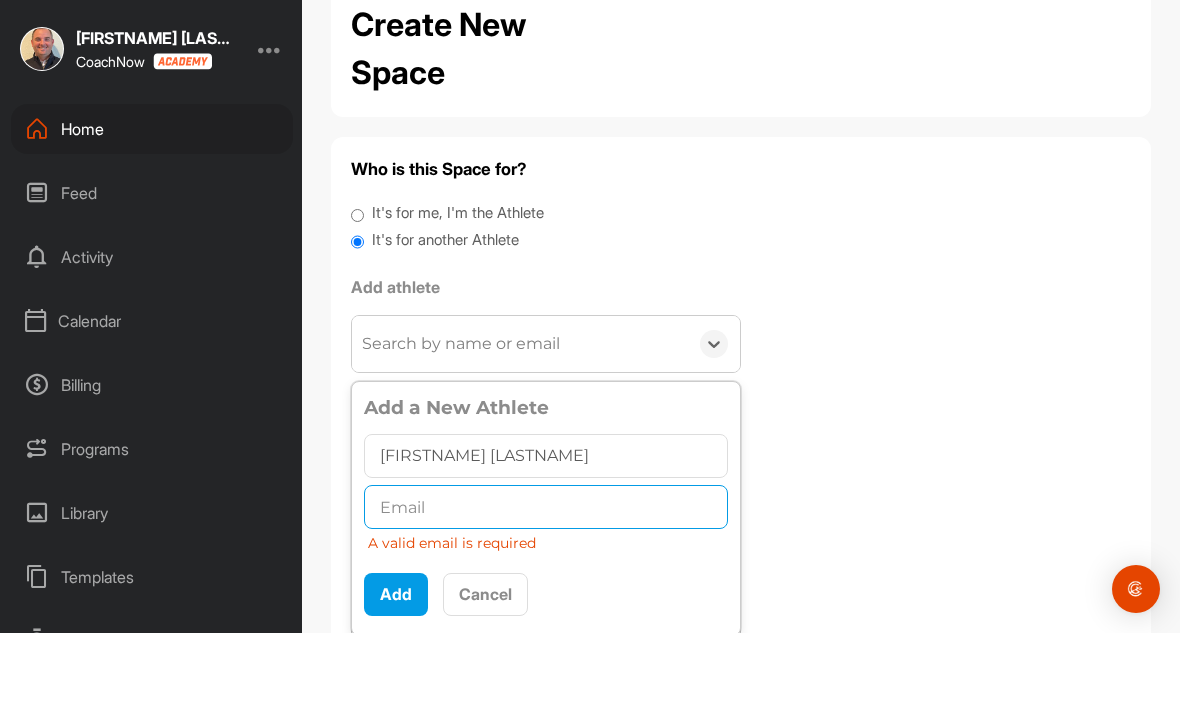 click at bounding box center [546, 576] 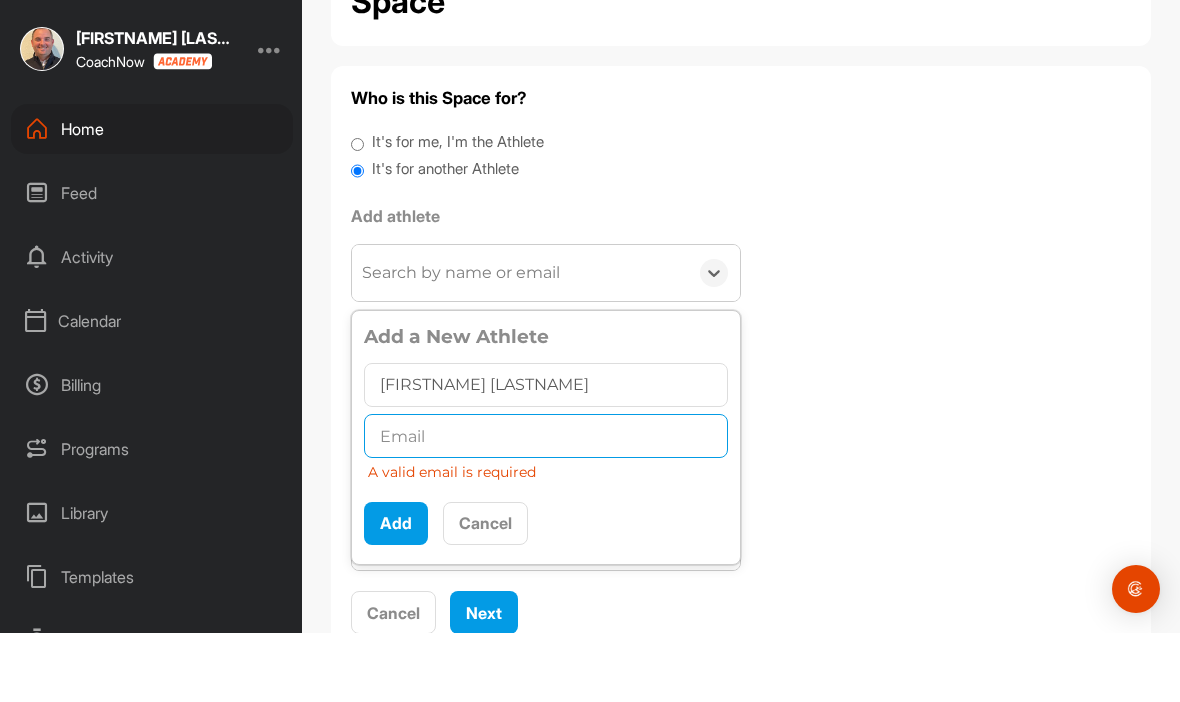 scroll, scrollTop: 153, scrollLeft: 0, axis: vertical 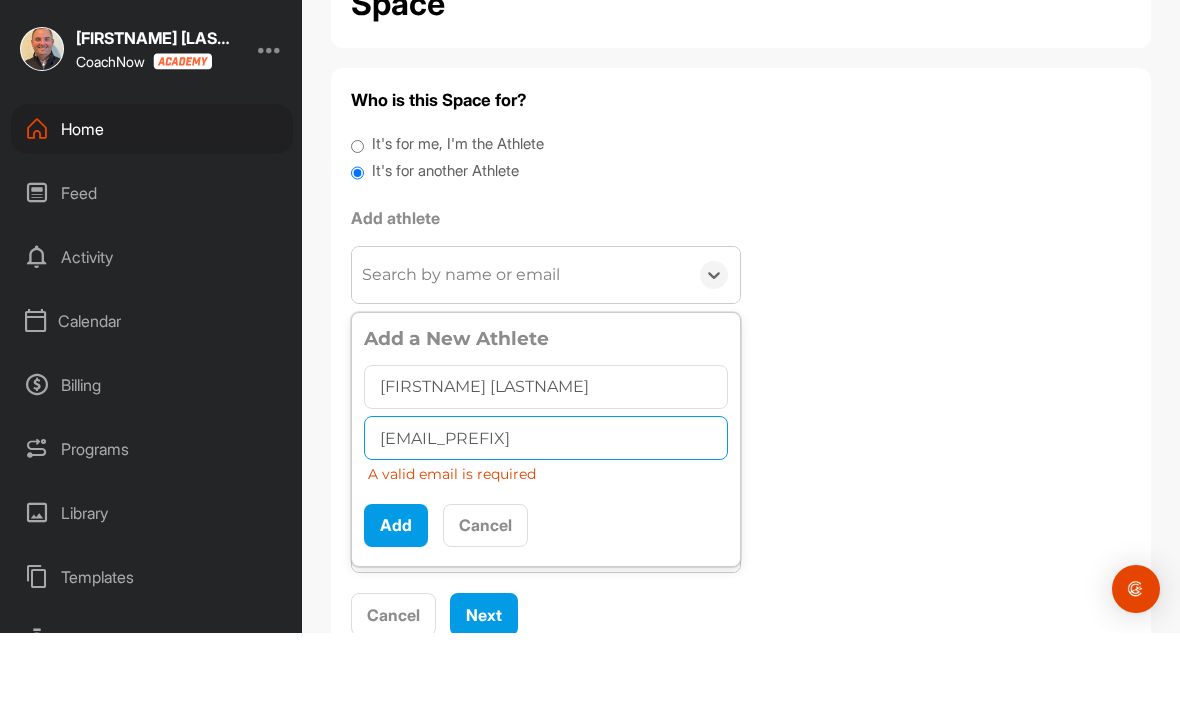 type on "meagan.green811@yahoo.com" 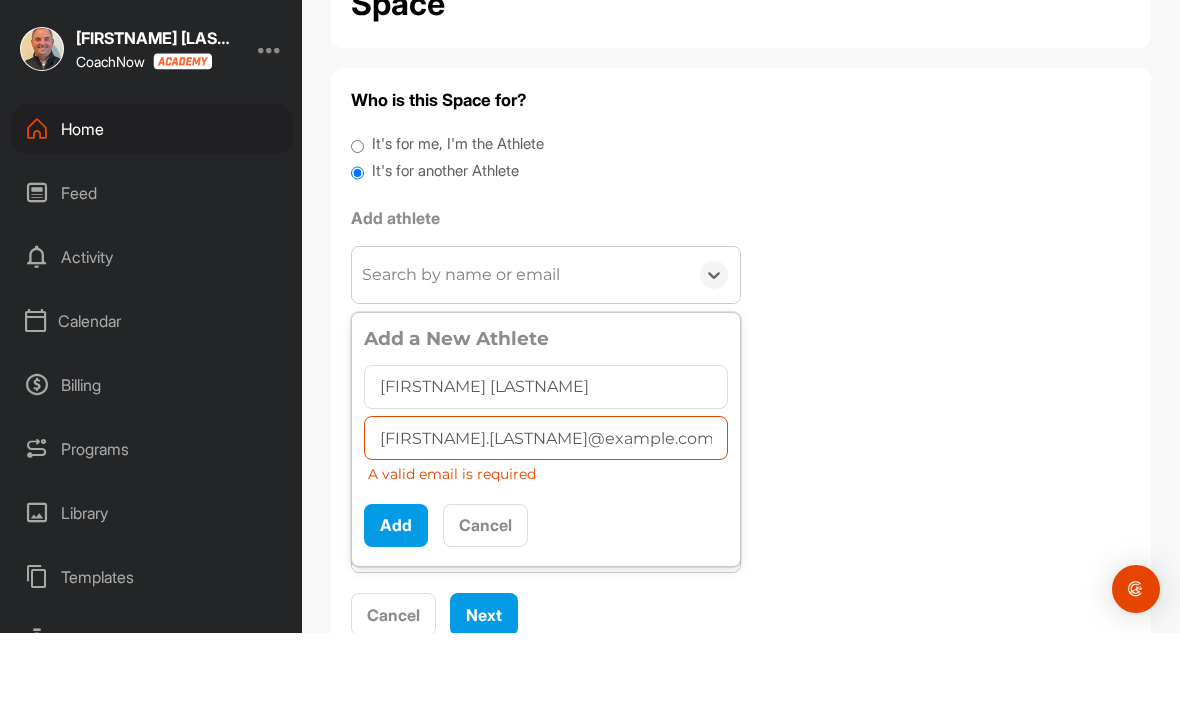 click on "Add" at bounding box center (396, 594) 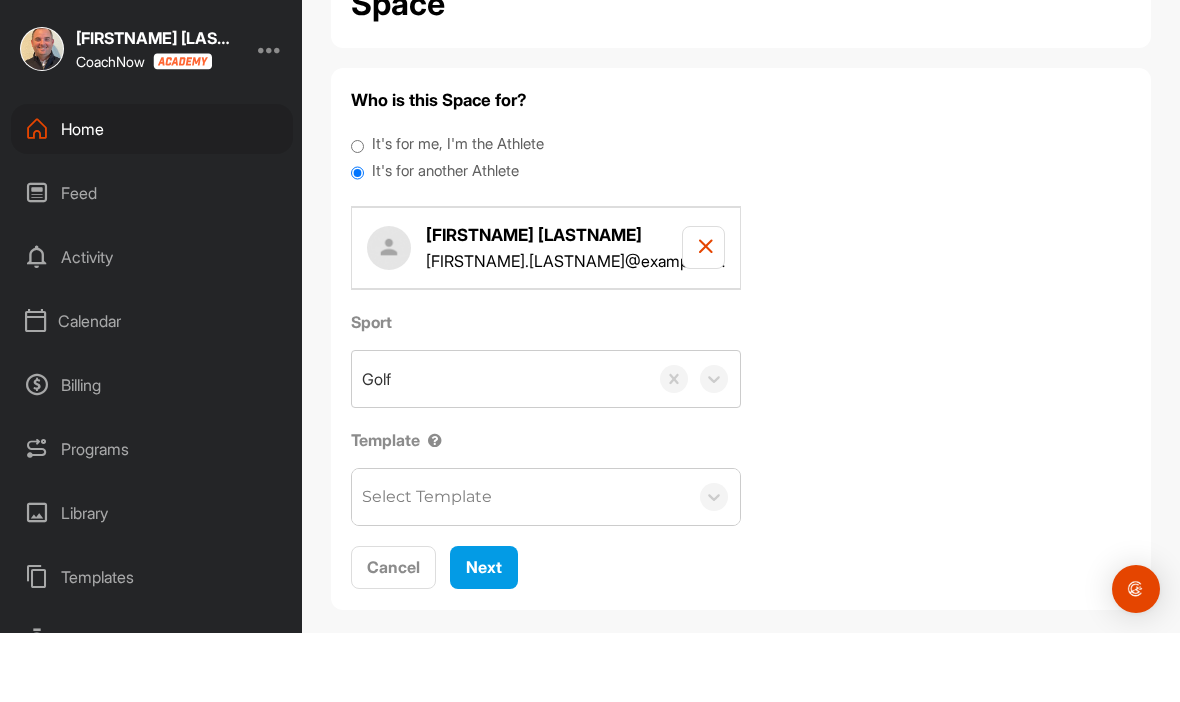scroll, scrollTop: 105, scrollLeft: 0, axis: vertical 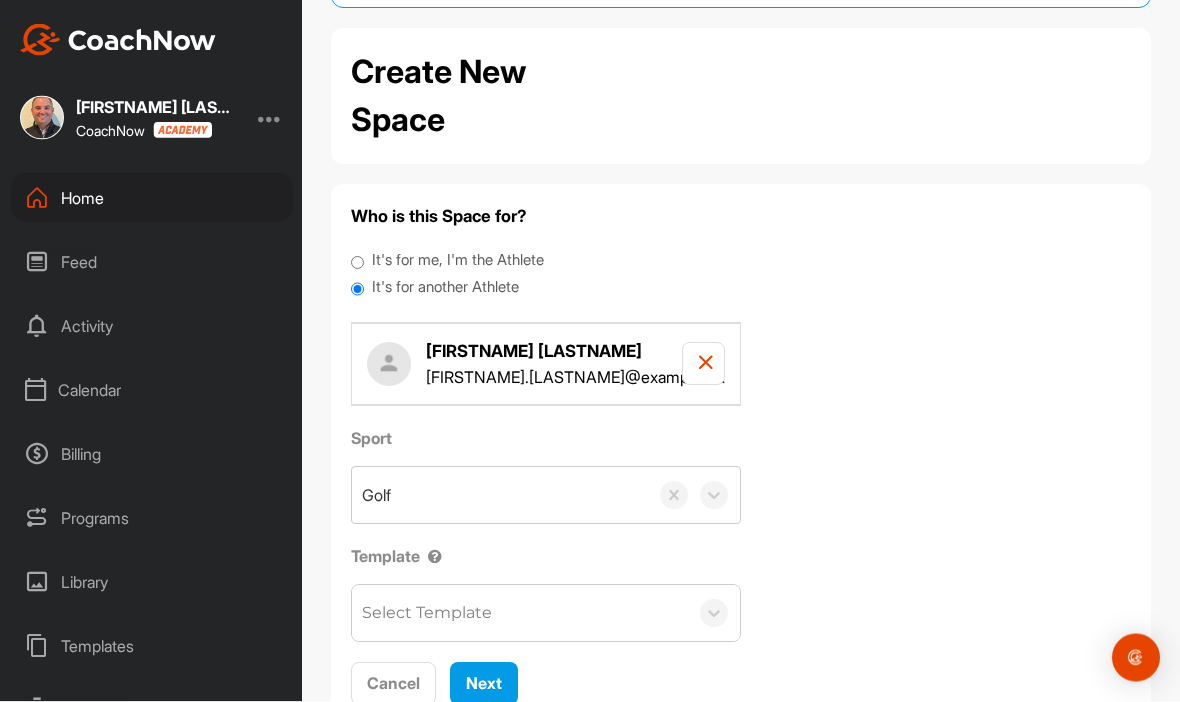 click on "Sport Golf Template    Select Template" at bounding box center (741, 535) 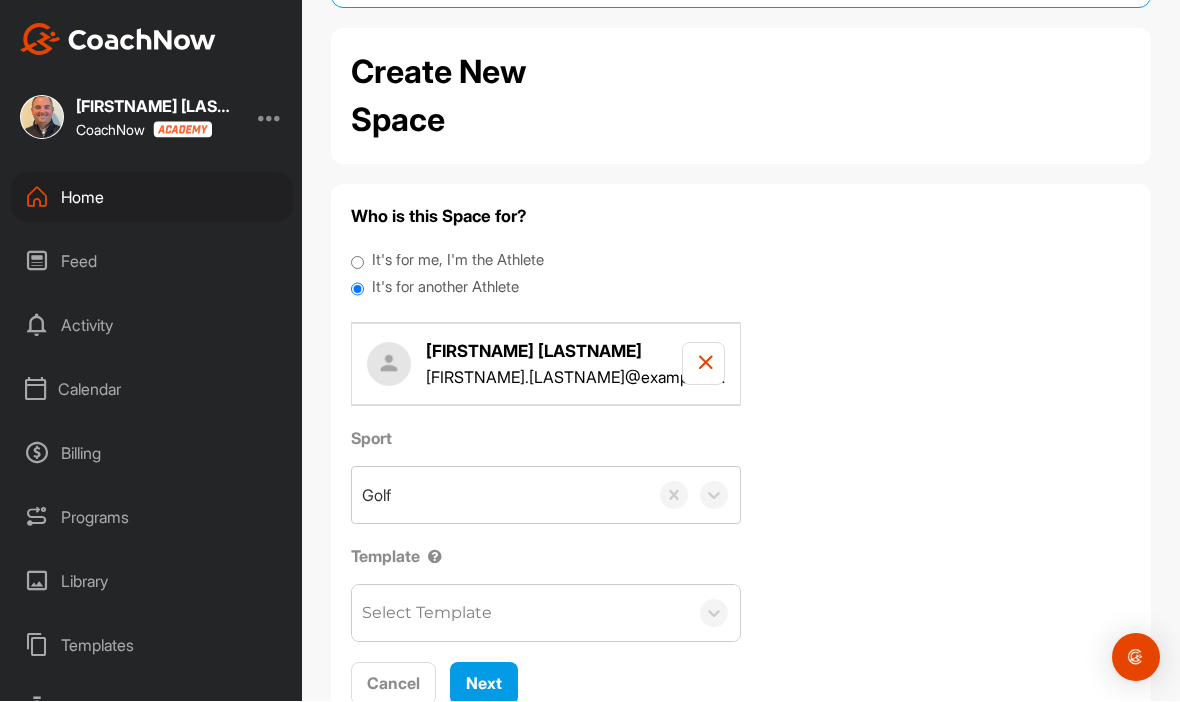 click on "Next" at bounding box center [484, 684] 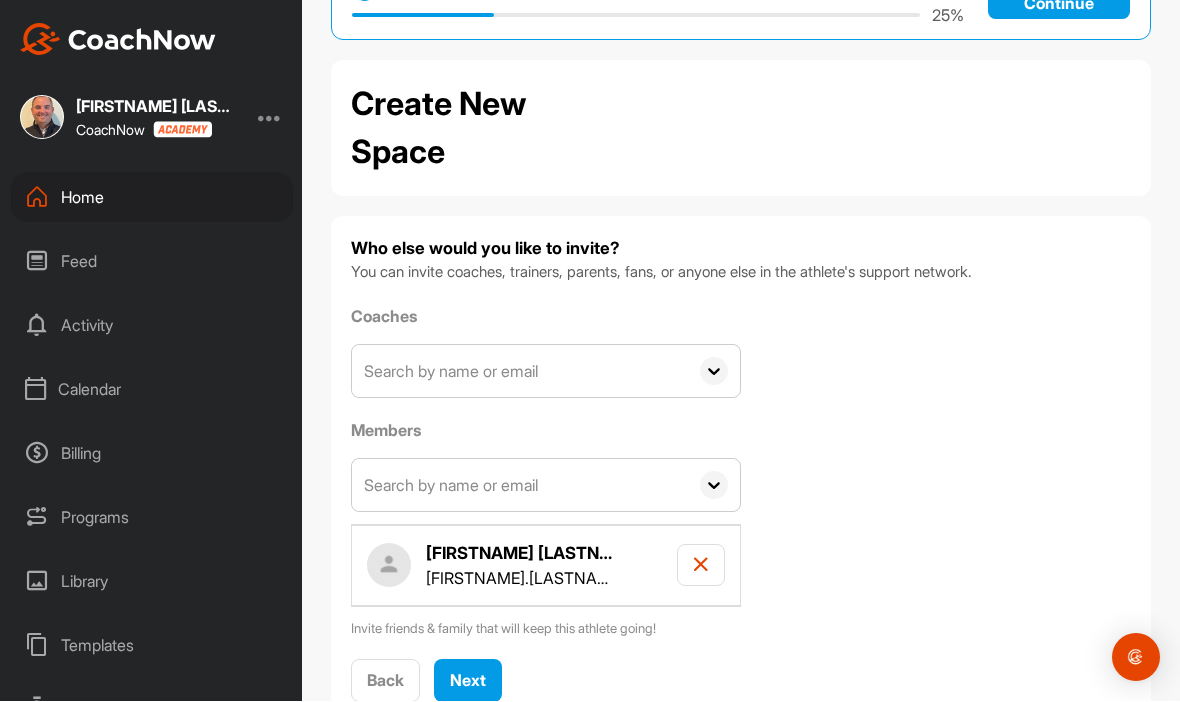 scroll, scrollTop: 70, scrollLeft: 0, axis: vertical 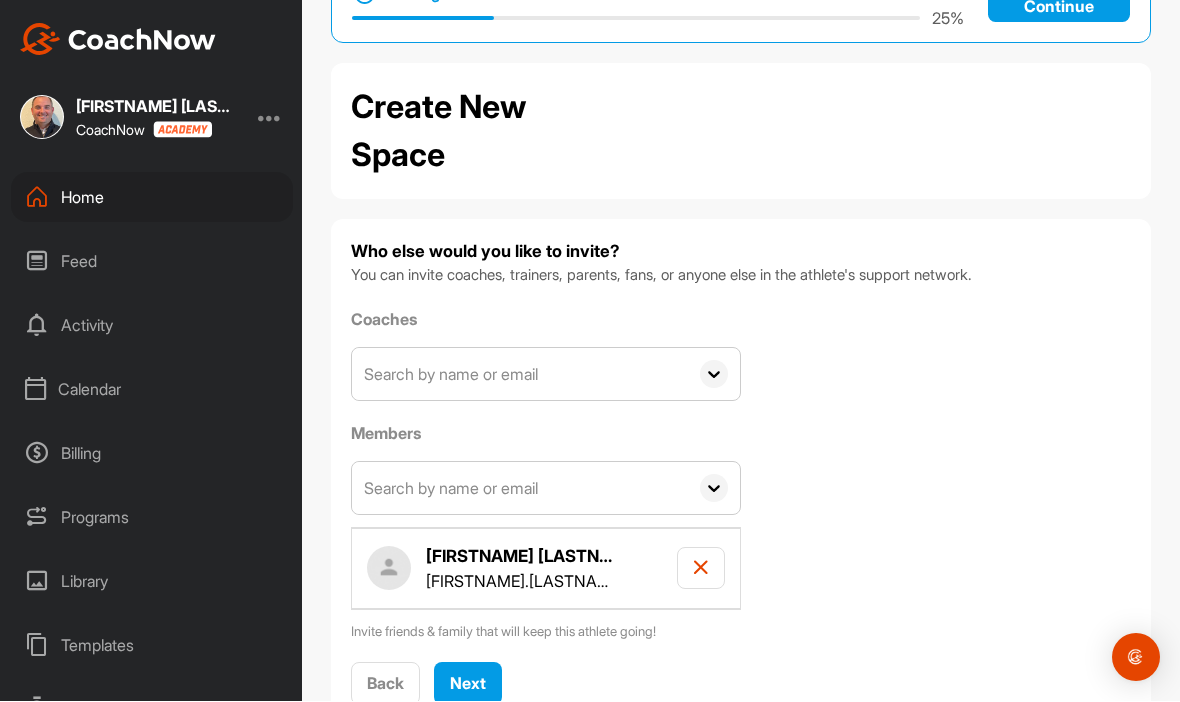 click 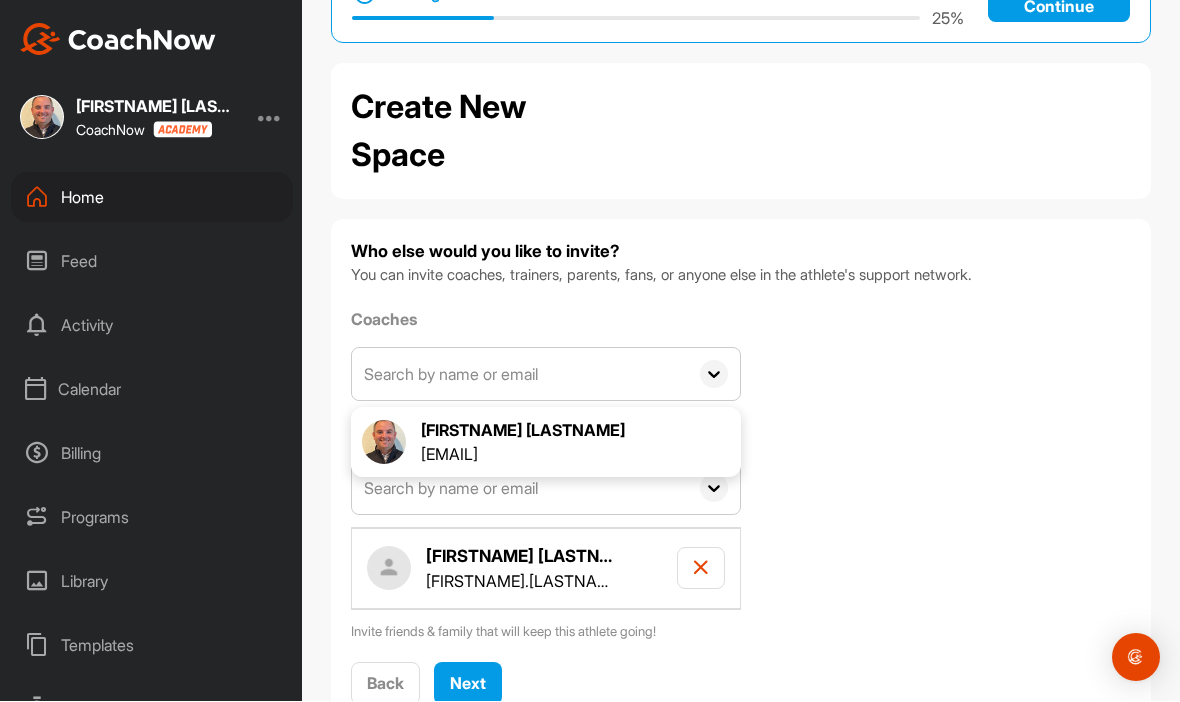 click at bounding box center [714, 375] 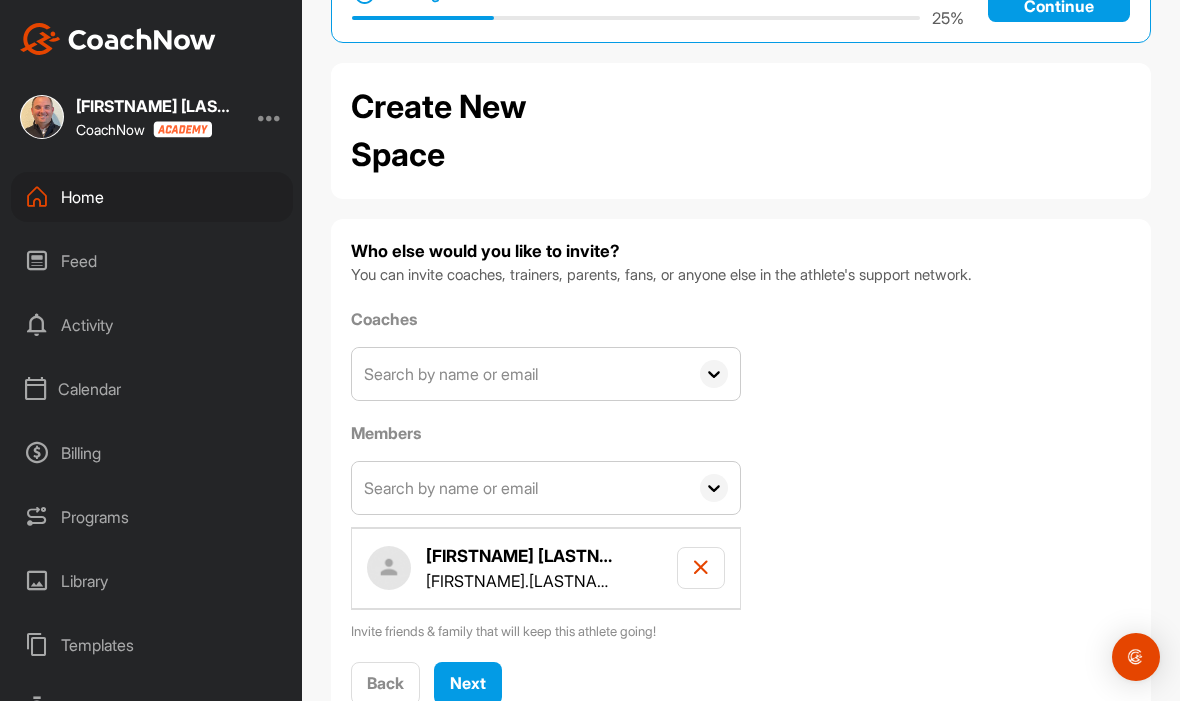 click on "Next" at bounding box center (468, 684) 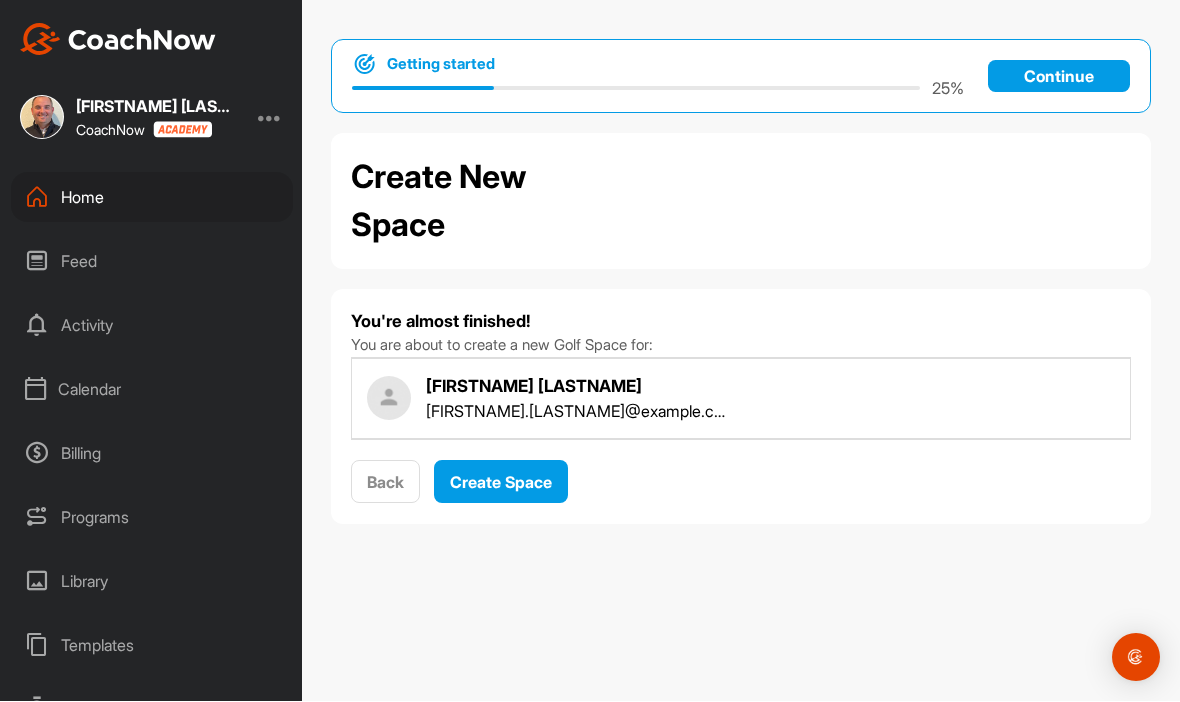 click on "Create Space" at bounding box center (501, 483) 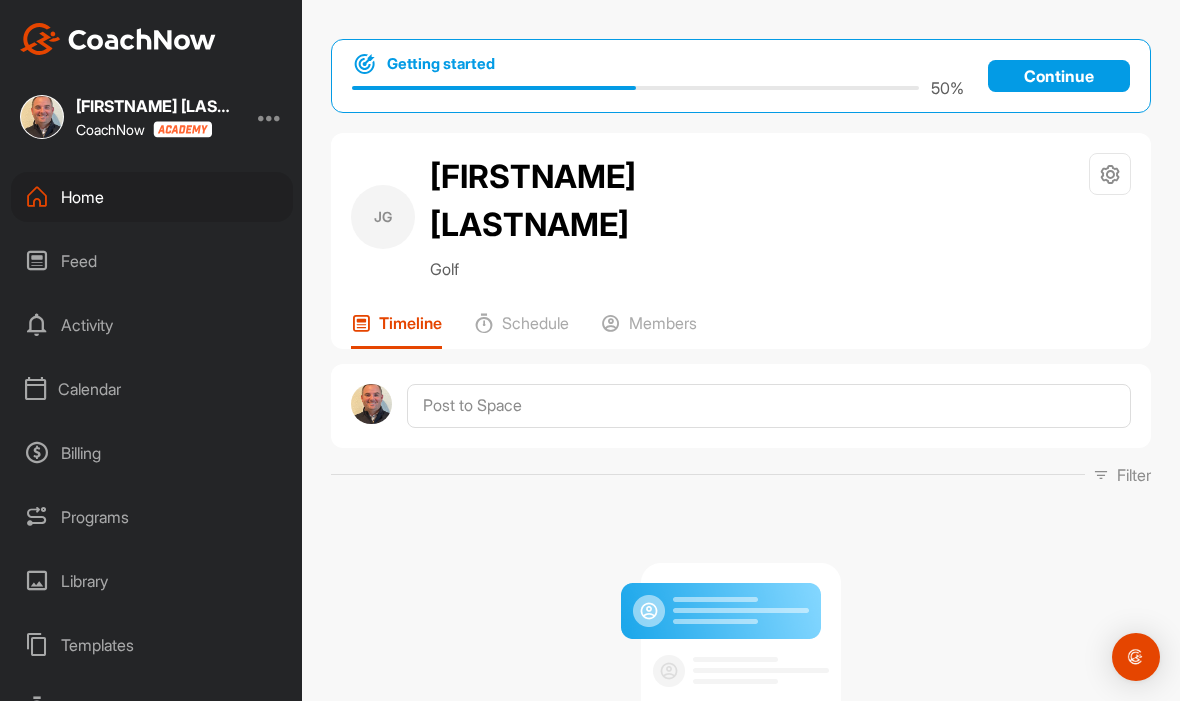 click on "Feed" at bounding box center [152, 262] 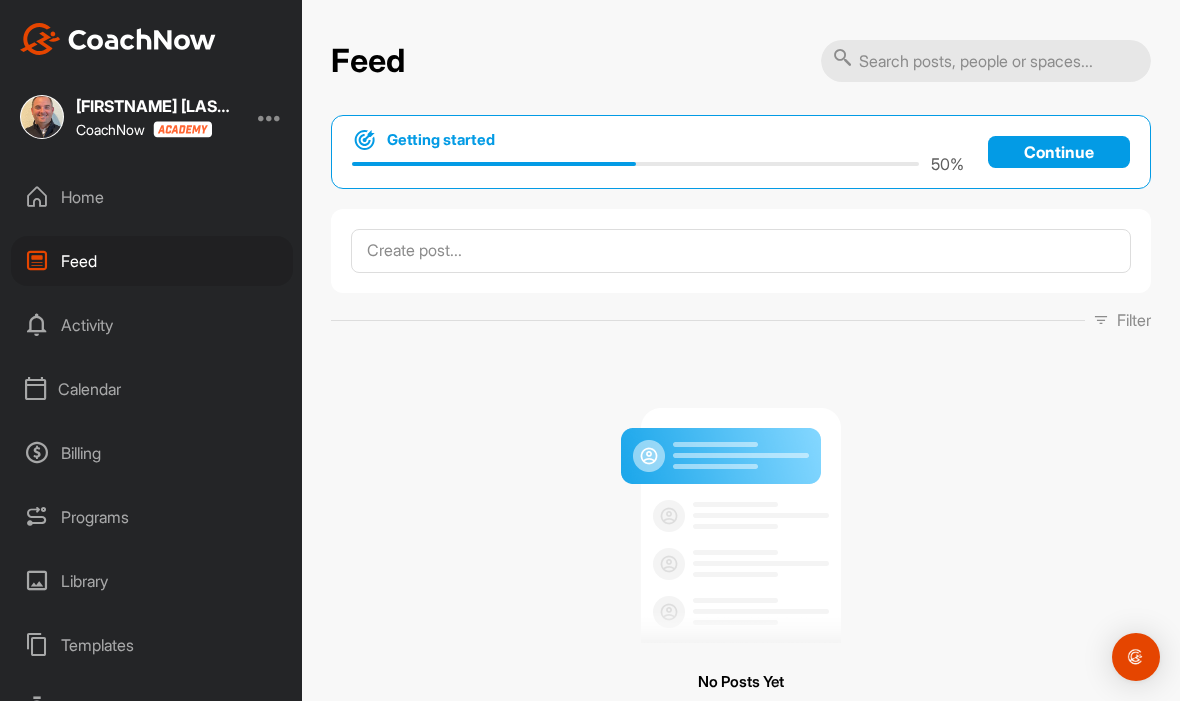 click on "Activity" at bounding box center (152, 326) 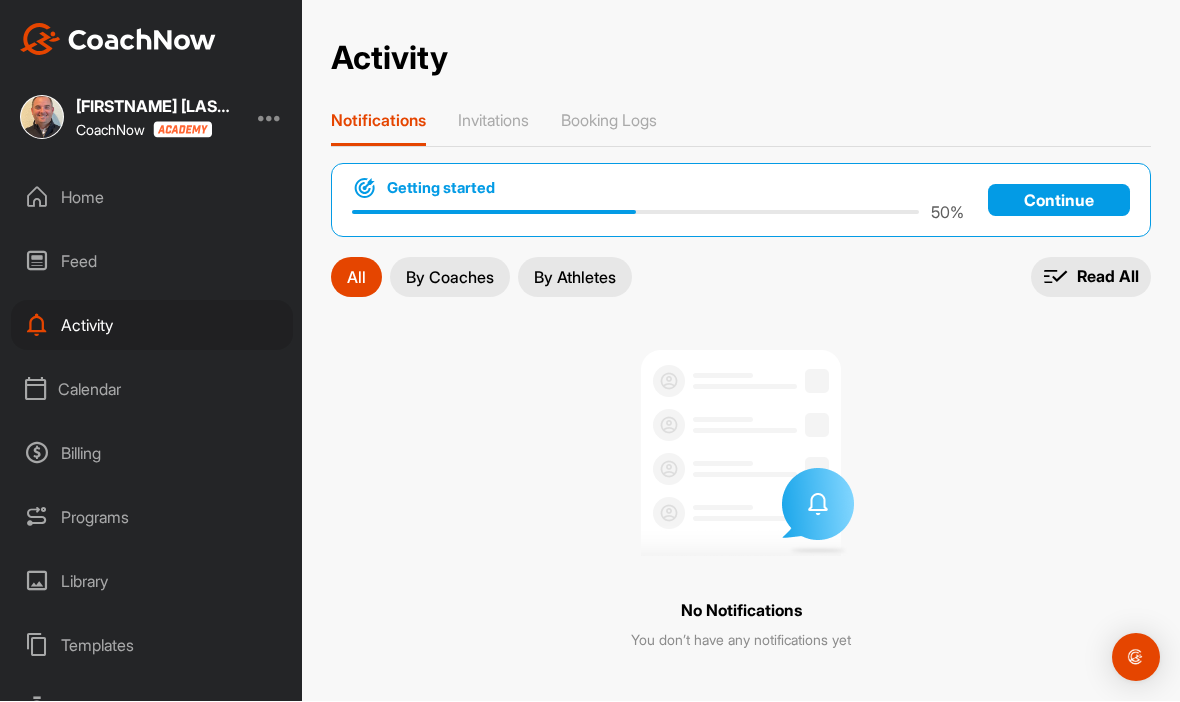 click on "Calendar" at bounding box center (152, 390) 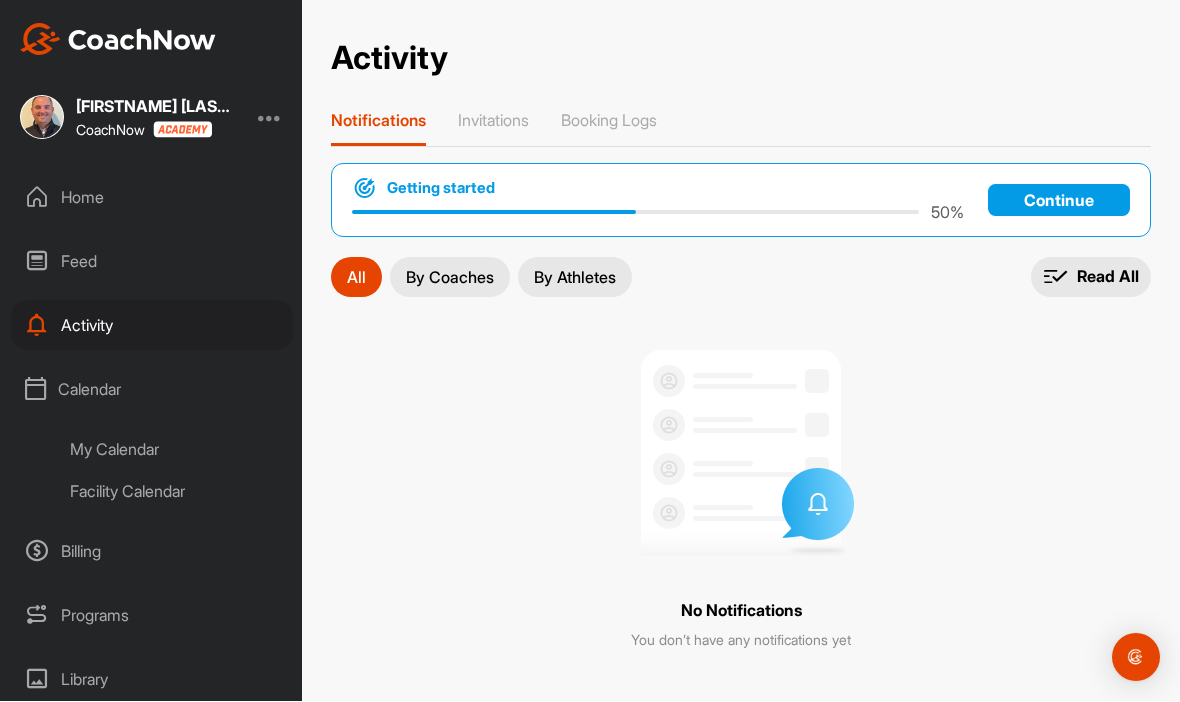 click on "My Calendar" at bounding box center [174, 450] 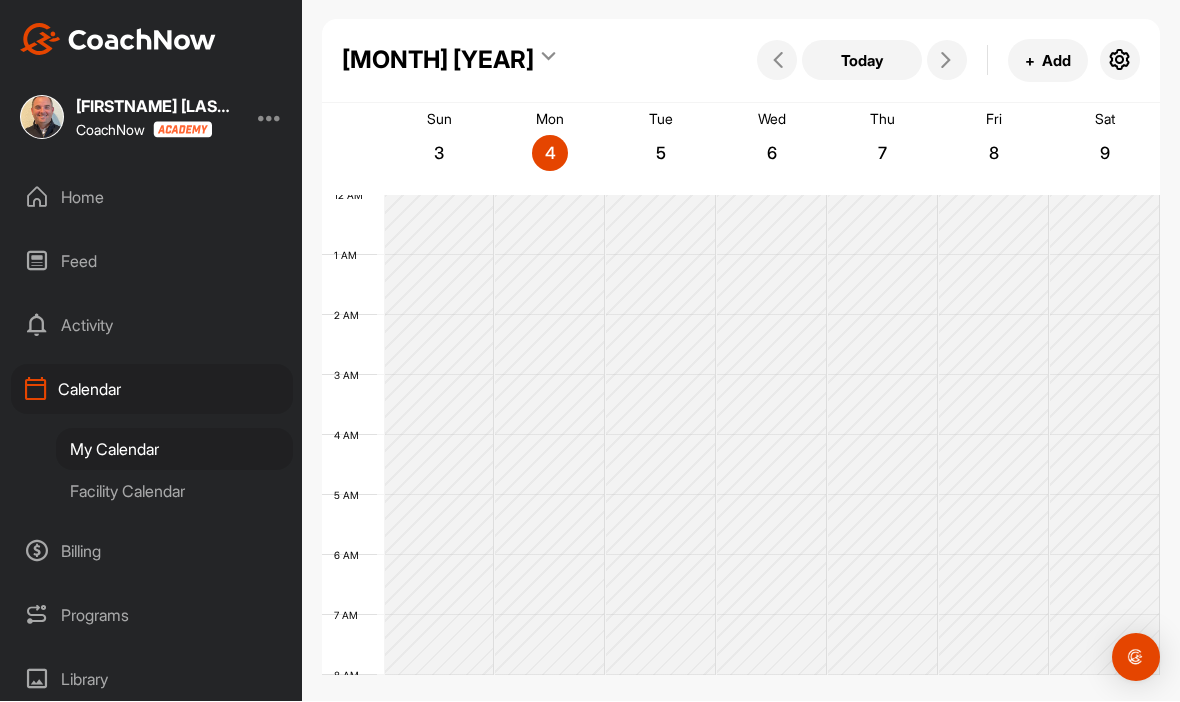 scroll, scrollTop: -5, scrollLeft: 0, axis: vertical 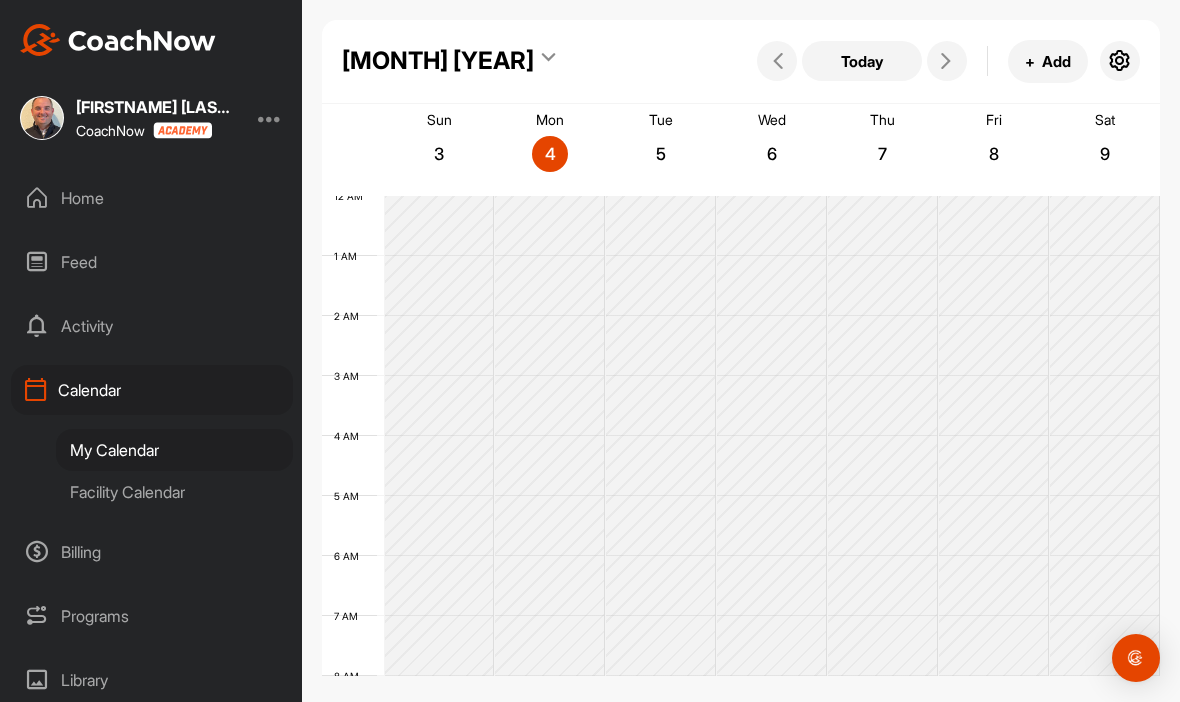 click at bounding box center (1120, 61) 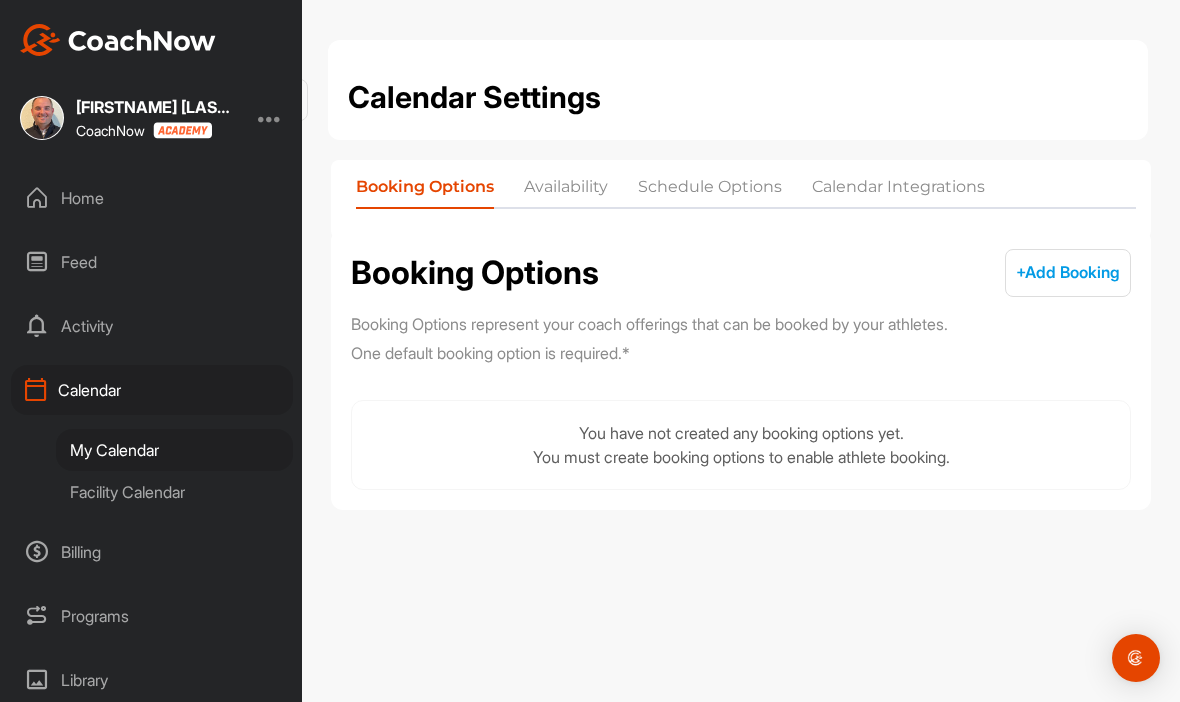 click on "Availability" at bounding box center [566, 191] 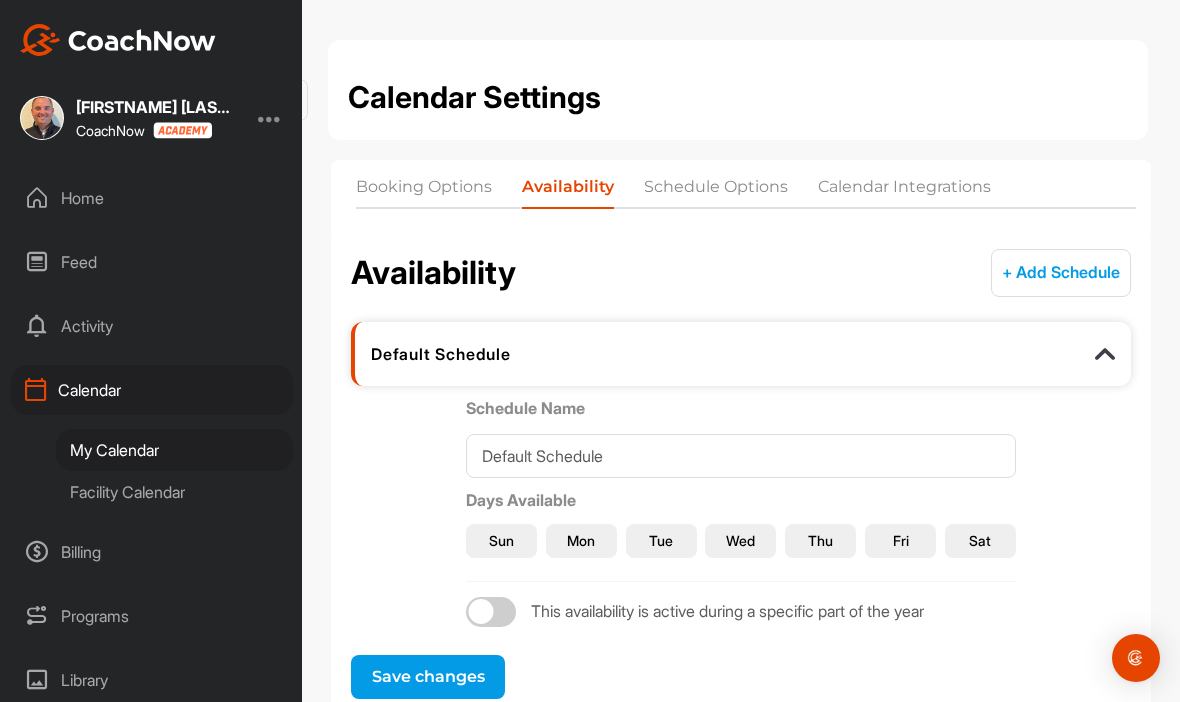 scroll, scrollTop: 69, scrollLeft: 0, axis: vertical 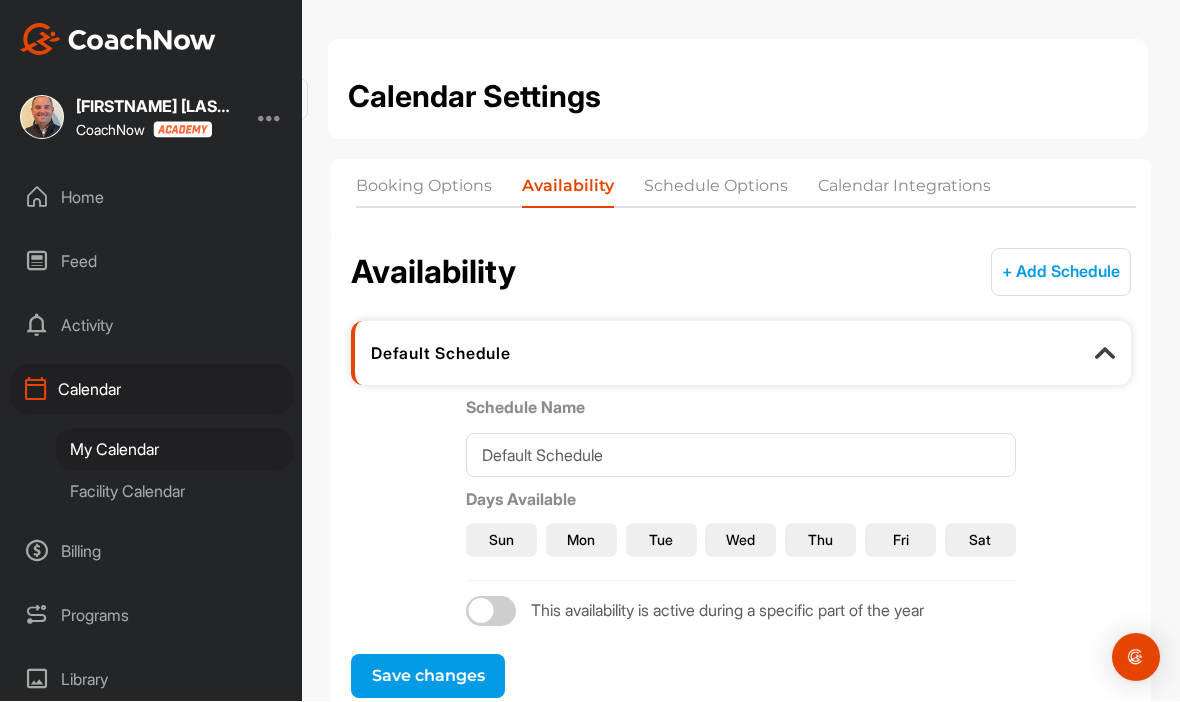 click on "Mon" at bounding box center [581, 540] 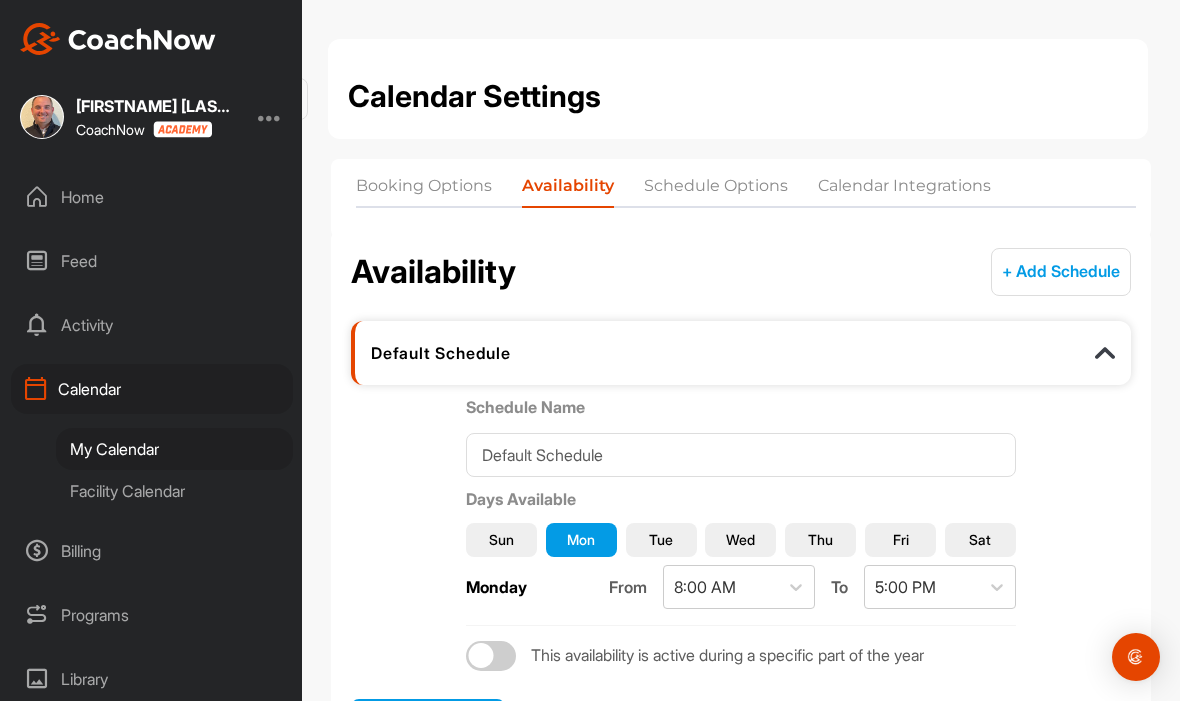 click on "Tue" at bounding box center (661, 541) 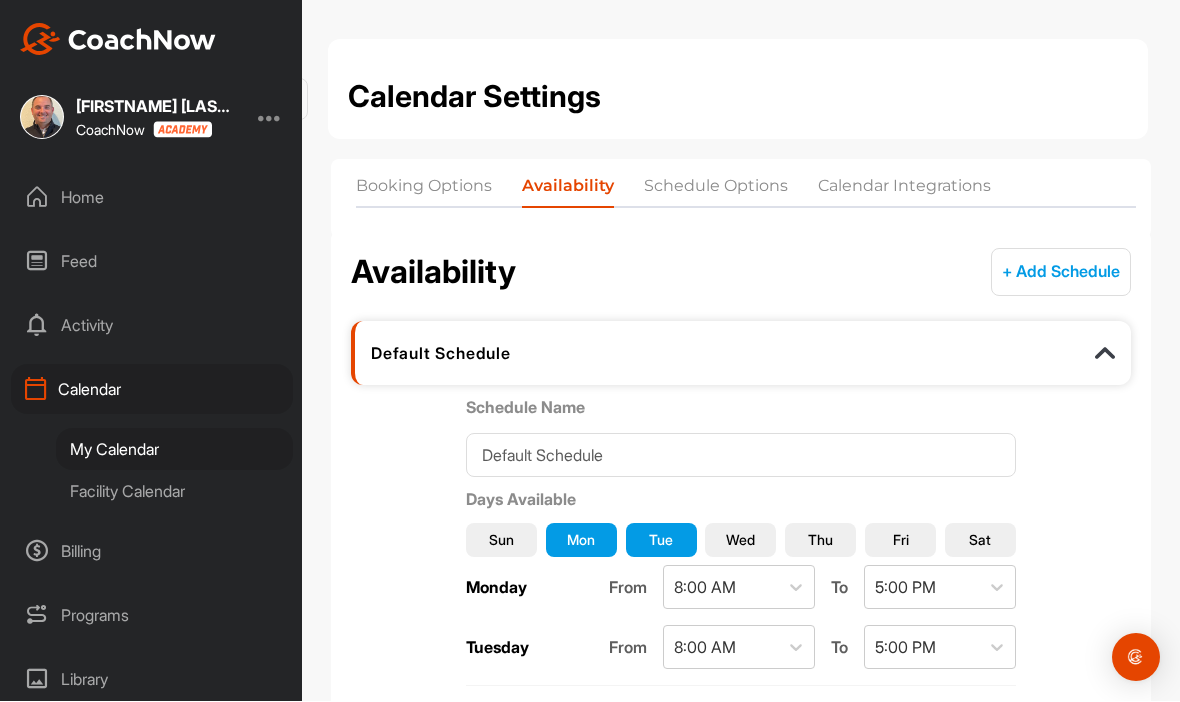 click on "Wed" at bounding box center (740, 540) 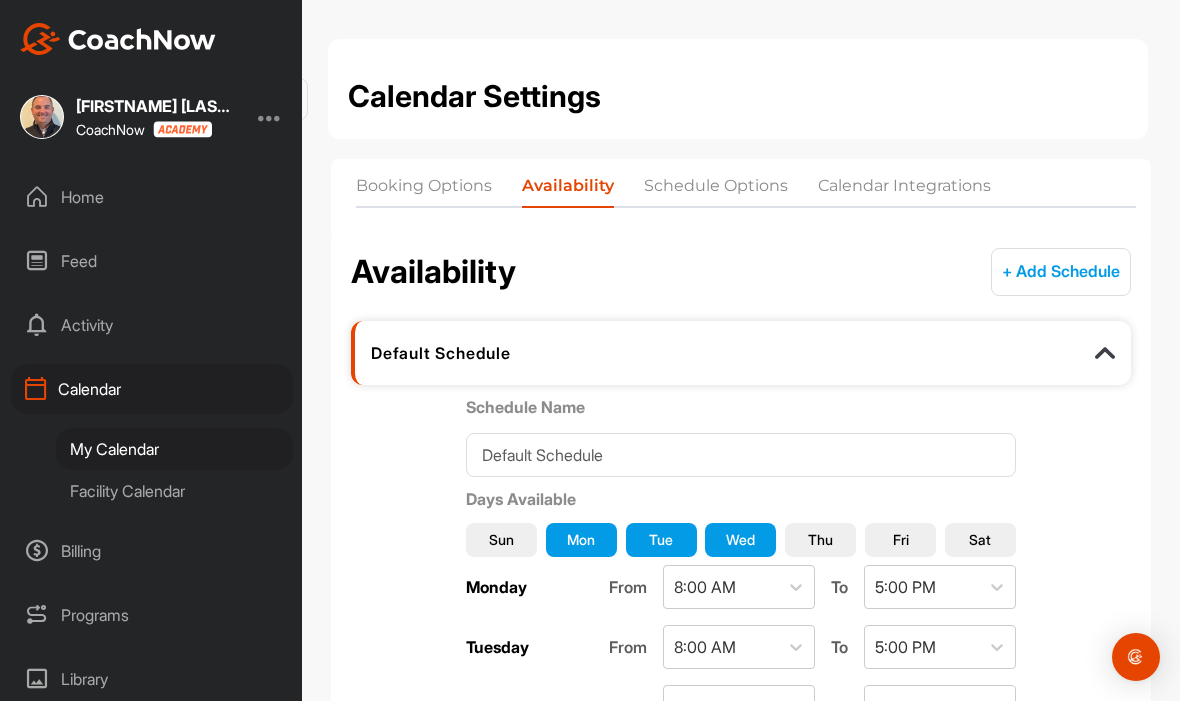 click on "Thu" at bounding box center (820, 541) 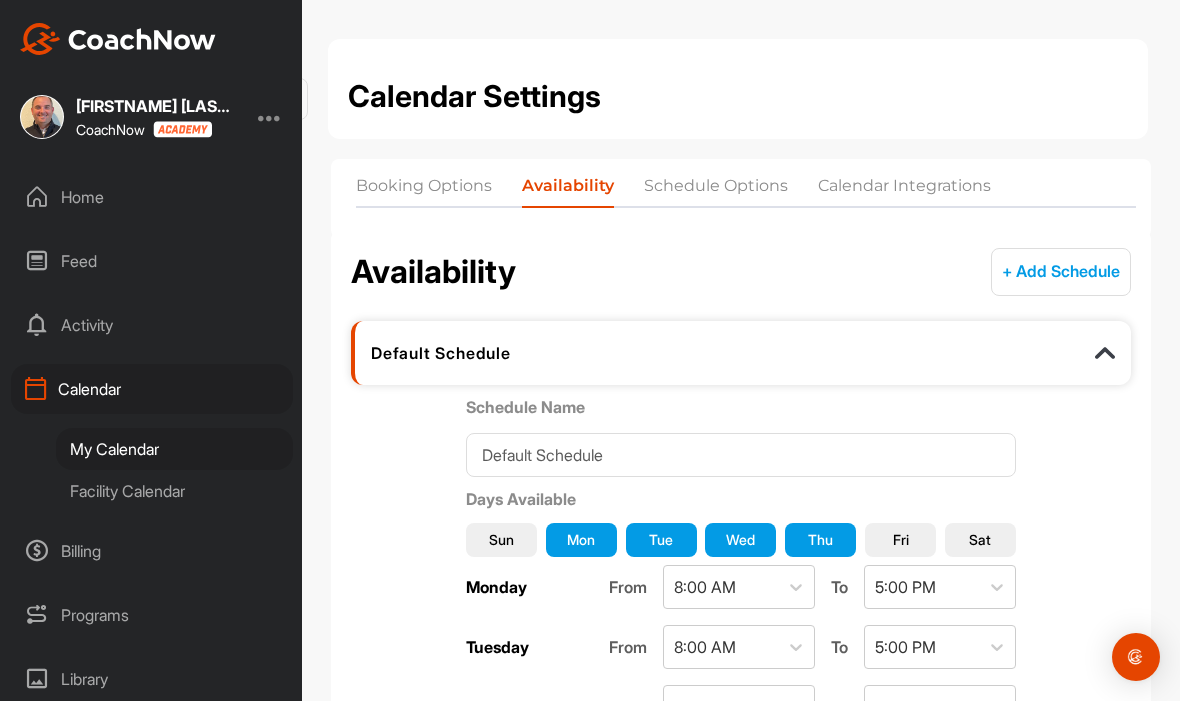 click on "Fri" at bounding box center [901, 540] 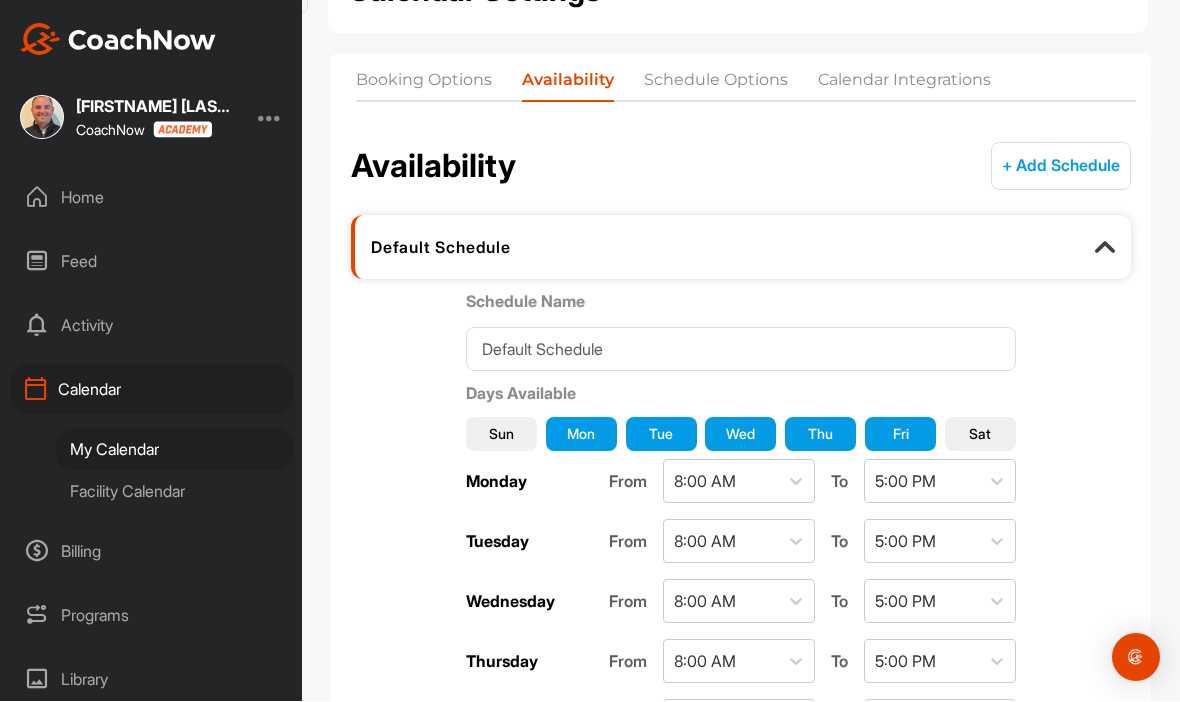 scroll, scrollTop: 117, scrollLeft: 0, axis: vertical 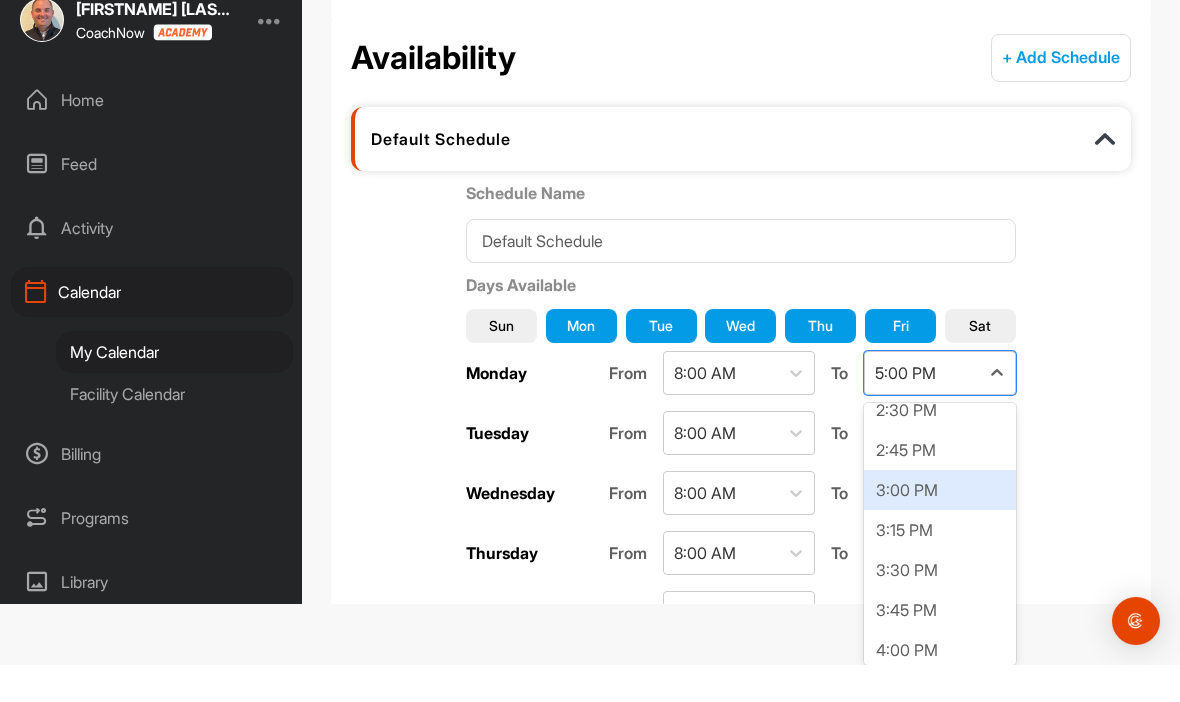 click on "3:00 PM" at bounding box center (940, 527) 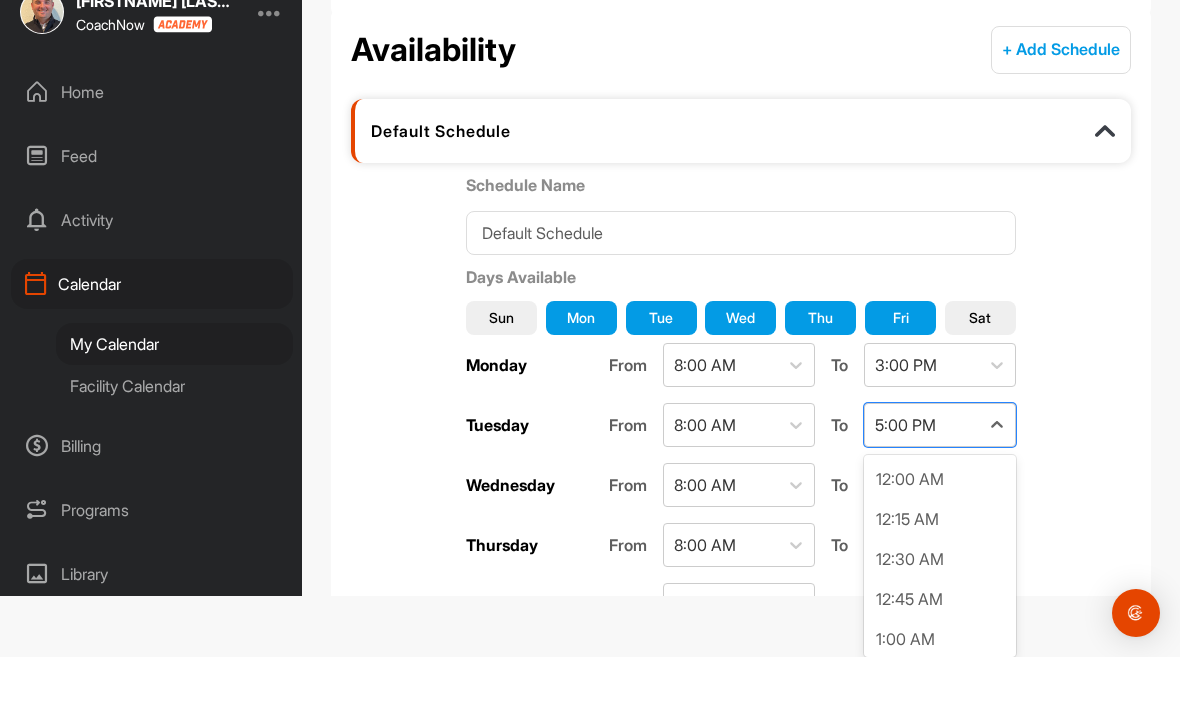 scroll, scrollTop: 85, scrollLeft: 0, axis: vertical 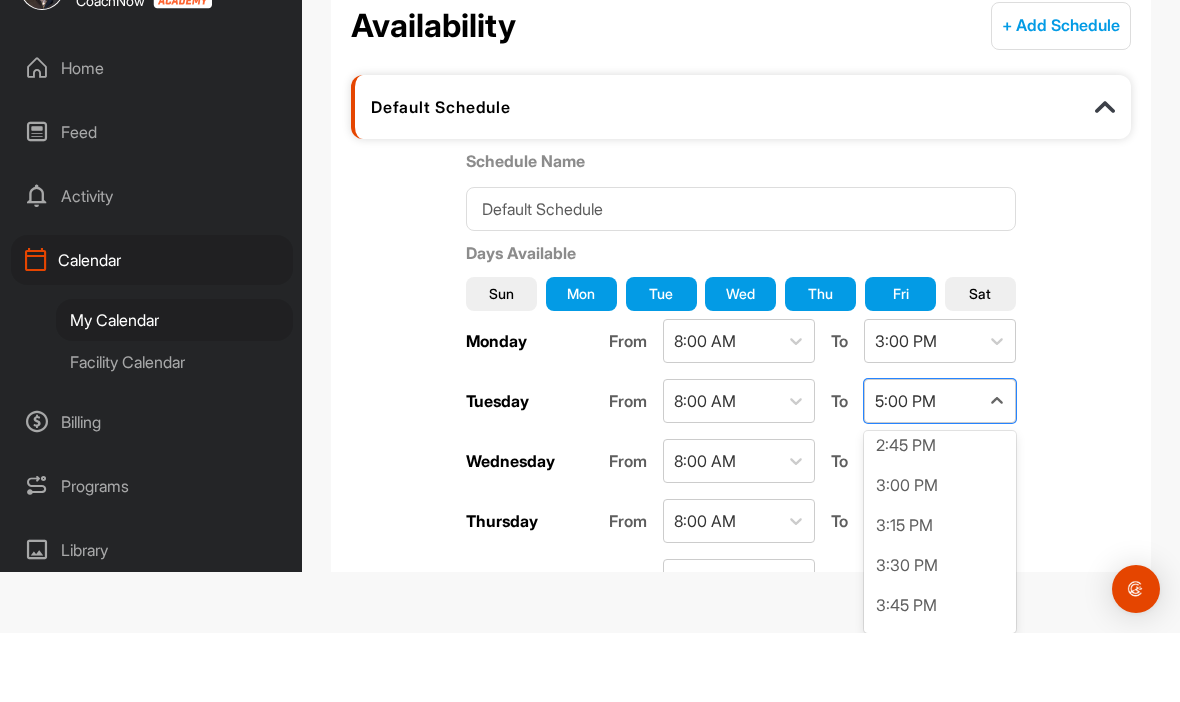 click on "3:00 PM" at bounding box center [940, 554] 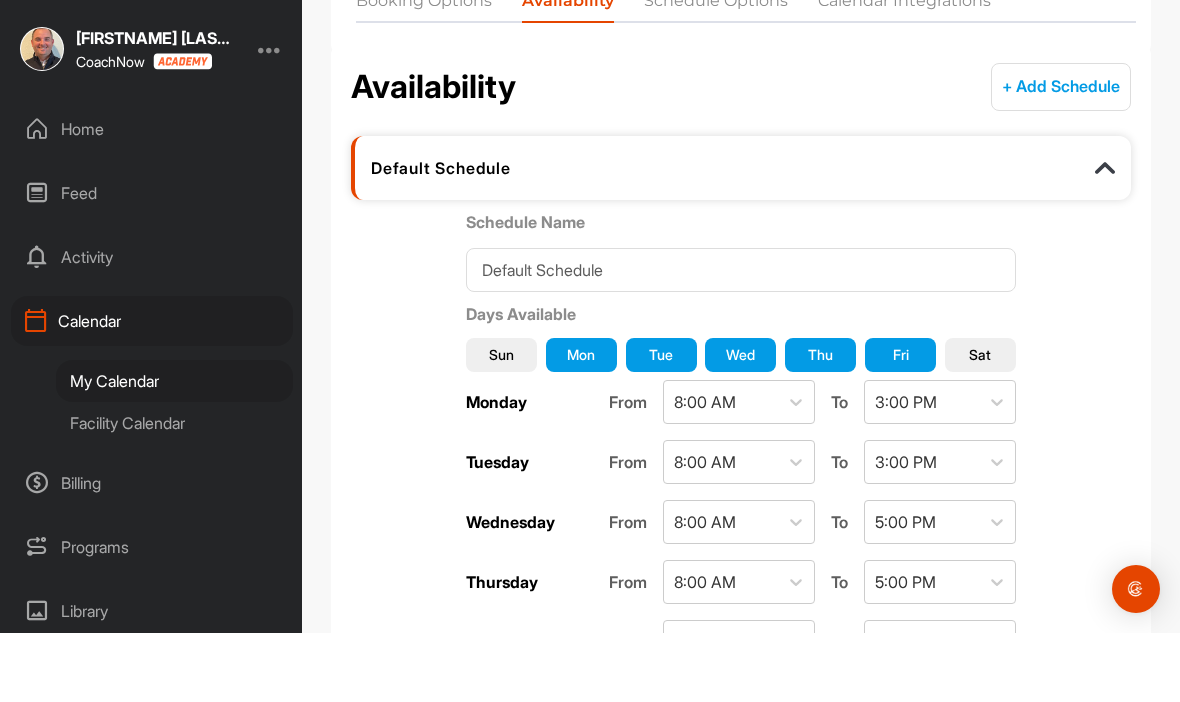 scroll, scrollTop: 69, scrollLeft: 0, axis: vertical 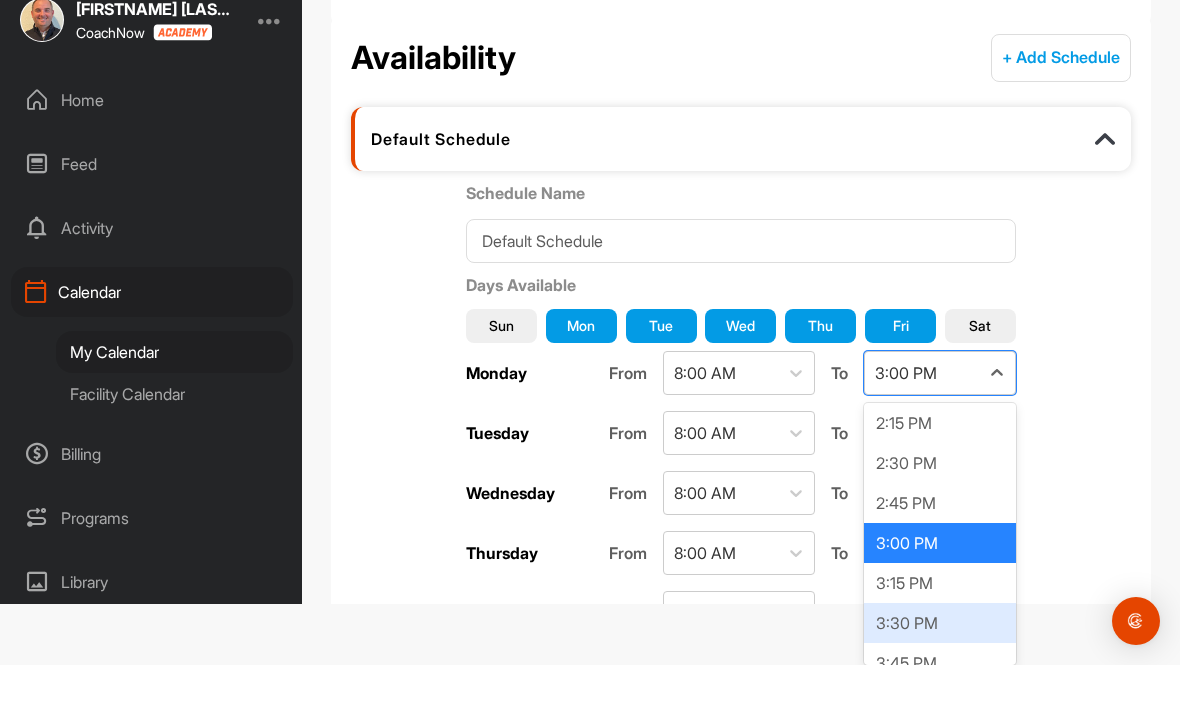 click on "3:30 PM" at bounding box center [940, 660] 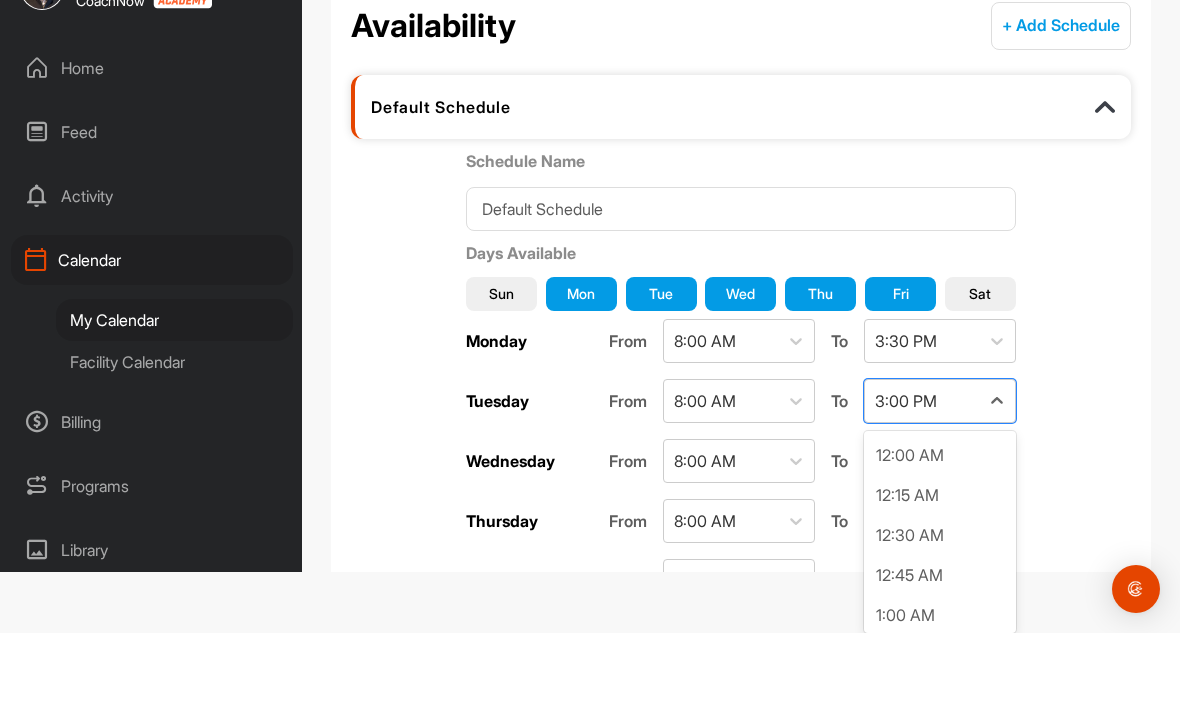 scroll, scrollTop: 70, scrollLeft: 0, axis: vertical 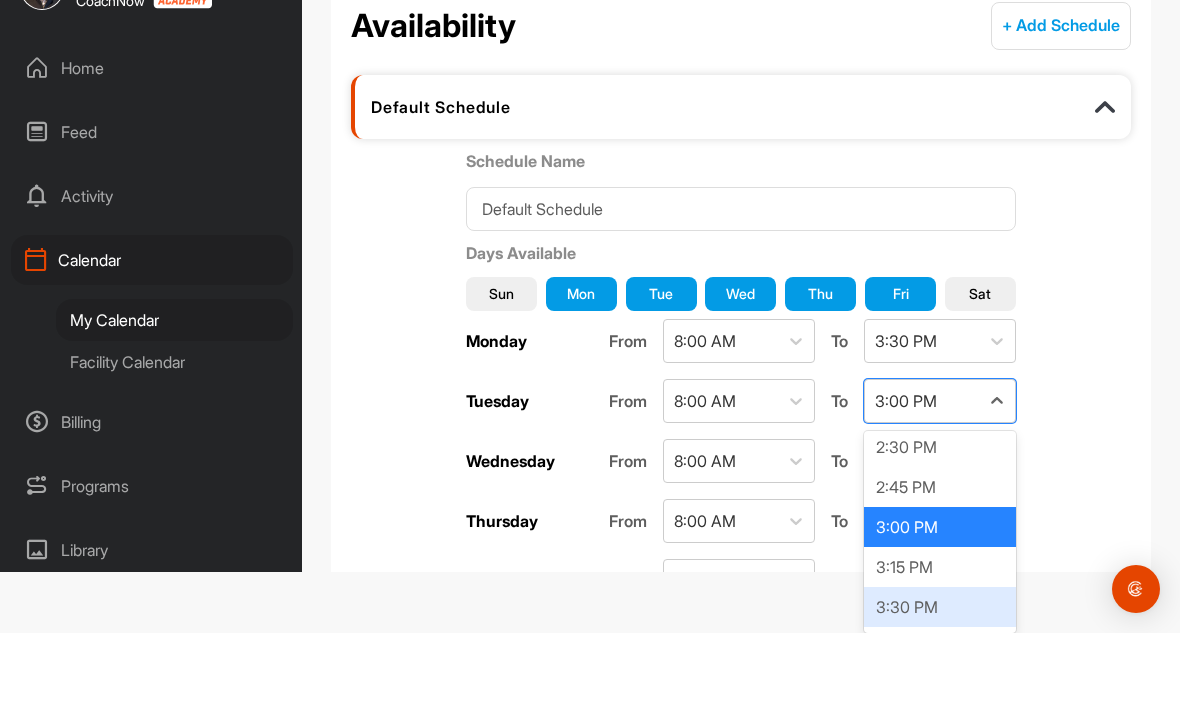 click on "3:30 PM" at bounding box center [940, 676] 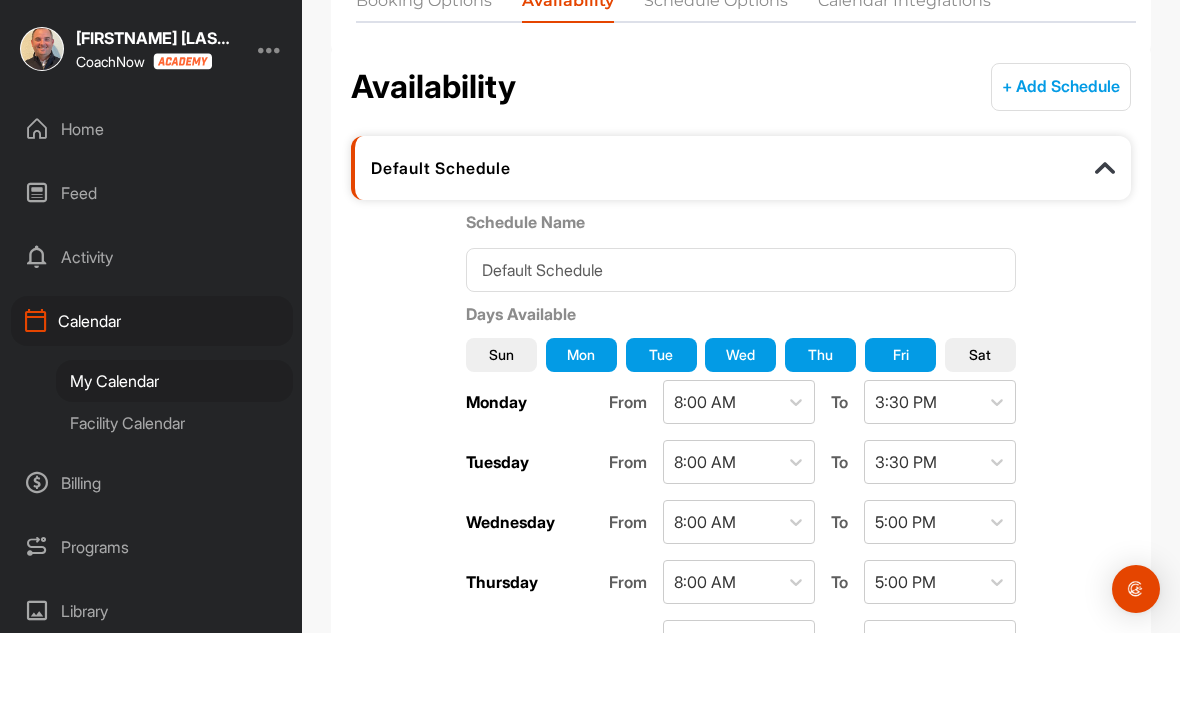 scroll, scrollTop: 69, scrollLeft: 0, axis: vertical 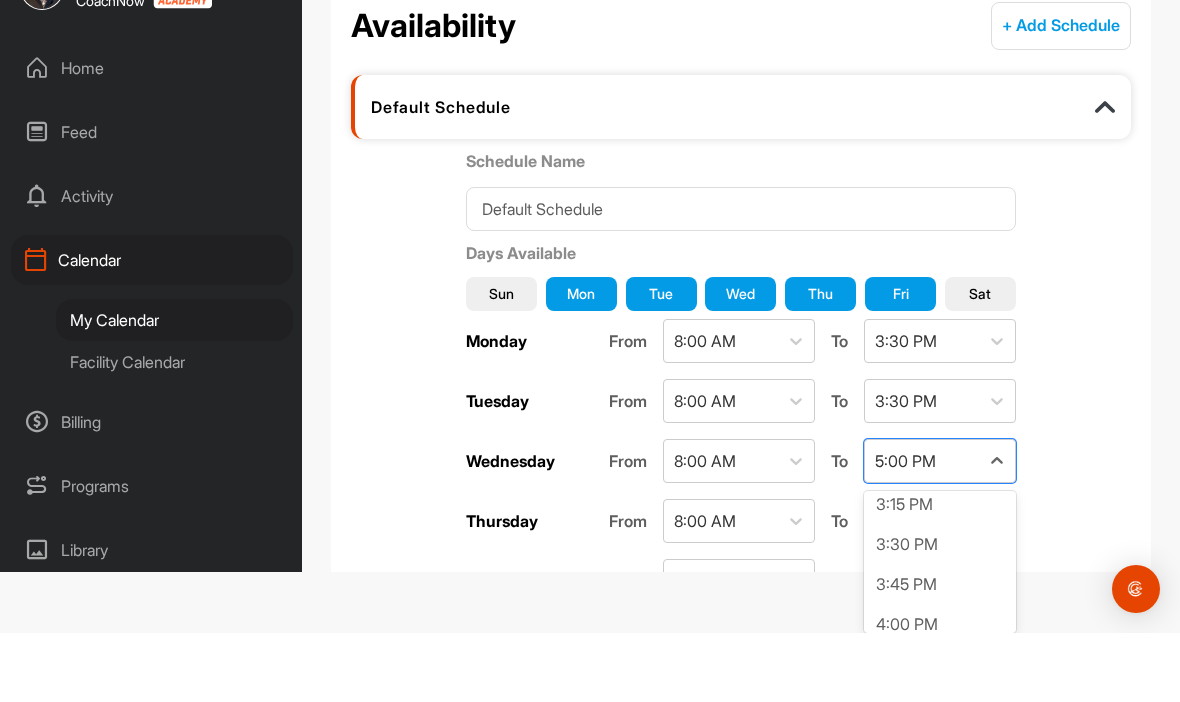 click on "3:30 PM" at bounding box center [940, 613] 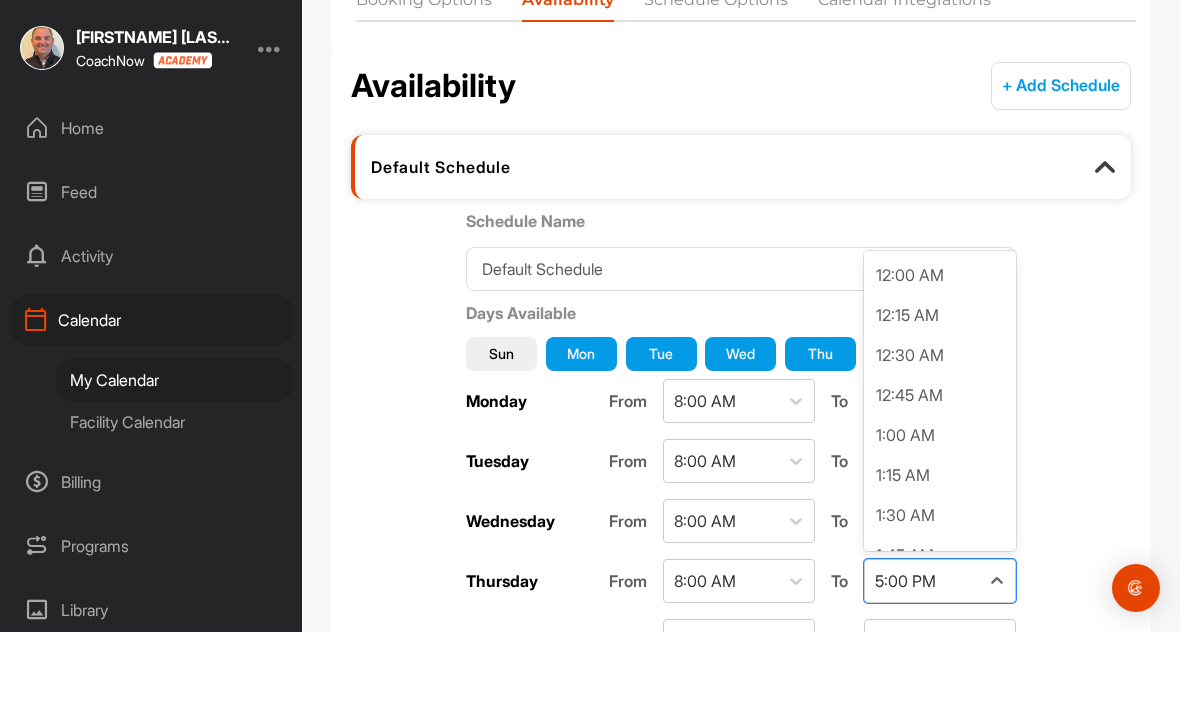 scroll, scrollTop: 70, scrollLeft: 0, axis: vertical 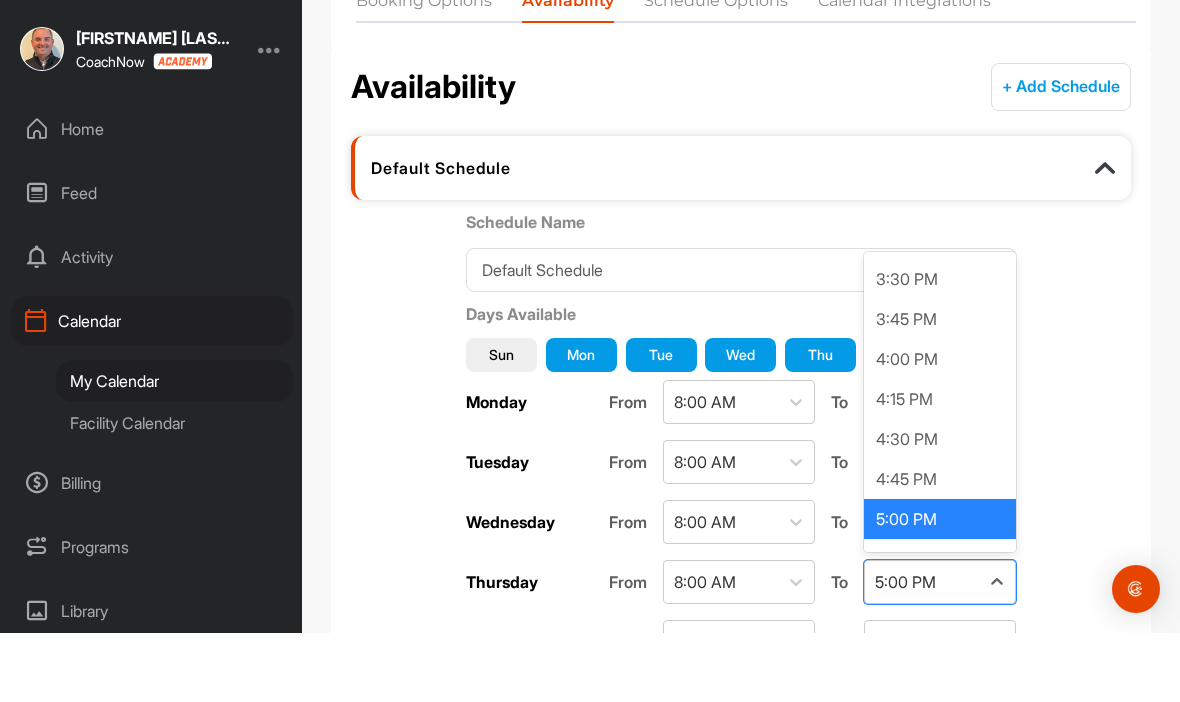 click on "3:30 PM" at bounding box center (940, 348) 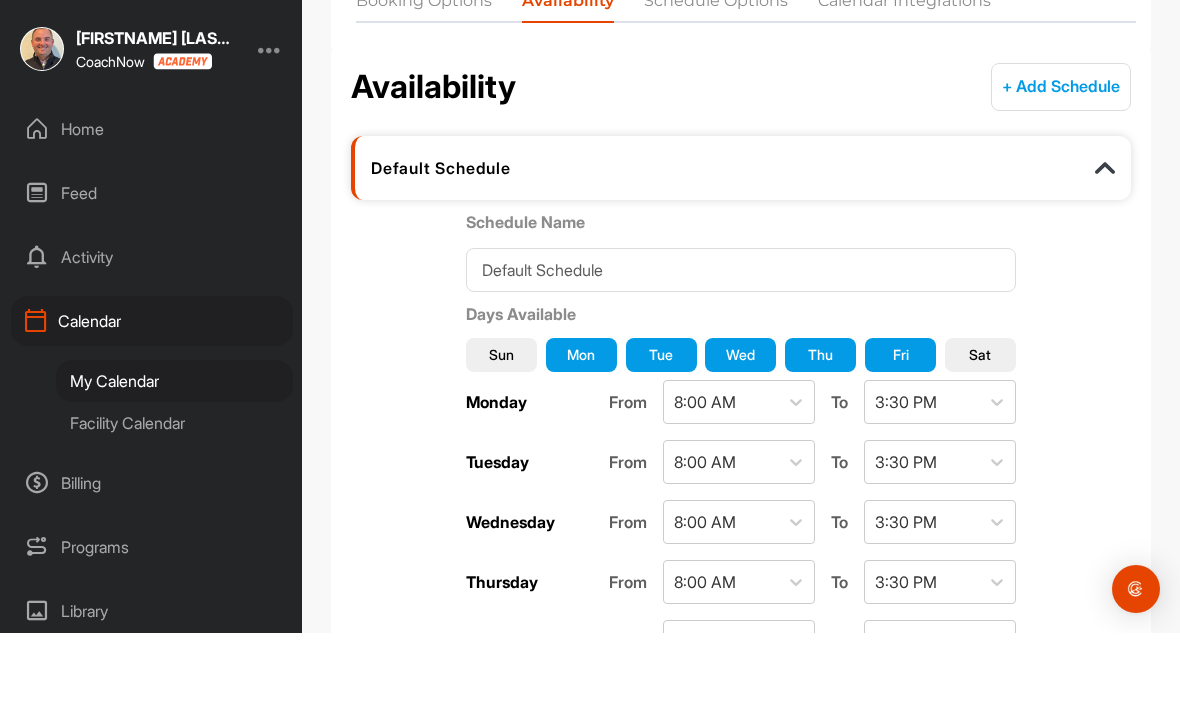 scroll, scrollTop: 69, scrollLeft: 0, axis: vertical 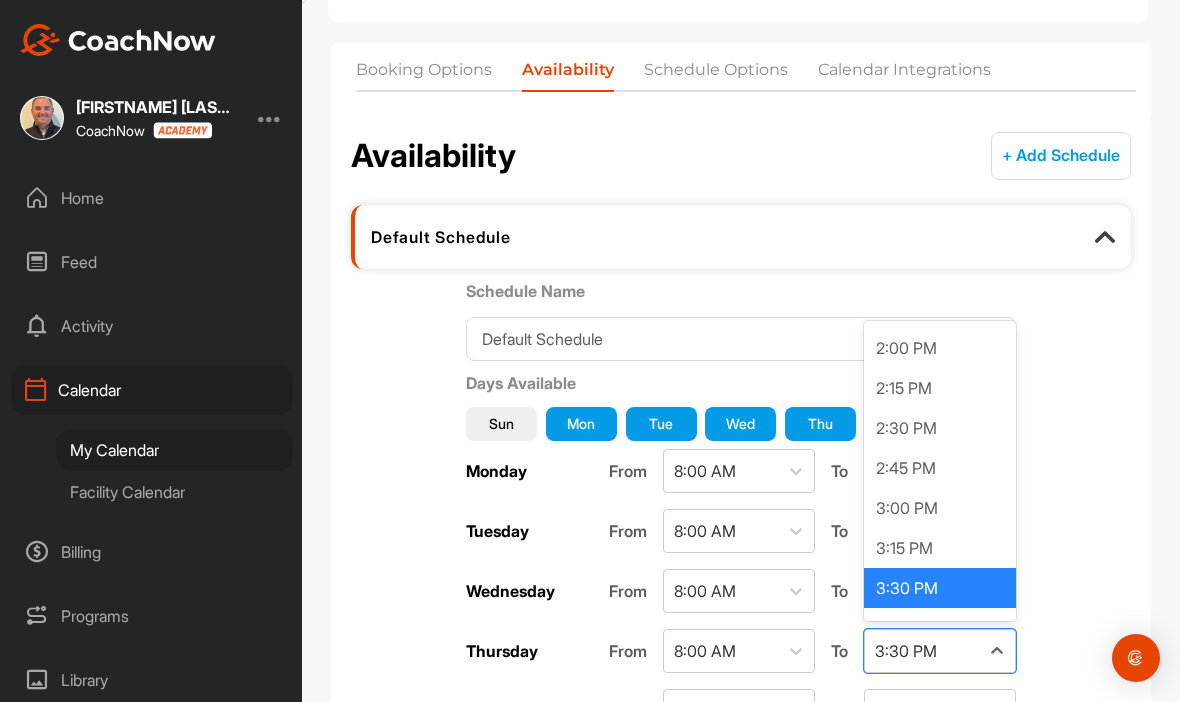 click on "3:30 PM" at bounding box center (940, 588) 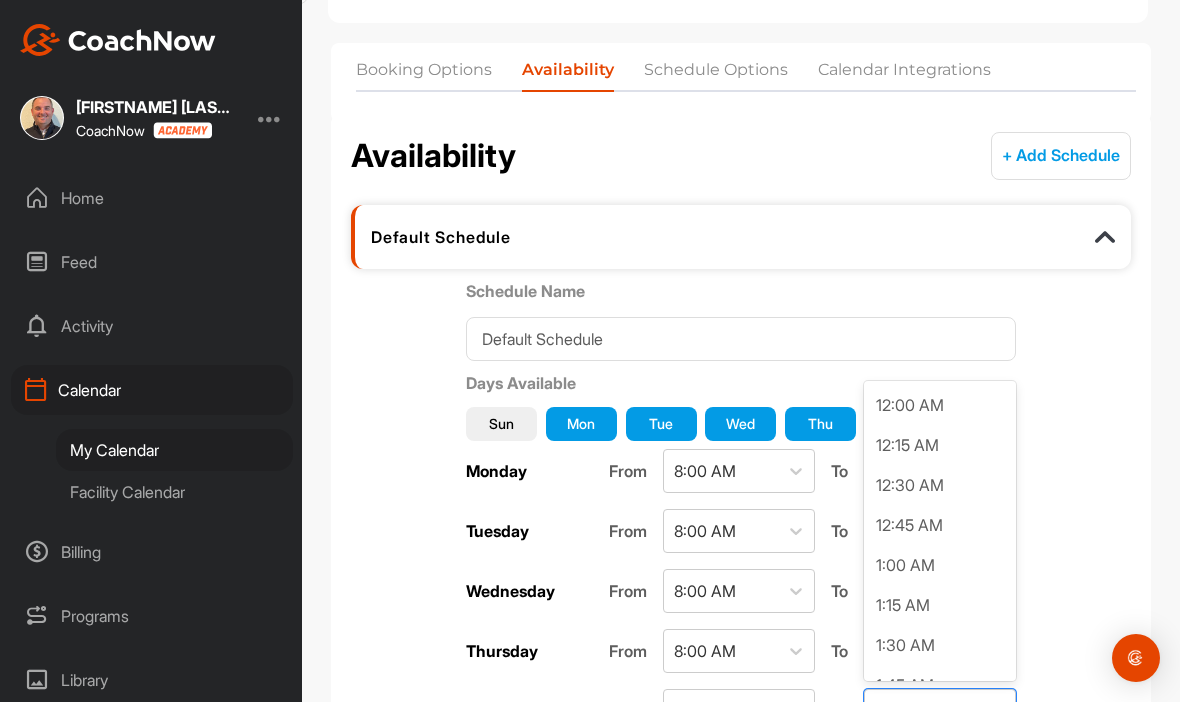 scroll, scrollTop: 70, scrollLeft: 0, axis: vertical 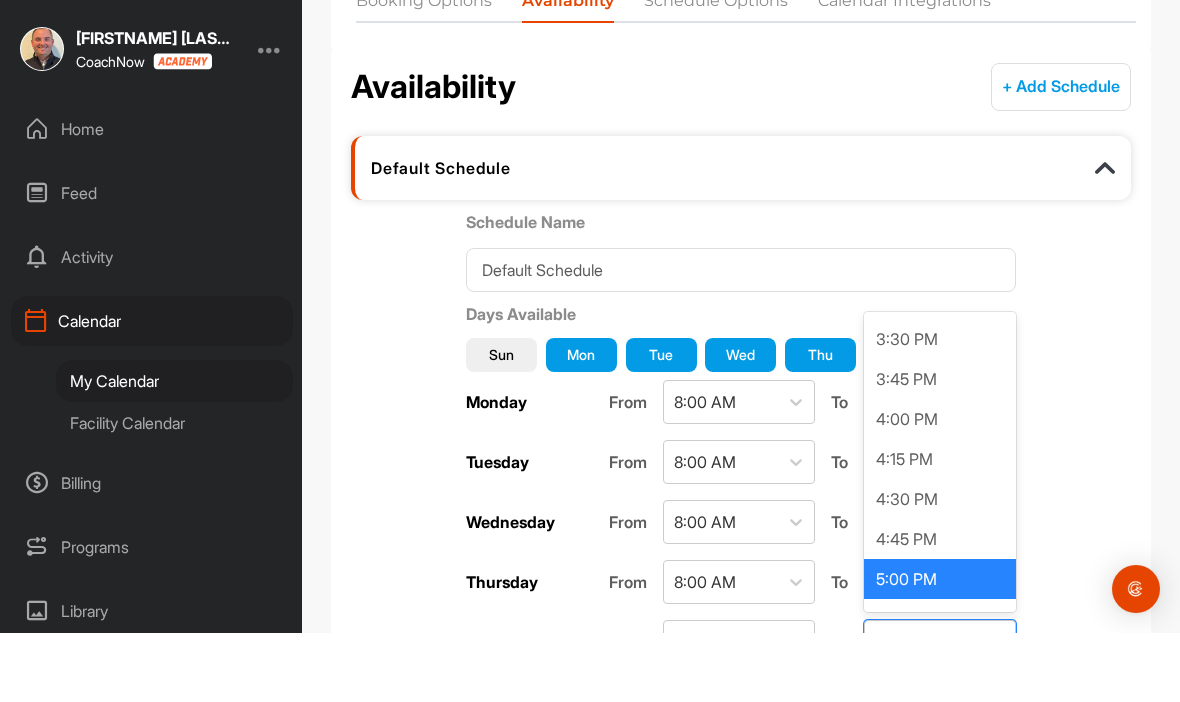 click on "3:30 PM" at bounding box center [940, 408] 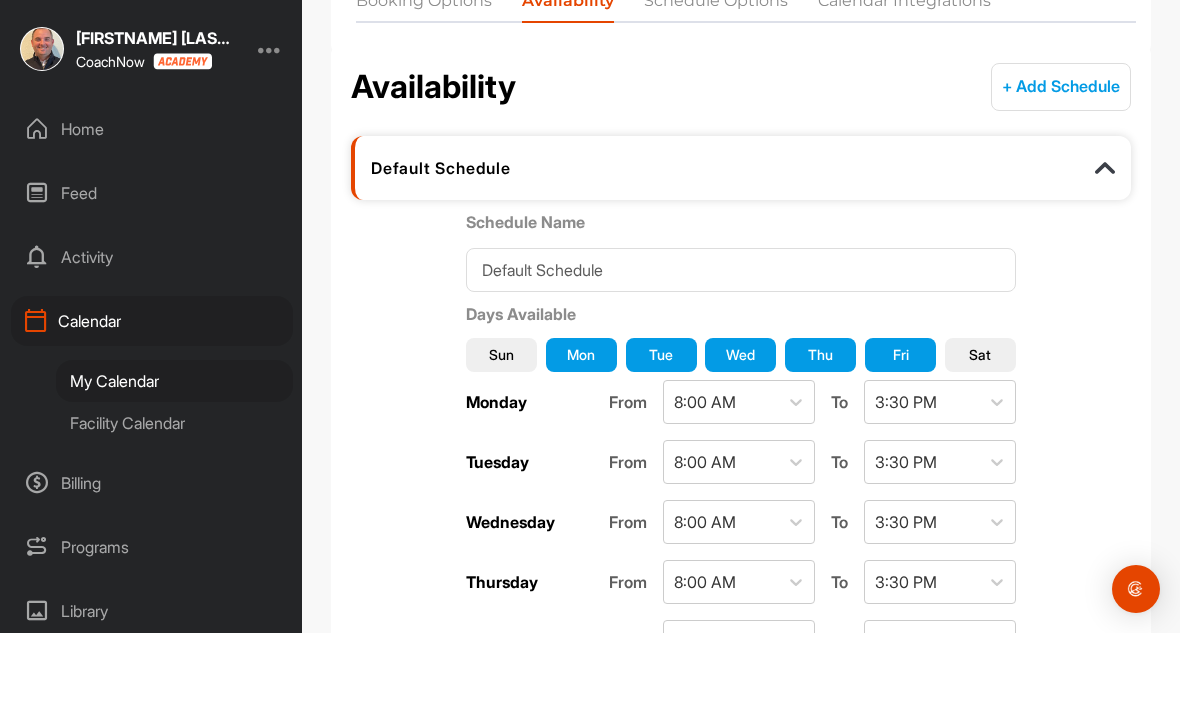 scroll, scrollTop: 69, scrollLeft: 0, axis: vertical 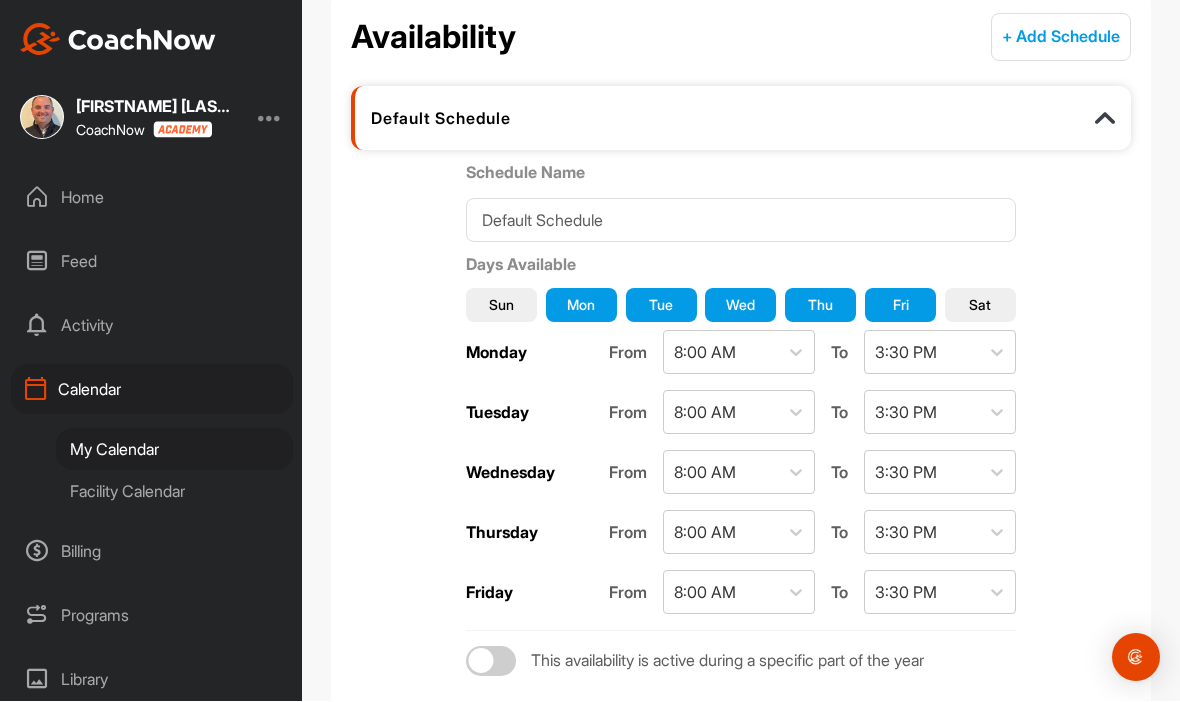 click on "Sat" at bounding box center (980, 306) 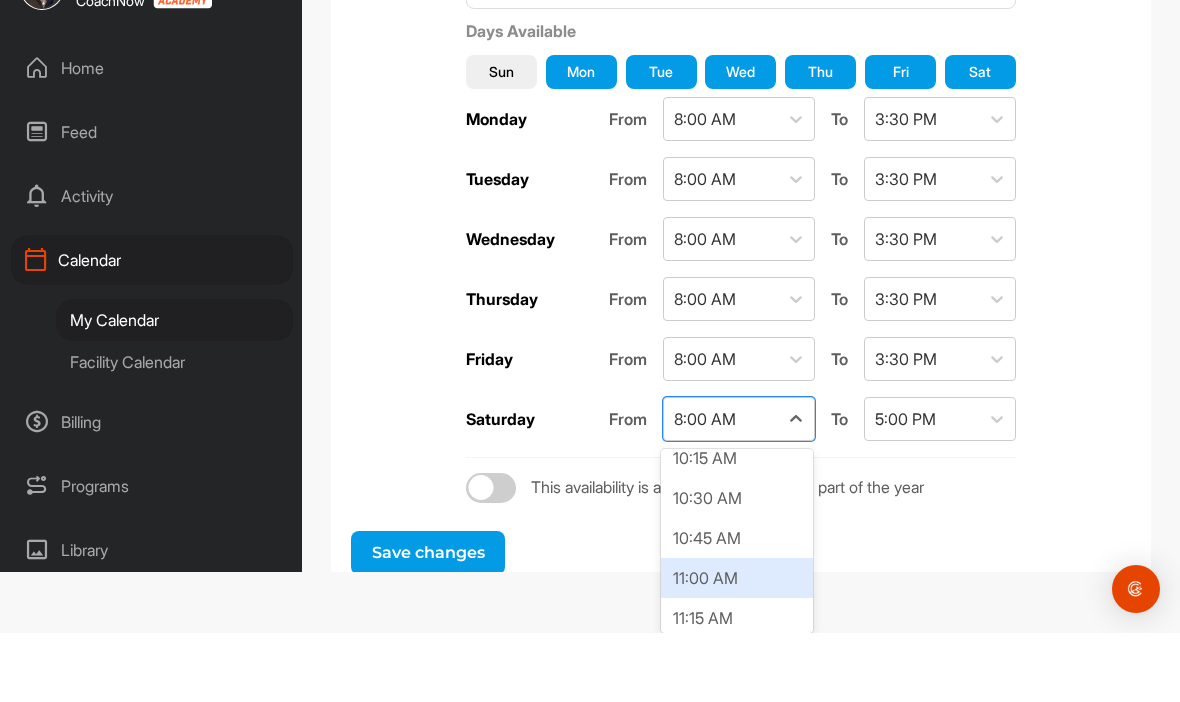click on "11:00 AM" at bounding box center [737, 647] 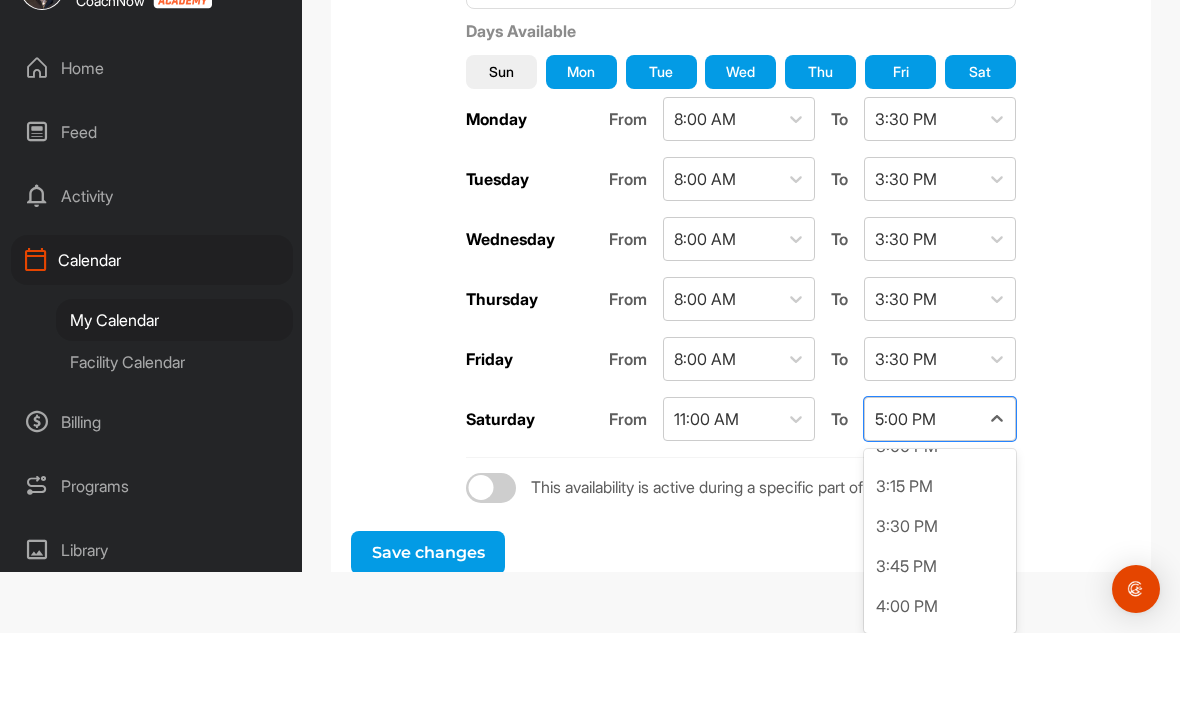 click on "3:30 PM" at bounding box center (940, 595) 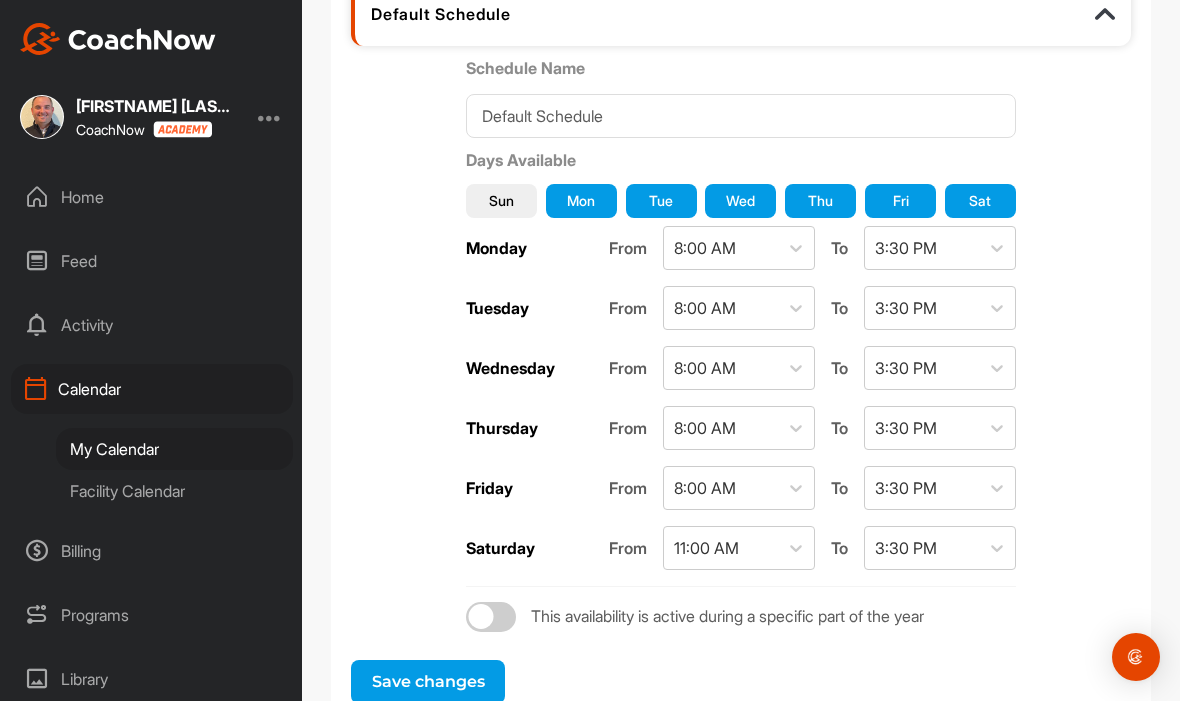 click on "Save changes" at bounding box center (428, 683) 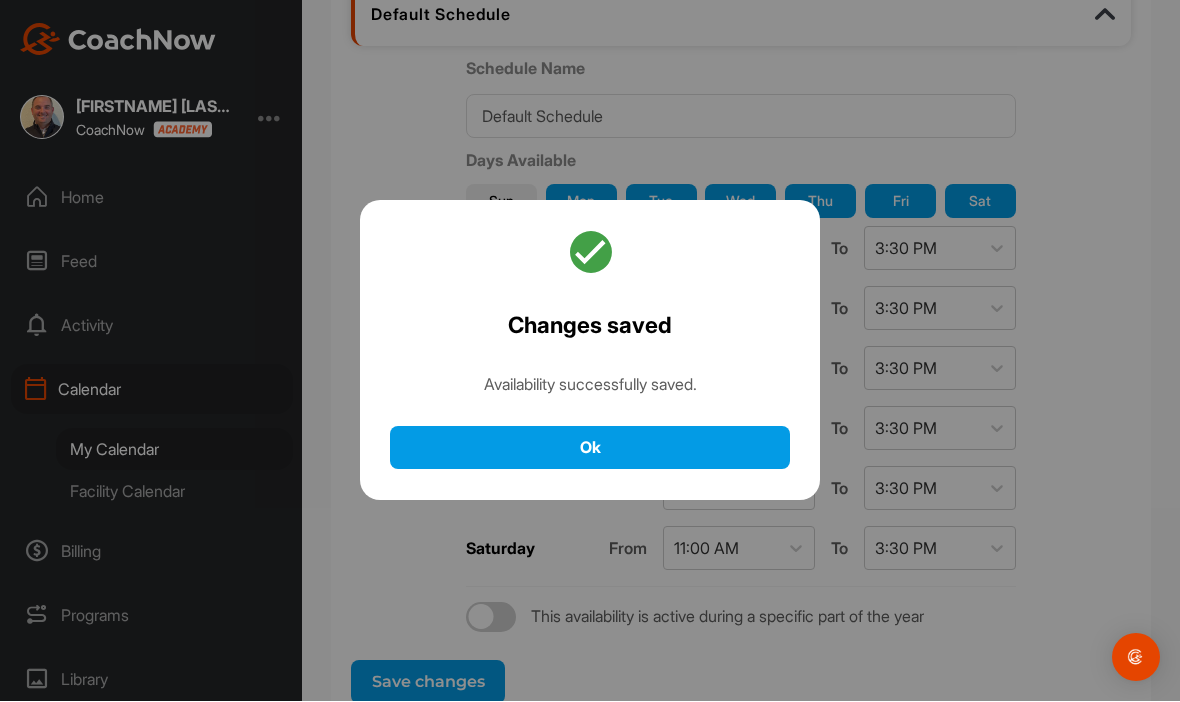 click on "Ok" at bounding box center [590, 448] 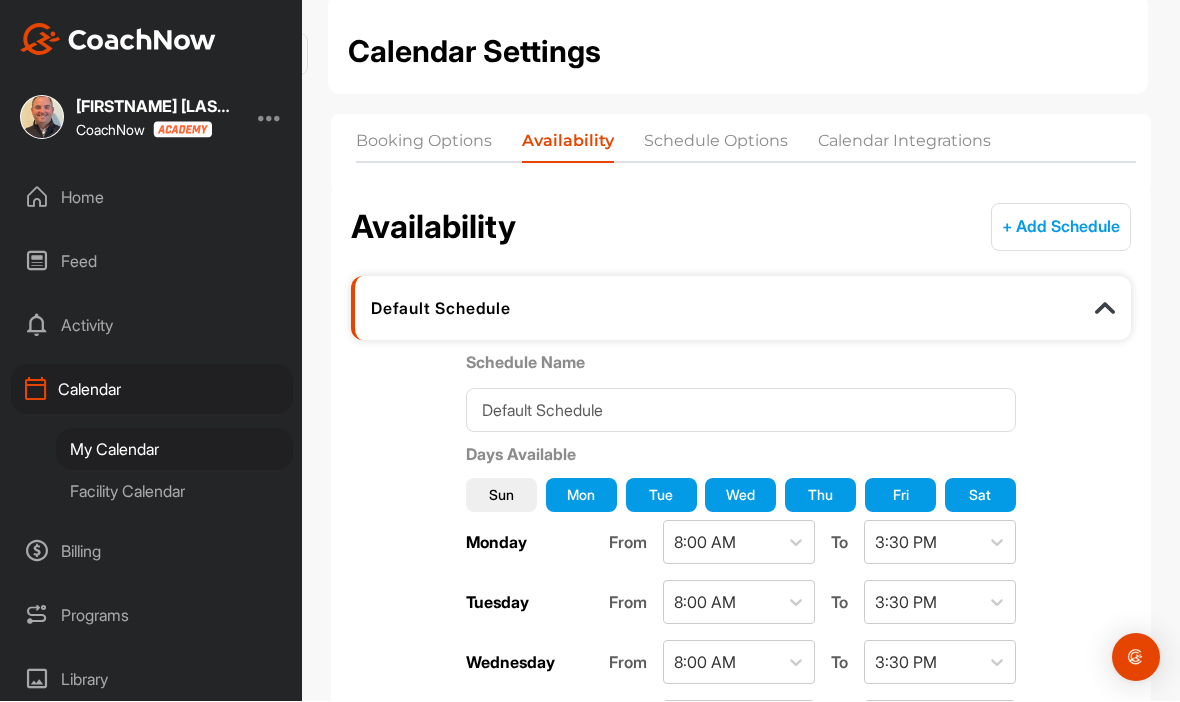 scroll, scrollTop: 44, scrollLeft: 0, axis: vertical 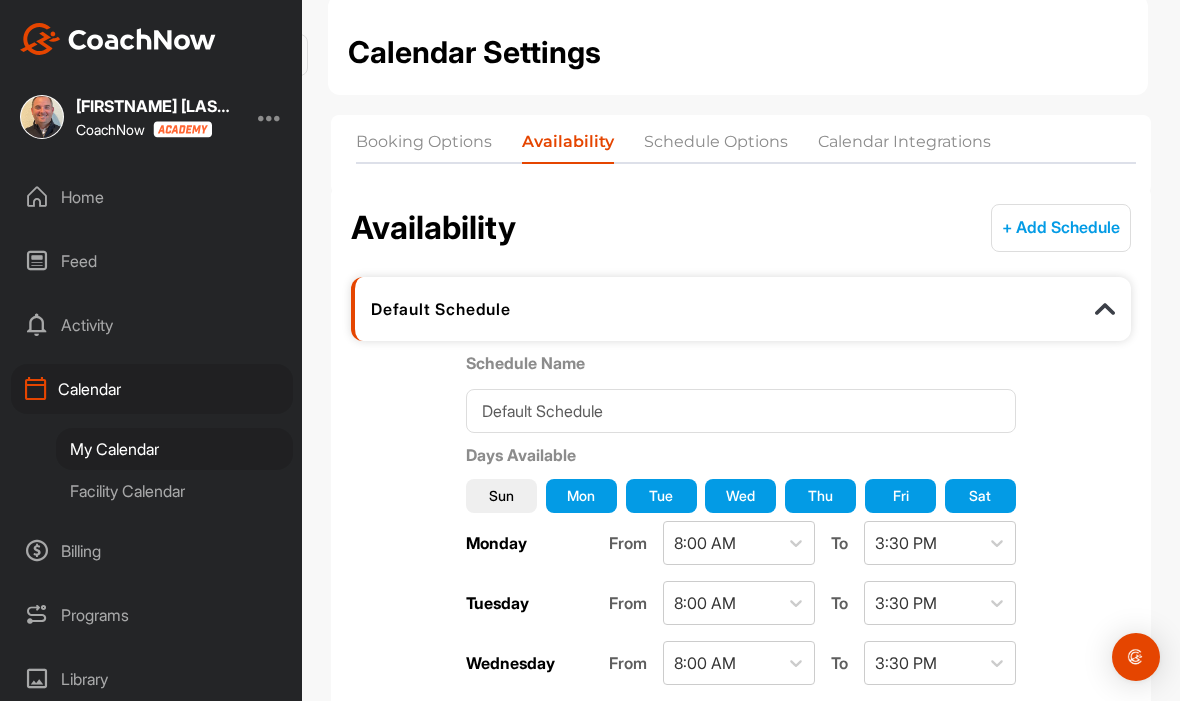 click on "Schedule Name Default Schedule Days Available Sun Mon Tue Wed Thu Fri Sat Monday From 8:00 AM To 3:30 PM Tuesday From 8:00 AM To 3:30 PM Wednesday From 8:00 AM To 3:30 PM Thursday From 8:00 AM To 3:30 PM Friday From 8:00 AM To 3:30 PM Saturday From 11:00 AM To 3:30 PM This availability is active during a specific part of the year" at bounding box center [741, 640] 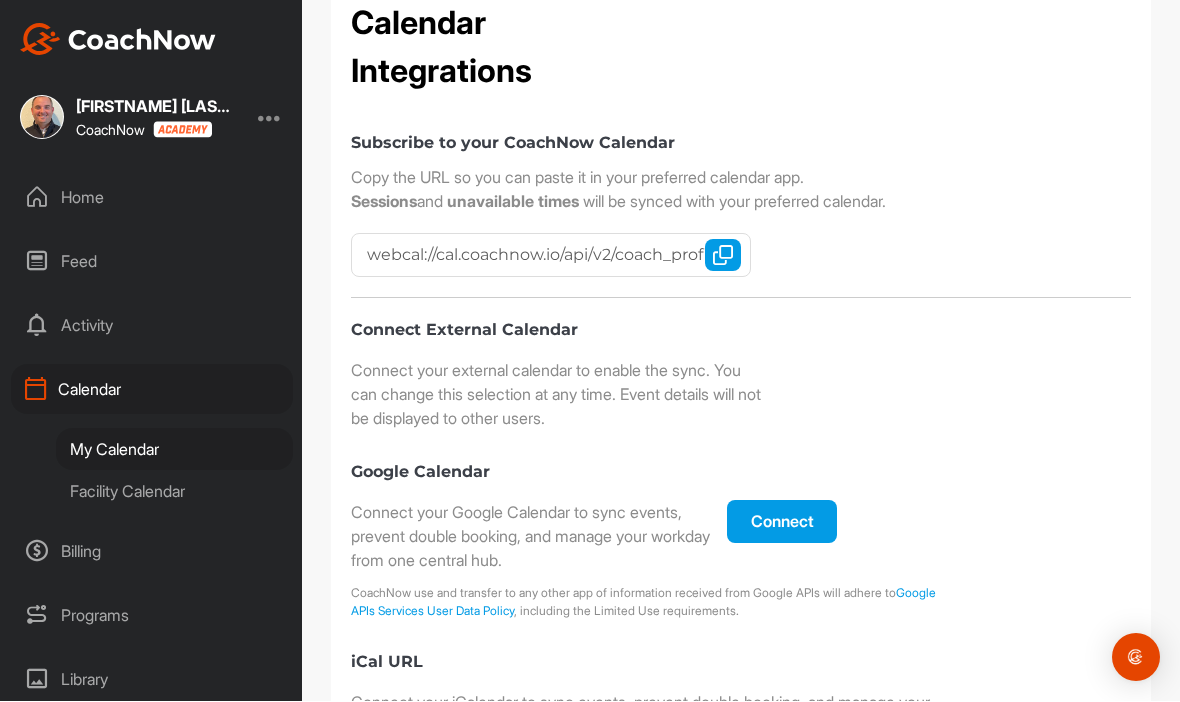 scroll, scrollTop: 250, scrollLeft: 0, axis: vertical 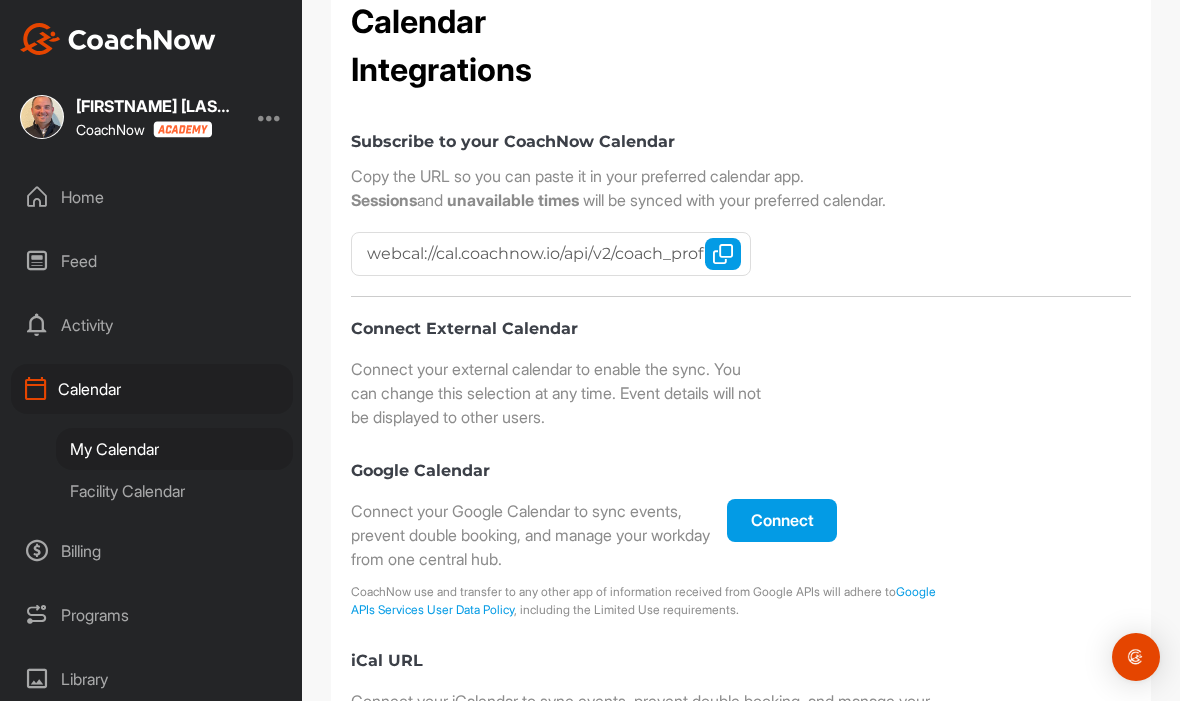 click on "Connect" at bounding box center (782, 521) 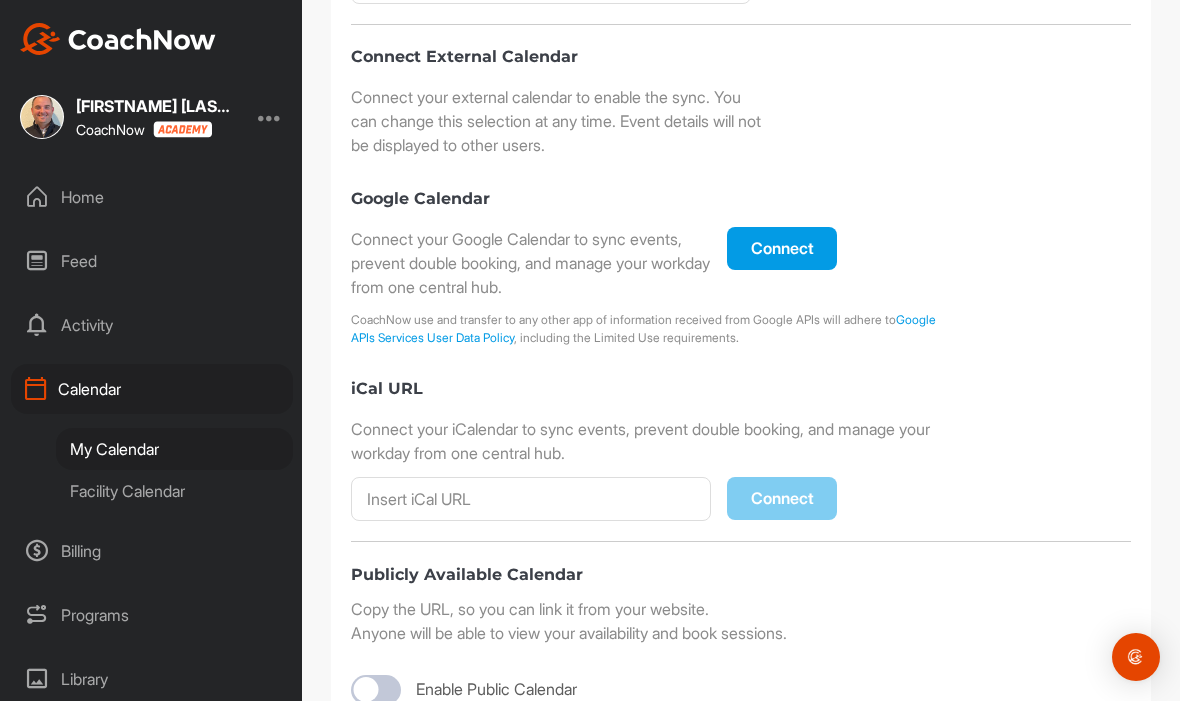 scroll, scrollTop: 523, scrollLeft: 0, axis: vertical 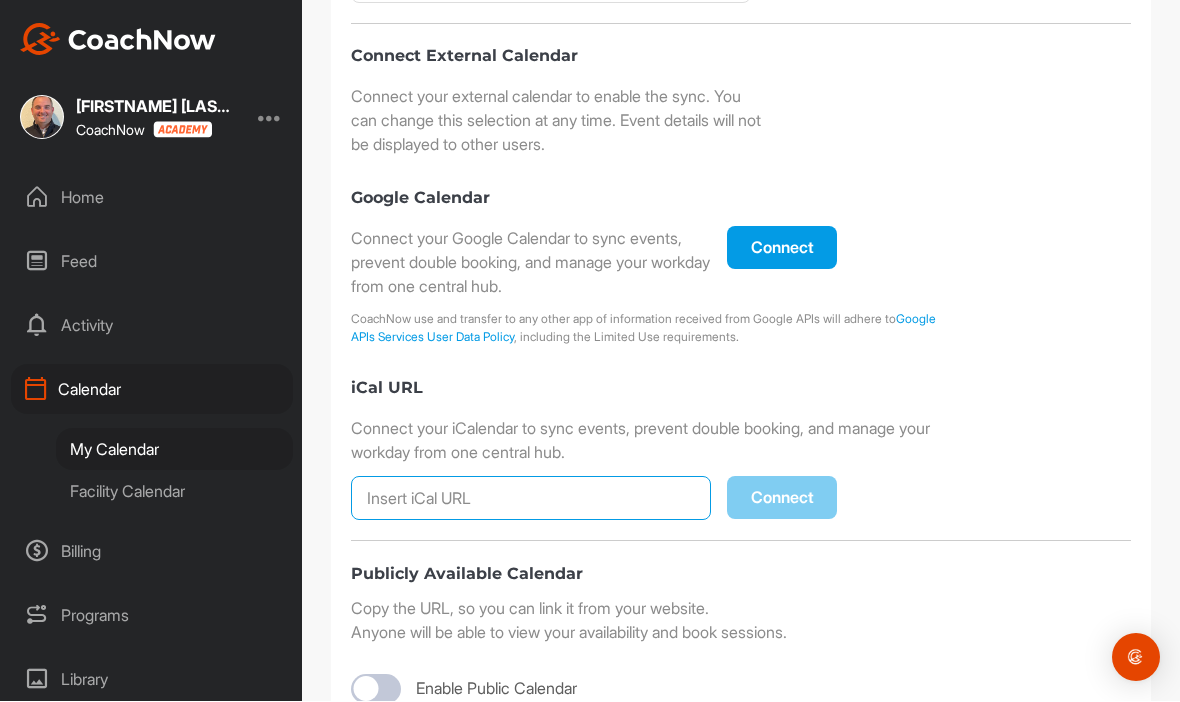 click at bounding box center [531, 499] 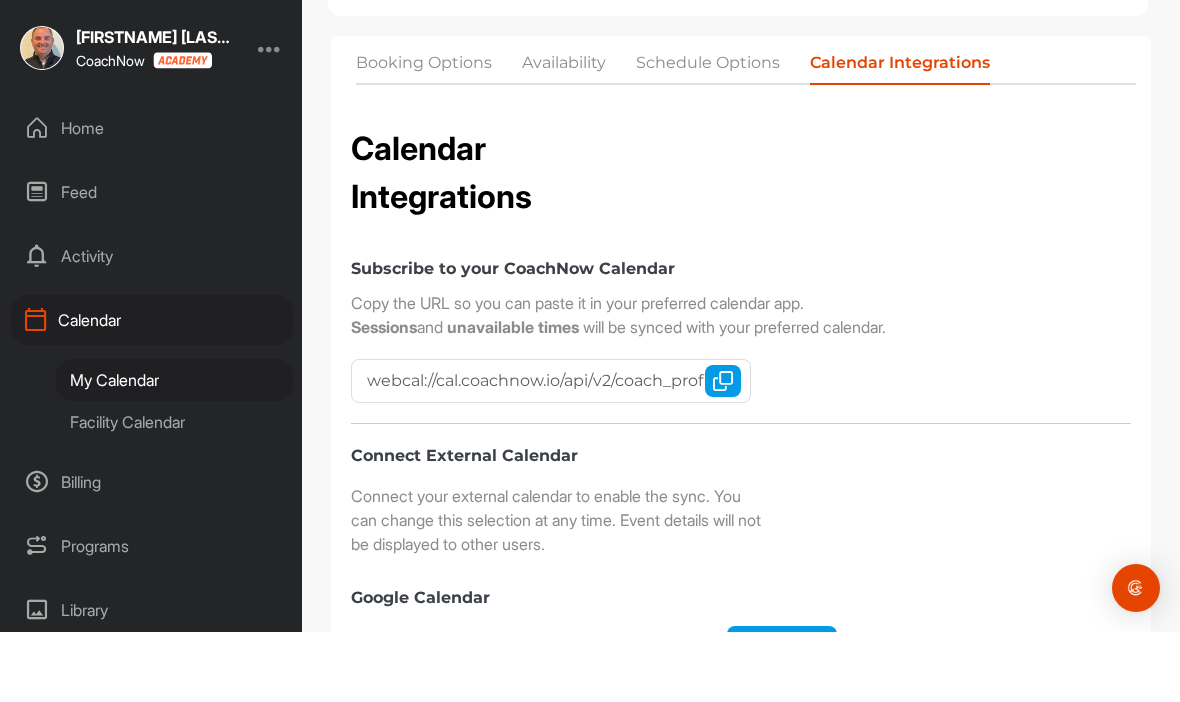 scroll, scrollTop: 49, scrollLeft: 0, axis: vertical 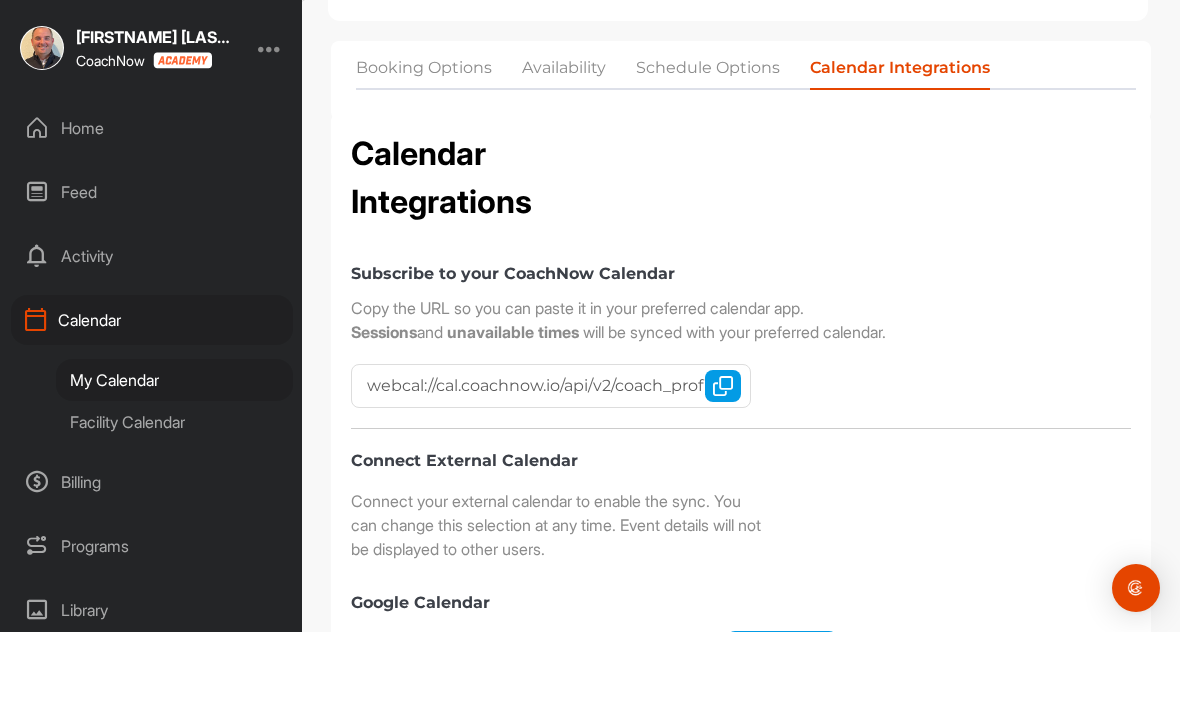 click on "Billing" at bounding box center [152, 552] 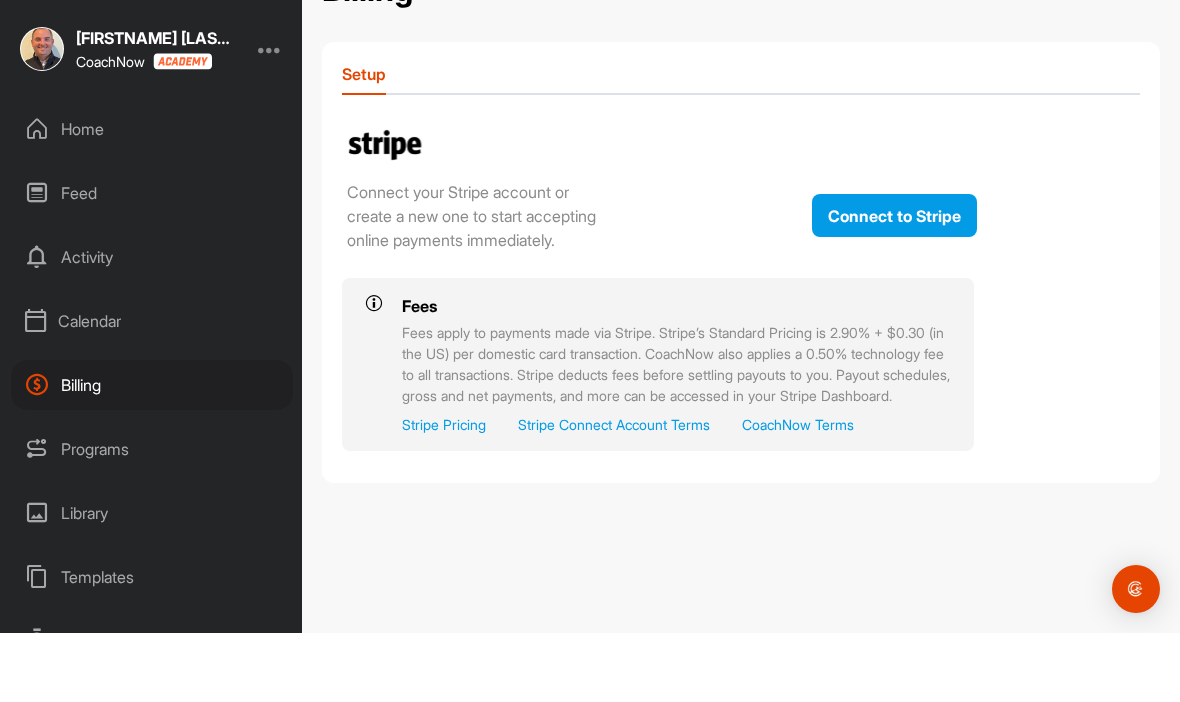 scroll, scrollTop: 69, scrollLeft: 0, axis: vertical 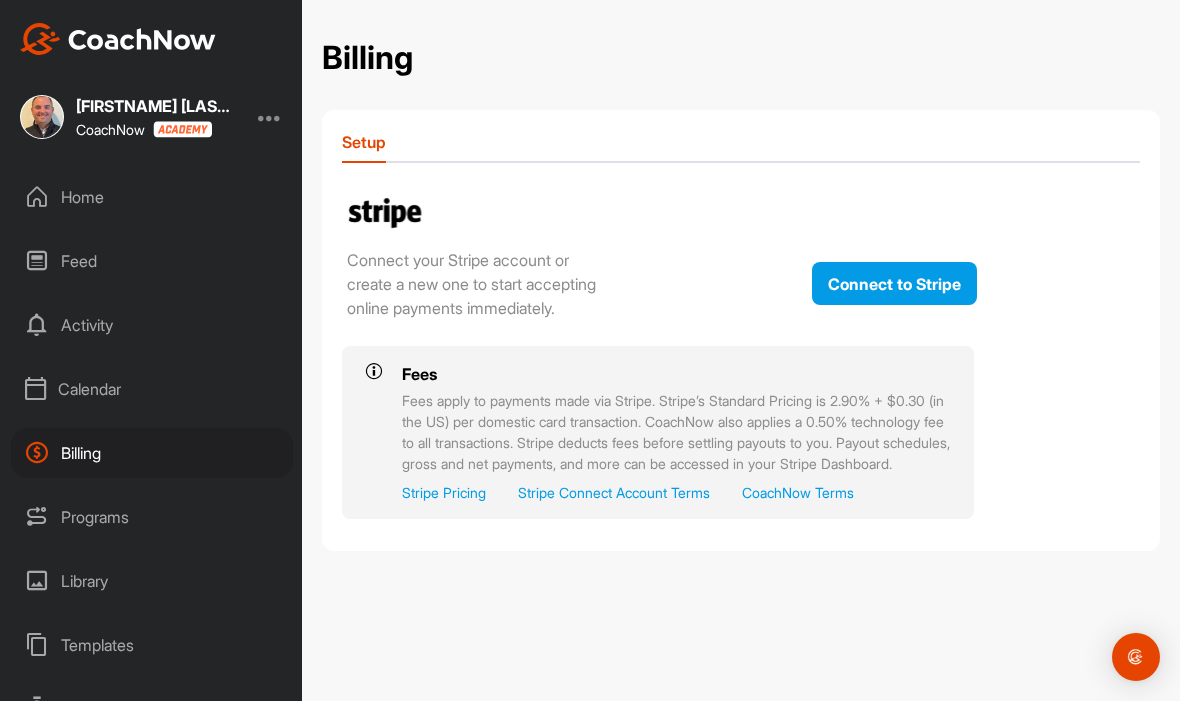 click on "Programs" at bounding box center [152, 518] 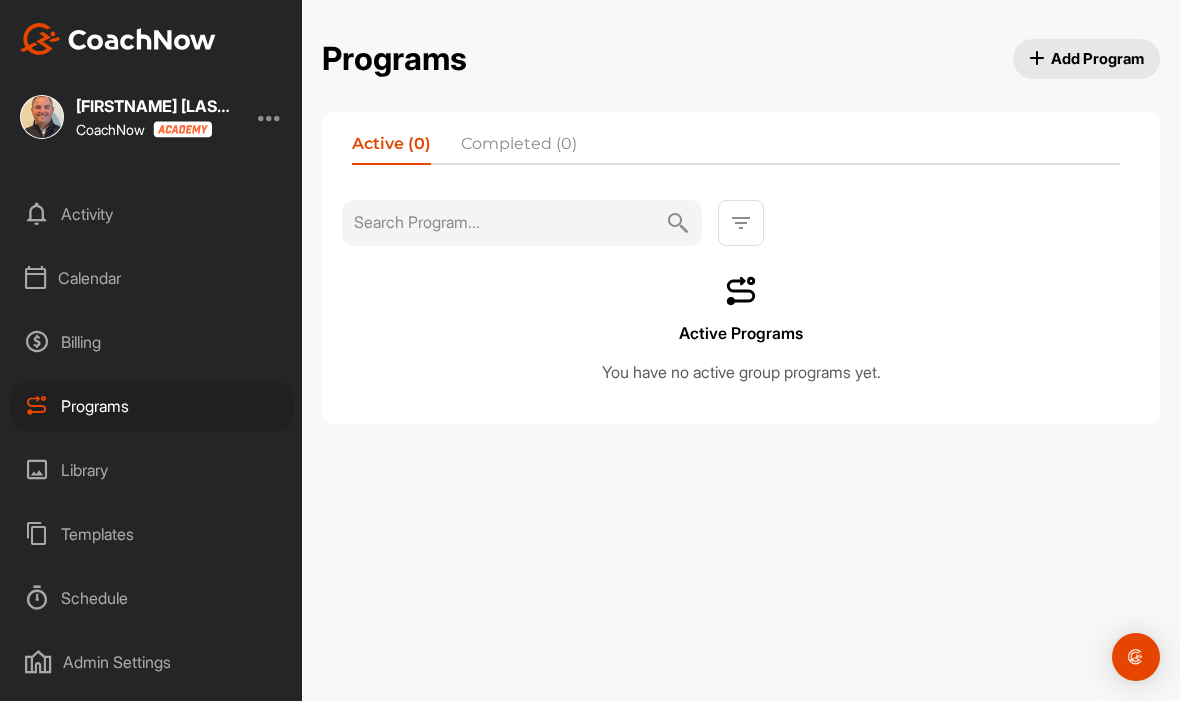 scroll, scrollTop: 124, scrollLeft: 0, axis: vertical 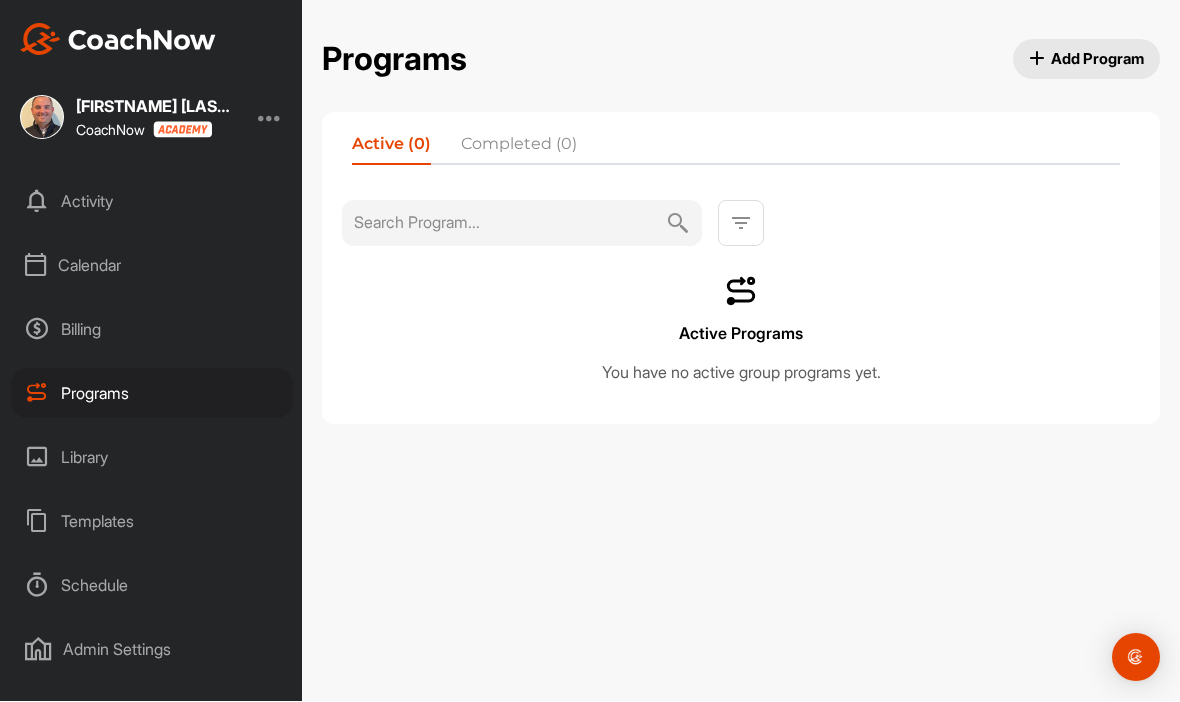 click on "Schedule" at bounding box center [152, 586] 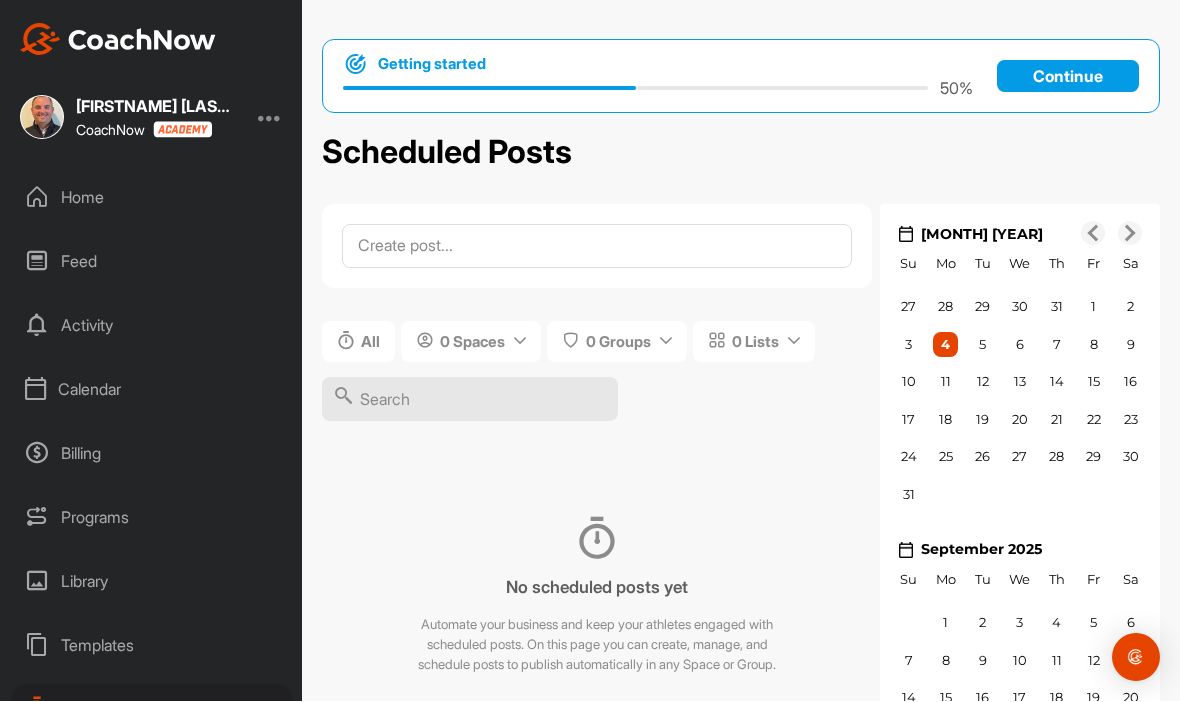 click on "Programs" at bounding box center [152, 518] 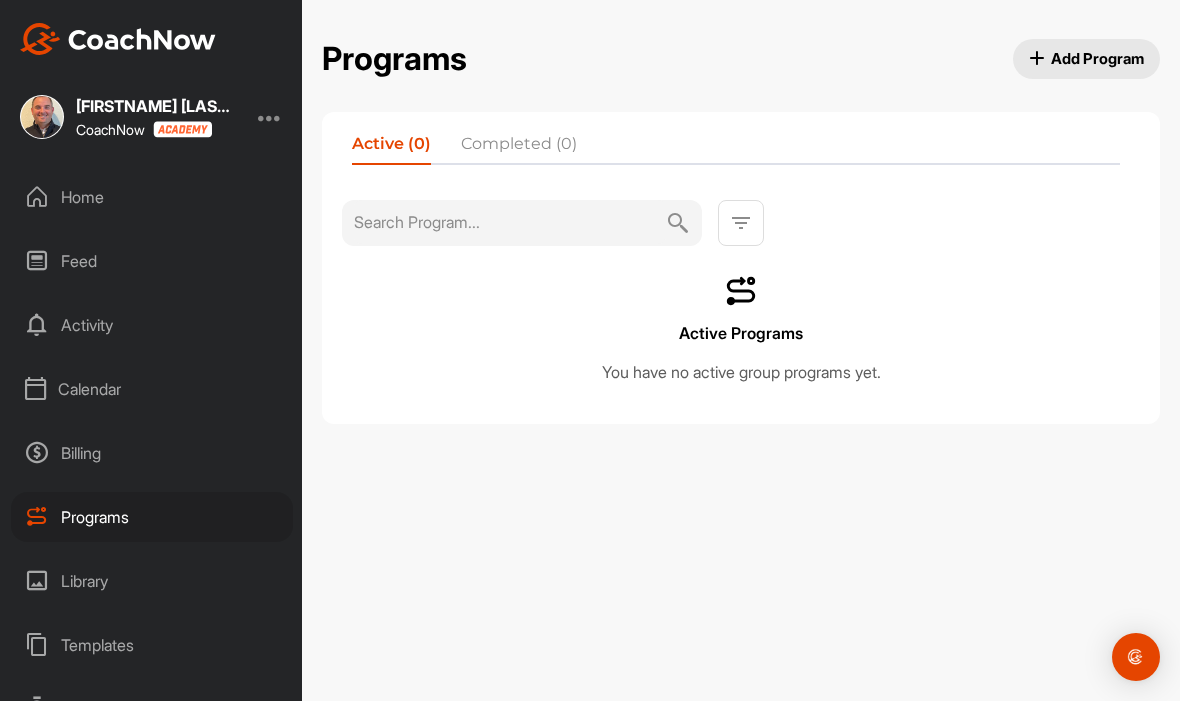 click on "Library" at bounding box center (152, 582) 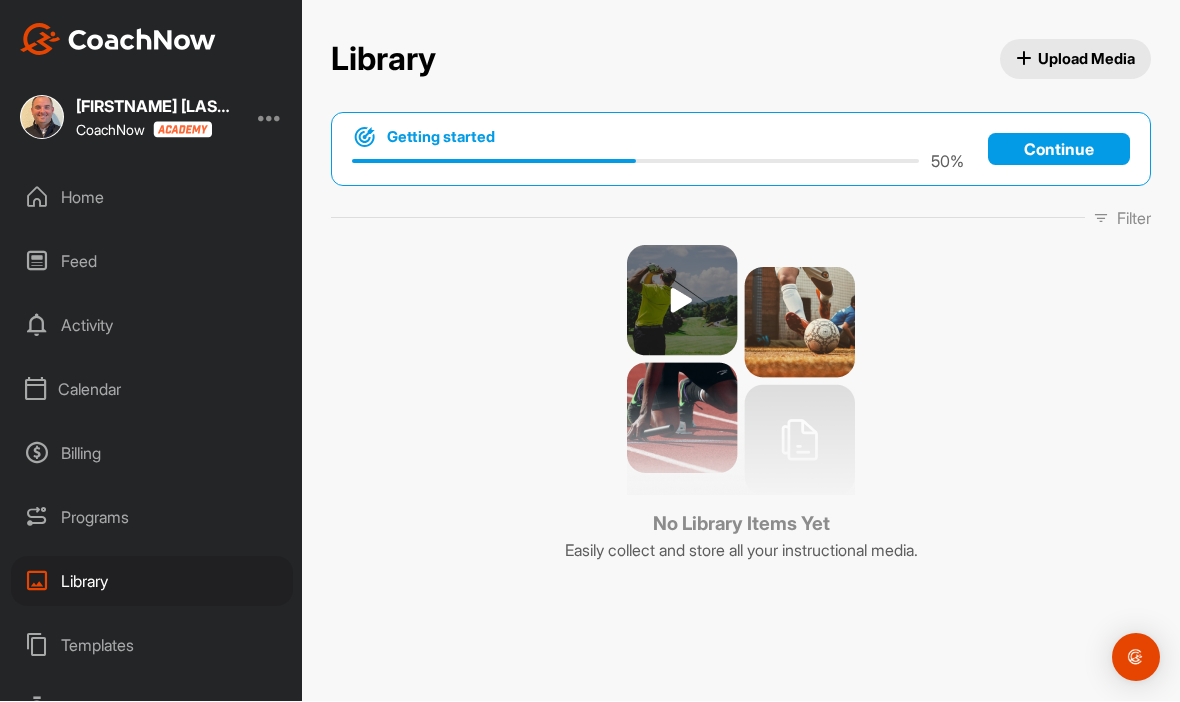 click on "Templates" at bounding box center [152, 646] 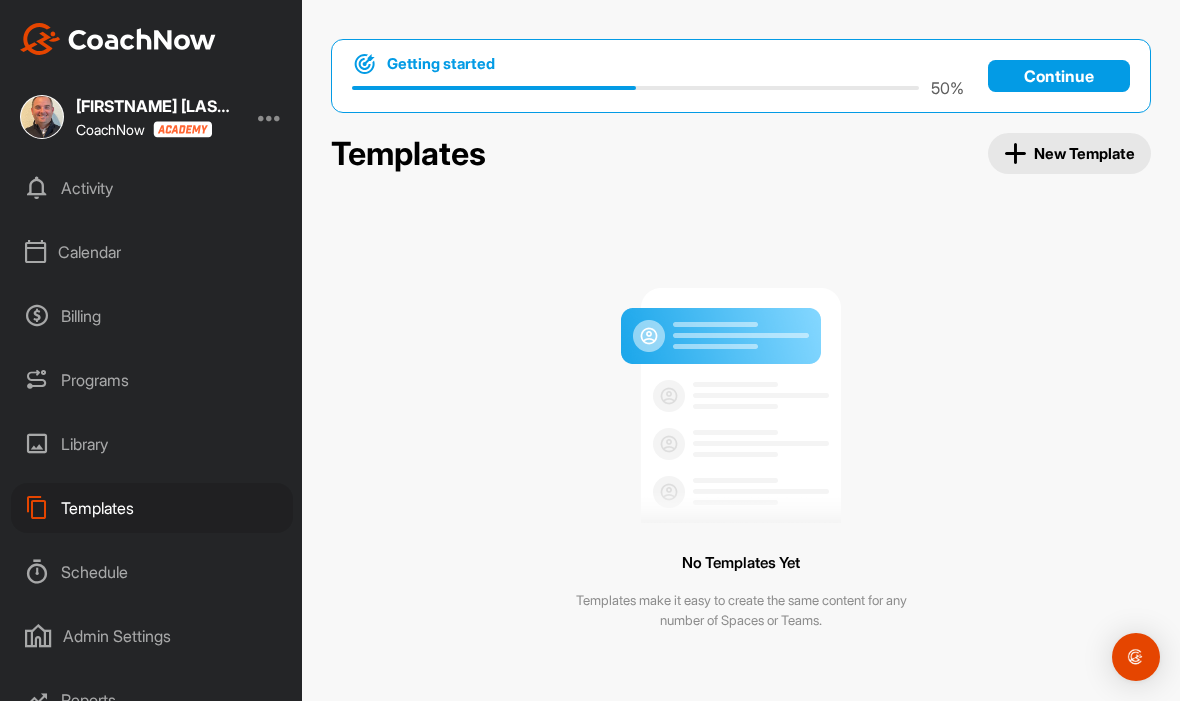 scroll, scrollTop: 144, scrollLeft: 0, axis: vertical 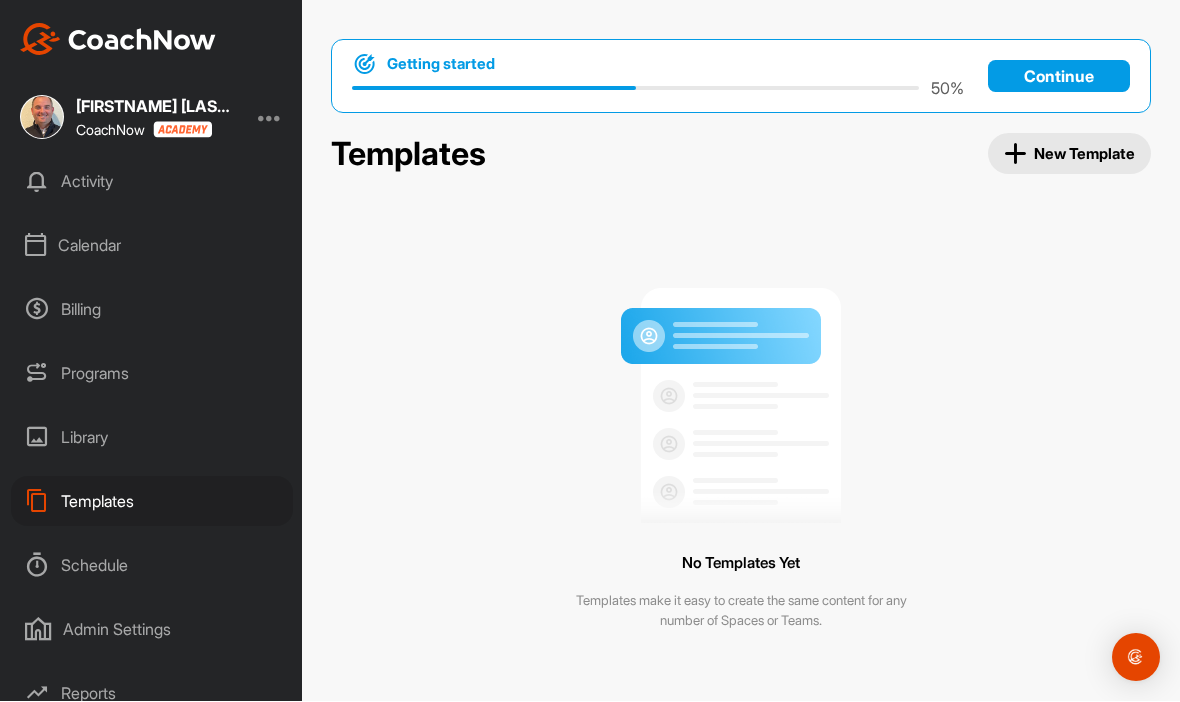 click on "Schedule" at bounding box center (152, 566) 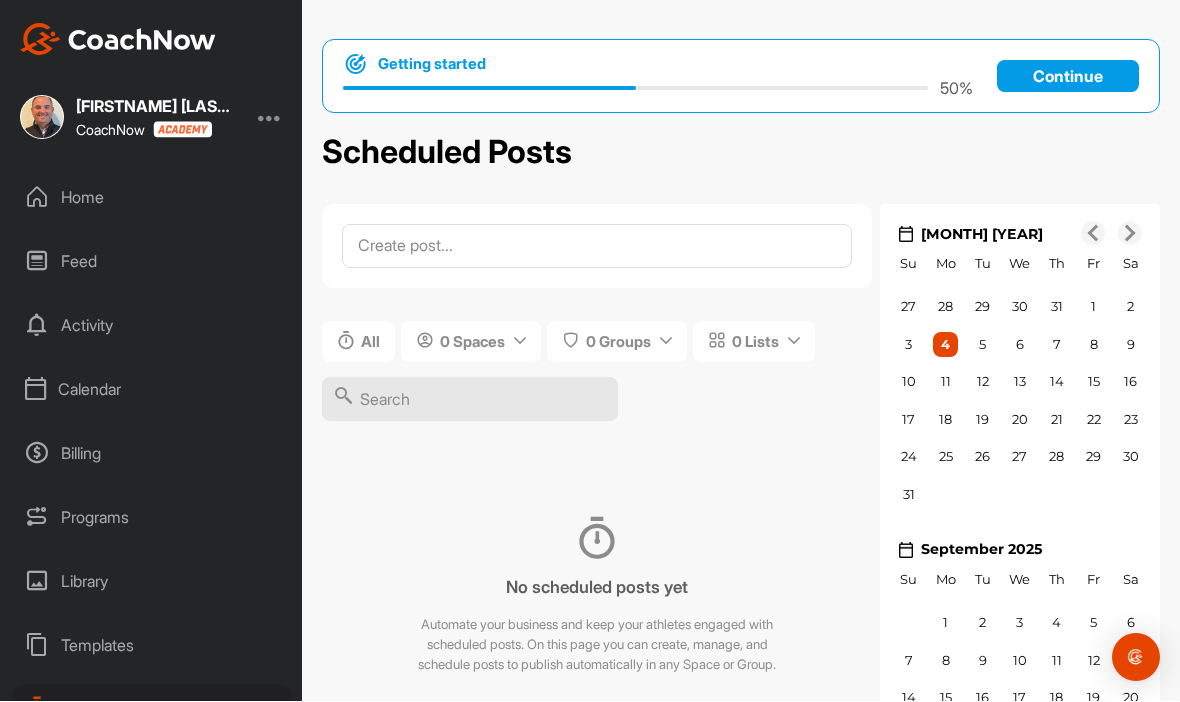 click on "0 8" at bounding box center (1093, 346) 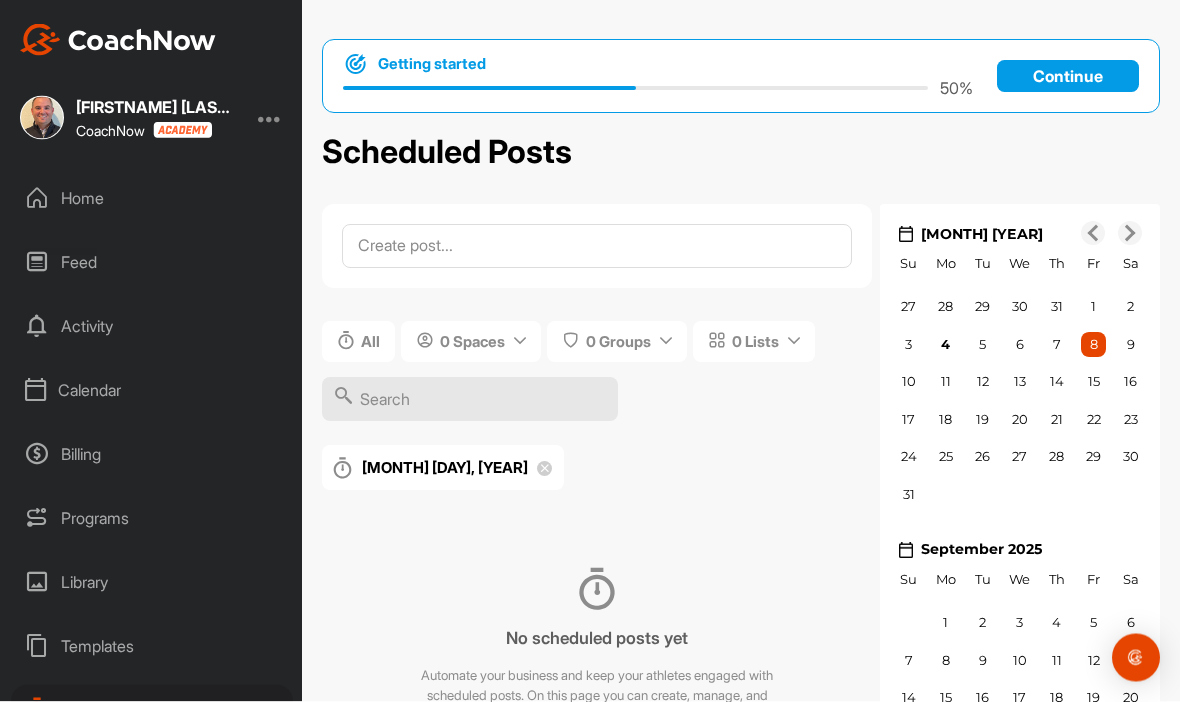 scroll, scrollTop: 0, scrollLeft: 0, axis: both 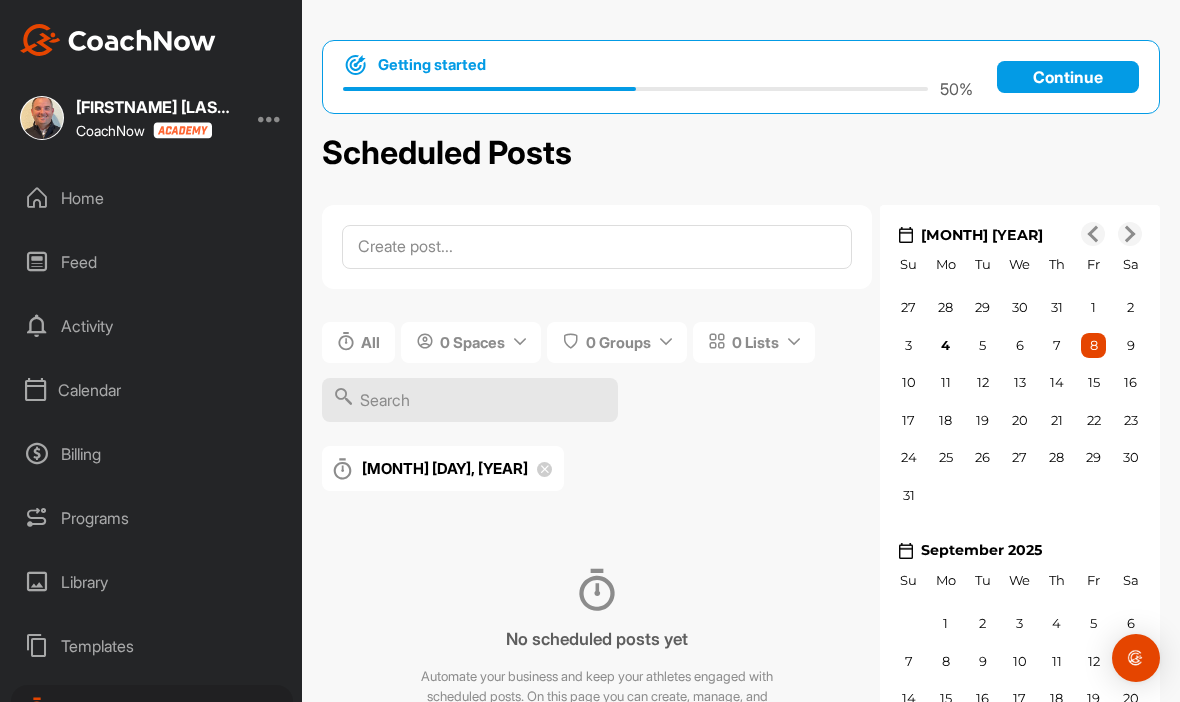 click on "Home" at bounding box center [152, 198] 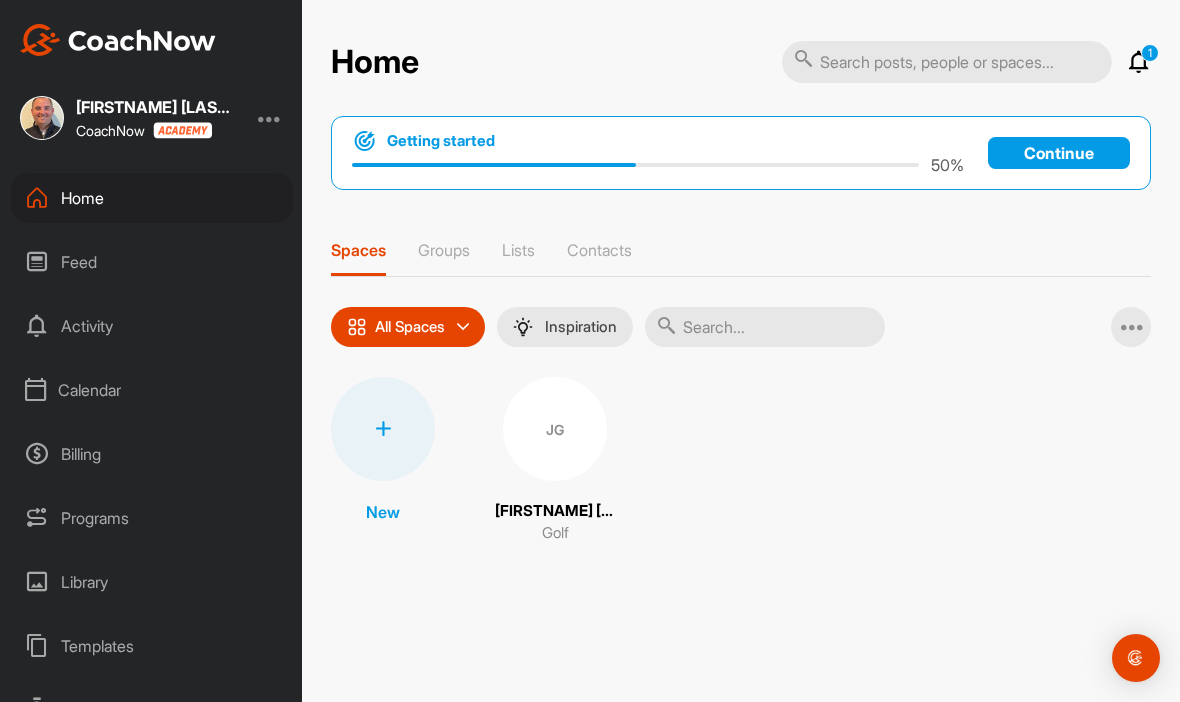 click on "Groups" at bounding box center [444, 250] 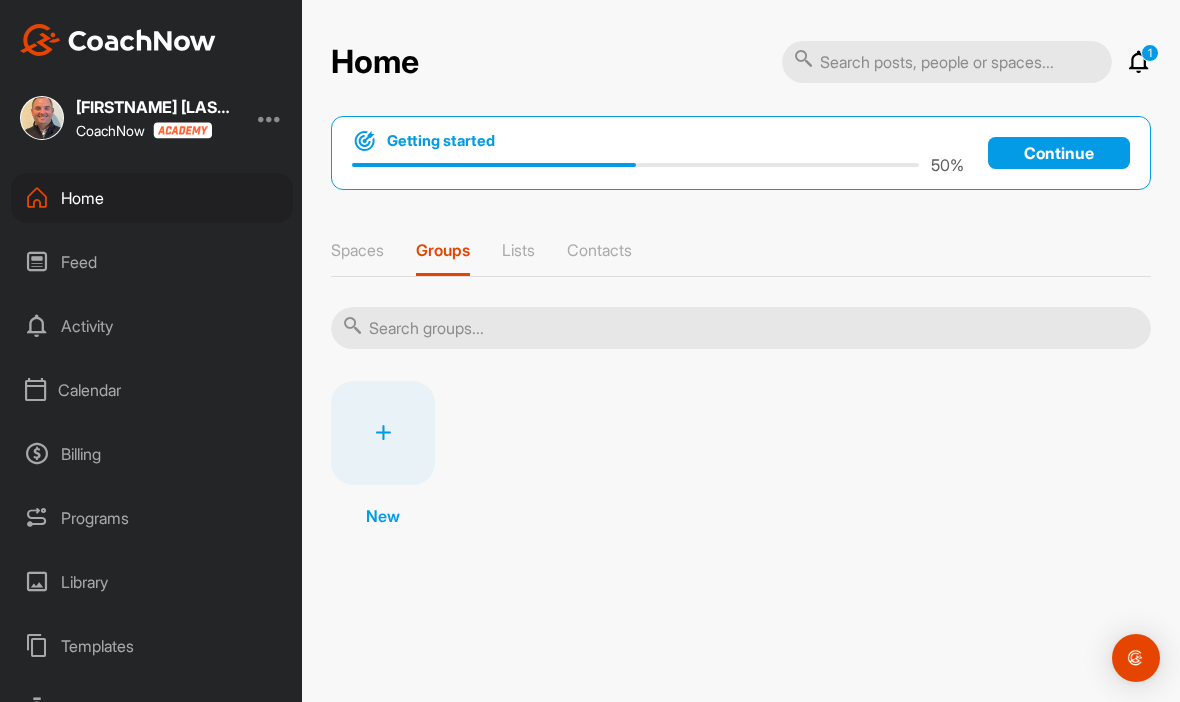 click on "Lists" at bounding box center [518, 250] 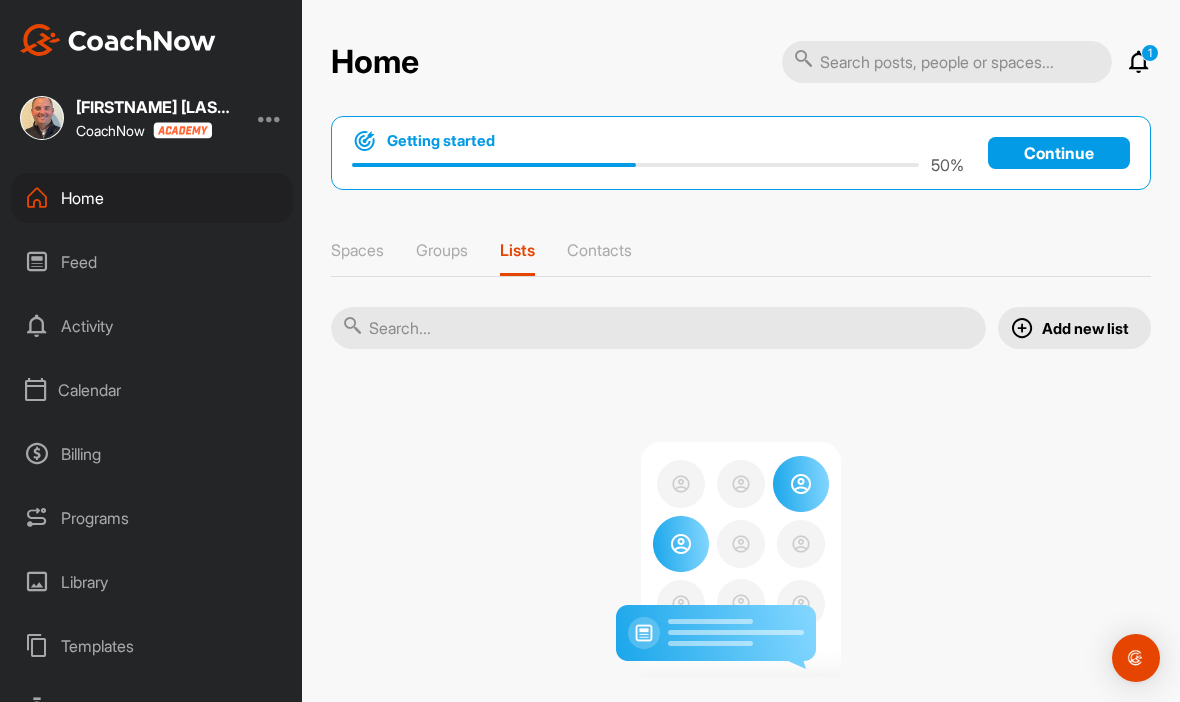 click on "Contacts" at bounding box center (599, 250) 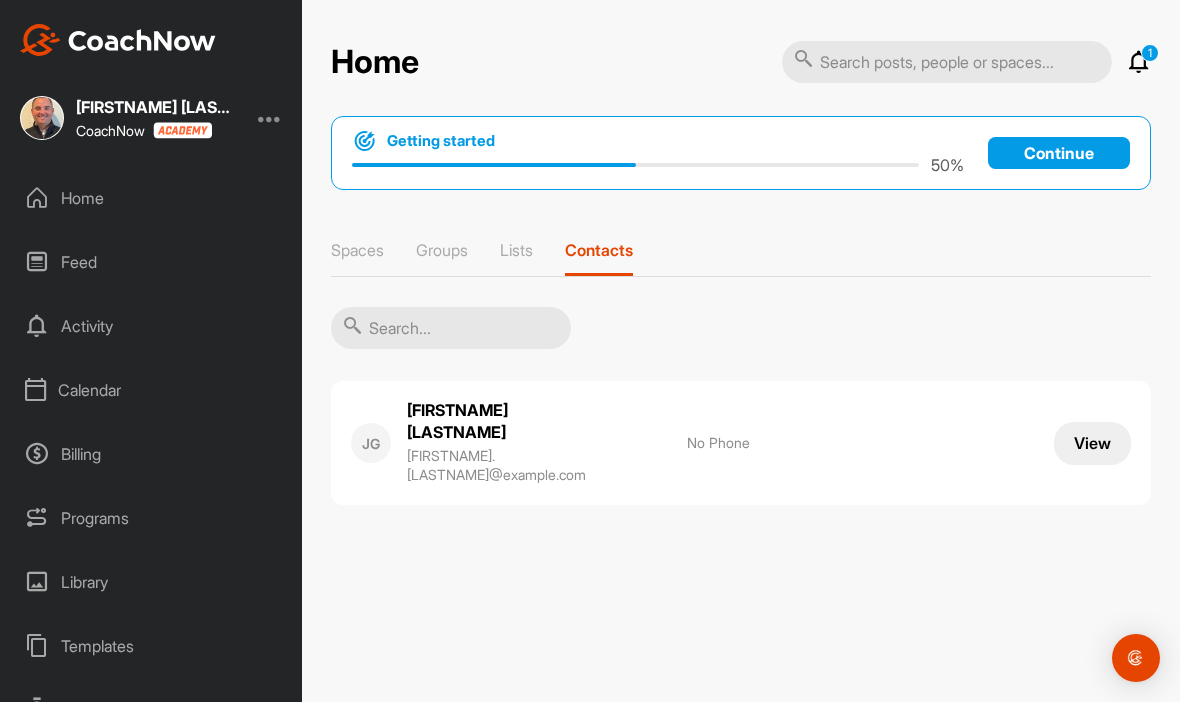 click on "View" at bounding box center (1092, 443) 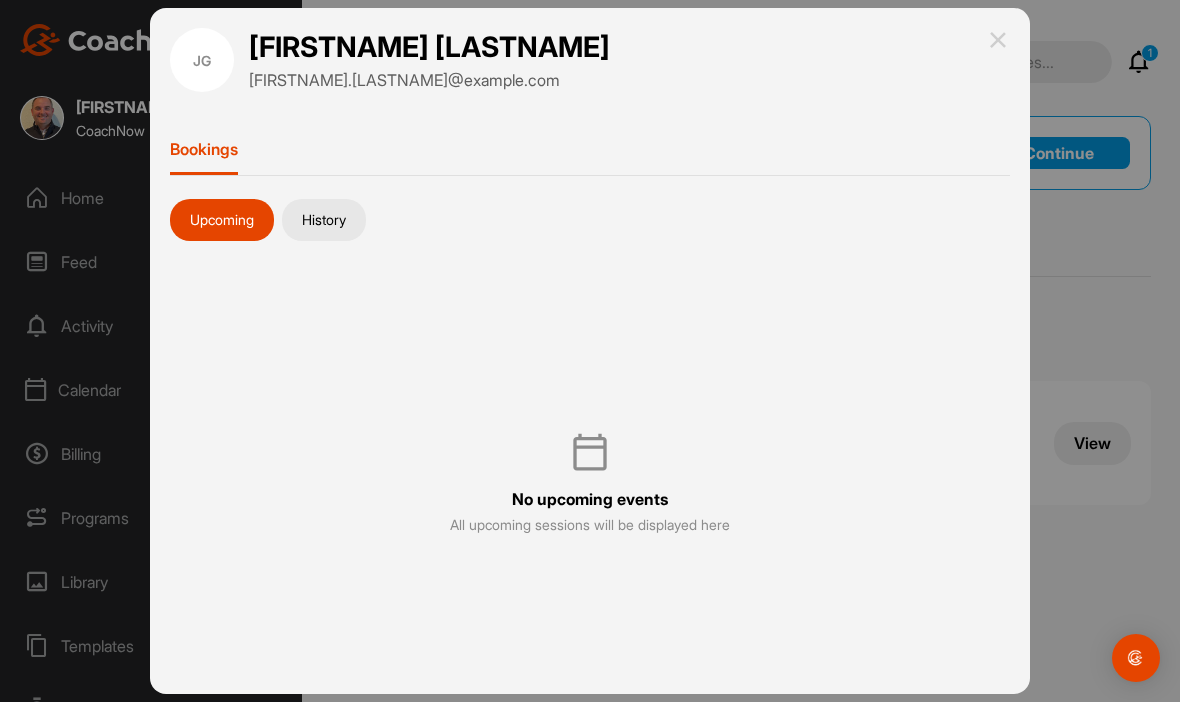 click on "JG" at bounding box center (202, 60) 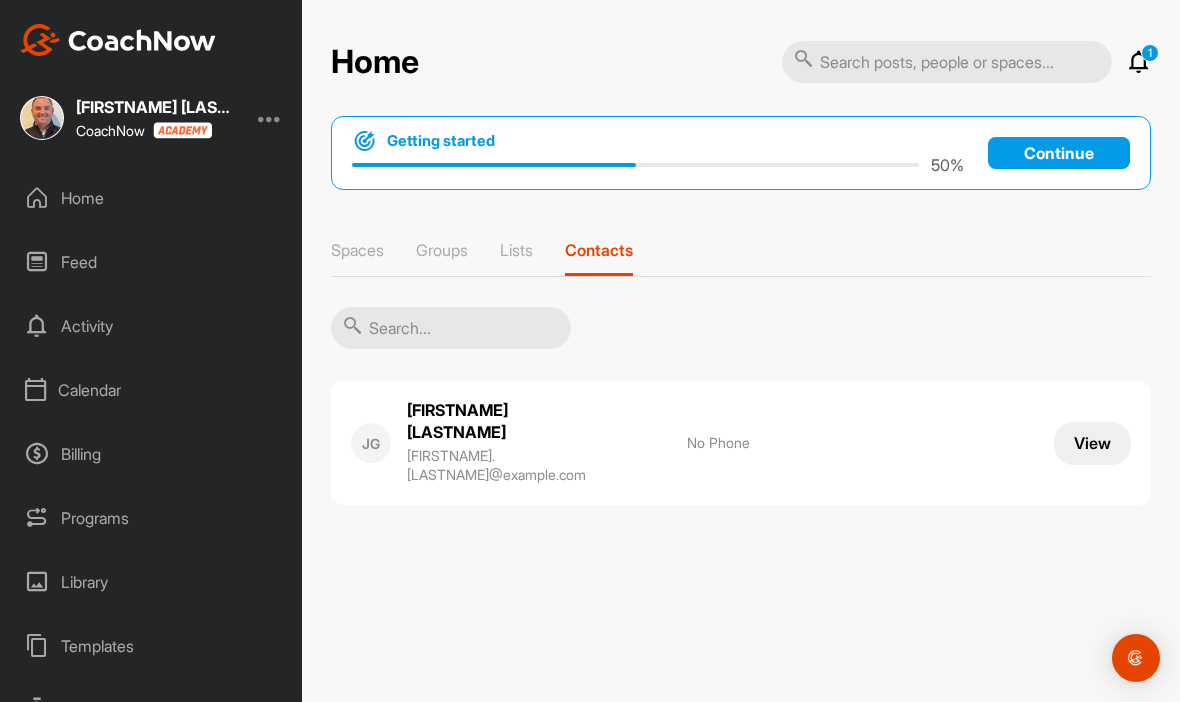 click on "[EMAIL]" at bounding box center (537, 465) 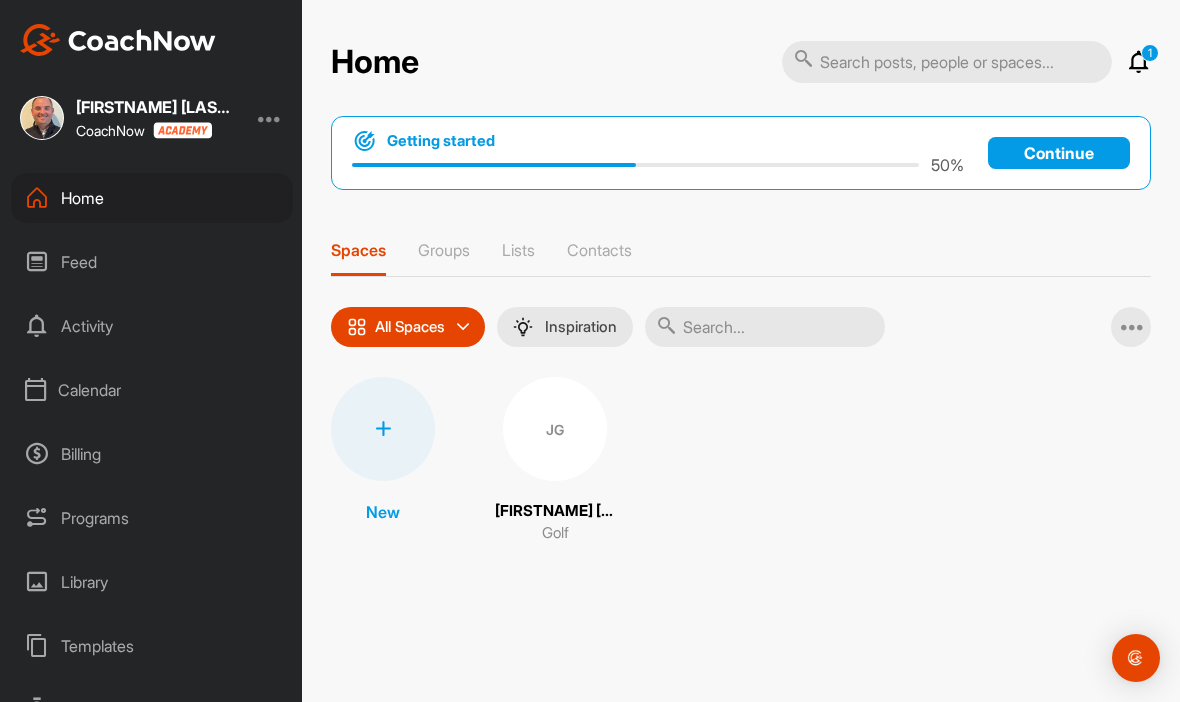 click on "JG" at bounding box center (555, 429) 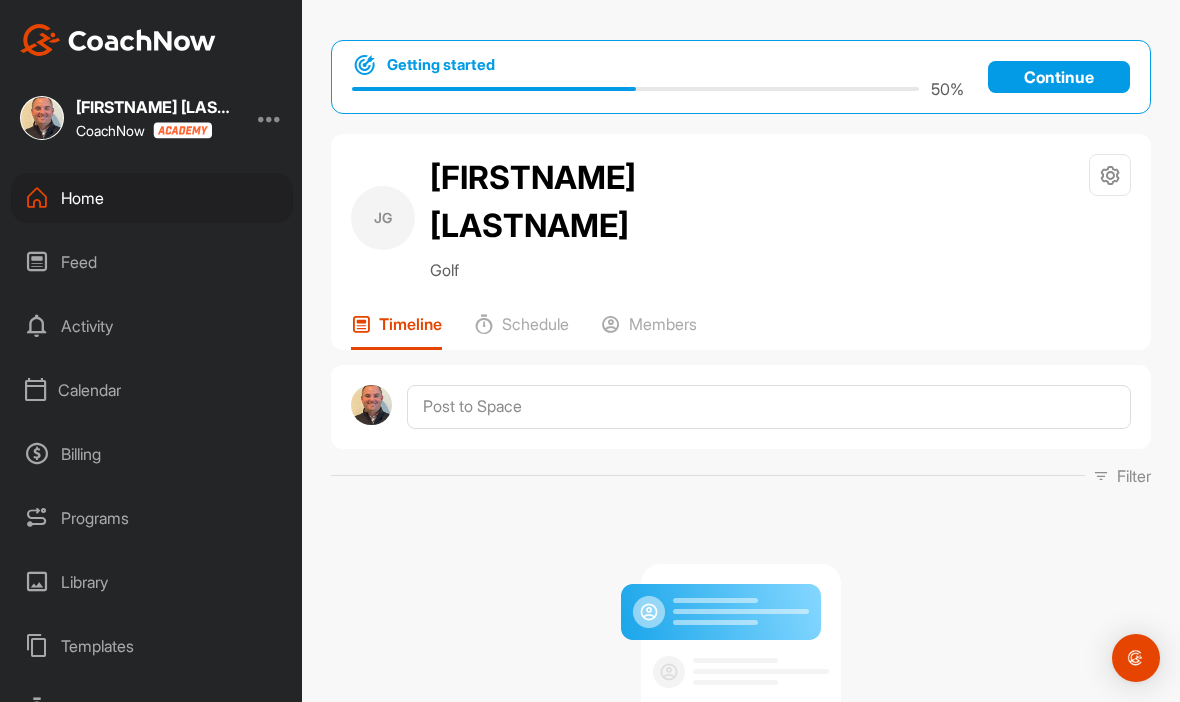 click on "Members" at bounding box center [663, 324] 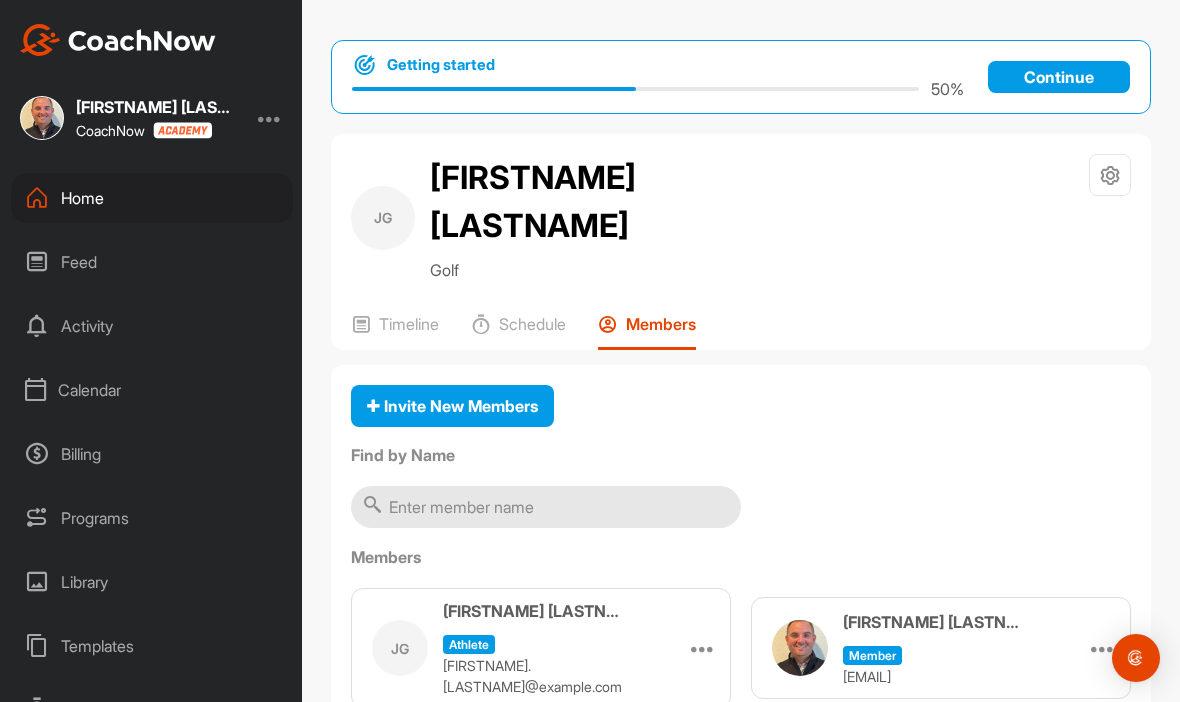 click at bounding box center (703, 648) 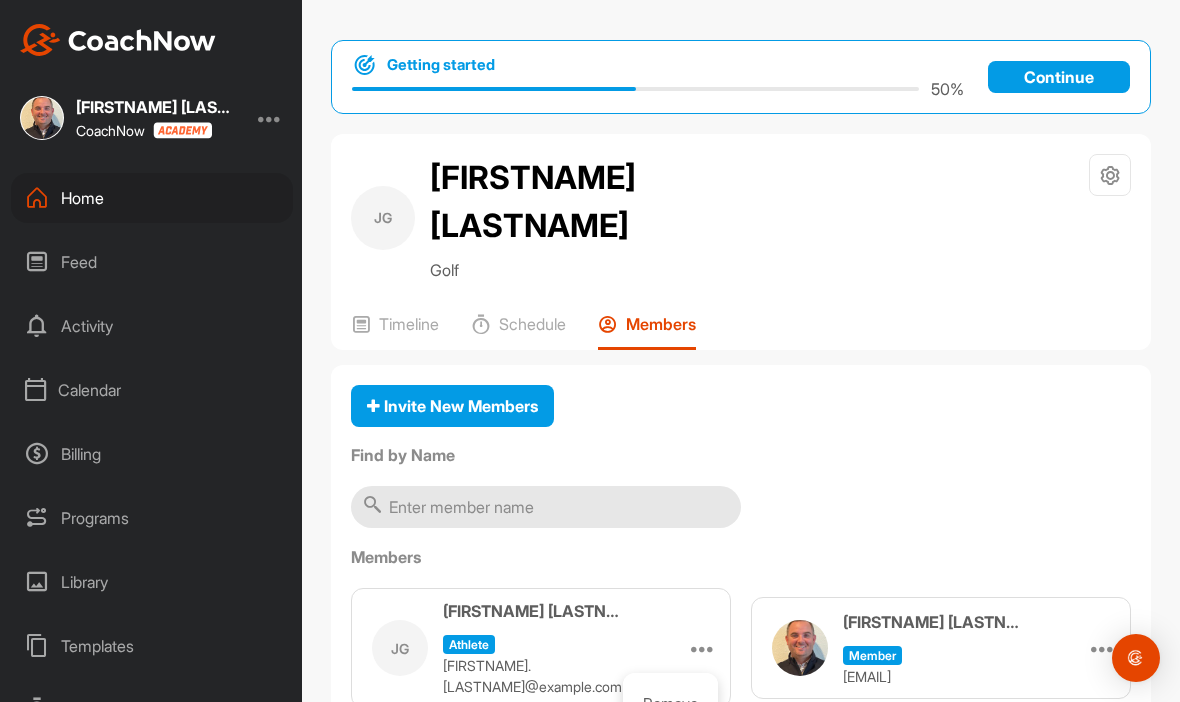 click on "[EMAIL]" at bounding box center [543, 676] 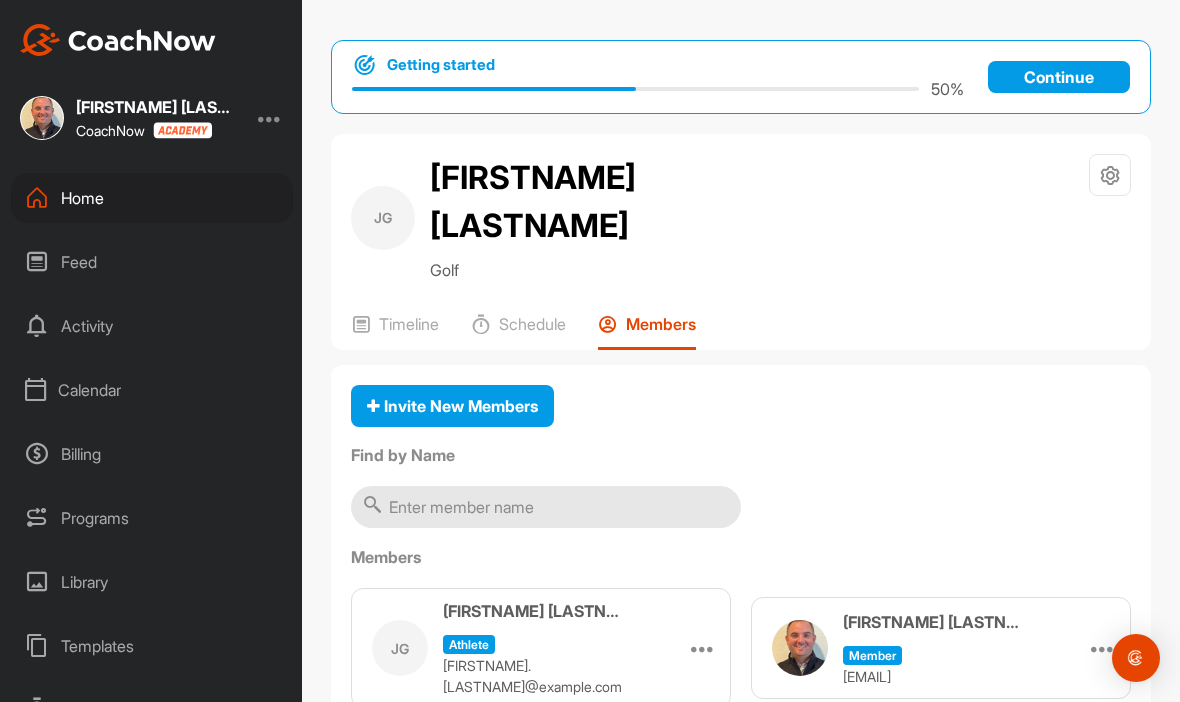 click on "[LAST] [LAST]" at bounding box center [533, 611] 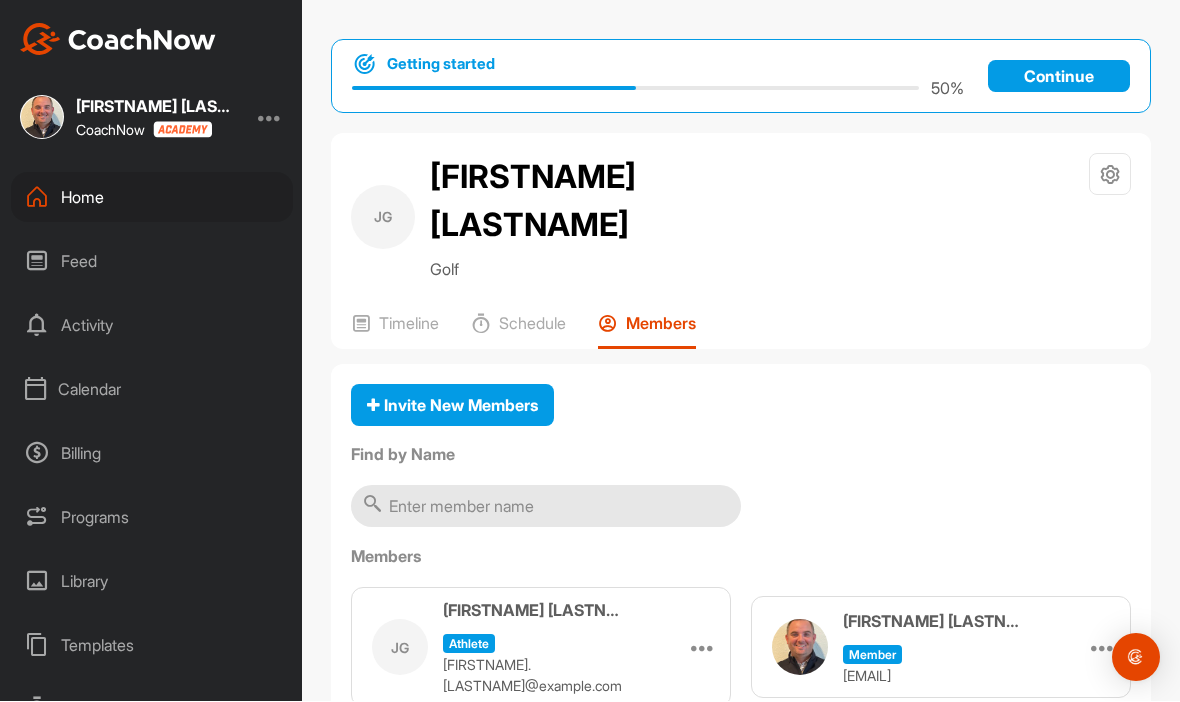 click on "JG Jackson Green athlete   meagan.green811@yahoo.com" at bounding box center [520, 648] 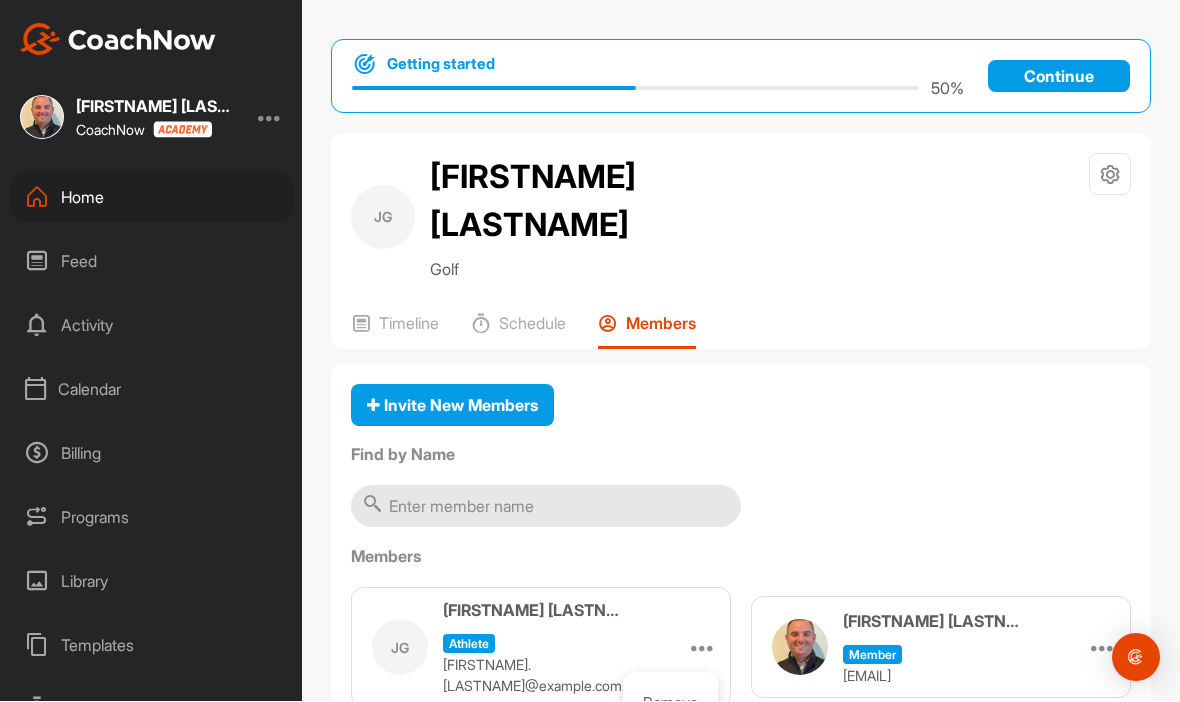 click on "[EMAIL]" at bounding box center (543, 676) 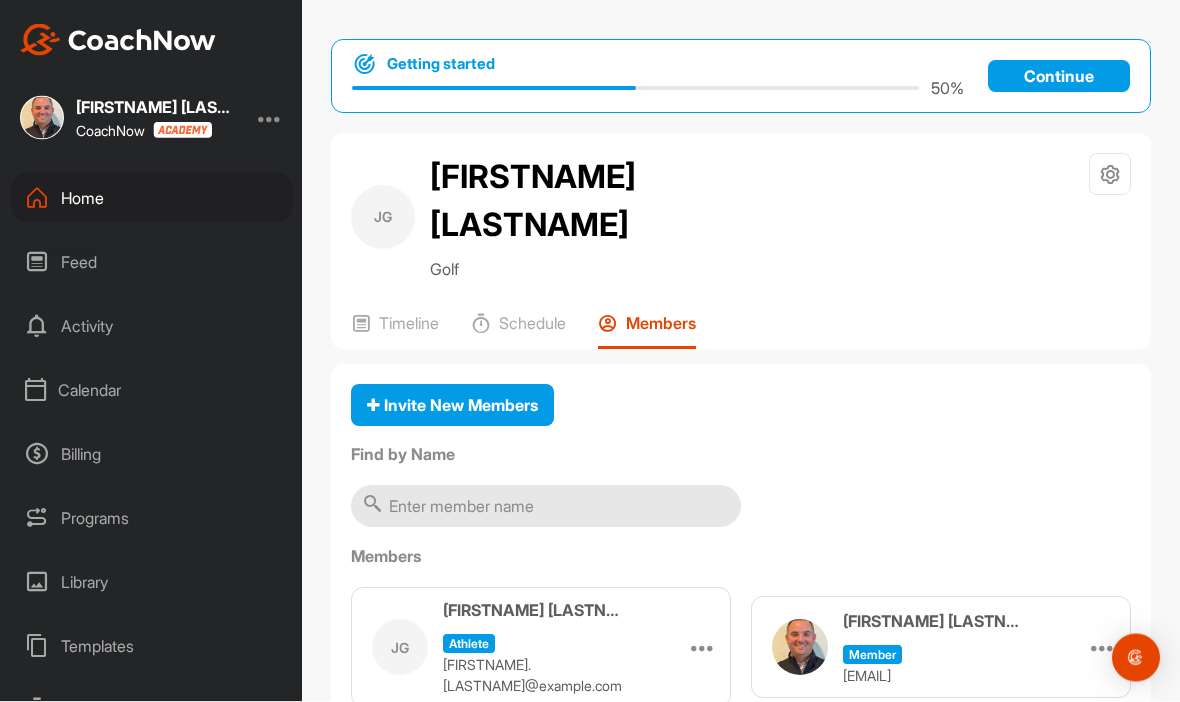 scroll, scrollTop: 0, scrollLeft: 0, axis: both 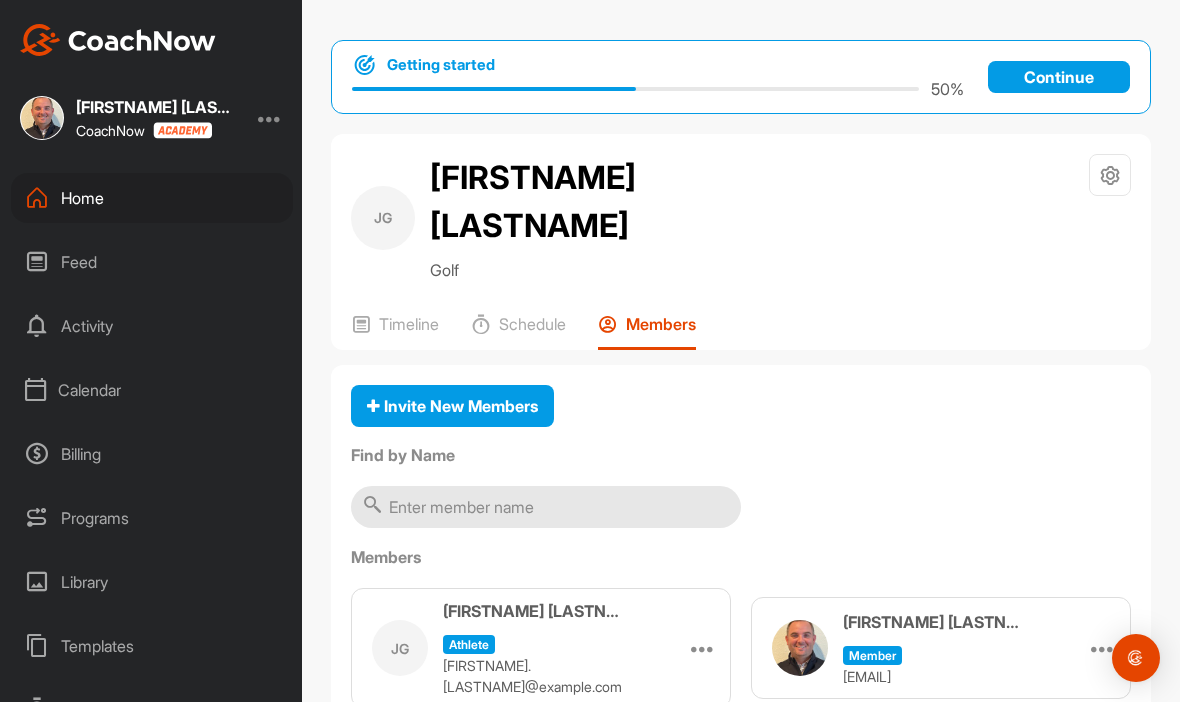 click at bounding box center (1110, 175) 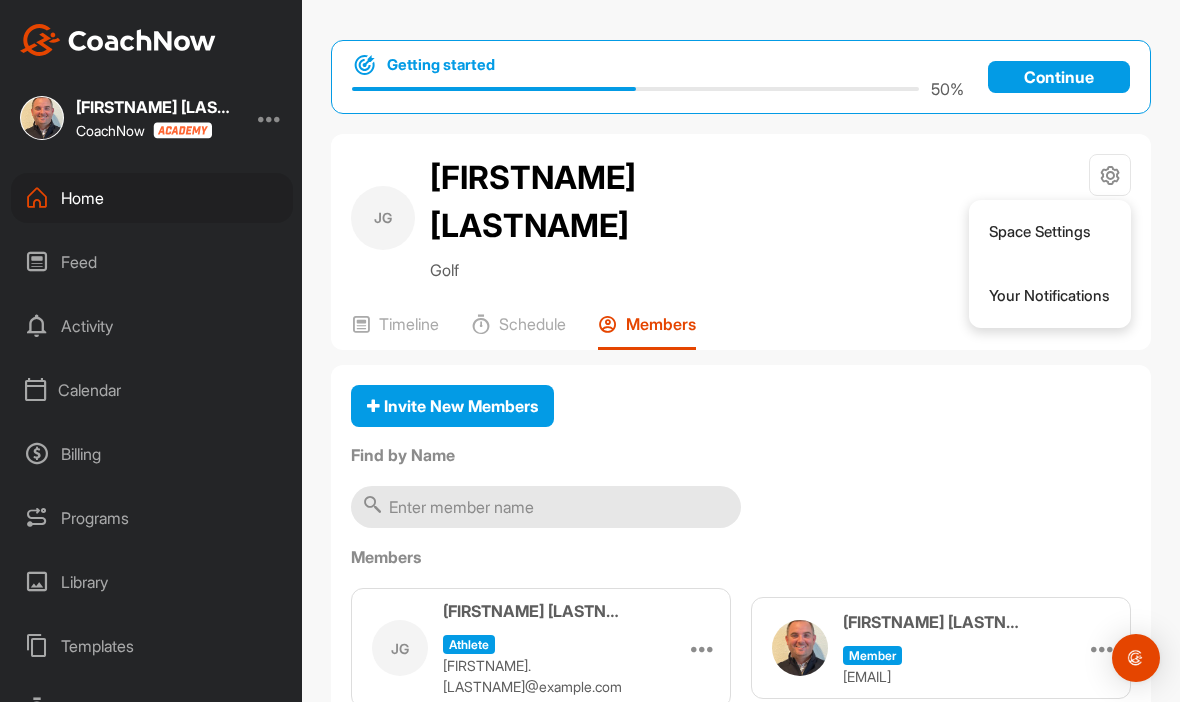 click on "JG Jackson Green Golf Space Settings Your Notifications" at bounding box center [741, 218] 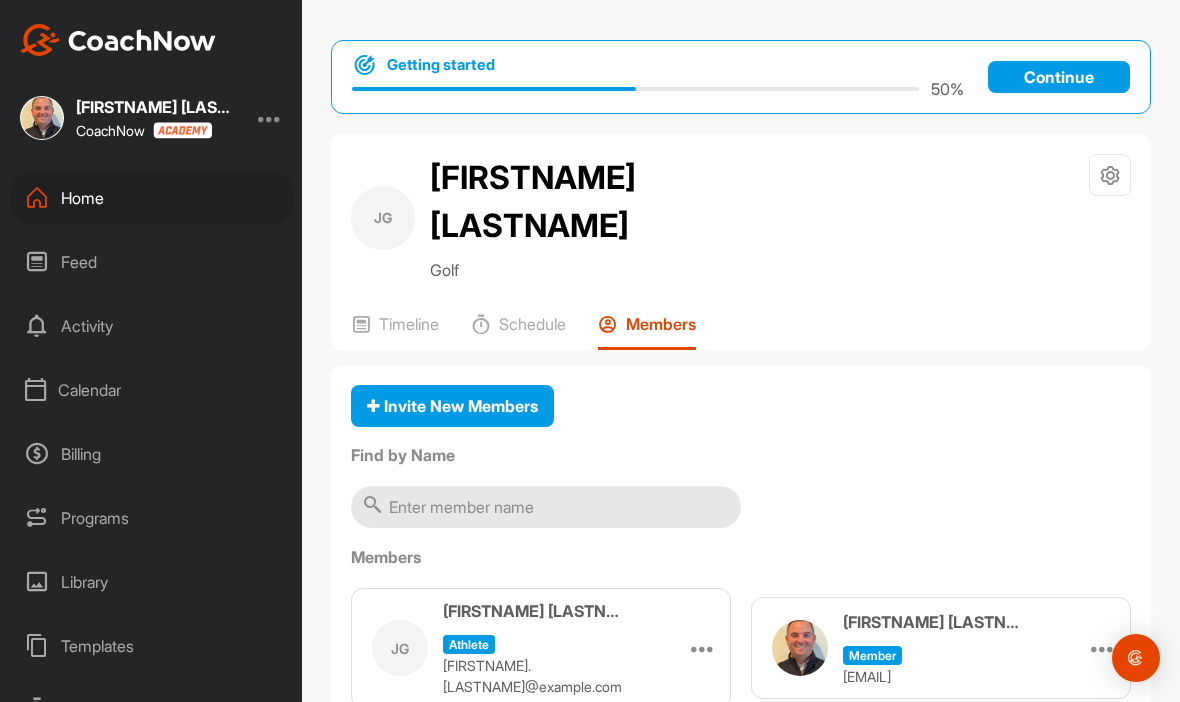 click on "Schedule" at bounding box center (532, 324) 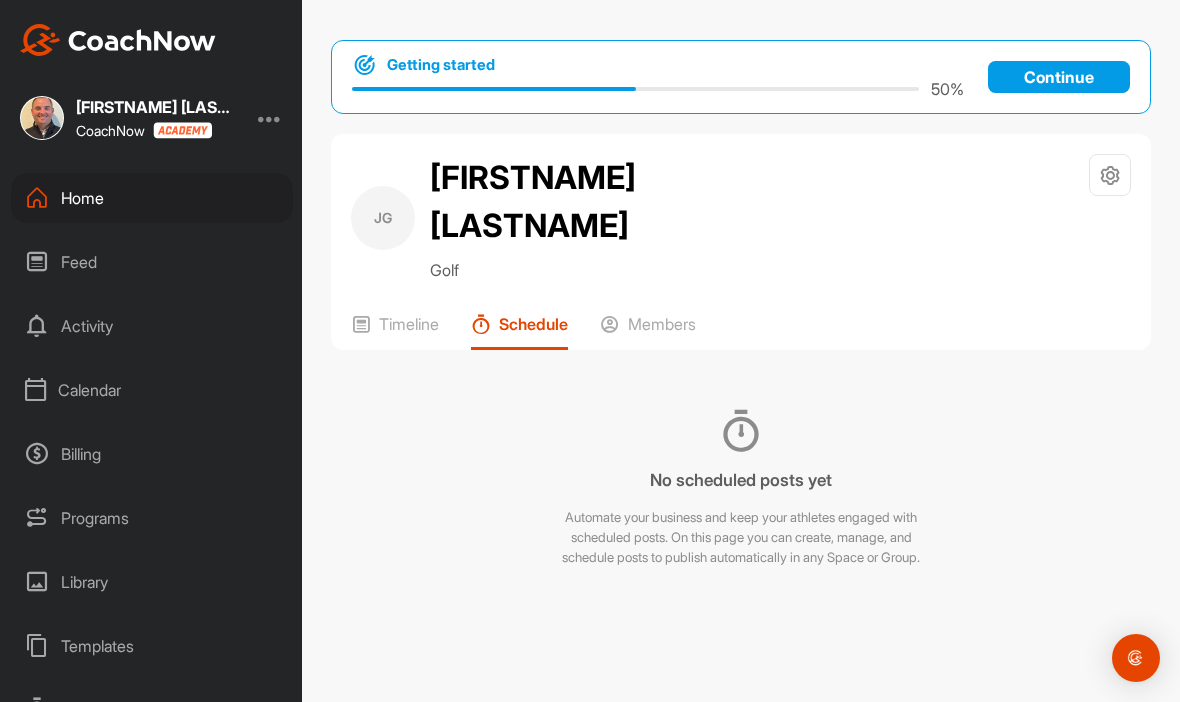 click on "Timeline" at bounding box center [409, 324] 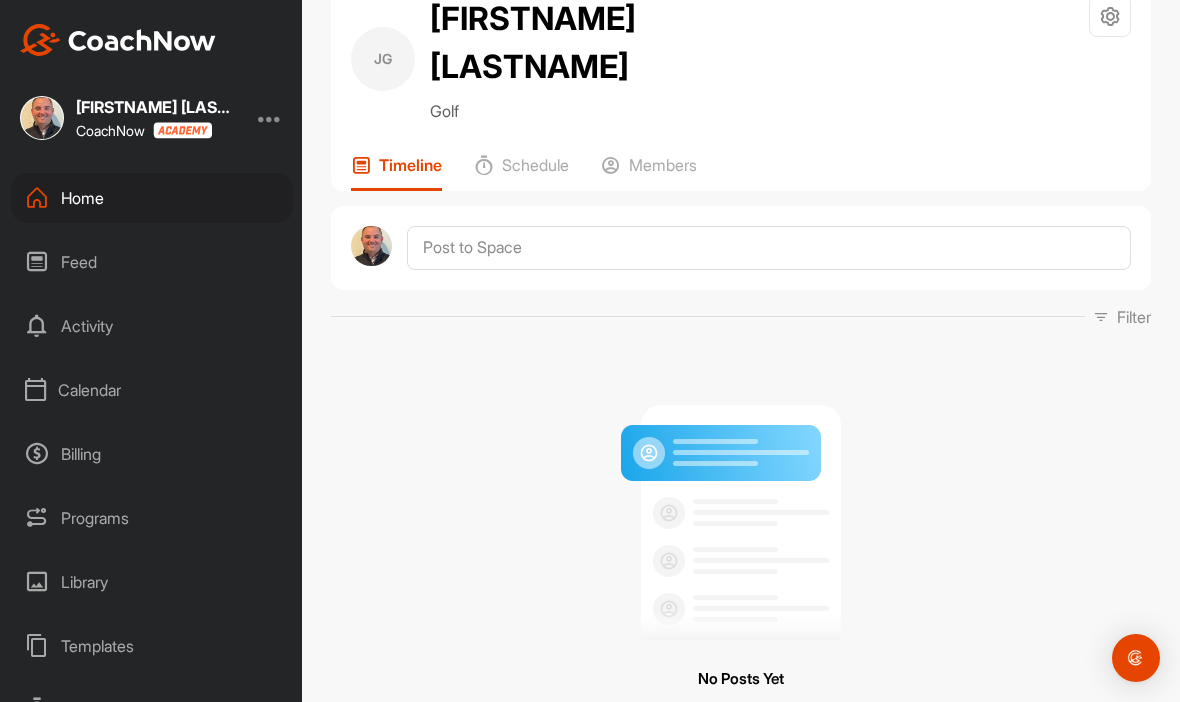 scroll, scrollTop: 157, scrollLeft: 0, axis: vertical 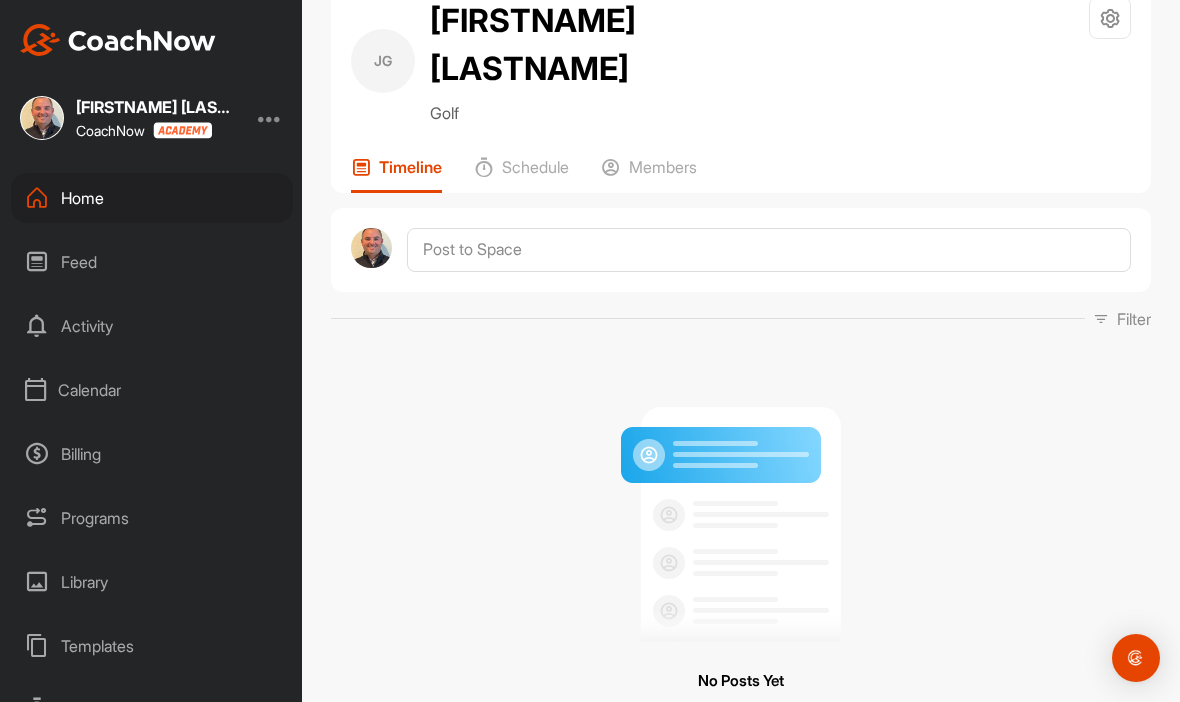 click on "Feed" at bounding box center [152, 262] 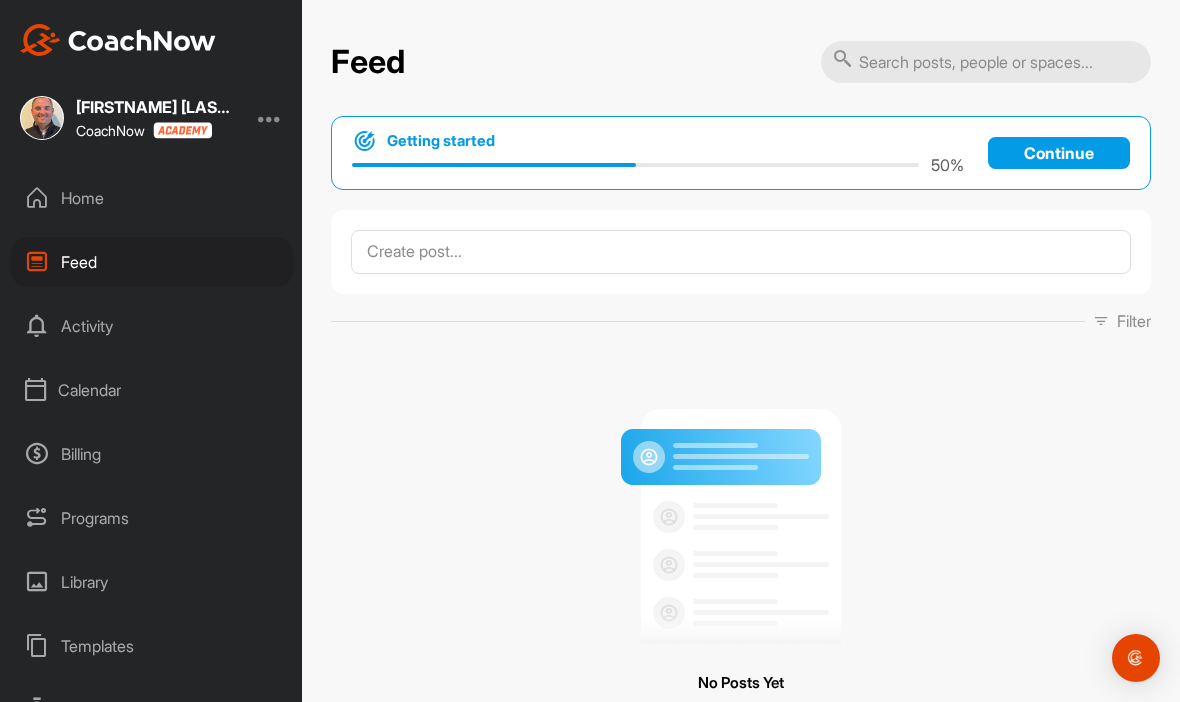 click on "Activity" at bounding box center [152, 326] 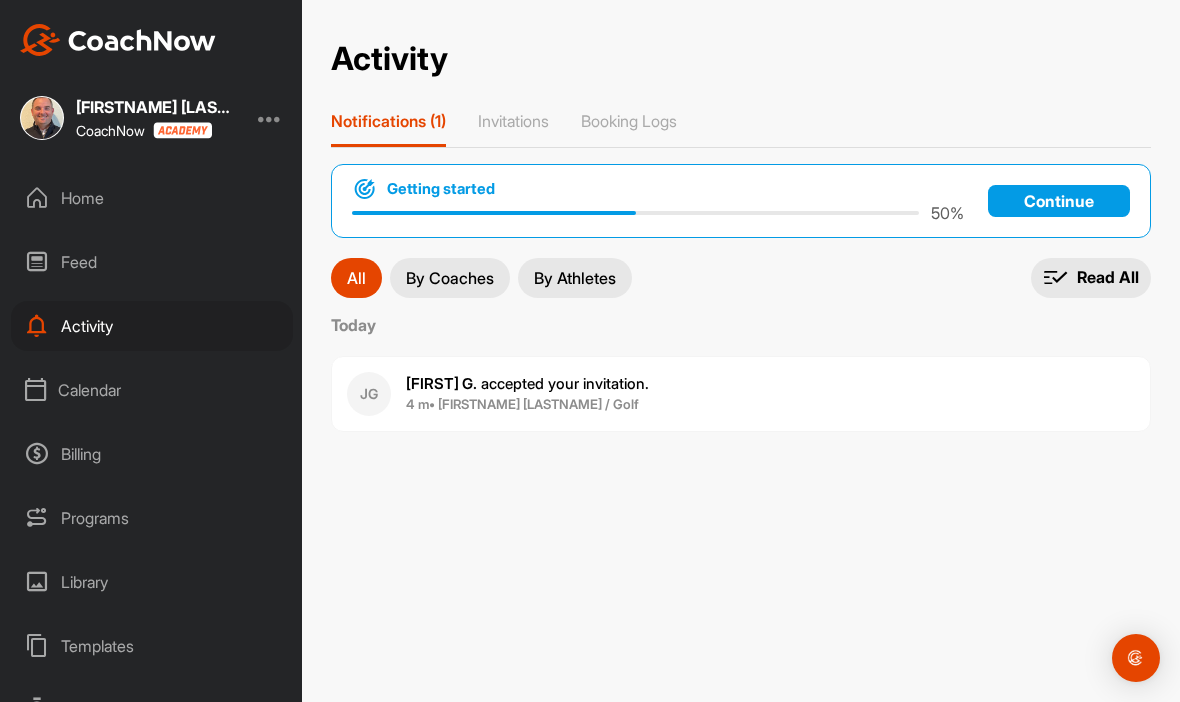 click on "Home" at bounding box center [152, 198] 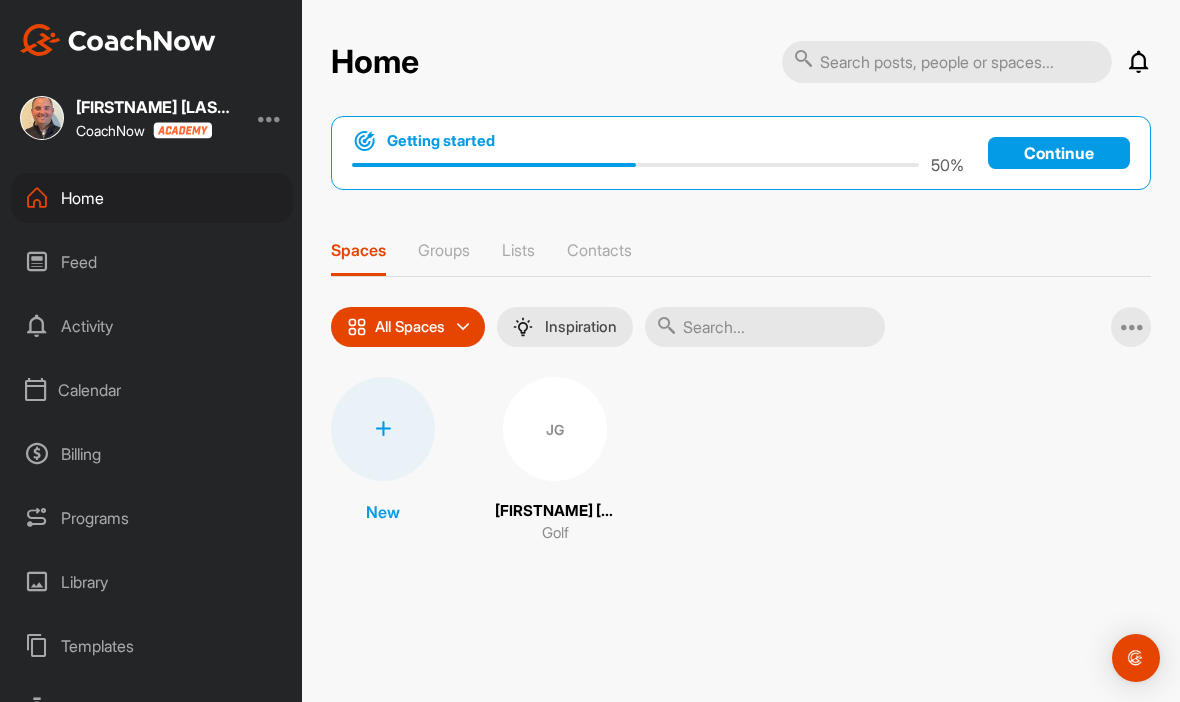 click on "JG" at bounding box center (555, 429) 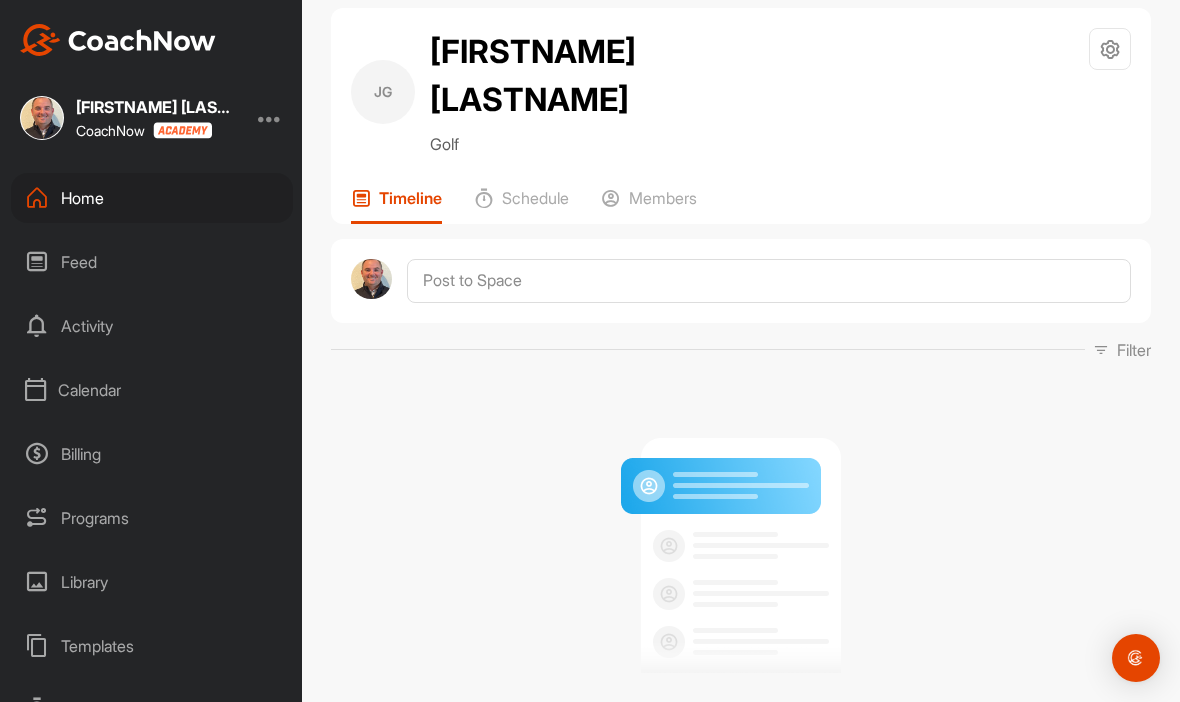 scroll, scrollTop: 137, scrollLeft: 0, axis: vertical 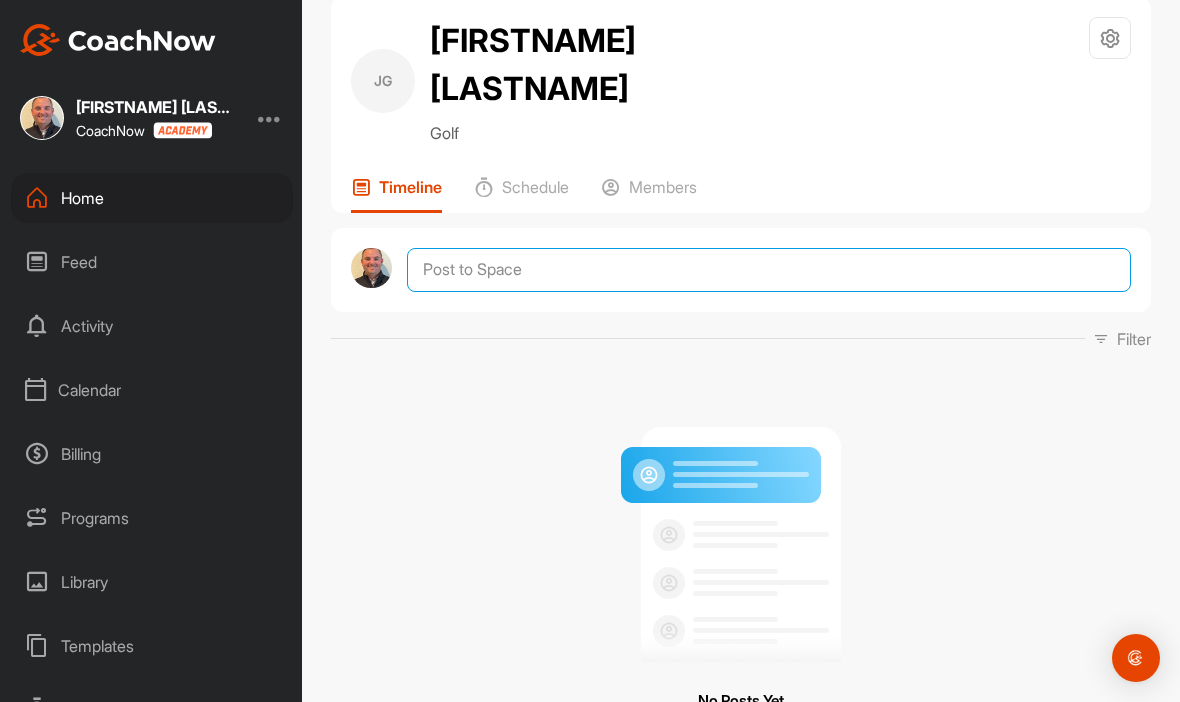 click at bounding box center [769, 270] 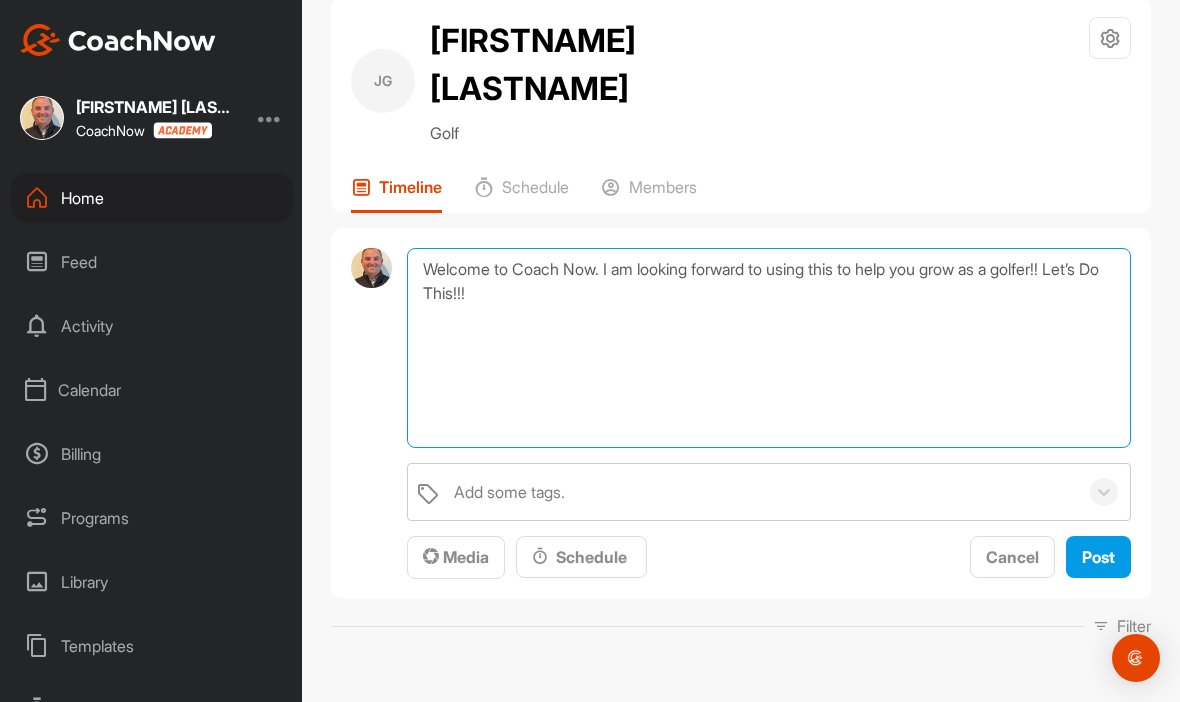 type on "Welcome to Coach Now. I am looking forward to using this to help you grow as a golfer!! Let’s Do This!!!" 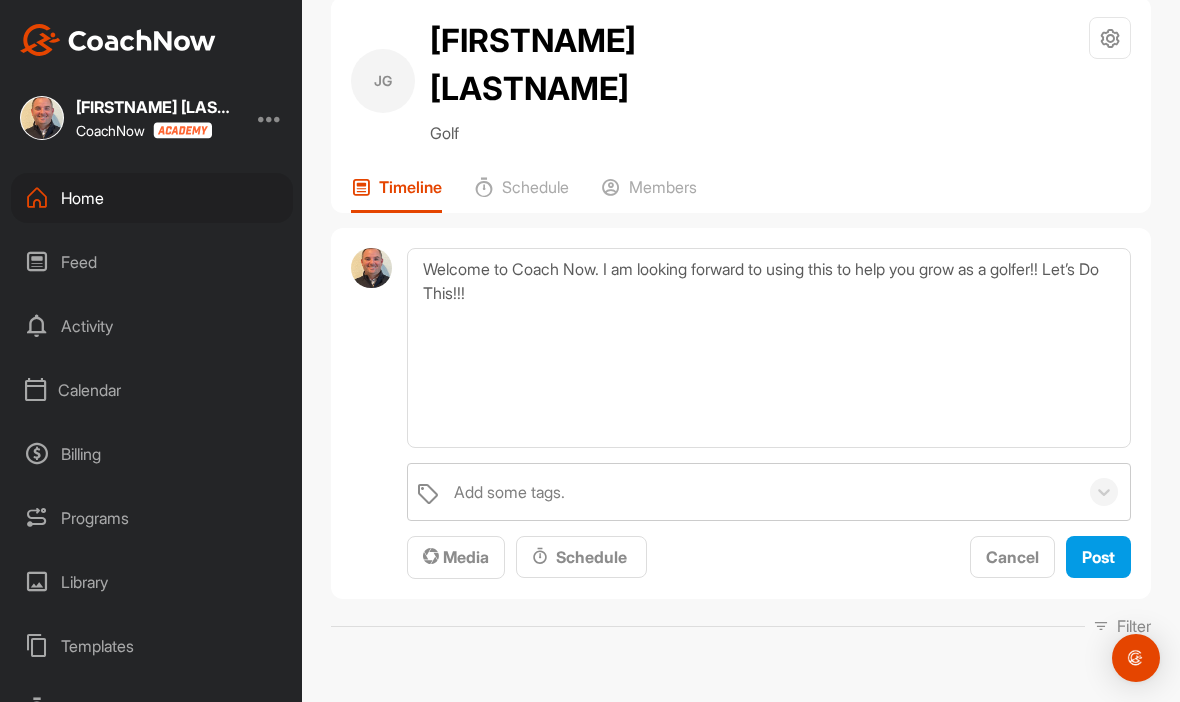 click on "Post" at bounding box center [1098, 557] 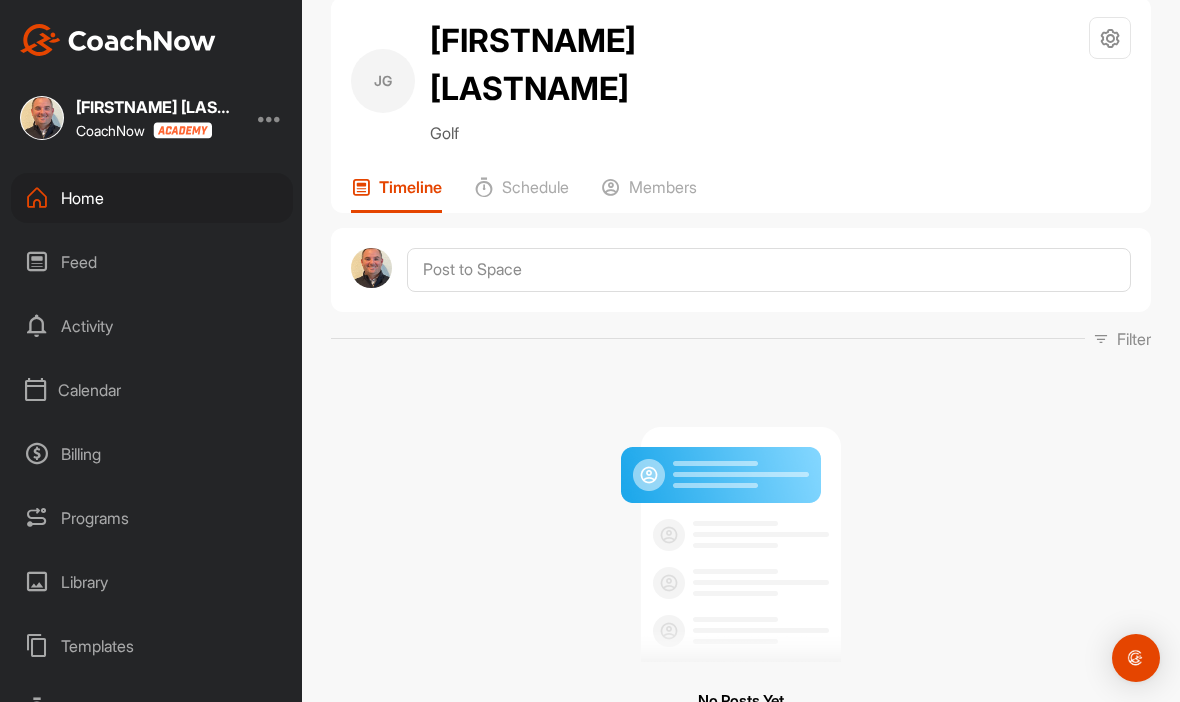 scroll, scrollTop: 0, scrollLeft: 0, axis: both 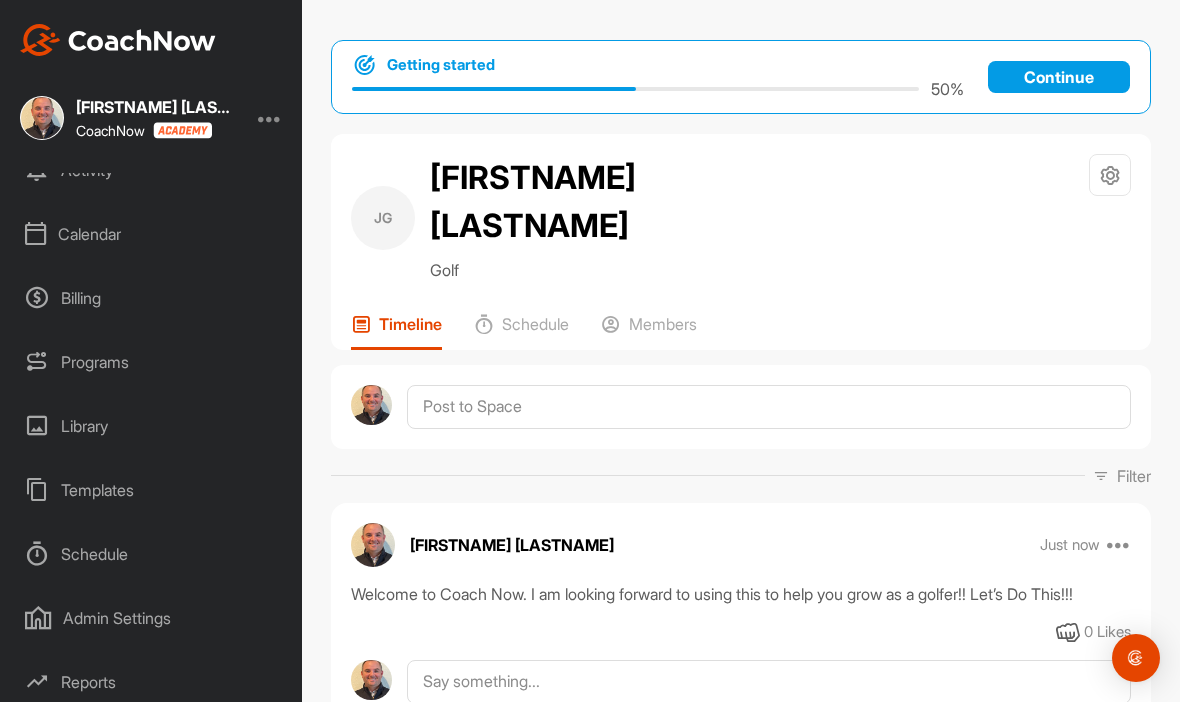 click on "Admin Settings" at bounding box center (152, 618) 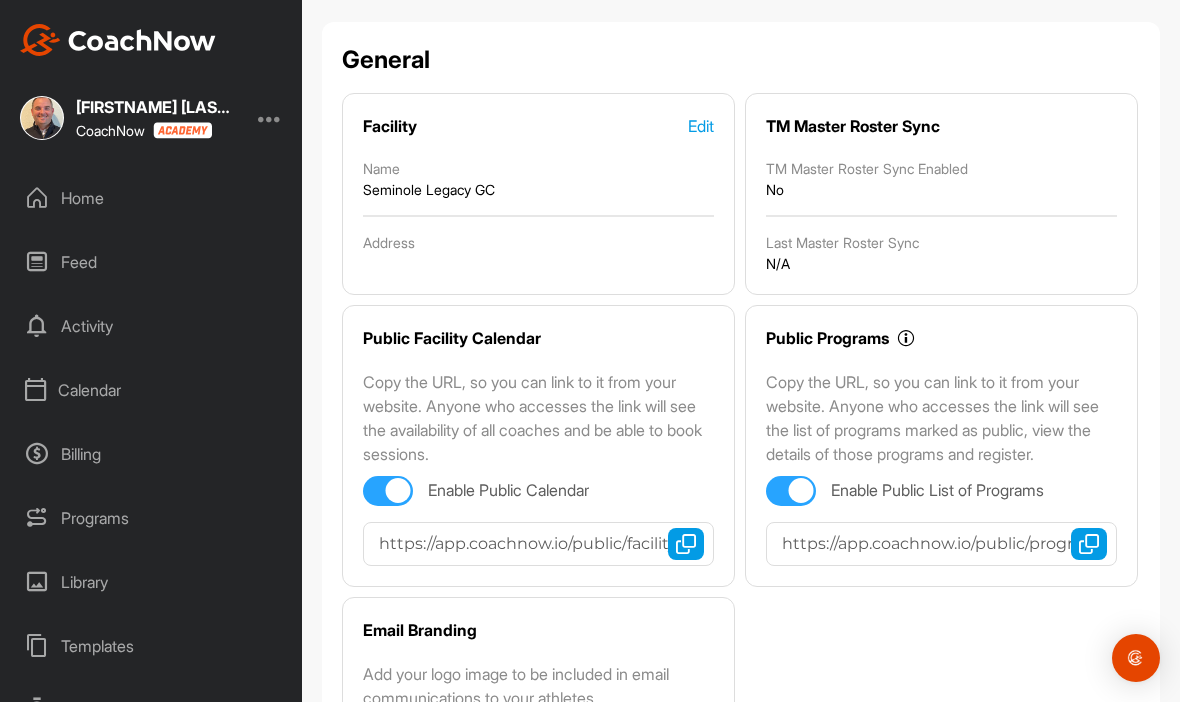 scroll, scrollTop: 197, scrollLeft: 0, axis: vertical 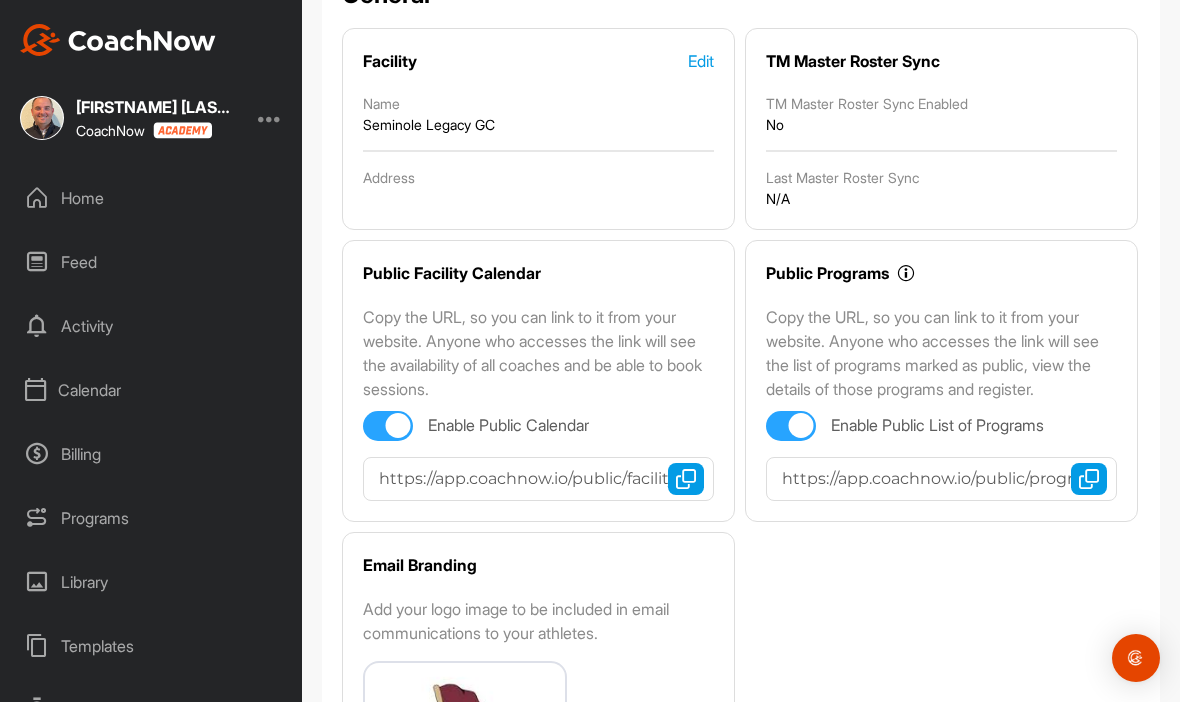 click on "Facility Edit Name Seminole Legacy GC Address" at bounding box center [538, 129] 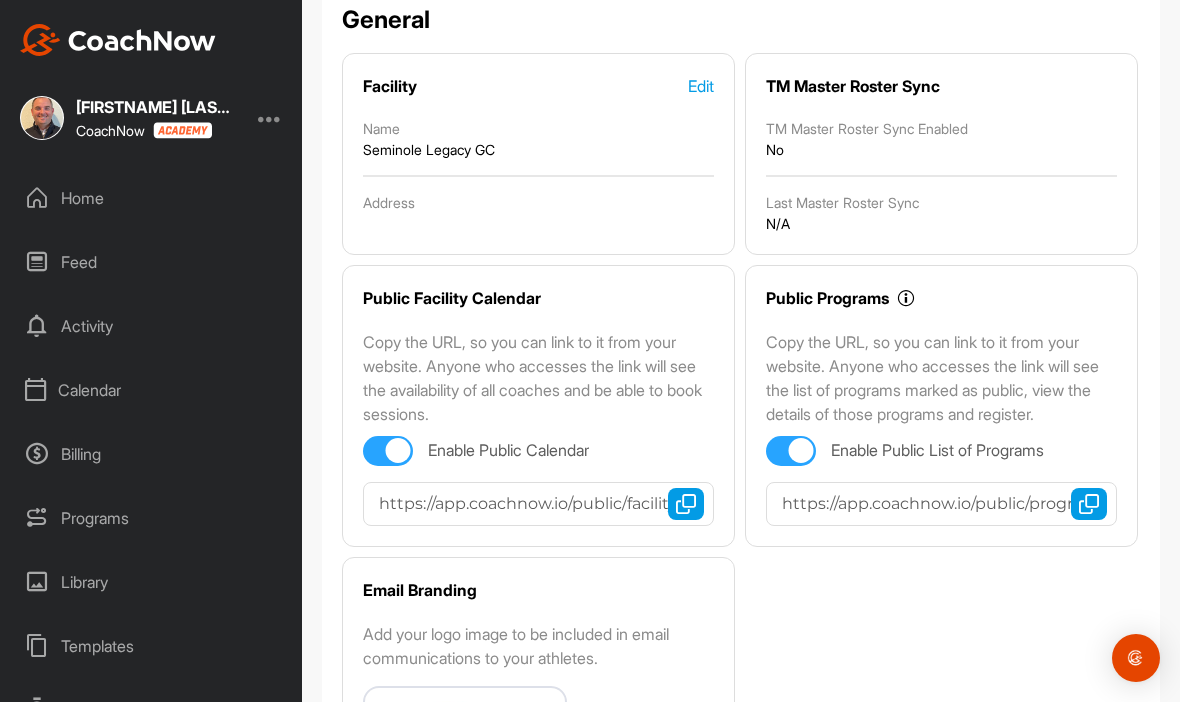 scroll, scrollTop: 154, scrollLeft: 0, axis: vertical 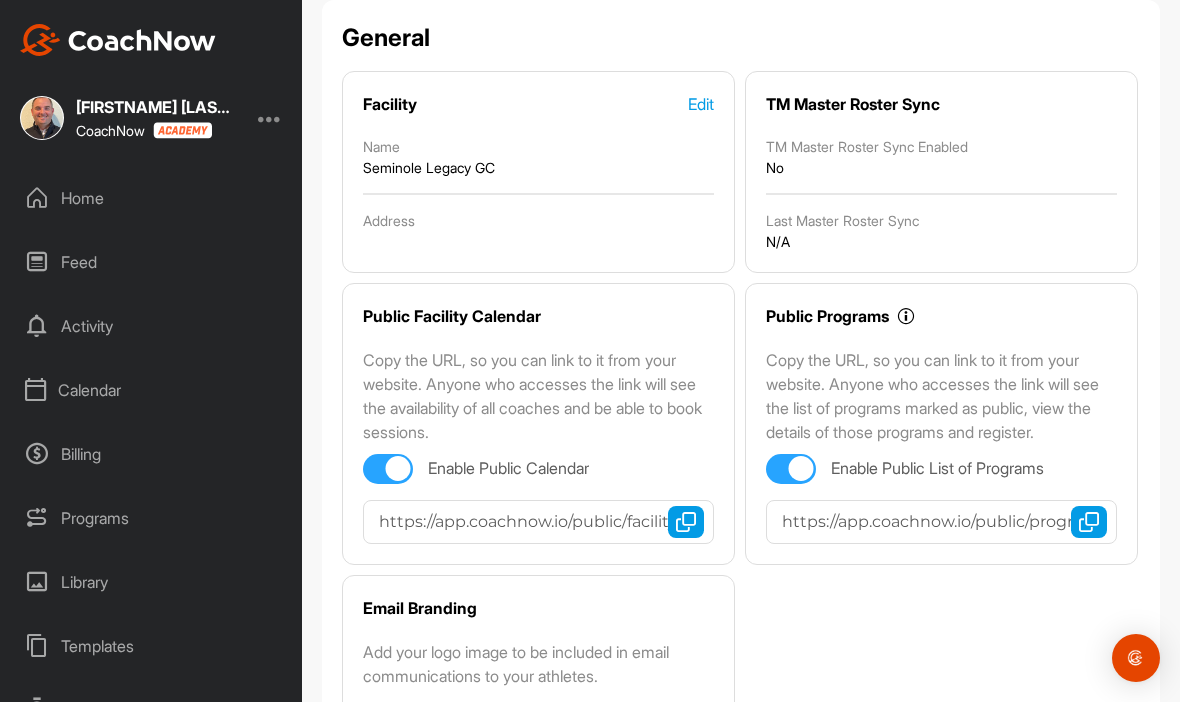 click on "Edit" at bounding box center (701, 104) 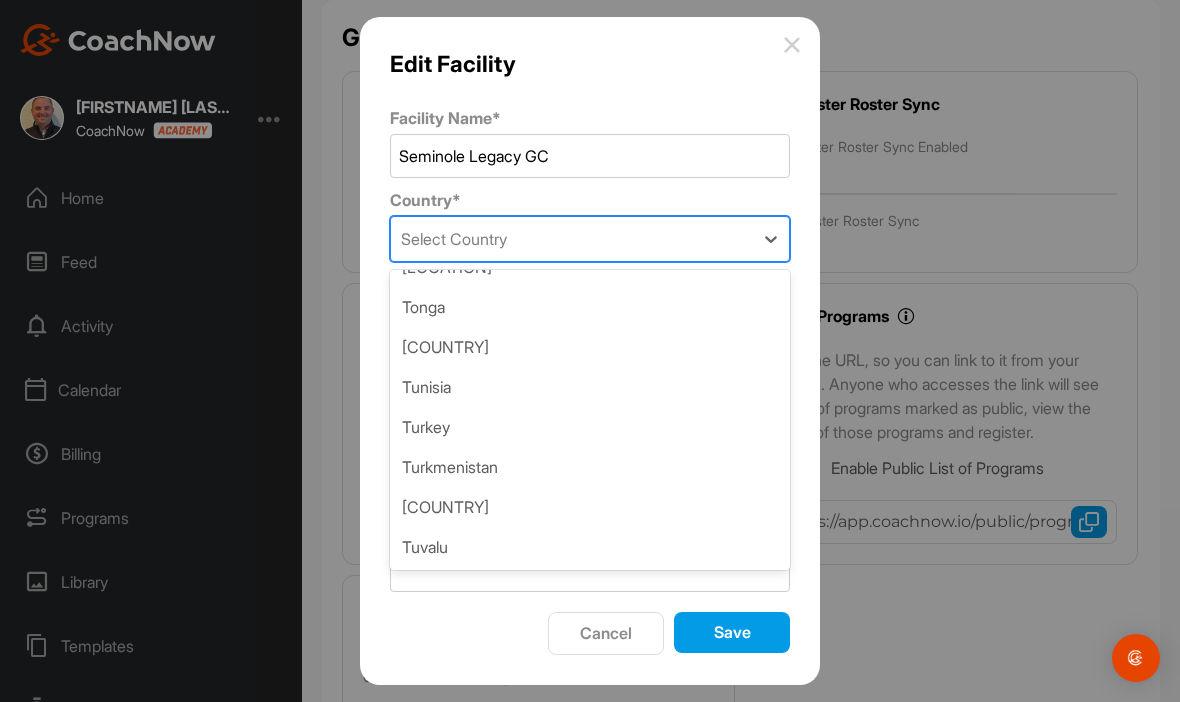 scroll, scrollTop: 0, scrollLeft: 0, axis: both 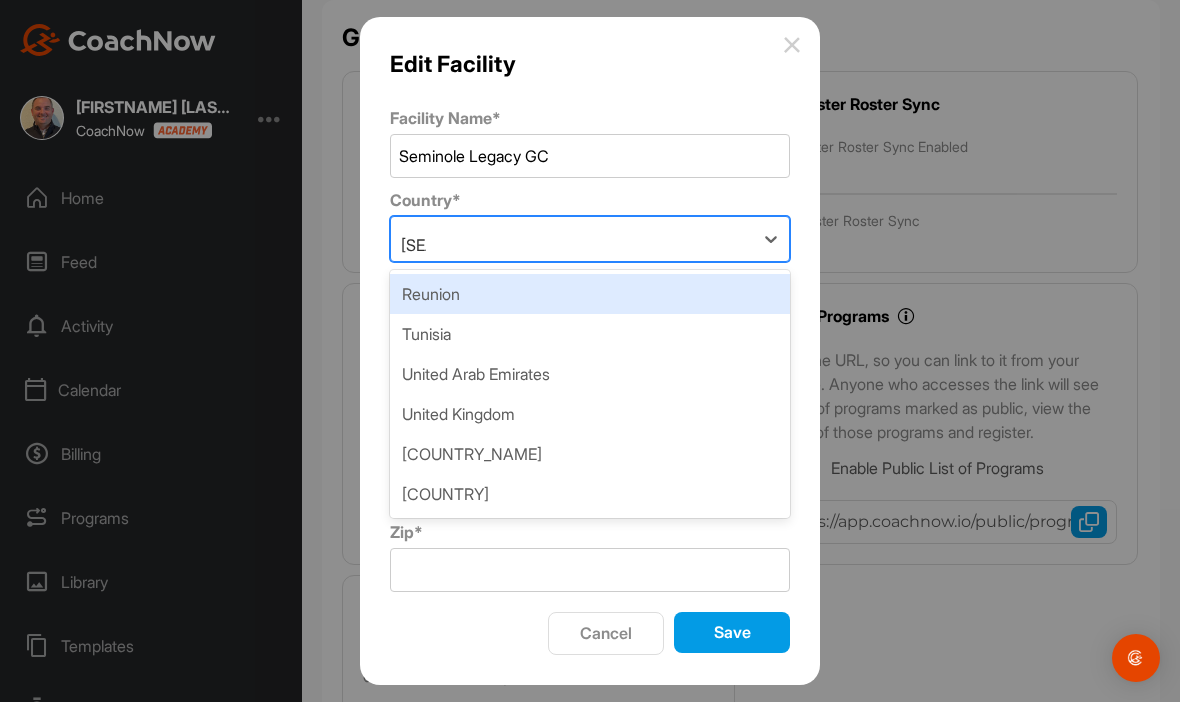 click on "United States" at bounding box center [590, 454] 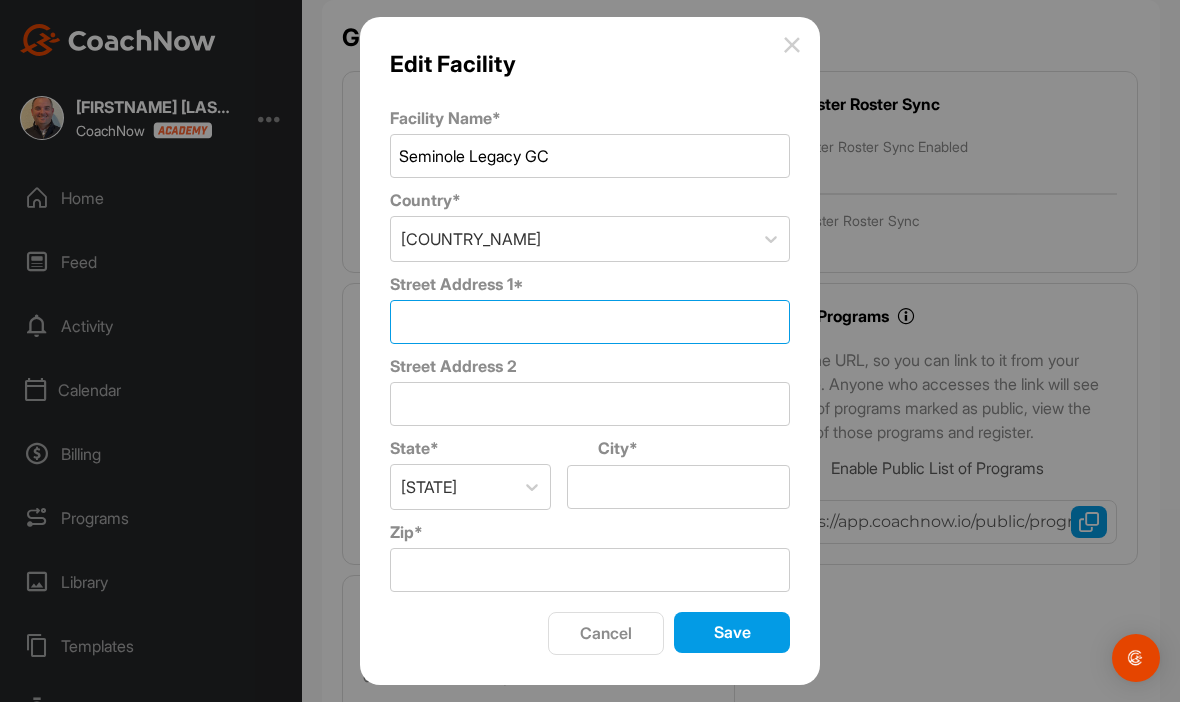 click on "Street Address 1  *" at bounding box center [590, 322] 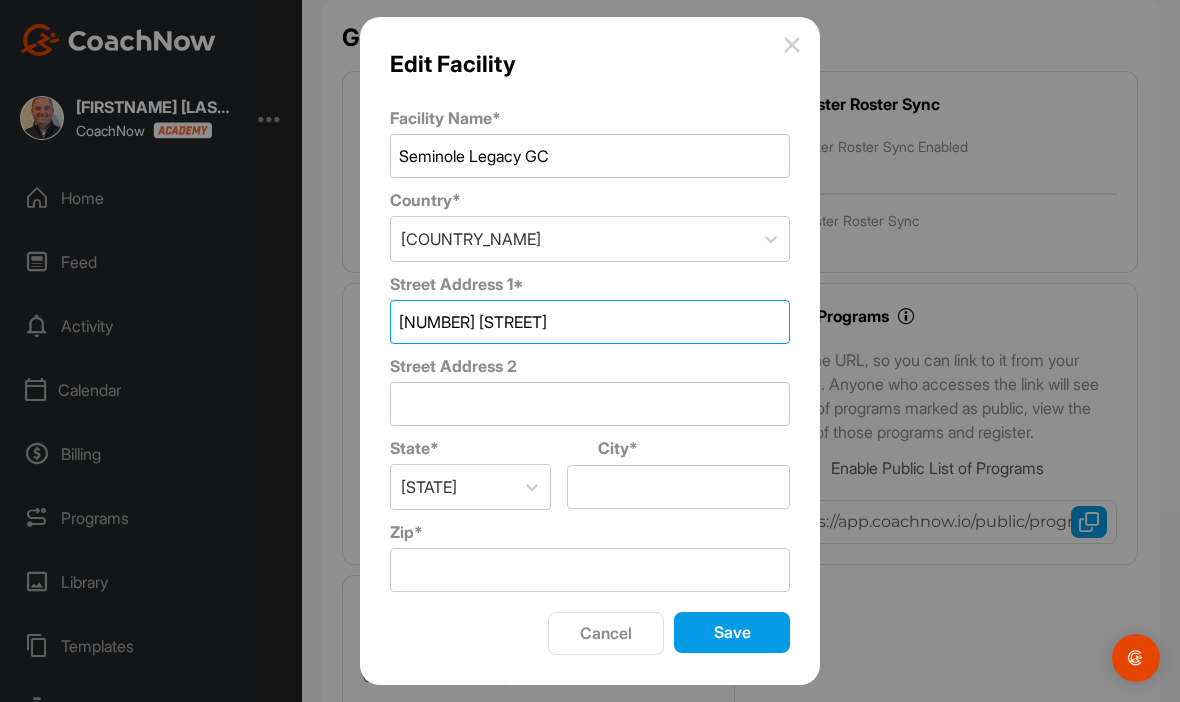 type on "2550 Pottsdamer St" 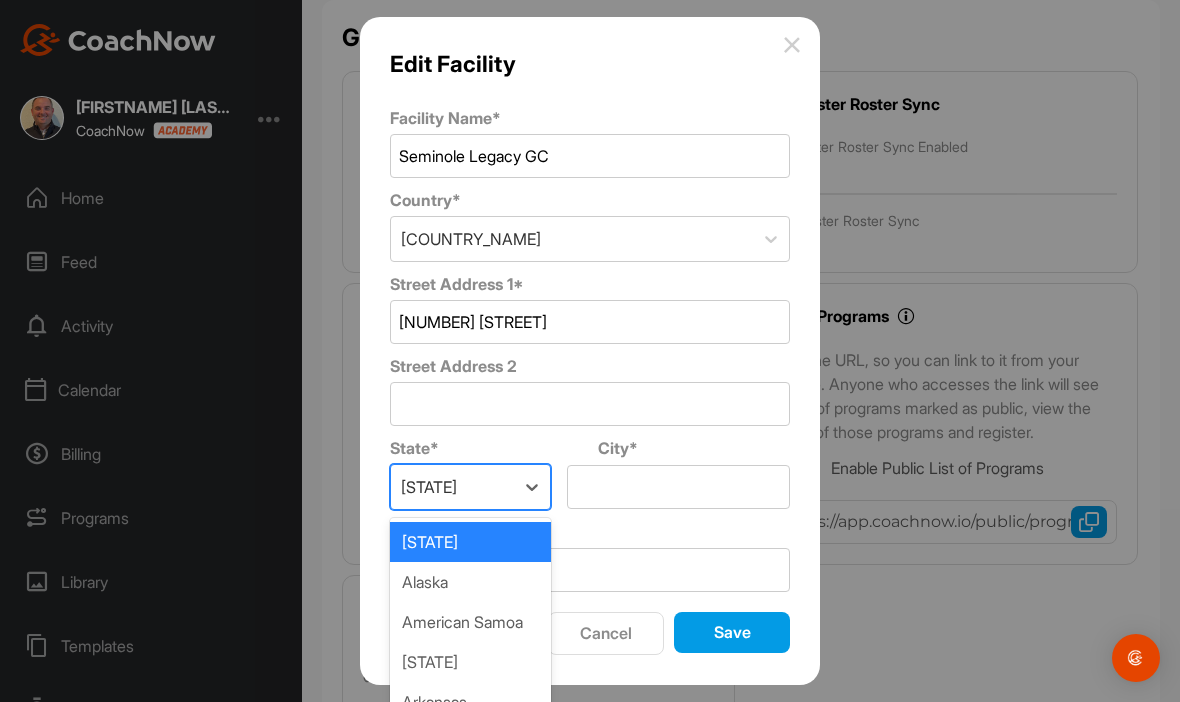 scroll, scrollTop: 0, scrollLeft: 0, axis: both 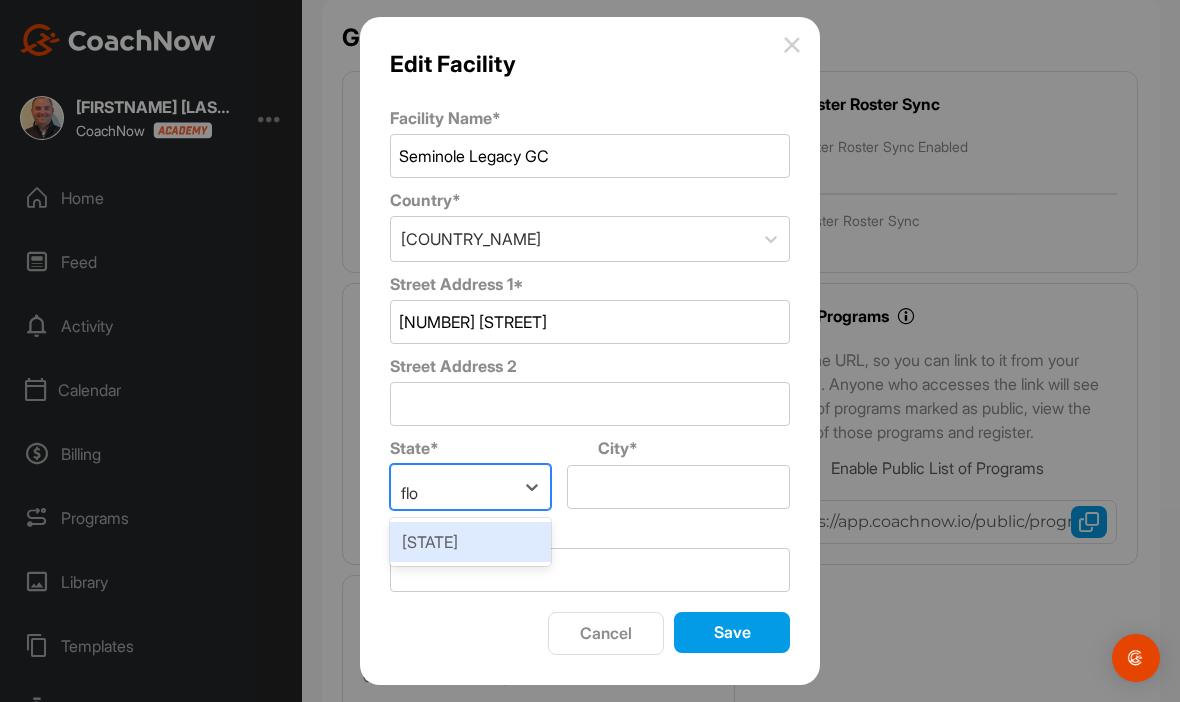 type on "flo" 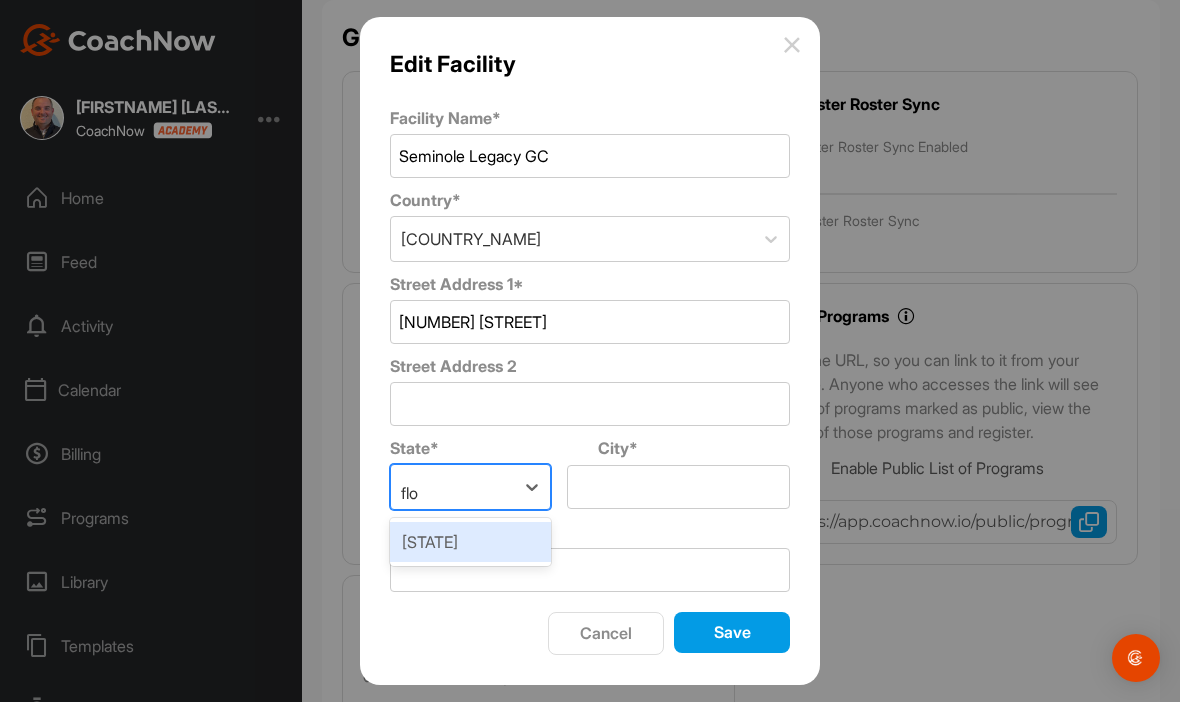 type 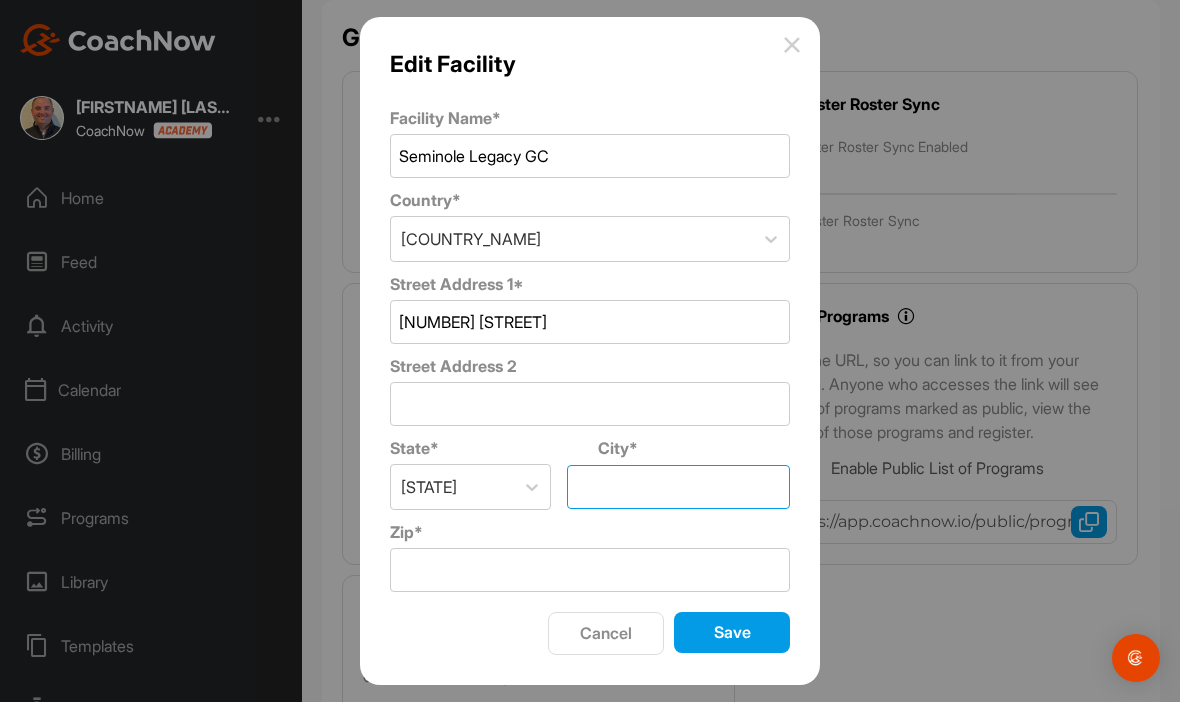 click on "City  *" at bounding box center [678, 487] 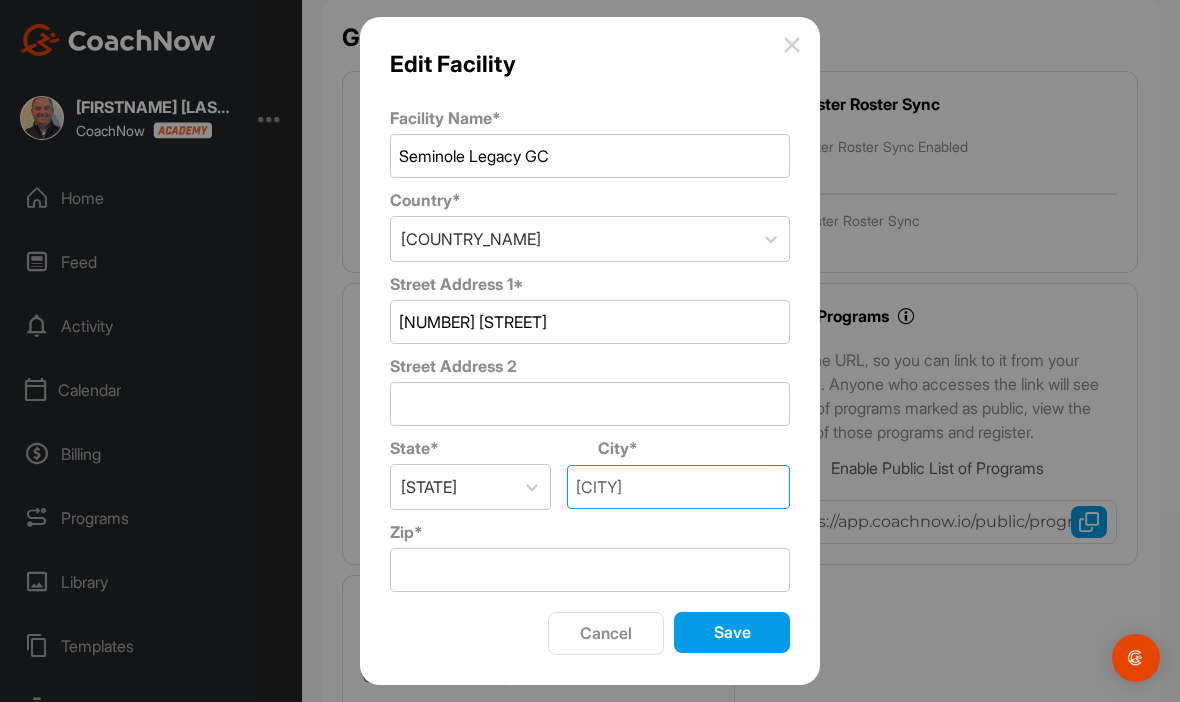 type on "Tallahassee" 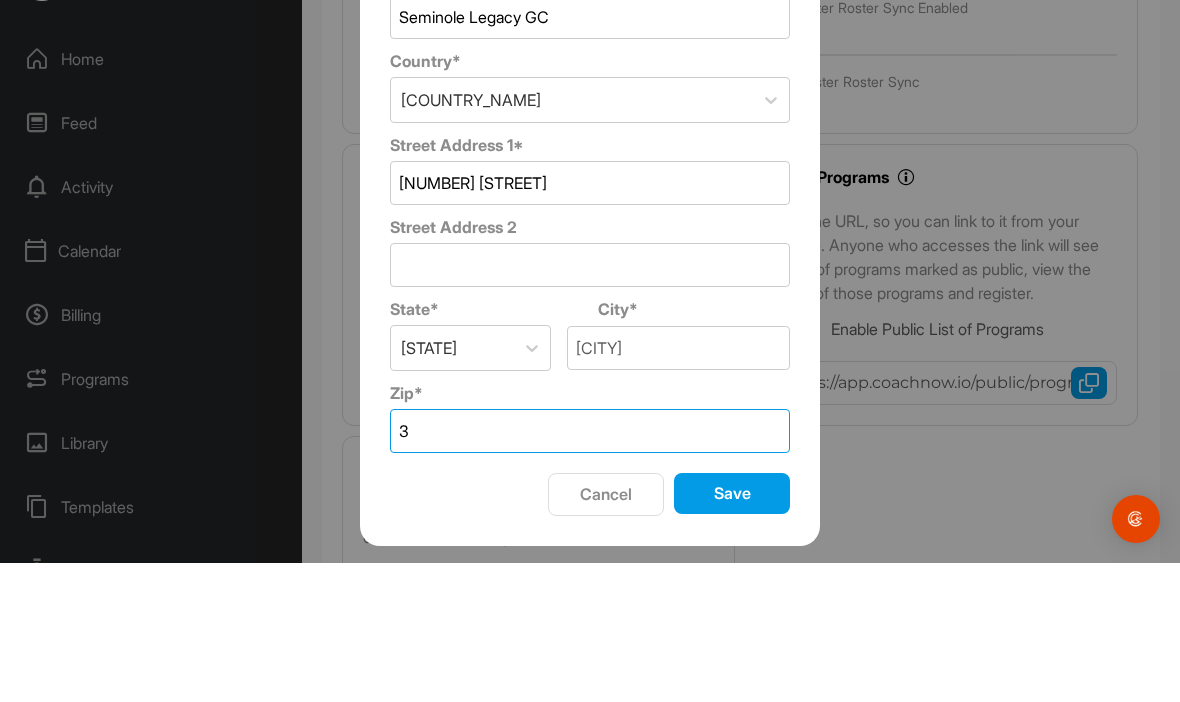 scroll, scrollTop: 69, scrollLeft: 0, axis: vertical 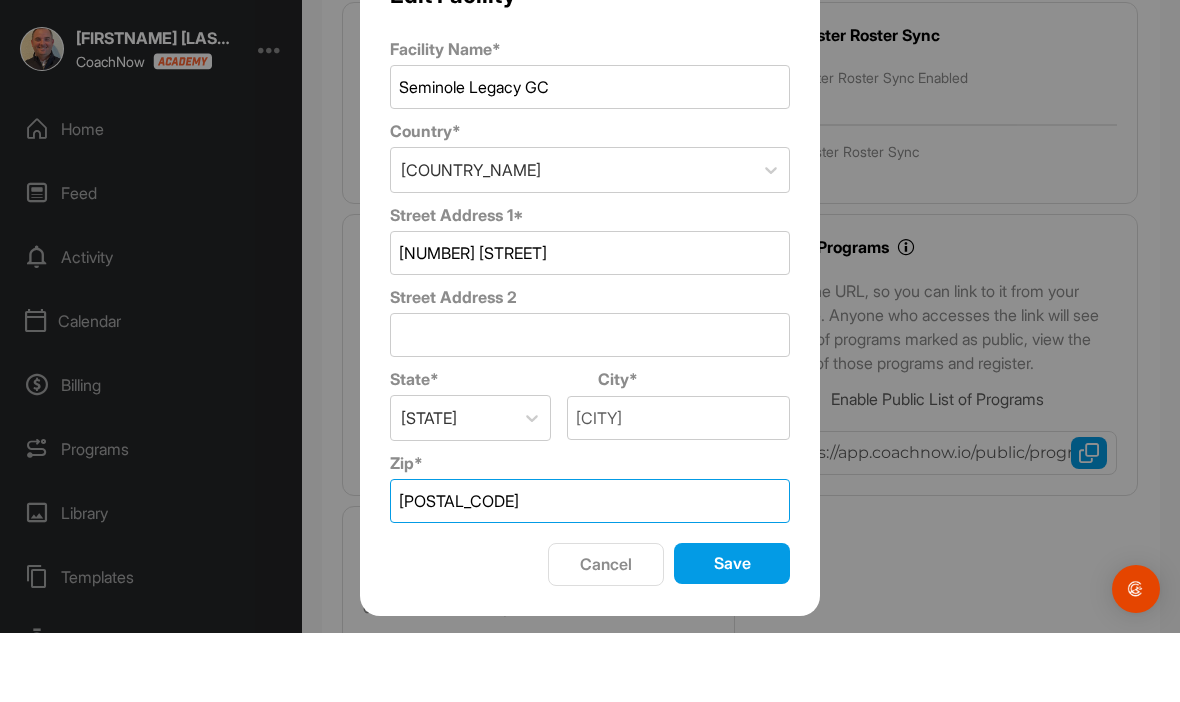 type on "32310" 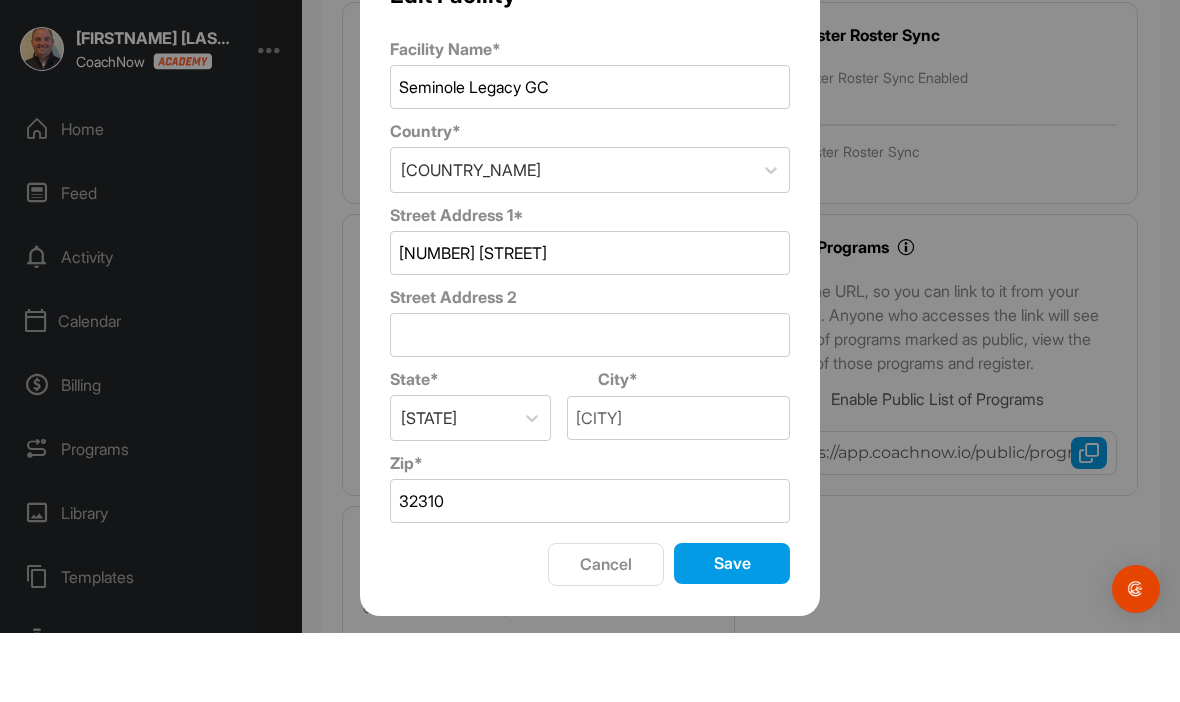 click on "Save" at bounding box center (732, 632) 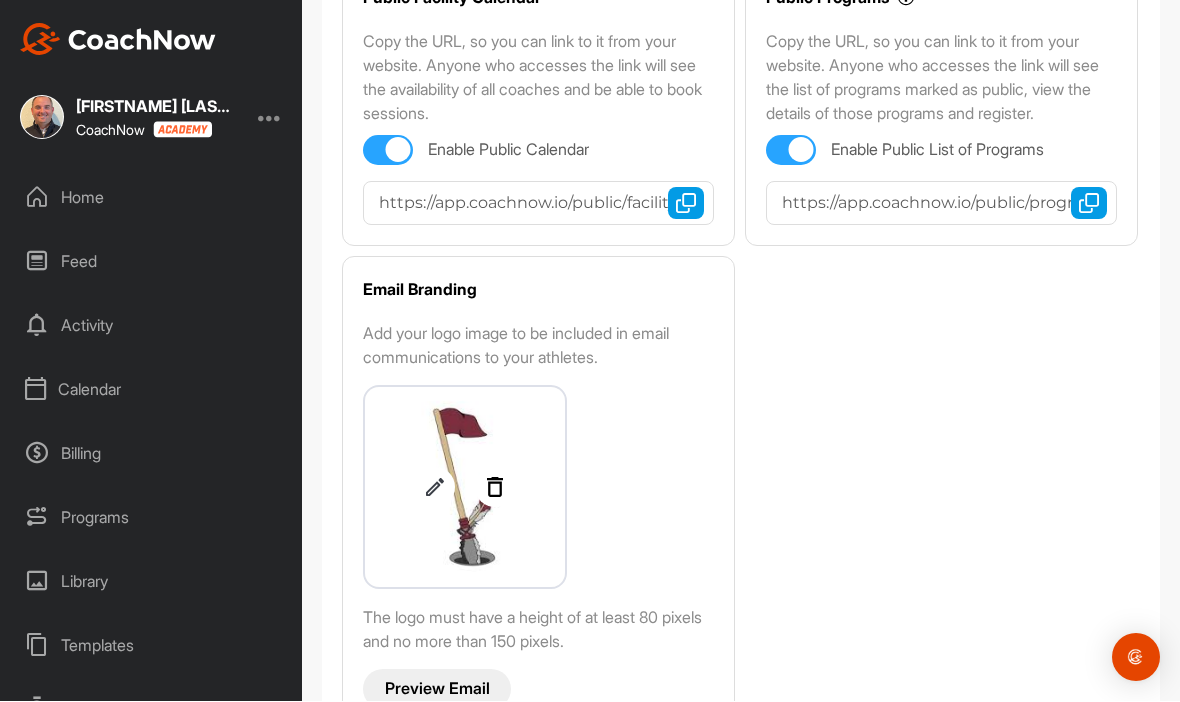 scroll, scrollTop: 492, scrollLeft: 0, axis: vertical 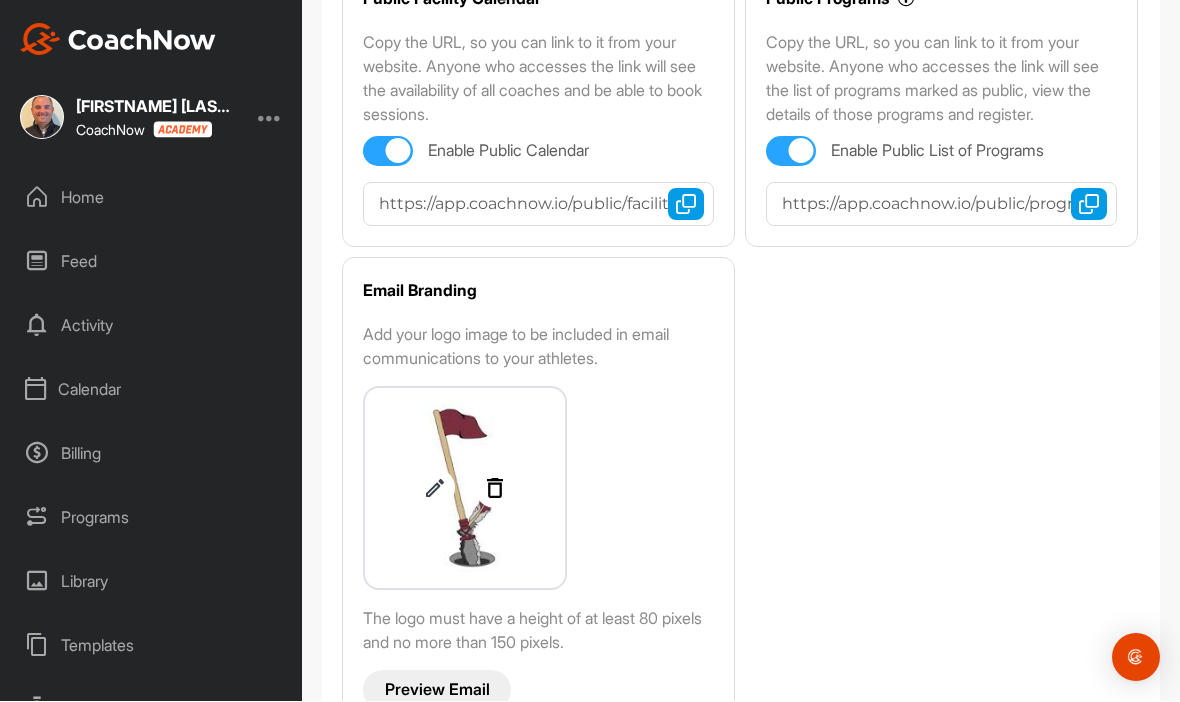 click on "Preview Email" at bounding box center [437, 690] 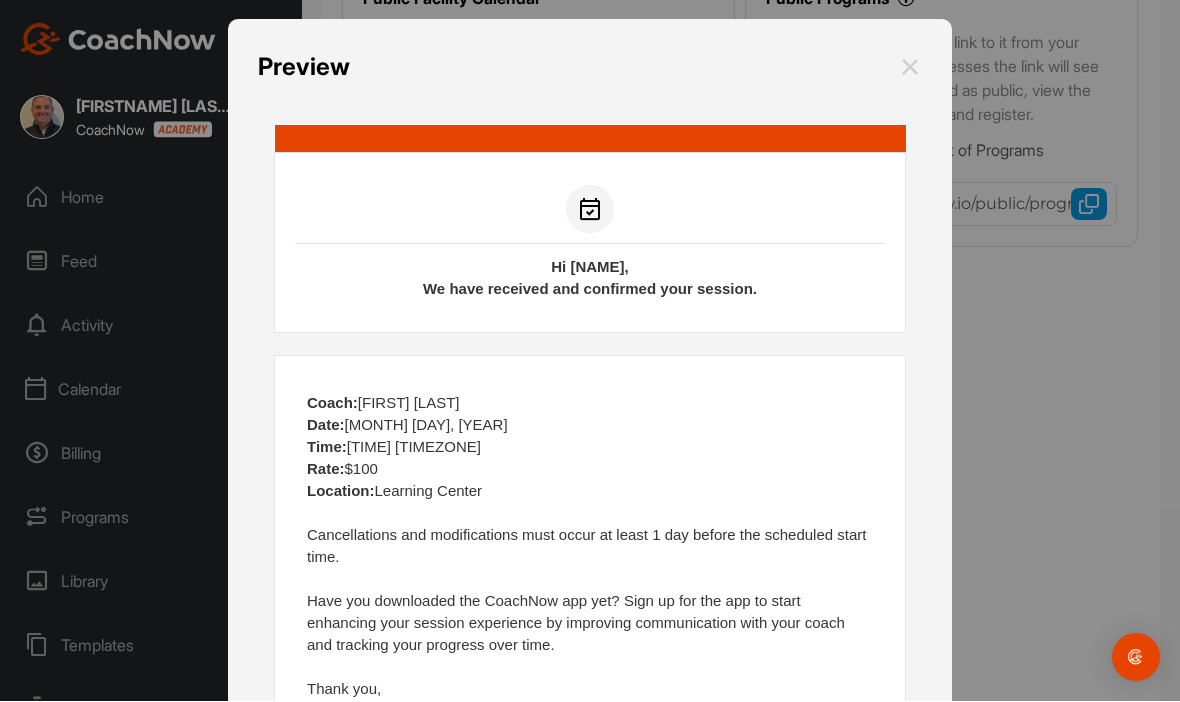 scroll, scrollTop: 0, scrollLeft: 0, axis: both 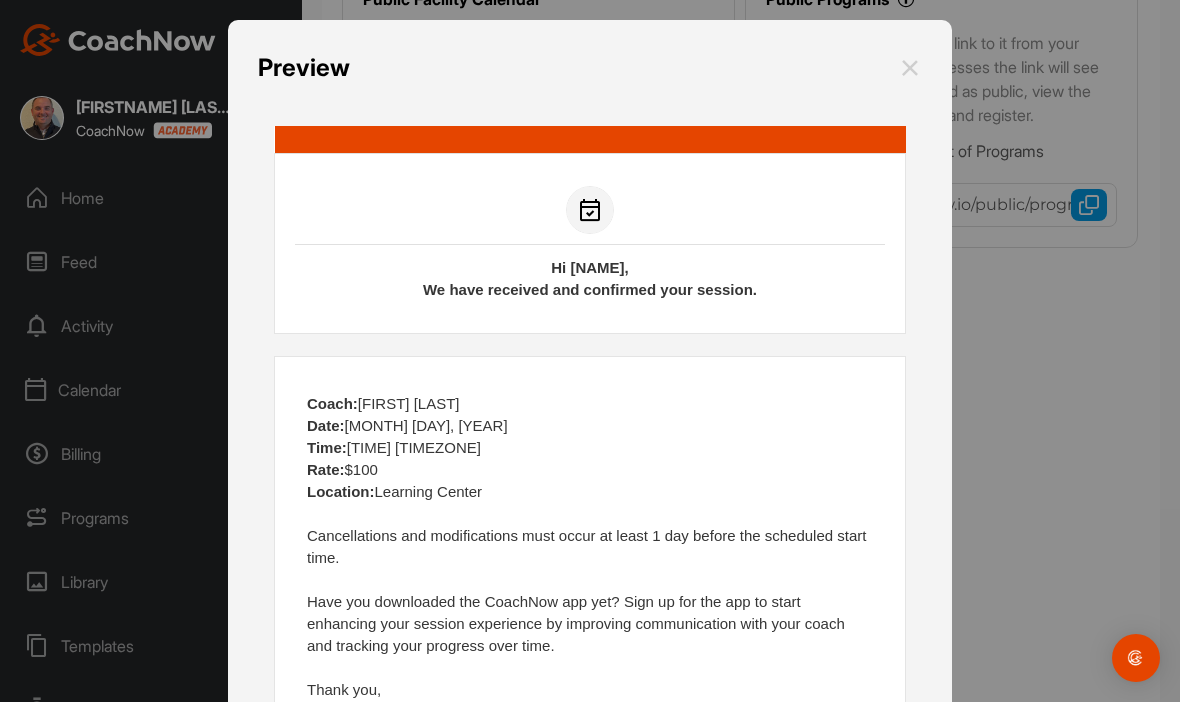 click at bounding box center (910, 68) 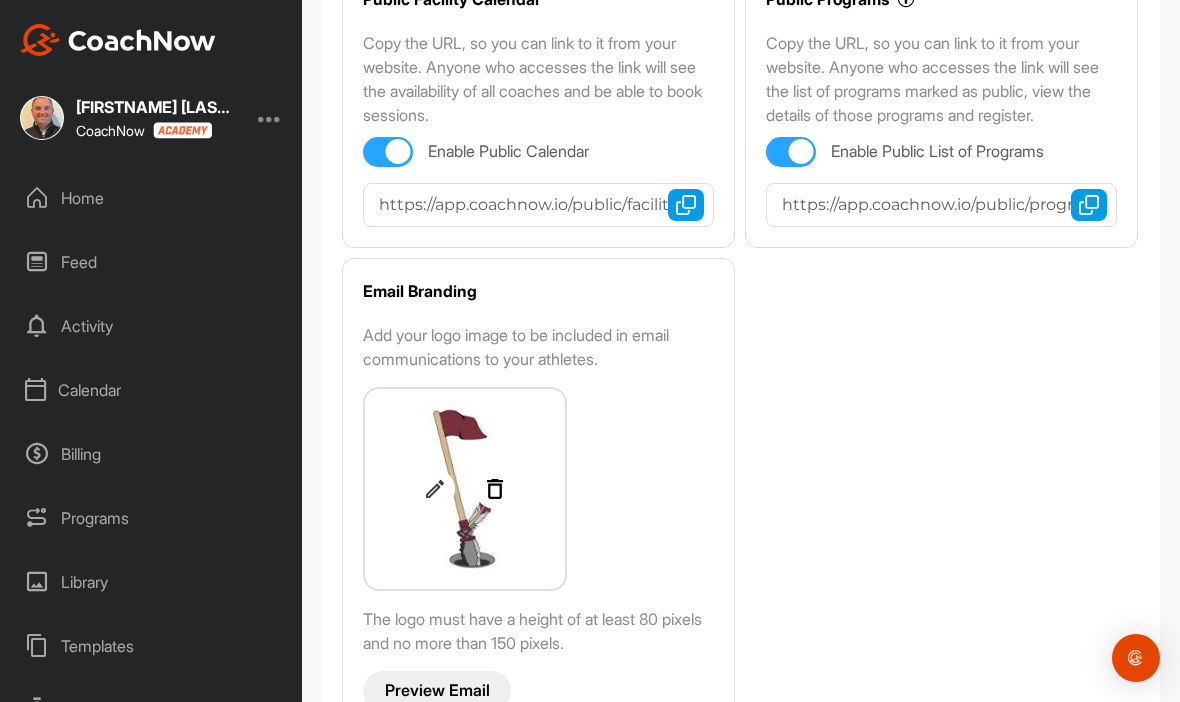 scroll, scrollTop: 69, scrollLeft: 0, axis: vertical 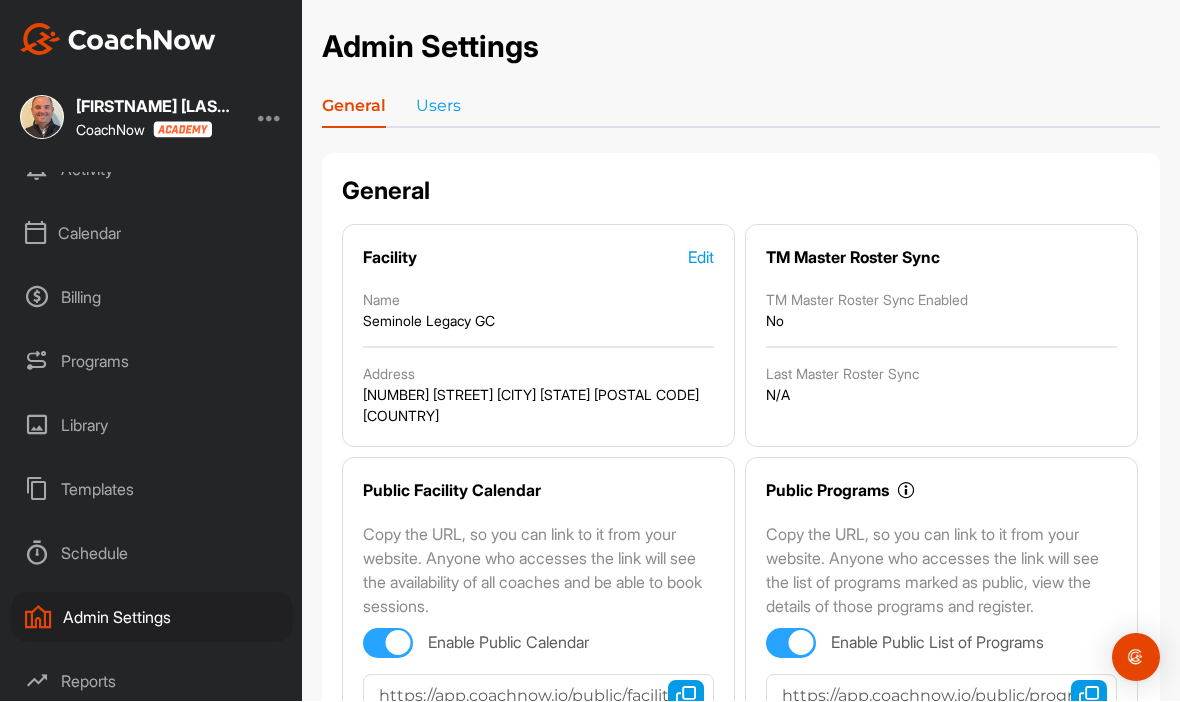 click on "Reports" at bounding box center [152, 682] 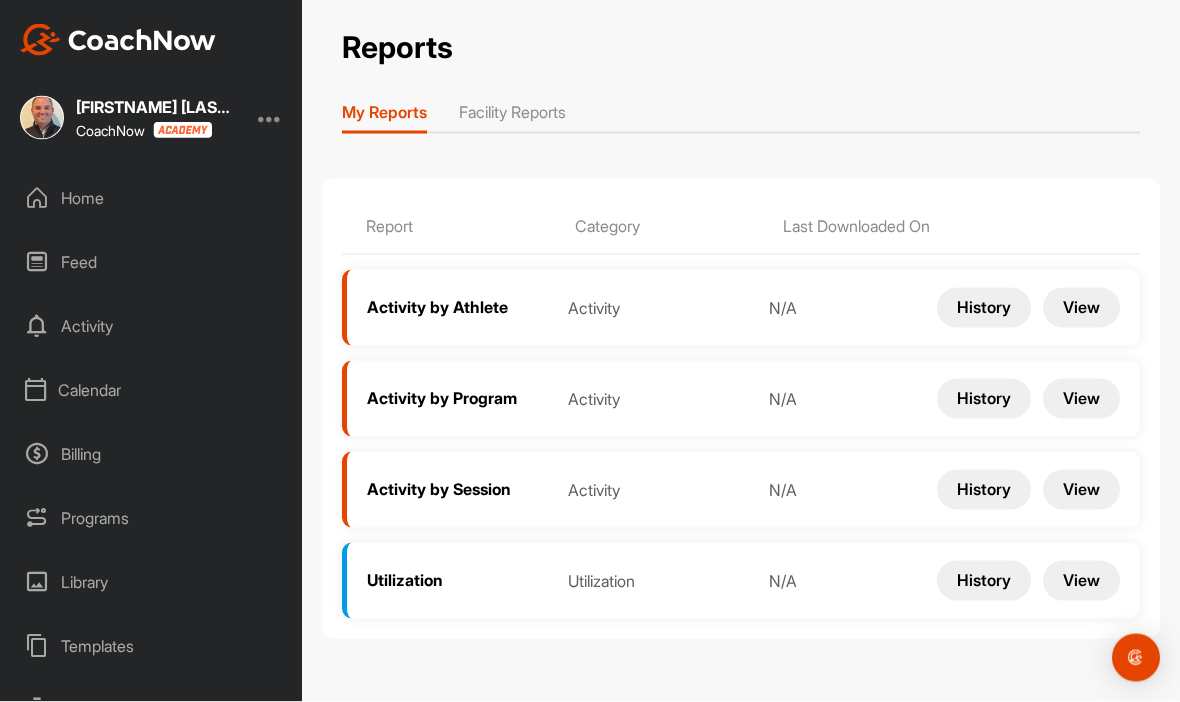 scroll, scrollTop: 0, scrollLeft: 0, axis: both 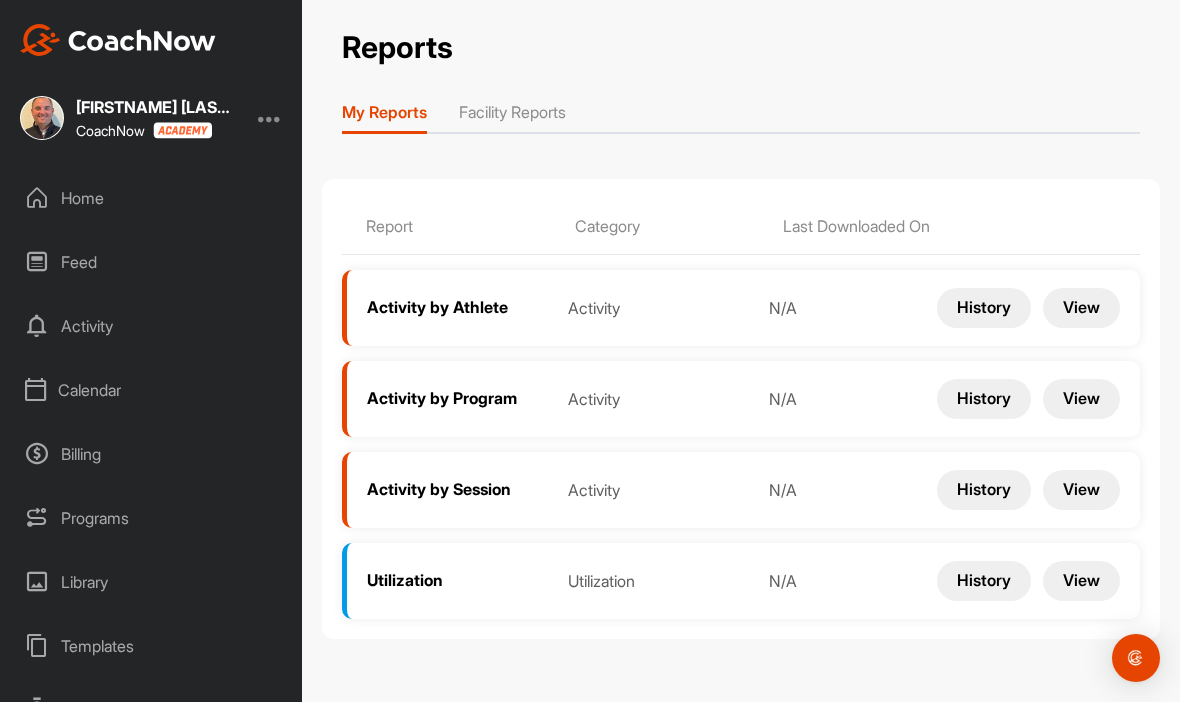 click on "Calendar" at bounding box center (152, 390) 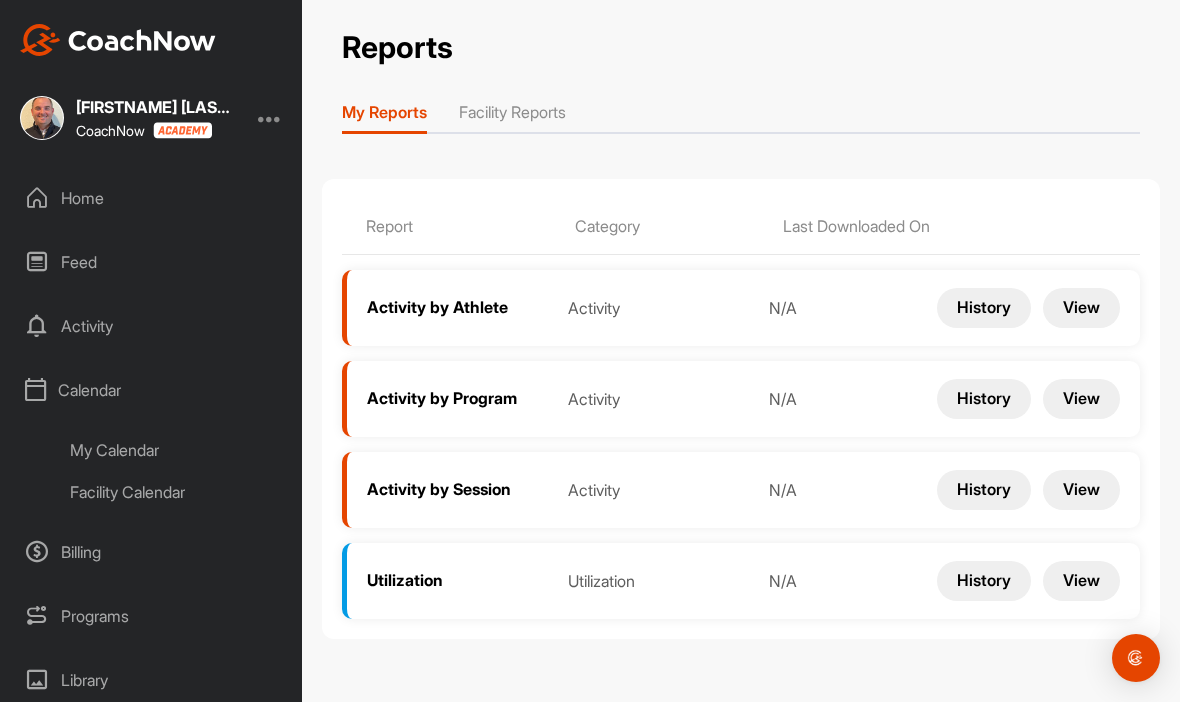 click on "My Calendar" at bounding box center (174, 450) 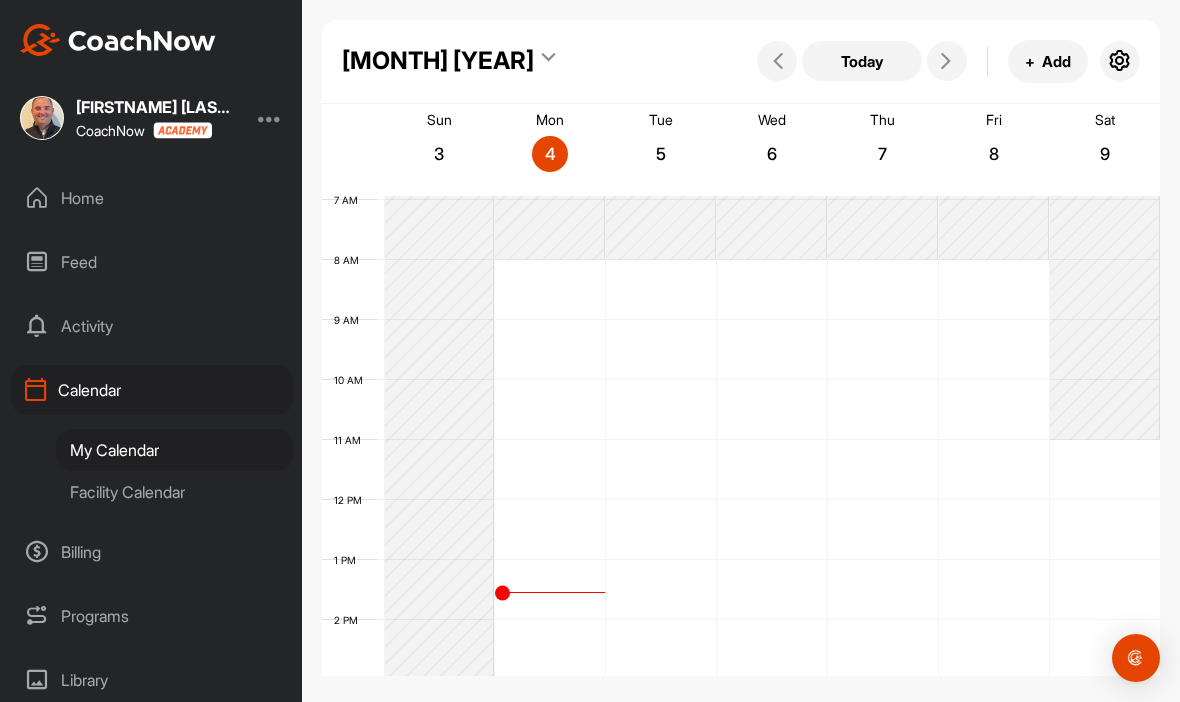 scroll, scrollTop: 415, scrollLeft: 0, axis: vertical 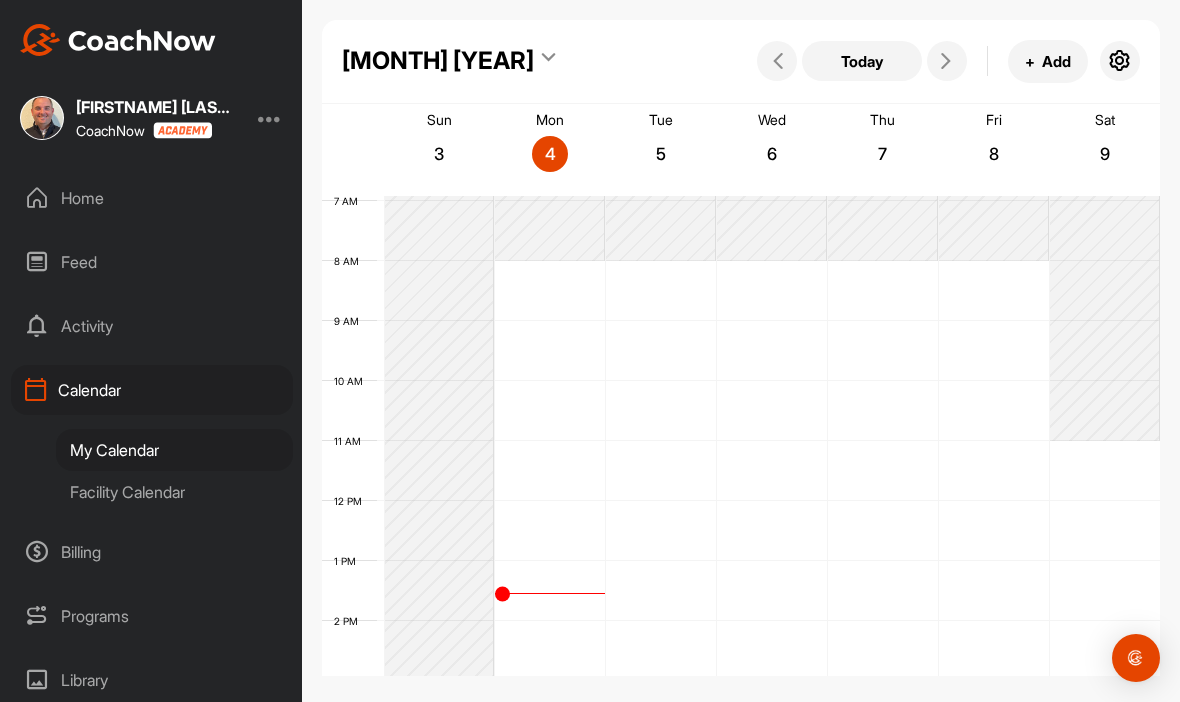 click at bounding box center (772, 411) 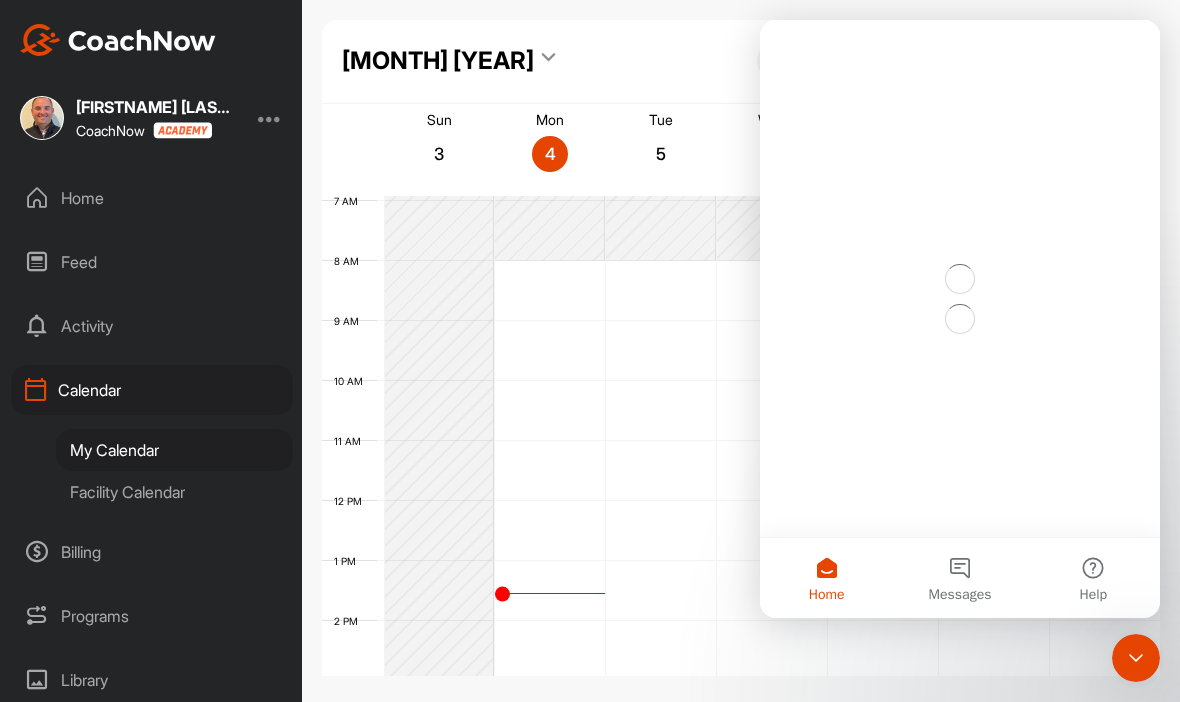 scroll, scrollTop: 0, scrollLeft: 0, axis: both 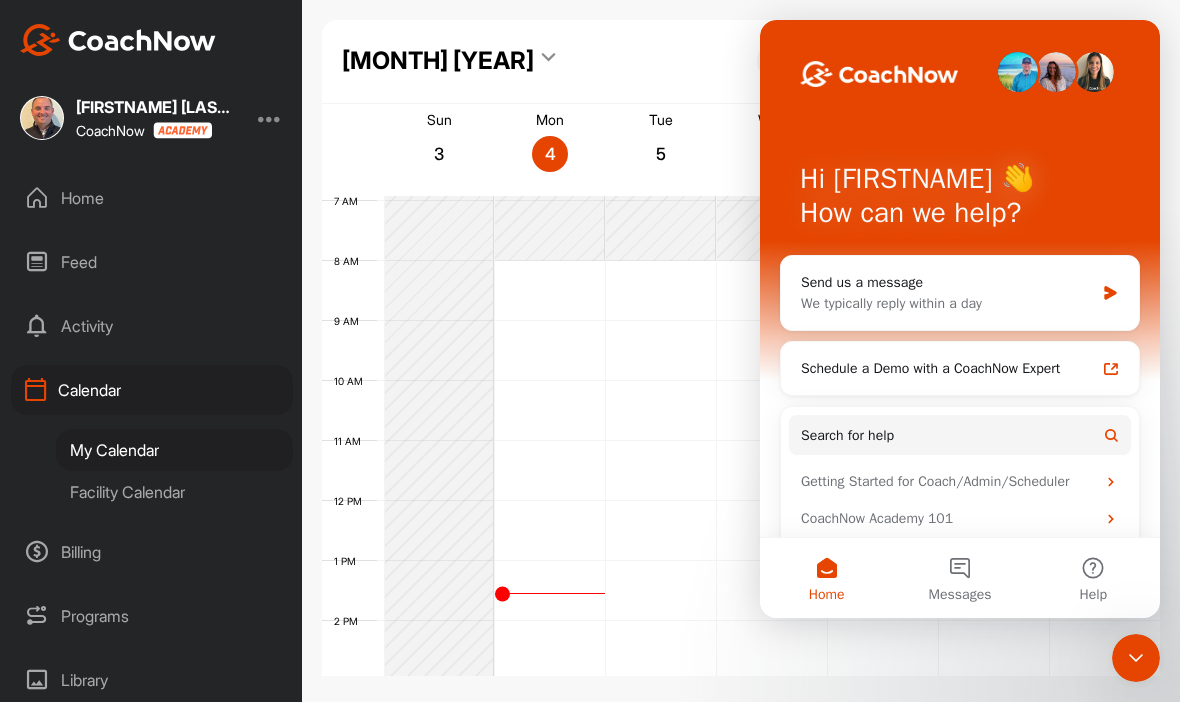 click on "August 2025 Today + Add" at bounding box center (741, 62) 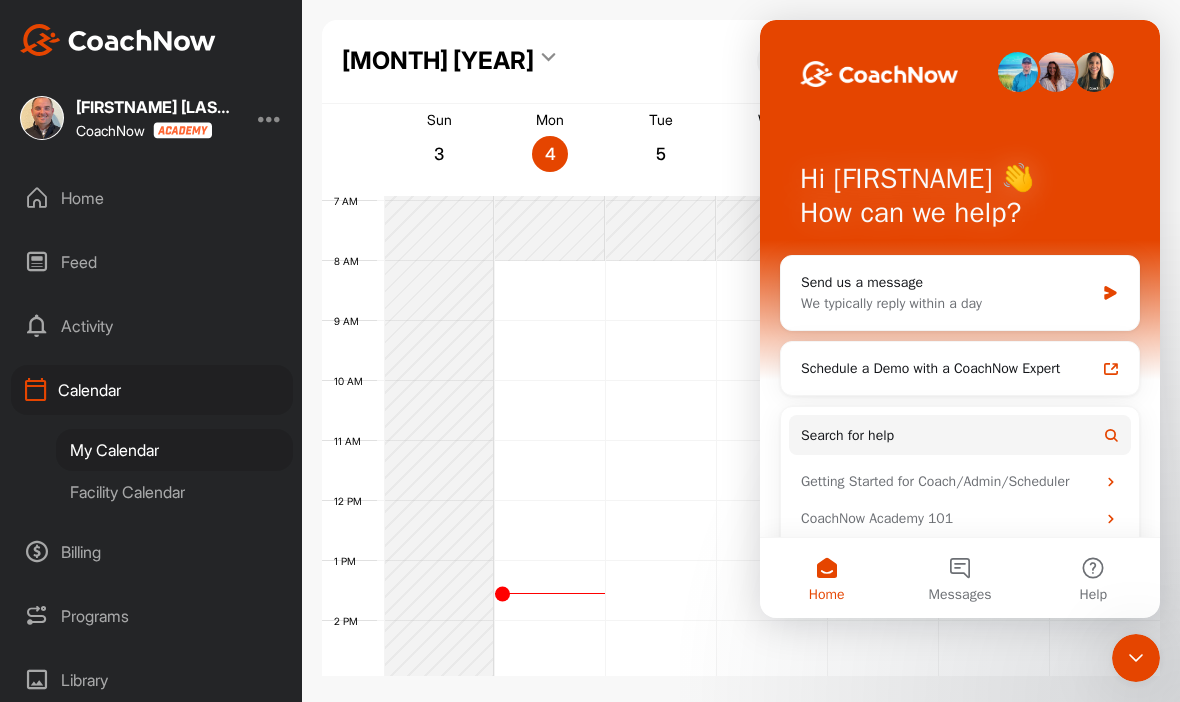 click on "August 2025 Today + Add" at bounding box center [741, 62] 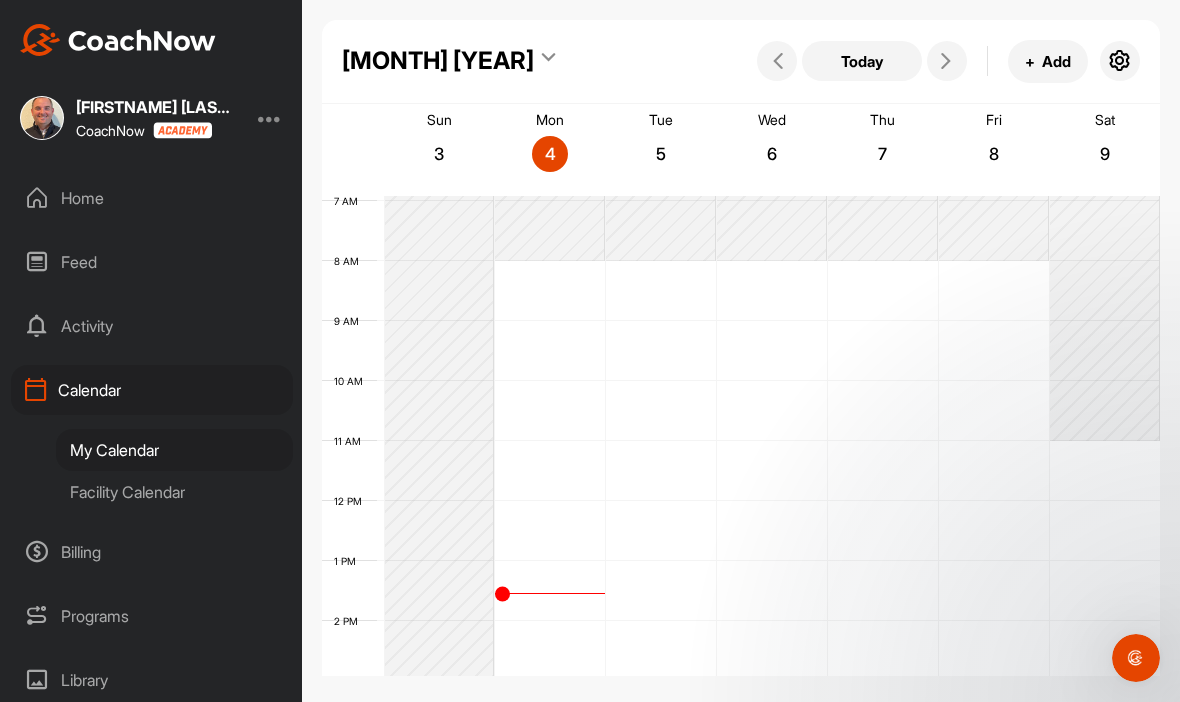scroll, scrollTop: 0, scrollLeft: 0, axis: both 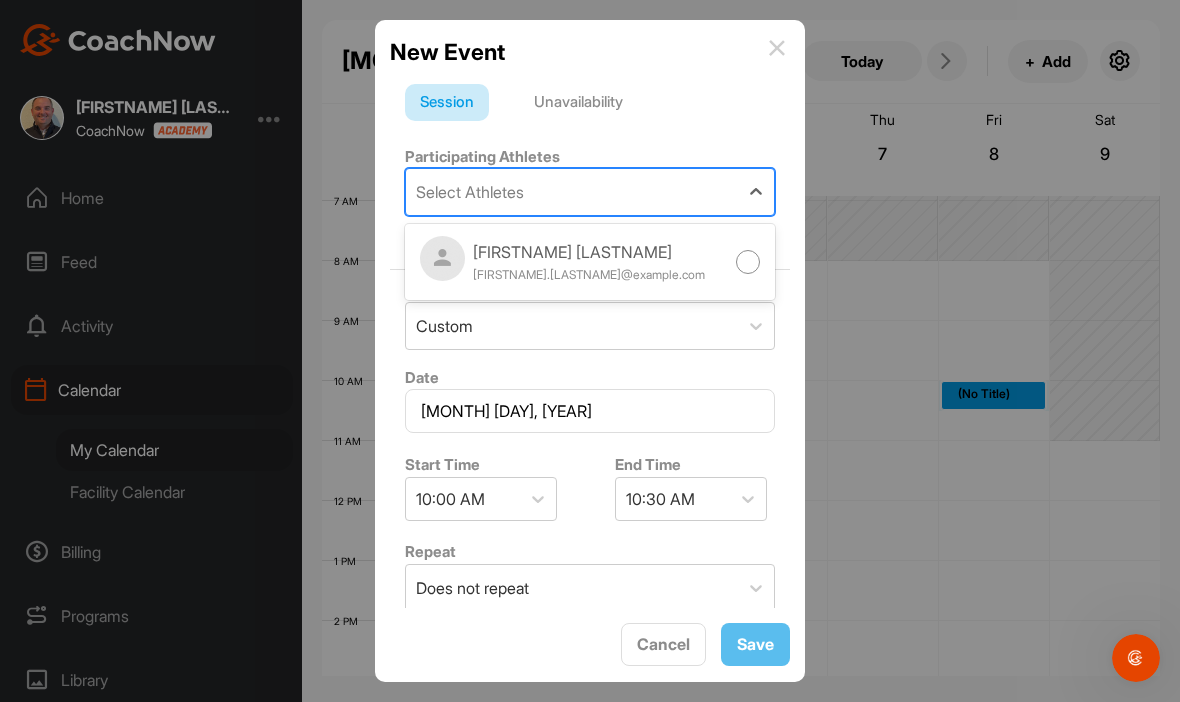 click on "[EMAIL]" at bounding box center [589, 275] 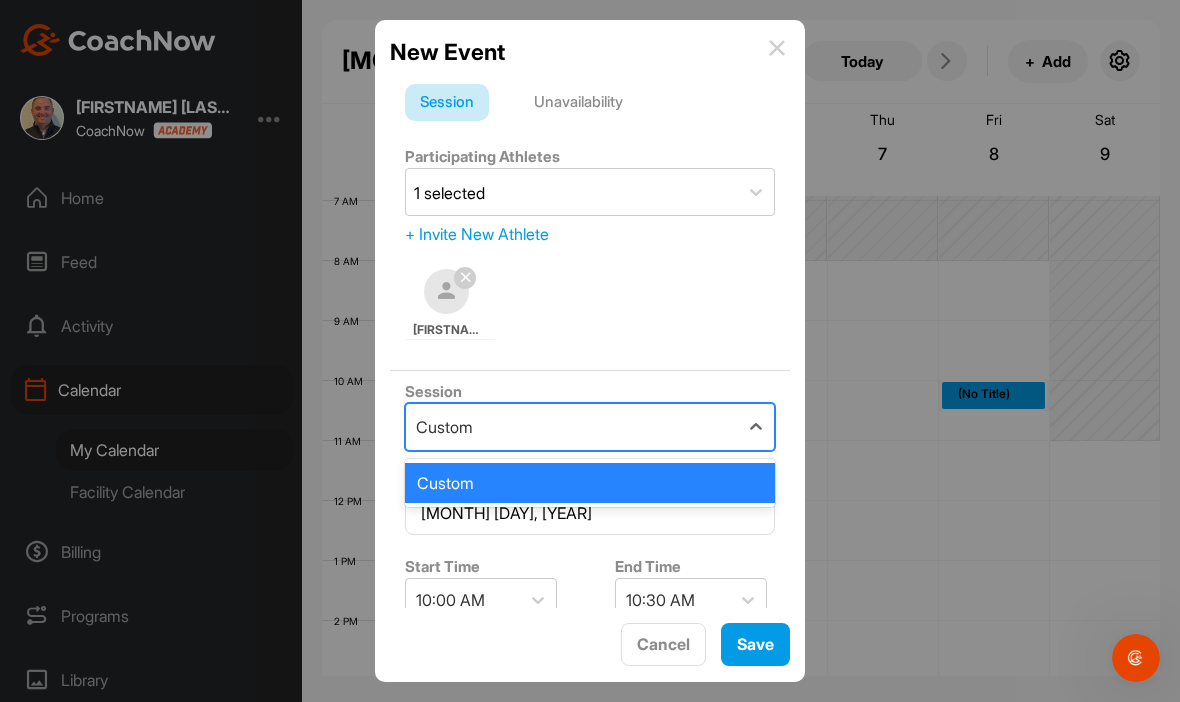 click on "Custom" at bounding box center [590, 483] 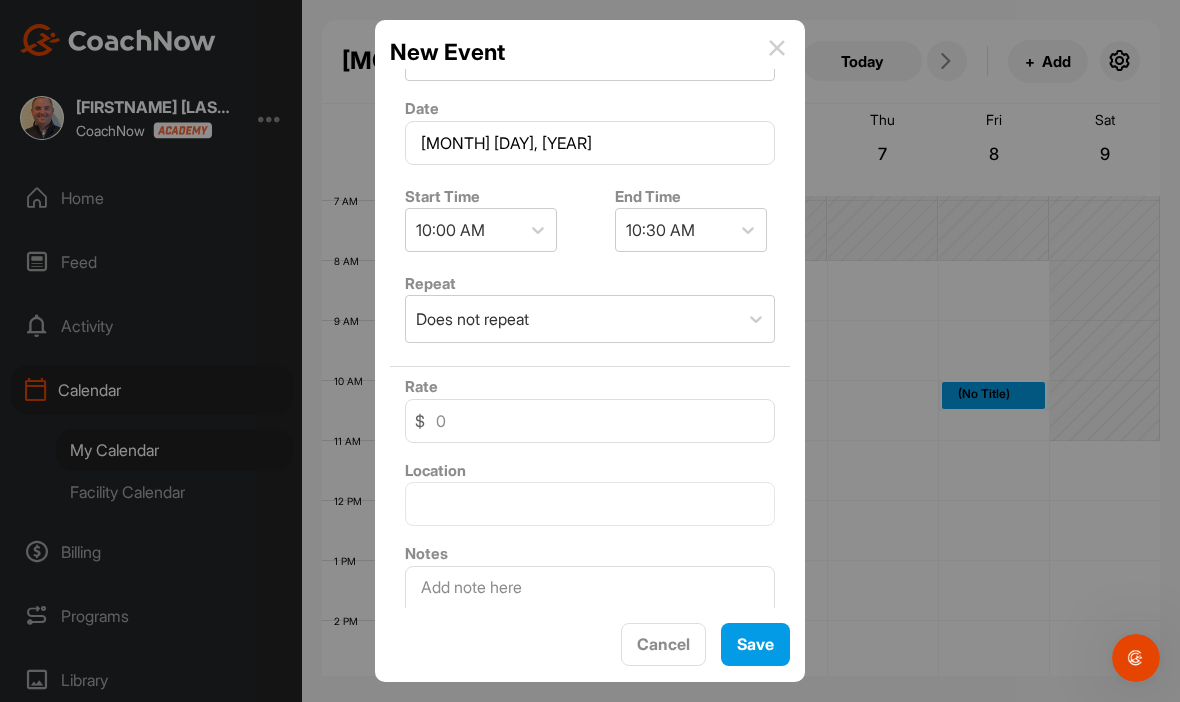 scroll, scrollTop: 368, scrollLeft: 0, axis: vertical 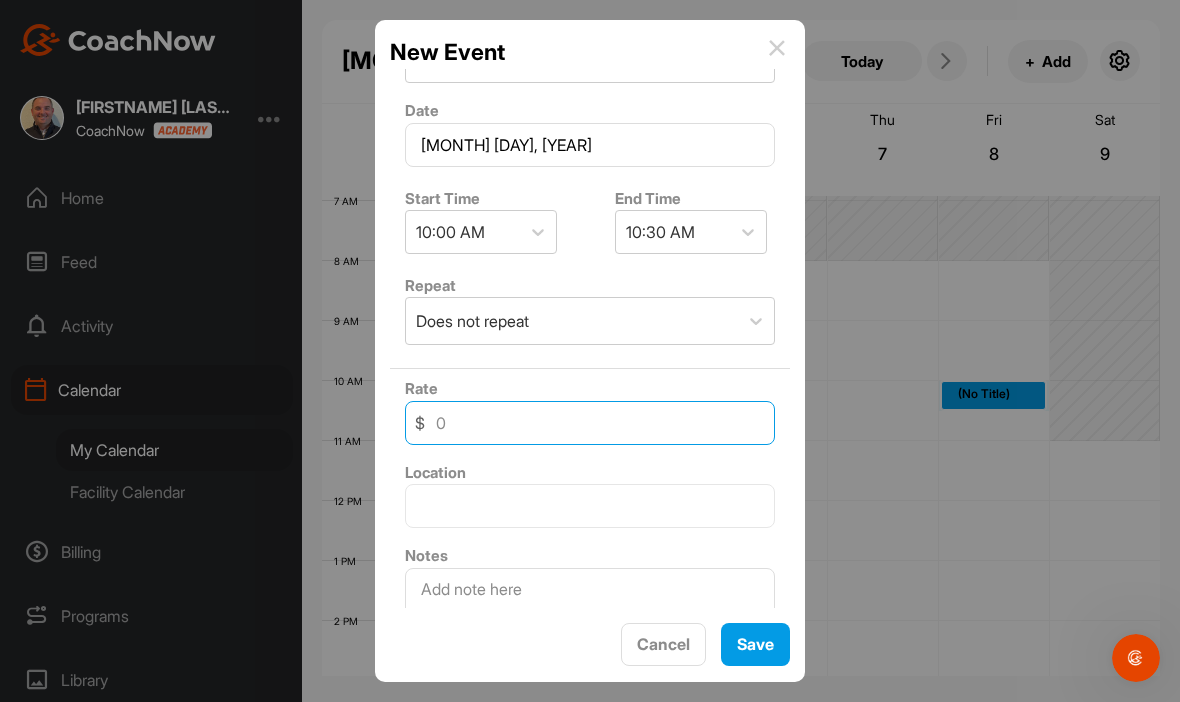 click at bounding box center [590, 423] 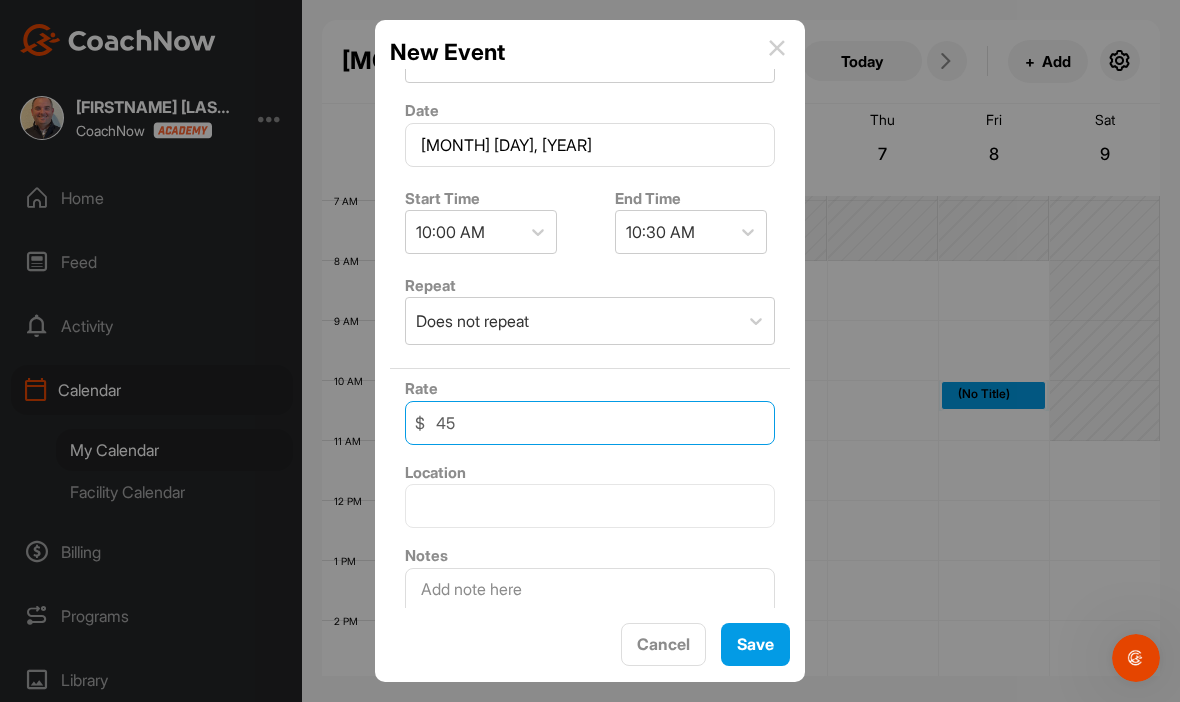type on "45" 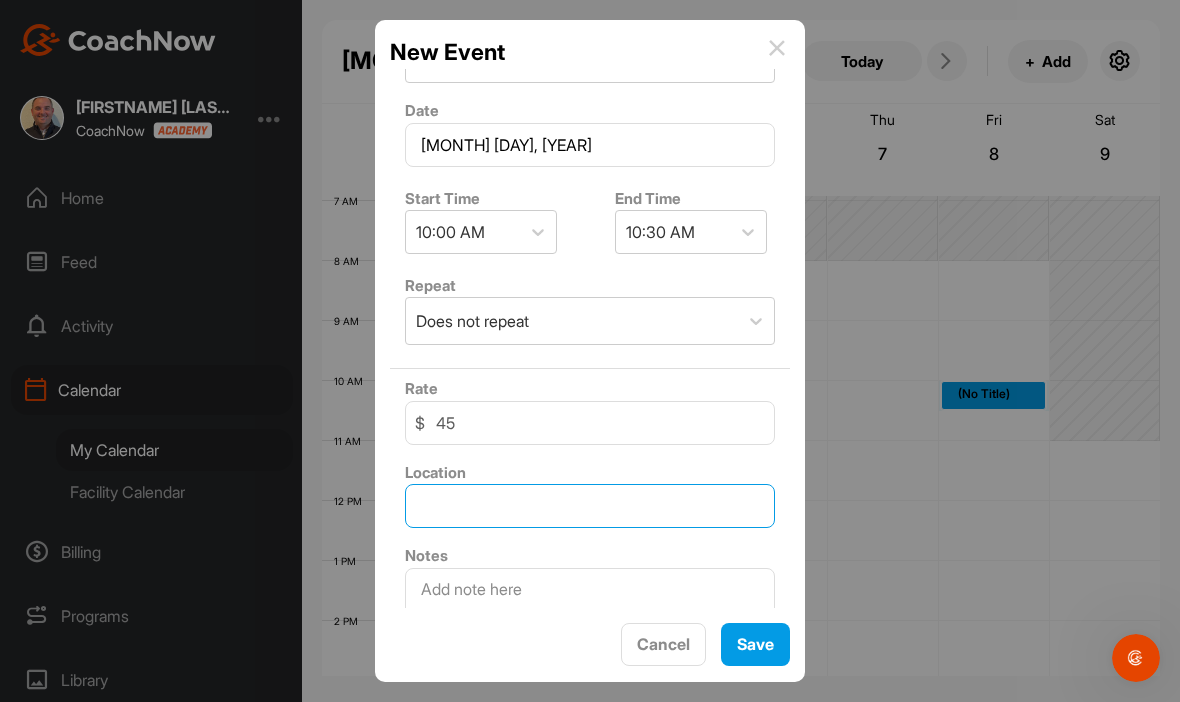 click at bounding box center (590, 506) 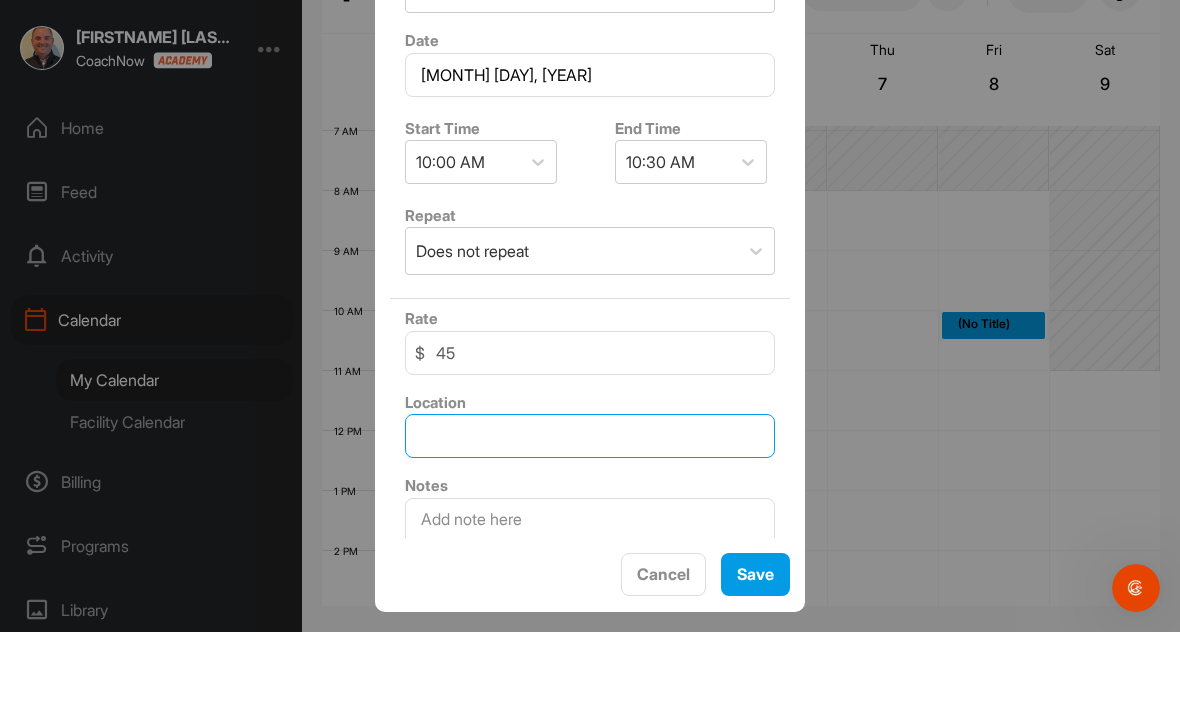 scroll, scrollTop: 70, scrollLeft: 0, axis: vertical 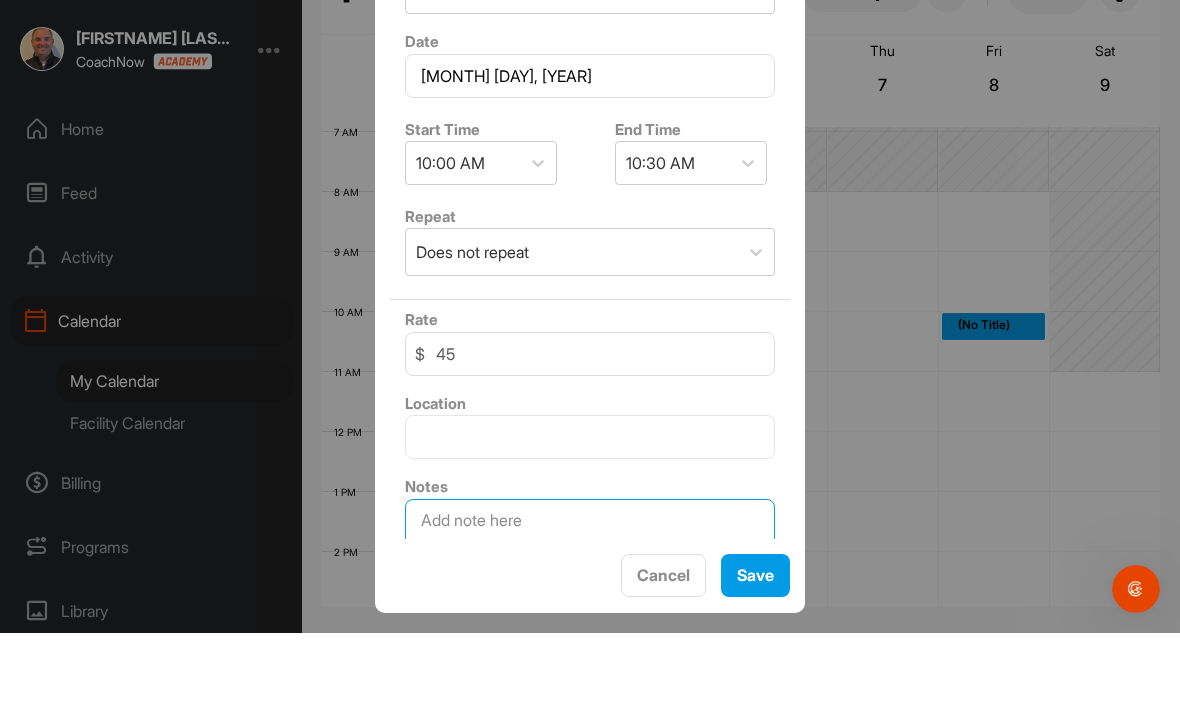 click at bounding box center (590, 618) 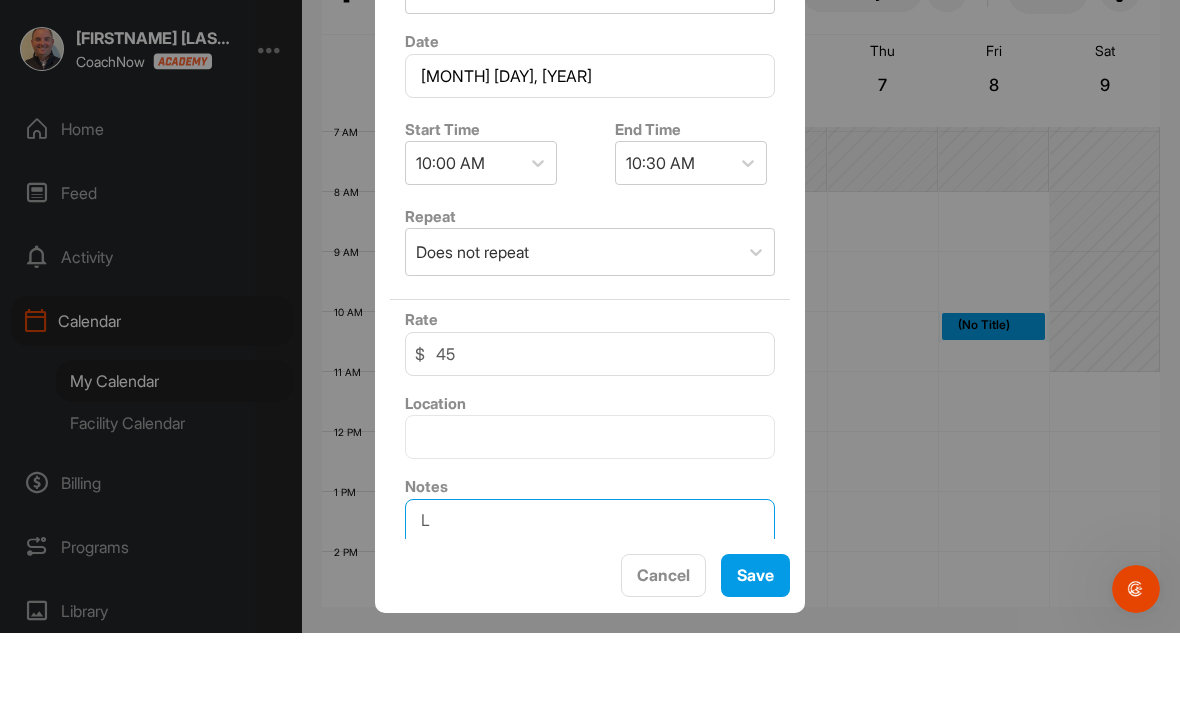 scroll, scrollTop: 69, scrollLeft: 0, axis: vertical 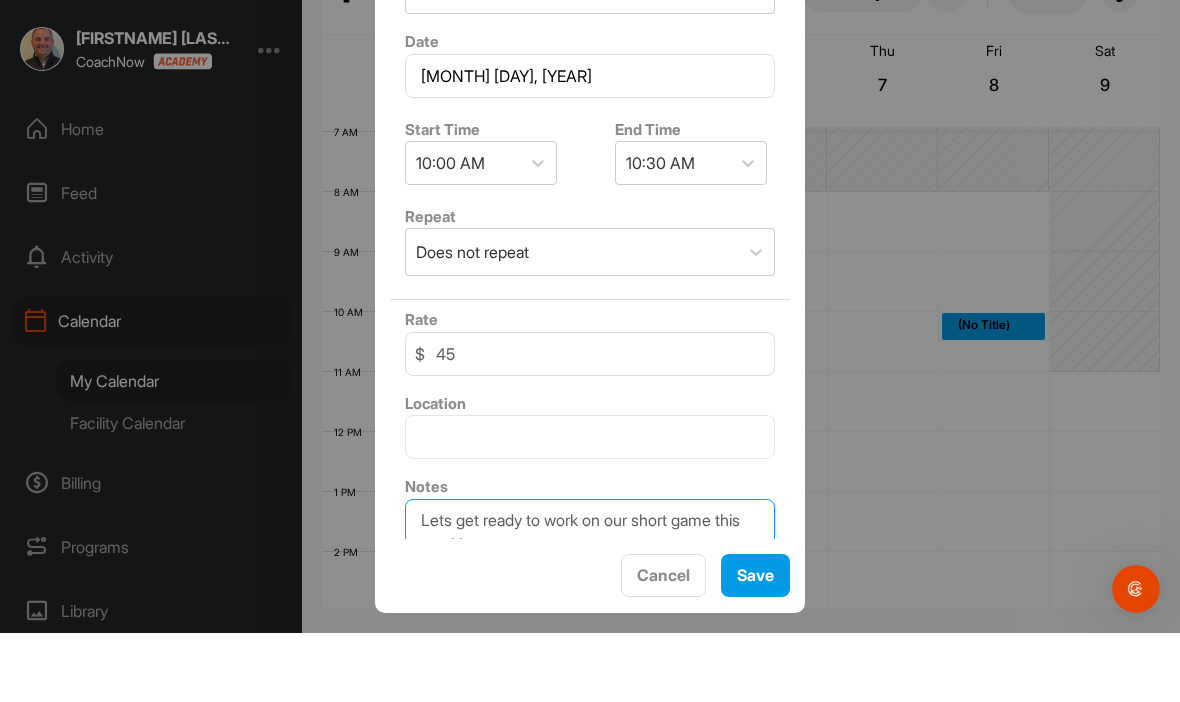 type on "Lets get ready to work on our short game this week!!" 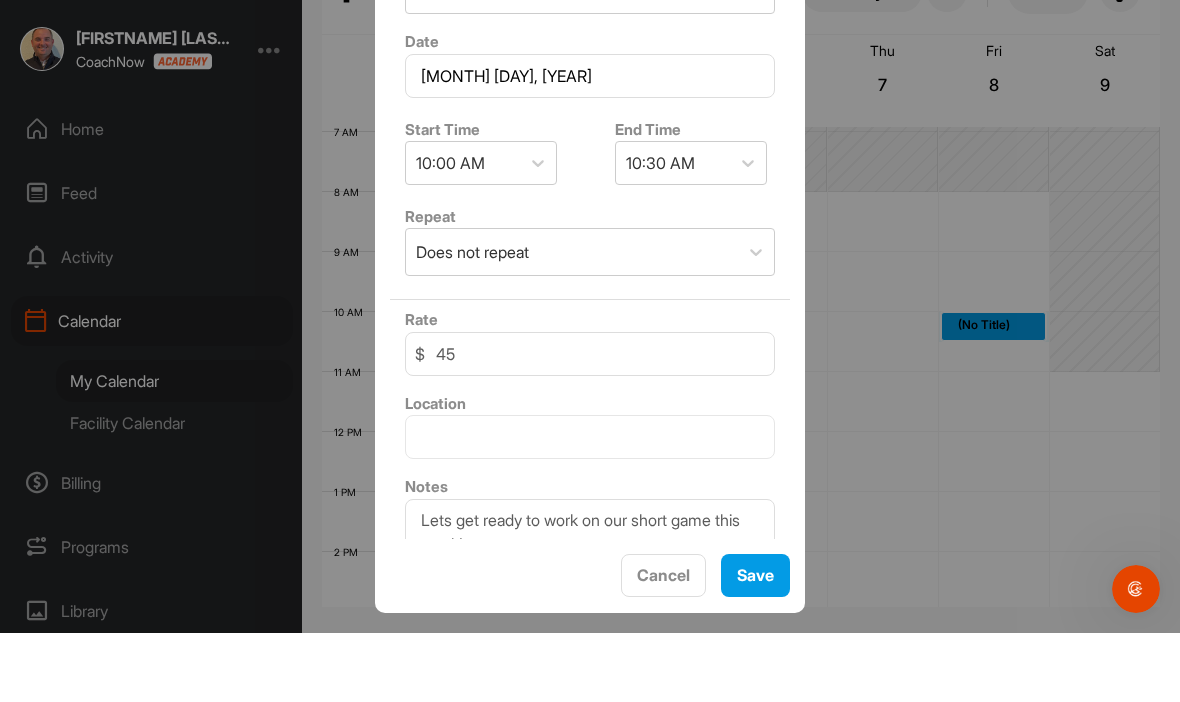 click on "Save" at bounding box center (755, 644) 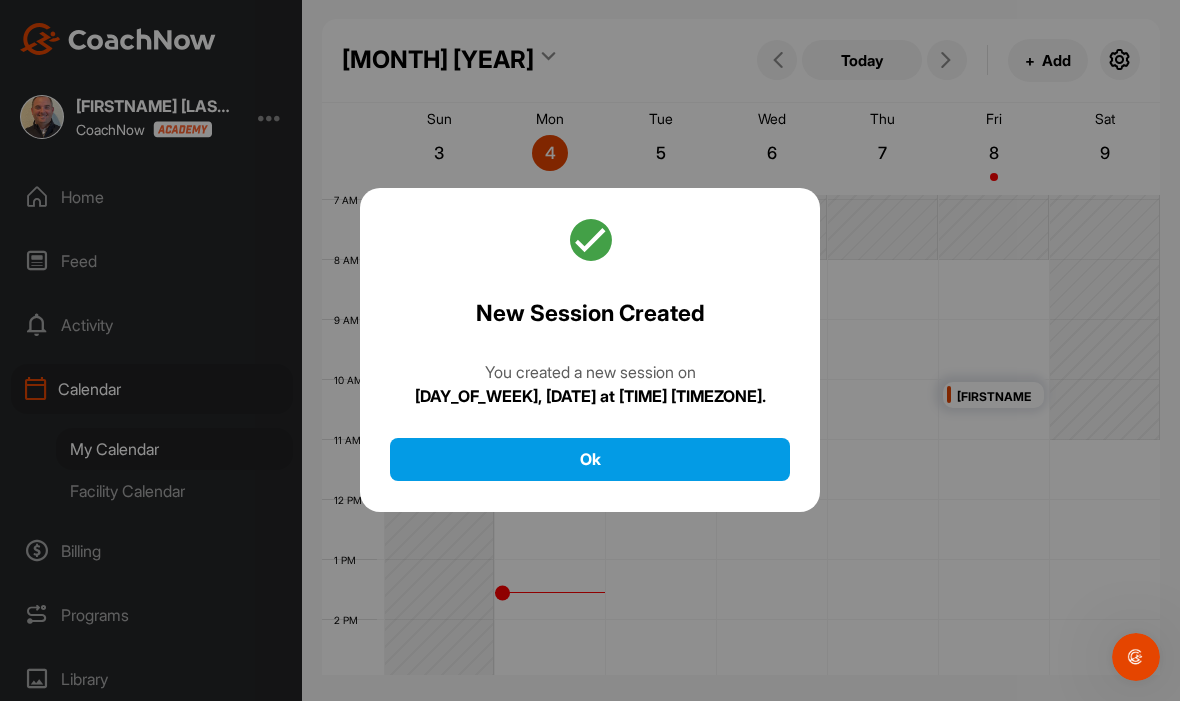 click on "Ok" at bounding box center [590, 460] 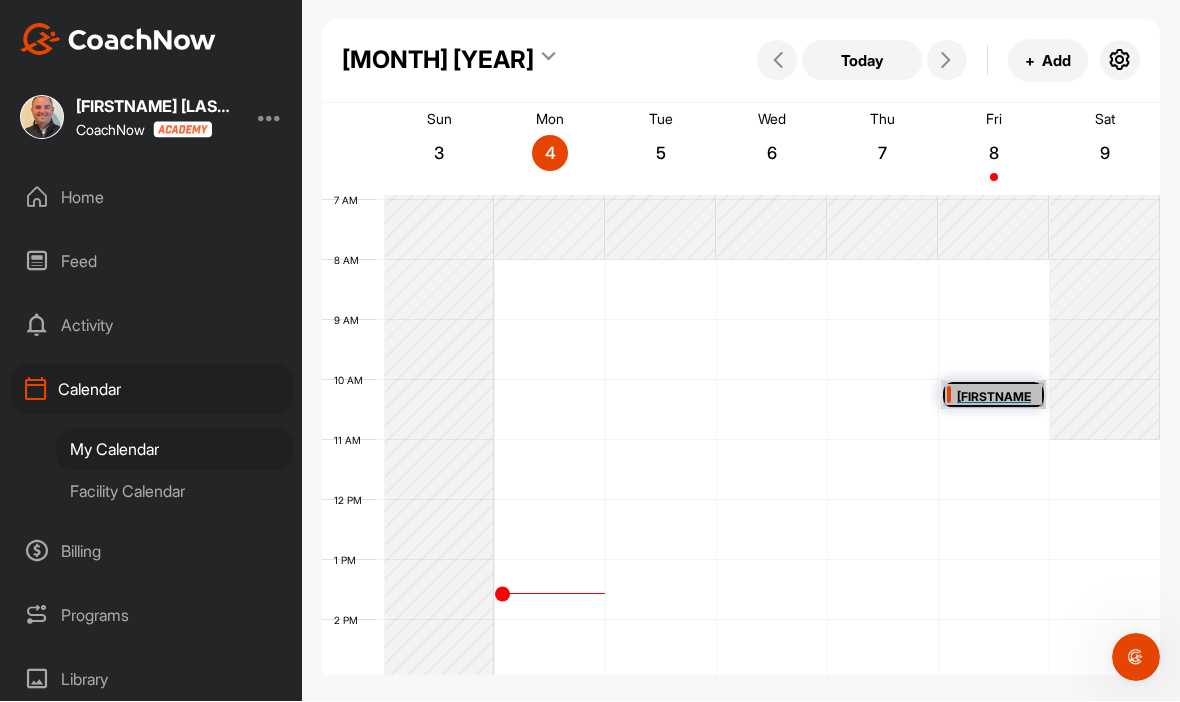 click on "Jackson Green 10:00 AM" at bounding box center (993, 395) 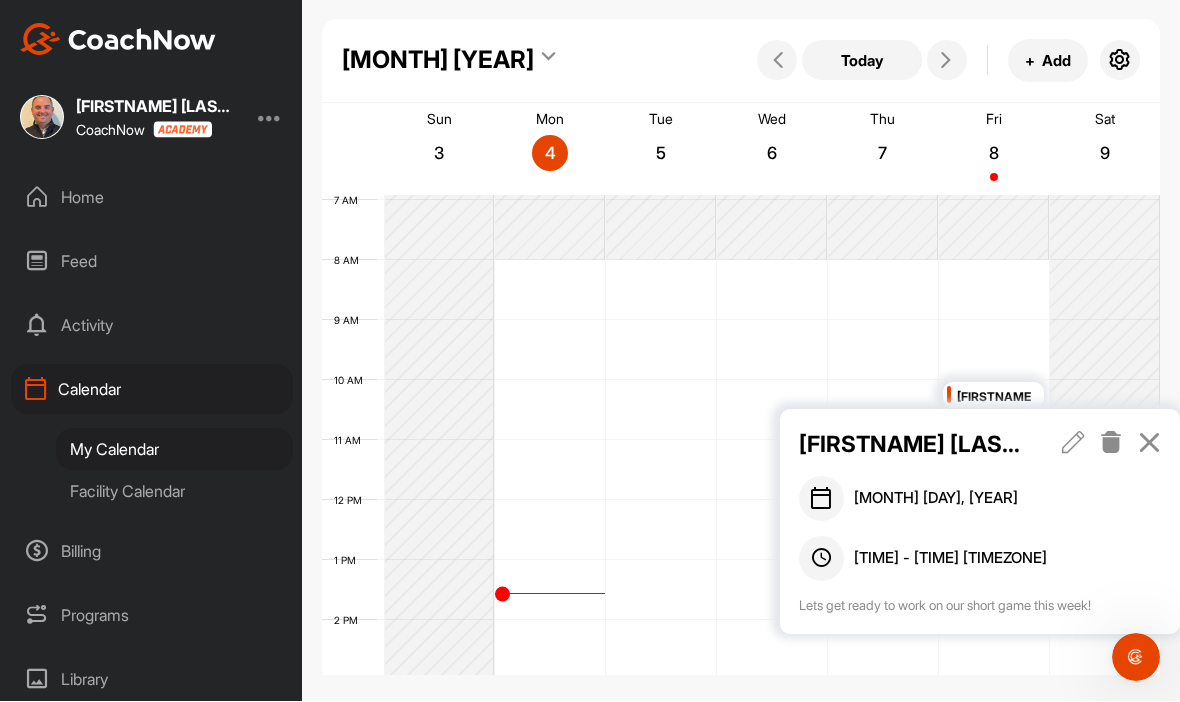 click at bounding box center [1073, 443] 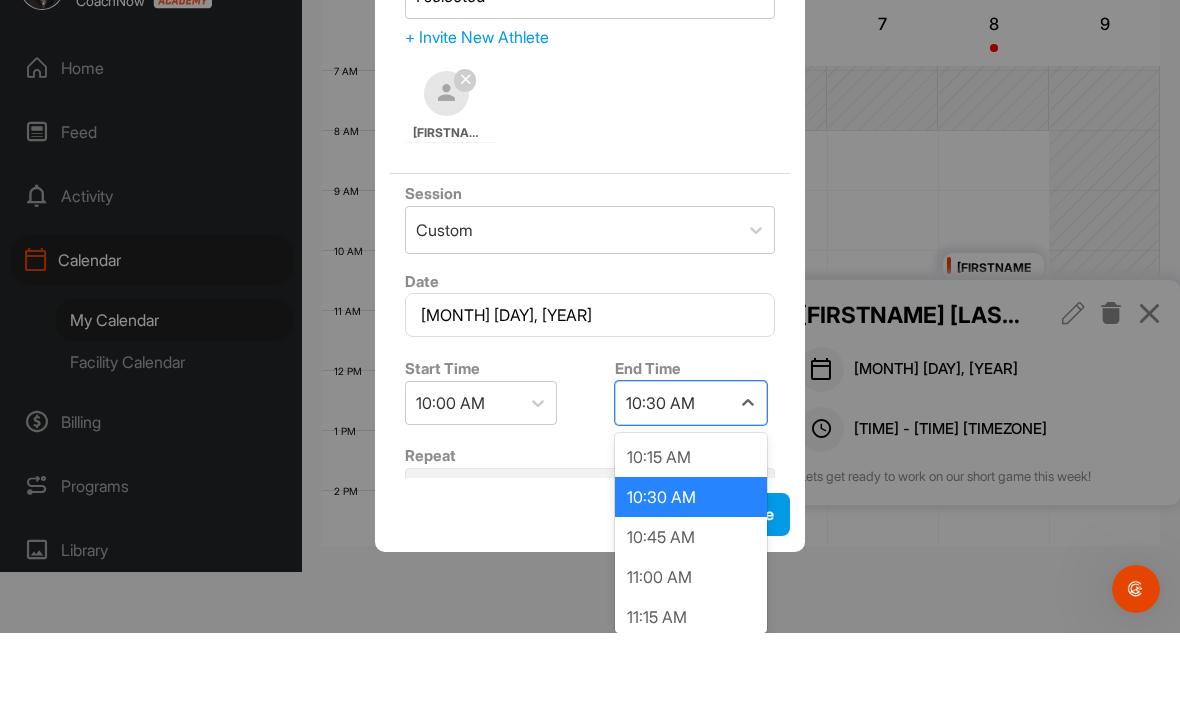 scroll, scrollTop: 70, scrollLeft: 0, axis: vertical 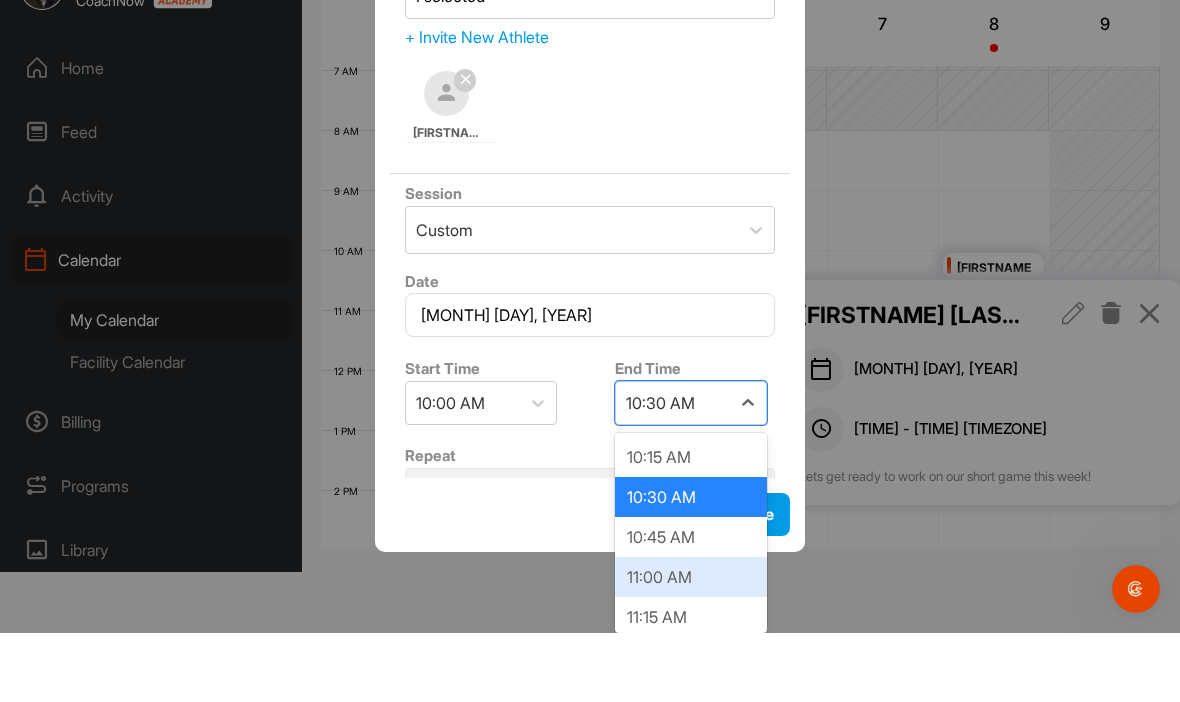click on "11:00 AM" at bounding box center (691, 646) 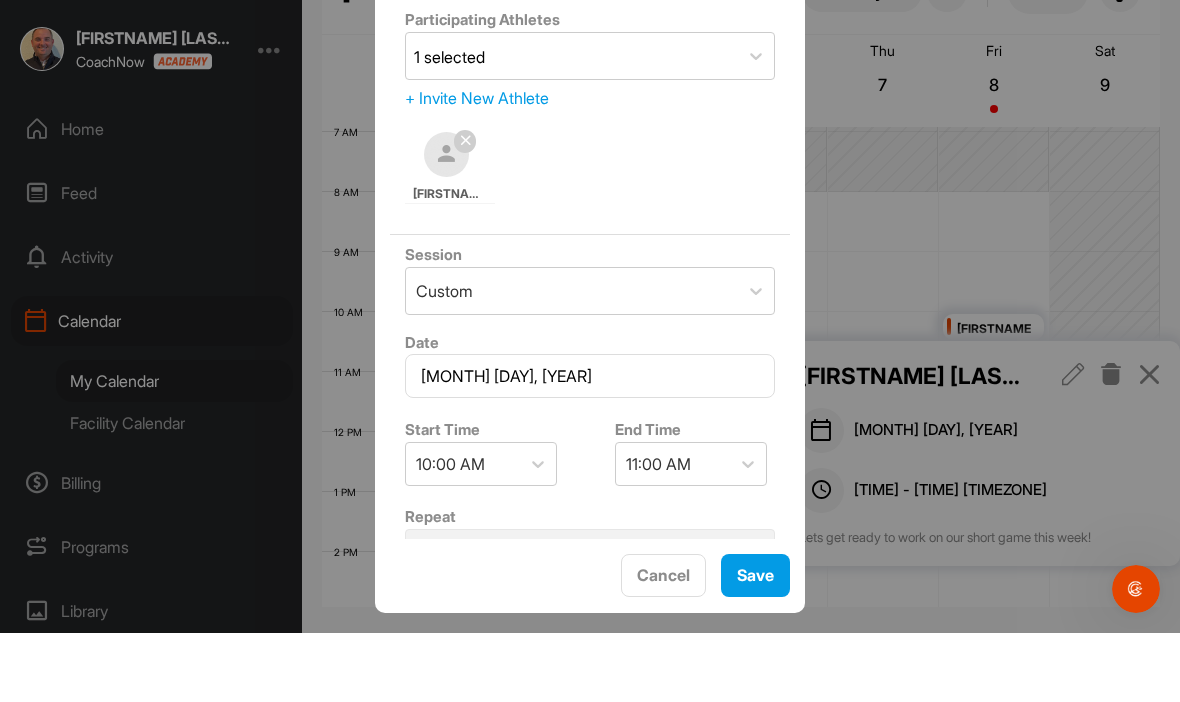 scroll, scrollTop: 69, scrollLeft: 0, axis: vertical 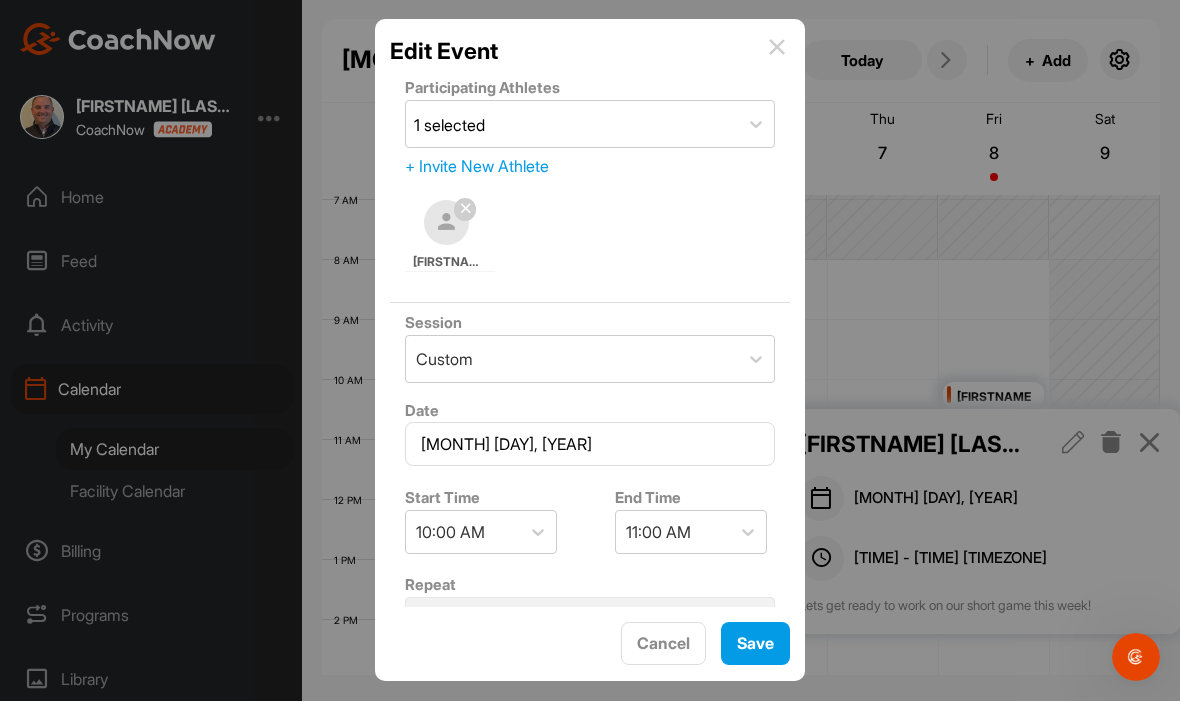 click on "Save" at bounding box center [755, 644] 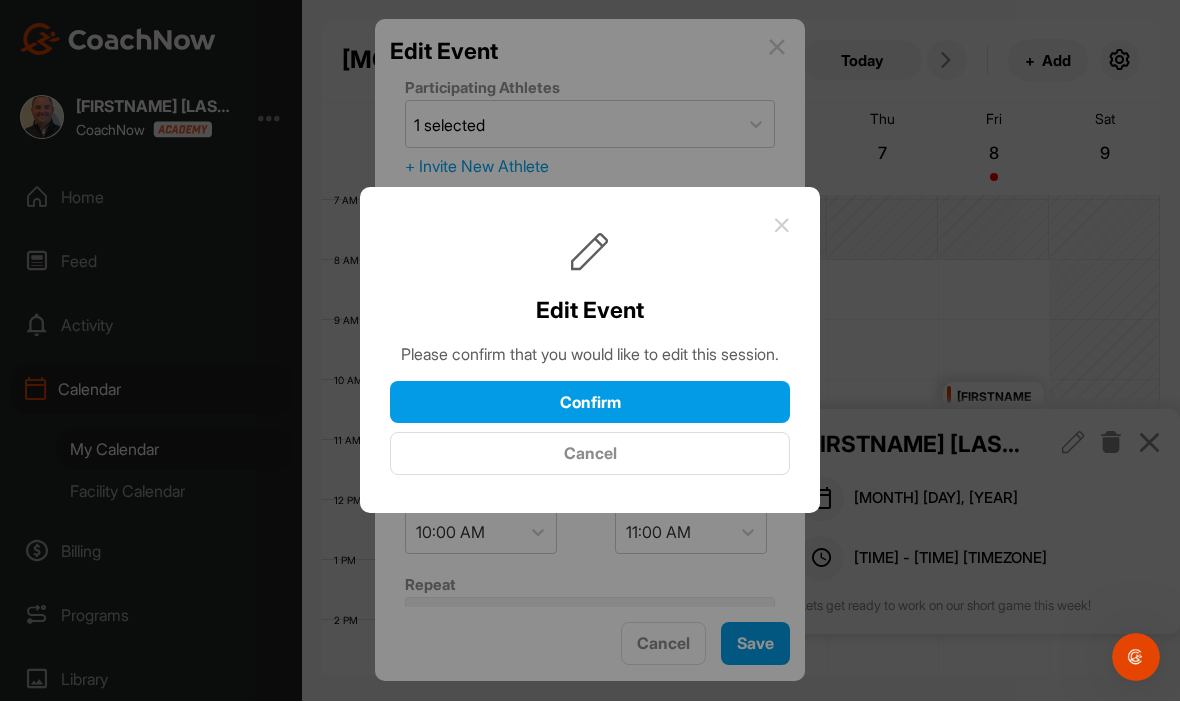 click on "Confirm" at bounding box center [590, 403] 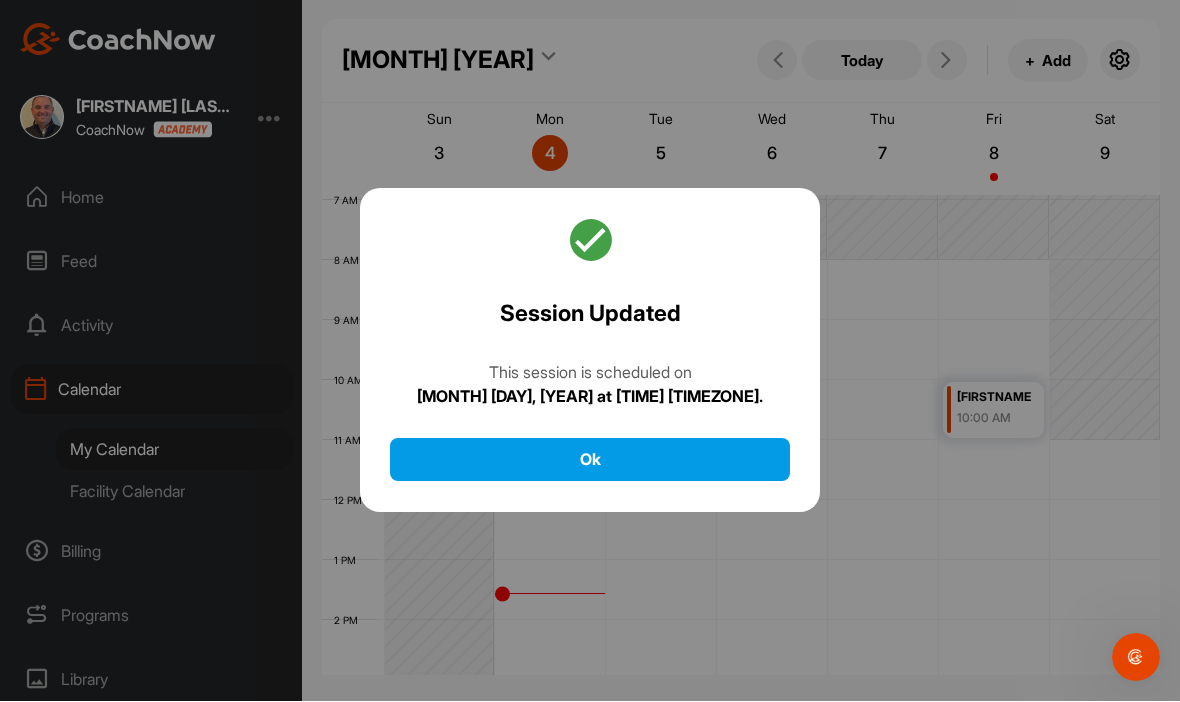 click on "Ok" at bounding box center (590, 460) 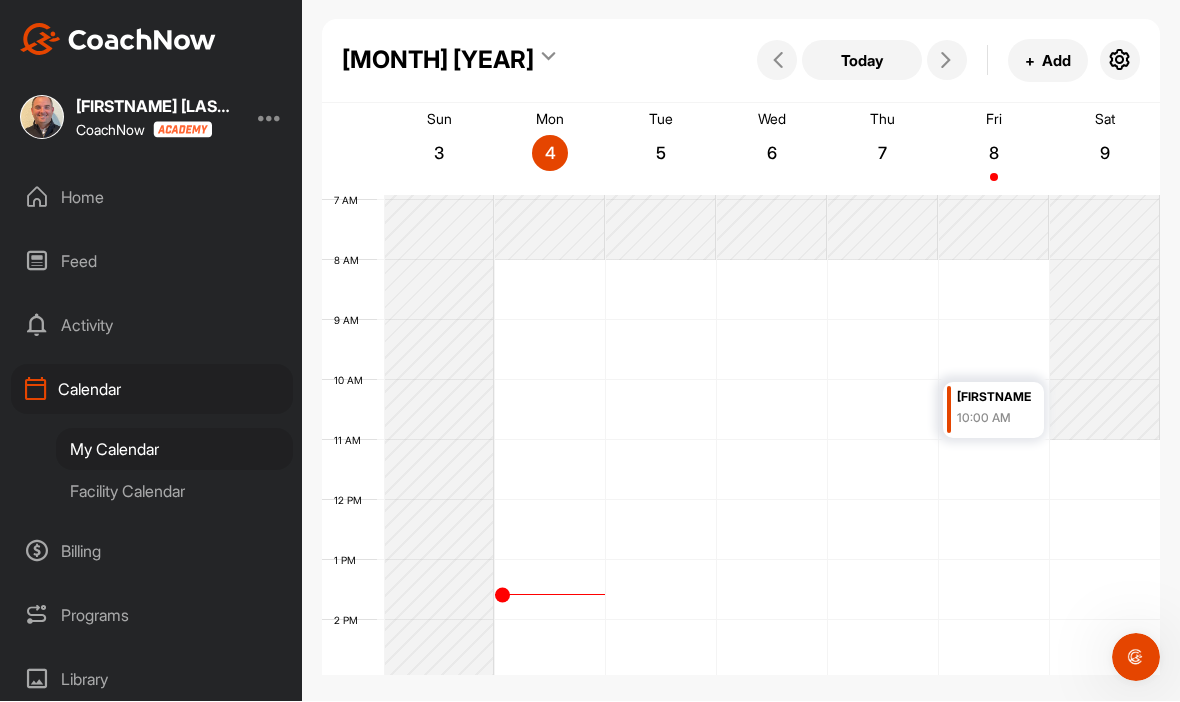 click at bounding box center [772, 291] 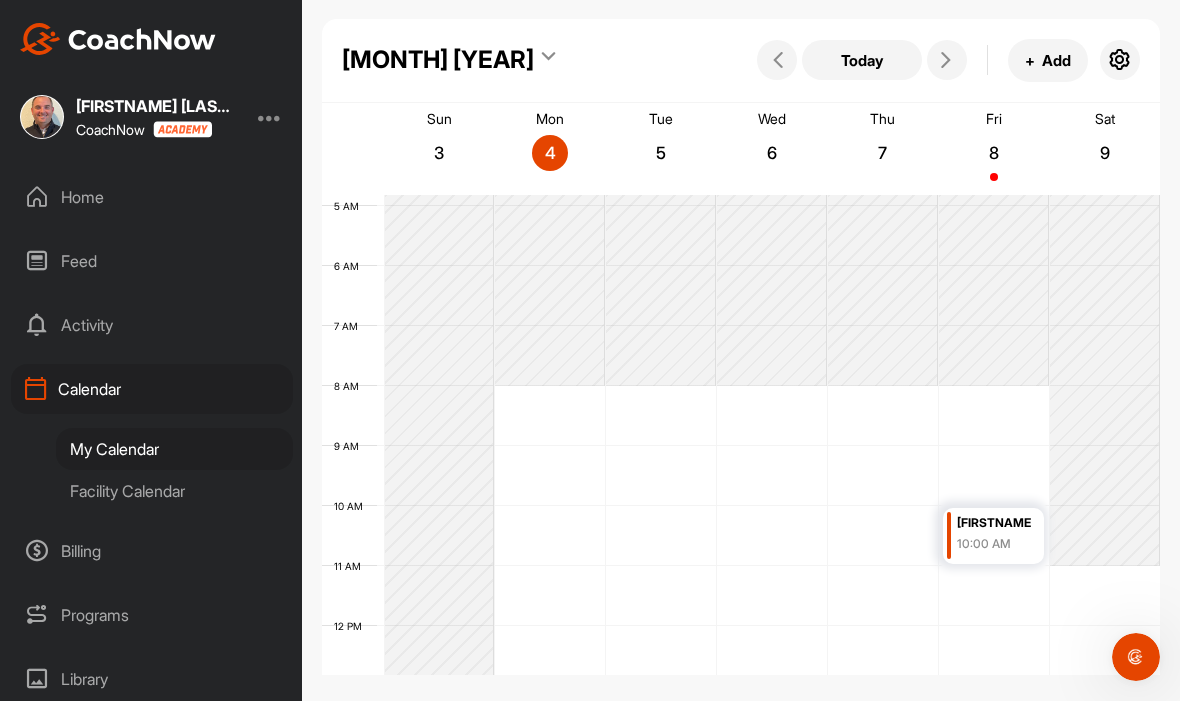 scroll, scrollTop: 288, scrollLeft: 0, axis: vertical 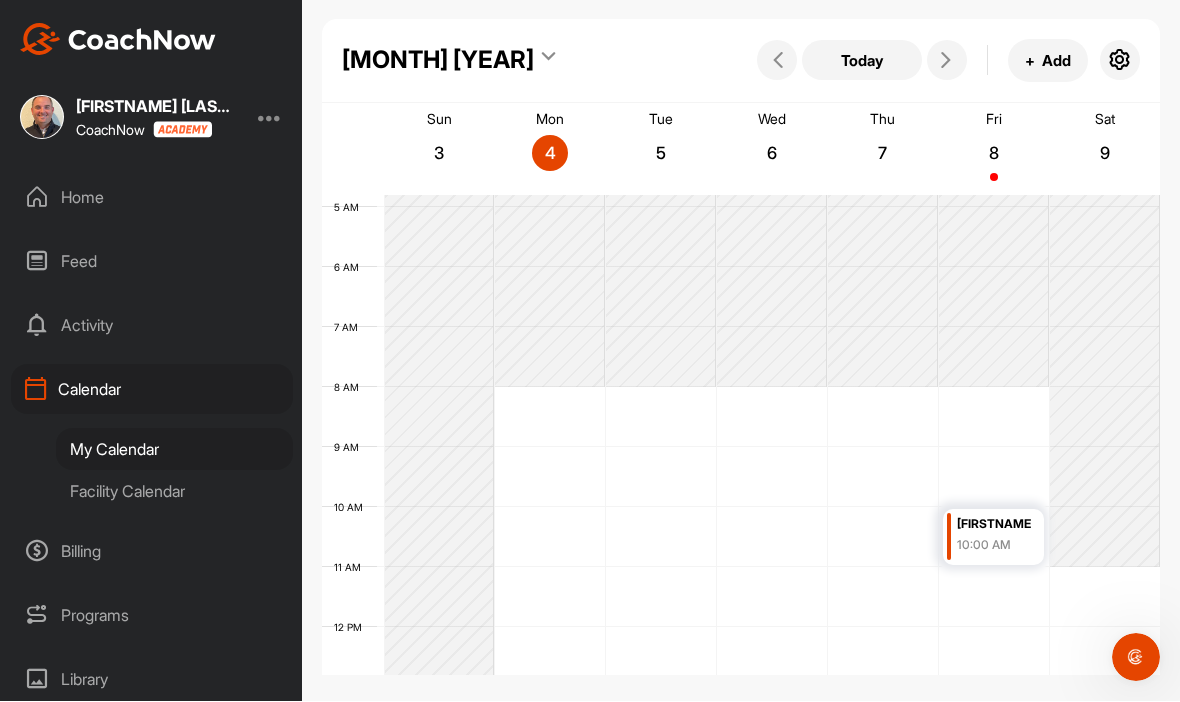 click at bounding box center (772, 418) 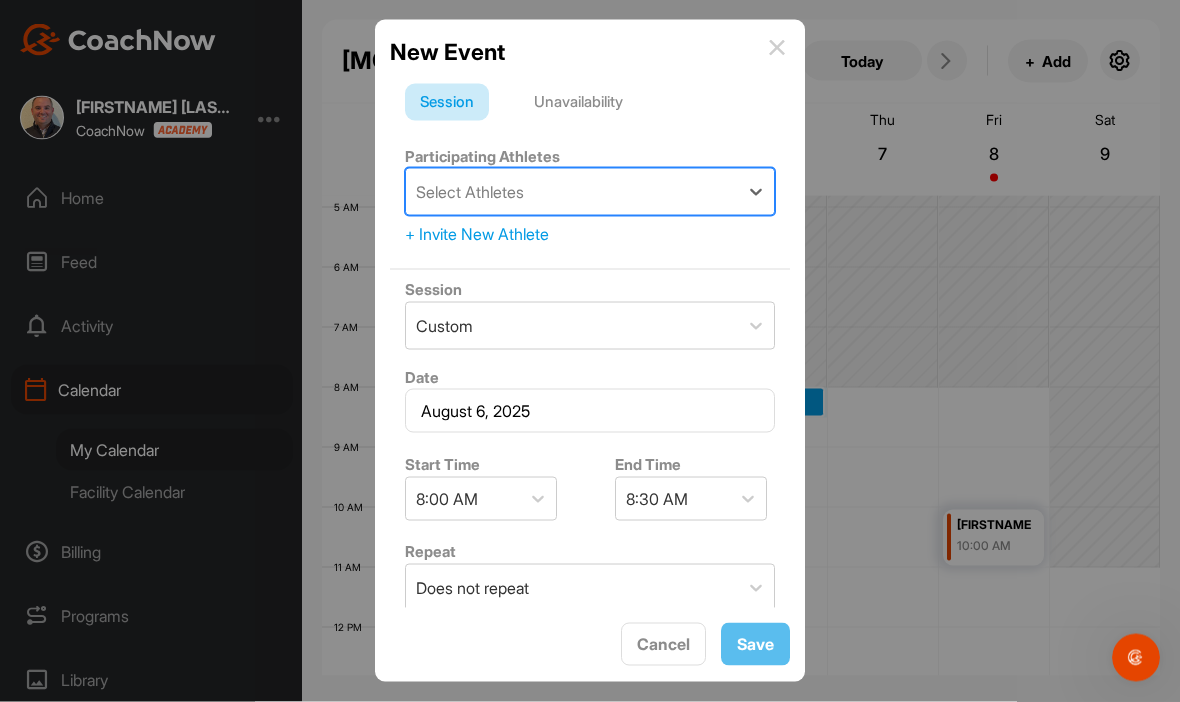 click on "+ Invite New Athlete" at bounding box center (590, 234) 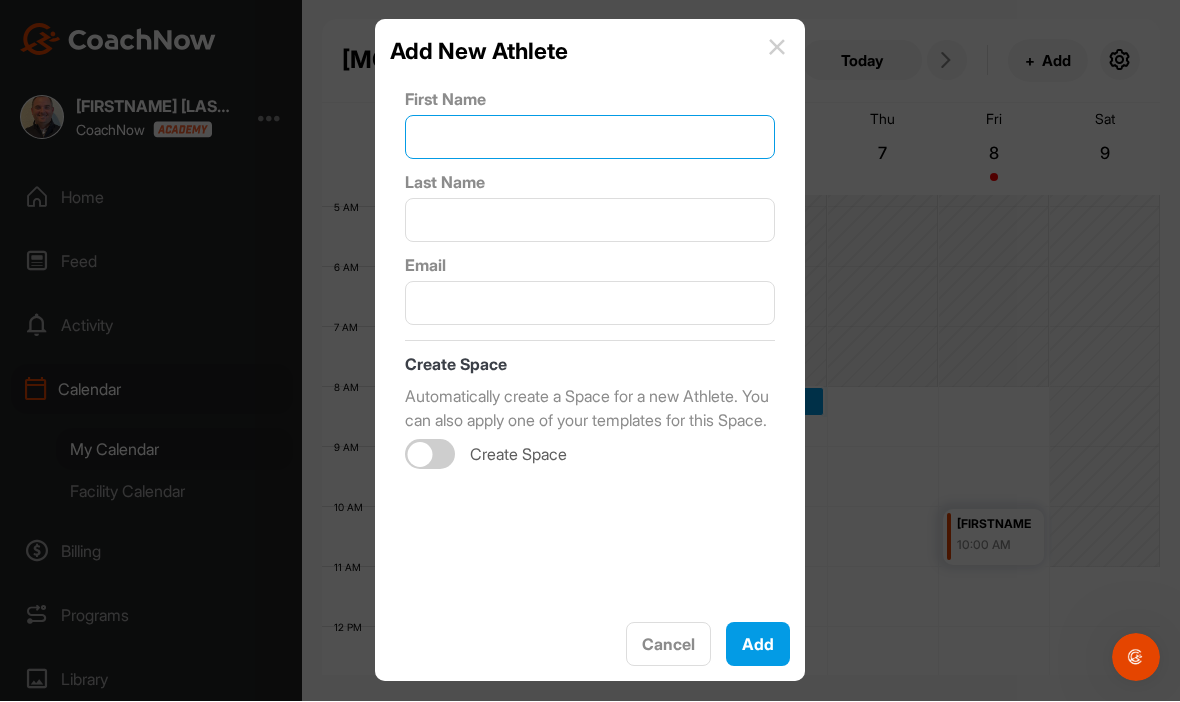 click at bounding box center [590, 138] 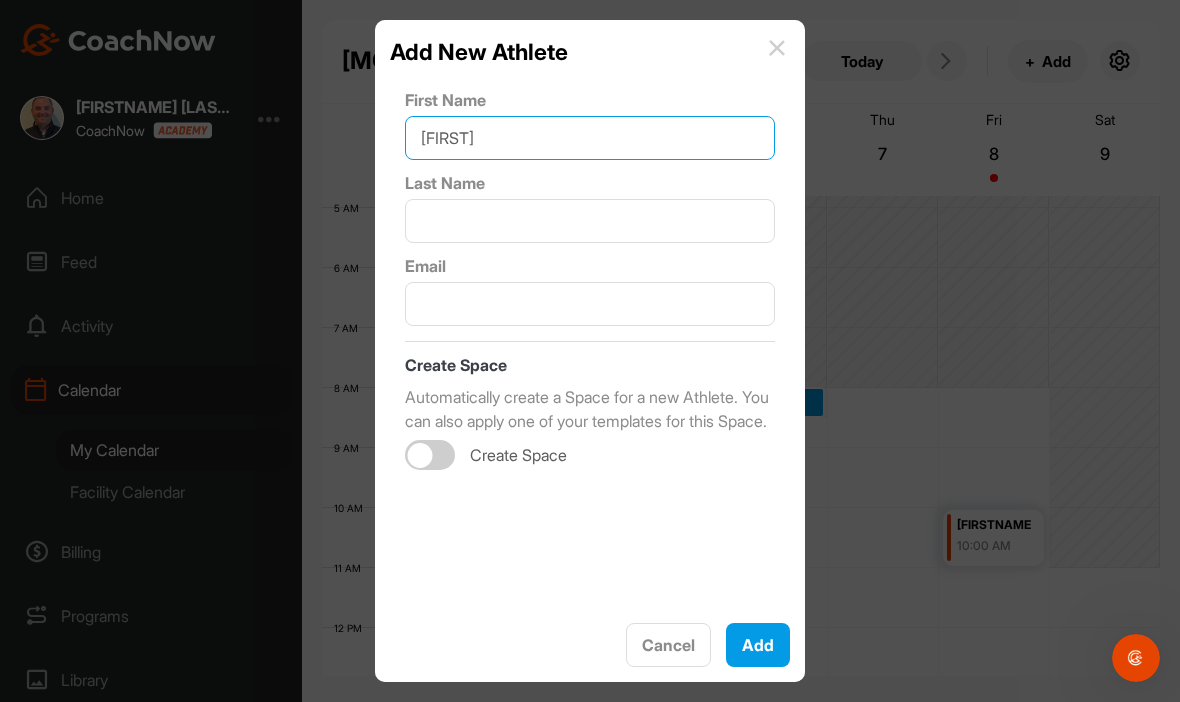 type on "Tyler" 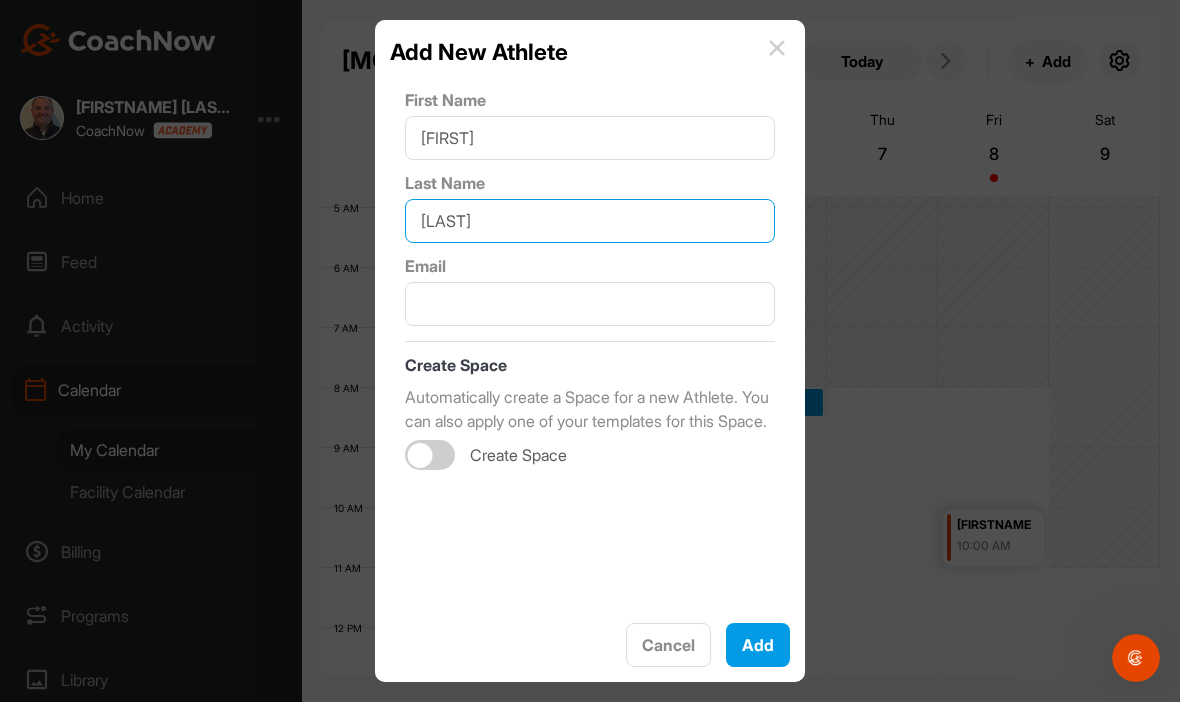 type on "Thimmes" 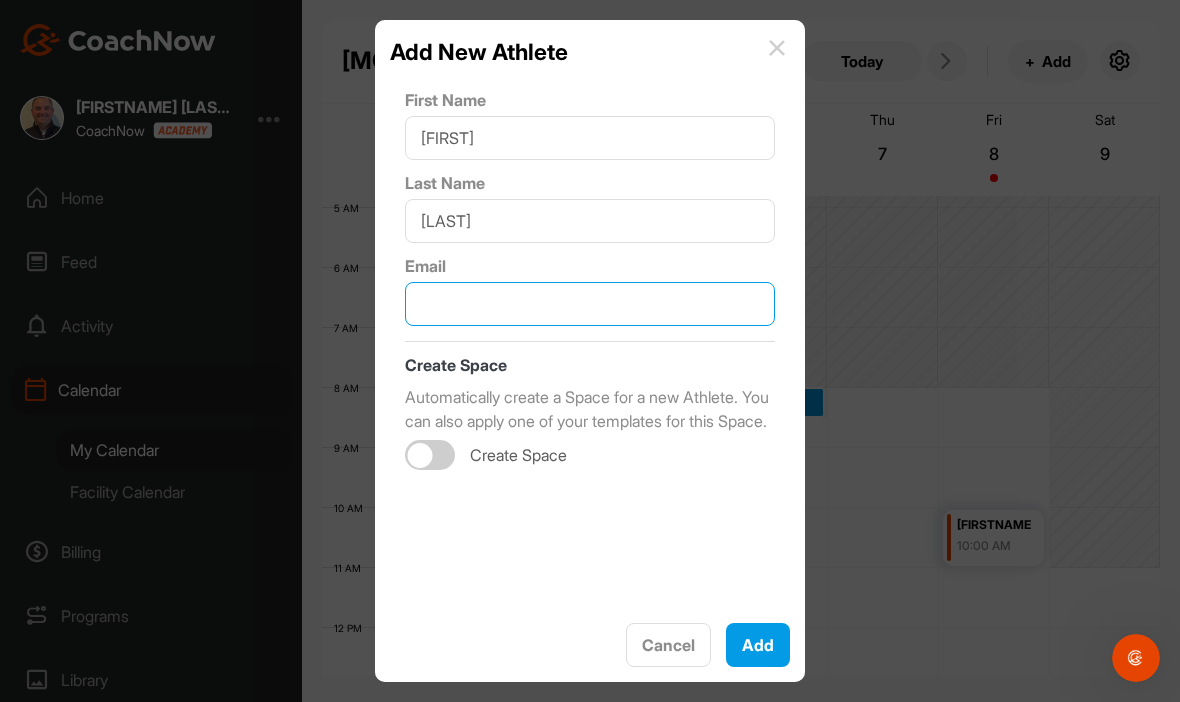 click at bounding box center [590, 304] 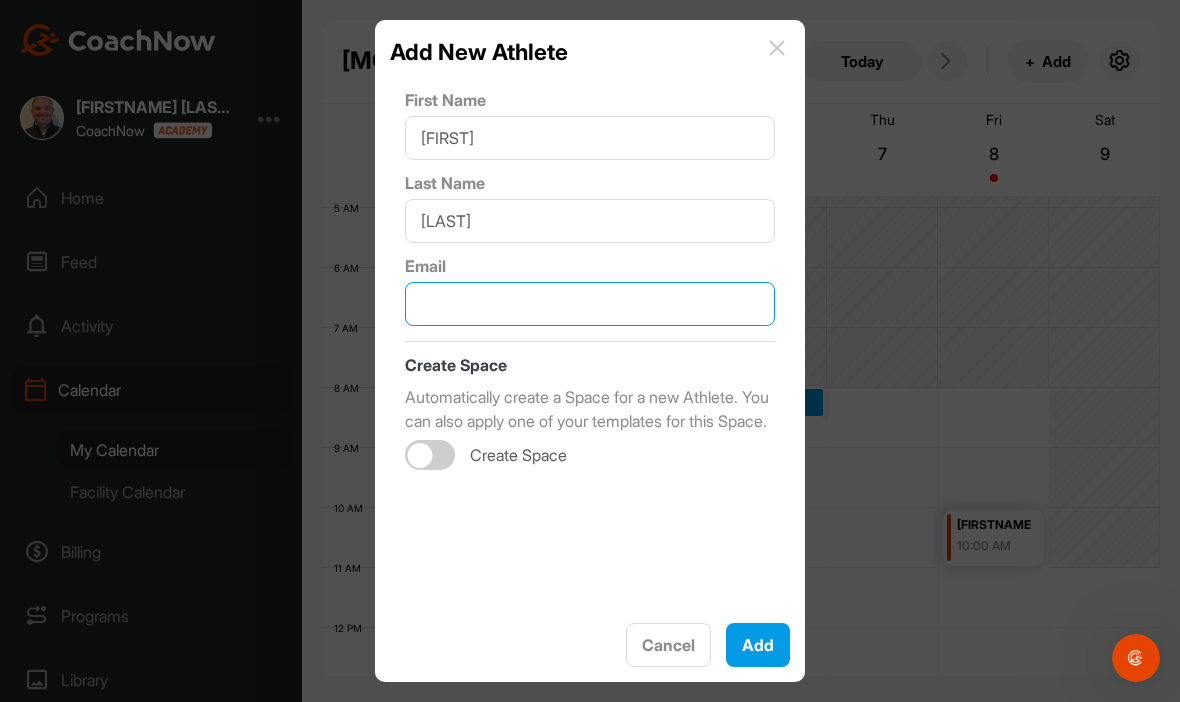 click at bounding box center [430, 455] 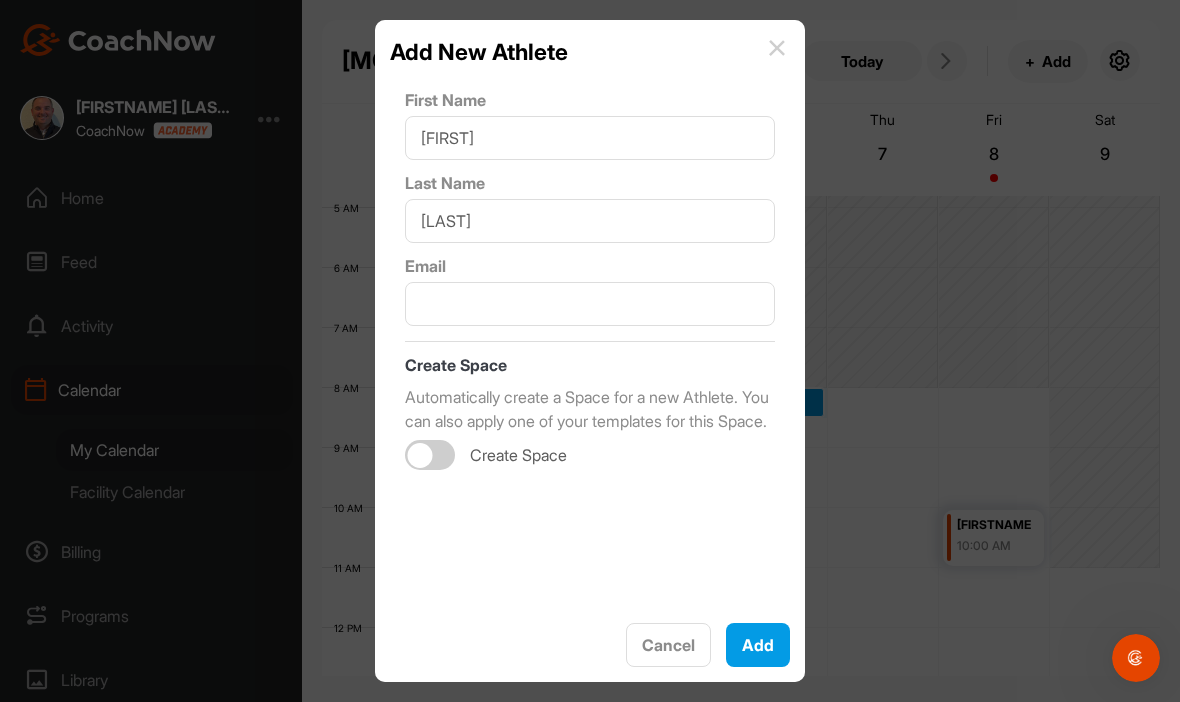 checkbox on "true" 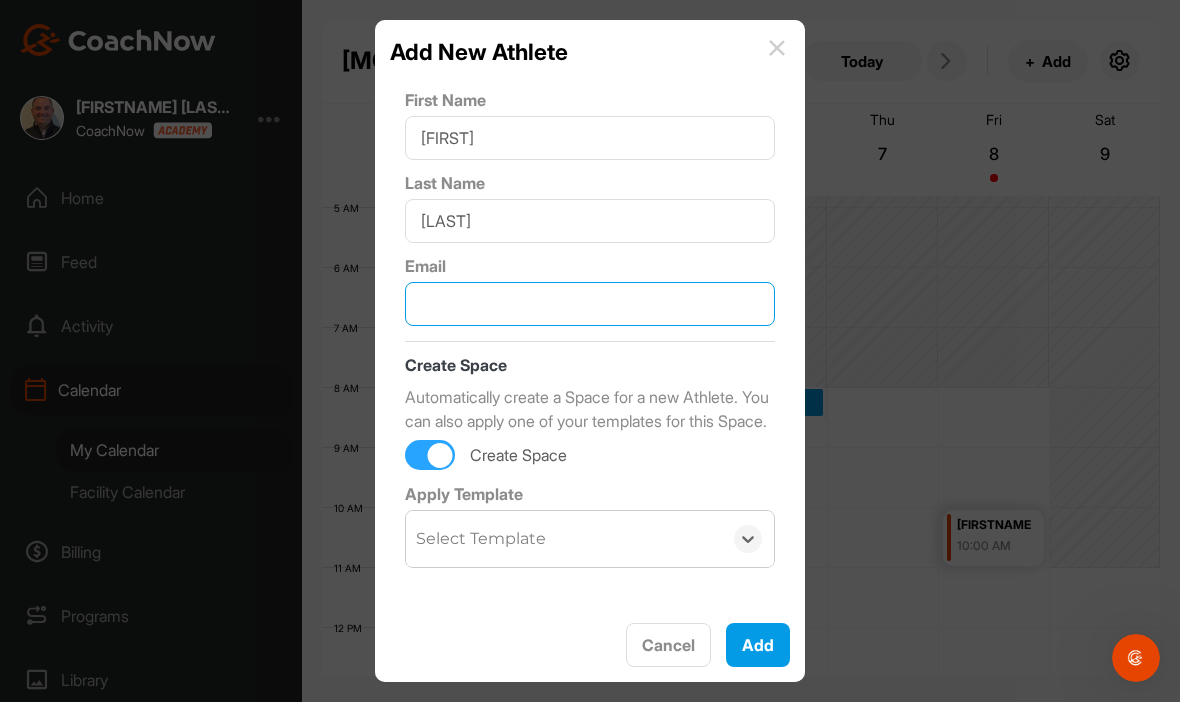 click at bounding box center [590, 304] 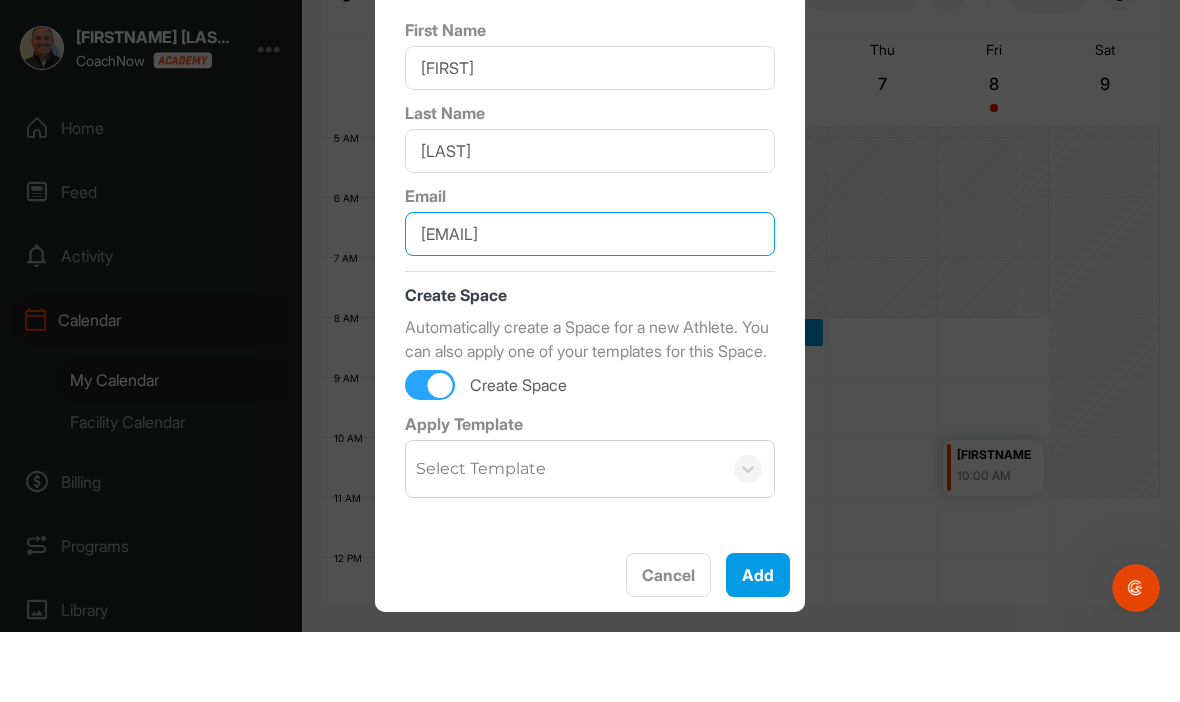 type on "[EMAIL]" 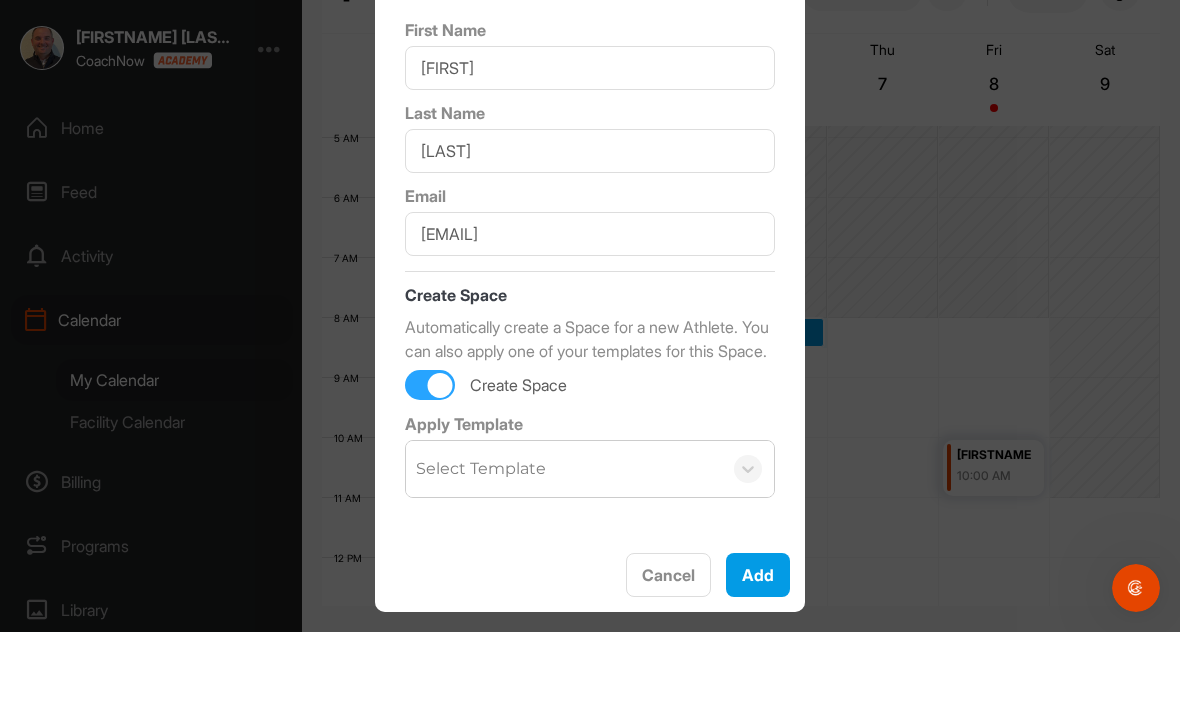 scroll, scrollTop: 69, scrollLeft: 0, axis: vertical 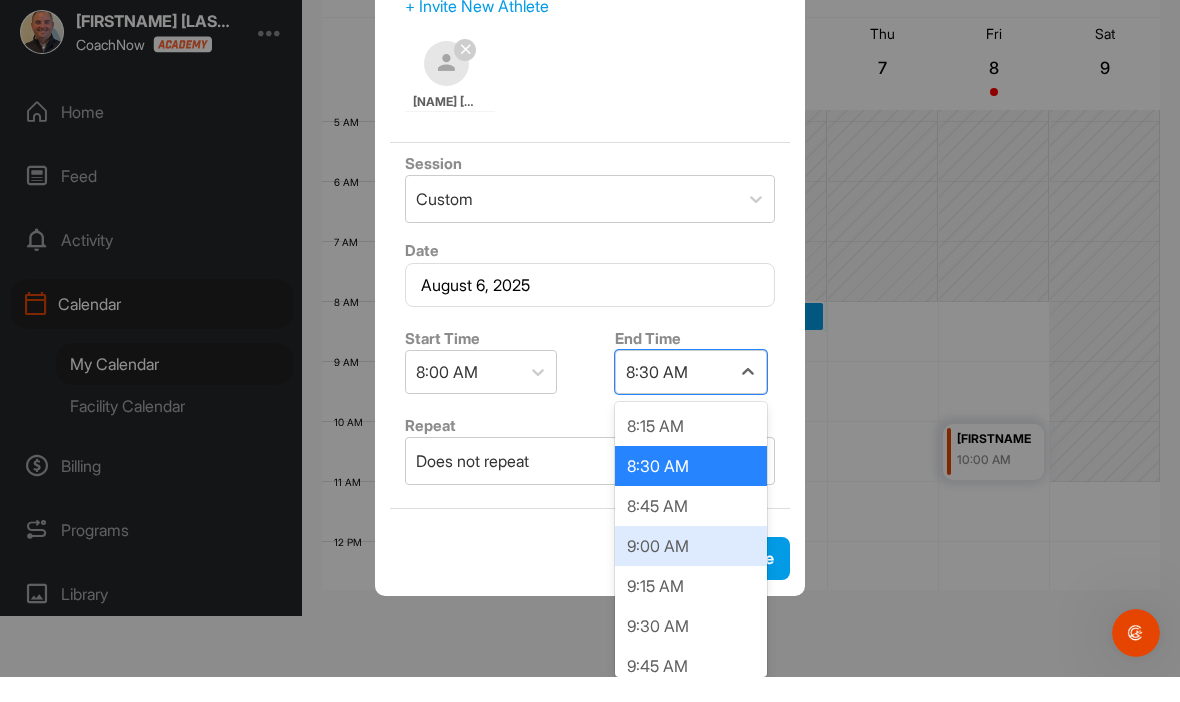 click on "9:00 AM" at bounding box center [691, 571] 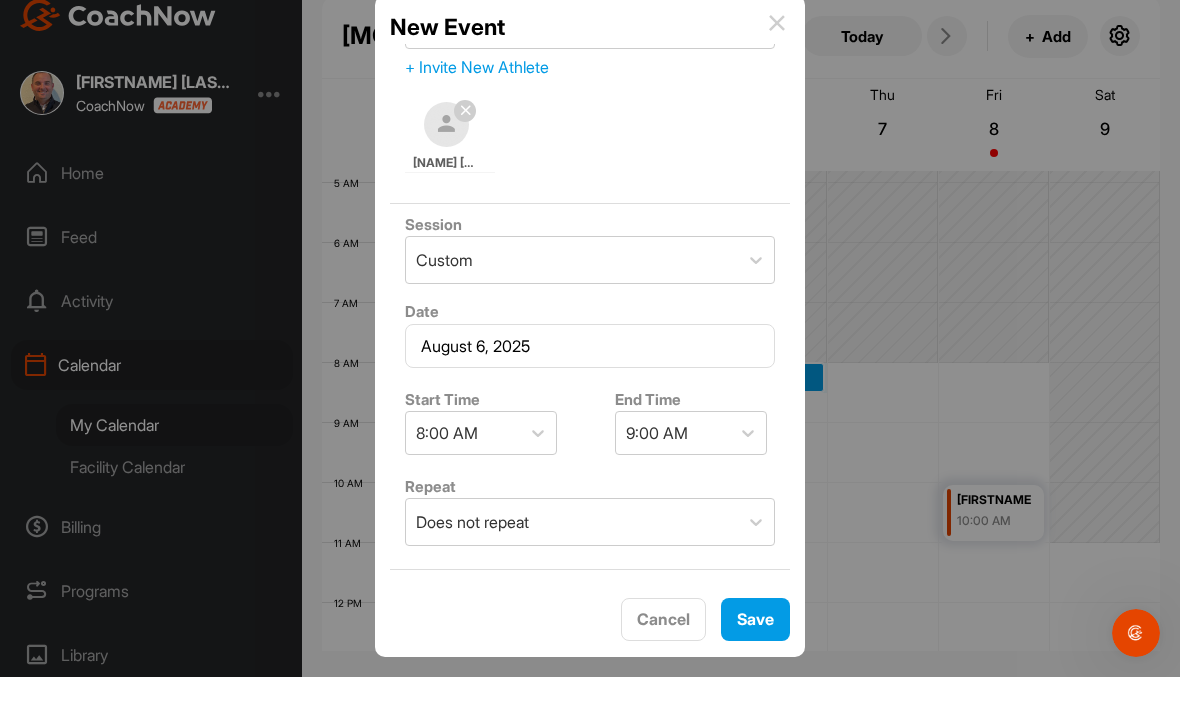 click at bounding box center (590, 649) 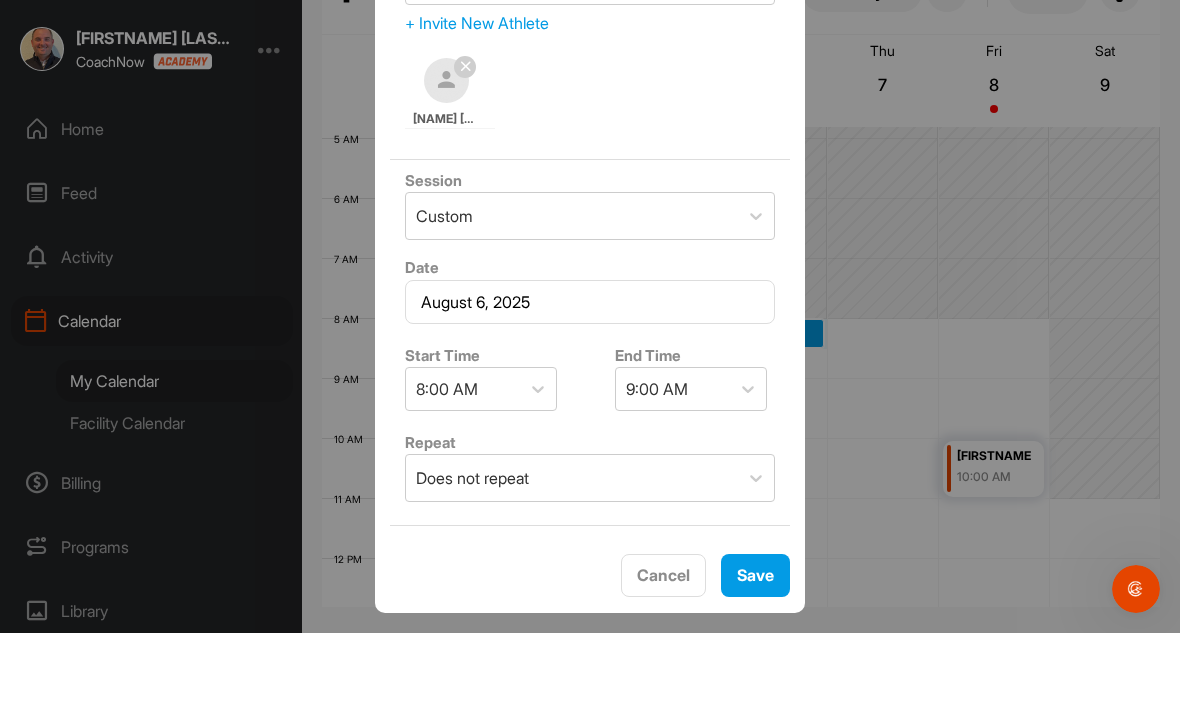 scroll, scrollTop: 69, scrollLeft: 0, axis: vertical 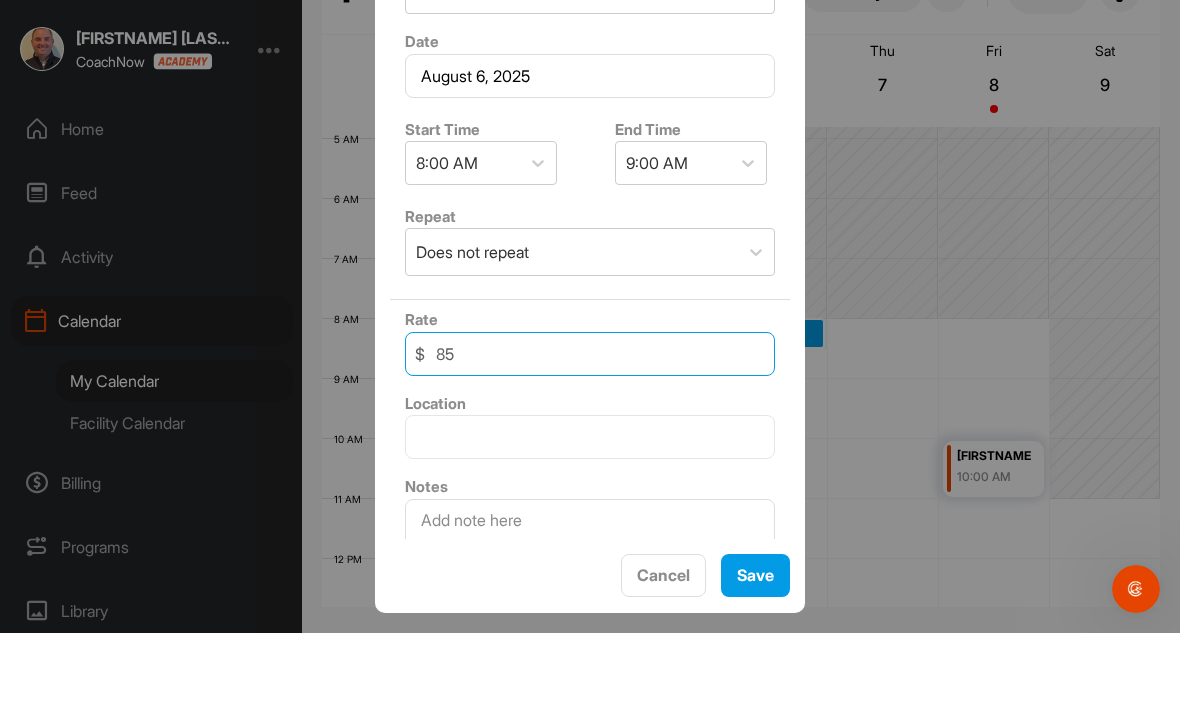type on "85" 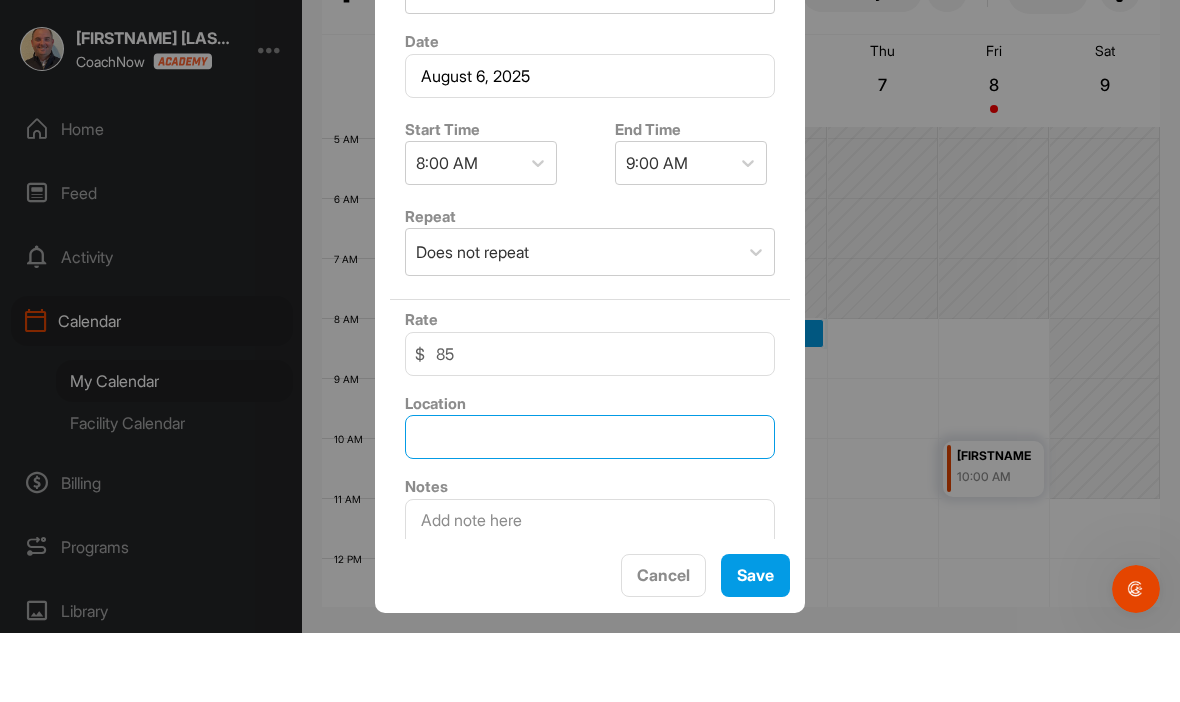 click at bounding box center (590, 506) 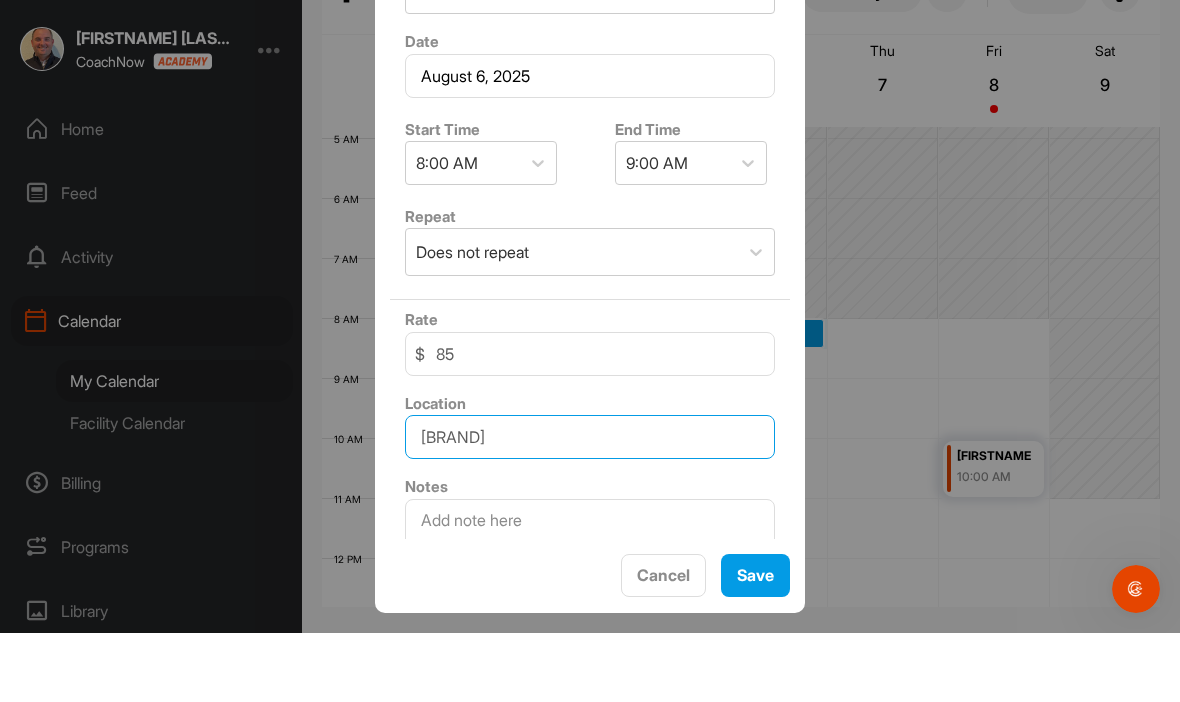 type on "Seminole Legacy" 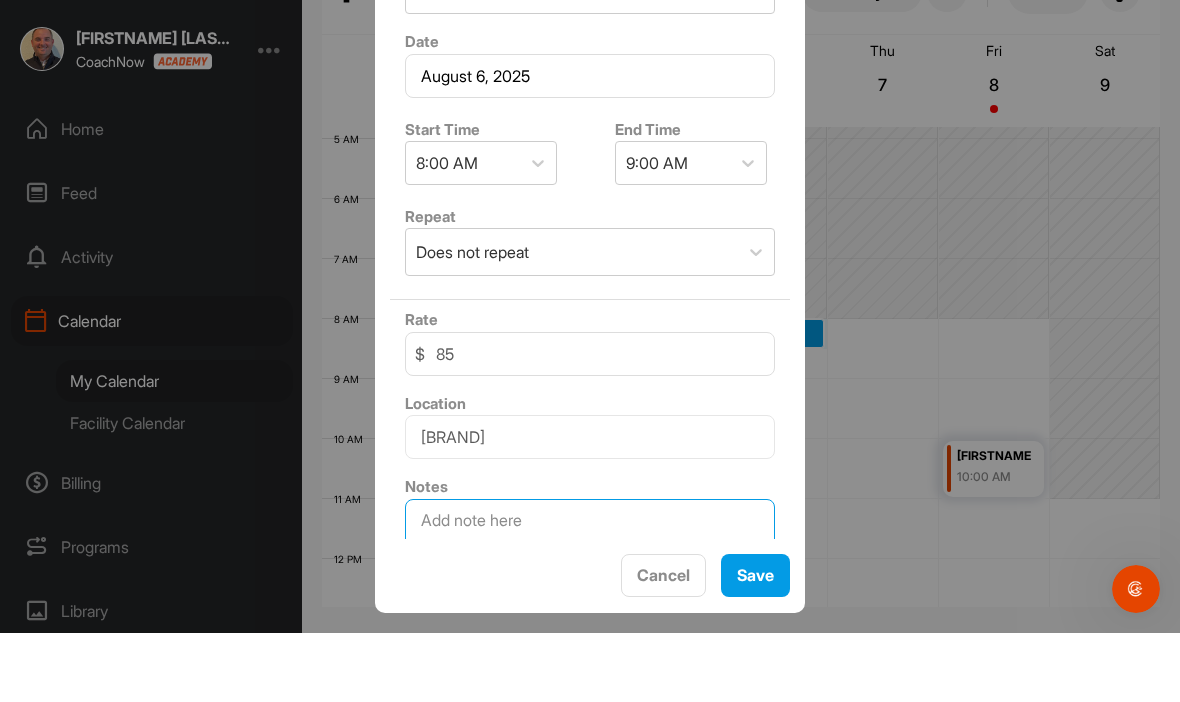 click at bounding box center (590, 618) 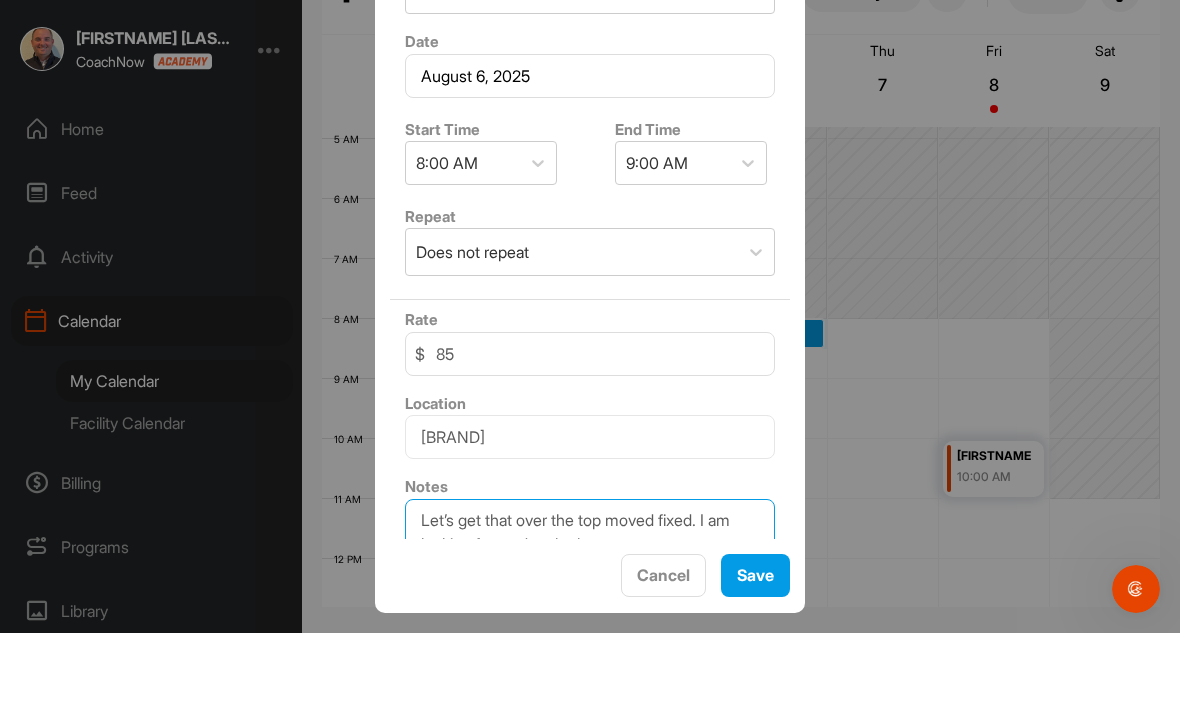 type on "Let’s get that over the top moved fixed. I am looking forward to the lesson" 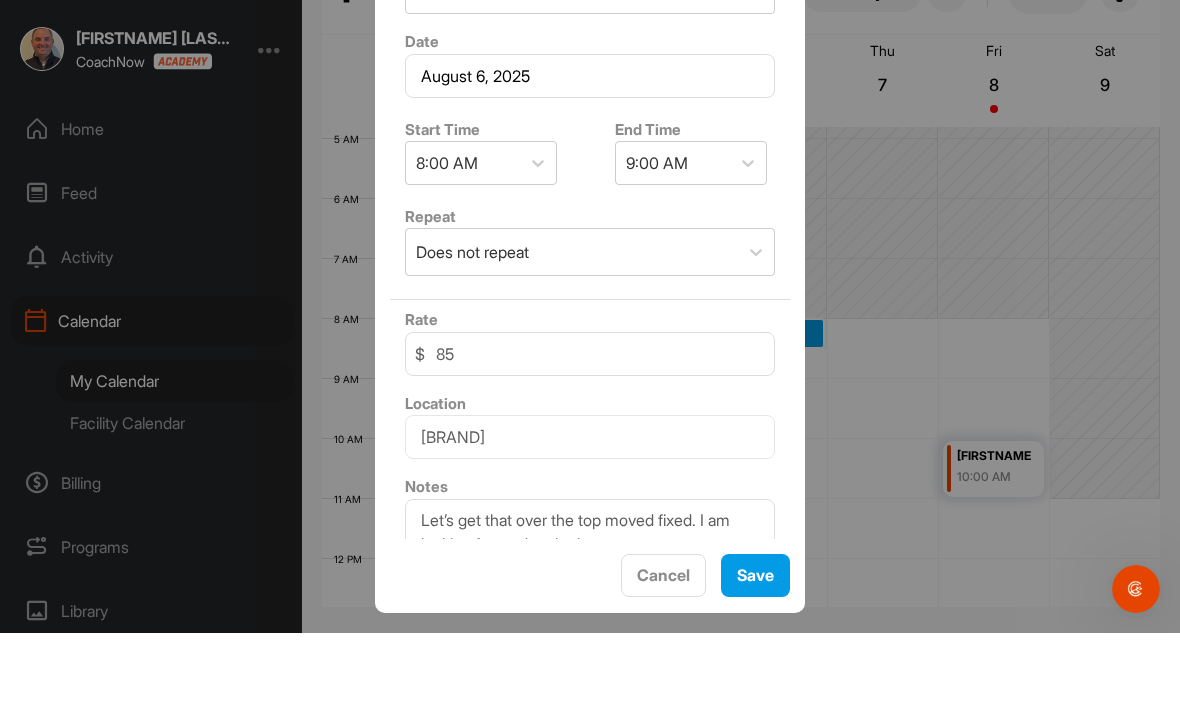 click on "Save" at bounding box center (755, 644) 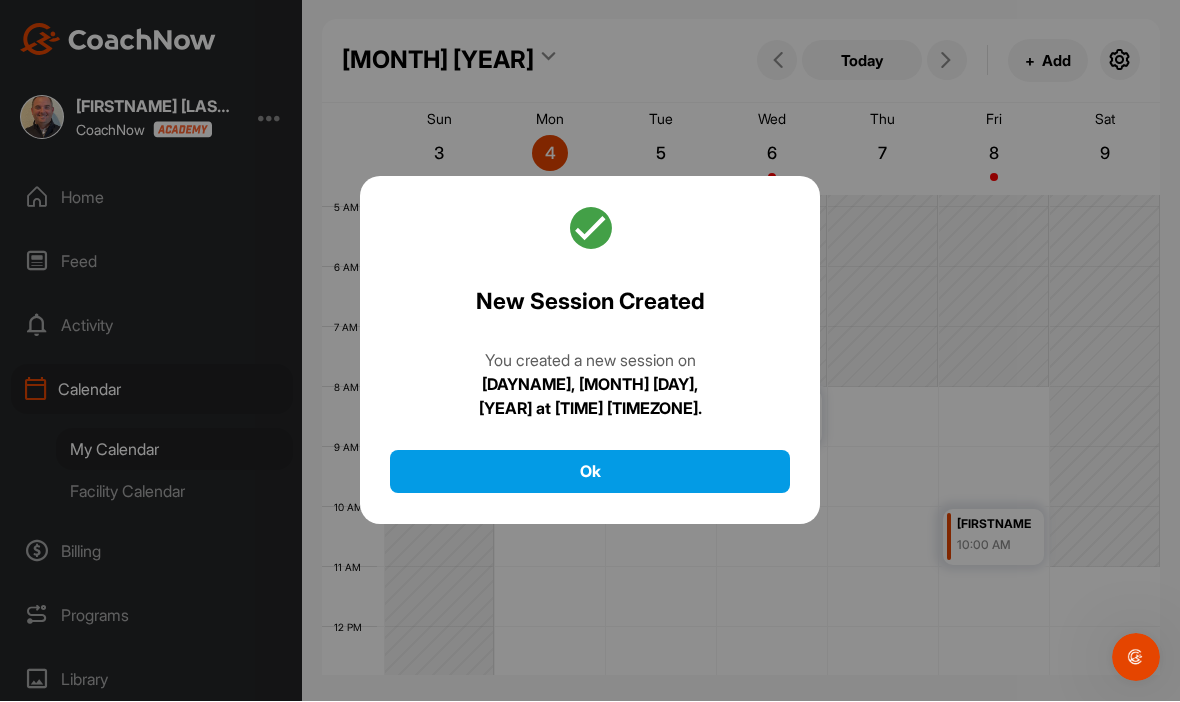 click on "Ok" at bounding box center [590, 472] 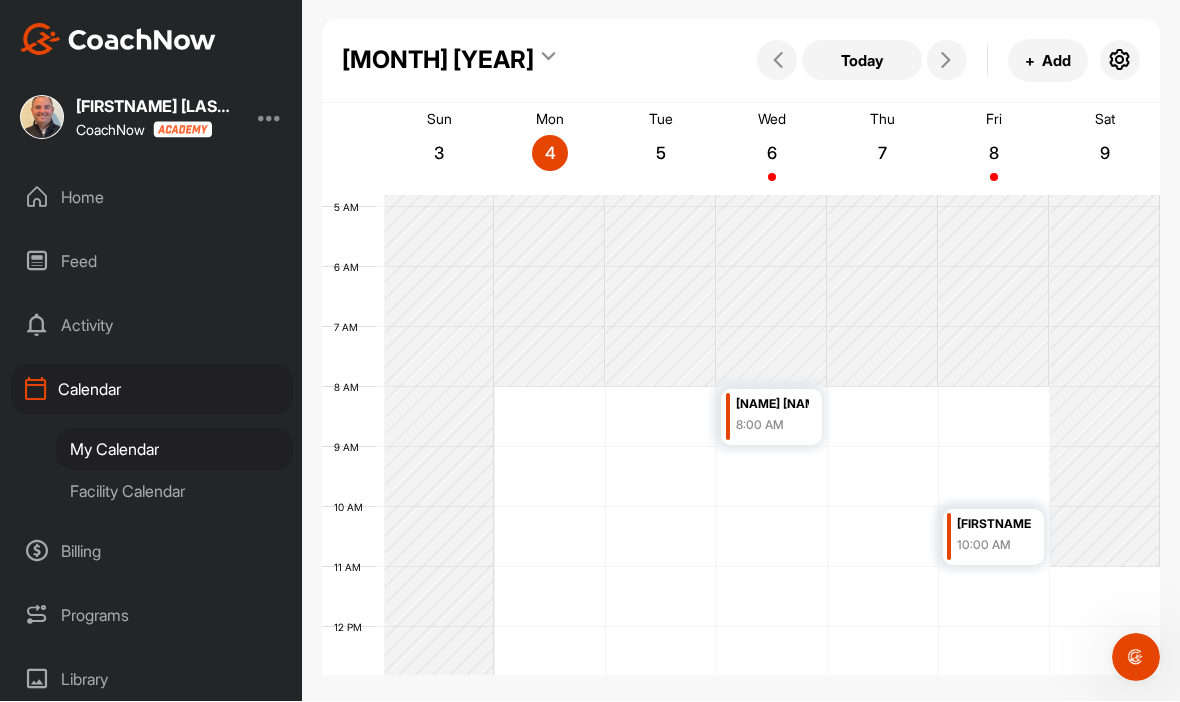click on "Home" at bounding box center (152, 198) 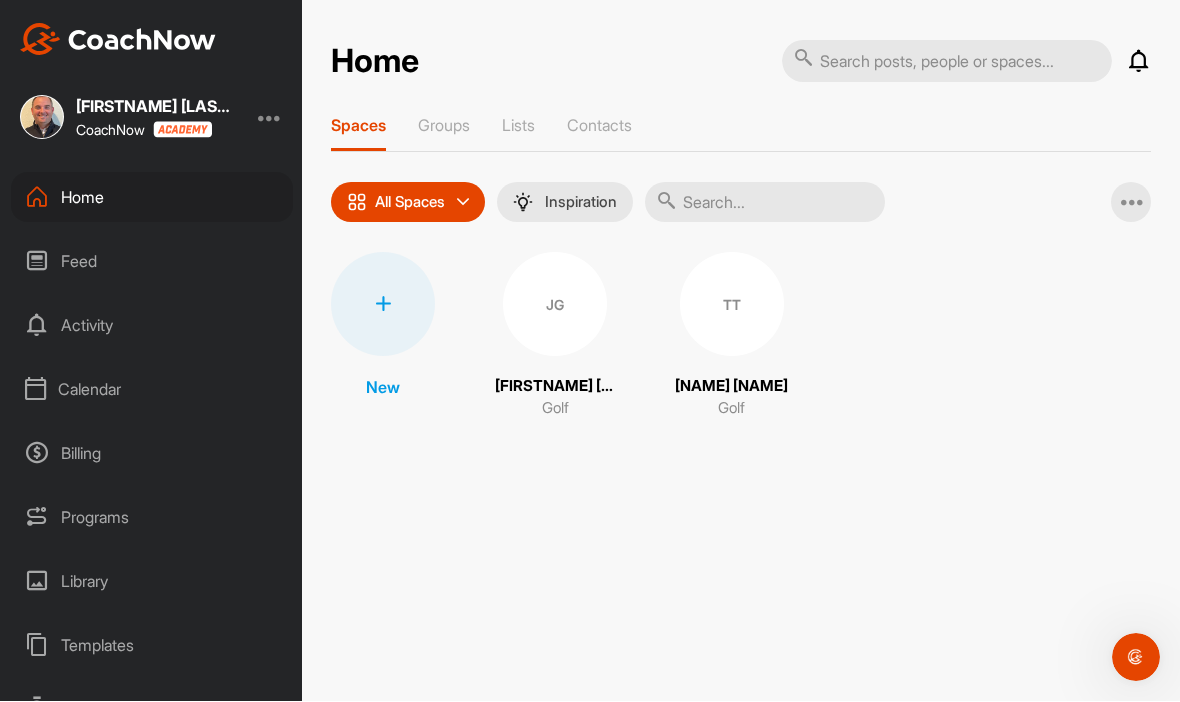 click on "Inspiration" at bounding box center [581, 203] 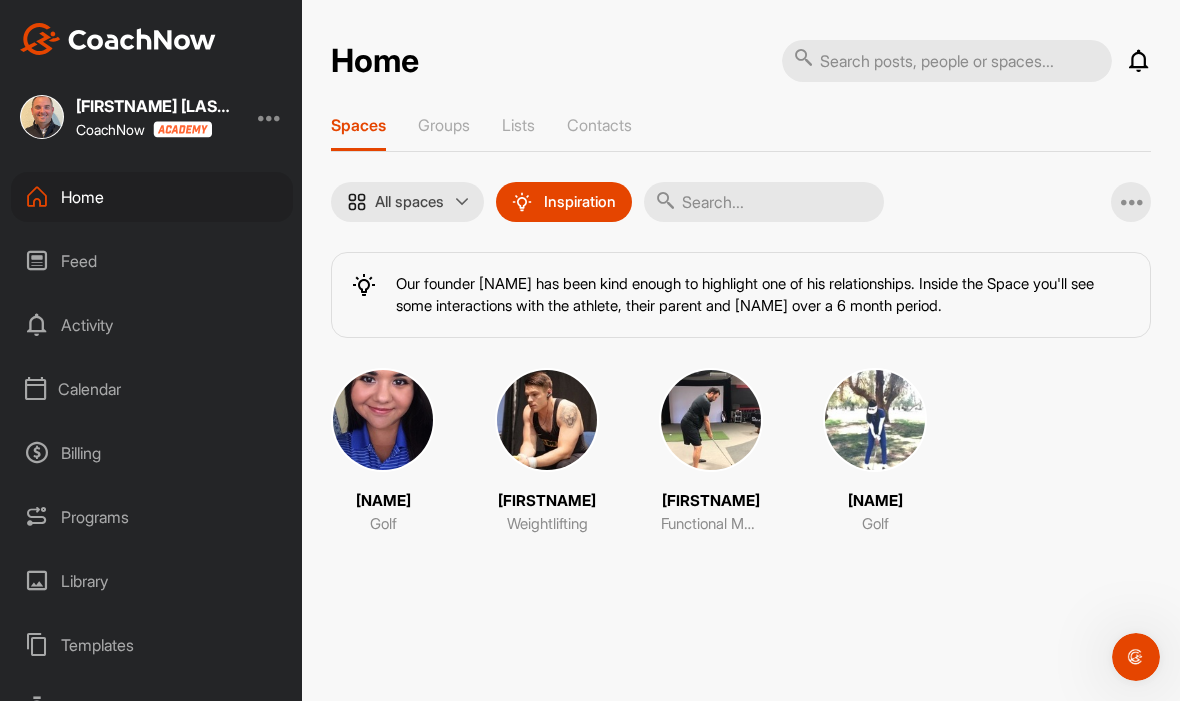 click at bounding box center (711, 421) 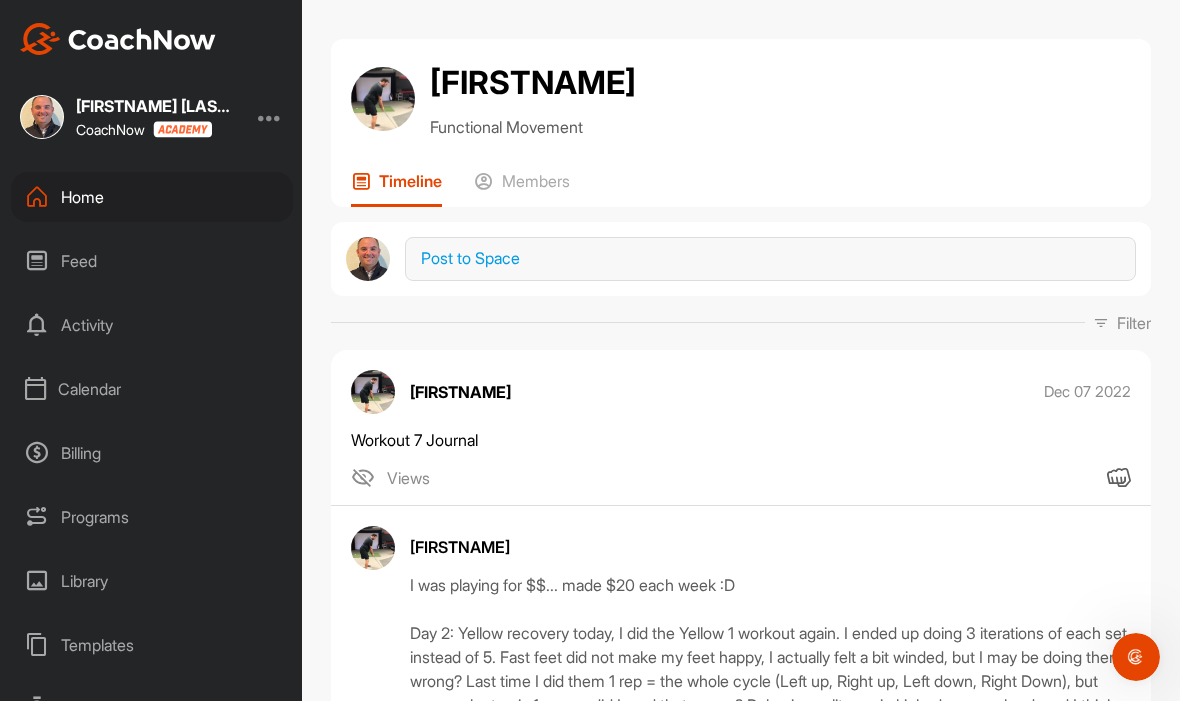 scroll, scrollTop: 0, scrollLeft: 0, axis: both 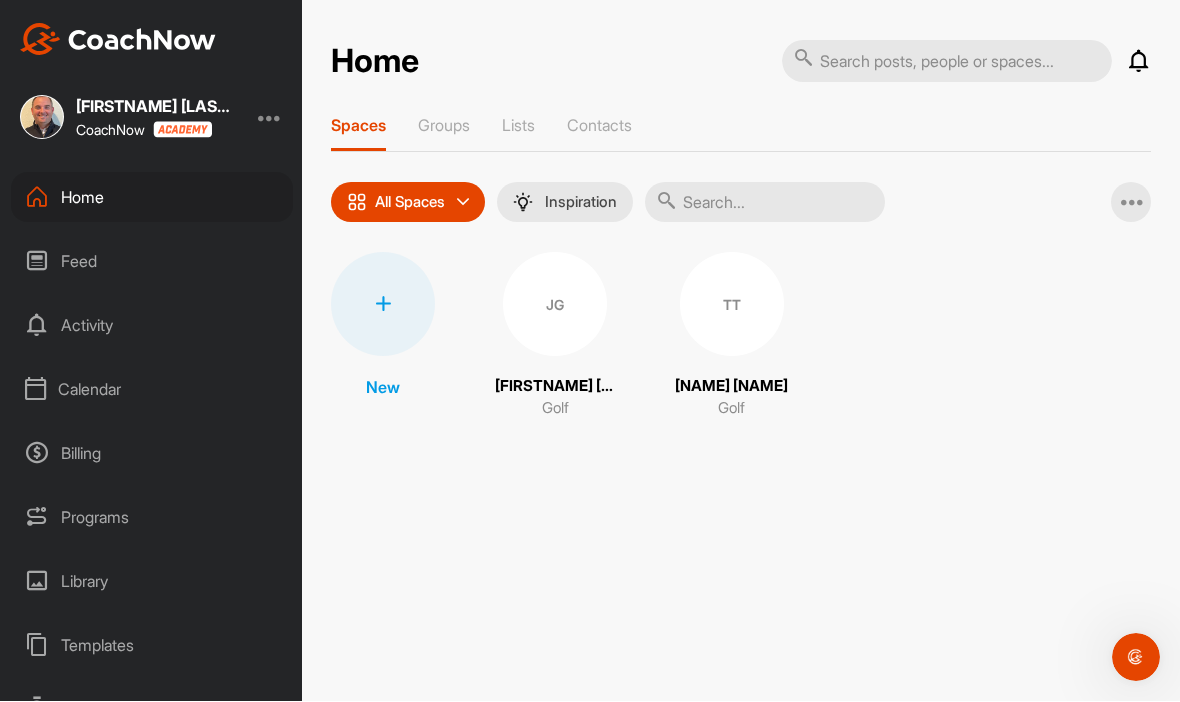 click on "Groups" at bounding box center [444, 126] 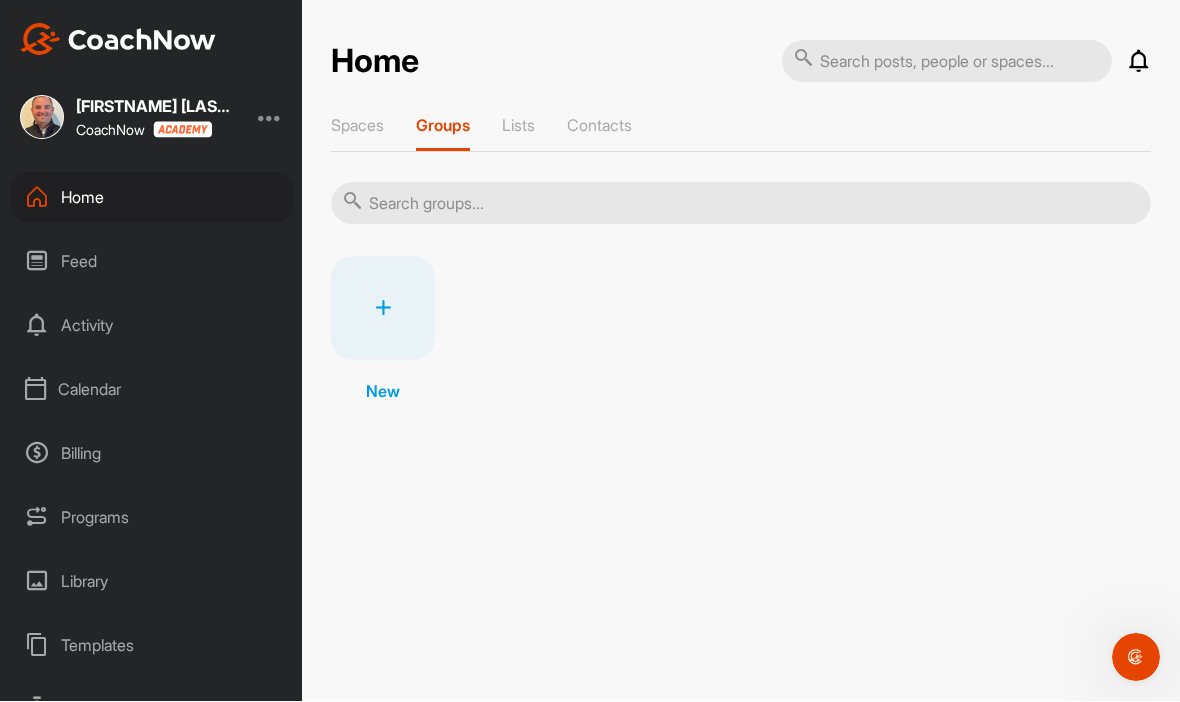 click on "Spaces" at bounding box center [357, 126] 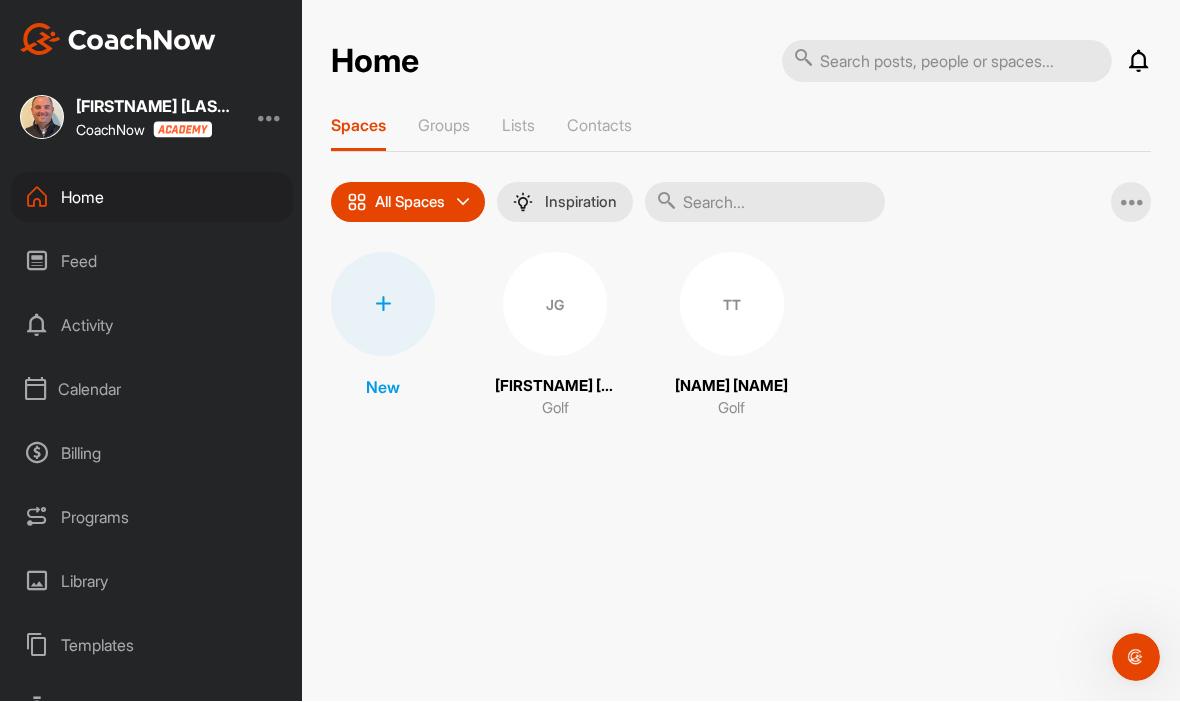 click on "Feed" at bounding box center [152, 262] 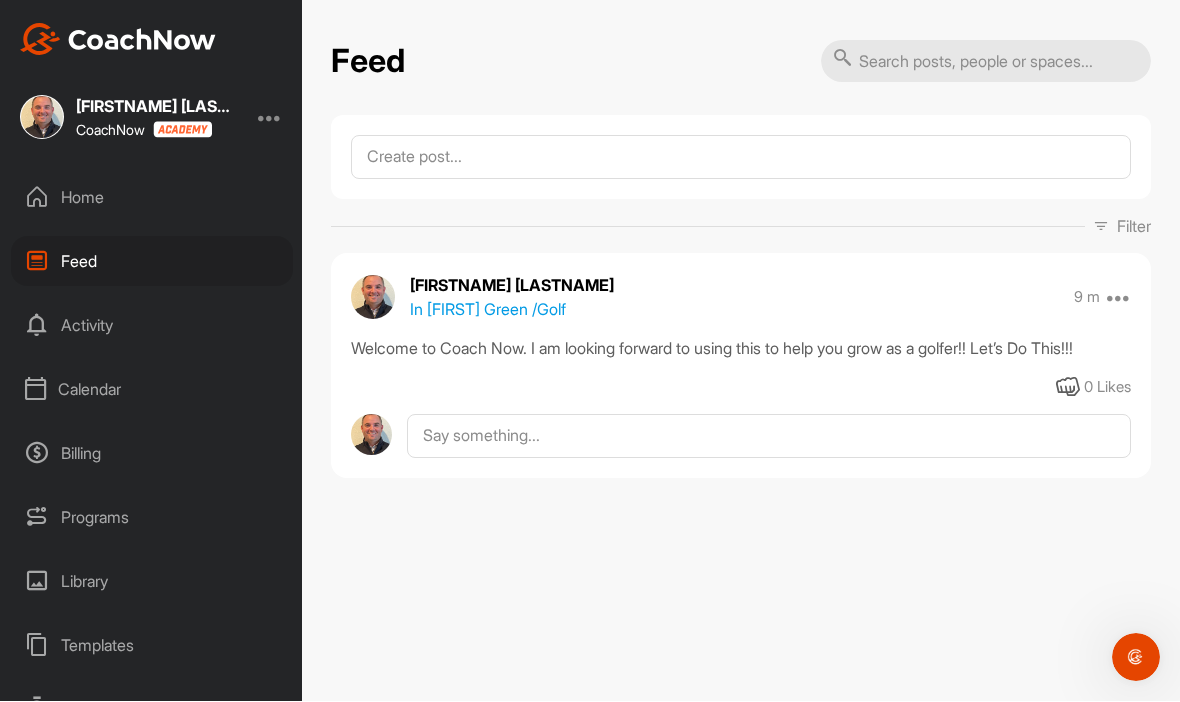 click on "Activity" at bounding box center [152, 326] 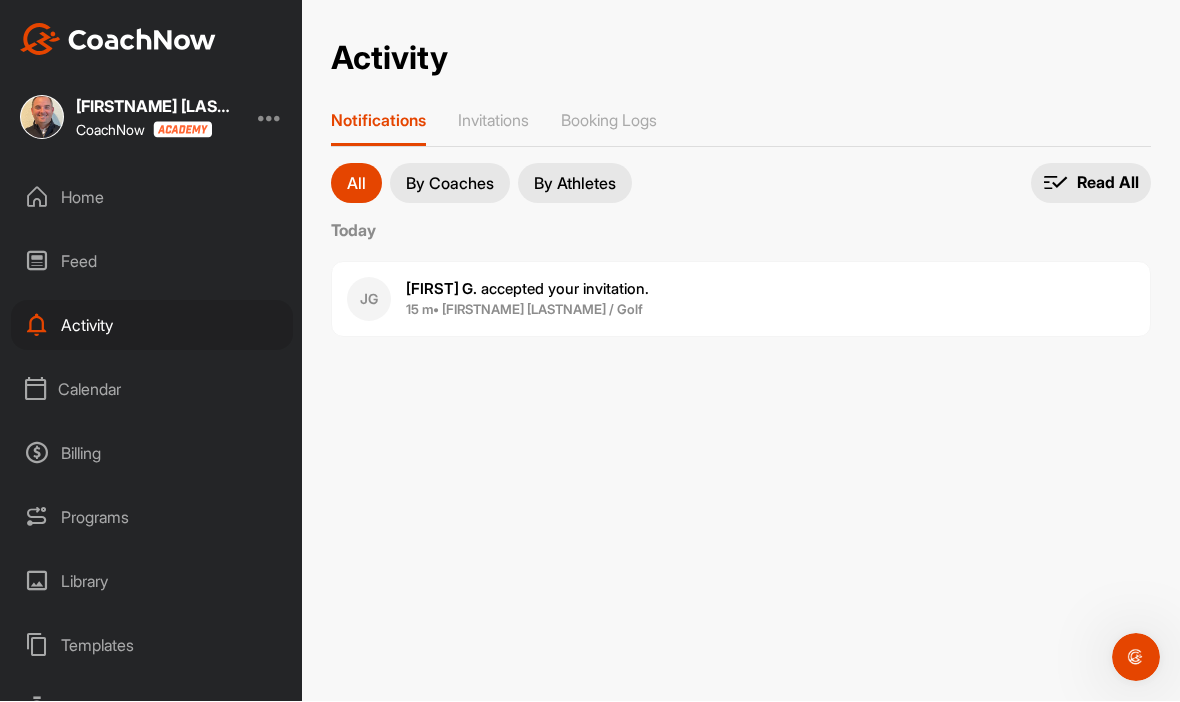 click on "Calendar" at bounding box center (152, 390) 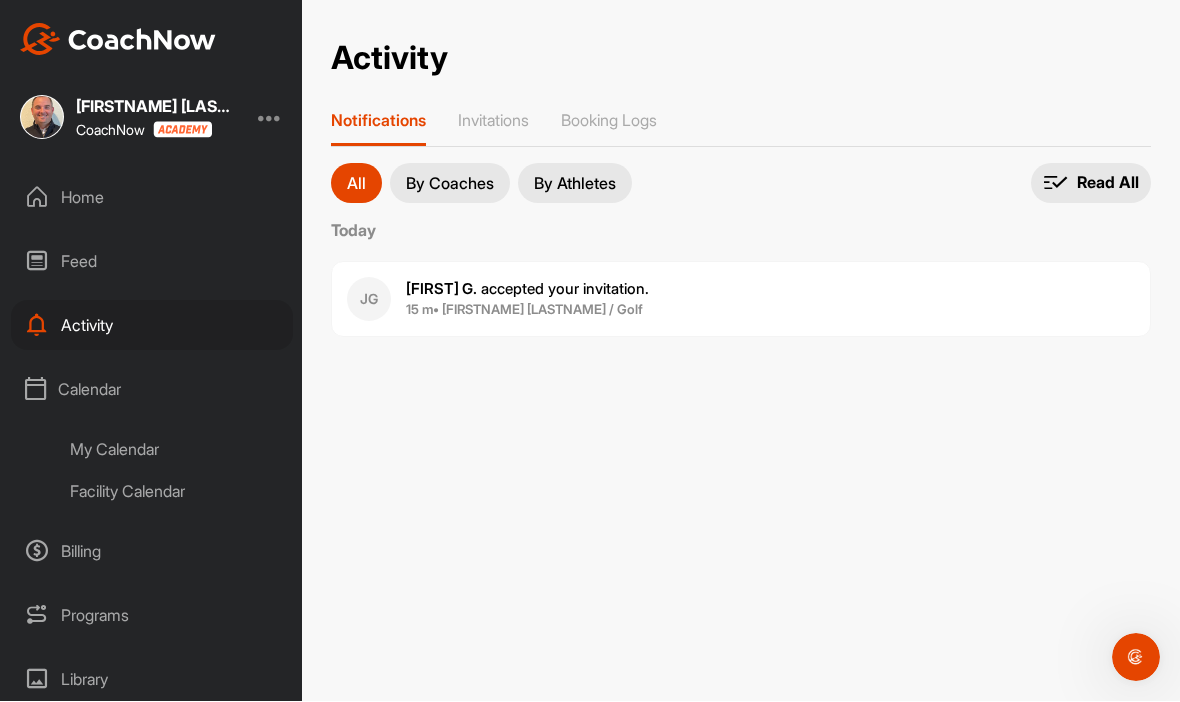 click on "My Calendar" at bounding box center (174, 450) 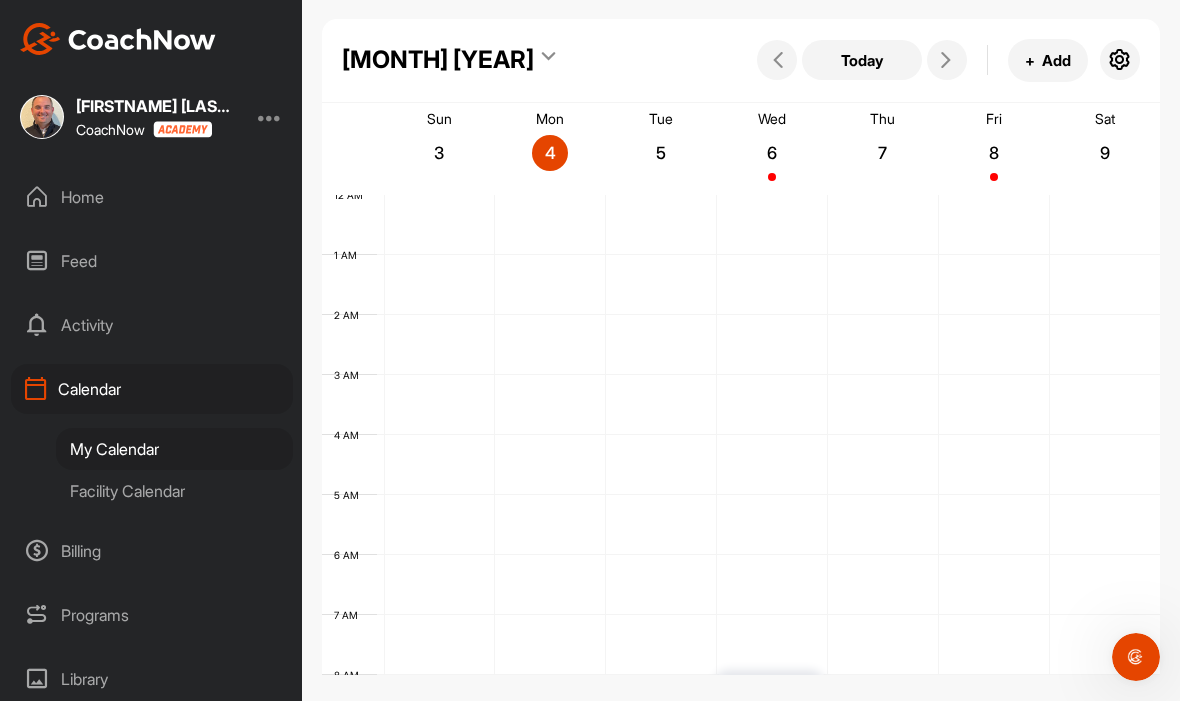 scroll, scrollTop: 346, scrollLeft: 0, axis: vertical 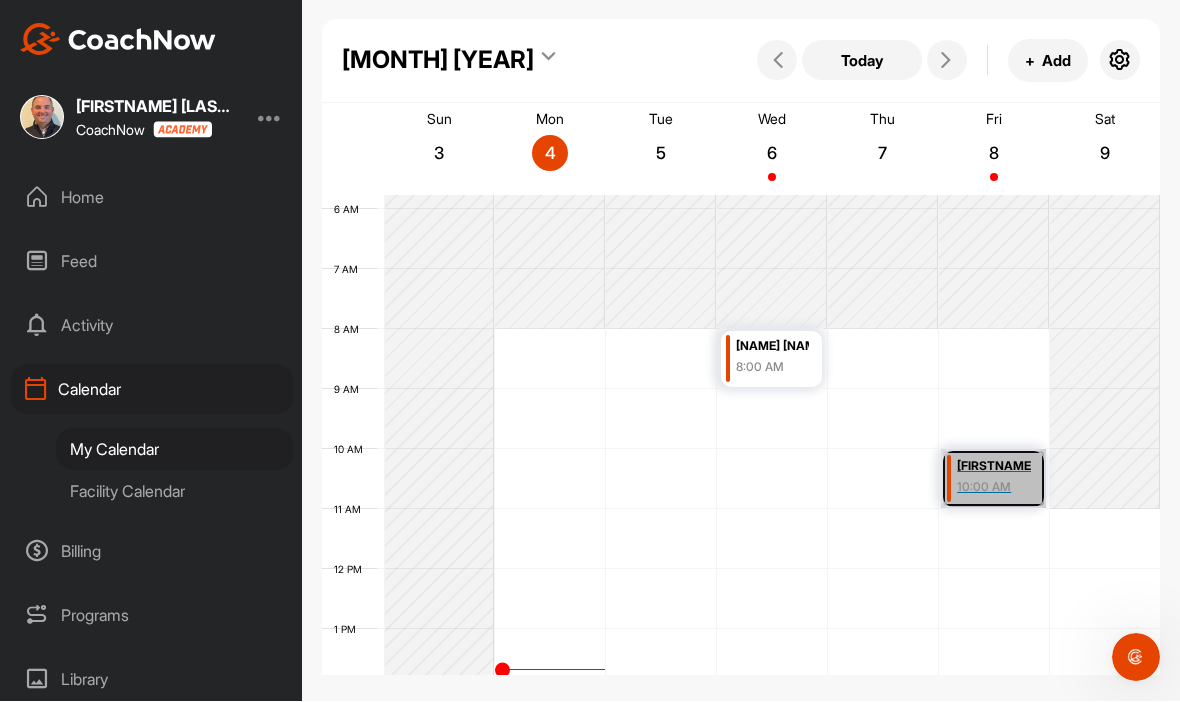 click on "Jackson Green 10:00 AM" at bounding box center (993, 479) 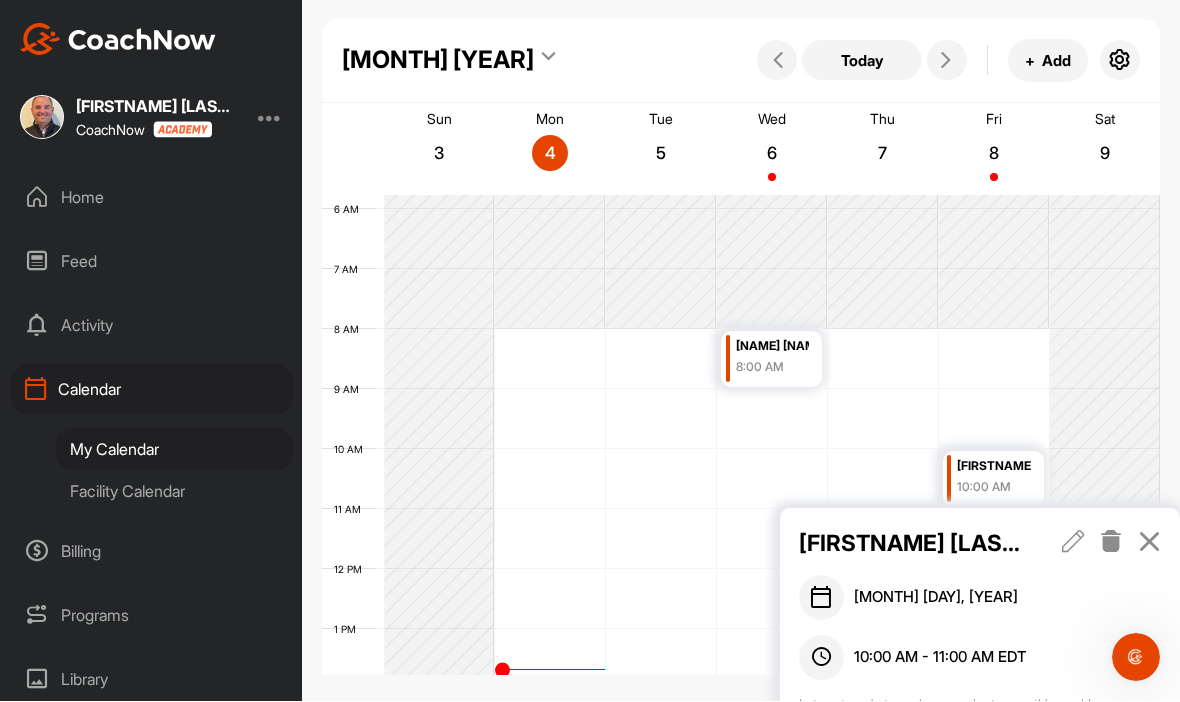 click at bounding box center [772, 480] 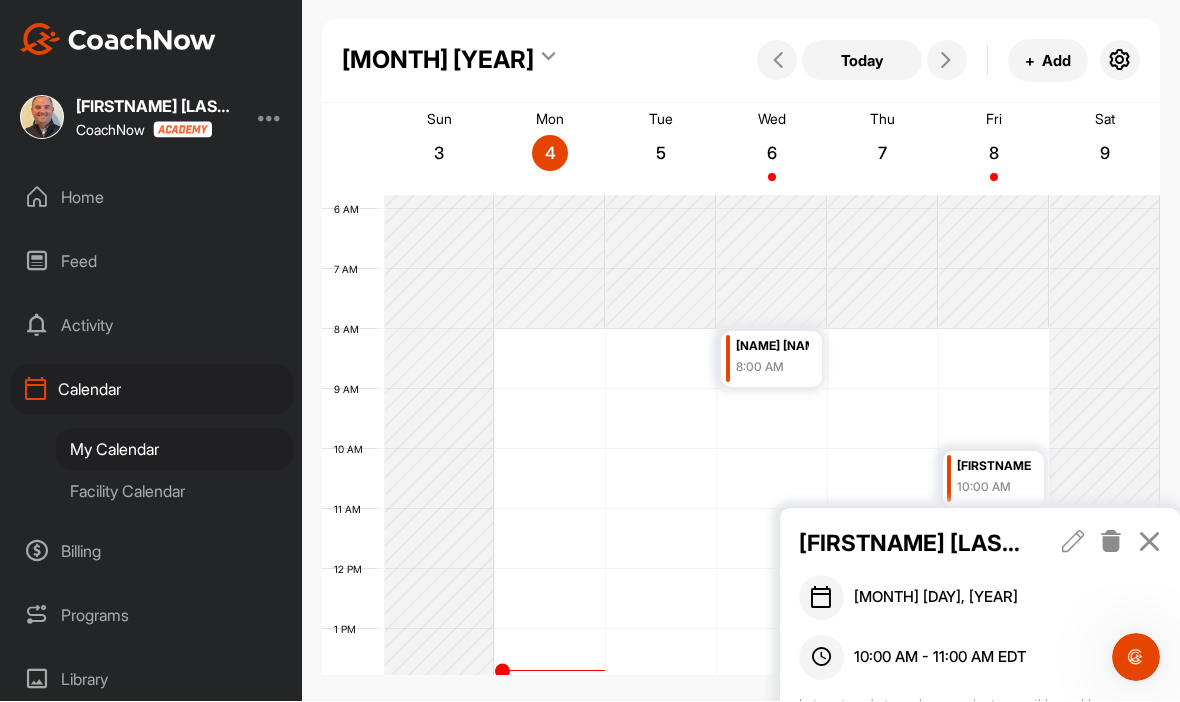 click on "Home" at bounding box center [152, 198] 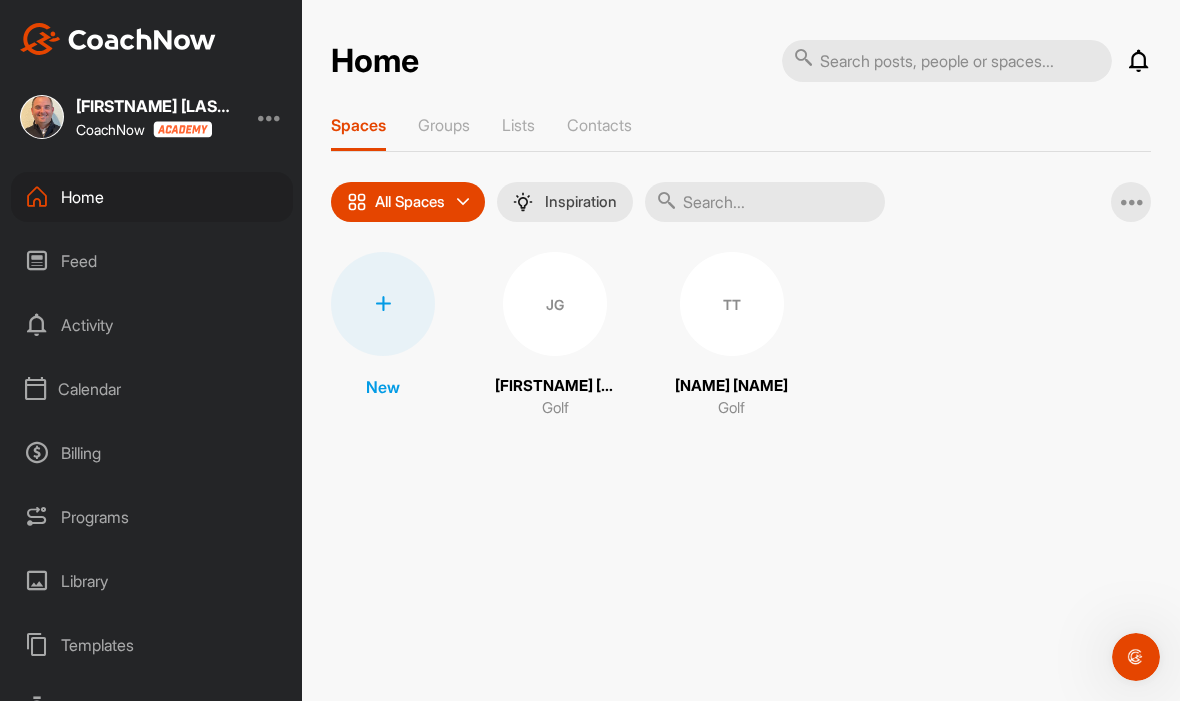 click on "JG" at bounding box center [555, 305] 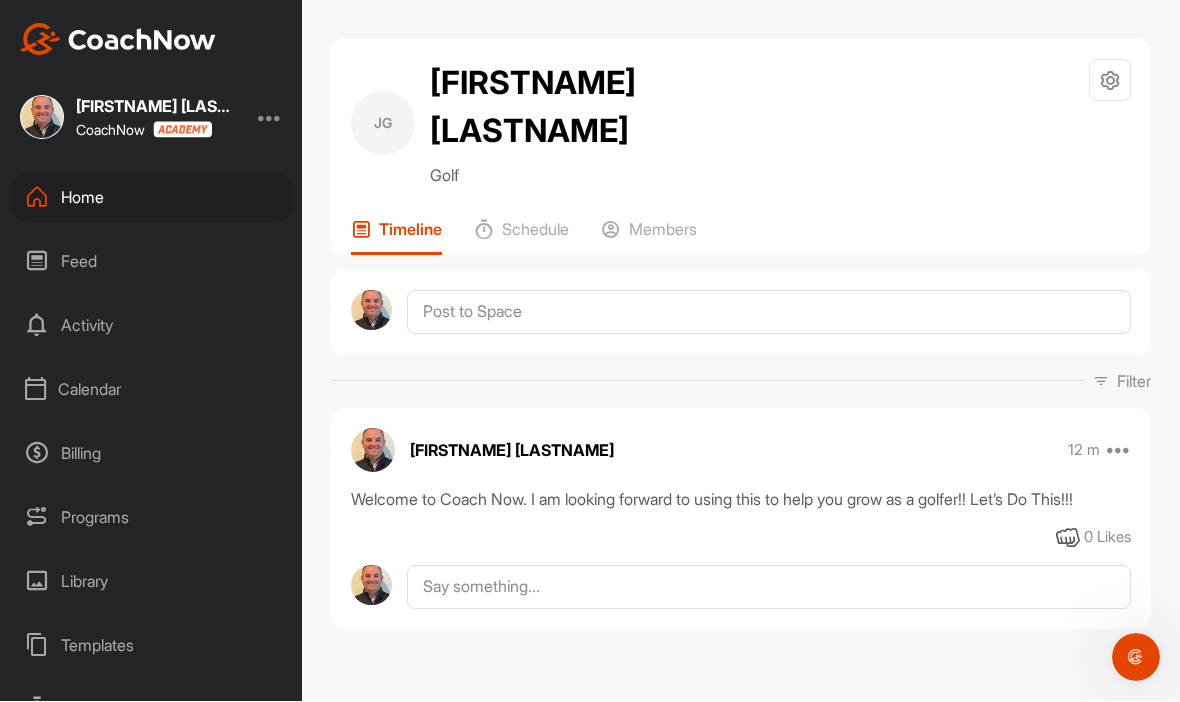 click on "Members" at bounding box center (663, 230) 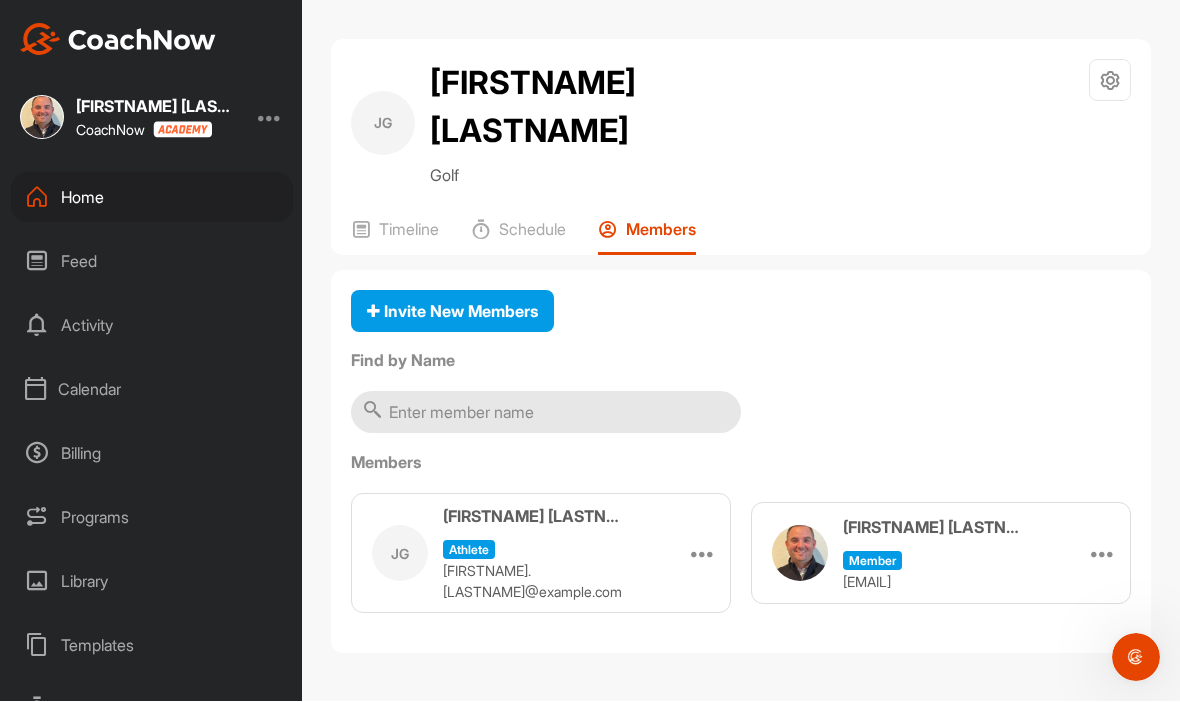 click at bounding box center [546, 413] 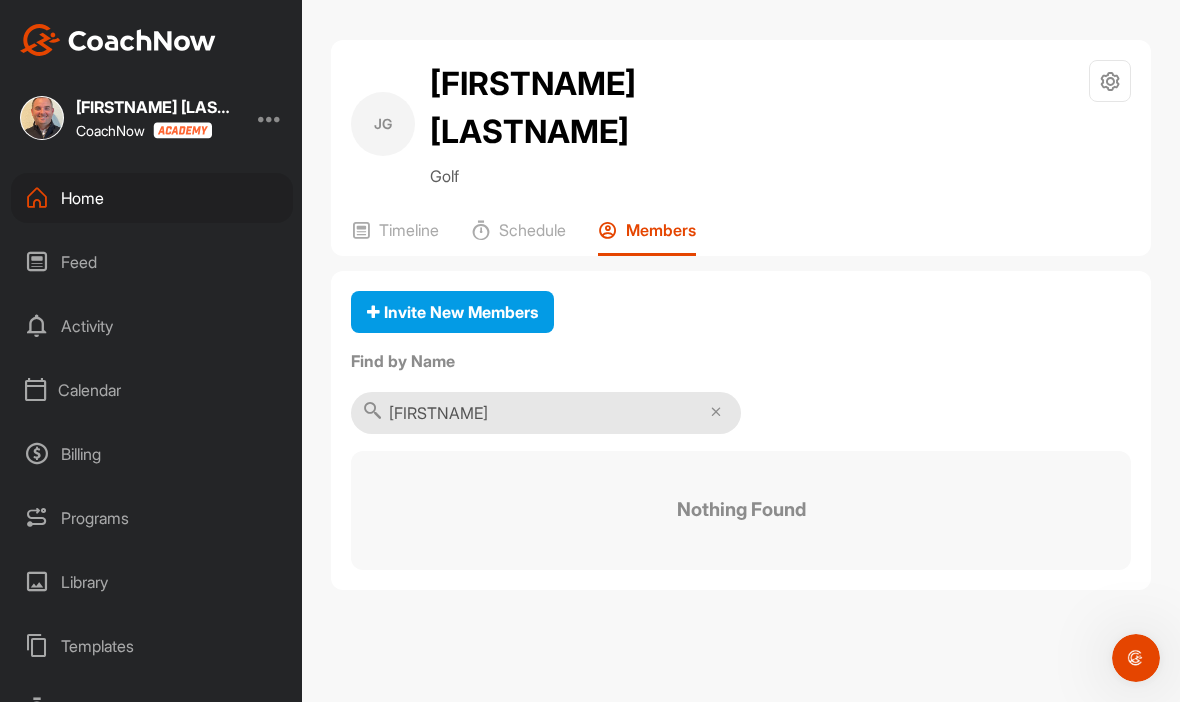 type on "J" 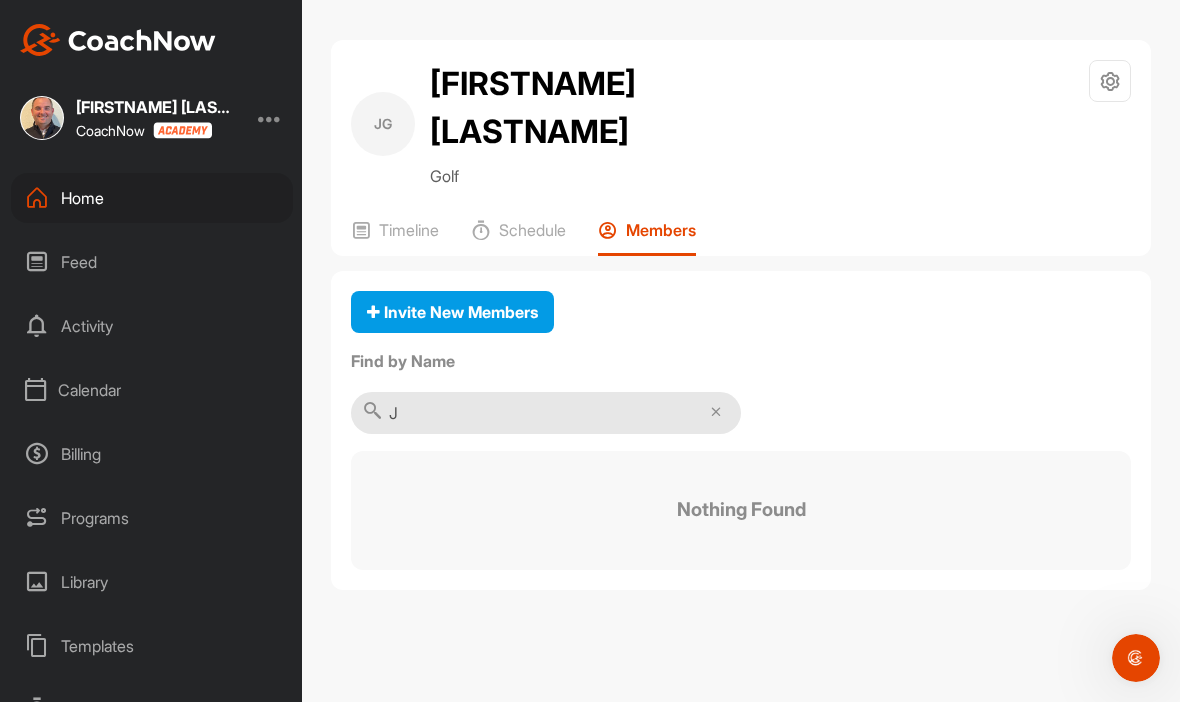 type 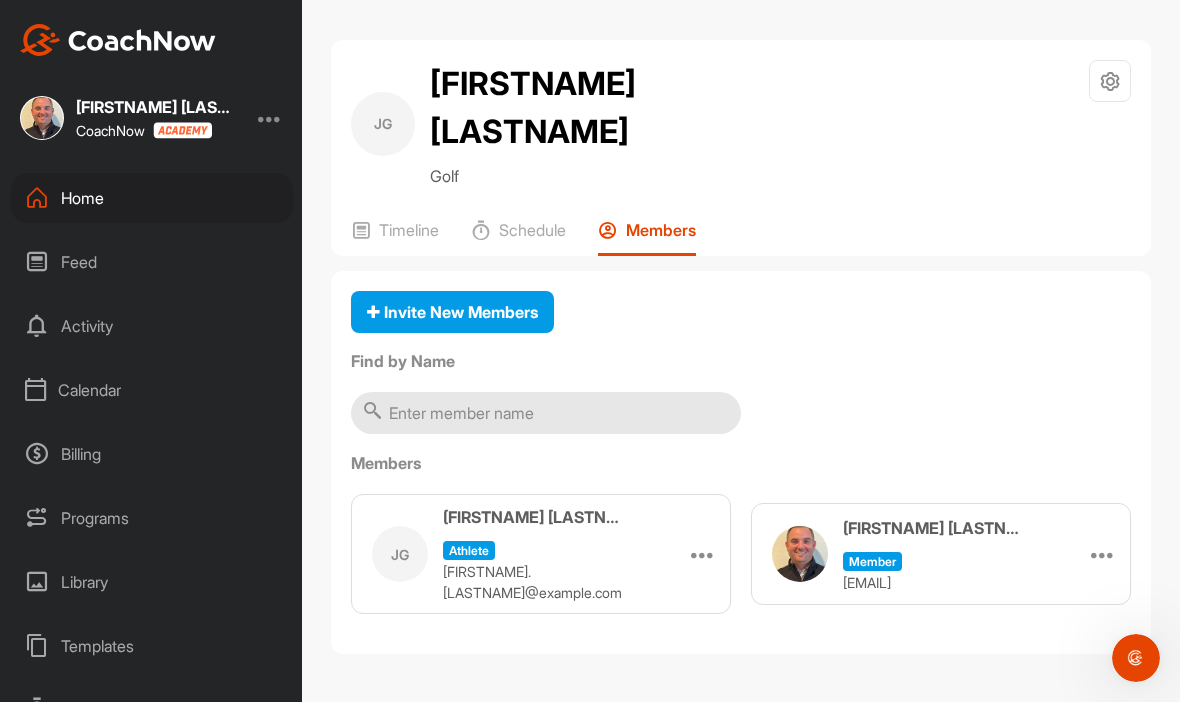 scroll, scrollTop: 0, scrollLeft: 0, axis: both 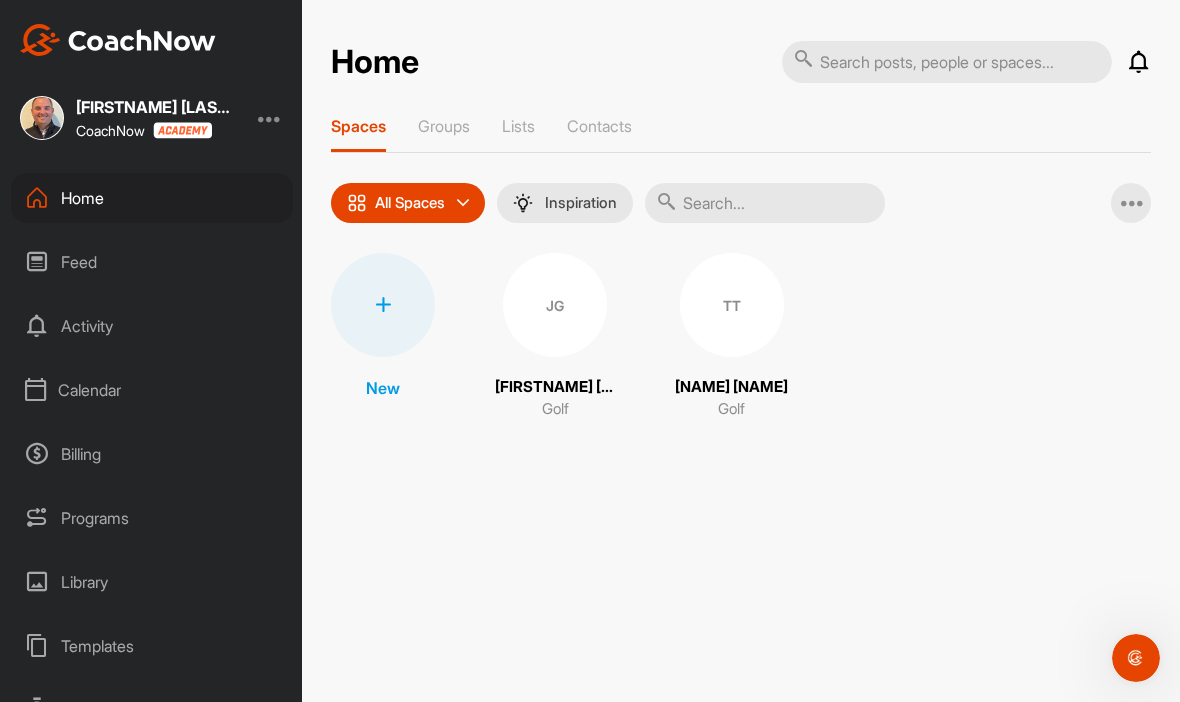 click on "JG" at bounding box center (555, 305) 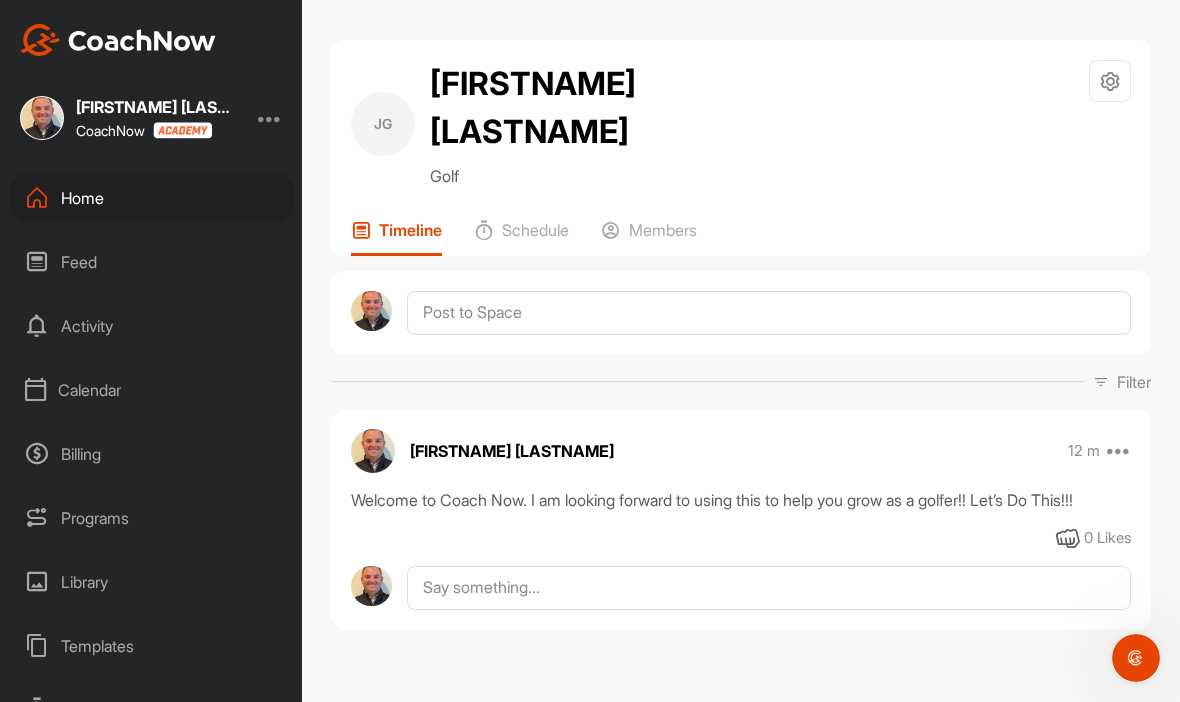 click on "Schedule" at bounding box center [521, 238] 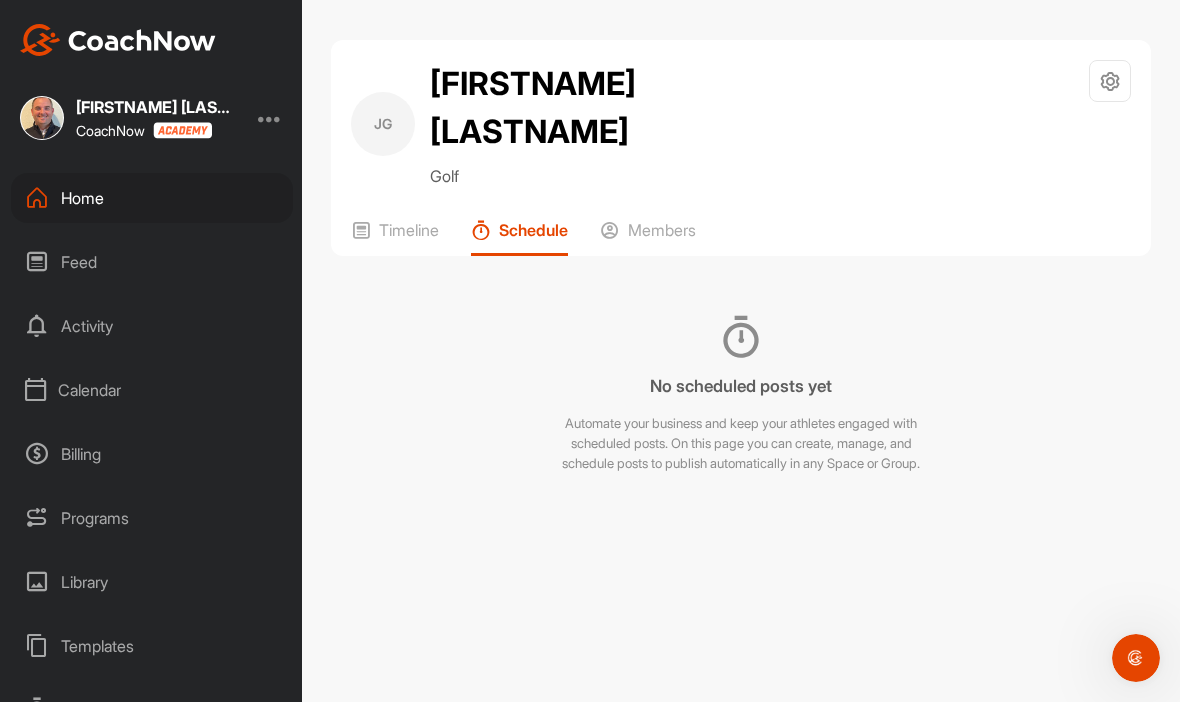 click on "Members" at bounding box center (662, 230) 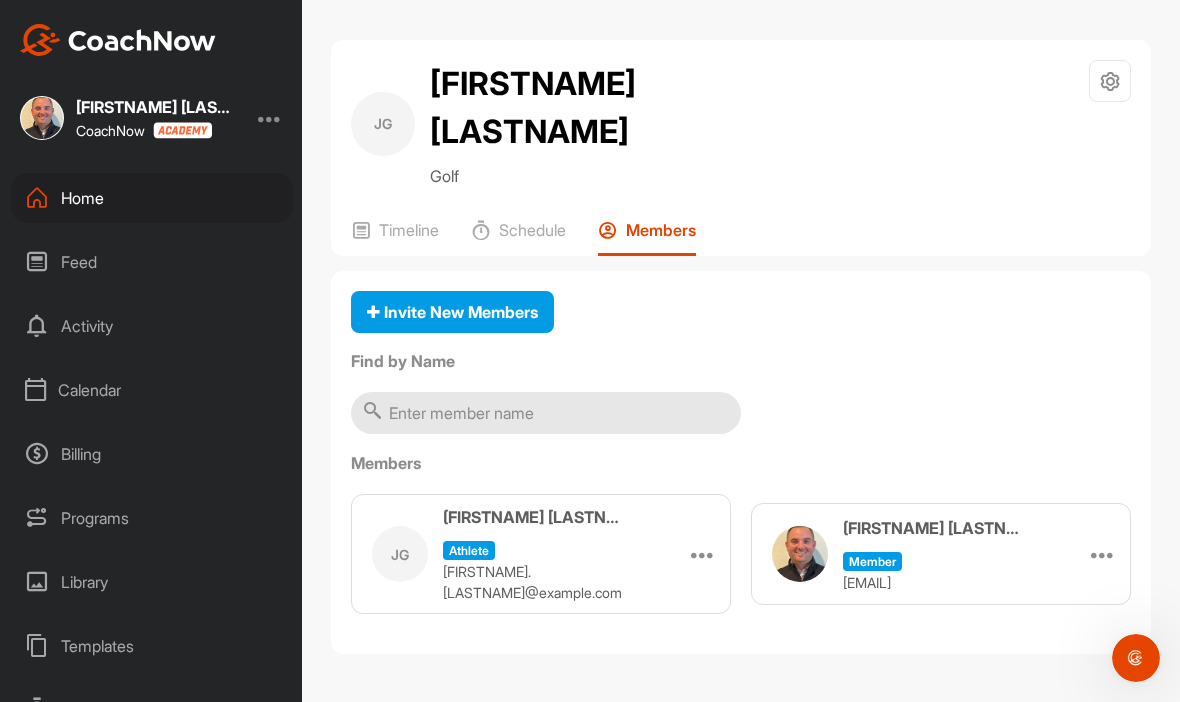 click at bounding box center (1110, 81) 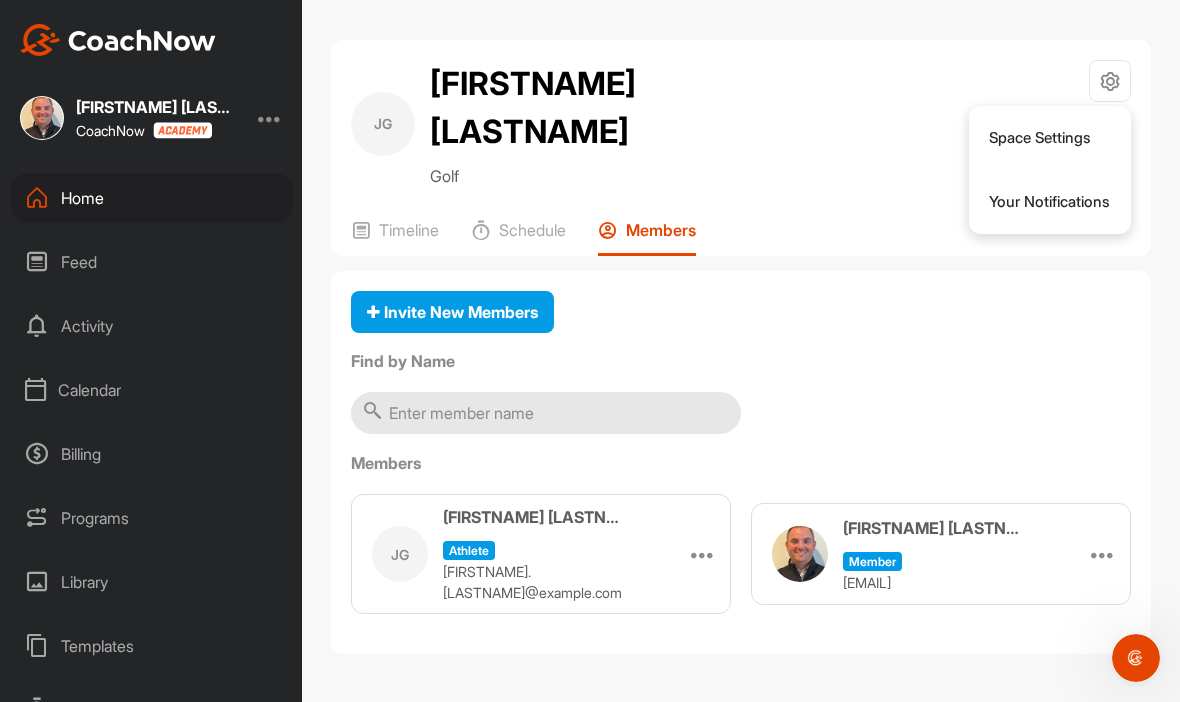 click on "Space Settings" at bounding box center [1050, 138] 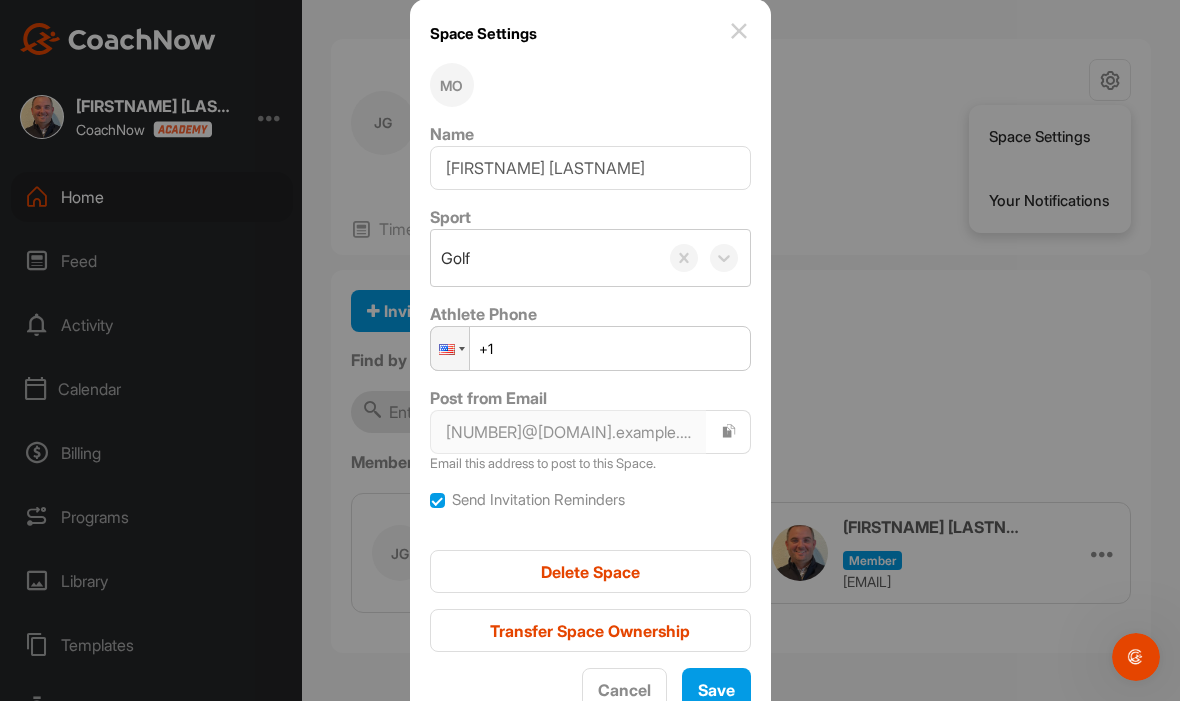 click on "+1" at bounding box center (590, 349) 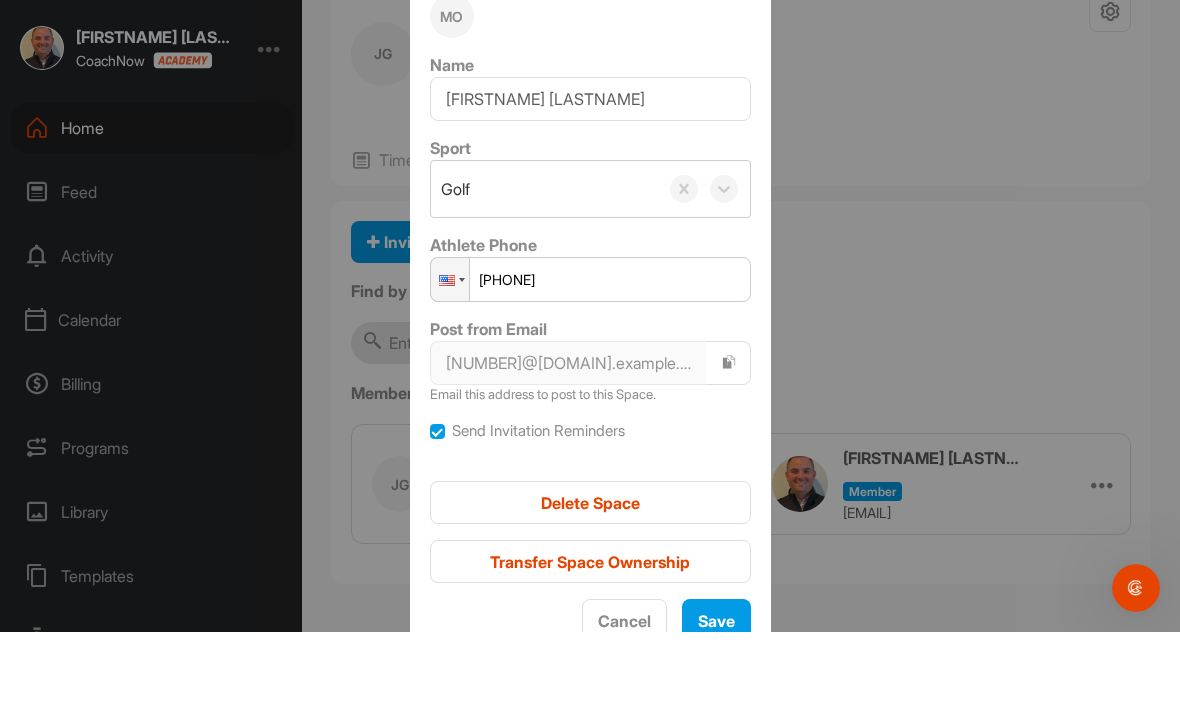 type on "[PHONE]" 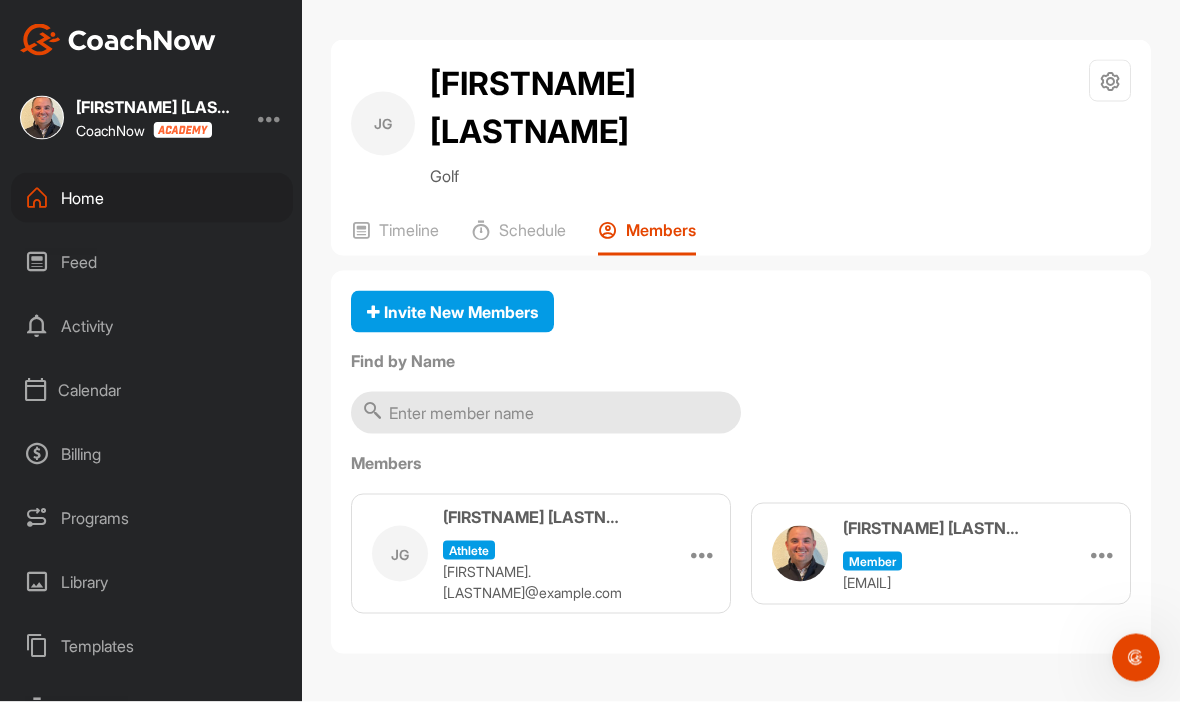 scroll, scrollTop: 0, scrollLeft: 0, axis: both 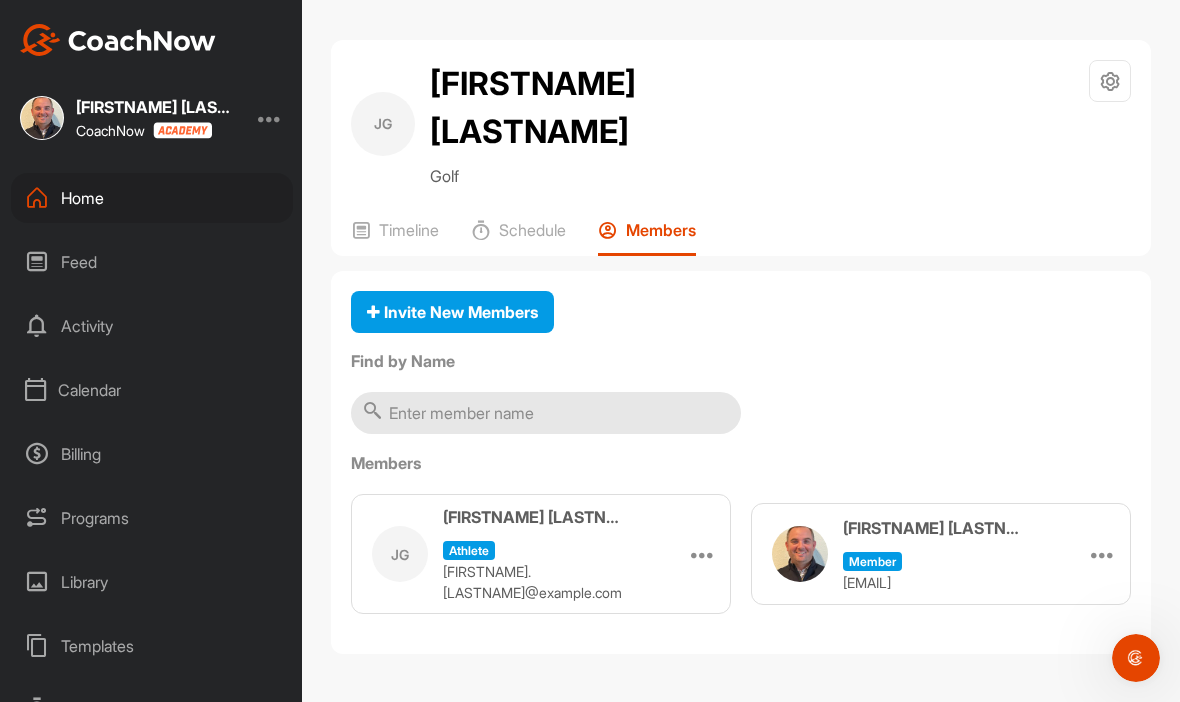 click at bounding box center (1110, 81) 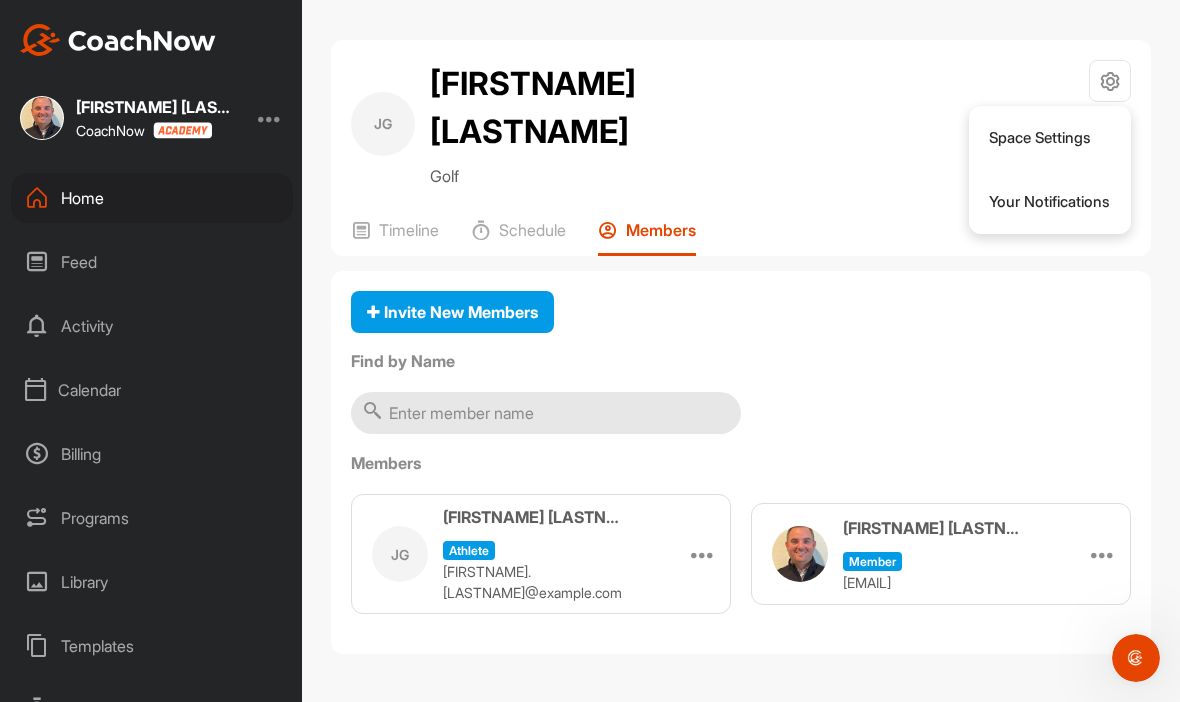 click at bounding box center (1110, 81) 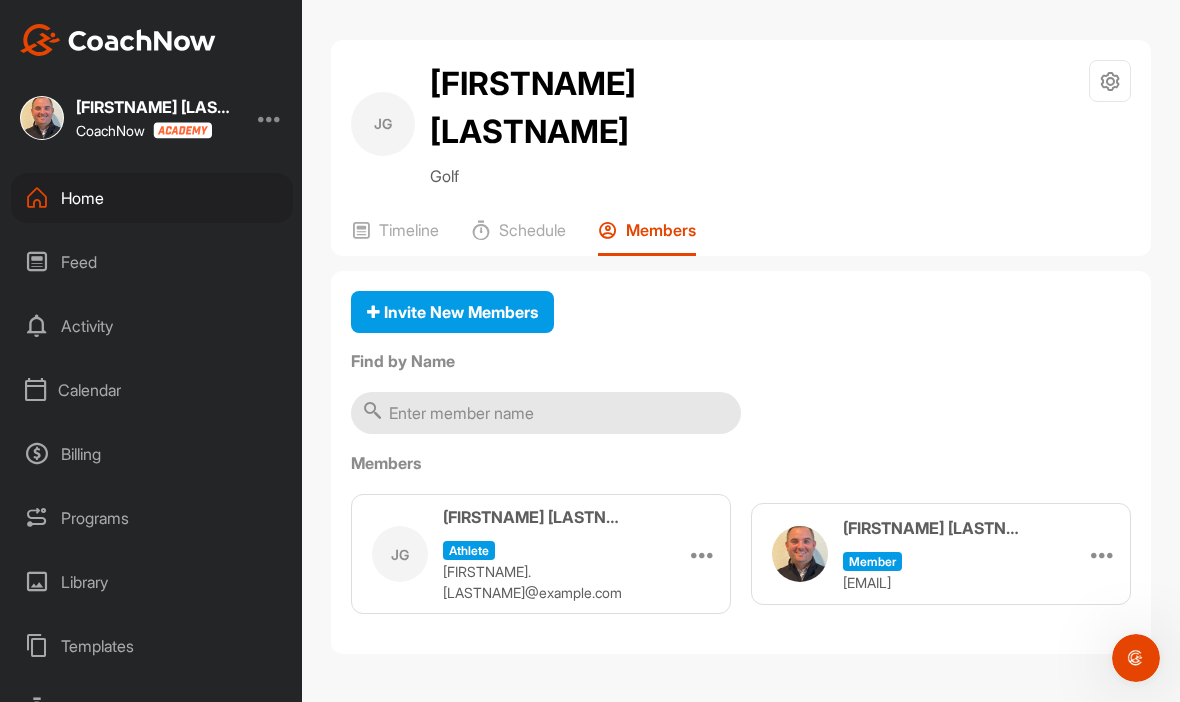 click at bounding box center [1110, 81] 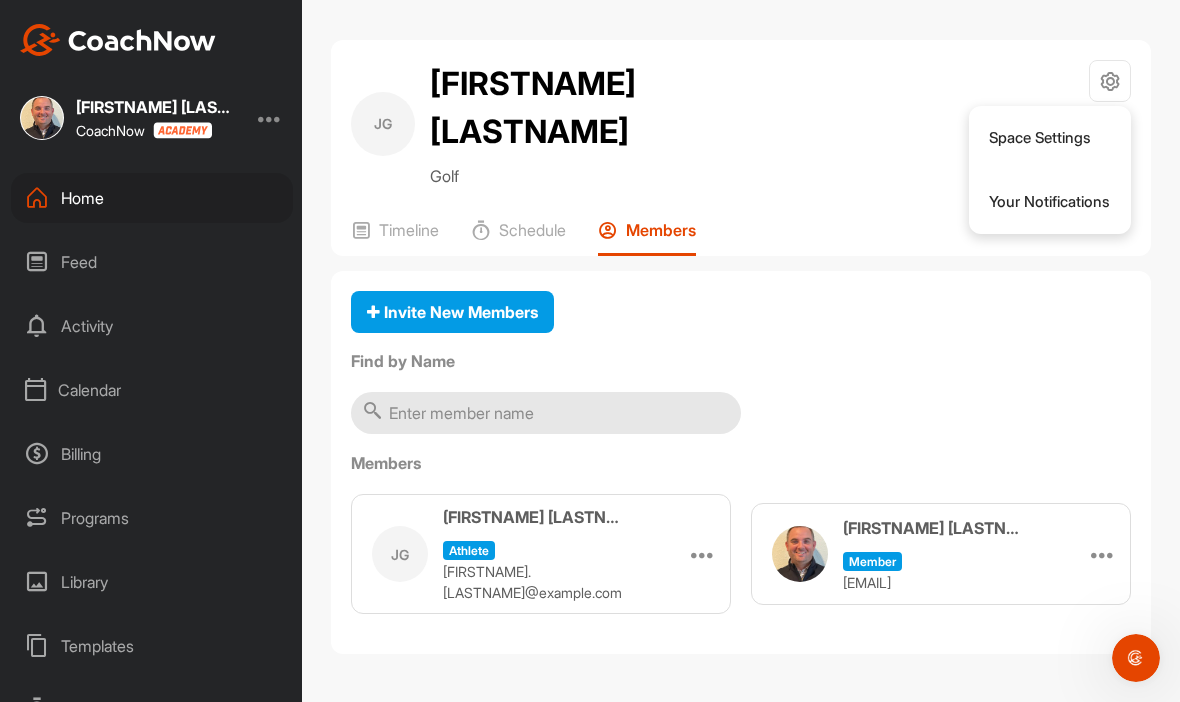 click at bounding box center (1110, 81) 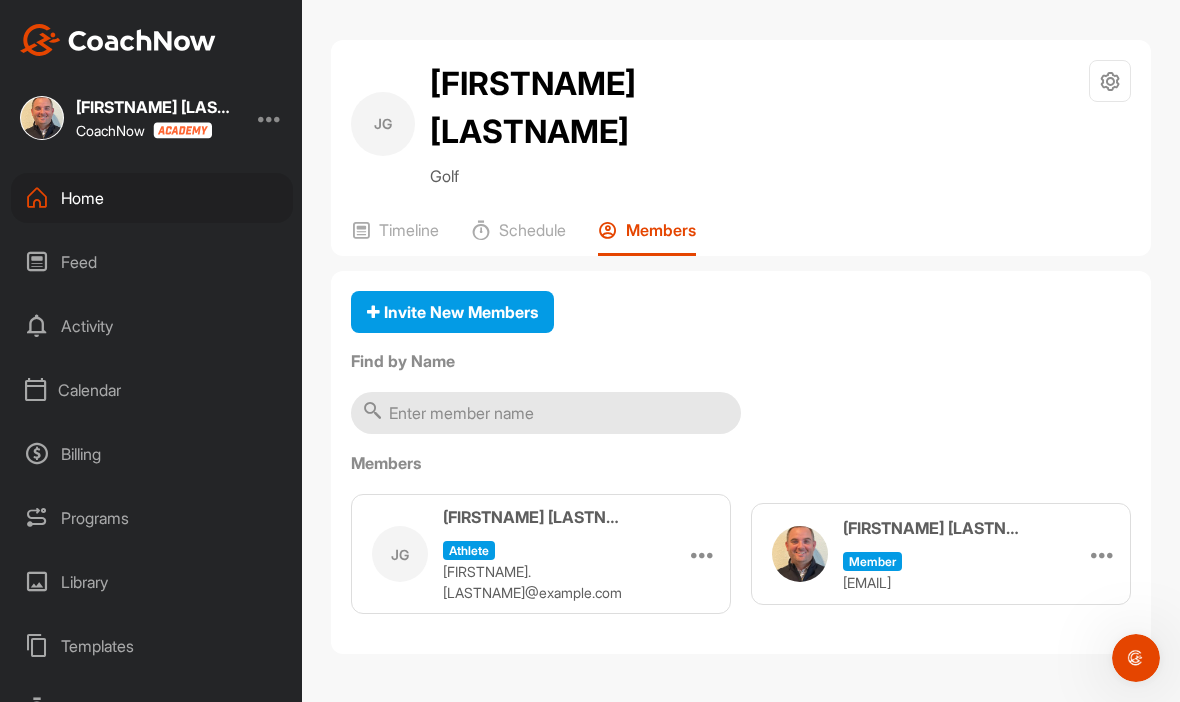 click on "Matt O’Brien CoachNow" at bounding box center [156, 118] 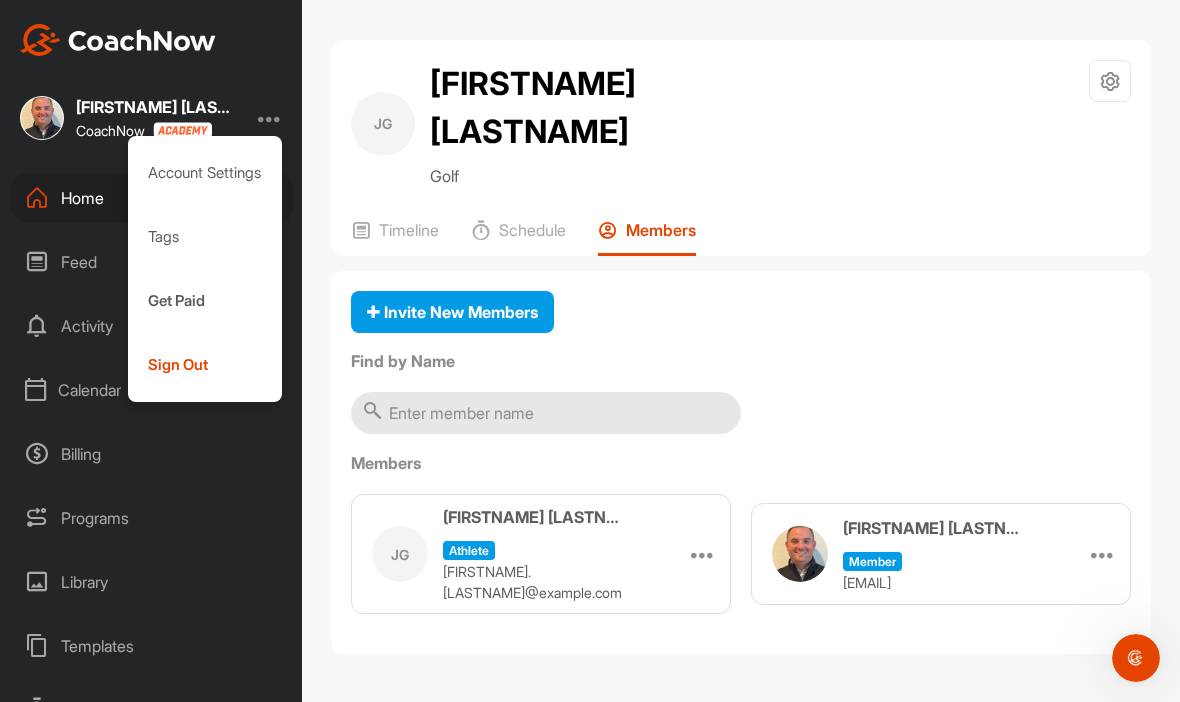 click on "Account Settings" at bounding box center (205, 173) 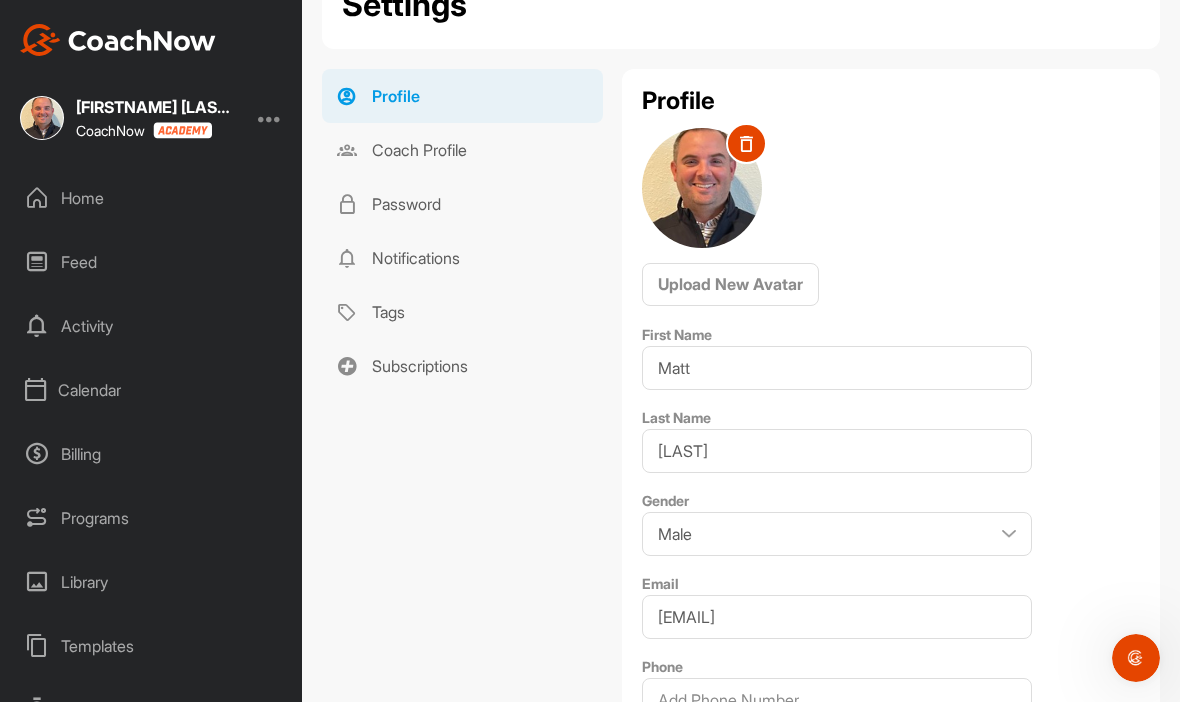scroll, scrollTop: 82, scrollLeft: 0, axis: vertical 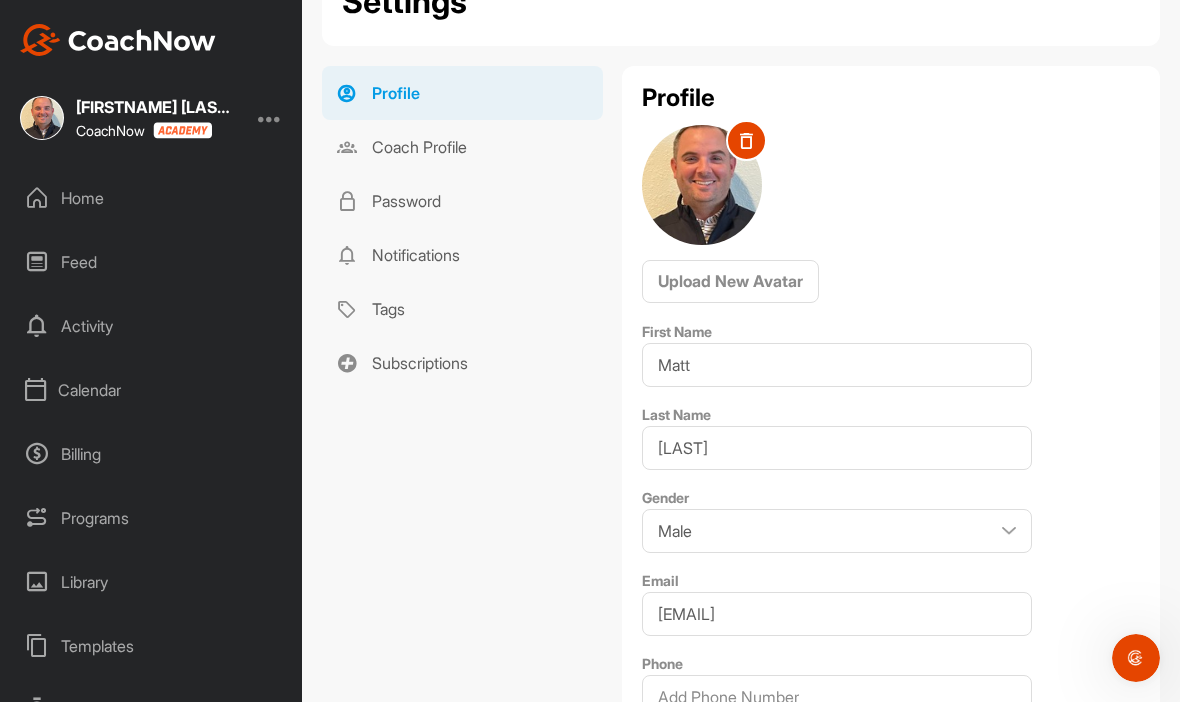 click on "Coach Profile" at bounding box center [462, 147] 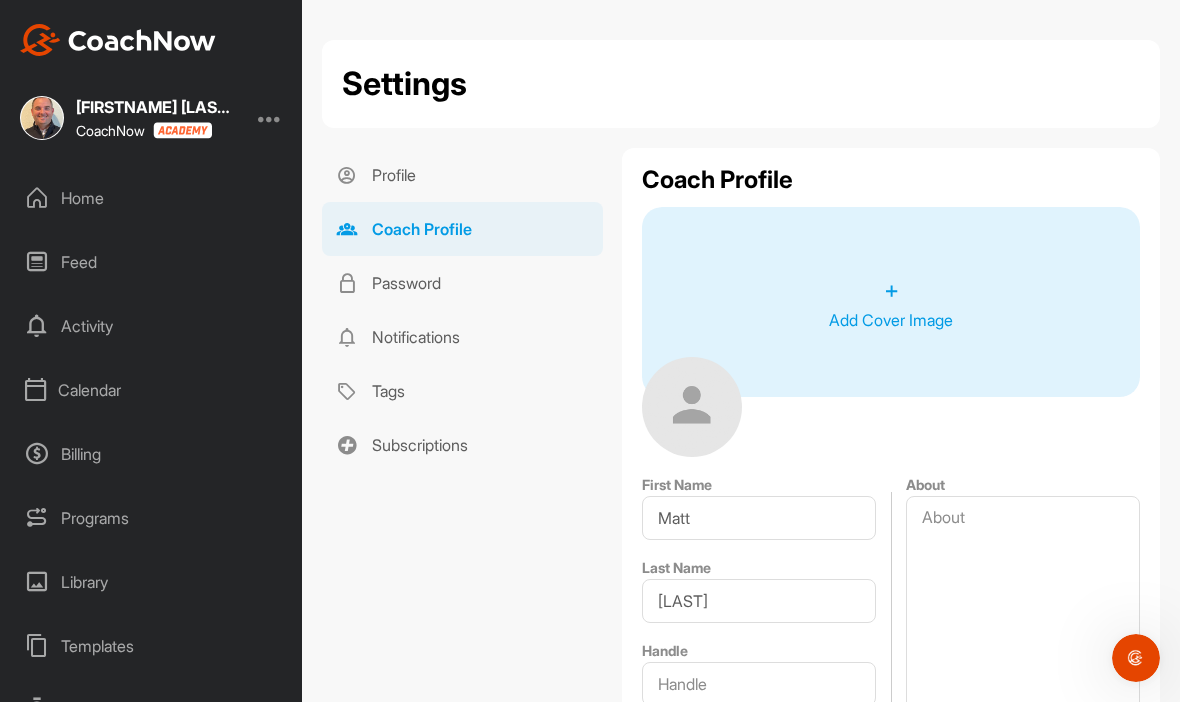 type 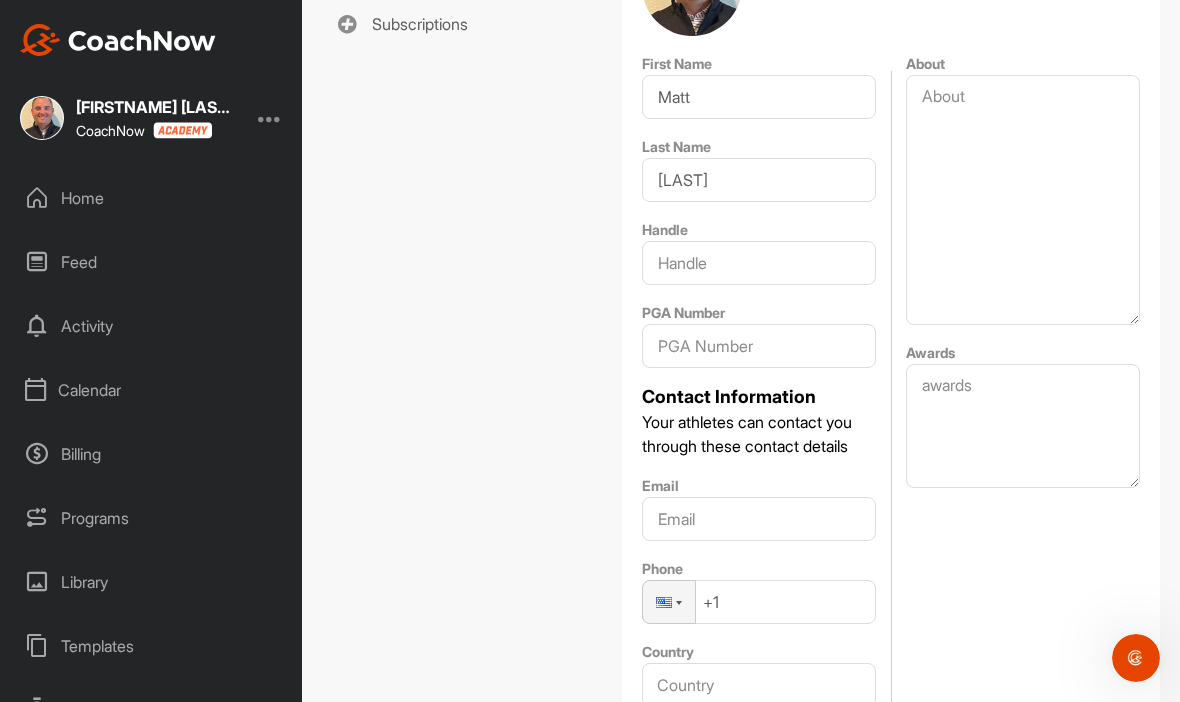 scroll, scrollTop: 423, scrollLeft: 0, axis: vertical 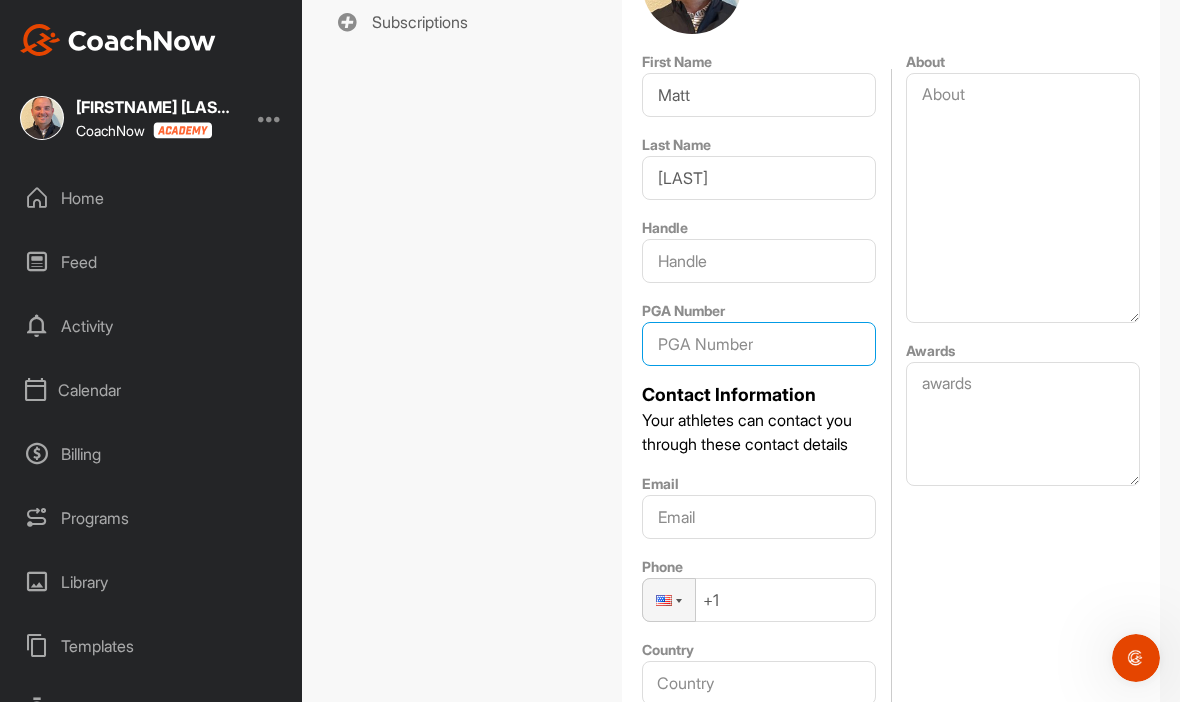 click on "PGA Number" at bounding box center (759, 344) 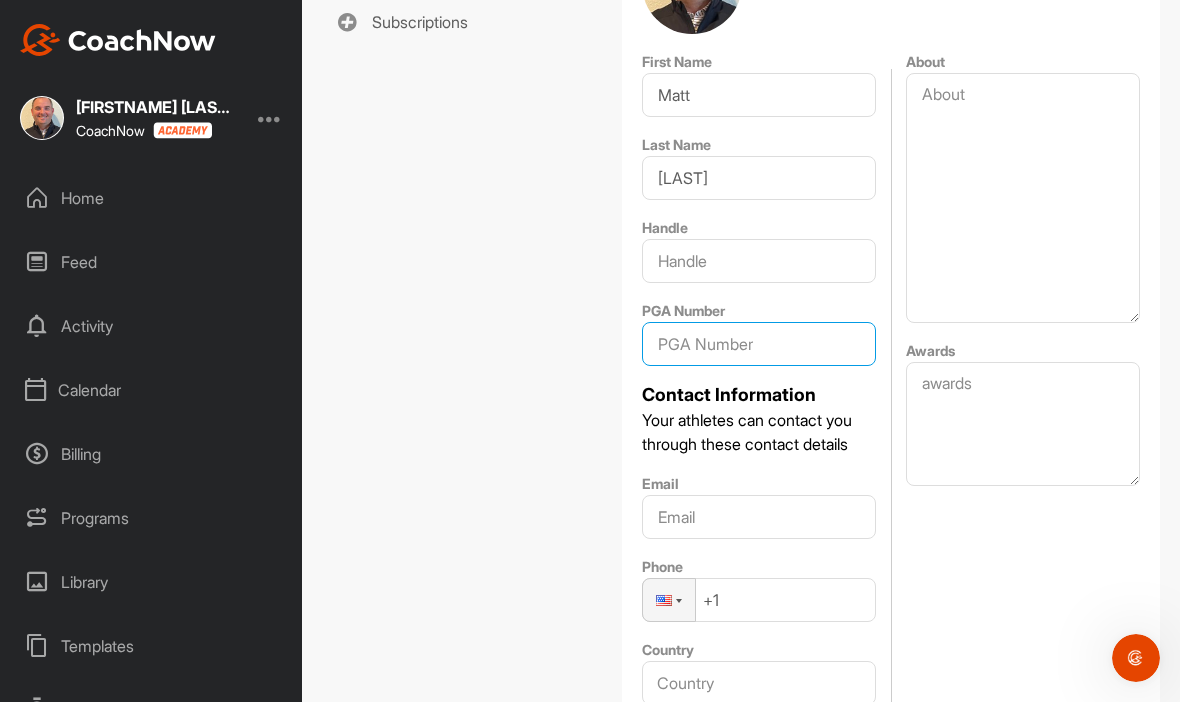 type on "[NUMBER]" 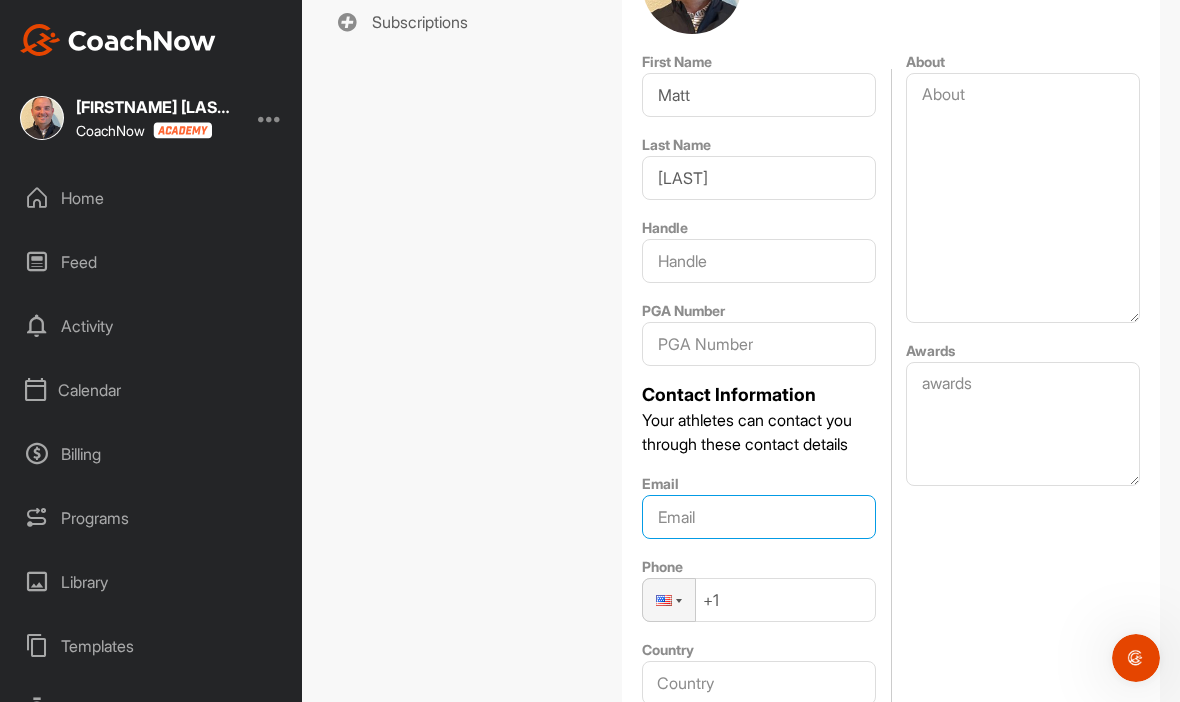 click on "Email" at bounding box center (759, 517) 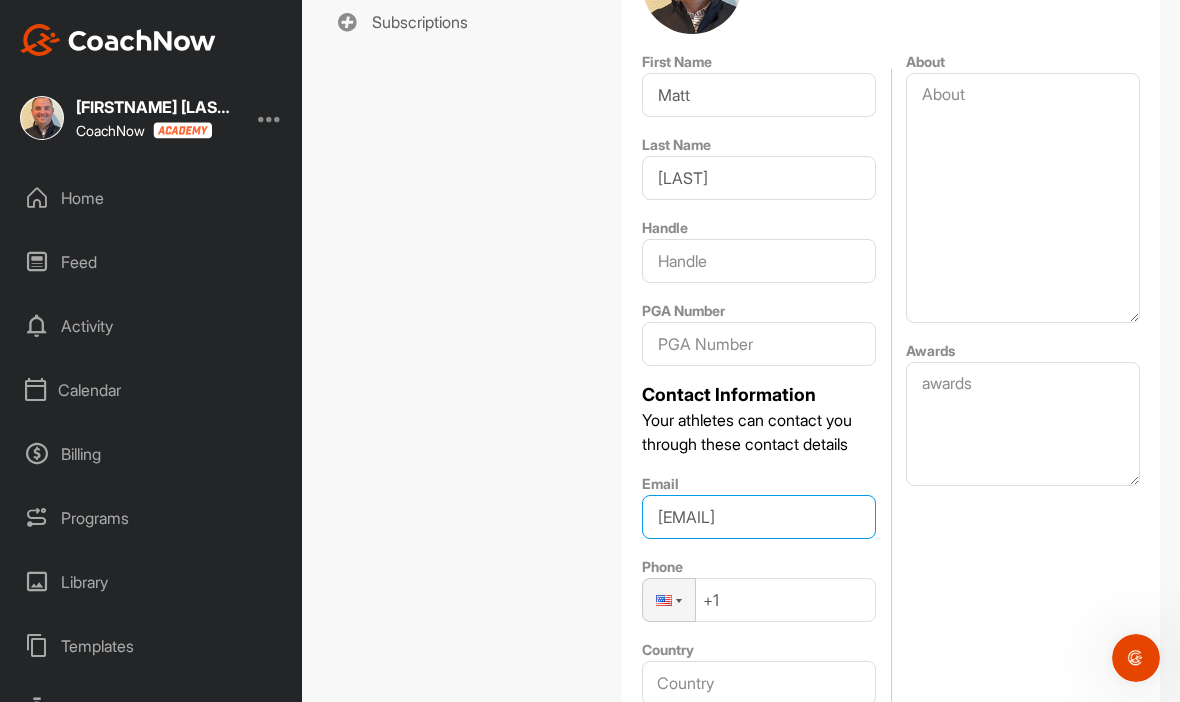 type on "[EMAIL]" 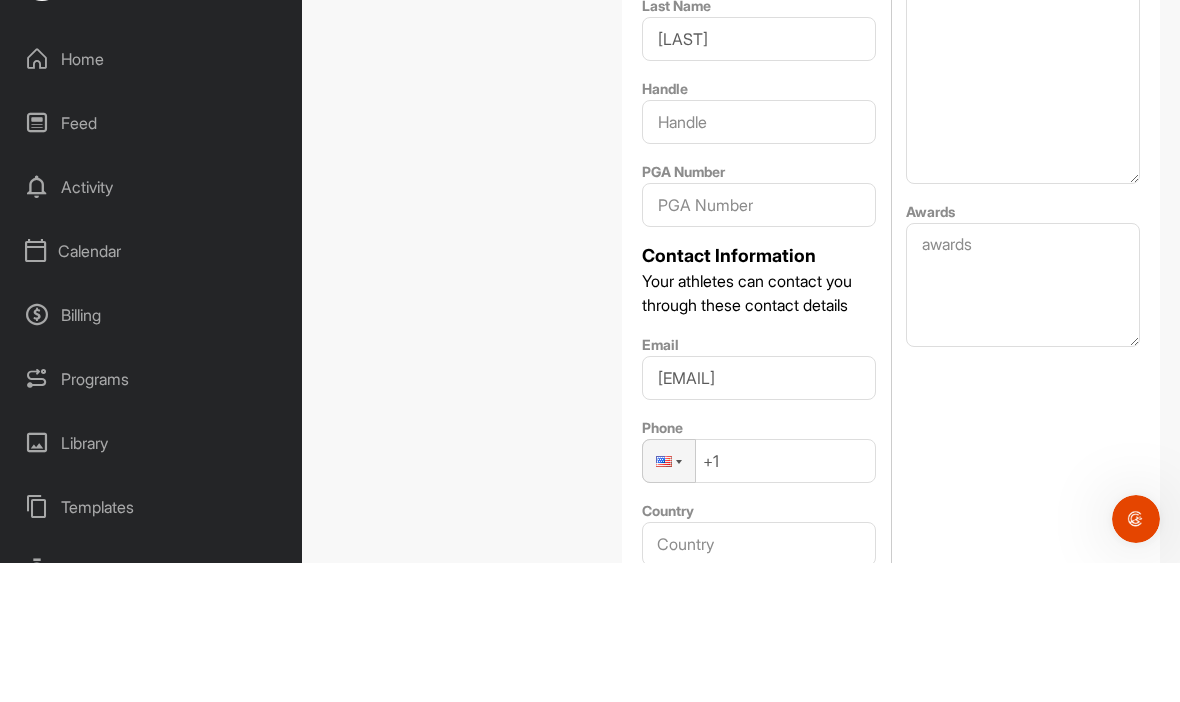 scroll, scrollTop: 69, scrollLeft: 0, axis: vertical 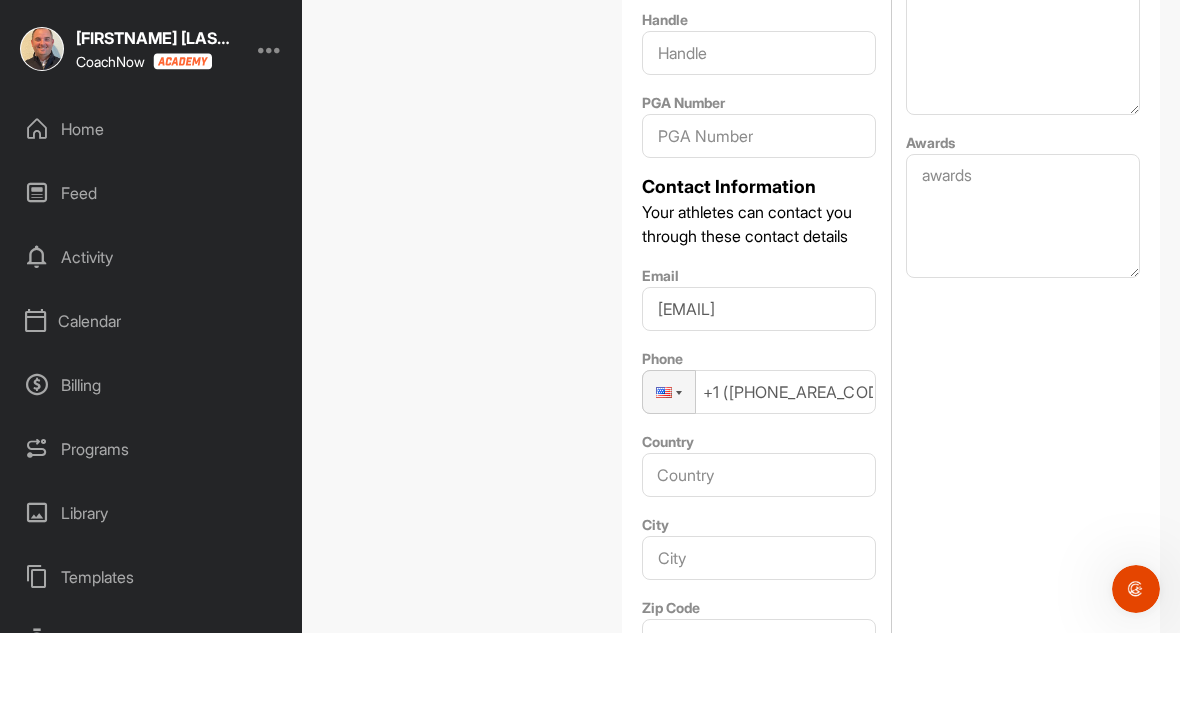 type on "[PHONE]" 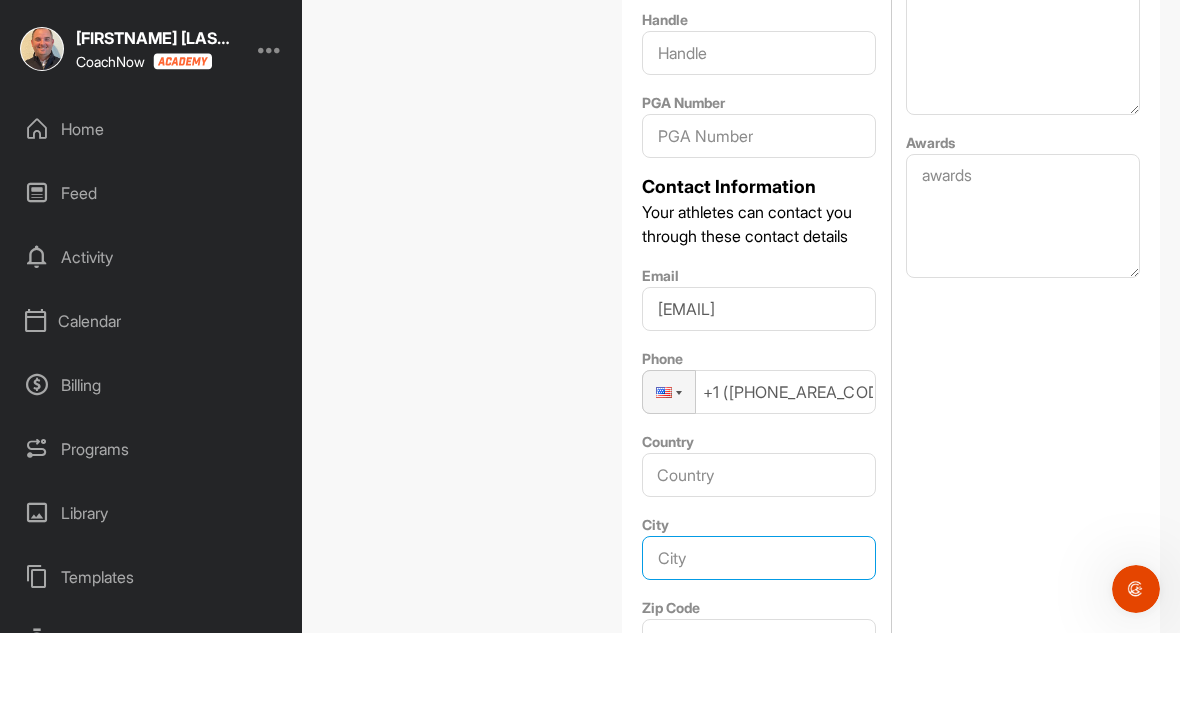 click on "City" at bounding box center (759, 627) 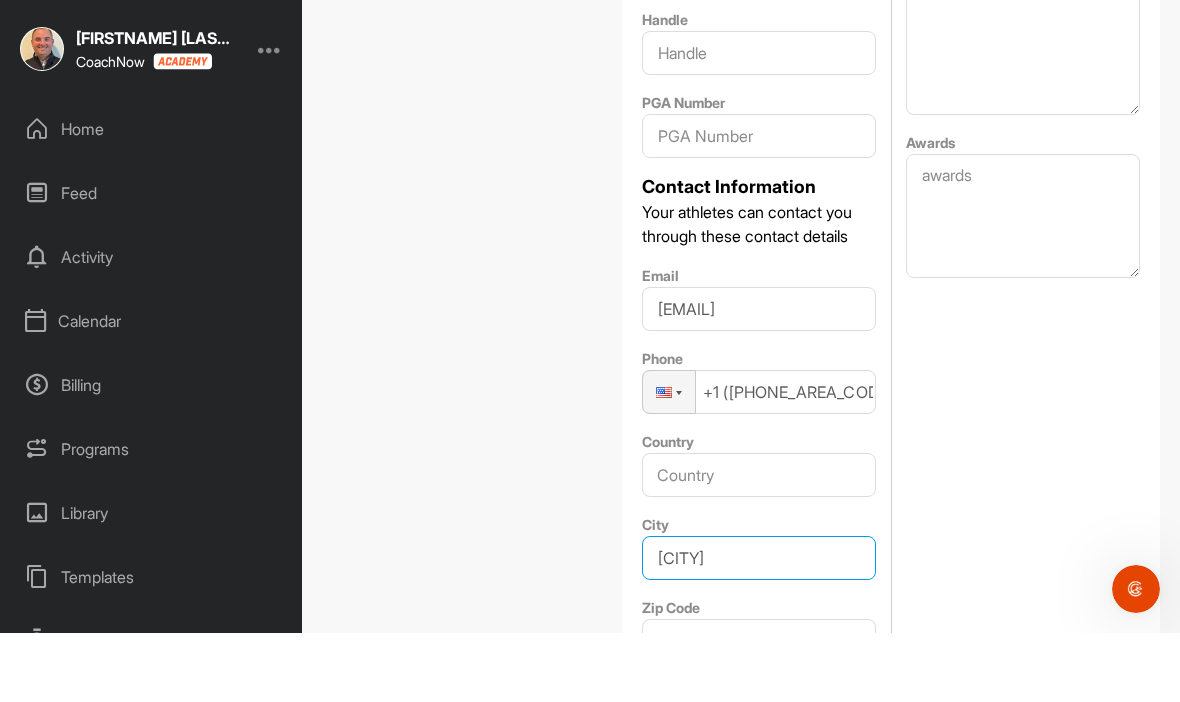 type on "Tallahassee" 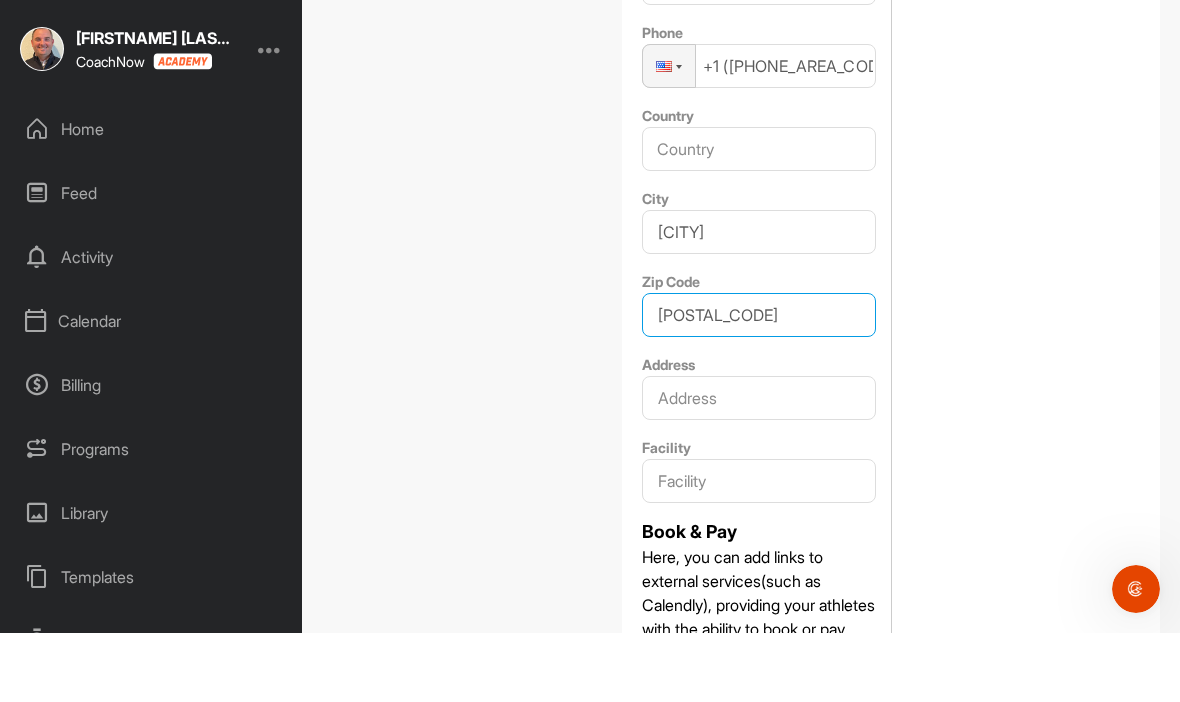 scroll, scrollTop: 893, scrollLeft: 0, axis: vertical 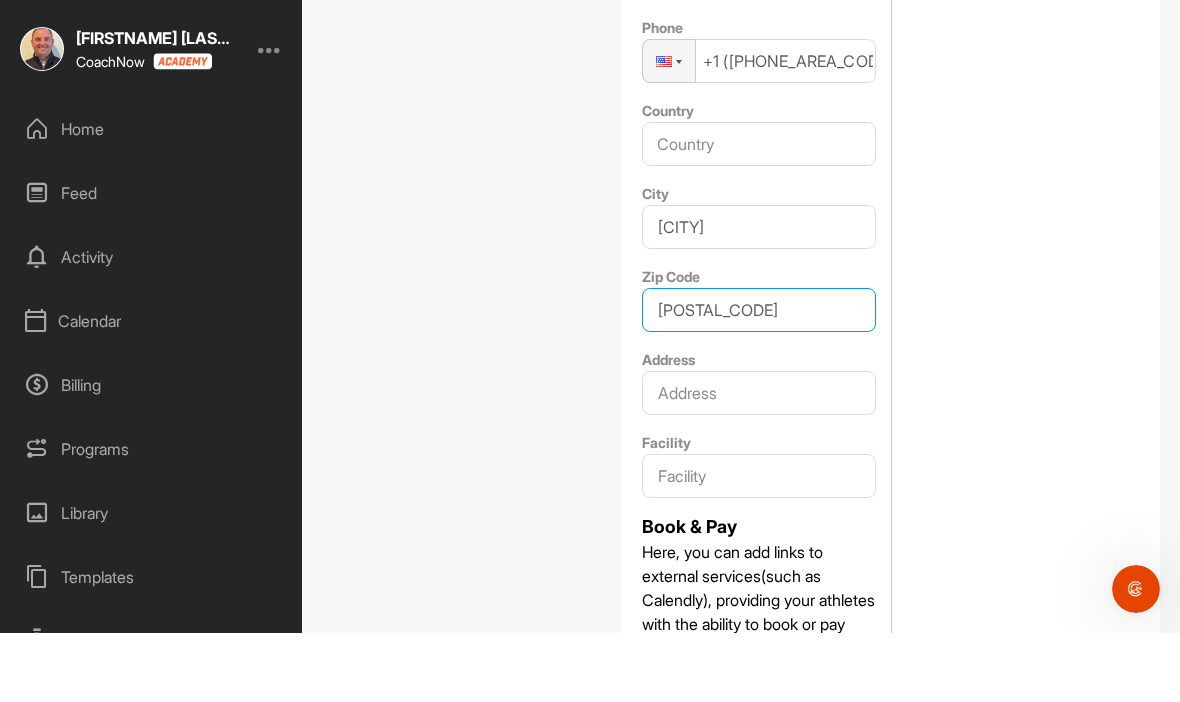 type on "[POSTAL CODE]" 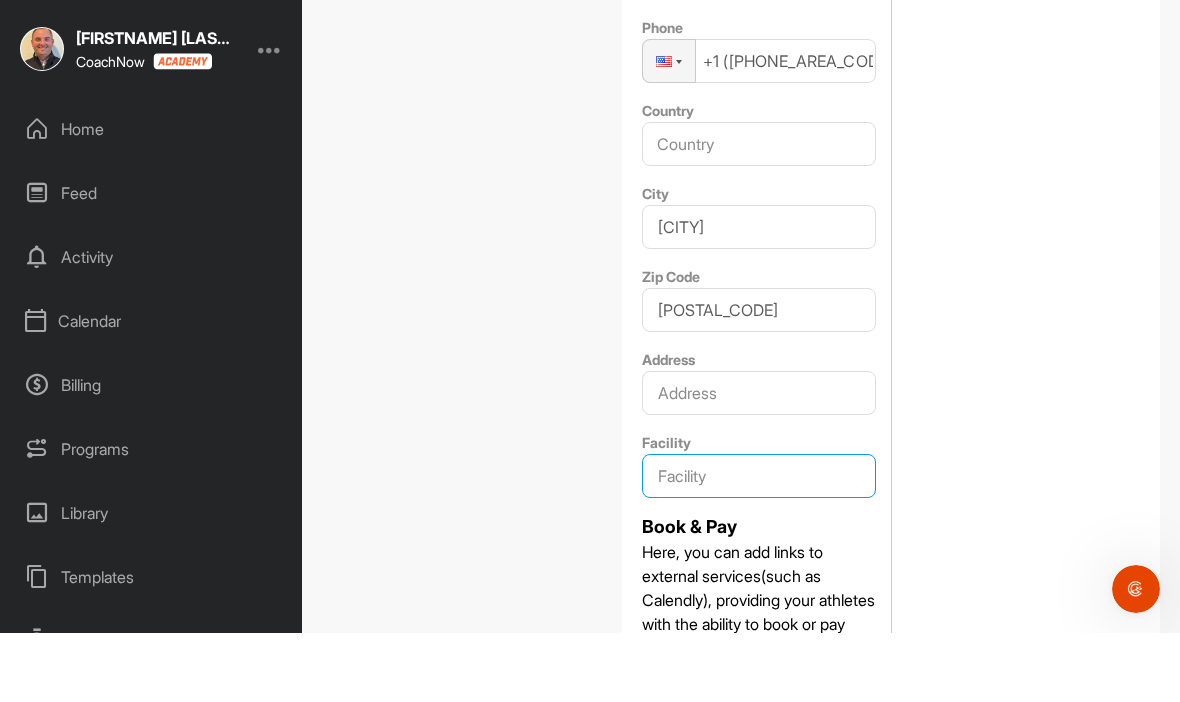 click on "Facility" at bounding box center (759, 545) 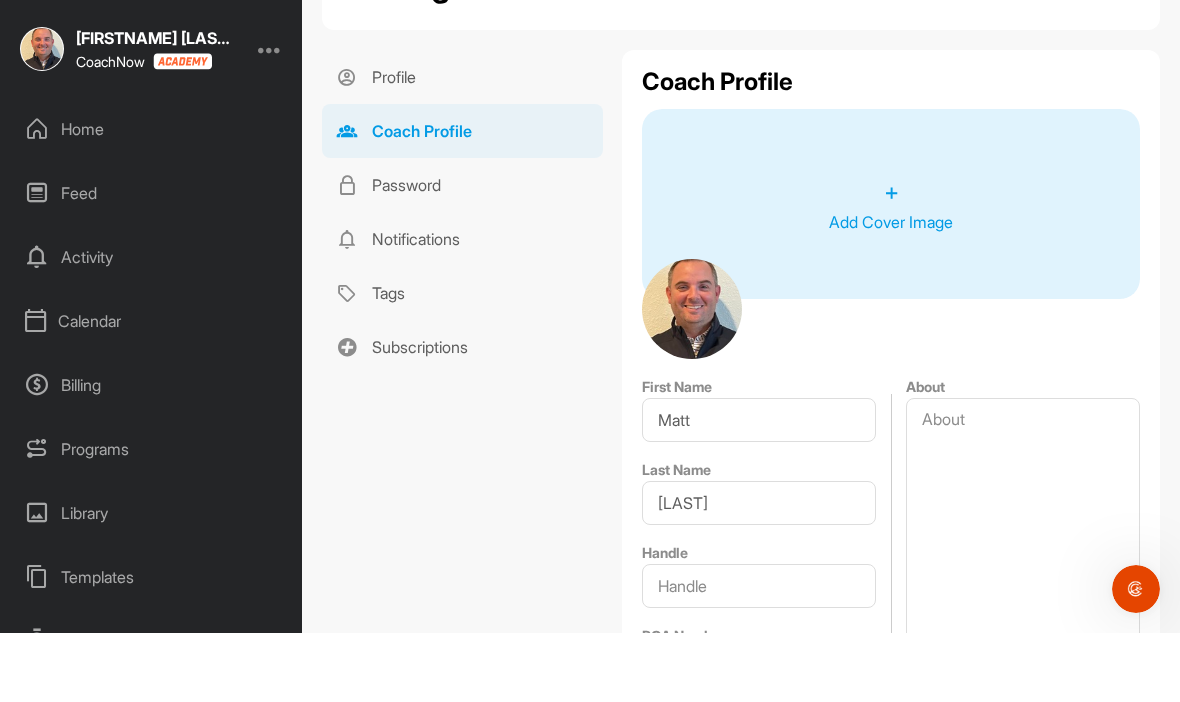 scroll, scrollTop: 28, scrollLeft: 0, axis: vertical 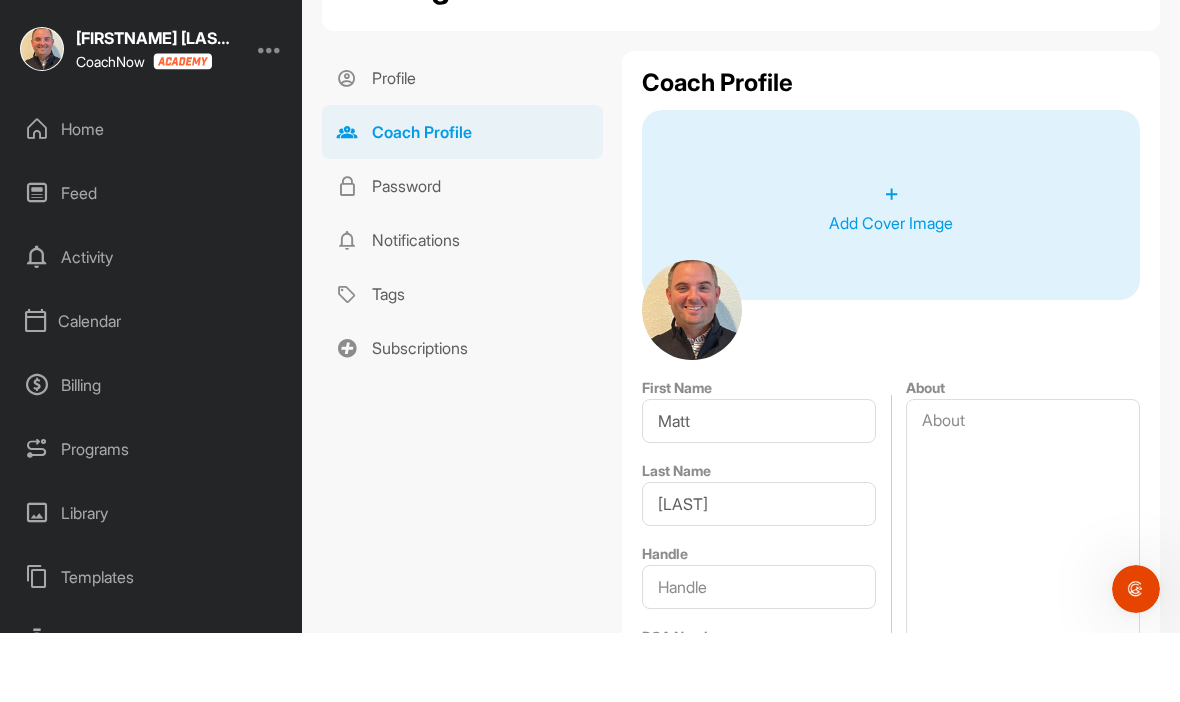 type on "Seminole Legacy Golf Club" 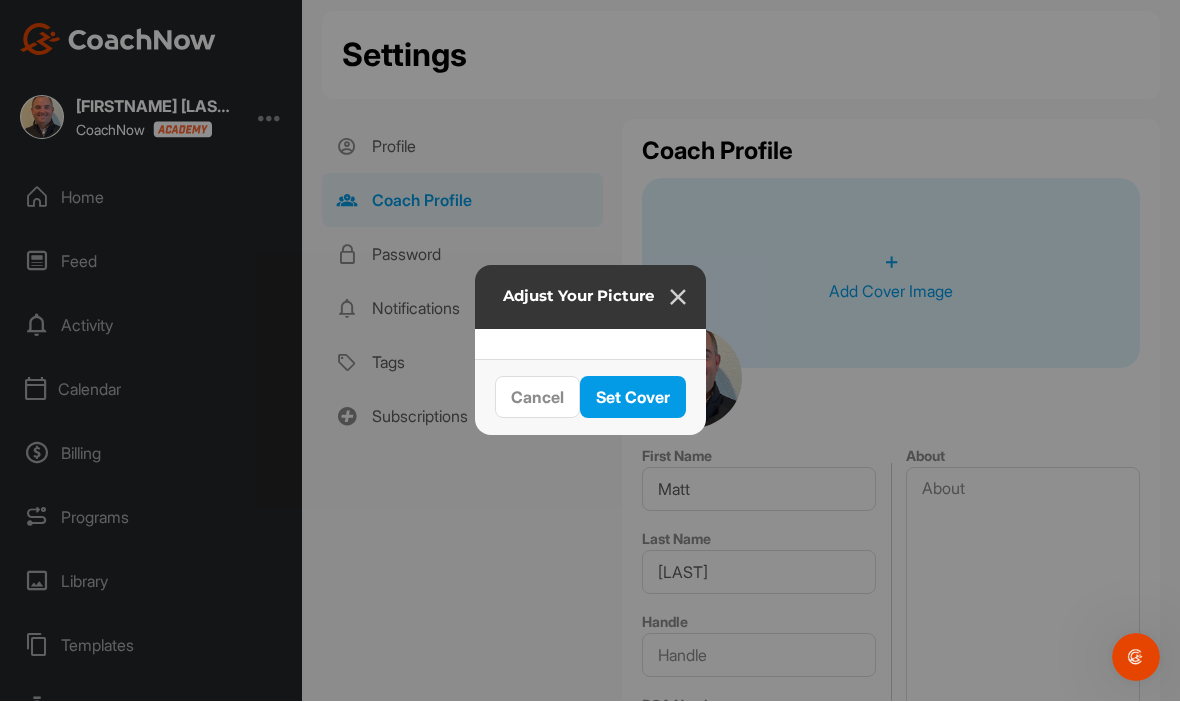 scroll, scrollTop: 400, scrollLeft: 0, axis: vertical 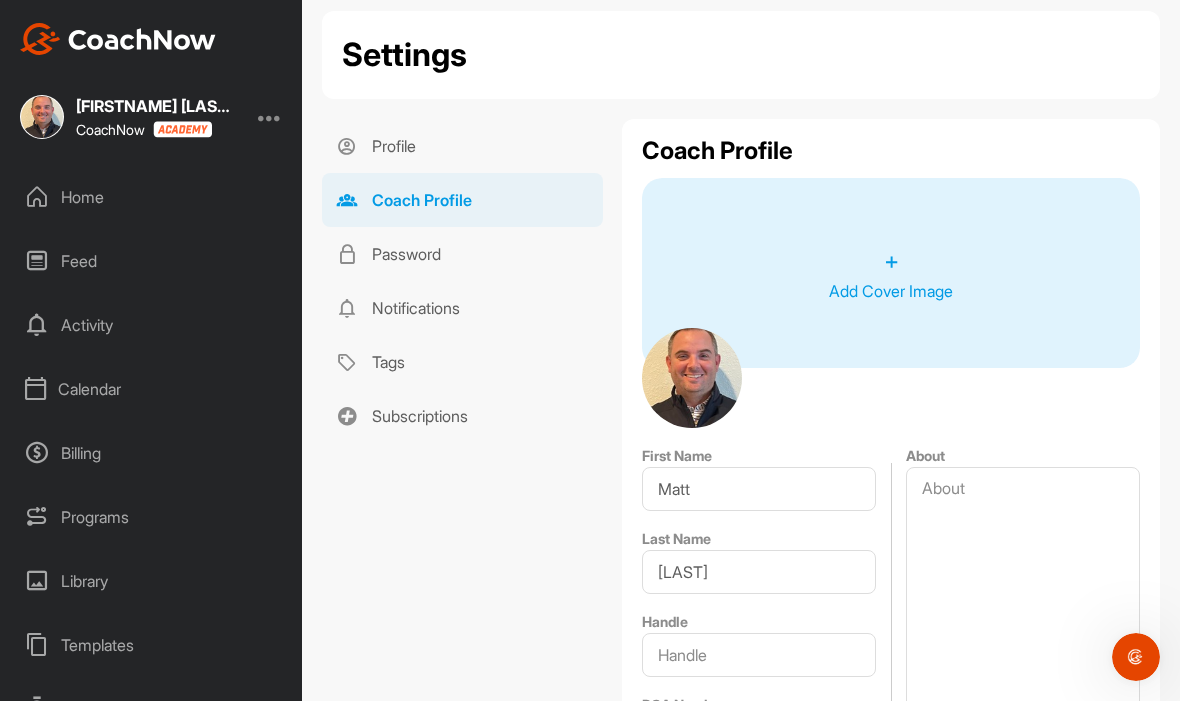 click on "+" at bounding box center [891, 262] 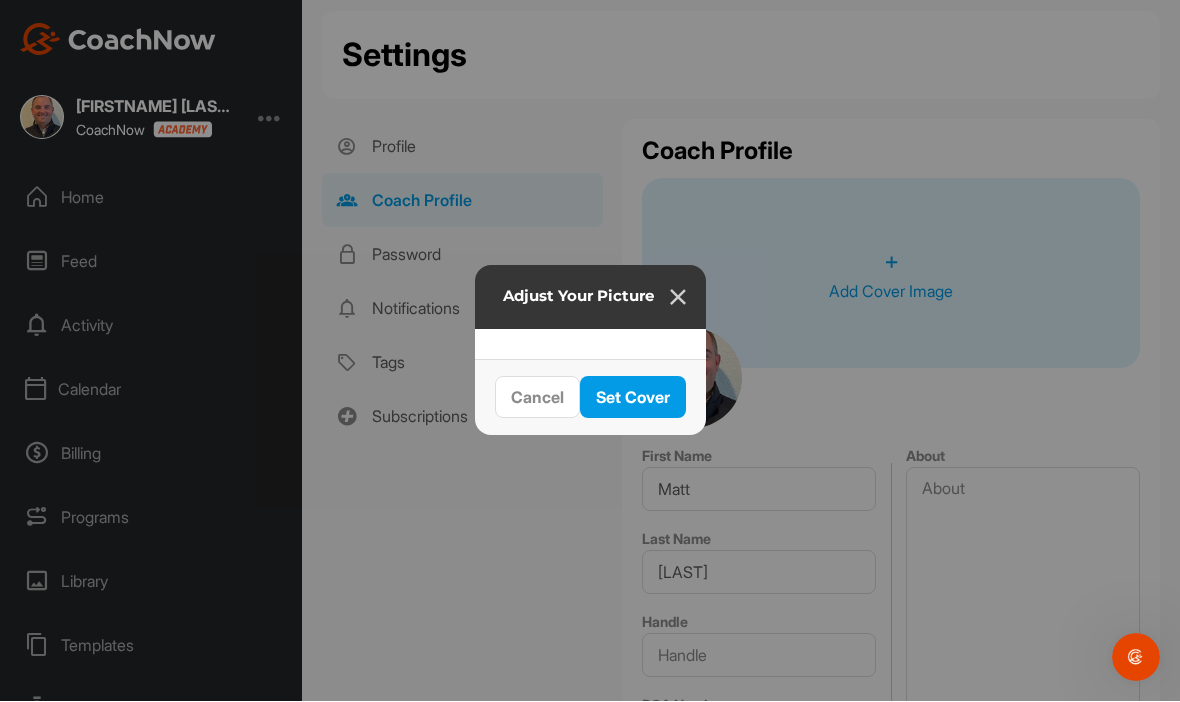 scroll, scrollTop: 400, scrollLeft: 0, axis: vertical 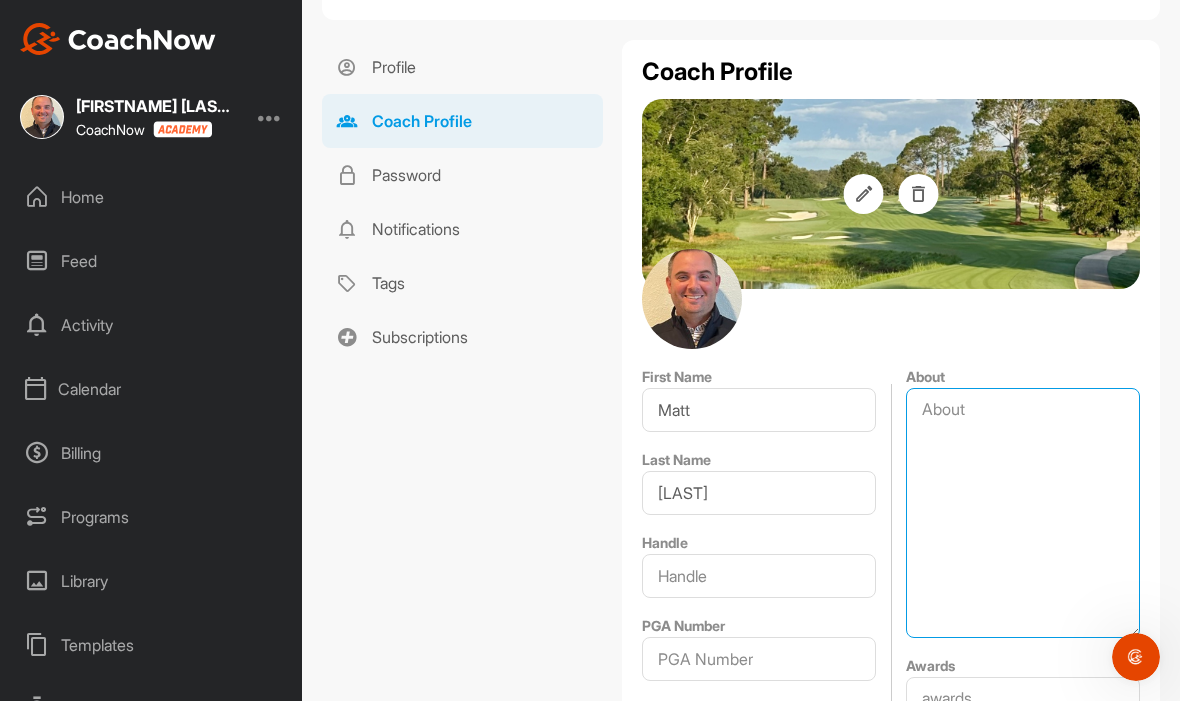 click on "About" at bounding box center (1023, 514) 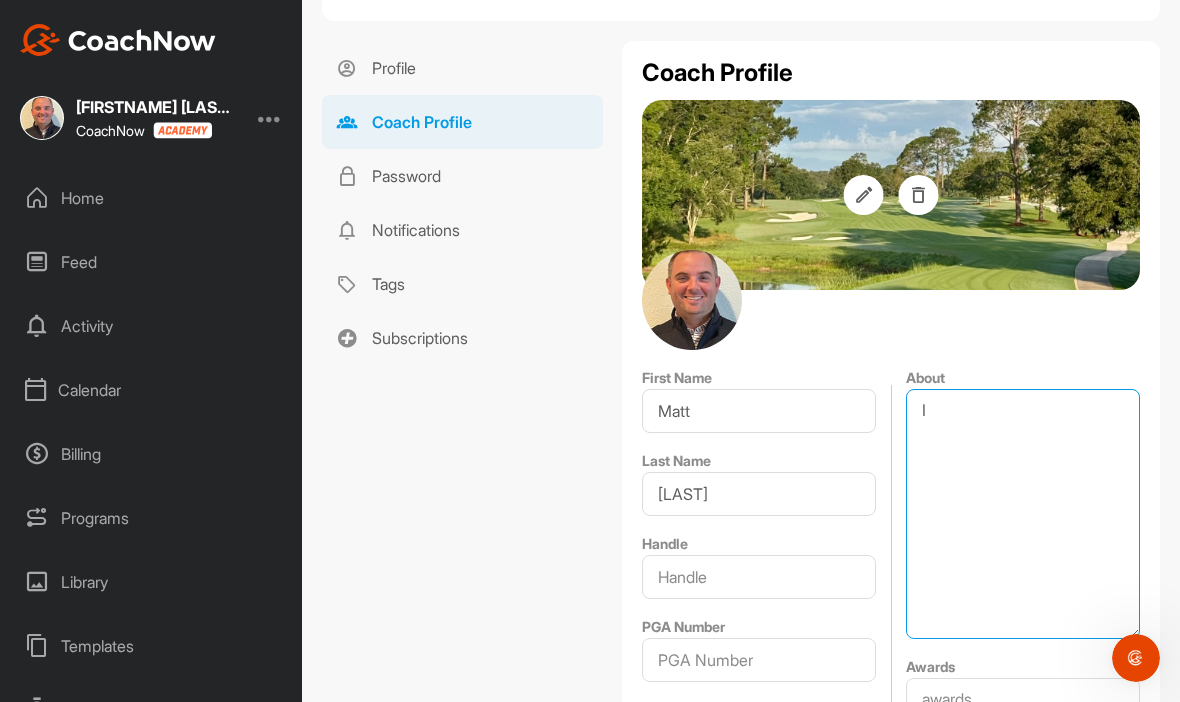 type on "I" 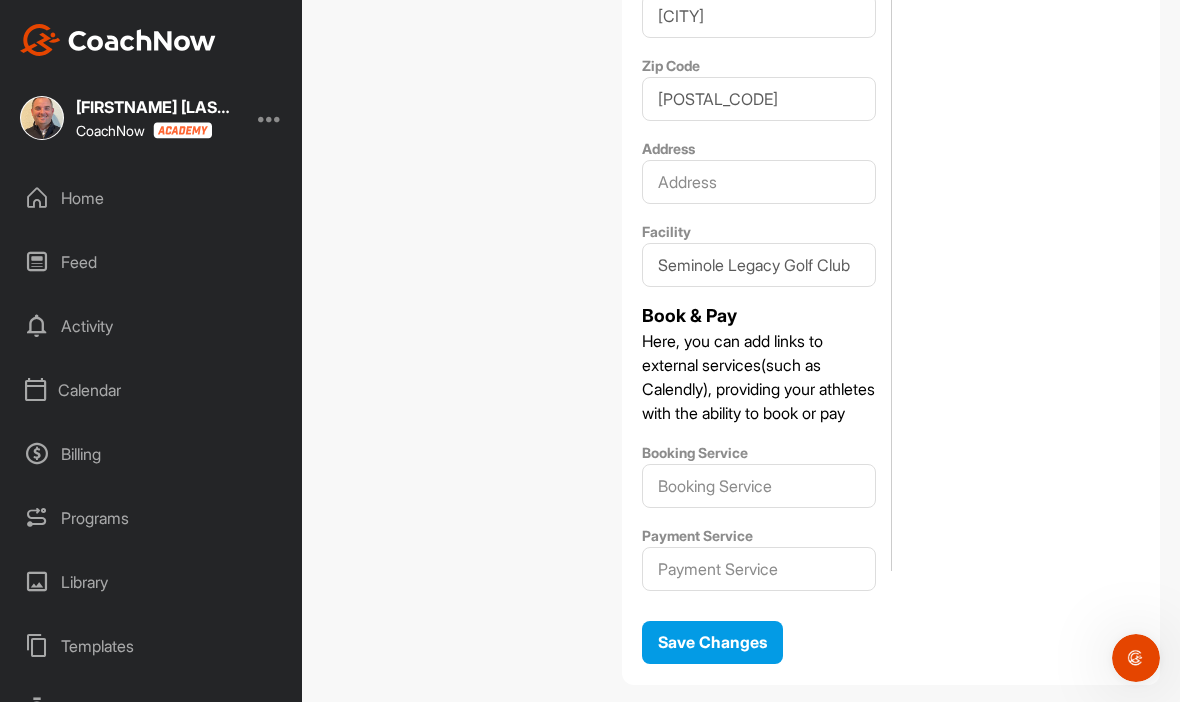 scroll, scrollTop: 1172, scrollLeft: 0, axis: vertical 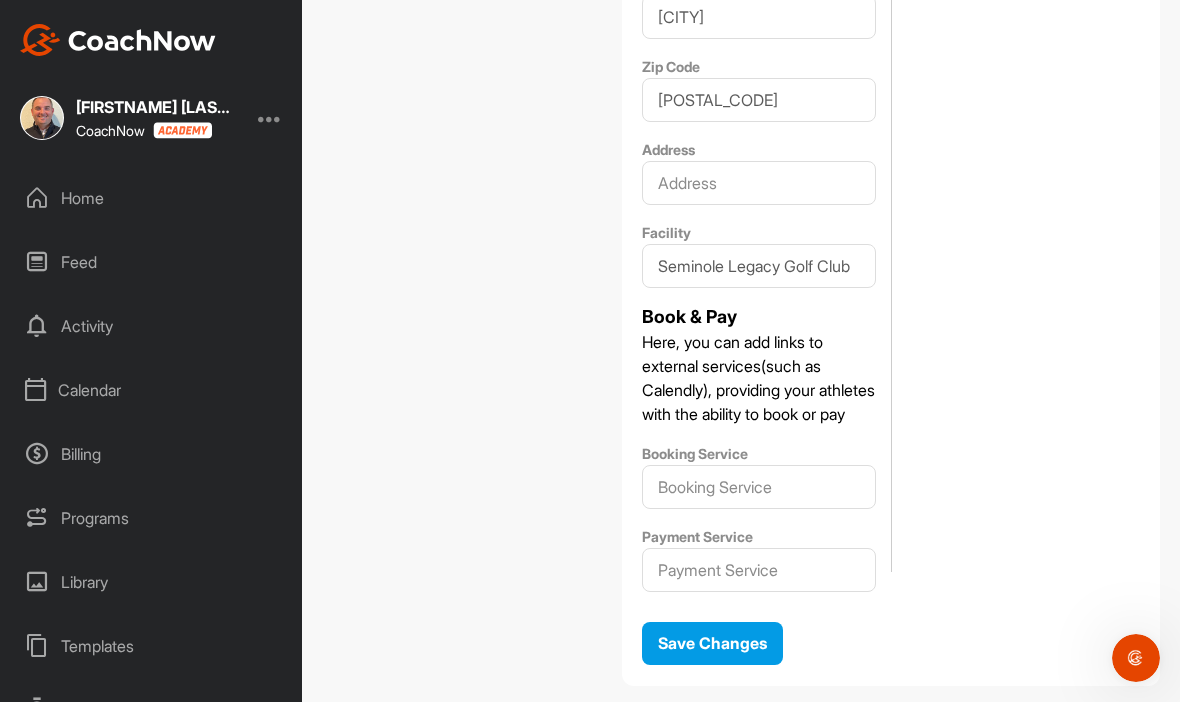 type on "I am the Head Golf Professional at Seminole Legacy Golf Club. I am here to help you improve your game and enjoy the game that we all love. I look forward to seeing you on the tee." 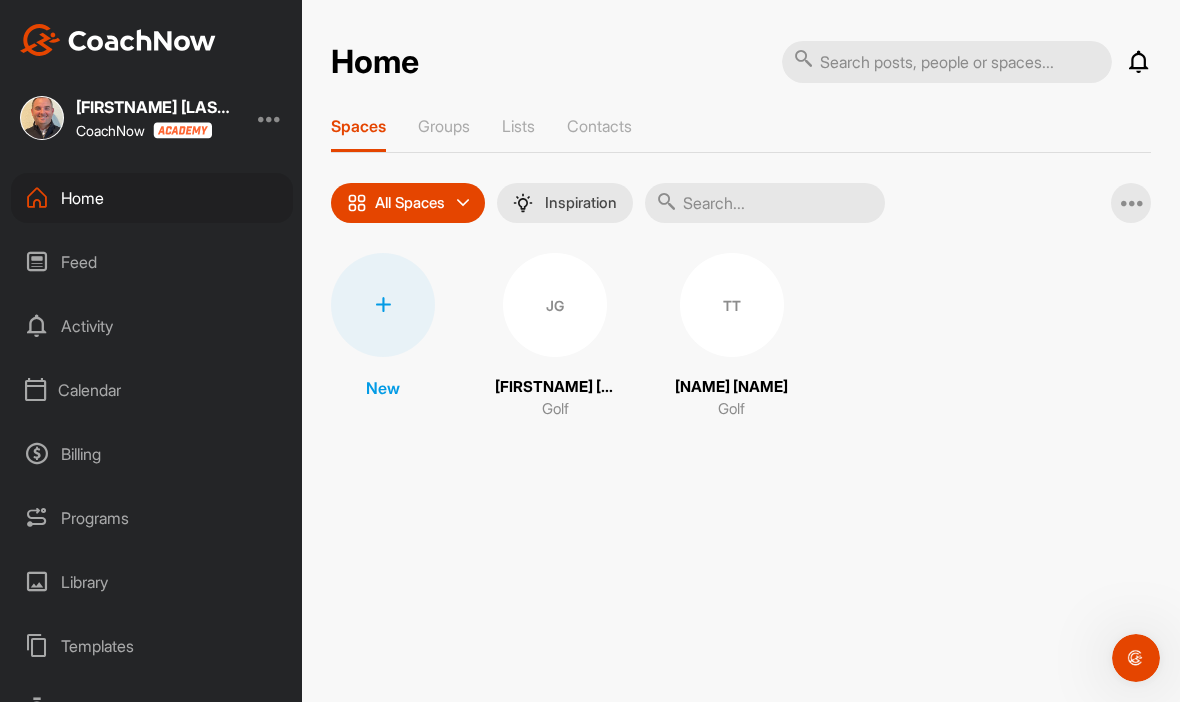 click on "JG" at bounding box center [555, 305] 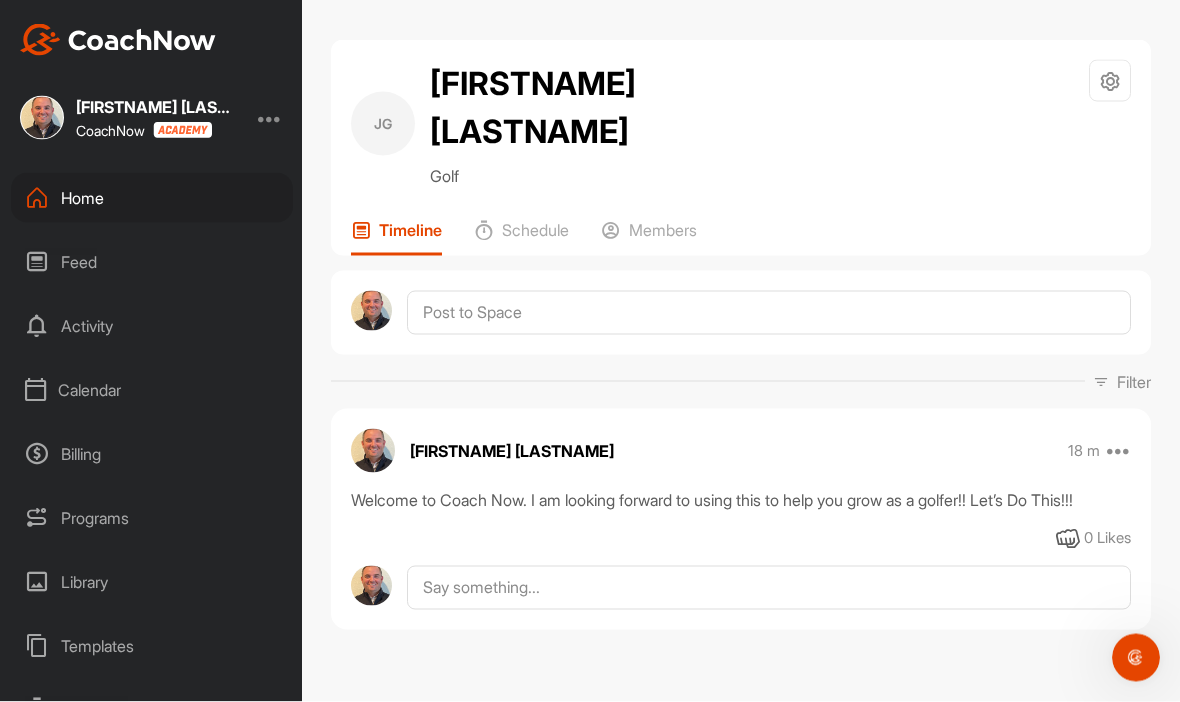 scroll, scrollTop: 0, scrollLeft: 0, axis: both 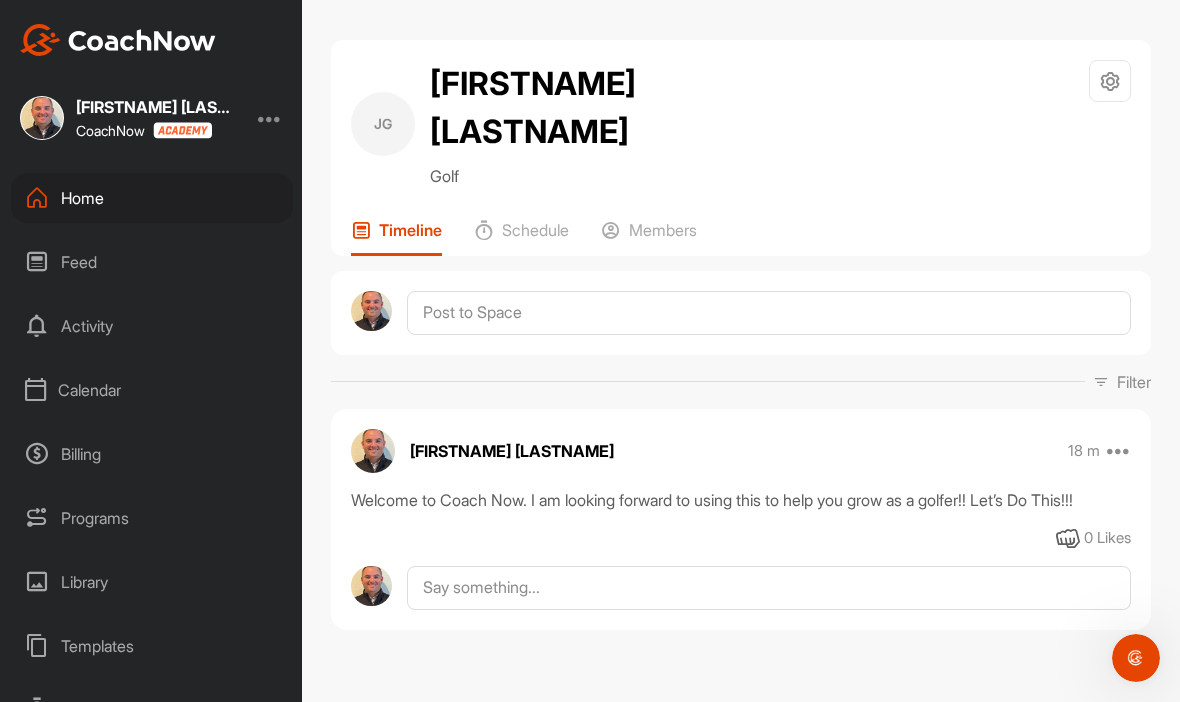 click on "Schedule" at bounding box center [535, 230] 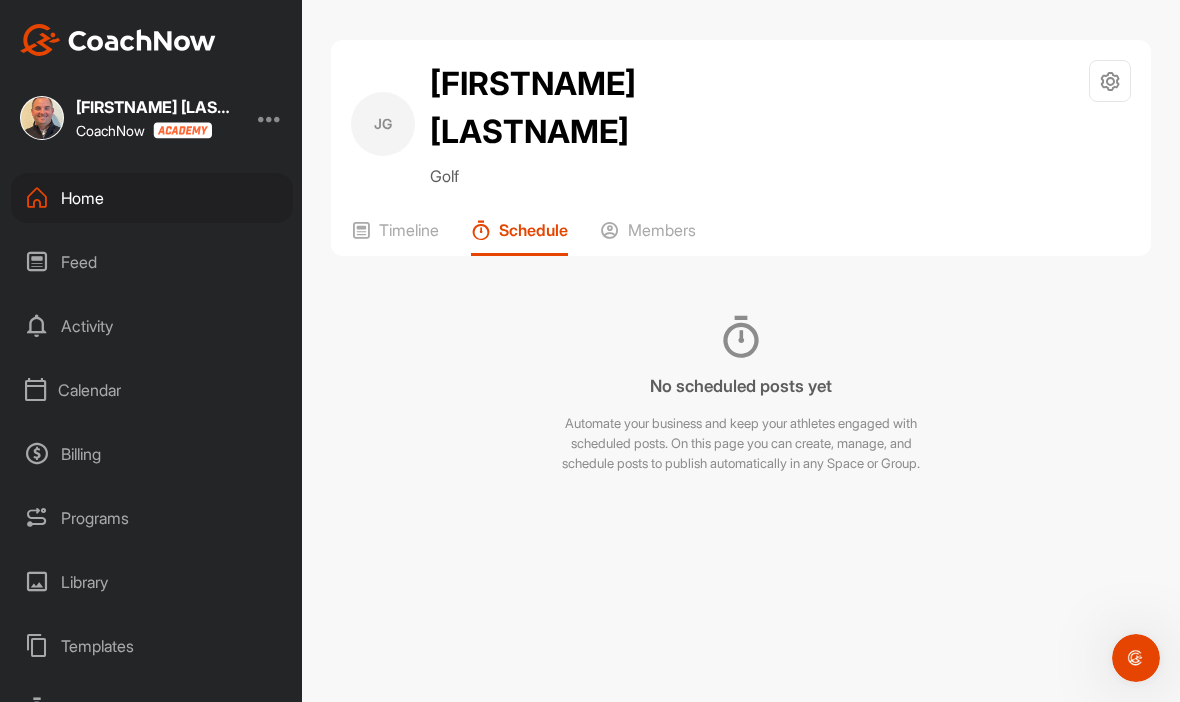 click on "Members" at bounding box center (648, 238) 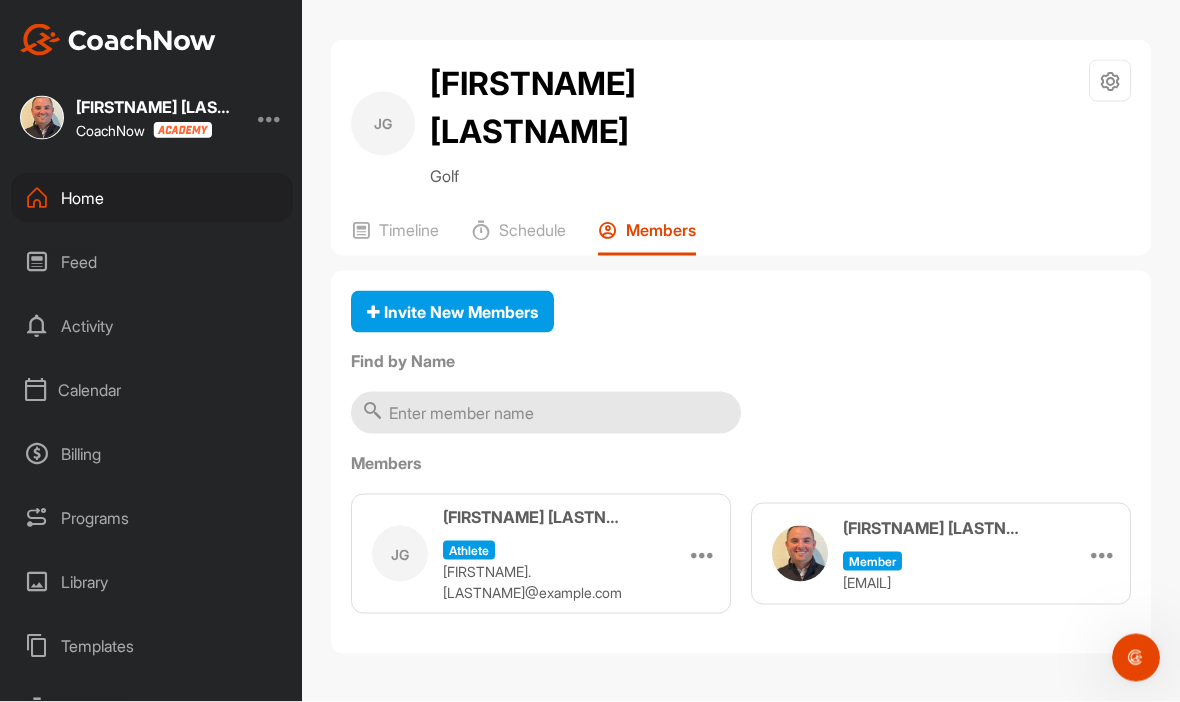 scroll, scrollTop: 69, scrollLeft: 0, axis: vertical 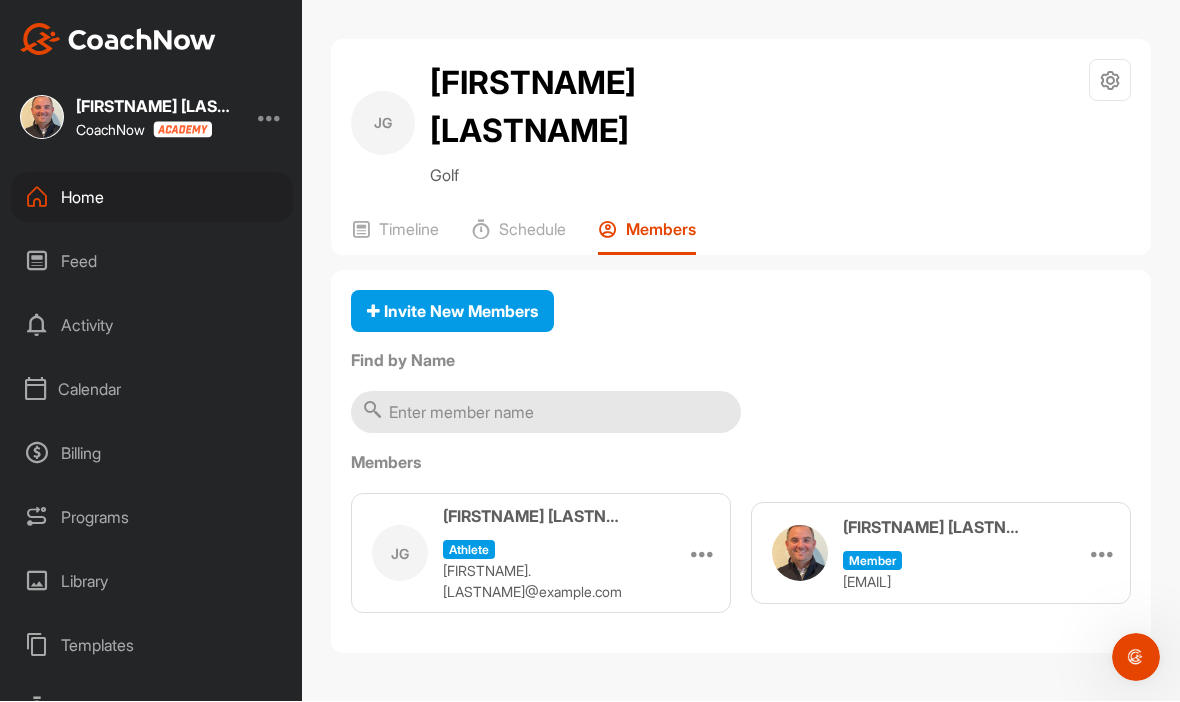 click on "Invite New Members" at bounding box center (452, 312) 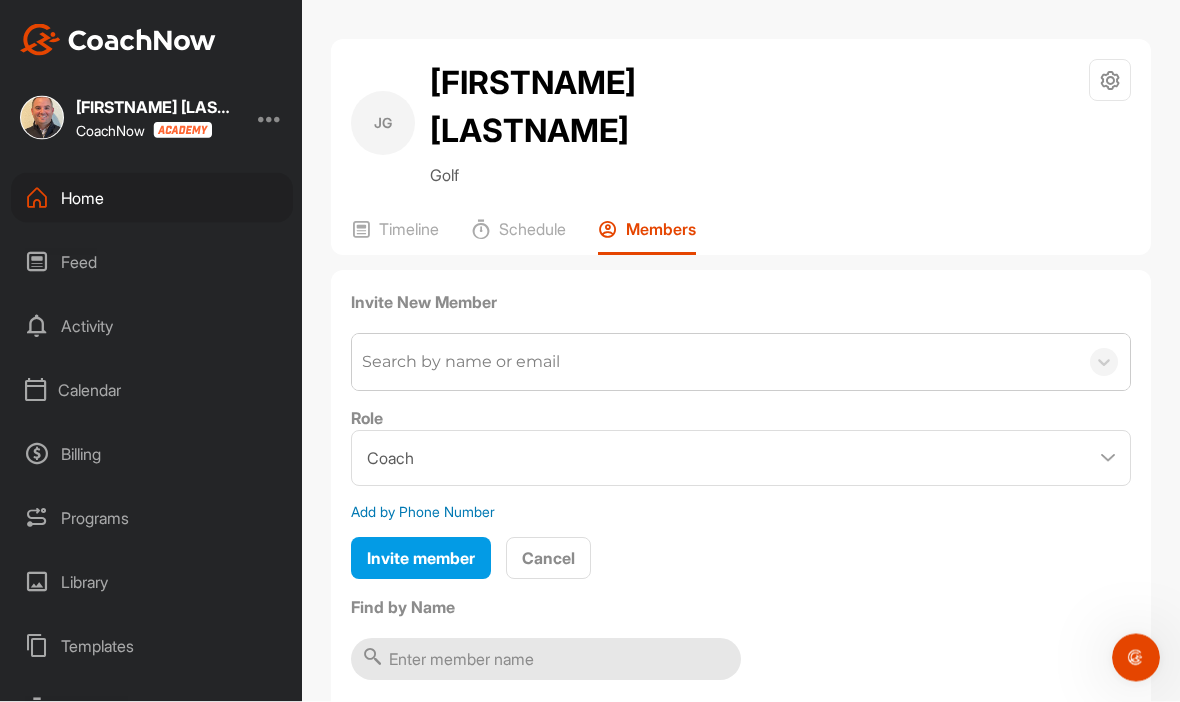 click on "Find by Name" at bounding box center [741, 608] 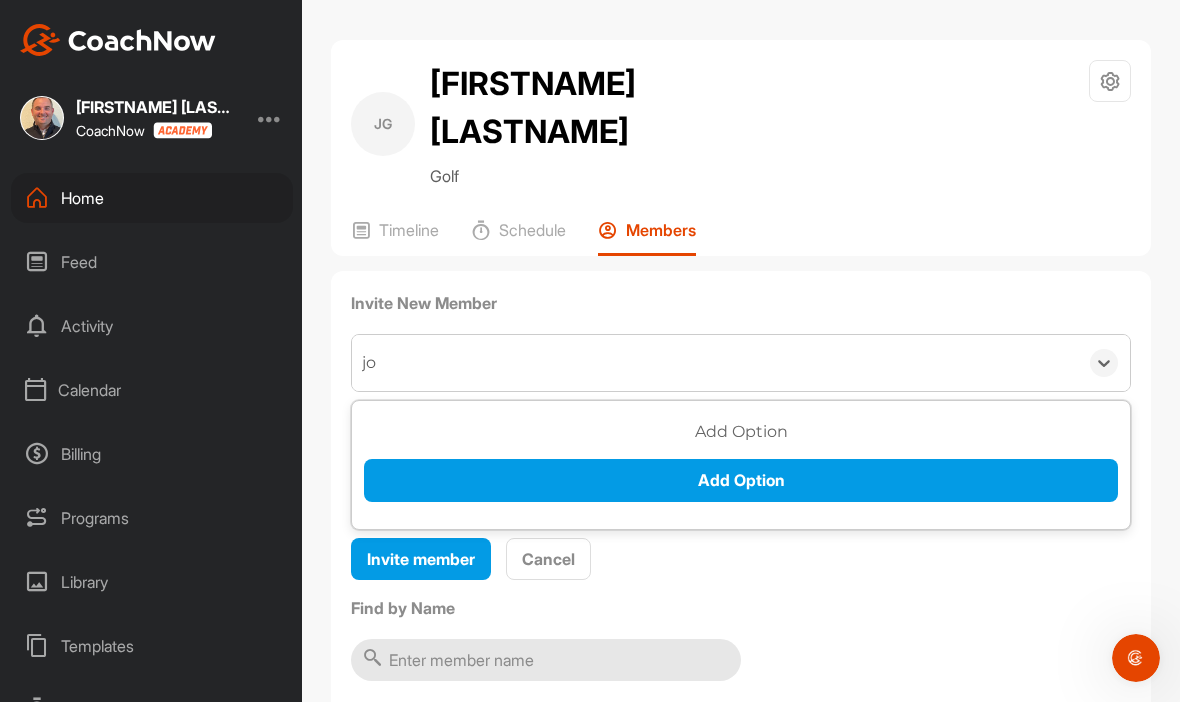 type on "j" 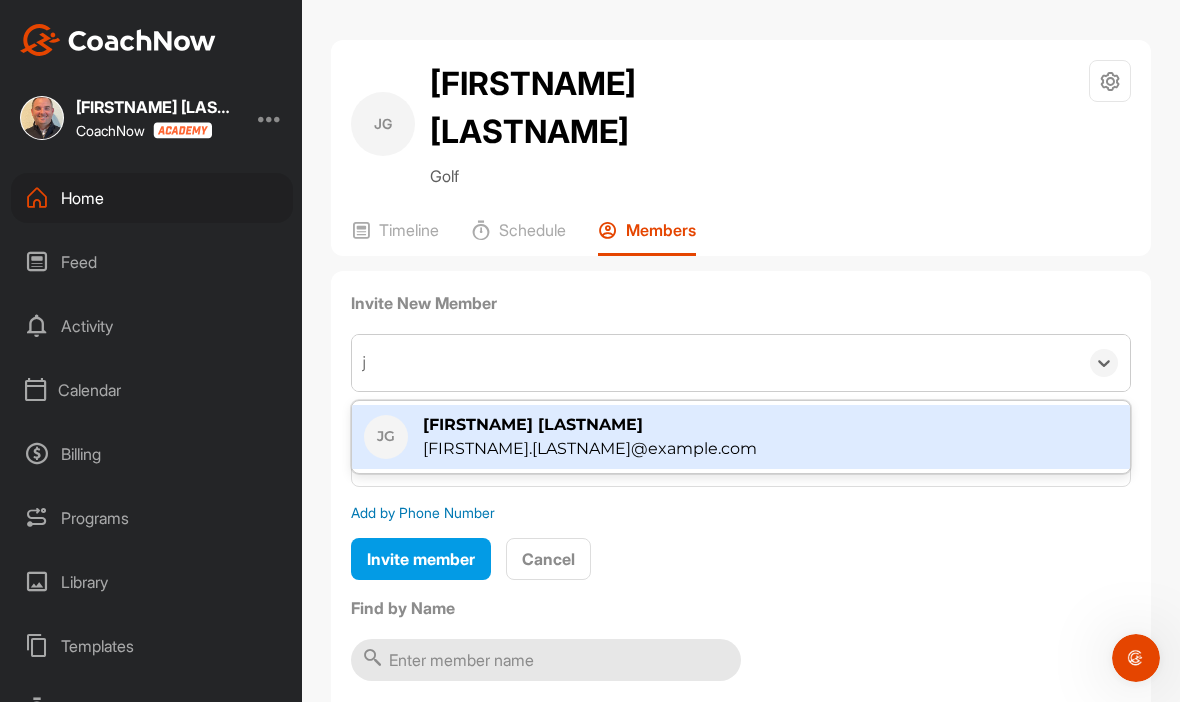 type 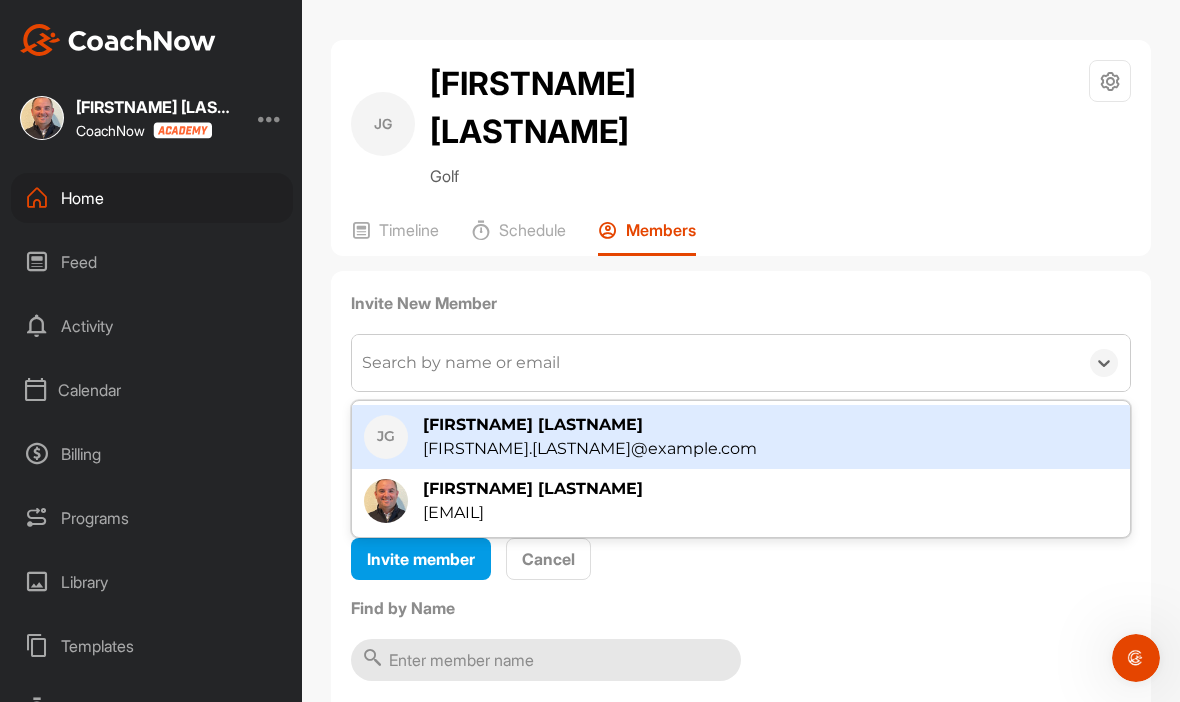 click on "JG Jackson Green Golf Space Settings Your Notifications" at bounding box center [741, 124] 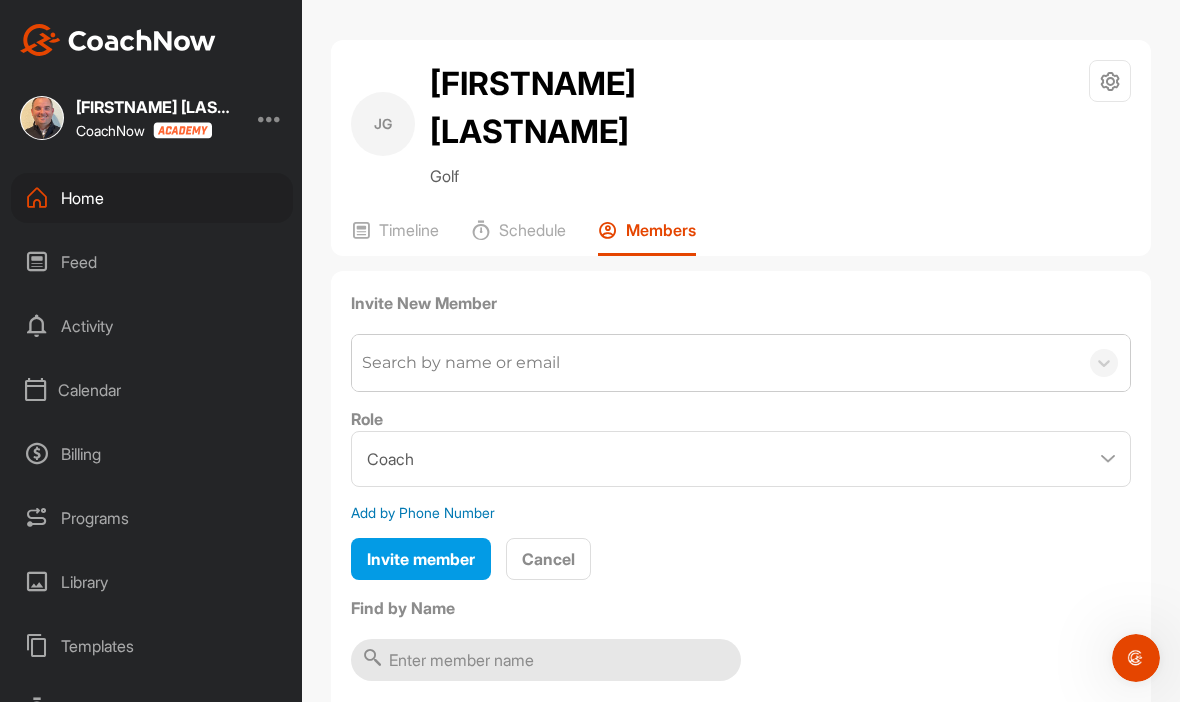 click on "Home" at bounding box center (152, 198) 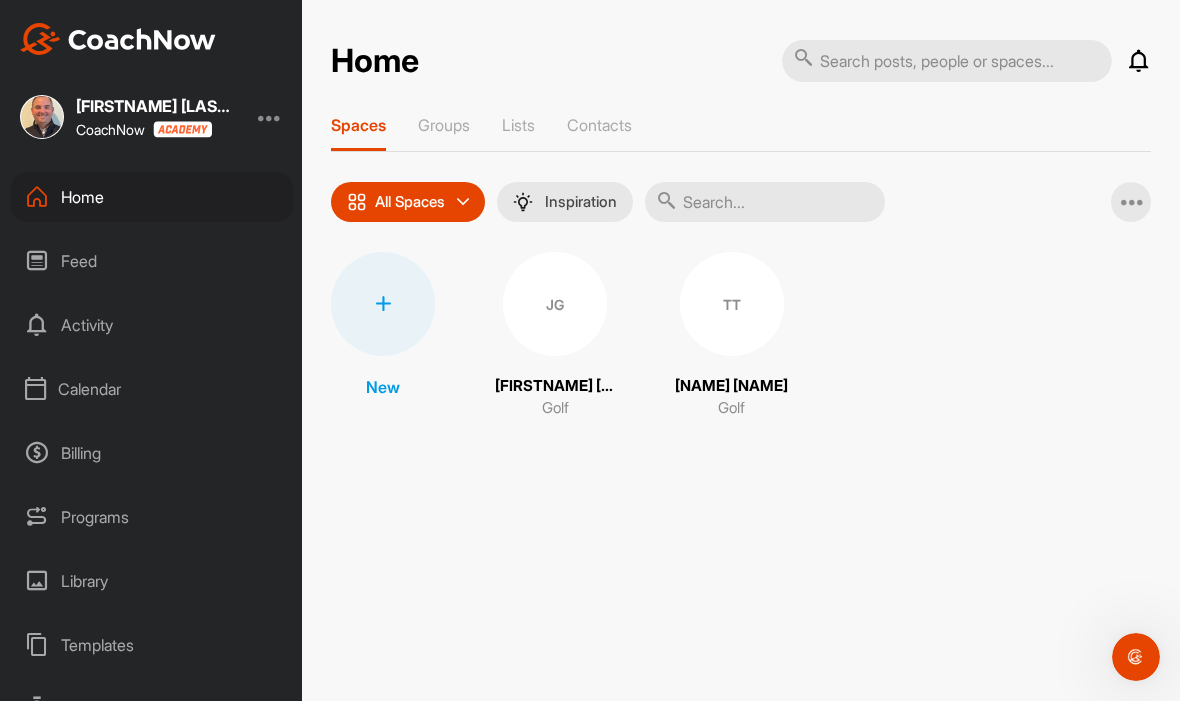 click on "CoachNow" at bounding box center (144, 130) 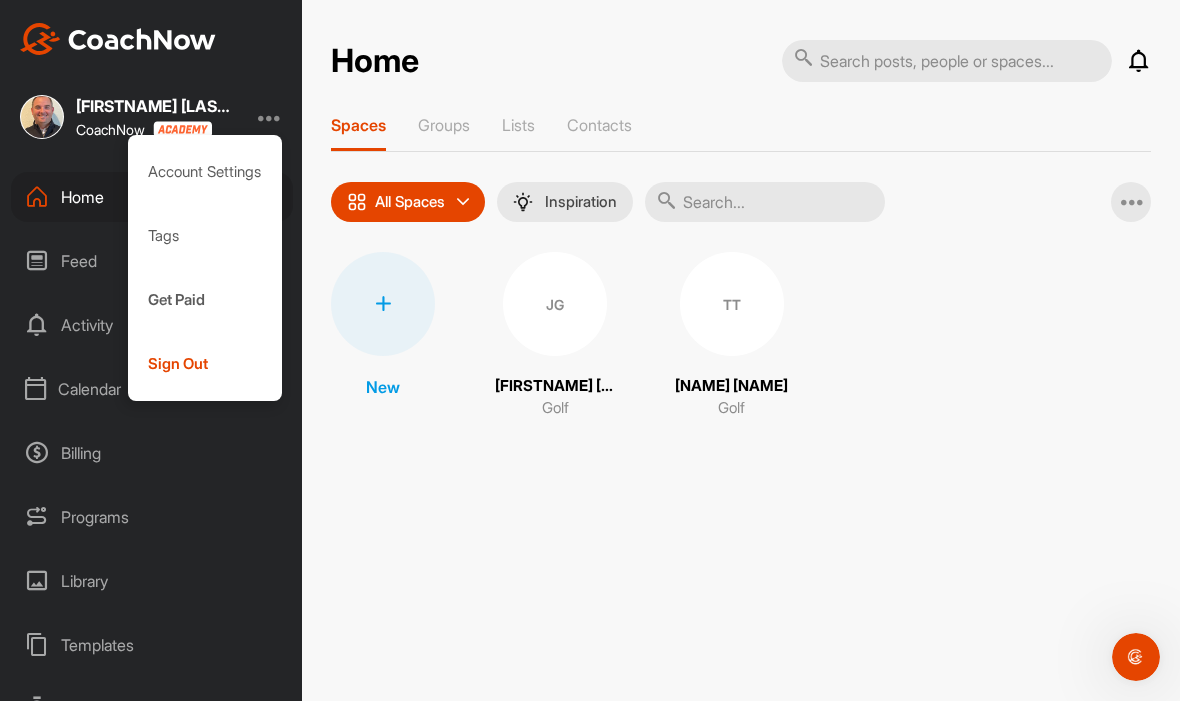 click on "Account Settings" at bounding box center (205, 173) 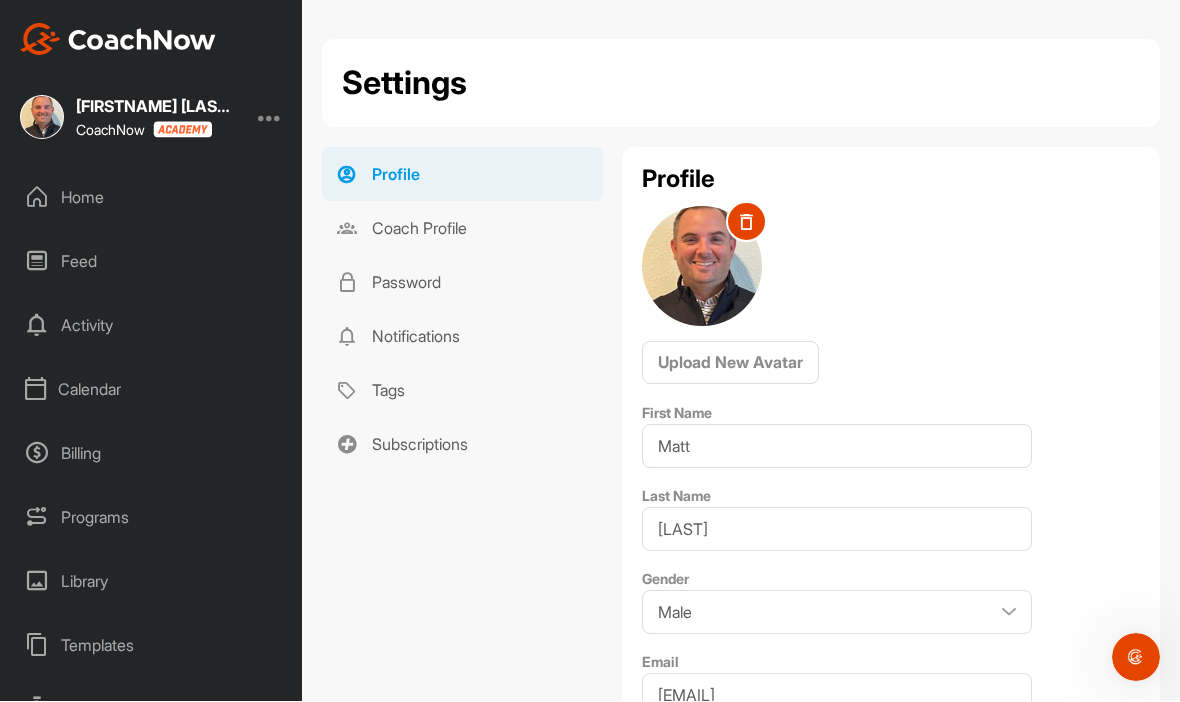 click on "Coach Profile" at bounding box center [462, 229] 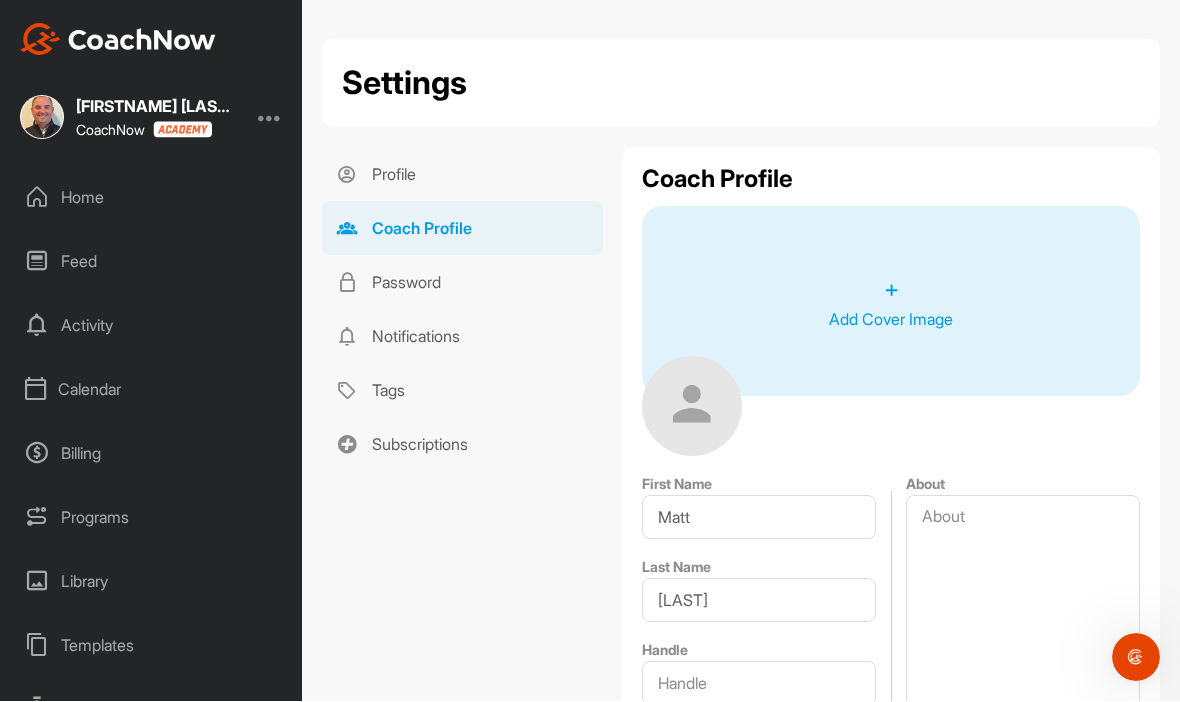 type on "[NUMBER]" 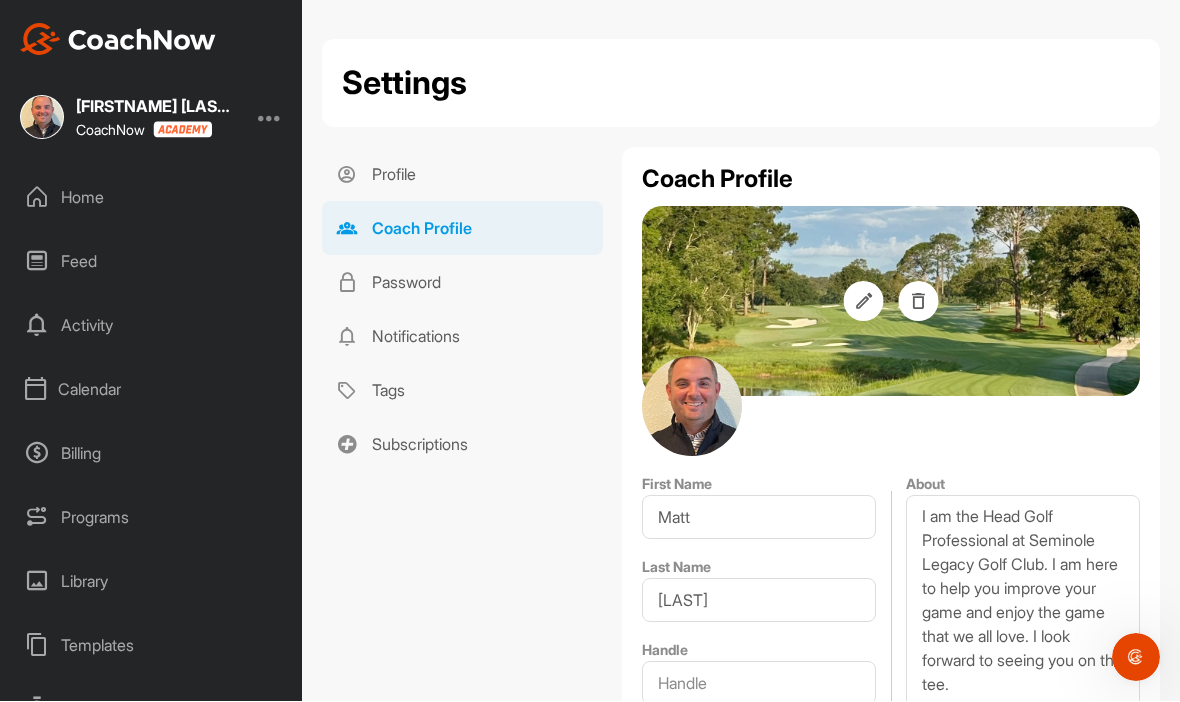 scroll, scrollTop: 0, scrollLeft: 0, axis: both 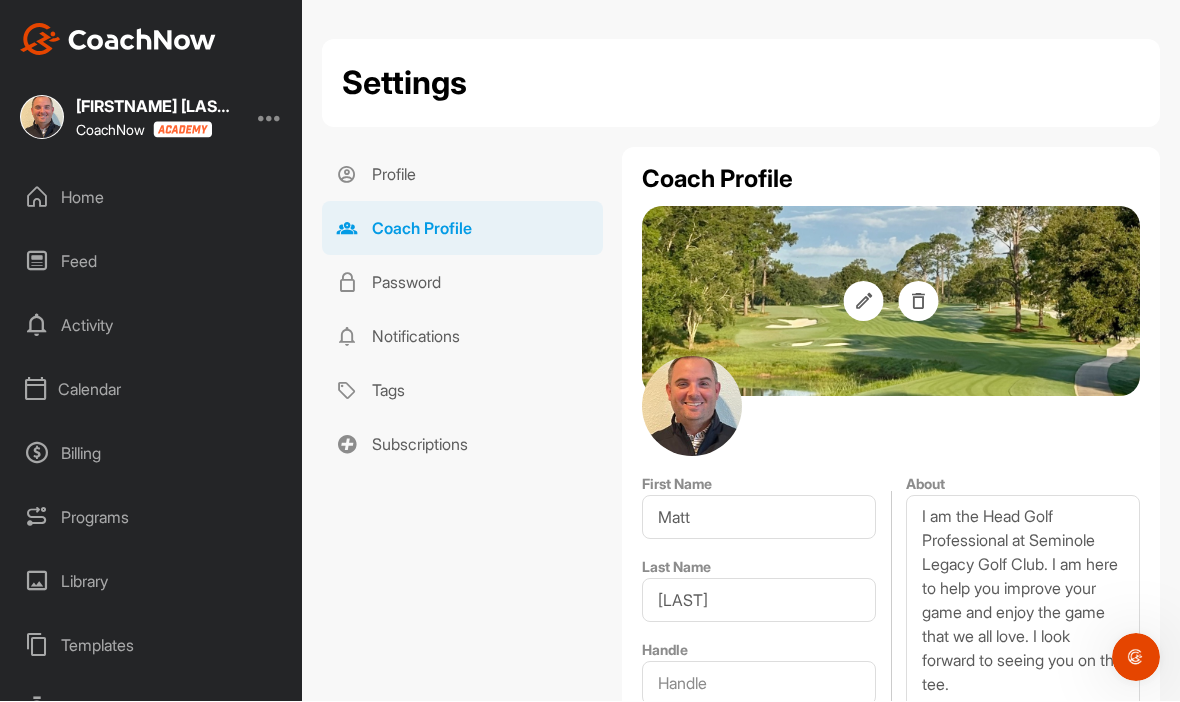 click on "Subscriptions" at bounding box center (462, 445) 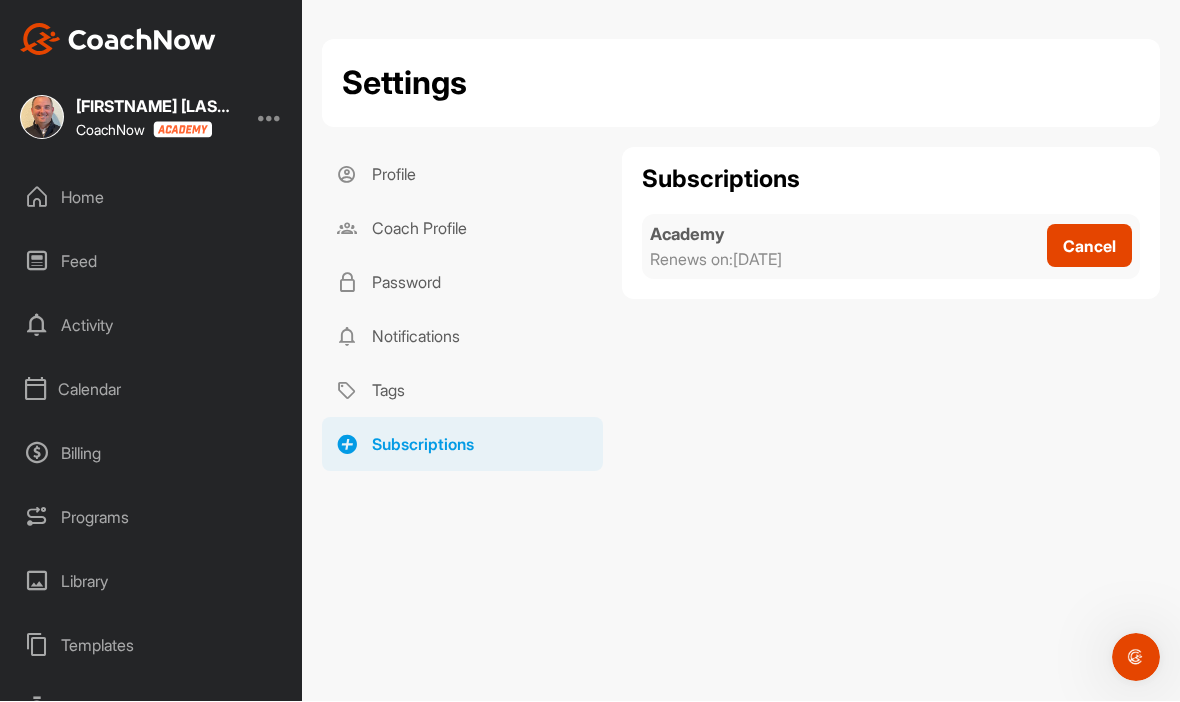 click on "Tags" at bounding box center (462, 391) 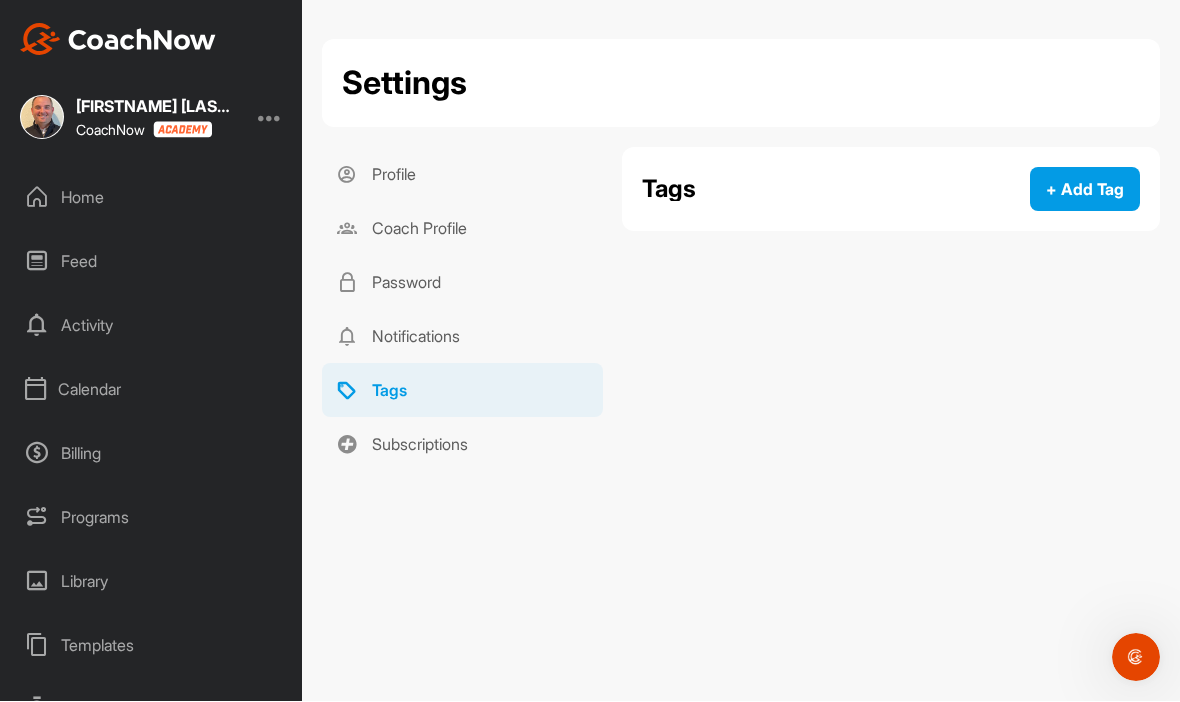 click on "+ Add Tag" at bounding box center [1085, 190] 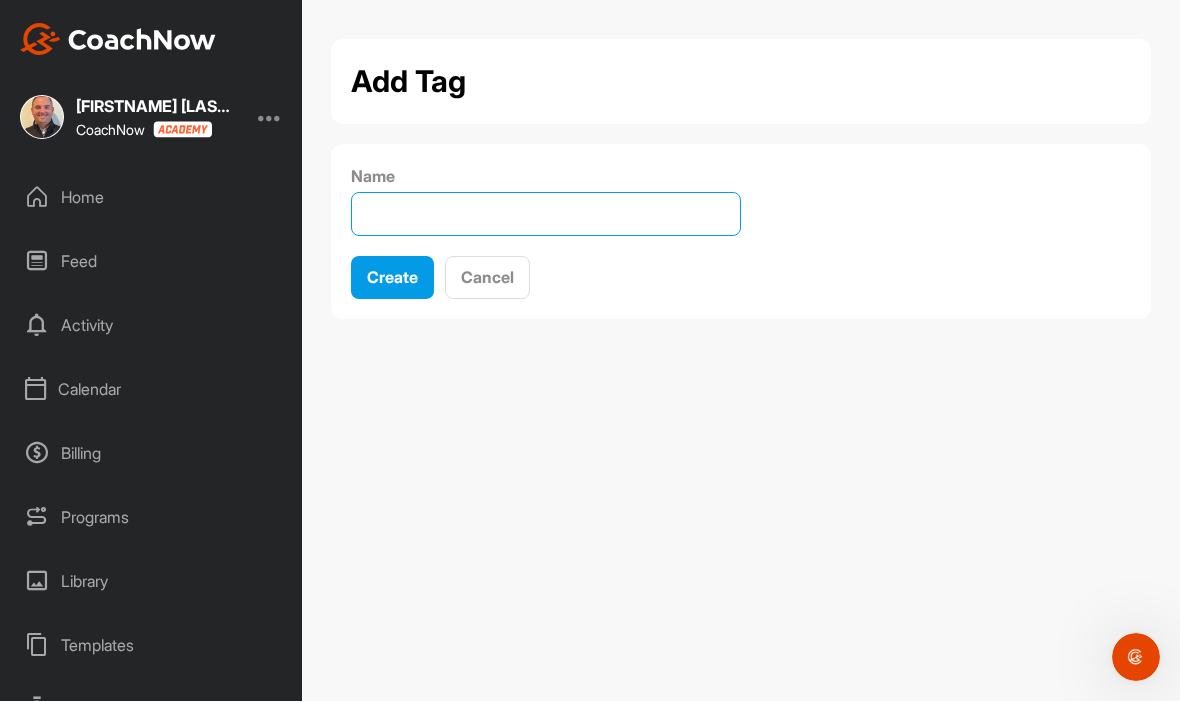 click on "Name" at bounding box center [546, 215] 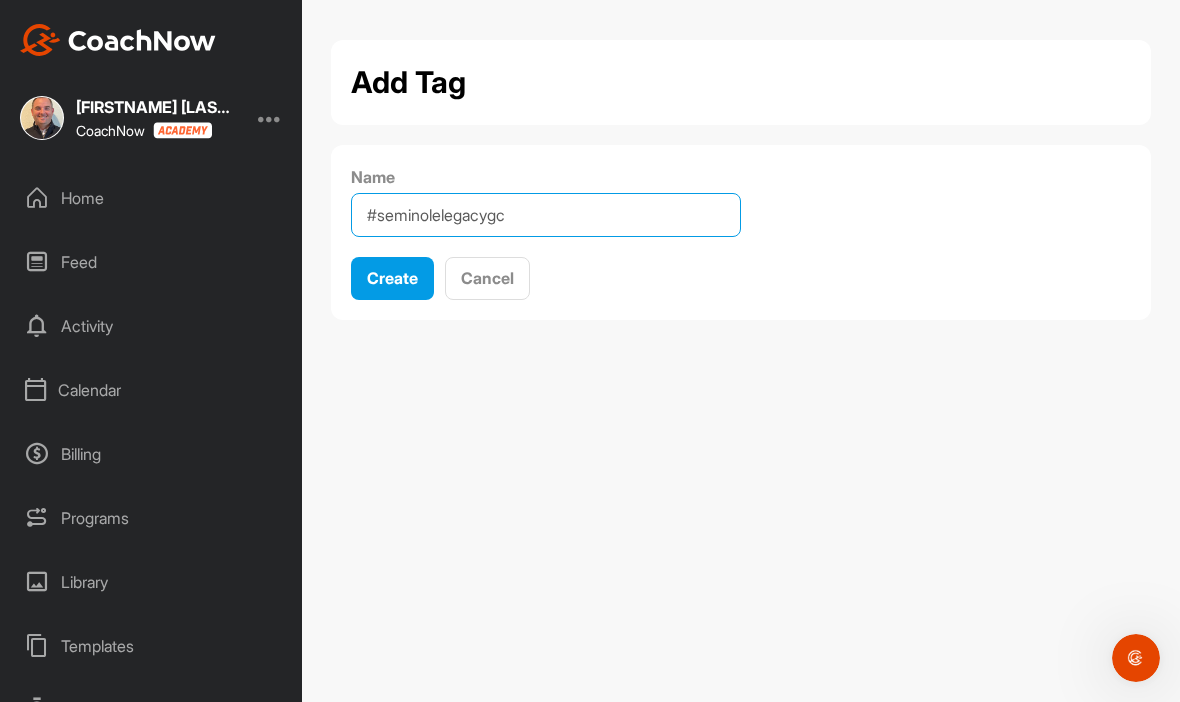 type on "#seminolelegacygc" 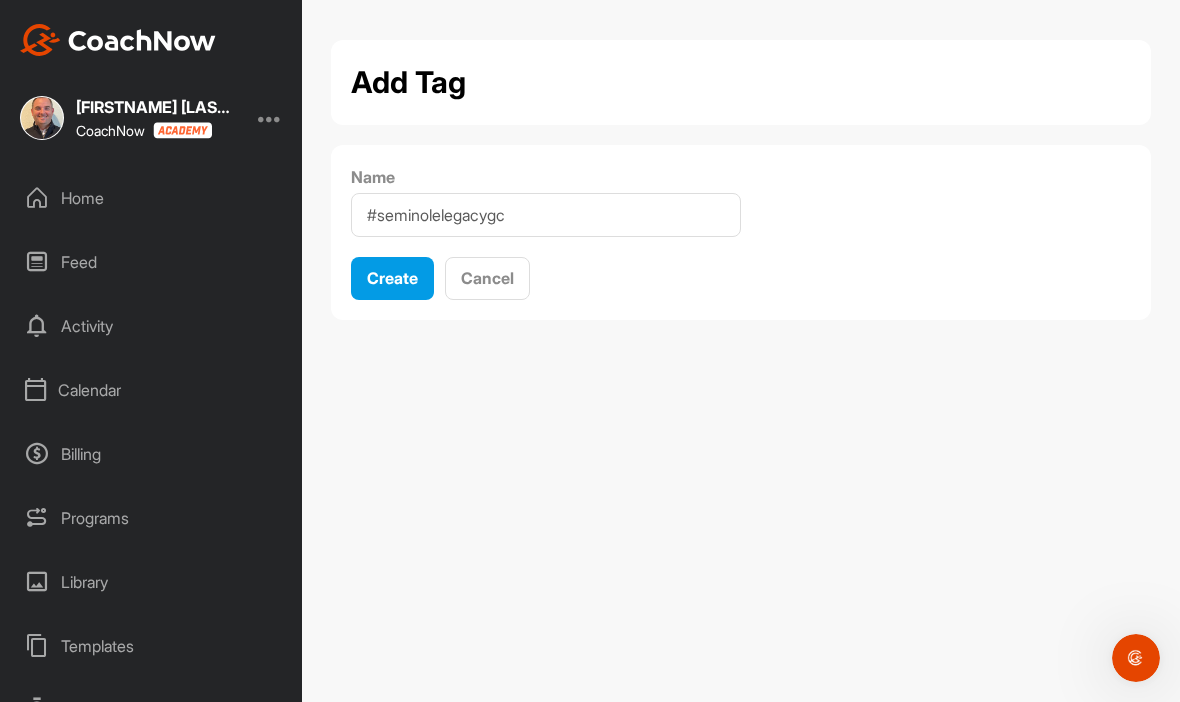click on "Create" at bounding box center (392, 278) 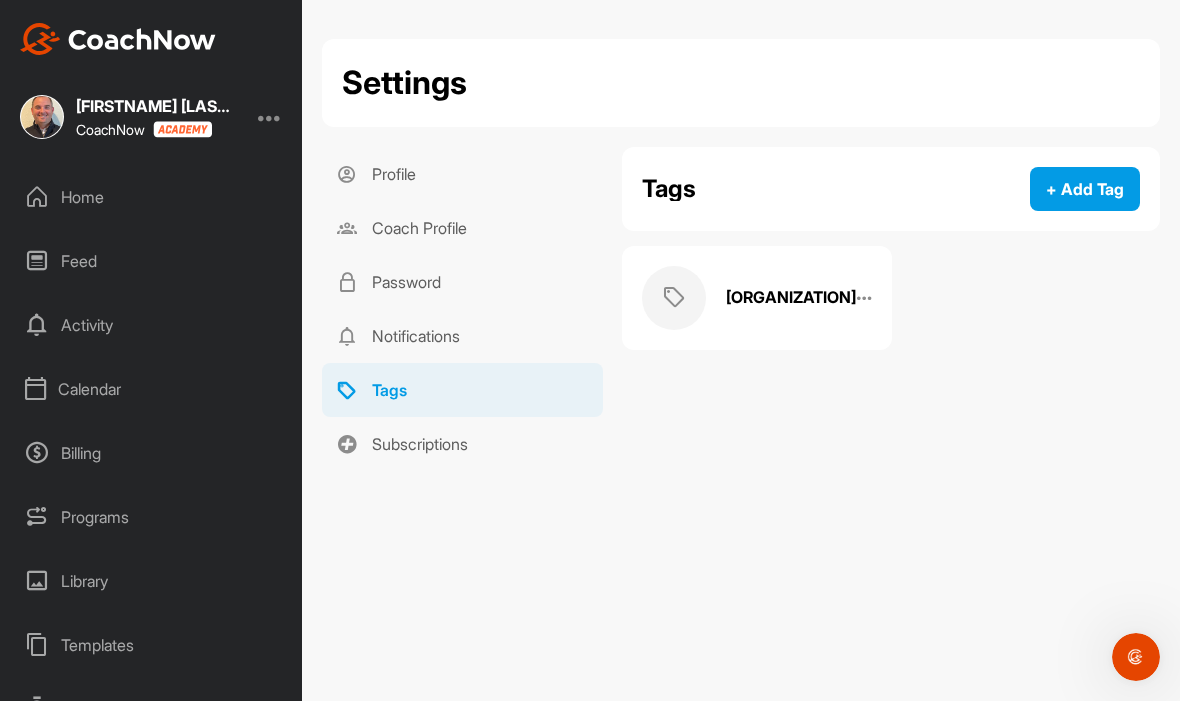 click on "Profile" at bounding box center [462, 175] 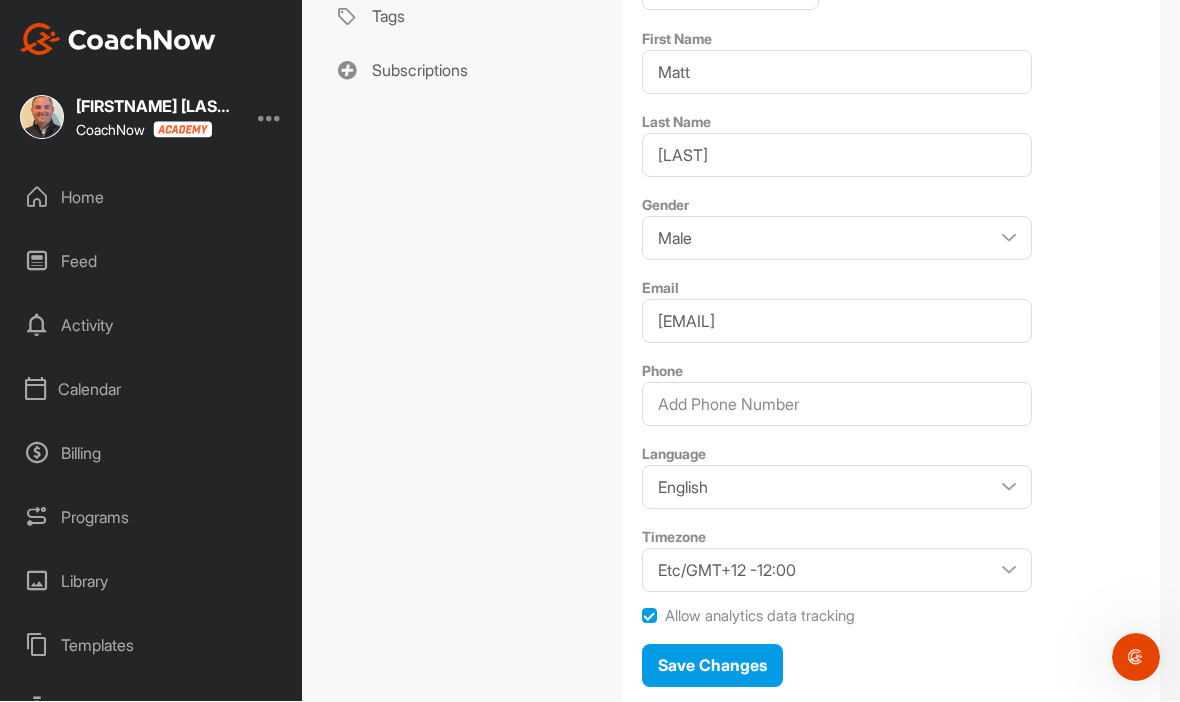 scroll, scrollTop: 373, scrollLeft: 0, axis: vertical 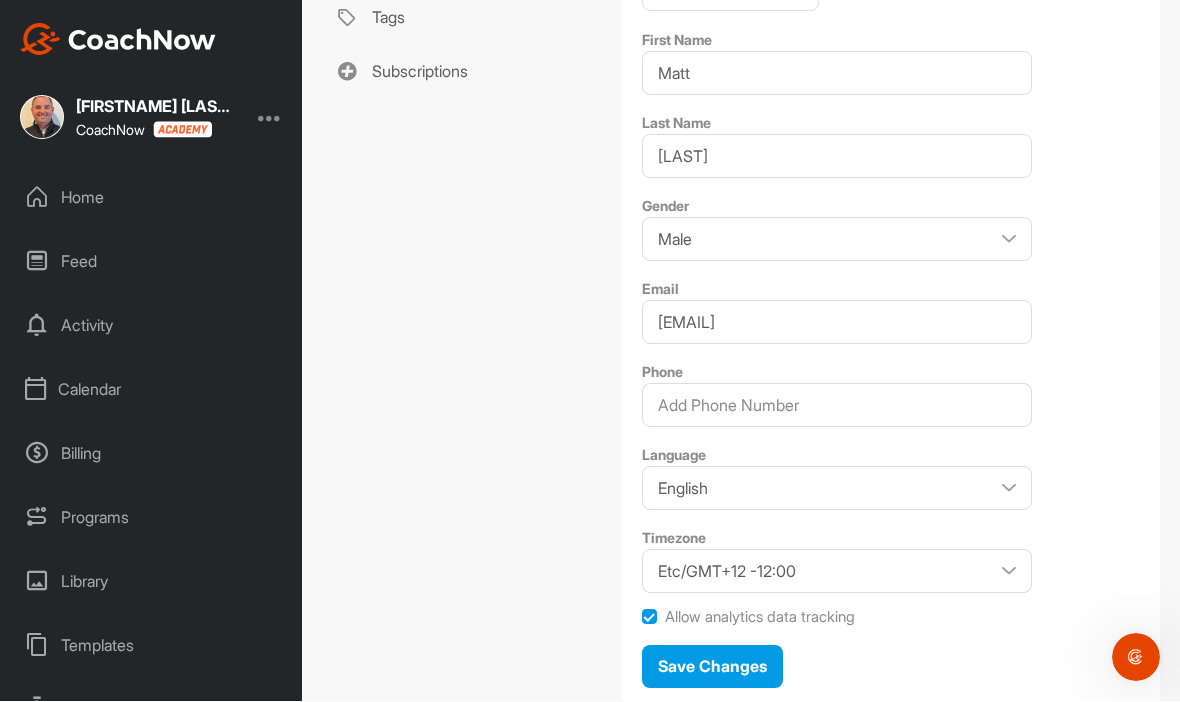 click on "Feed" at bounding box center (152, 262) 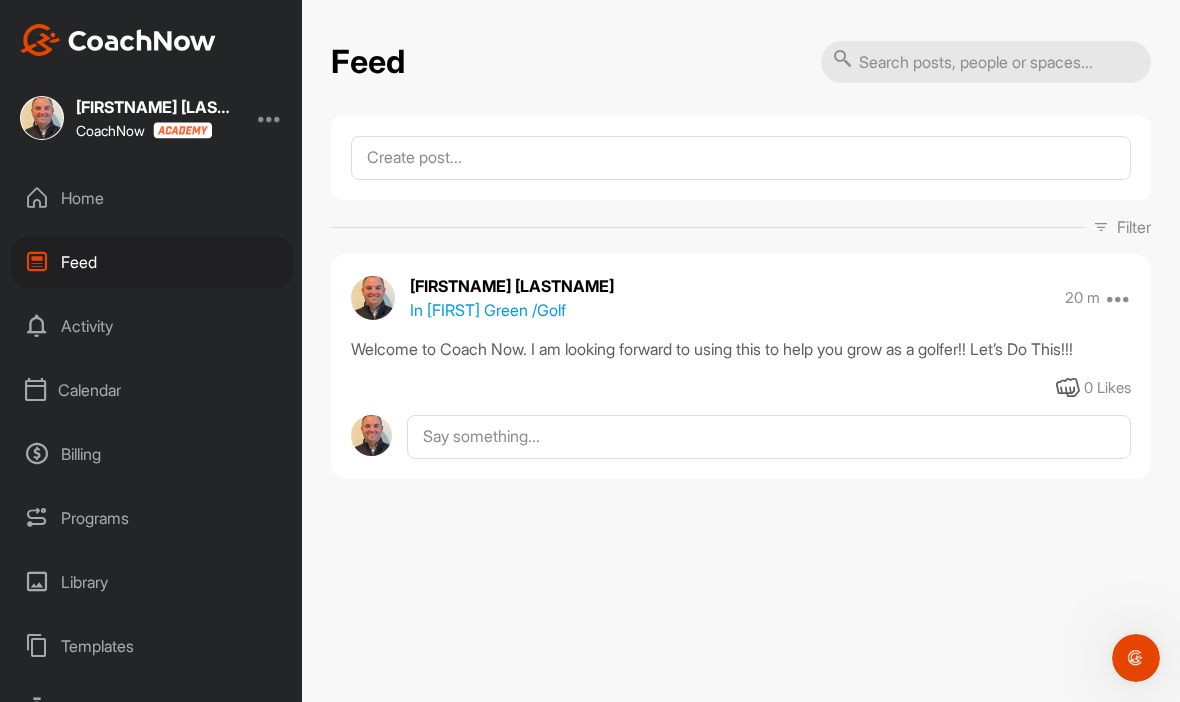scroll, scrollTop: 0, scrollLeft: 0, axis: both 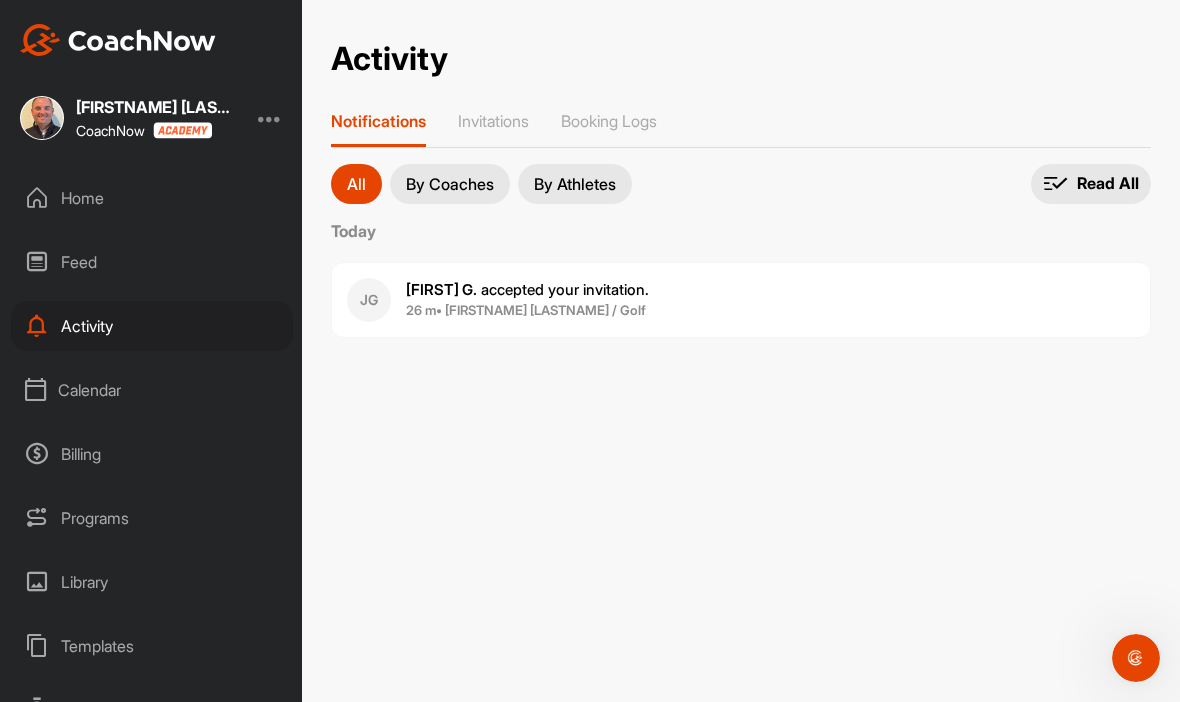 click on "By Coaches" at bounding box center [450, 184] 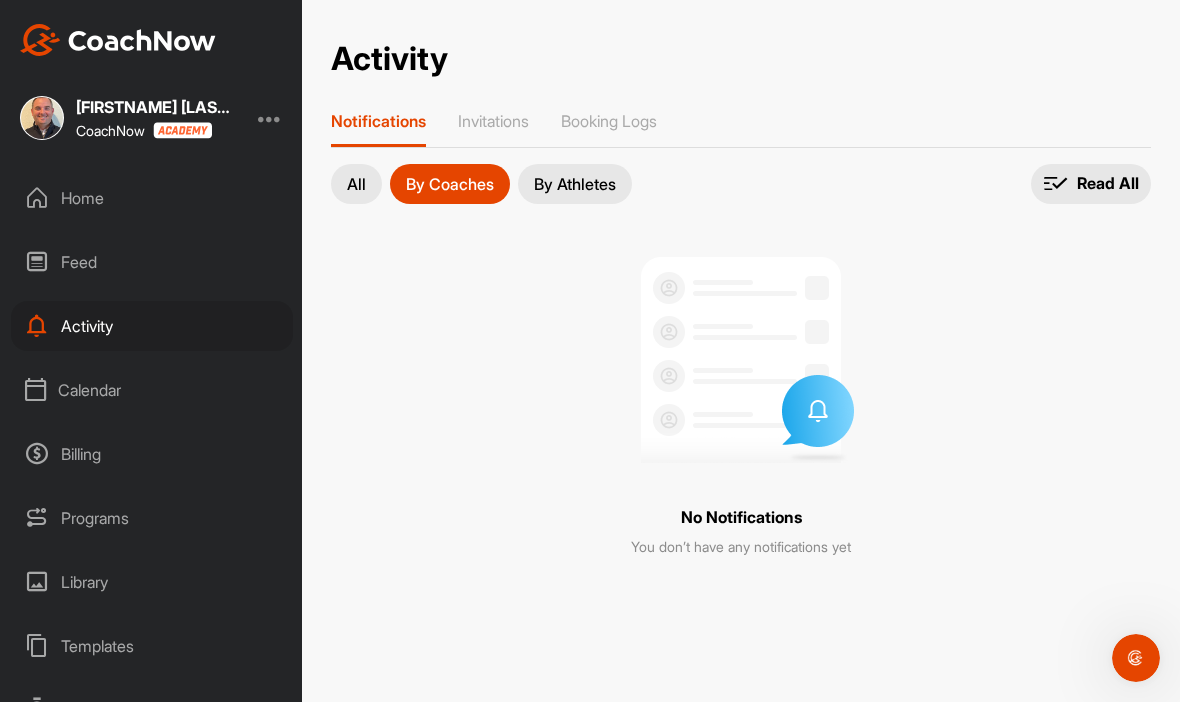 click on "Invitations" at bounding box center (493, 121) 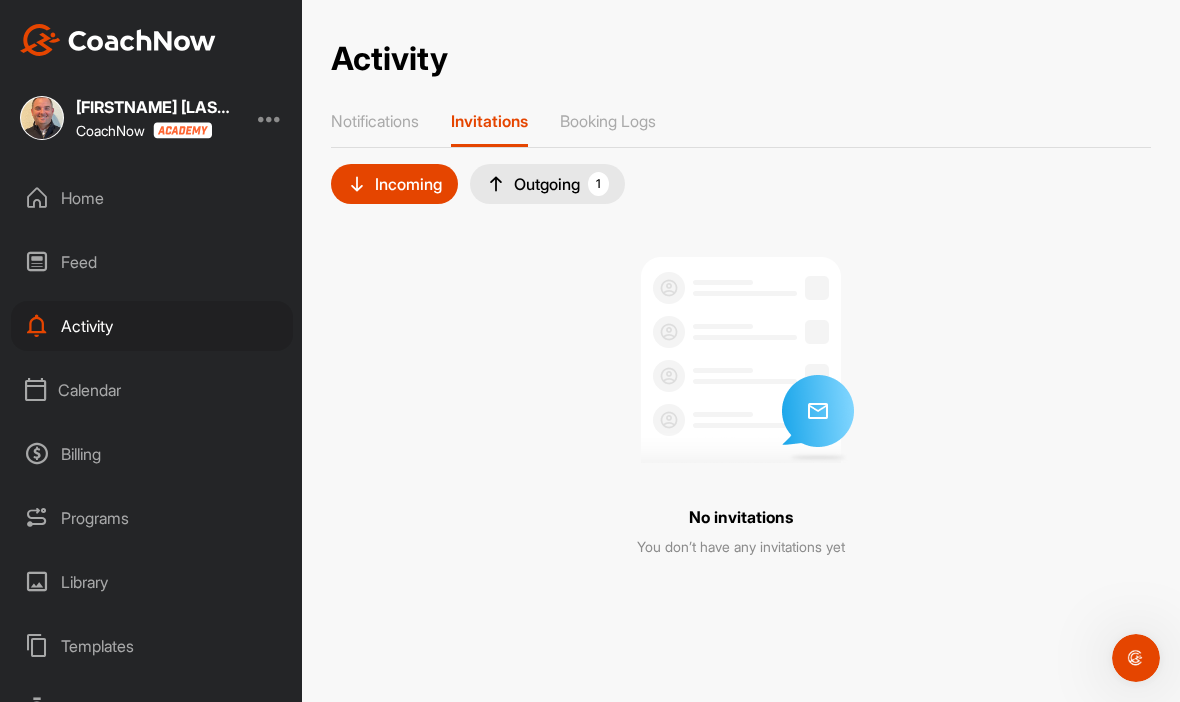 click on "Booking Logs" at bounding box center (608, 121) 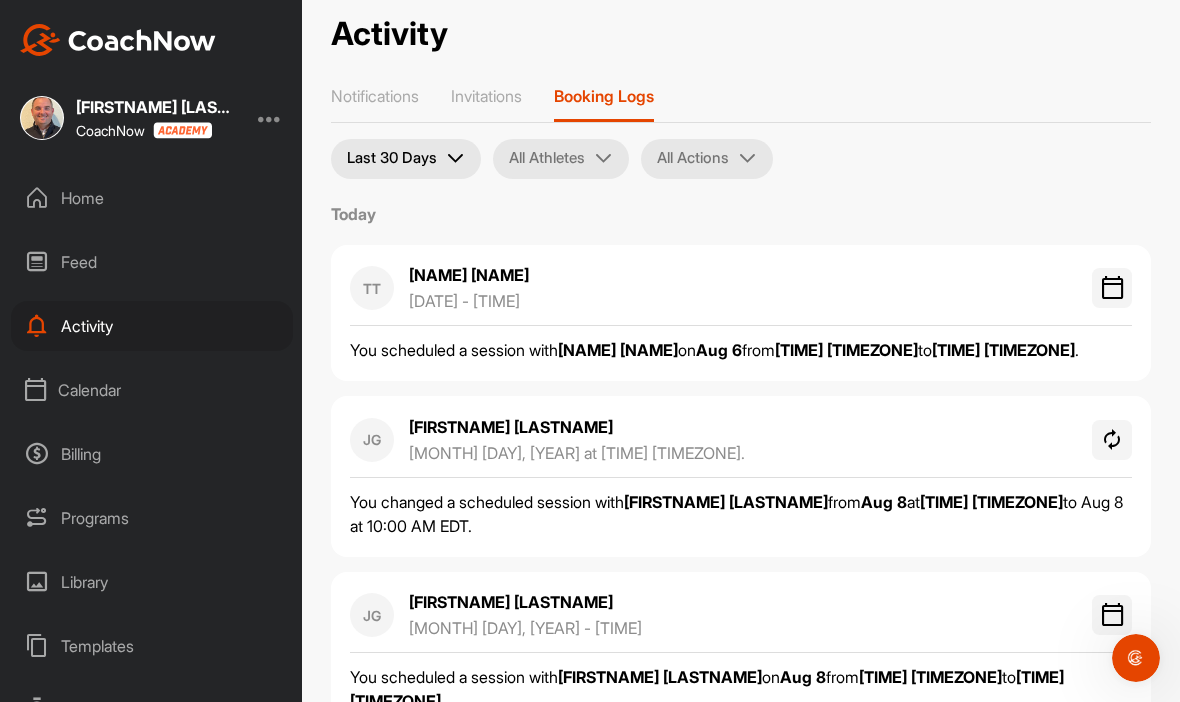 scroll, scrollTop: 23, scrollLeft: 0, axis: vertical 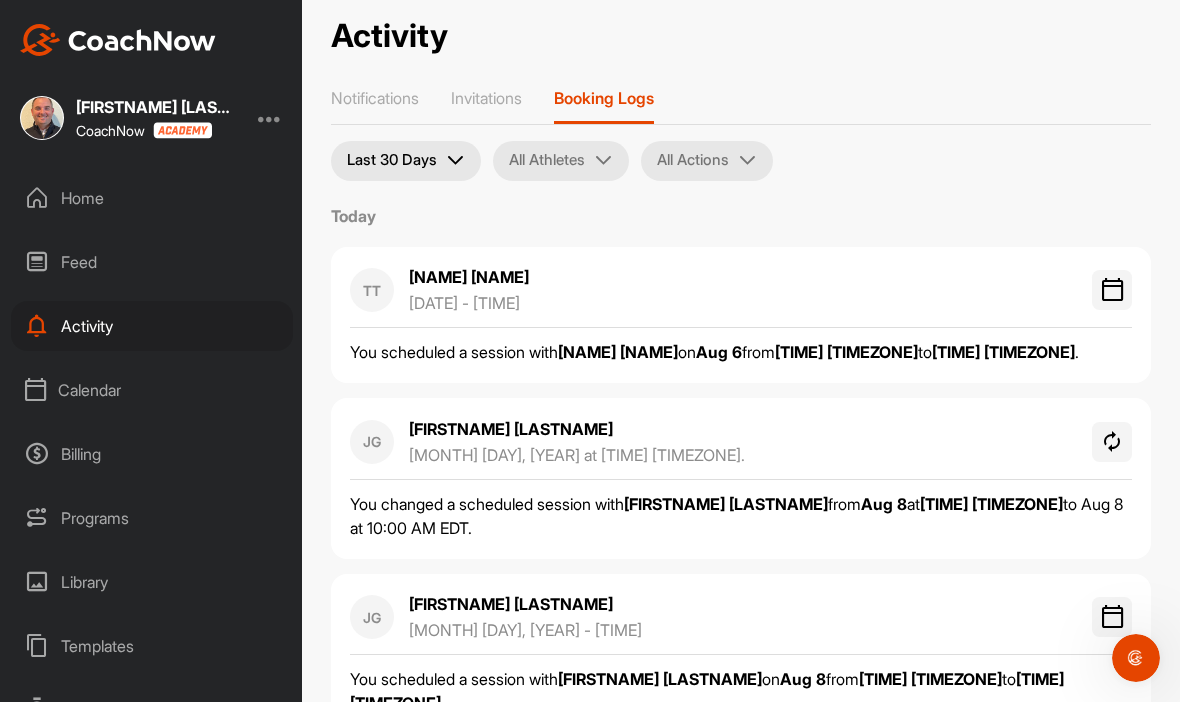 click on "Calendar" at bounding box center (152, 390) 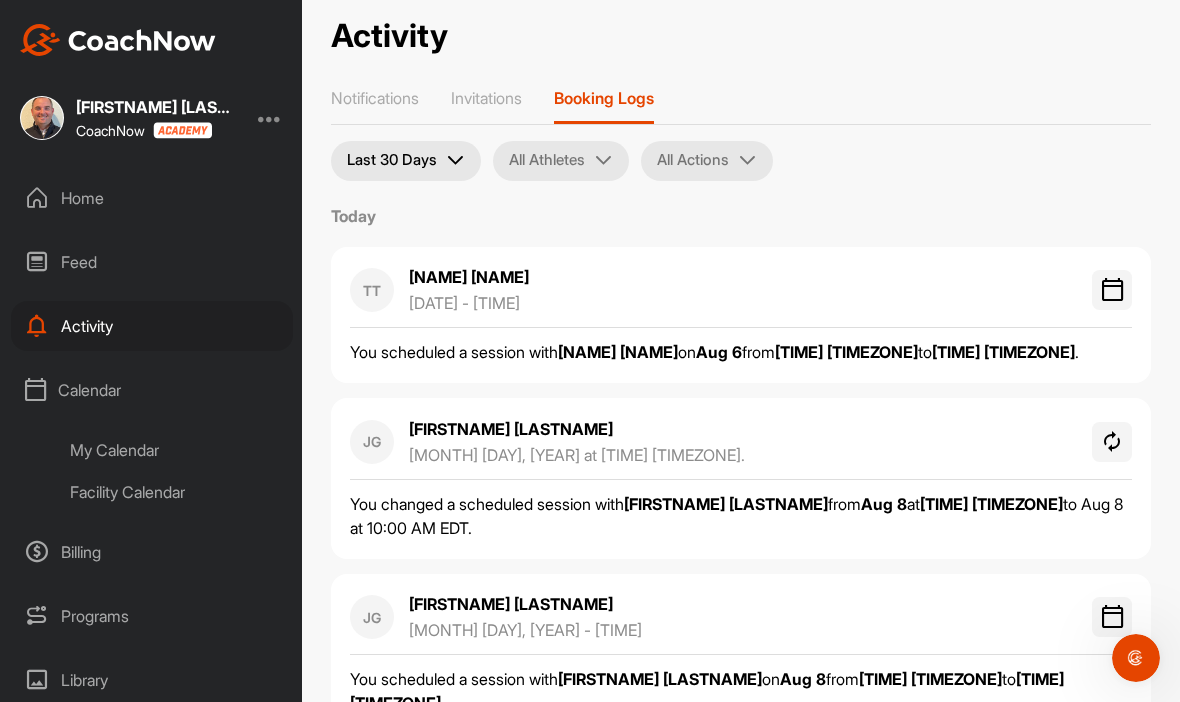 click on "Facility Calendar" at bounding box center [174, 492] 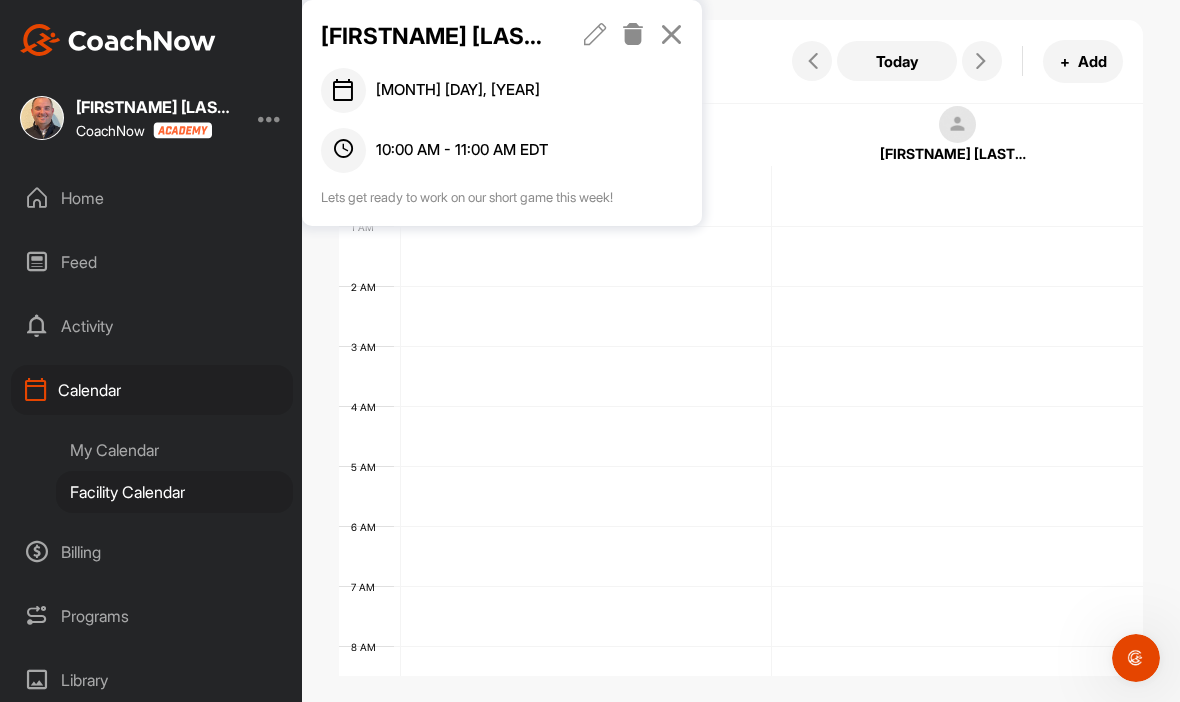 scroll, scrollTop: 0, scrollLeft: 0, axis: both 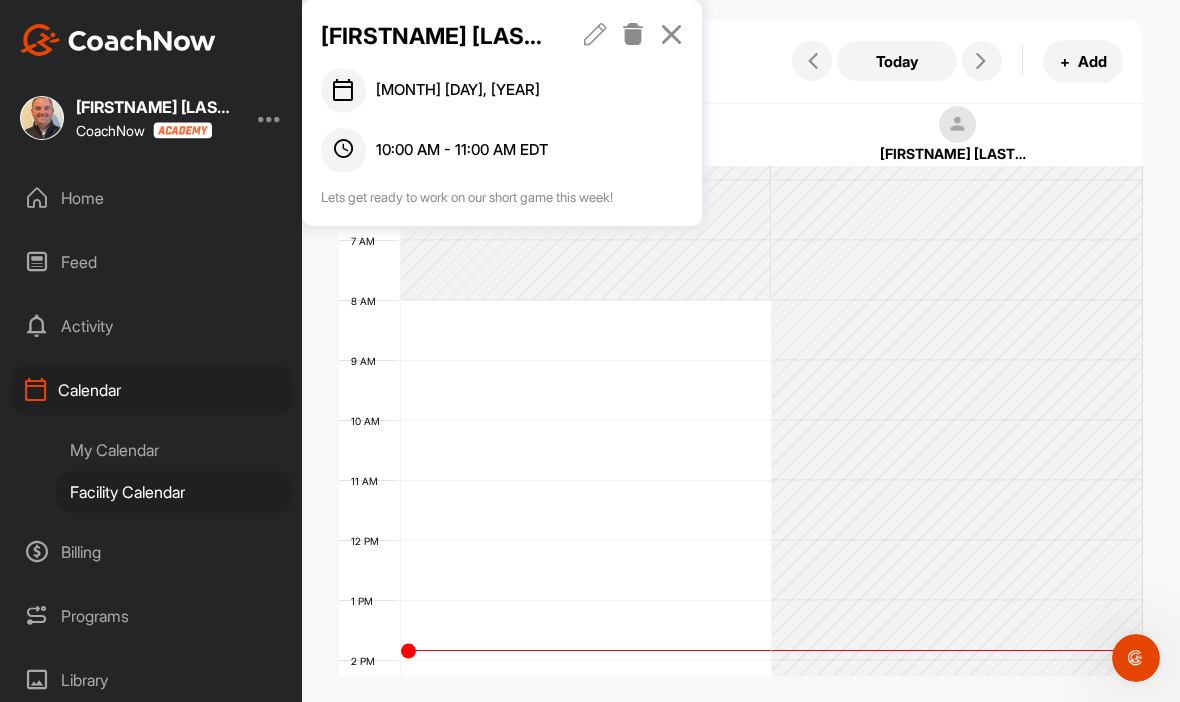 click at bounding box center (671, 34) 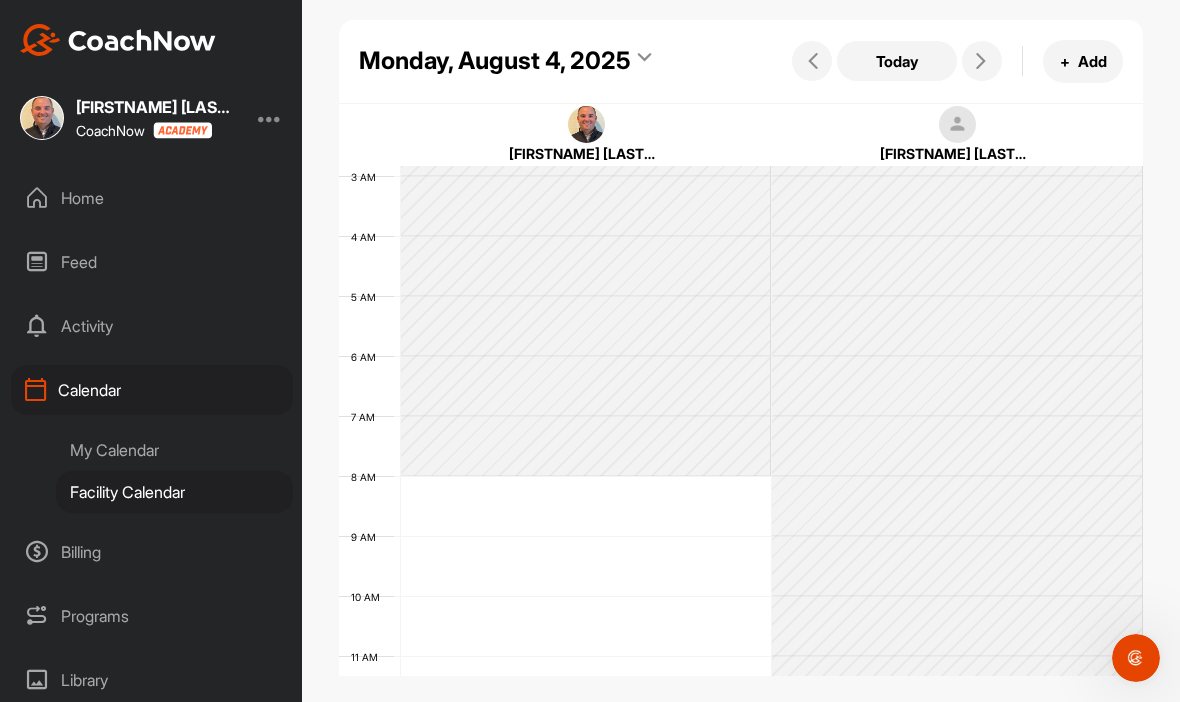 scroll, scrollTop: 168, scrollLeft: 0, axis: vertical 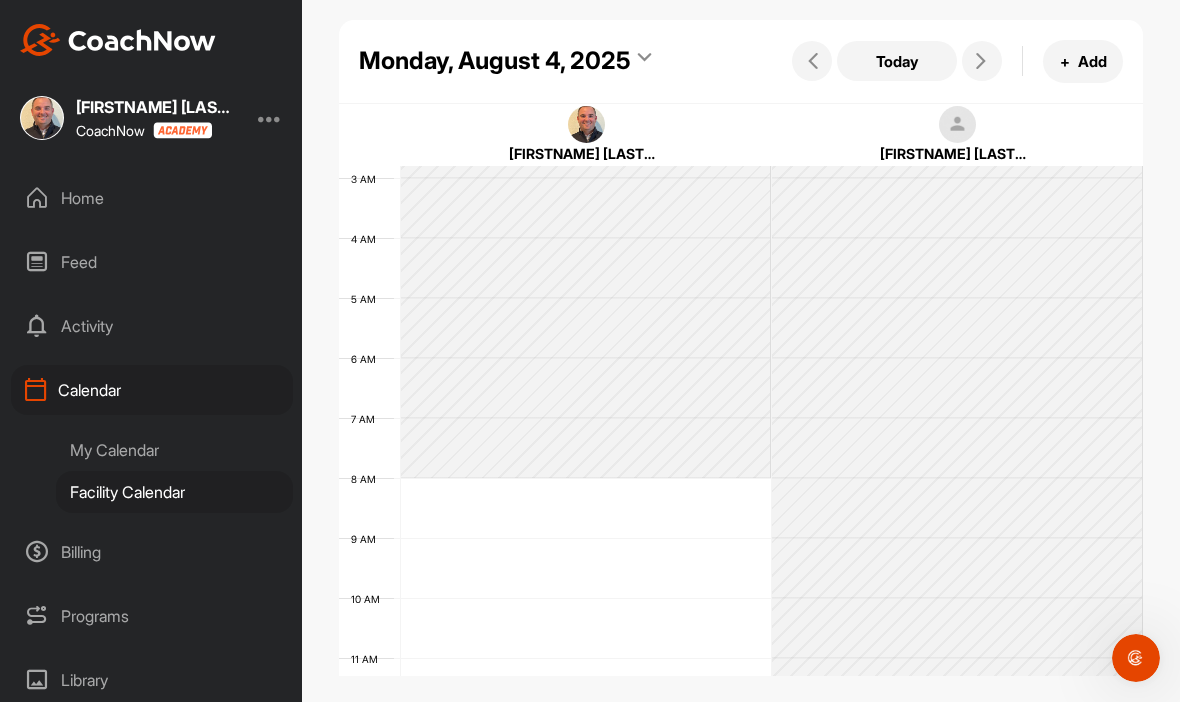 click on "[FIRST] [LAST]" at bounding box center (957, 153) 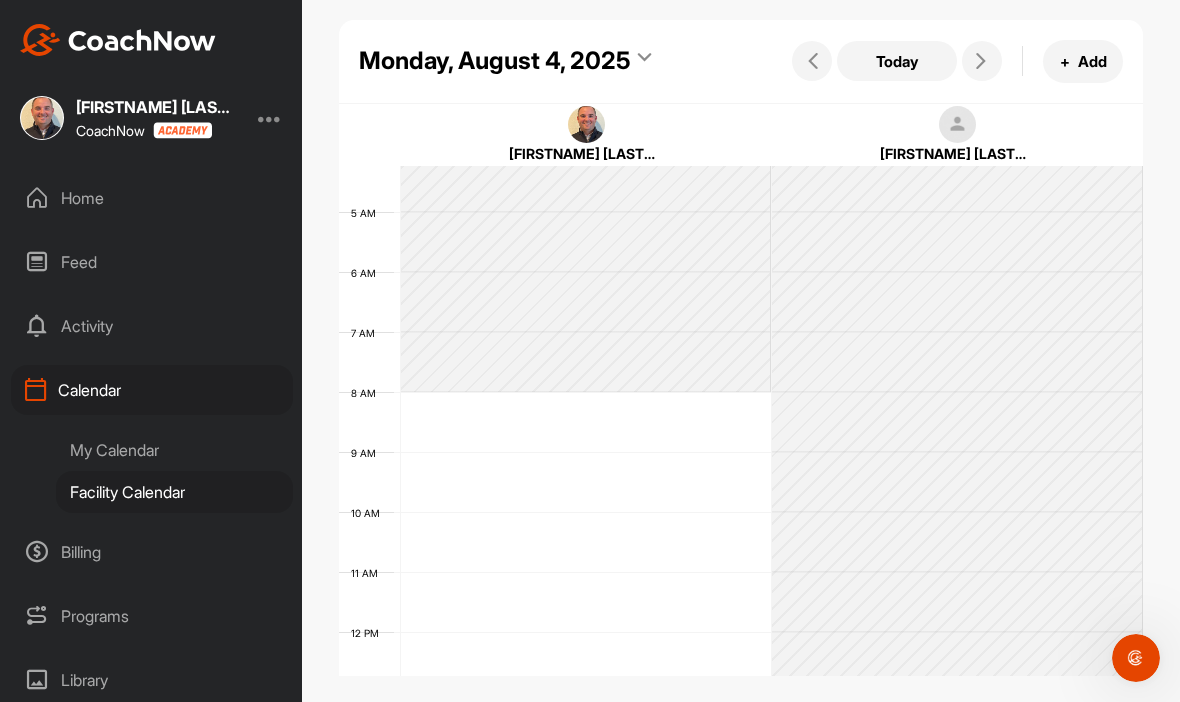 click at bounding box center (982, 61) 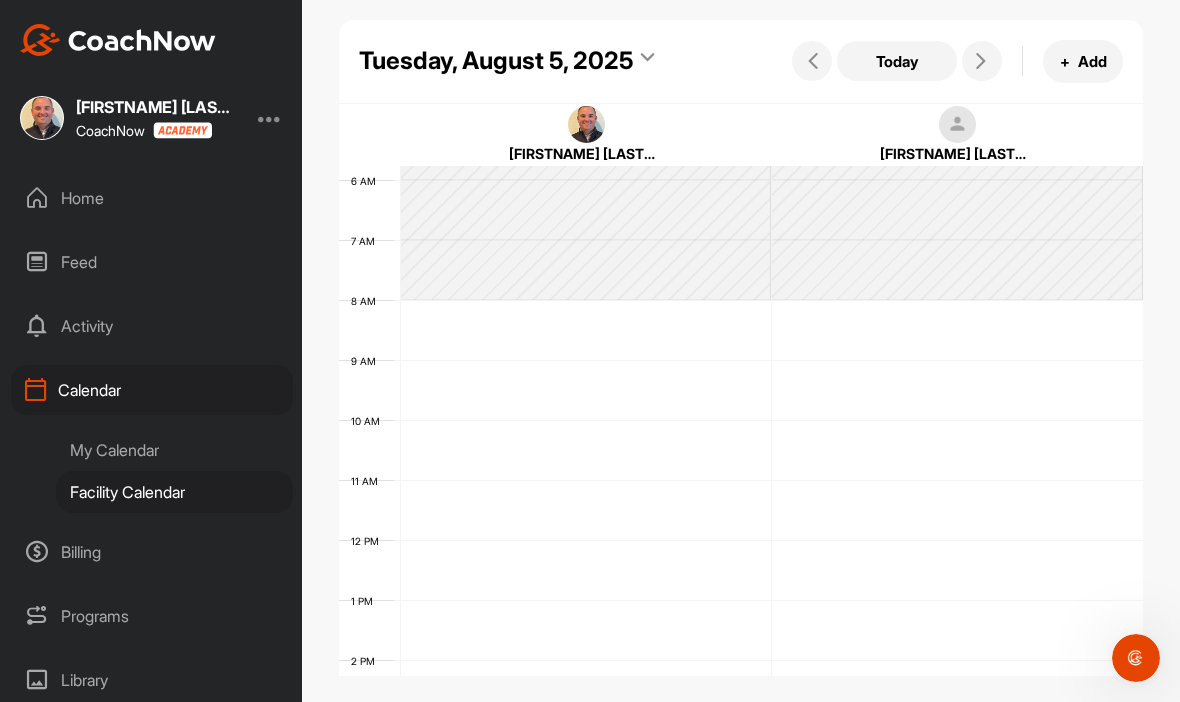 click at bounding box center (982, 61) 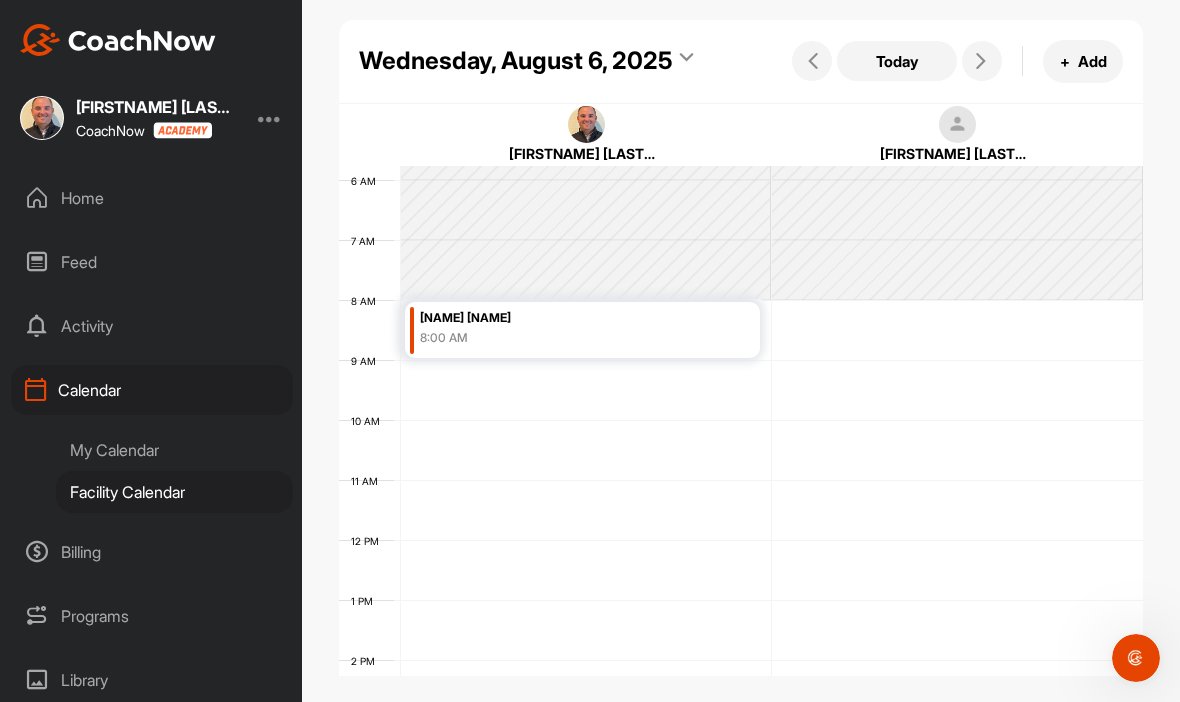 click at bounding box center [812, 61] 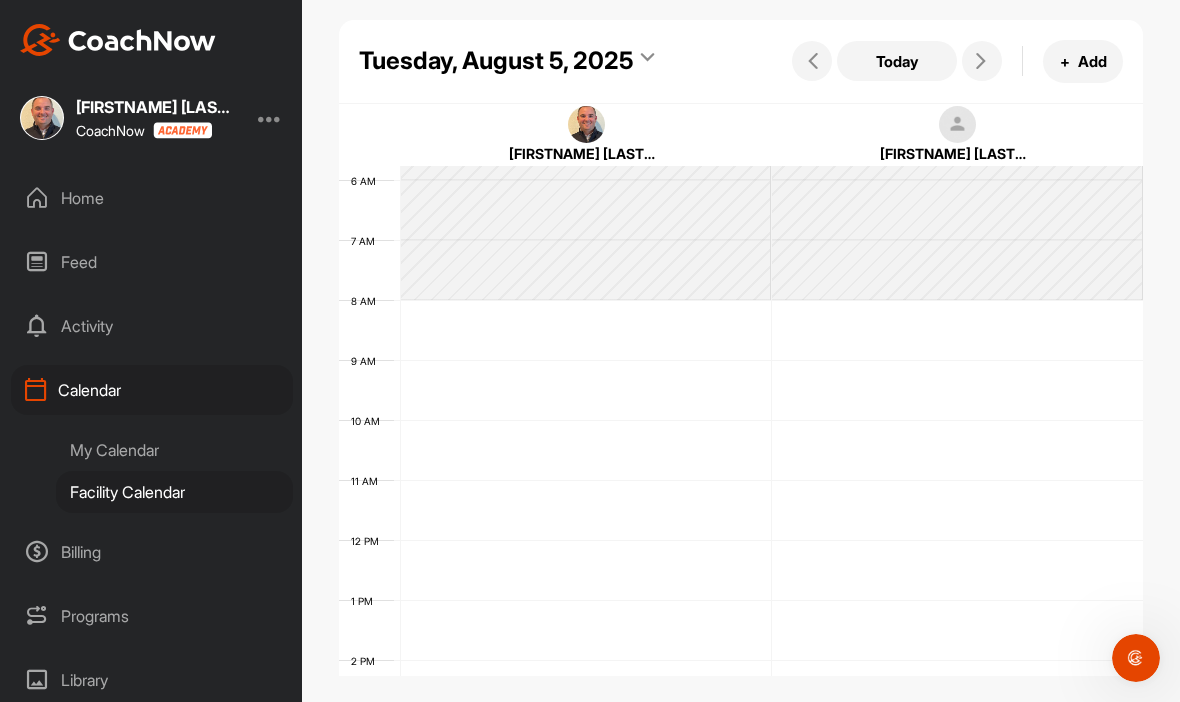 click at bounding box center [982, 61] 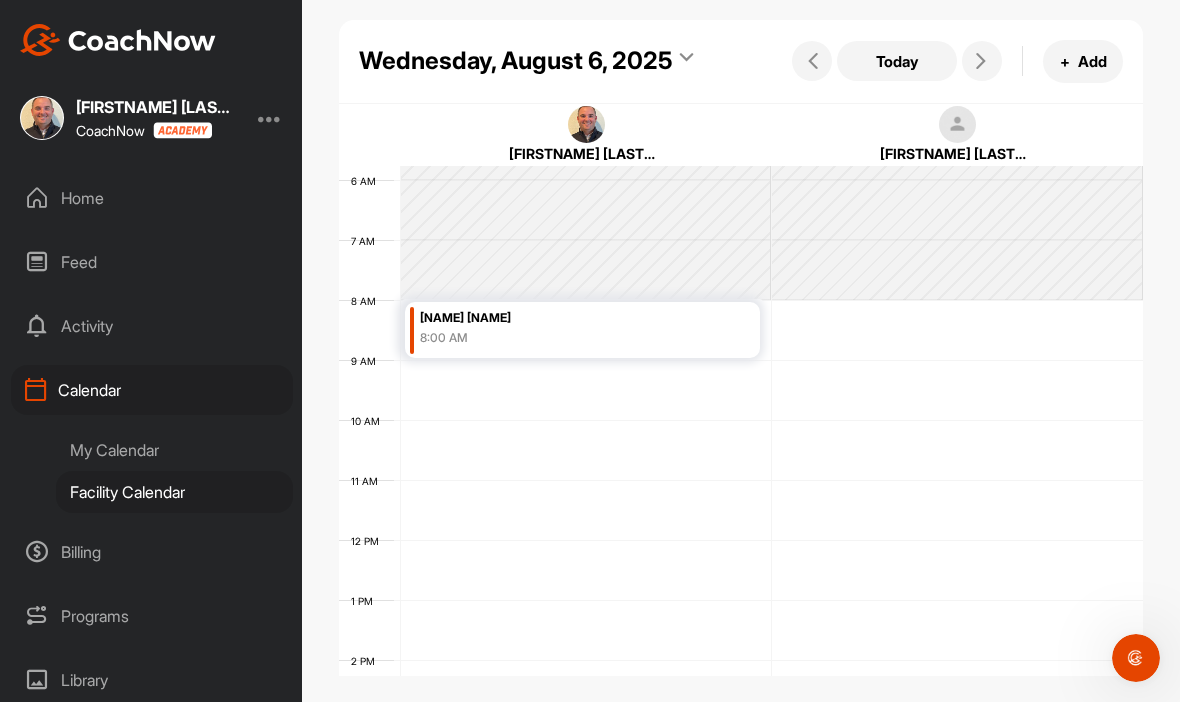 click at bounding box center (981, 61) 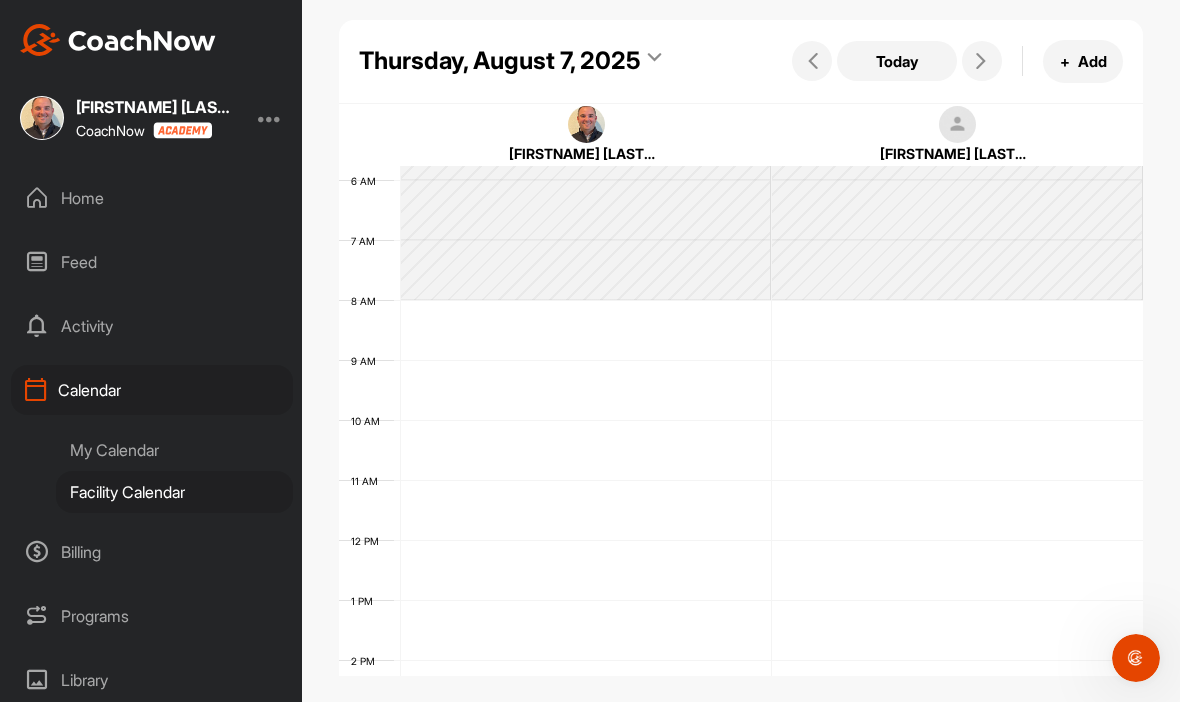 click at bounding box center [982, 61] 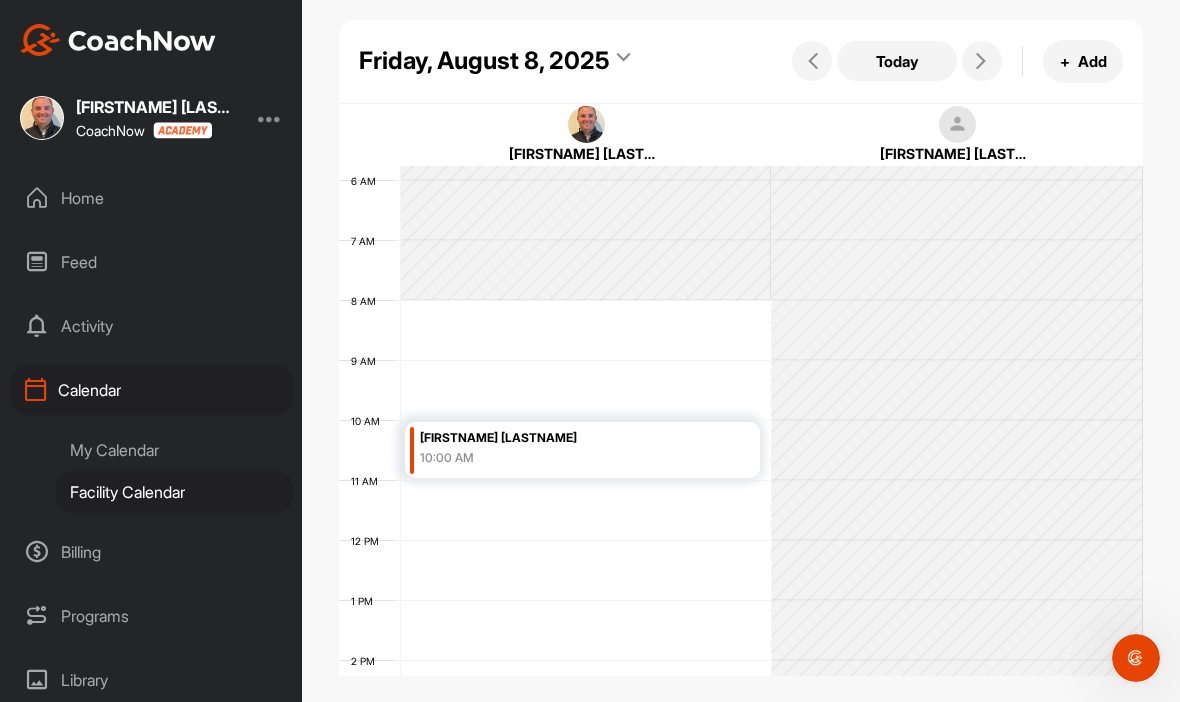 click at bounding box center (812, 61) 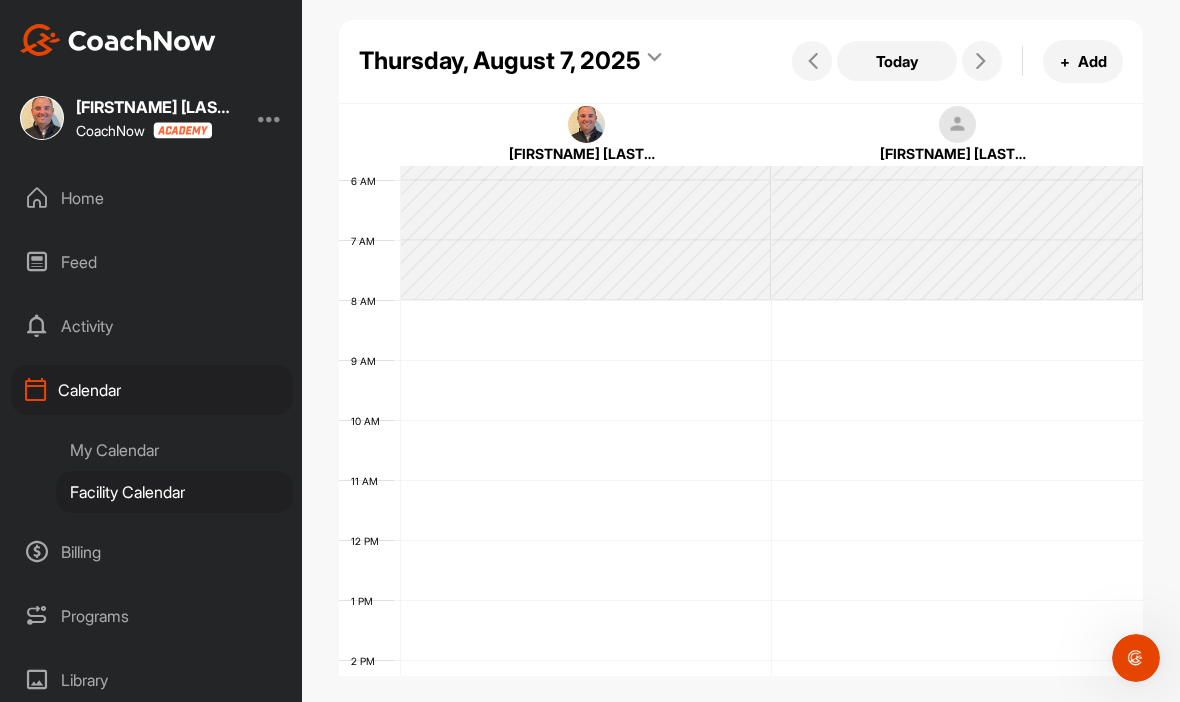click at bounding box center [982, 61] 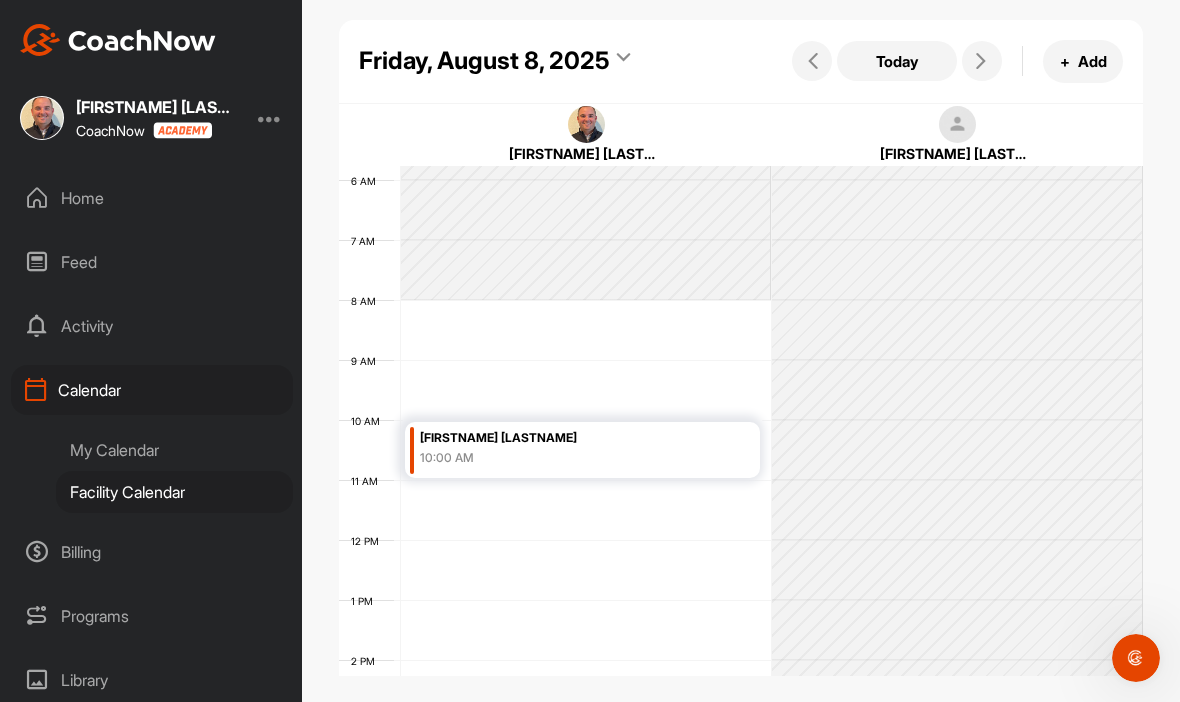 click at bounding box center (982, 61) 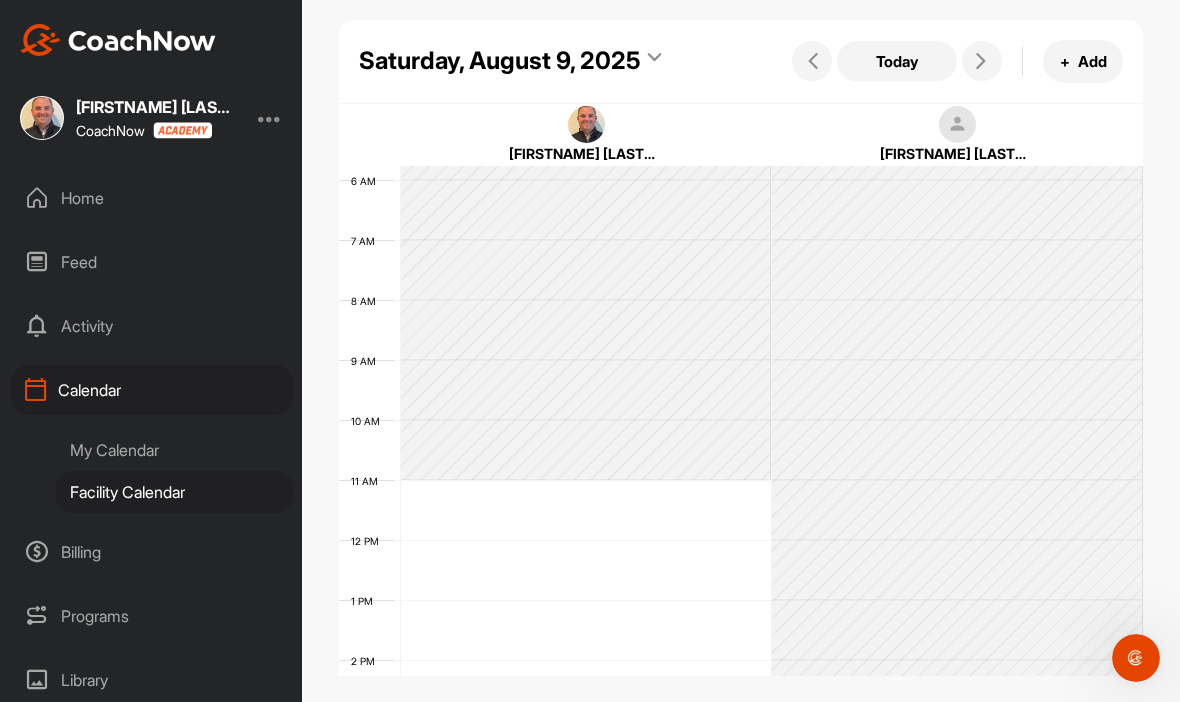 click at bounding box center (982, 61) 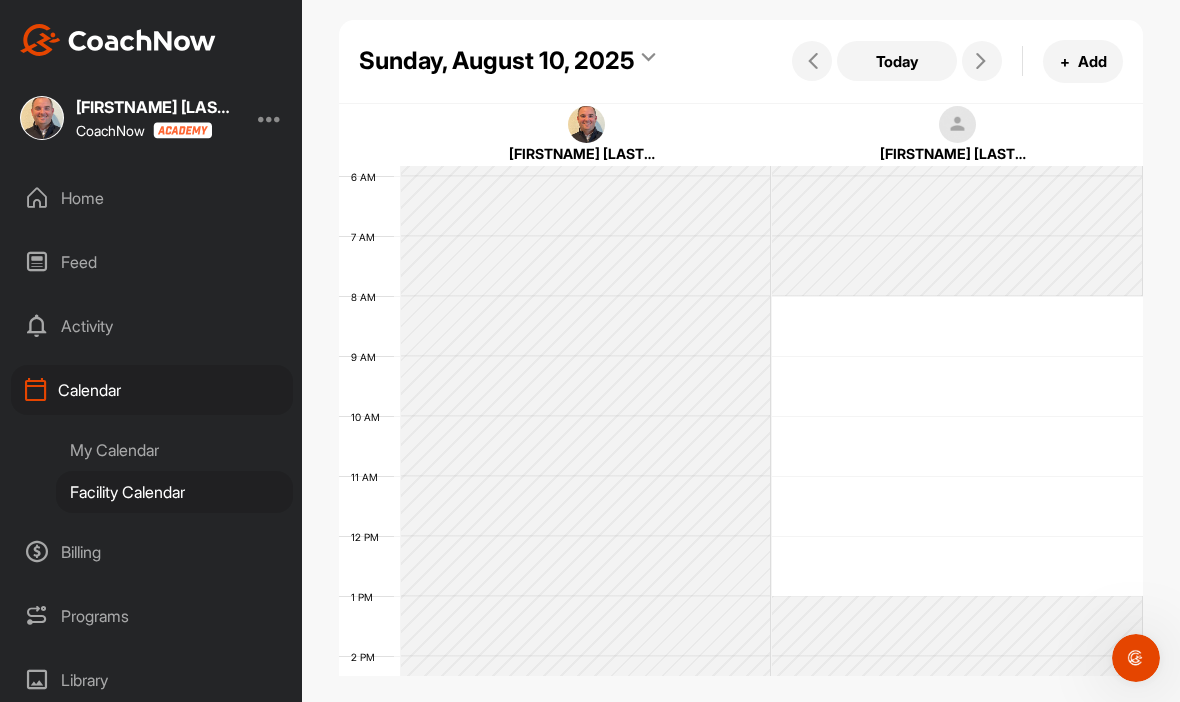 click at bounding box center (812, 61) 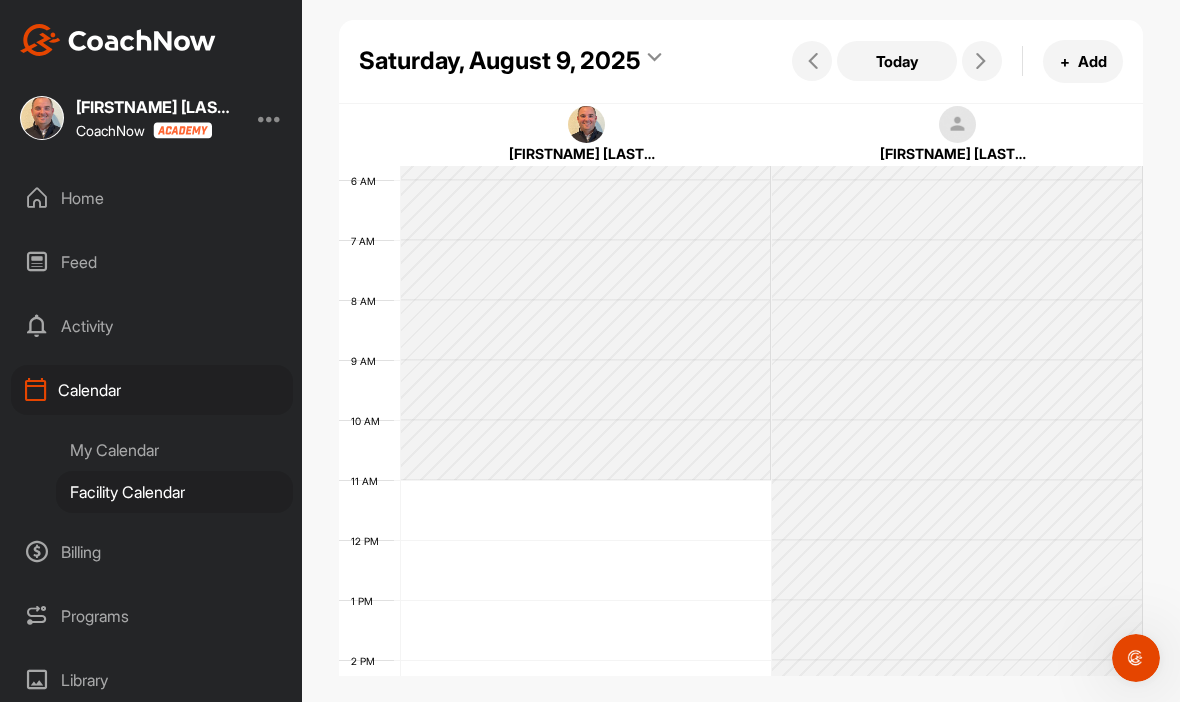 click at bounding box center (812, 61) 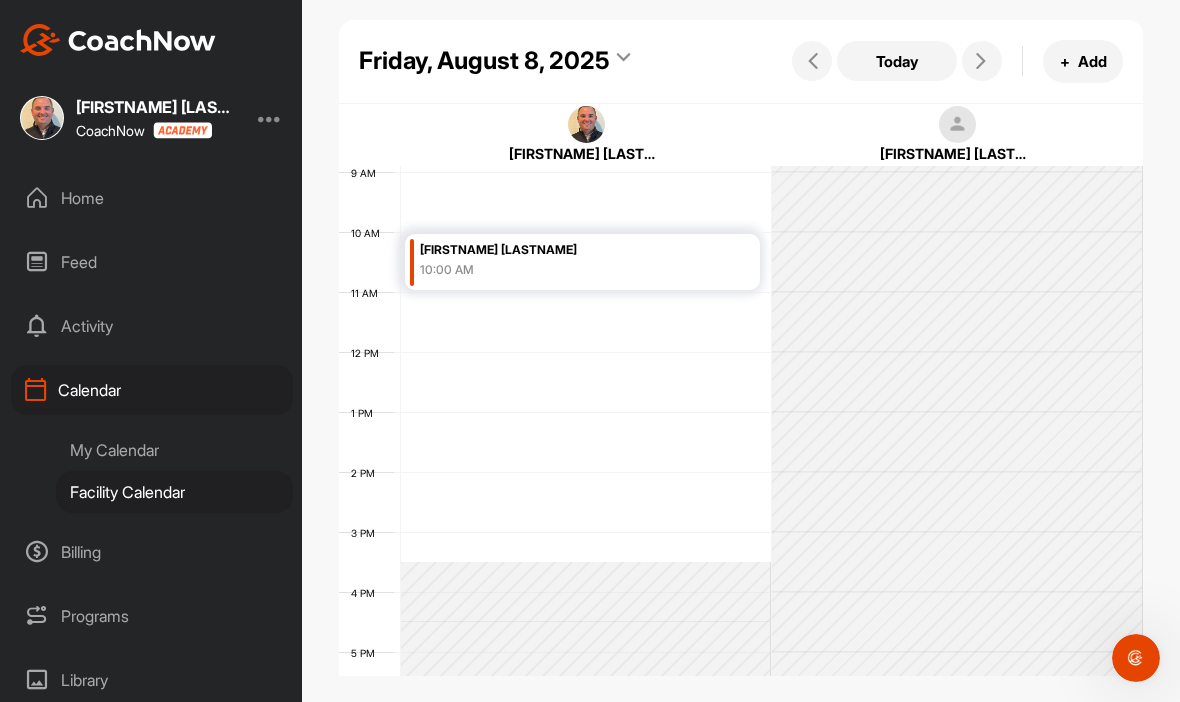 click at bounding box center [812, 61] 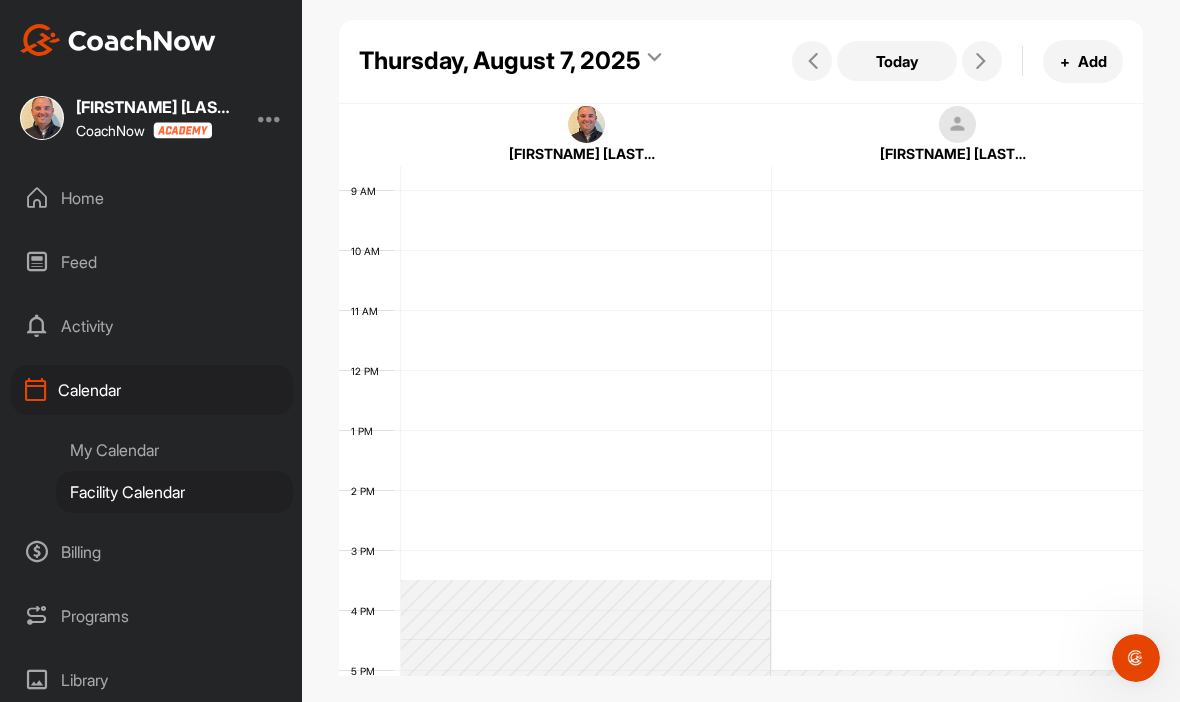click at bounding box center [813, 61] 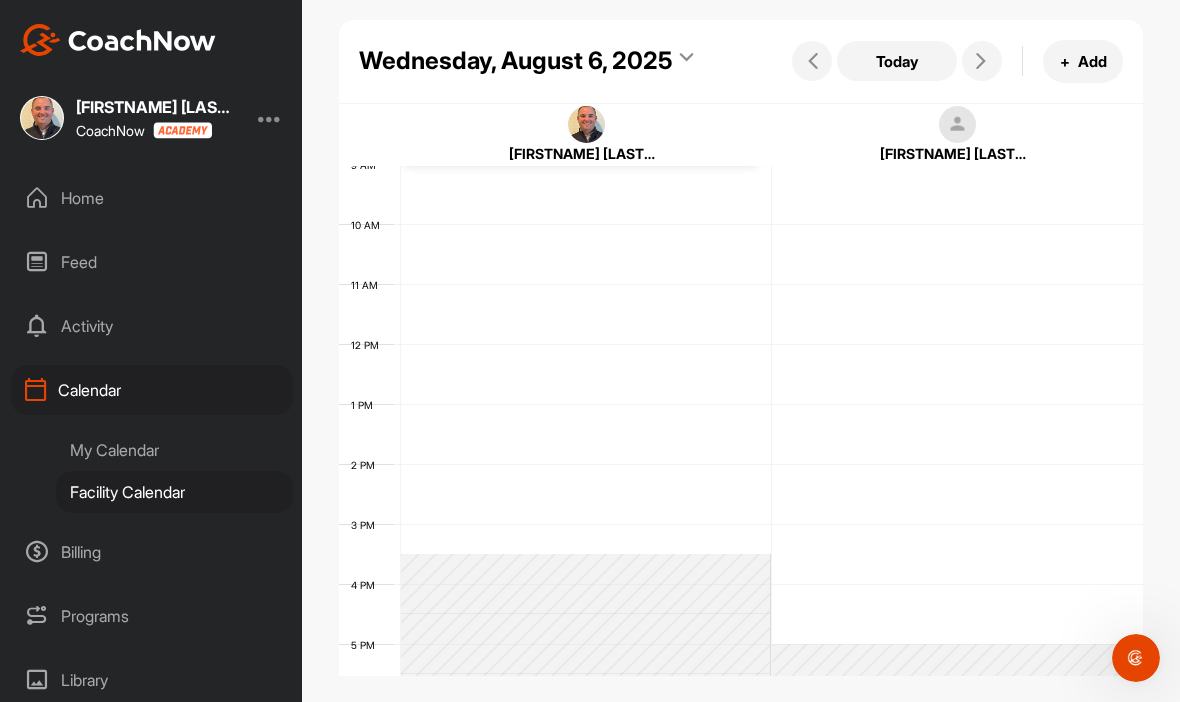 click at bounding box center [812, 61] 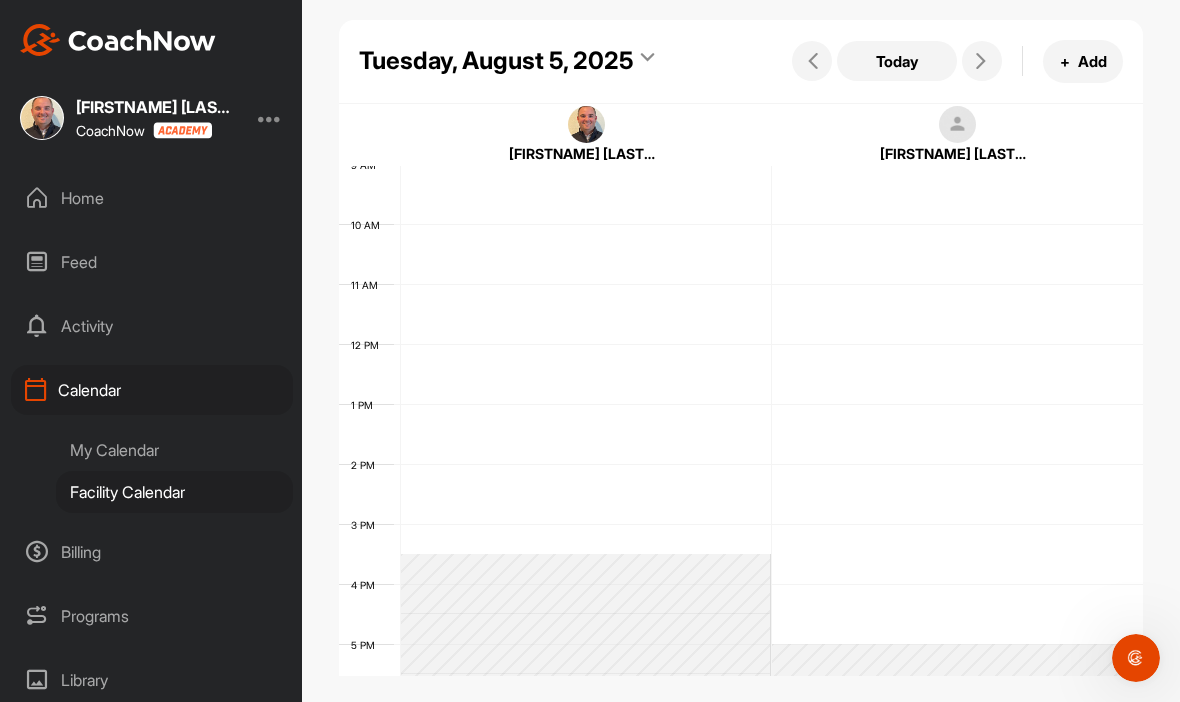 scroll, scrollTop: 346, scrollLeft: 0, axis: vertical 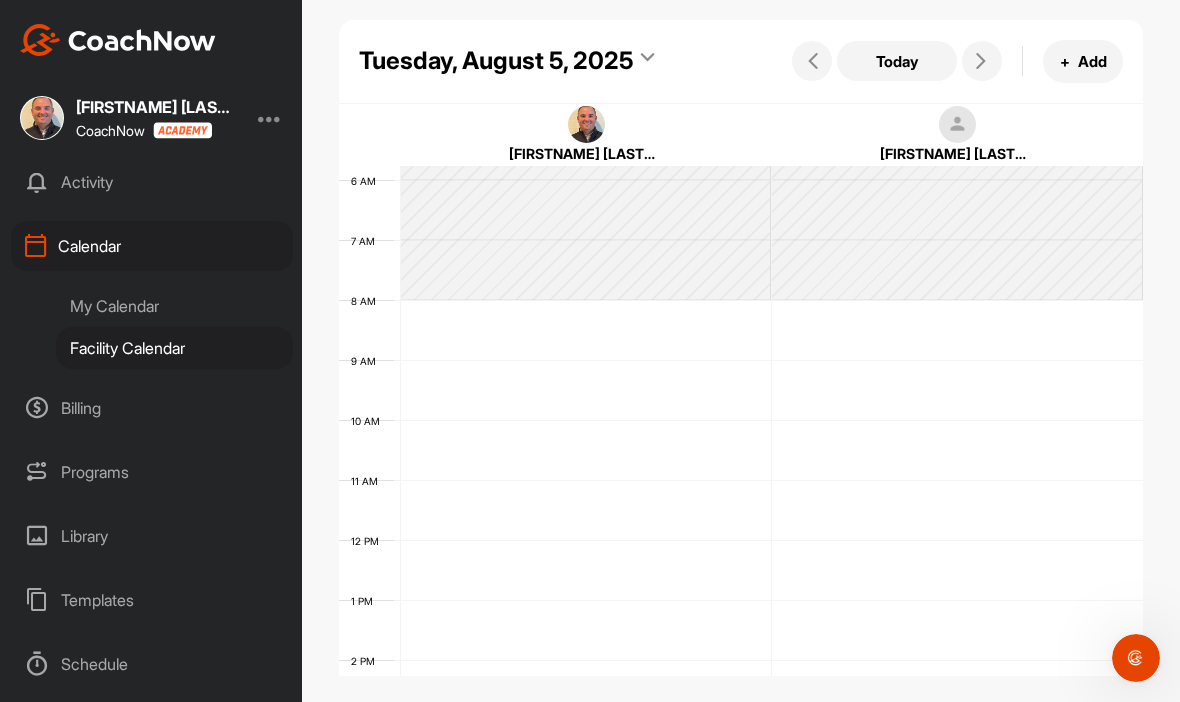 click on "Programs" at bounding box center [152, 472] 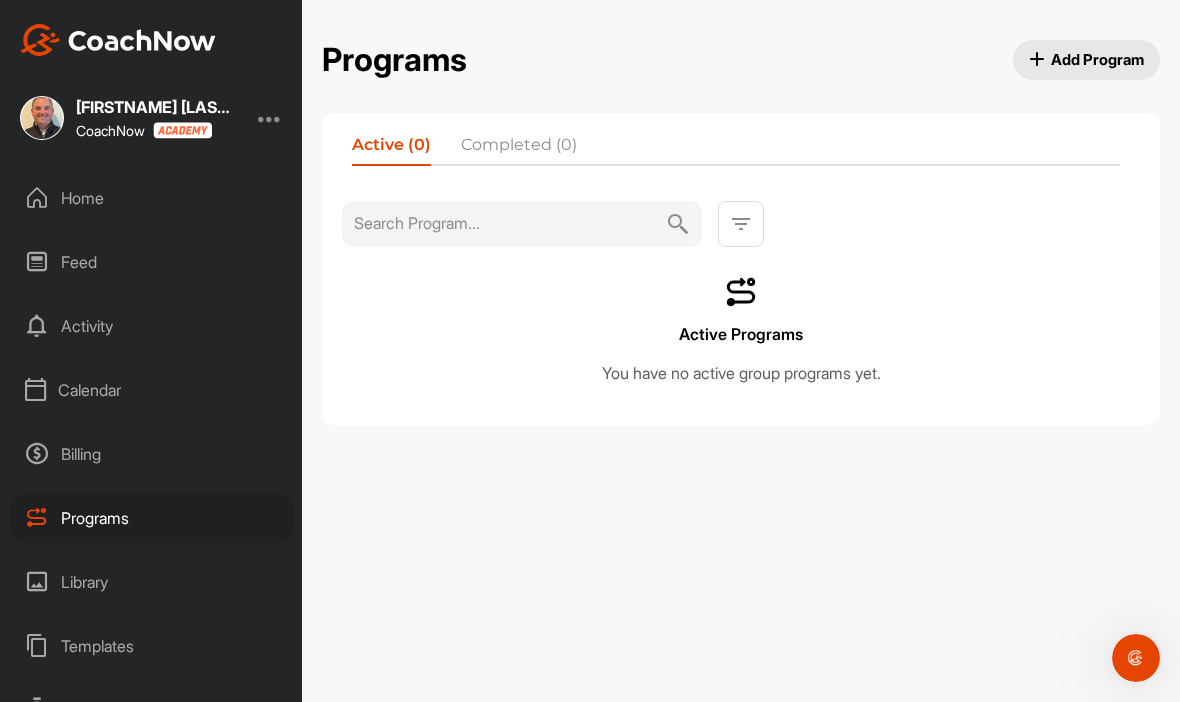 click on "Library" at bounding box center (152, 582) 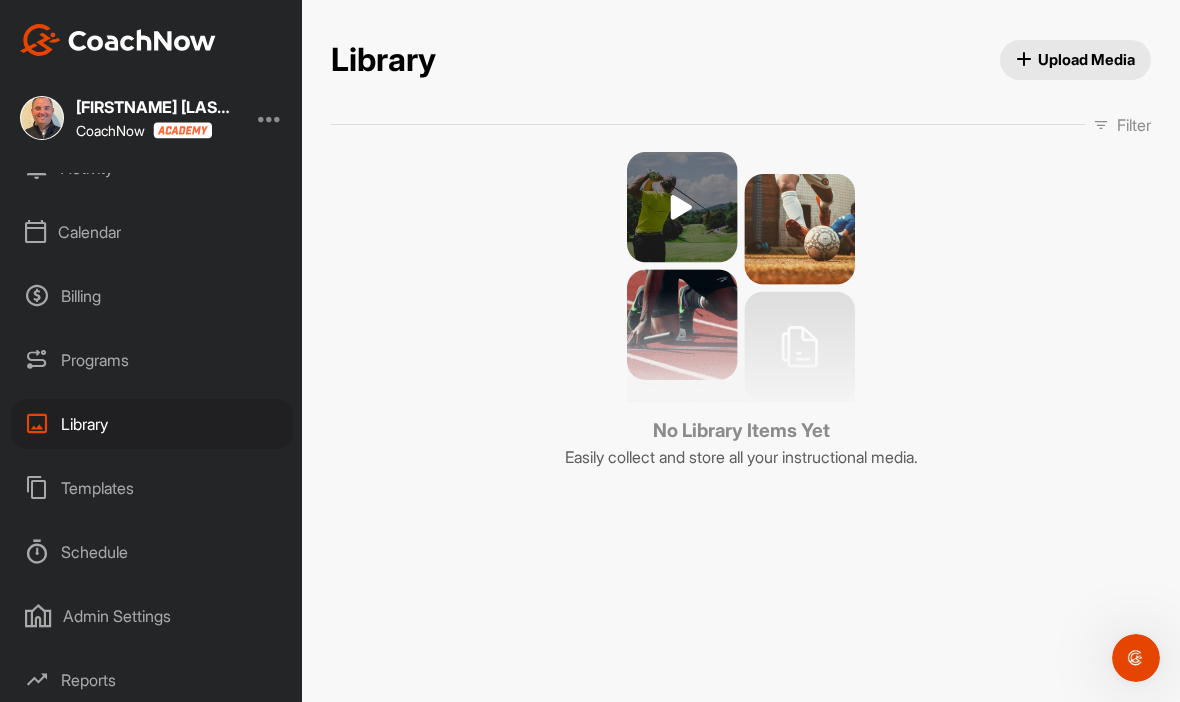 scroll, scrollTop: 156, scrollLeft: 0, axis: vertical 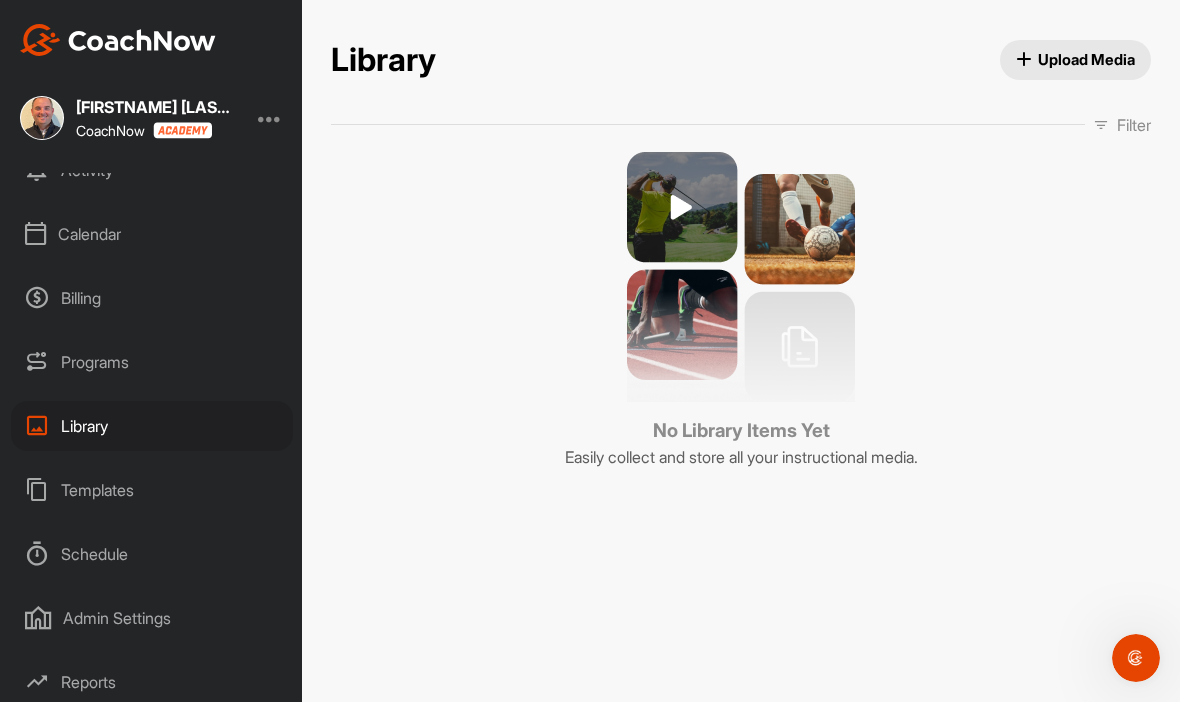click on "Schedule" at bounding box center [152, 554] 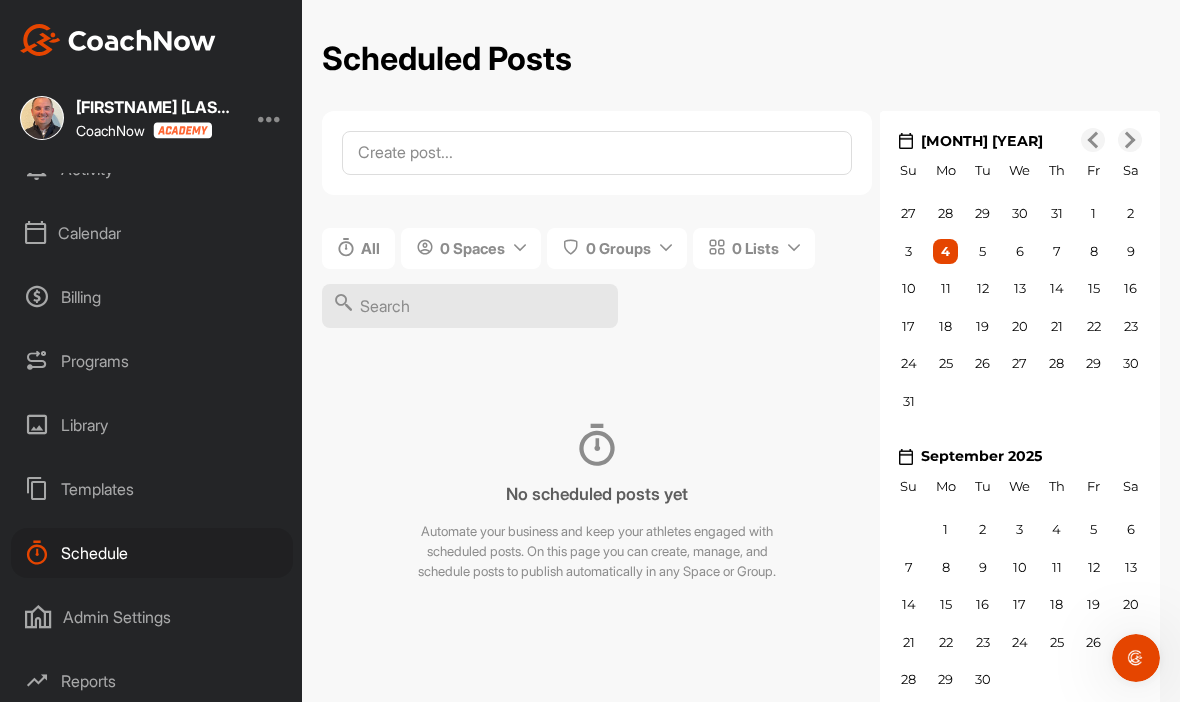 scroll, scrollTop: 156, scrollLeft: 0, axis: vertical 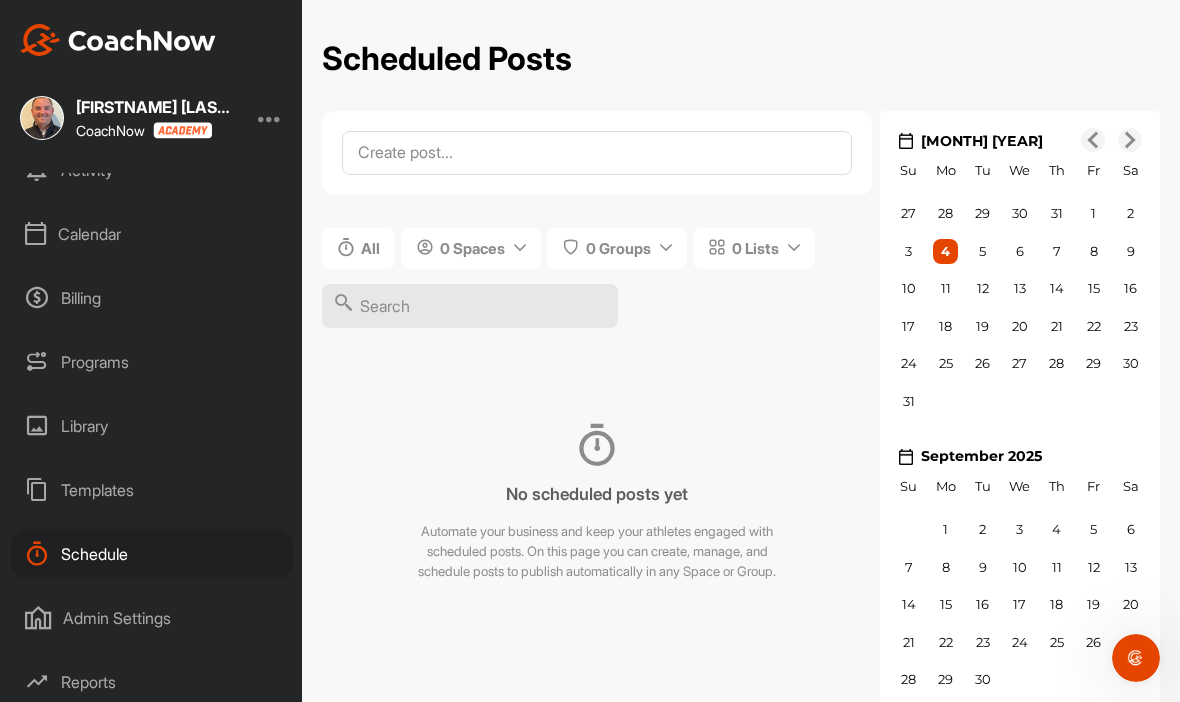 click on "Admin Settings" at bounding box center (152, 618) 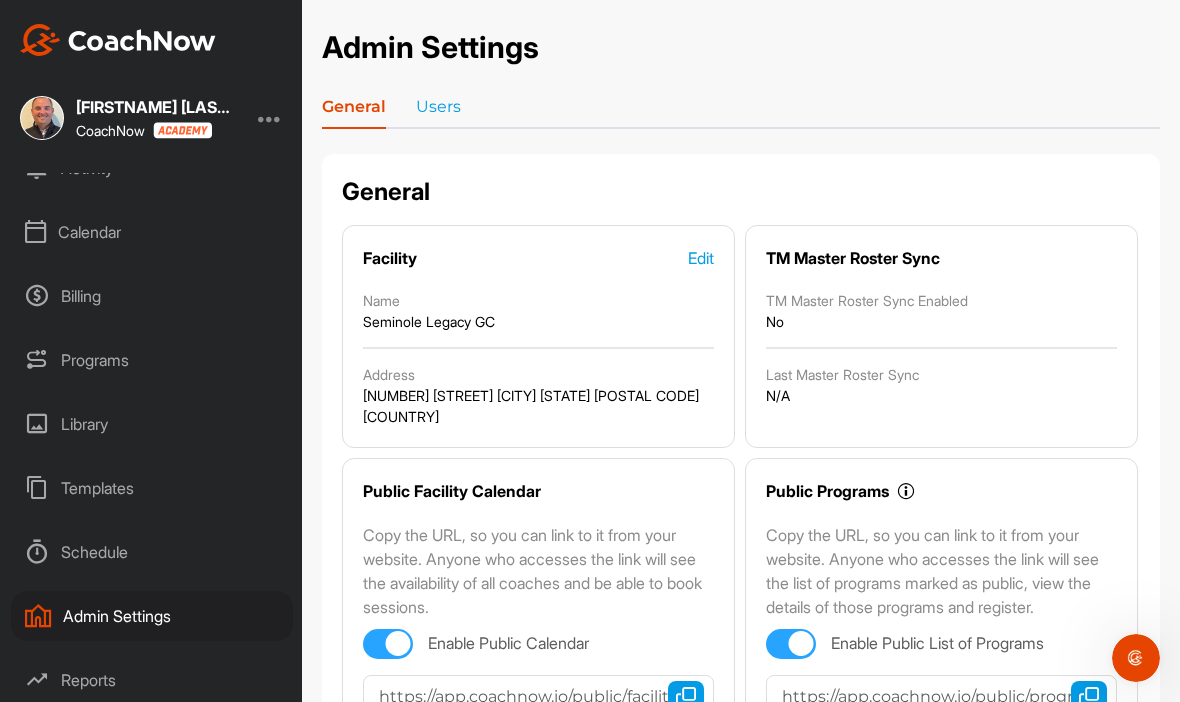 scroll, scrollTop: 156, scrollLeft: 0, axis: vertical 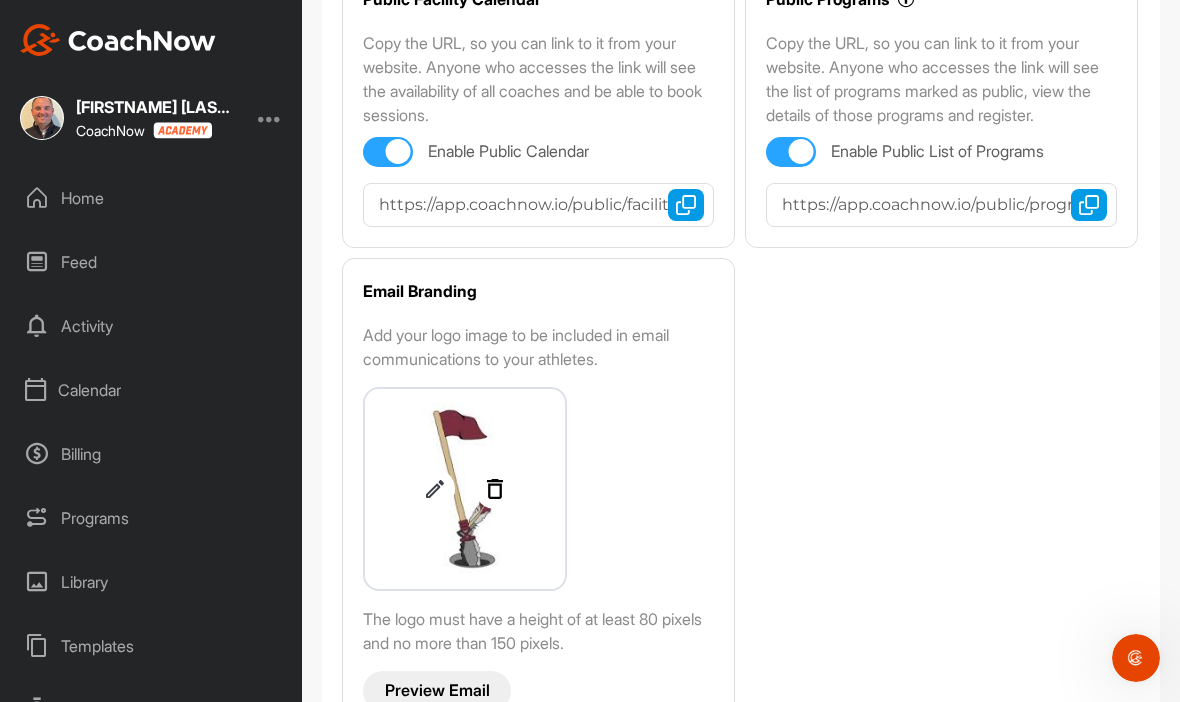 click on "Home" at bounding box center [152, 198] 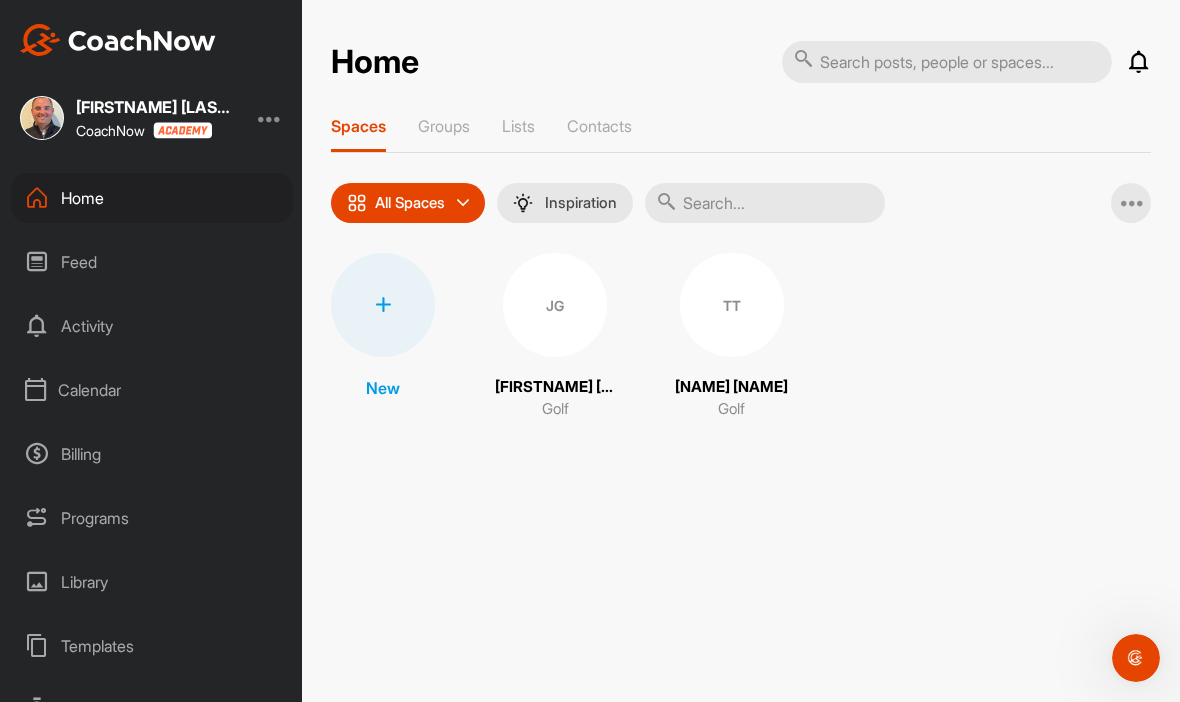 click on "Feed" at bounding box center (152, 262) 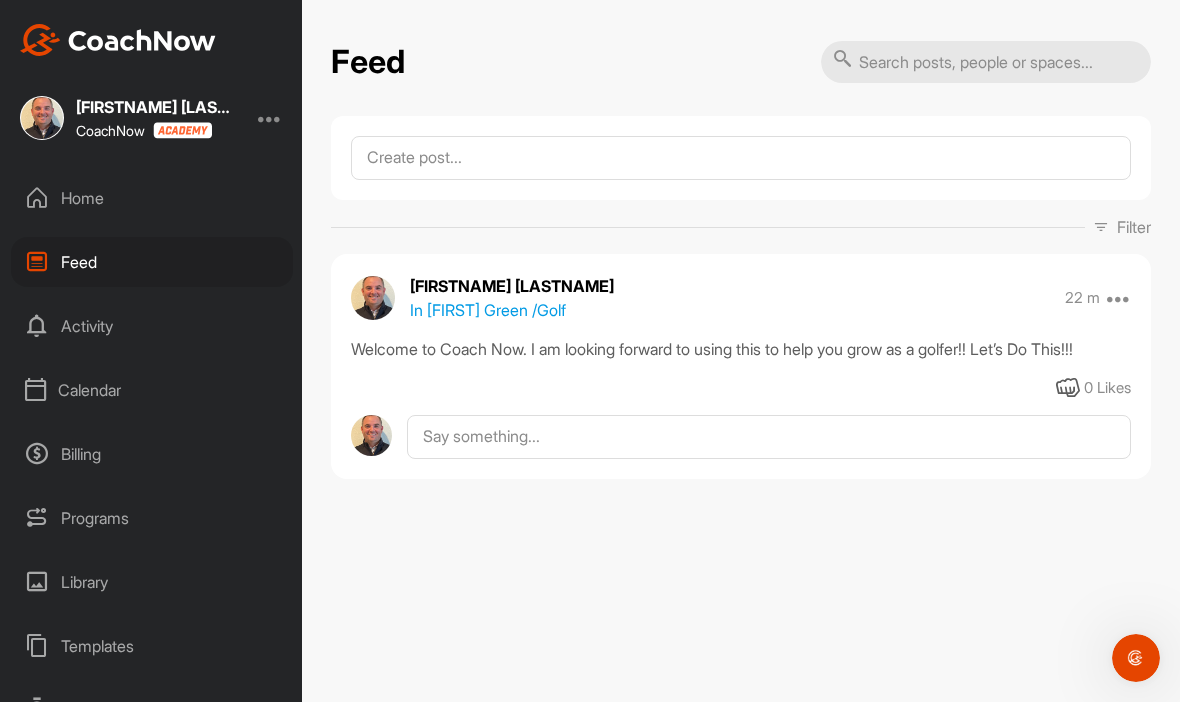 click on "Activity" at bounding box center (152, 326) 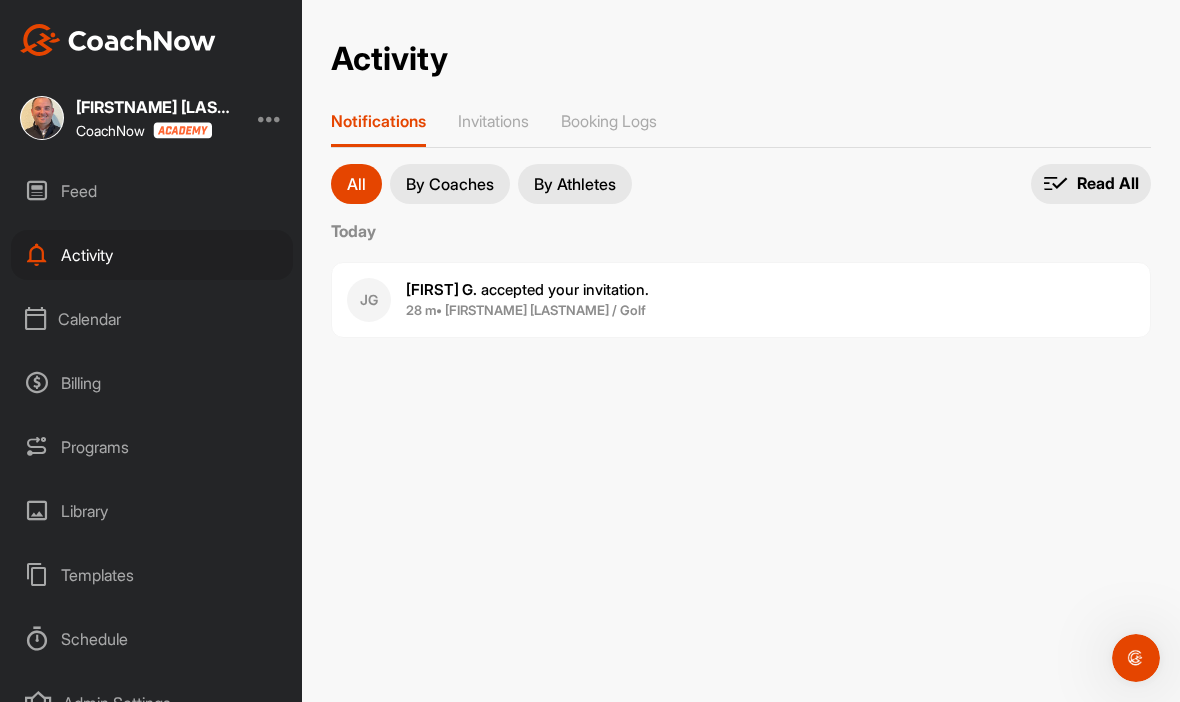 scroll, scrollTop: 62, scrollLeft: 0, axis: vertical 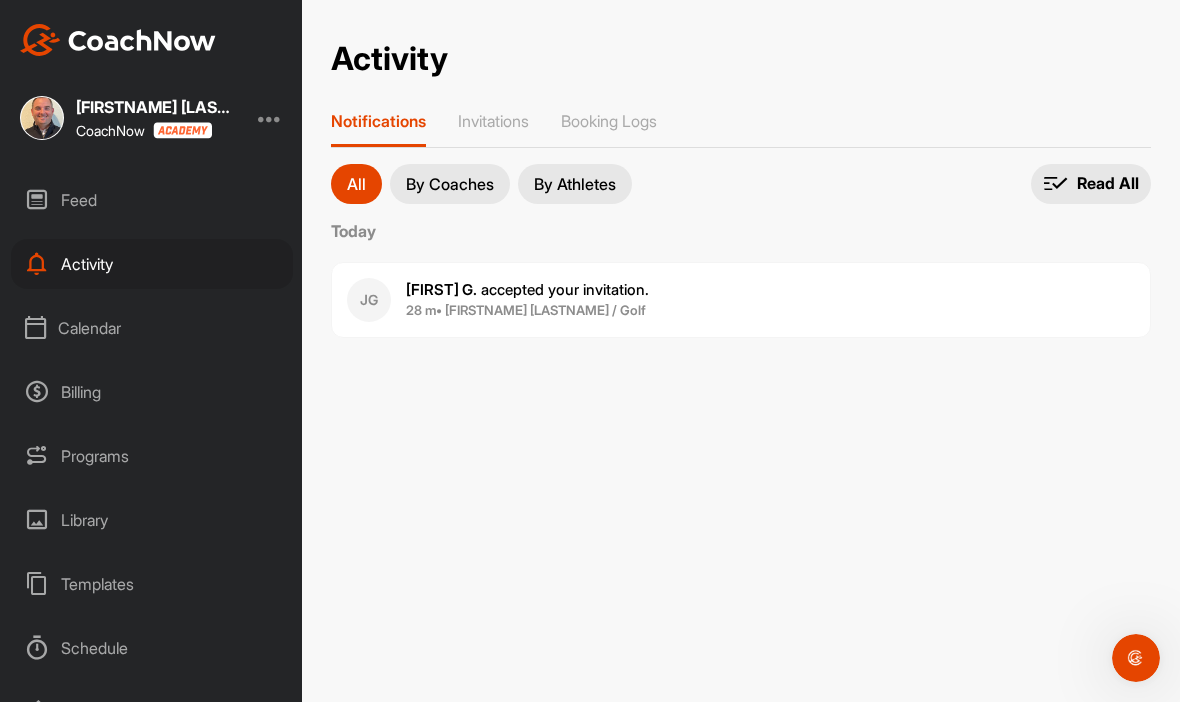 click on "Calendar" at bounding box center [152, 328] 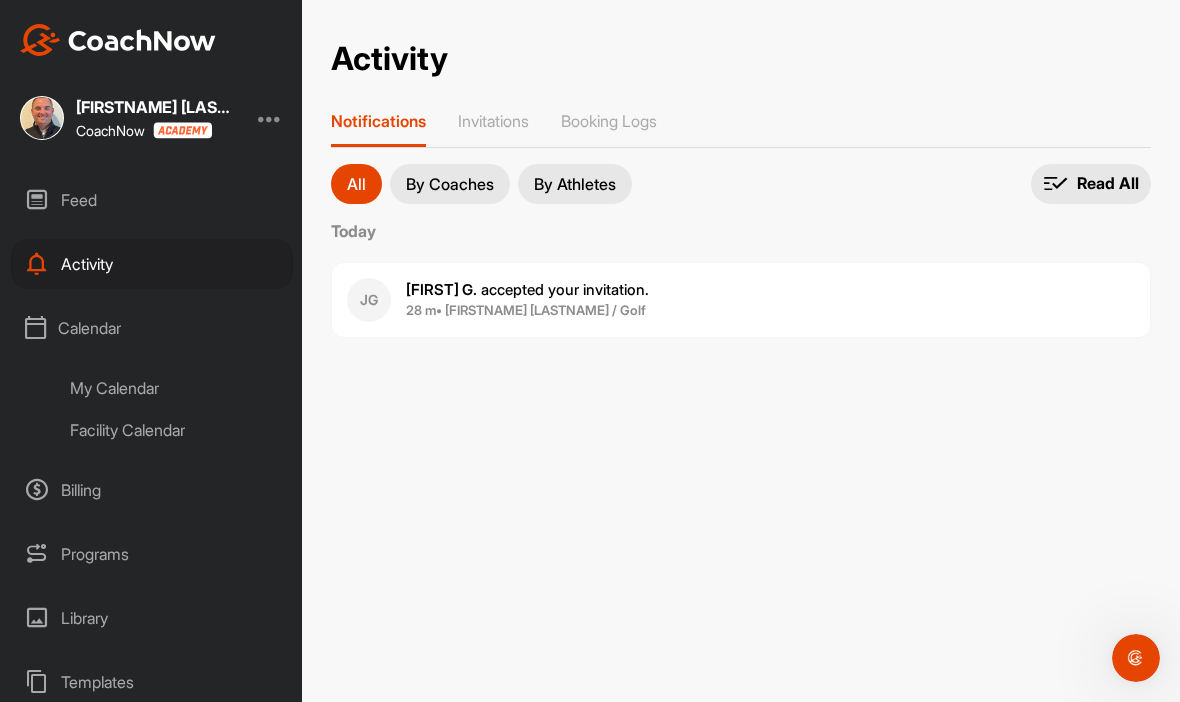 click on "My Calendar" at bounding box center [174, 388] 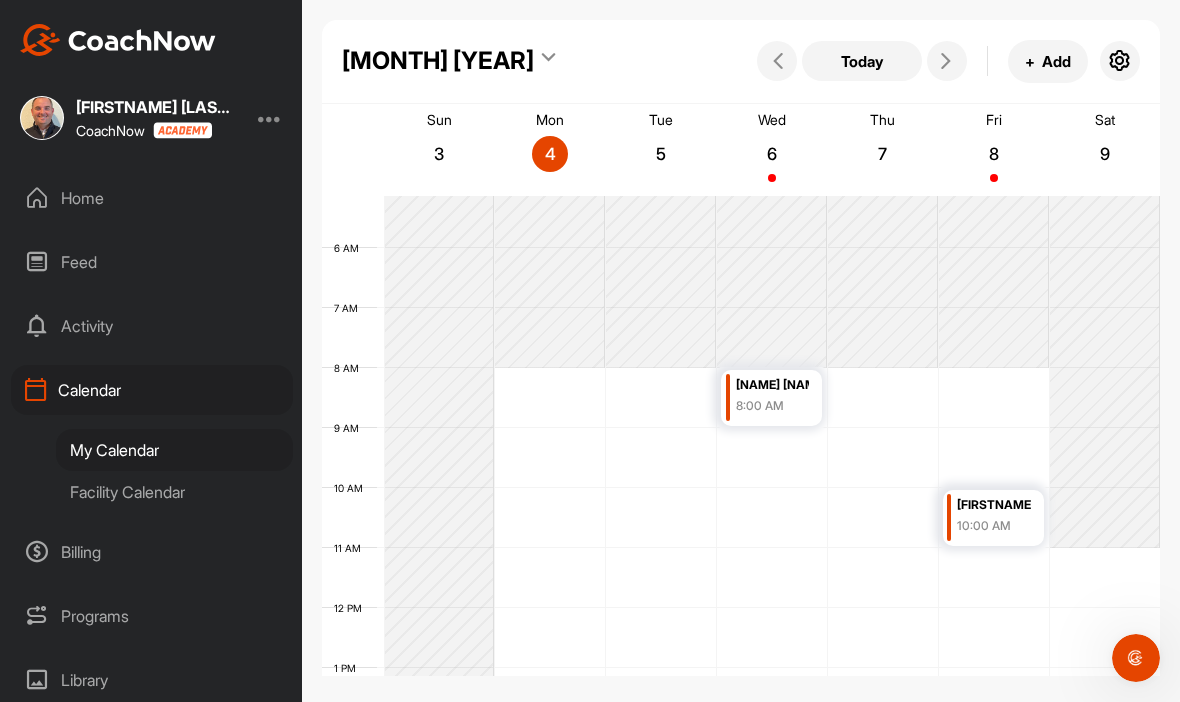 scroll, scrollTop: 307, scrollLeft: 0, axis: vertical 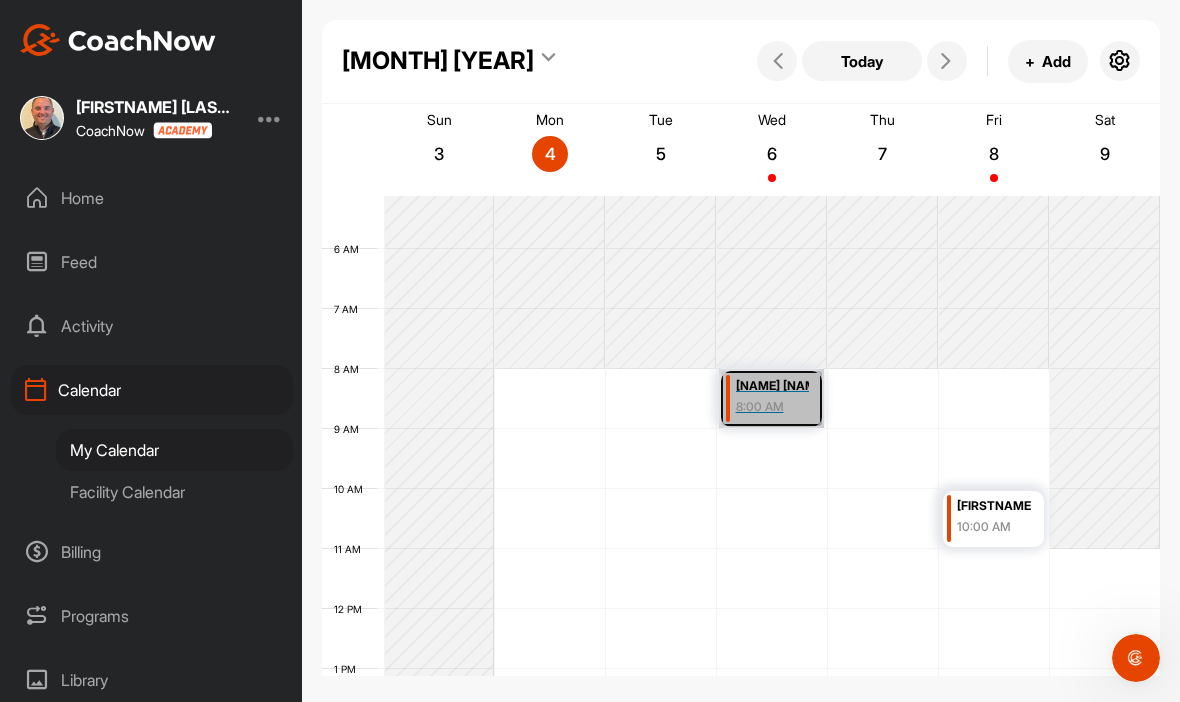 click on "Tyler Thimmes 8:00 AM" at bounding box center [771, 398] 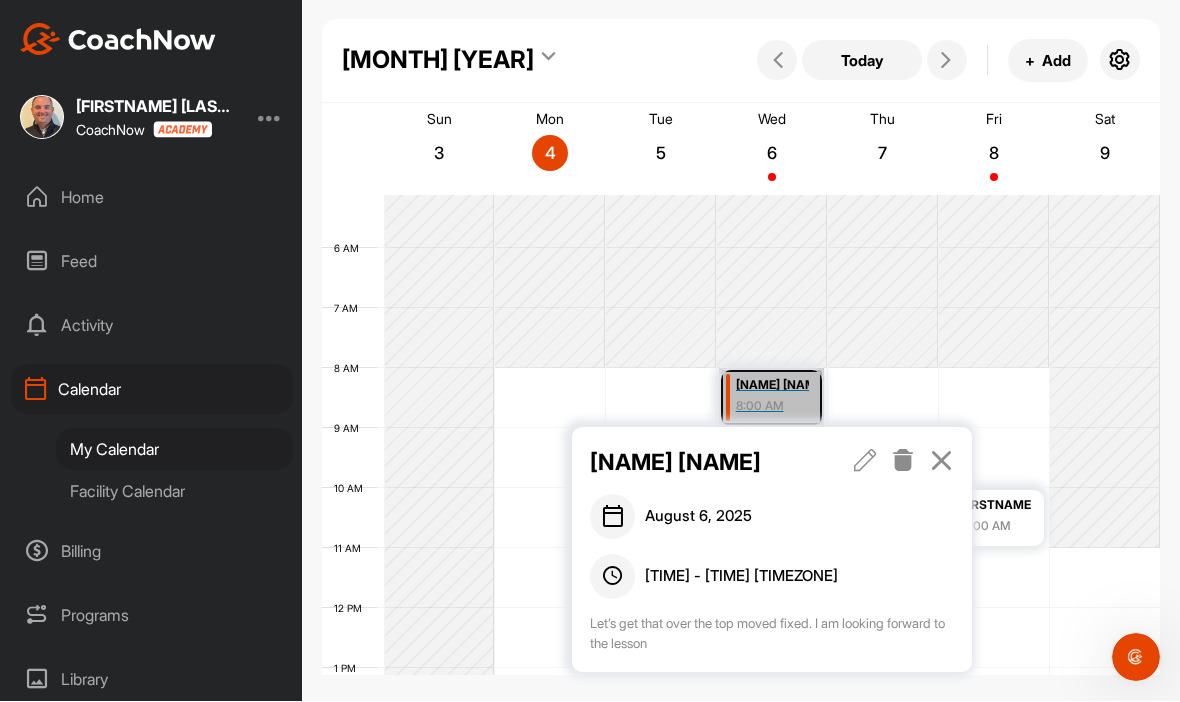 scroll, scrollTop: 69, scrollLeft: 0, axis: vertical 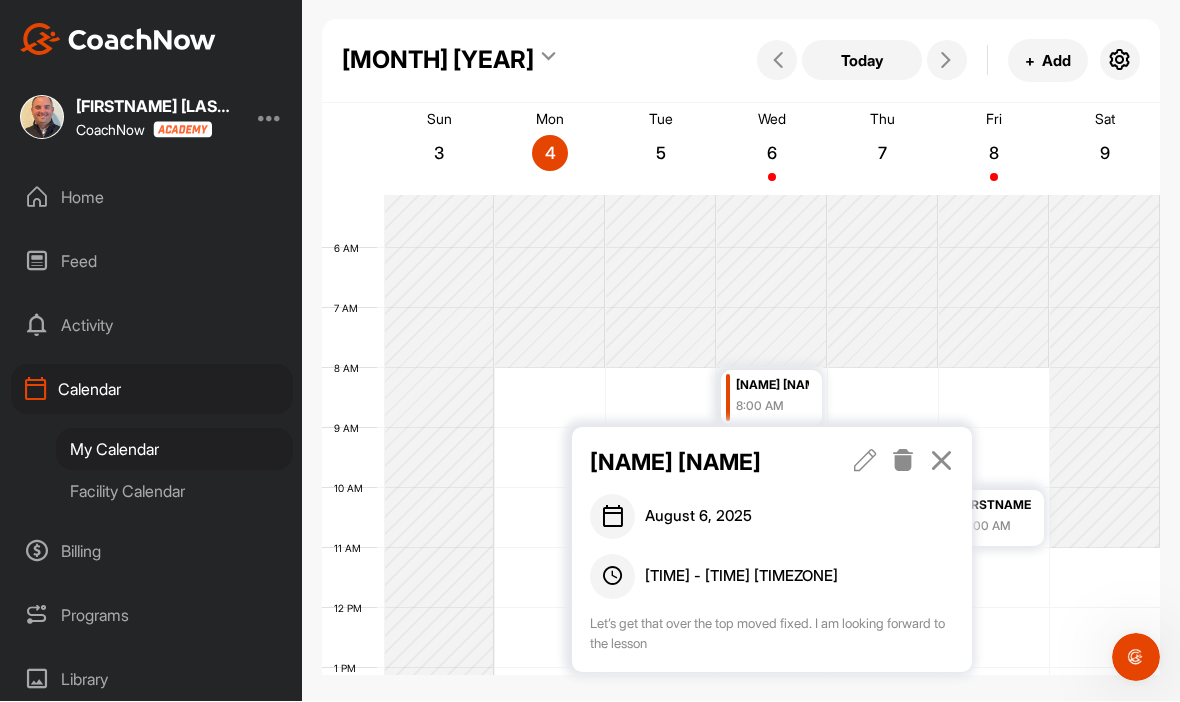 click at bounding box center [865, 461] 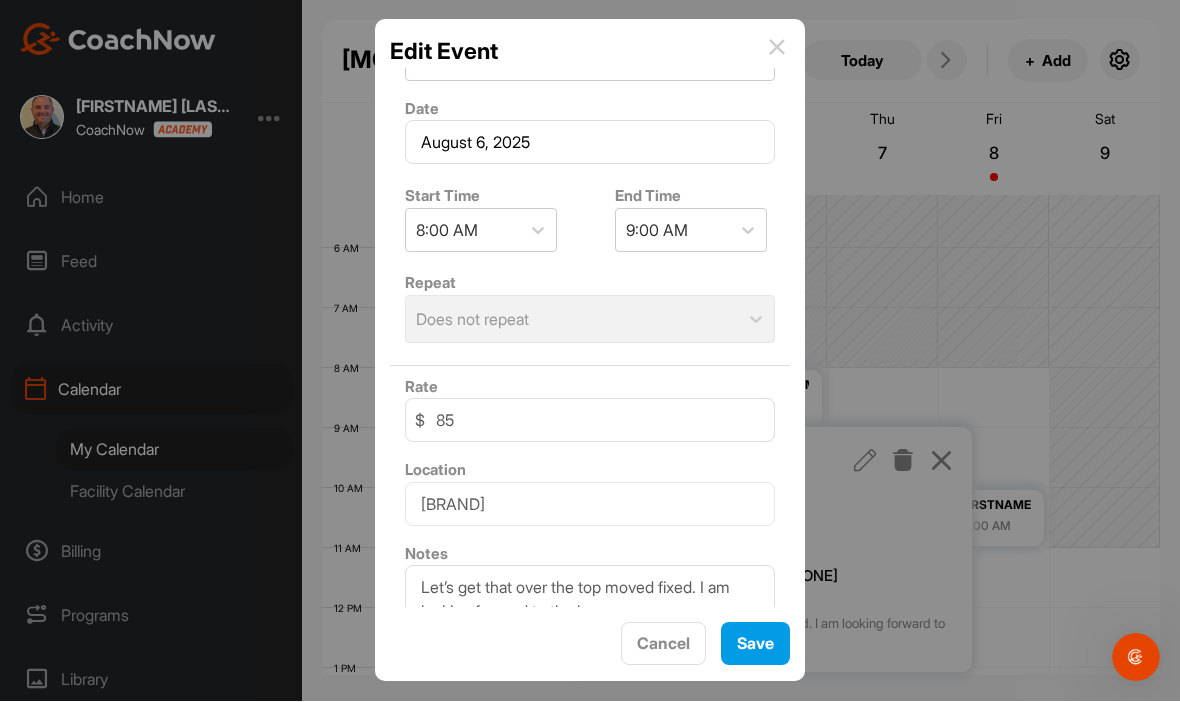 scroll, scrollTop: 301, scrollLeft: 0, axis: vertical 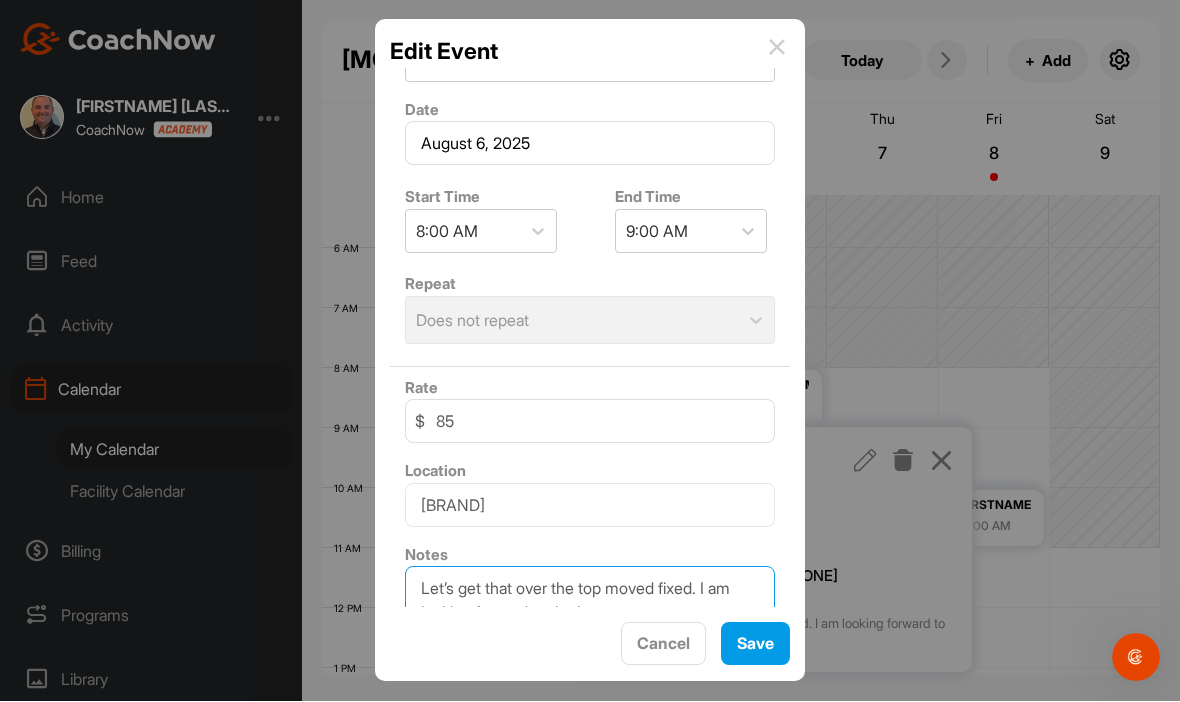 click on "Let’s get that over the top moved fixed. I am looking forward to the lesson" at bounding box center (590, 617) 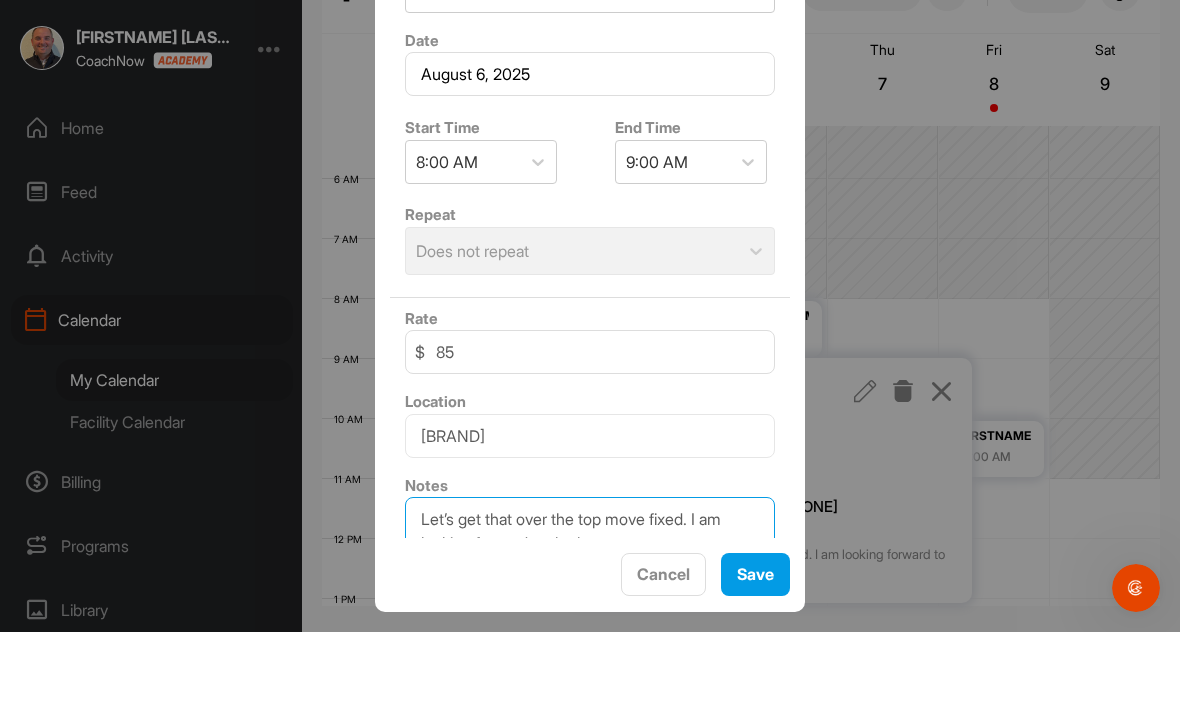 type on "Let’s get that over the top move fixed. I am looking forward to the lesson" 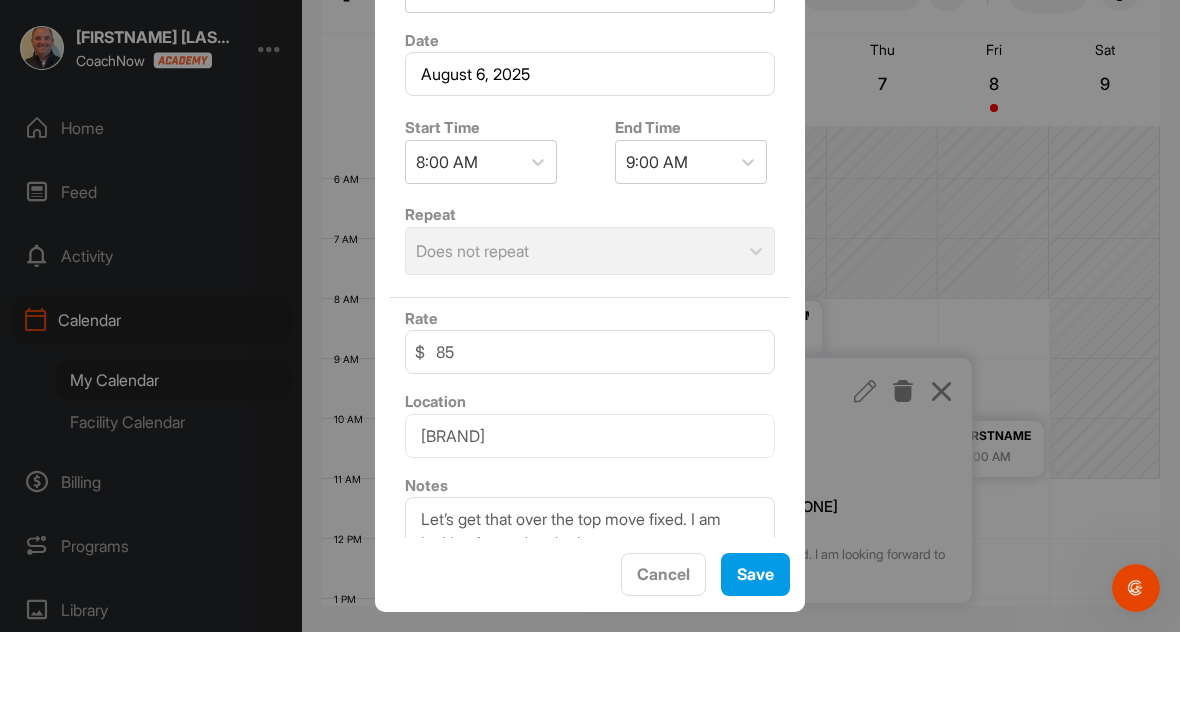 click on "Save" at bounding box center [755, 644] 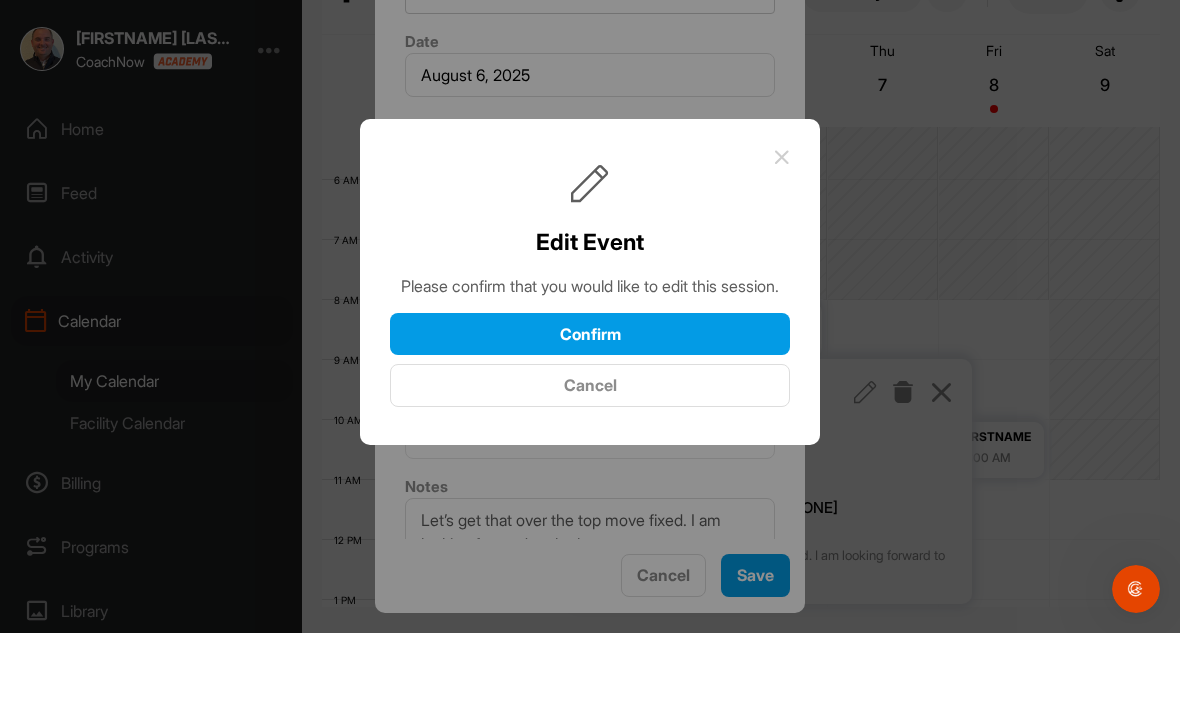 scroll, scrollTop: 69, scrollLeft: 0, axis: vertical 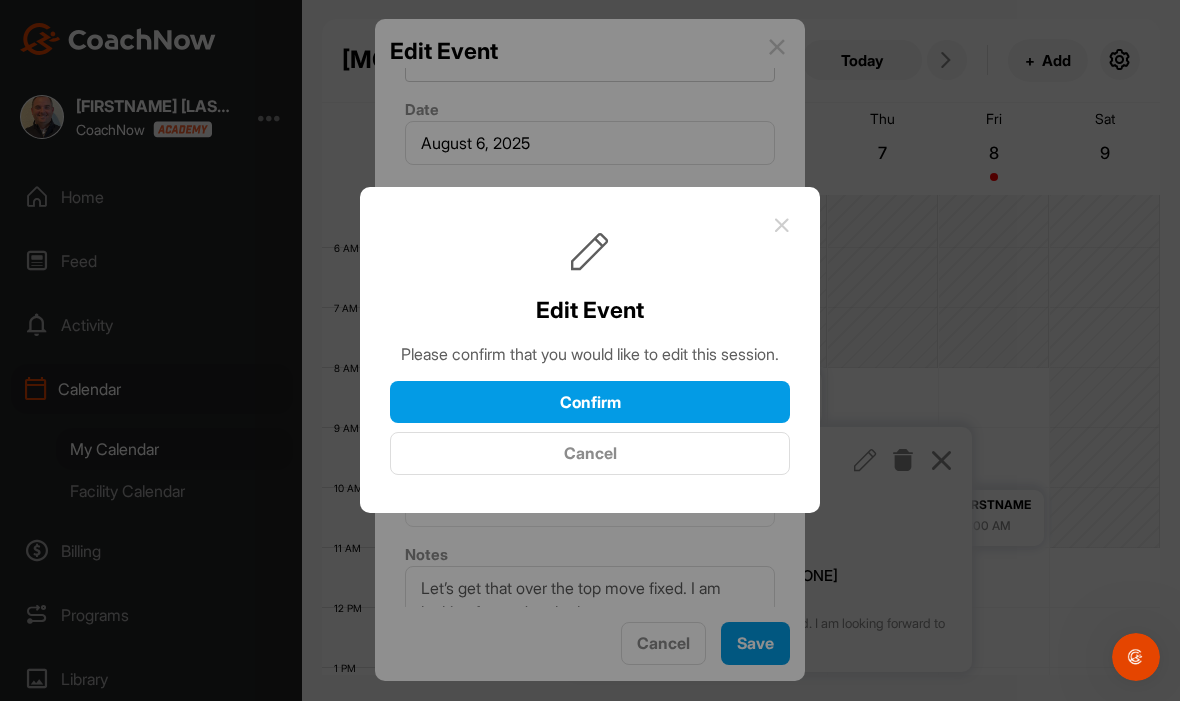 click on "Confirm" at bounding box center [590, 403] 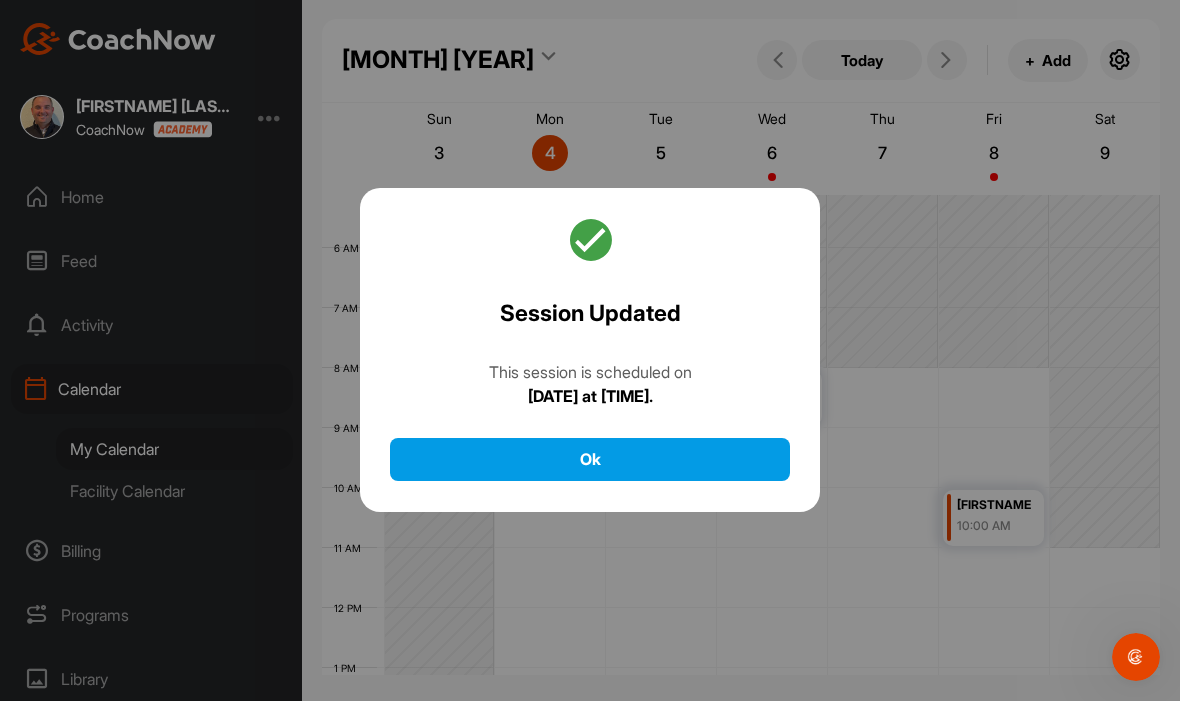 click on "Ok" at bounding box center [590, 460] 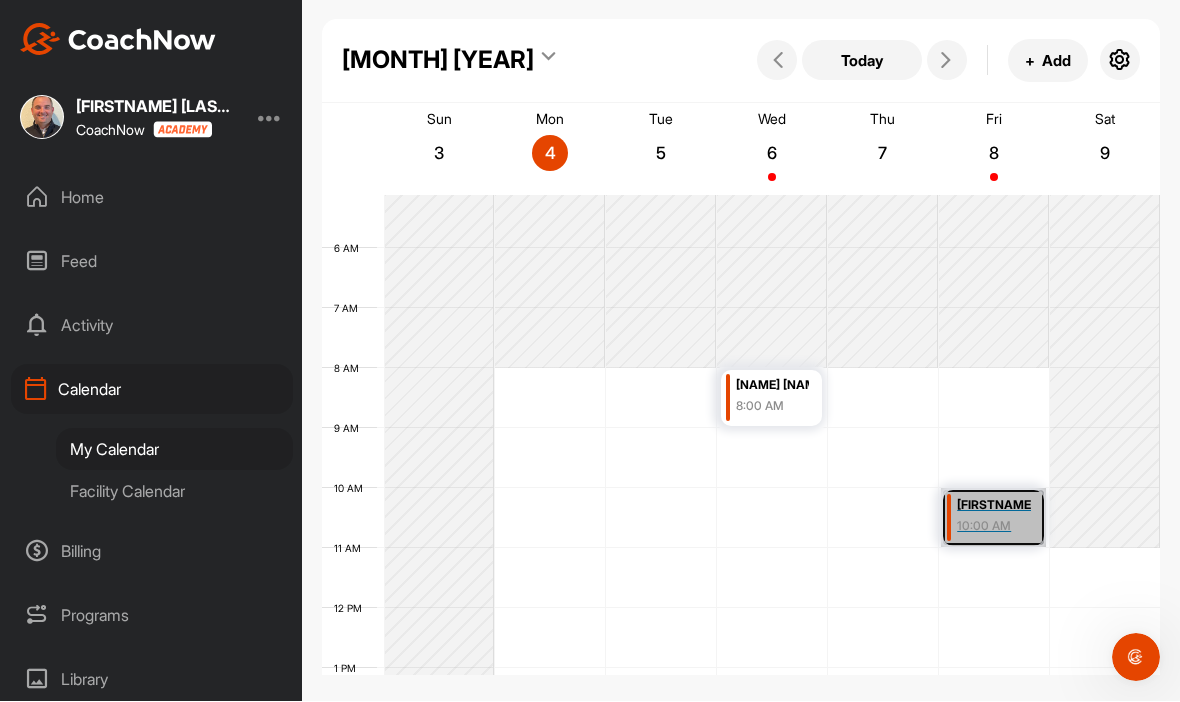click on "Jackson Green 10:00 AM" at bounding box center [993, 518] 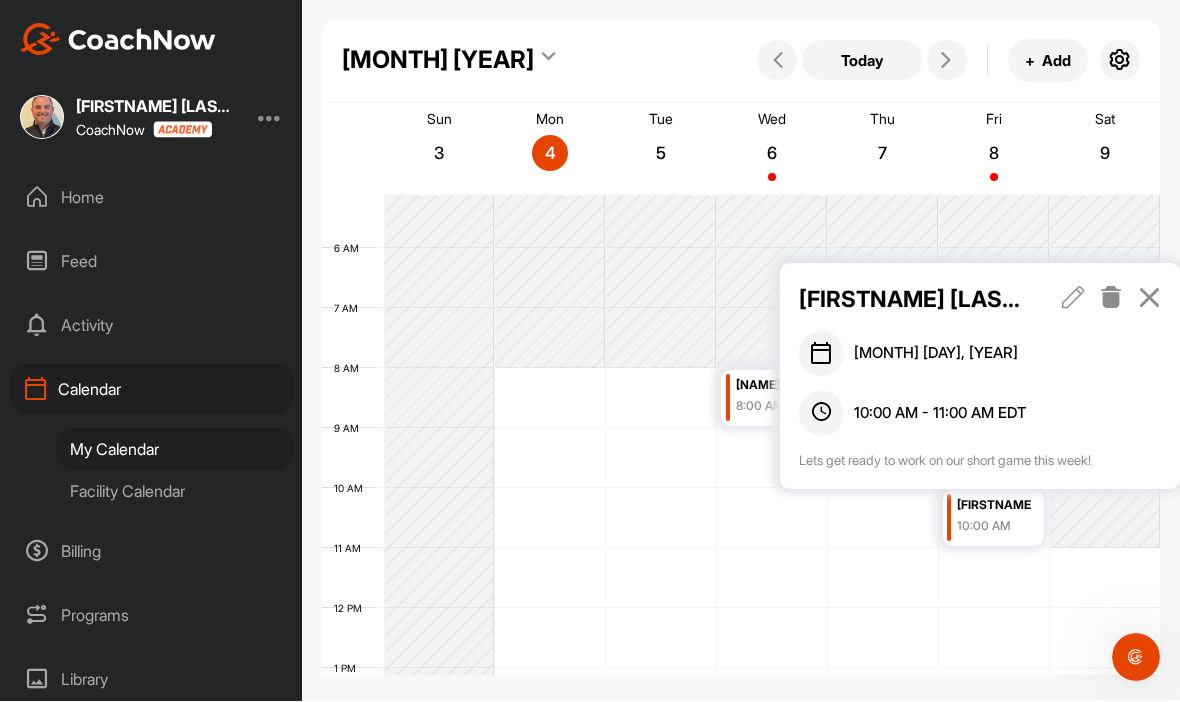 click at bounding box center [1149, 298] 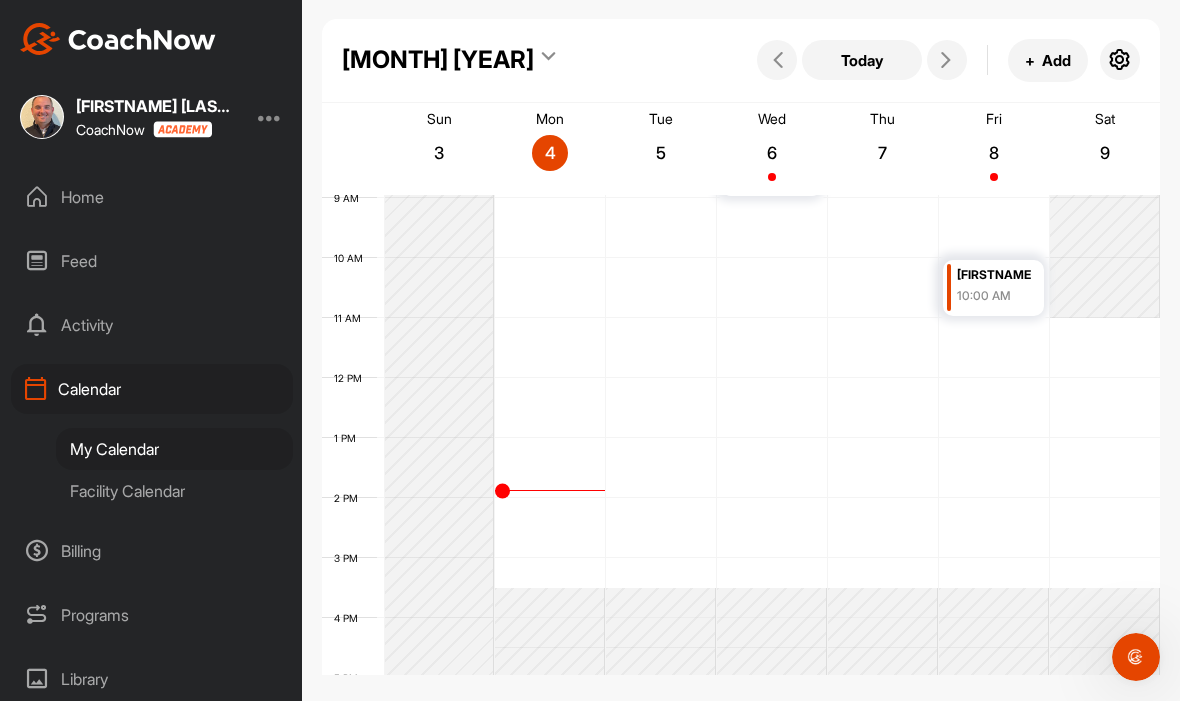 scroll, scrollTop: 548, scrollLeft: 0, axis: vertical 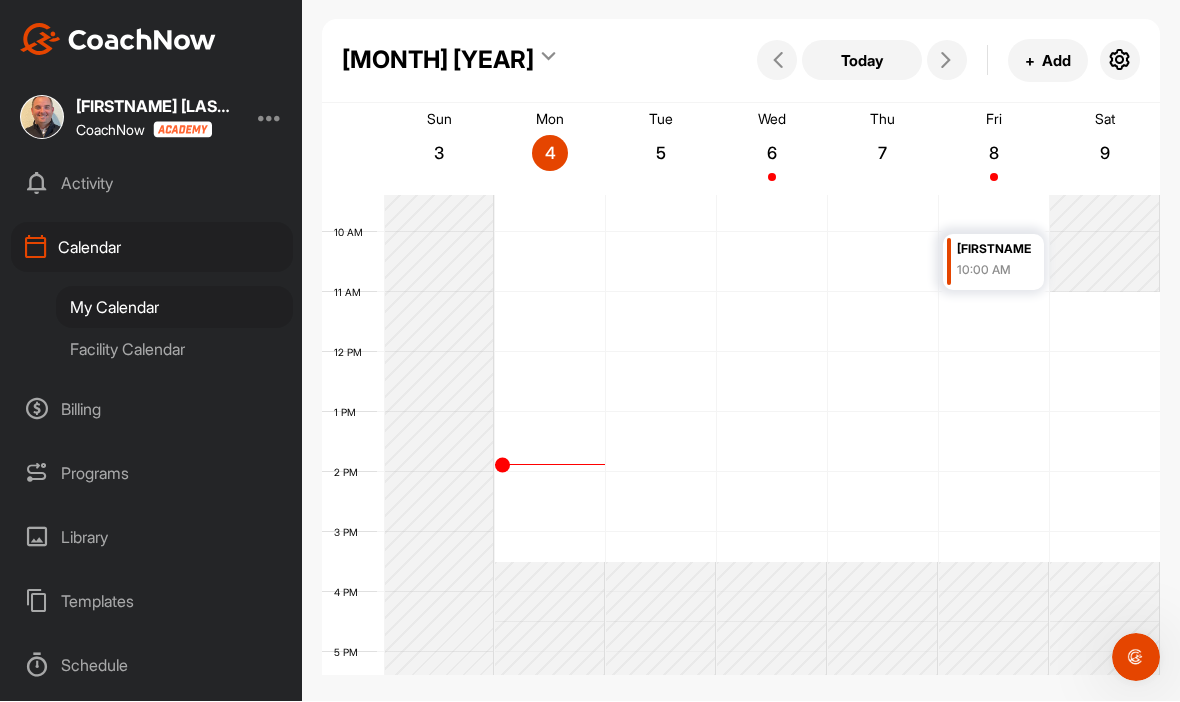 click on "Billing" at bounding box center [152, 410] 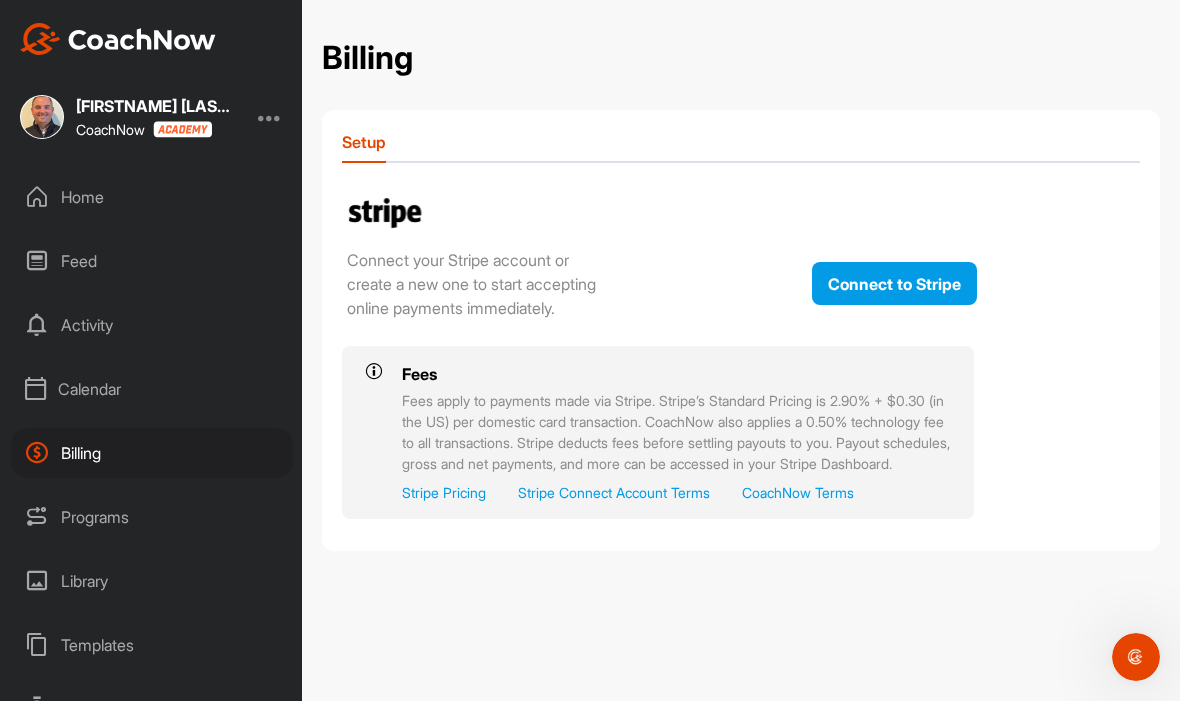 click on "Programs" at bounding box center [152, 518] 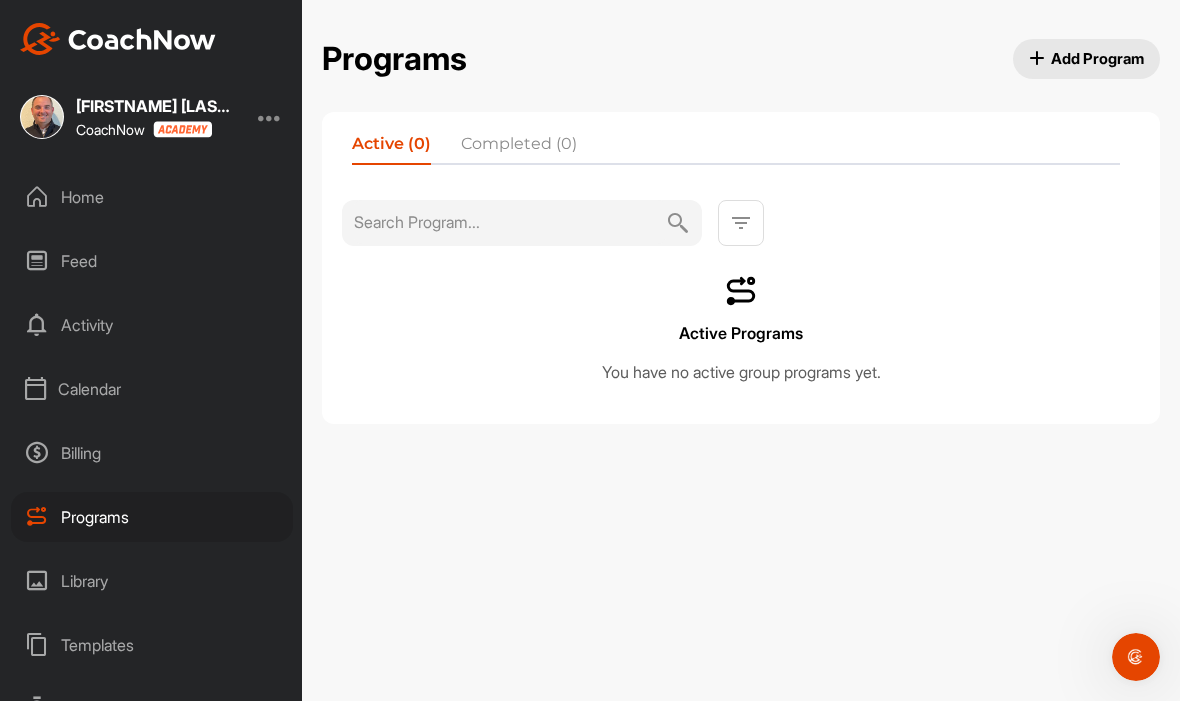 click on "Library" at bounding box center (152, 582) 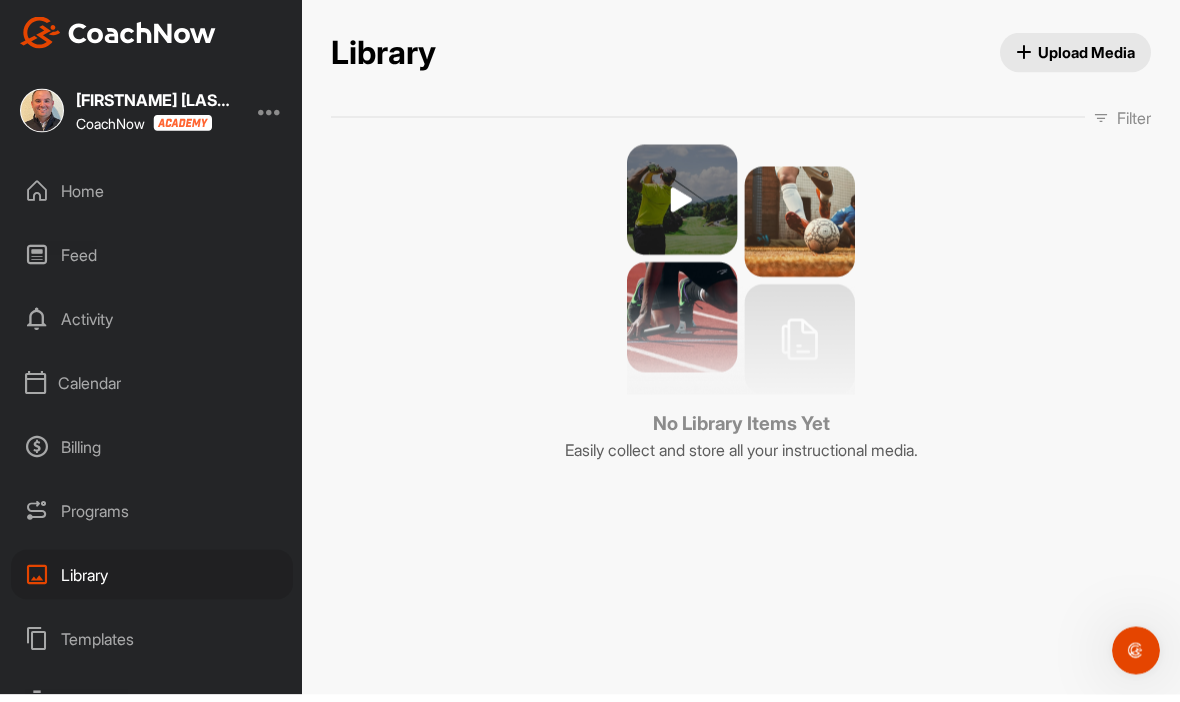 scroll, scrollTop: 0, scrollLeft: 0, axis: both 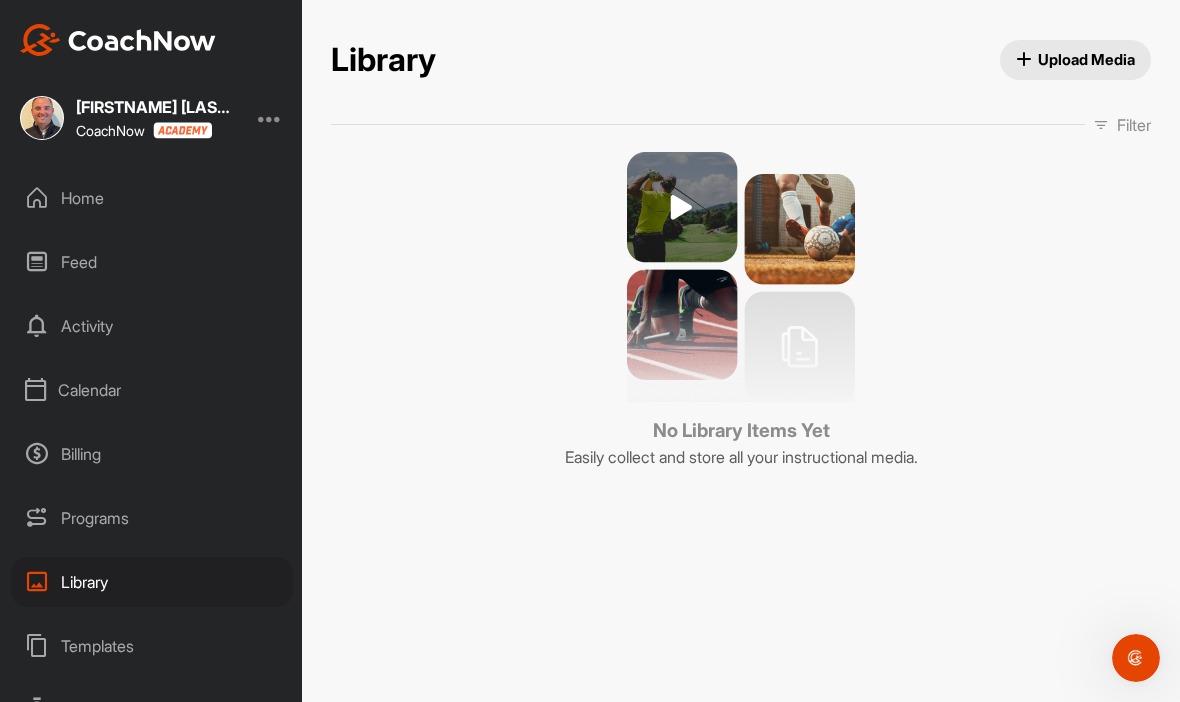 click on "Templates" at bounding box center (152, 646) 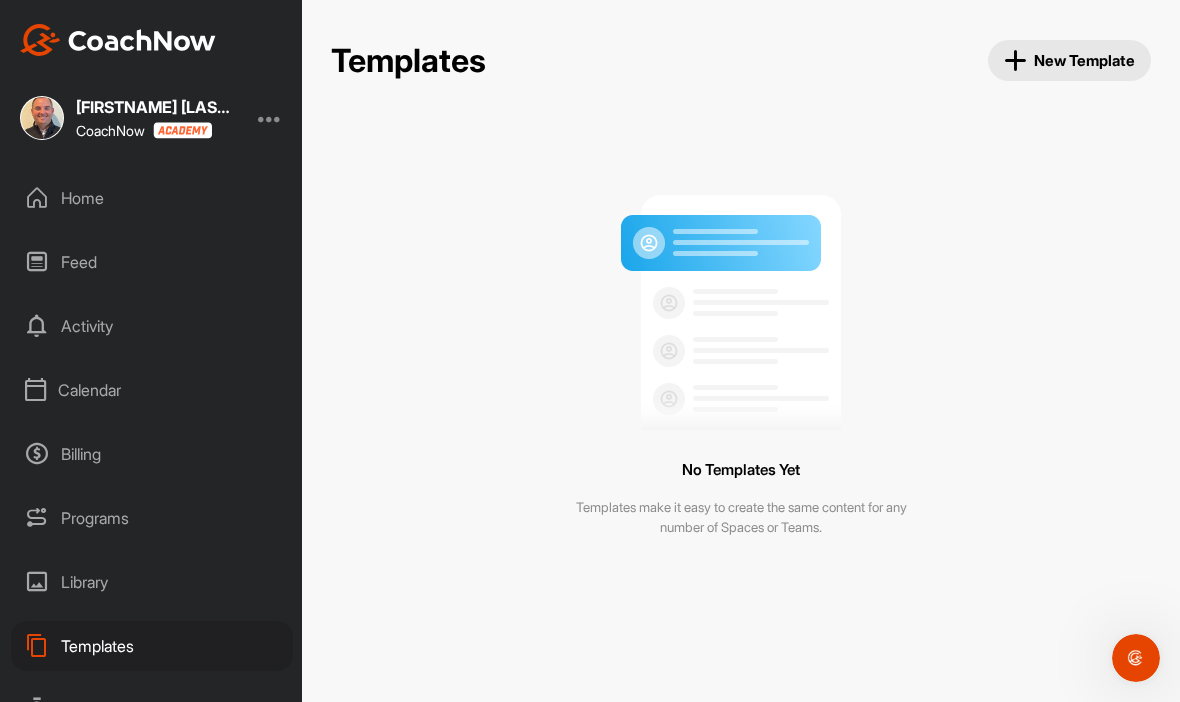 click on "Schedule" at bounding box center [152, 710] 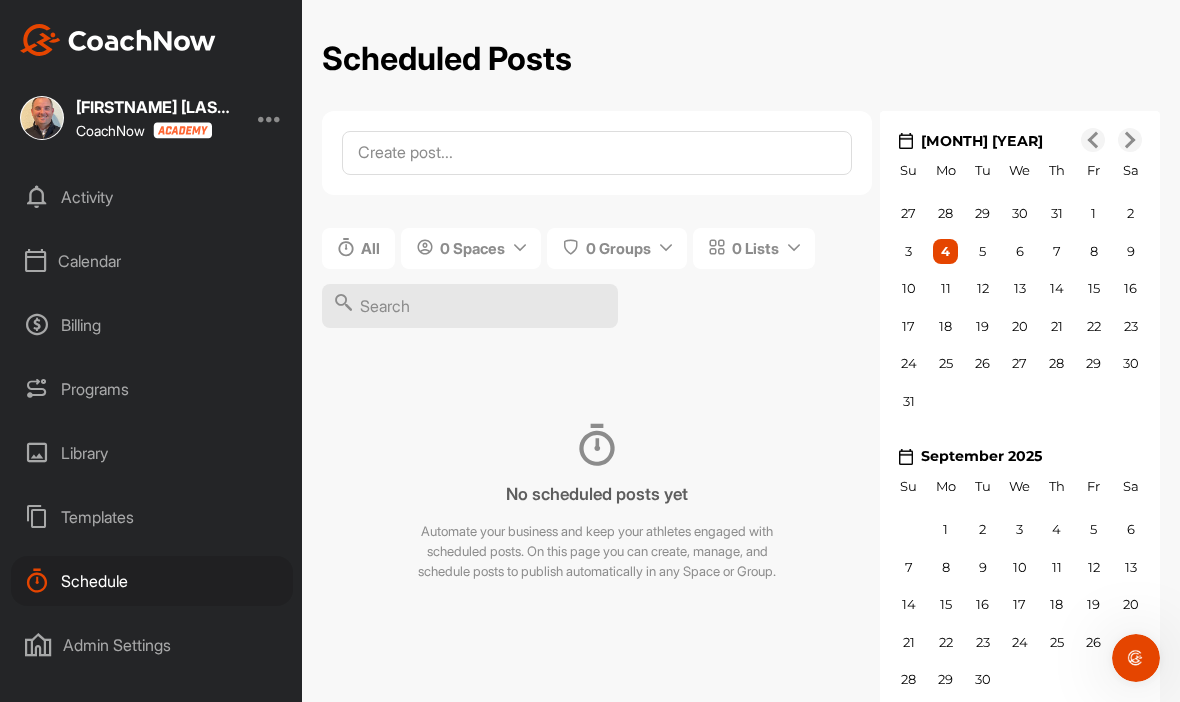 scroll, scrollTop: 156, scrollLeft: 0, axis: vertical 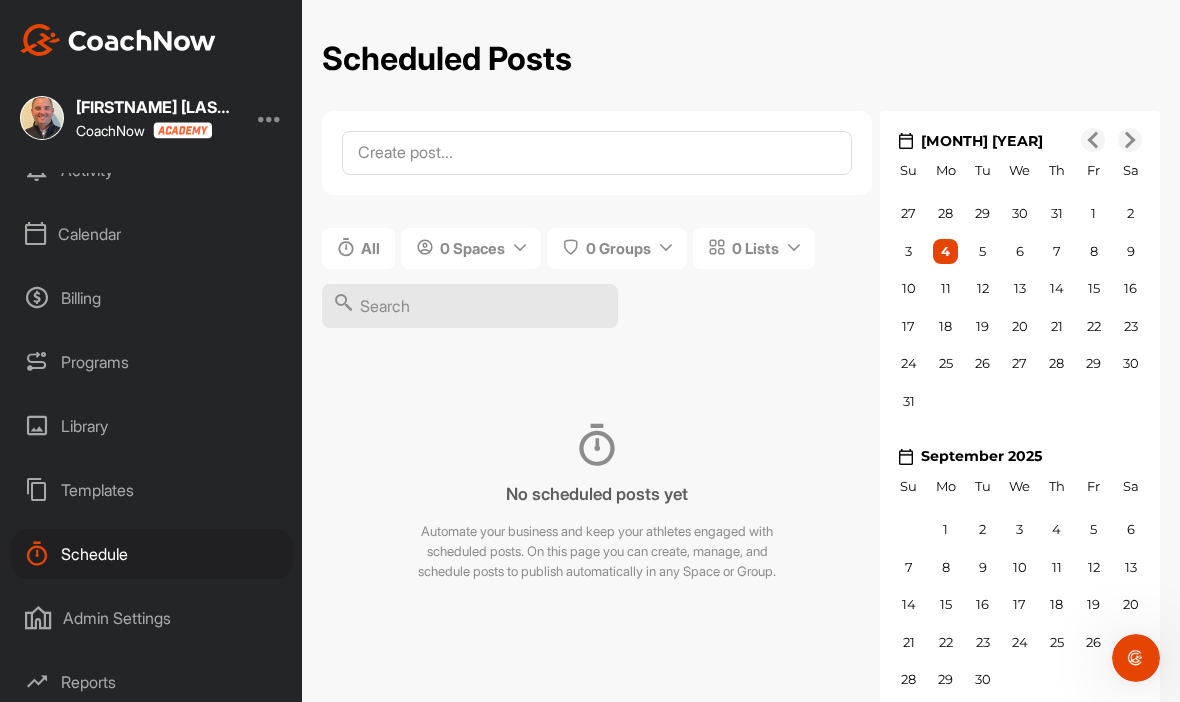 click on "Admin Settings" at bounding box center [152, 618] 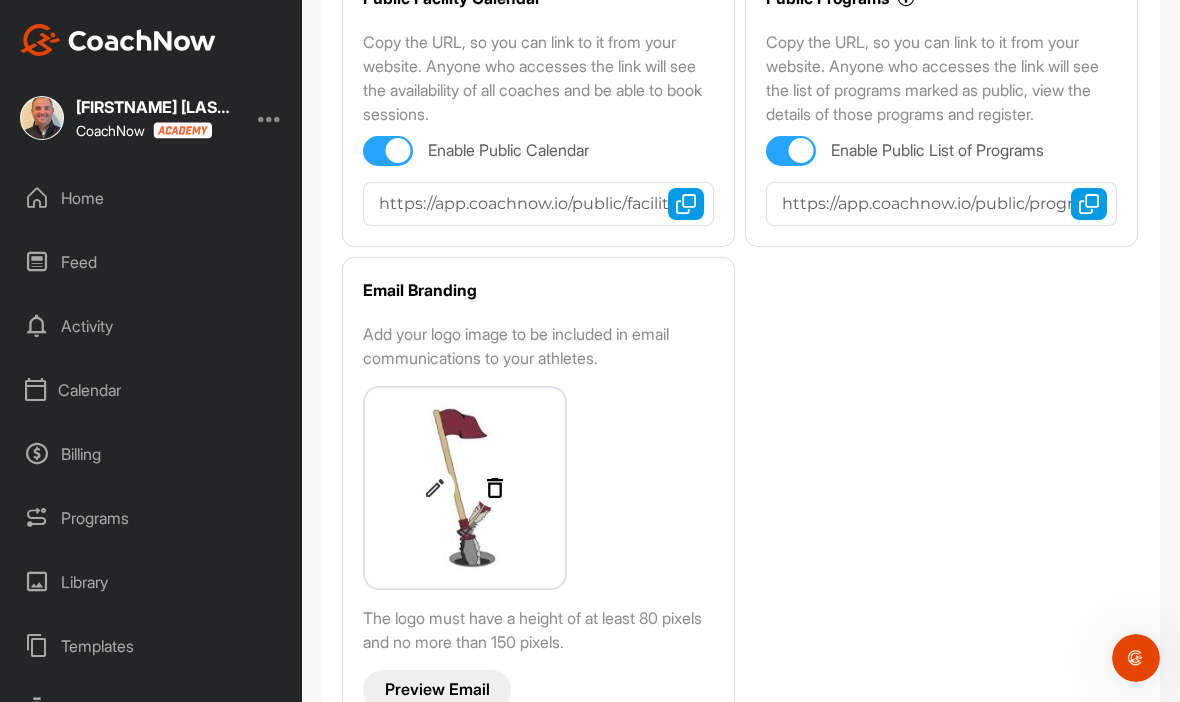 scroll, scrollTop: 492, scrollLeft: 0, axis: vertical 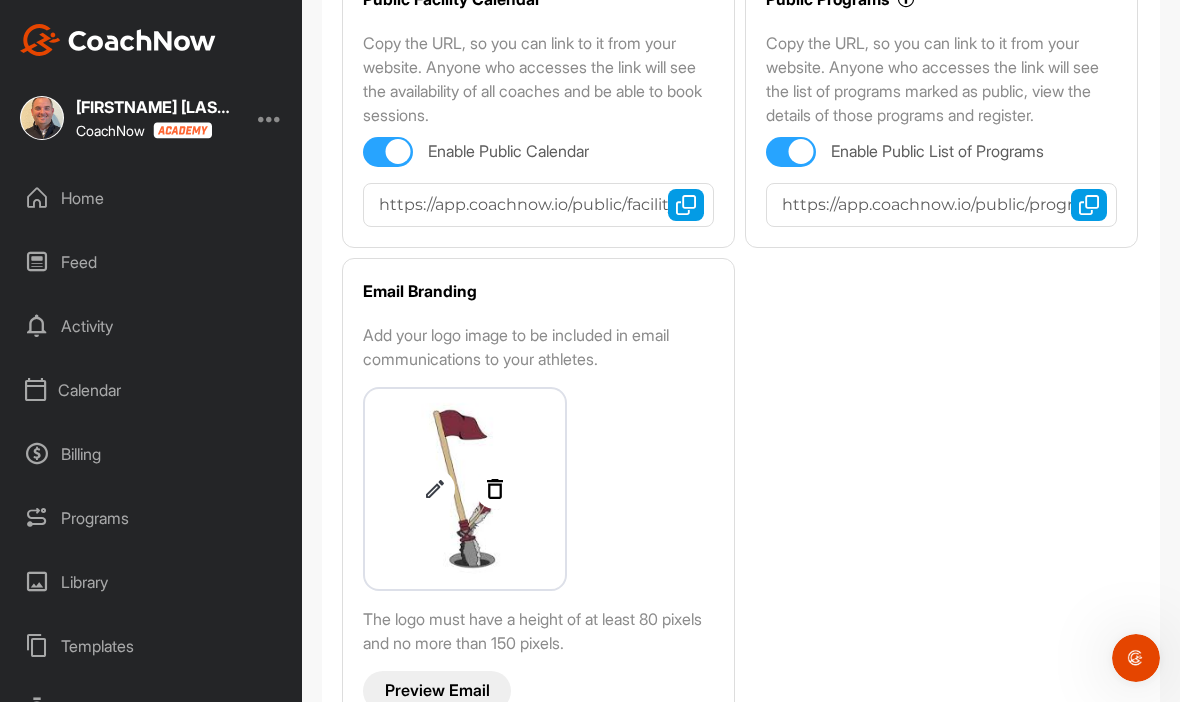 click on "Home" at bounding box center [152, 198] 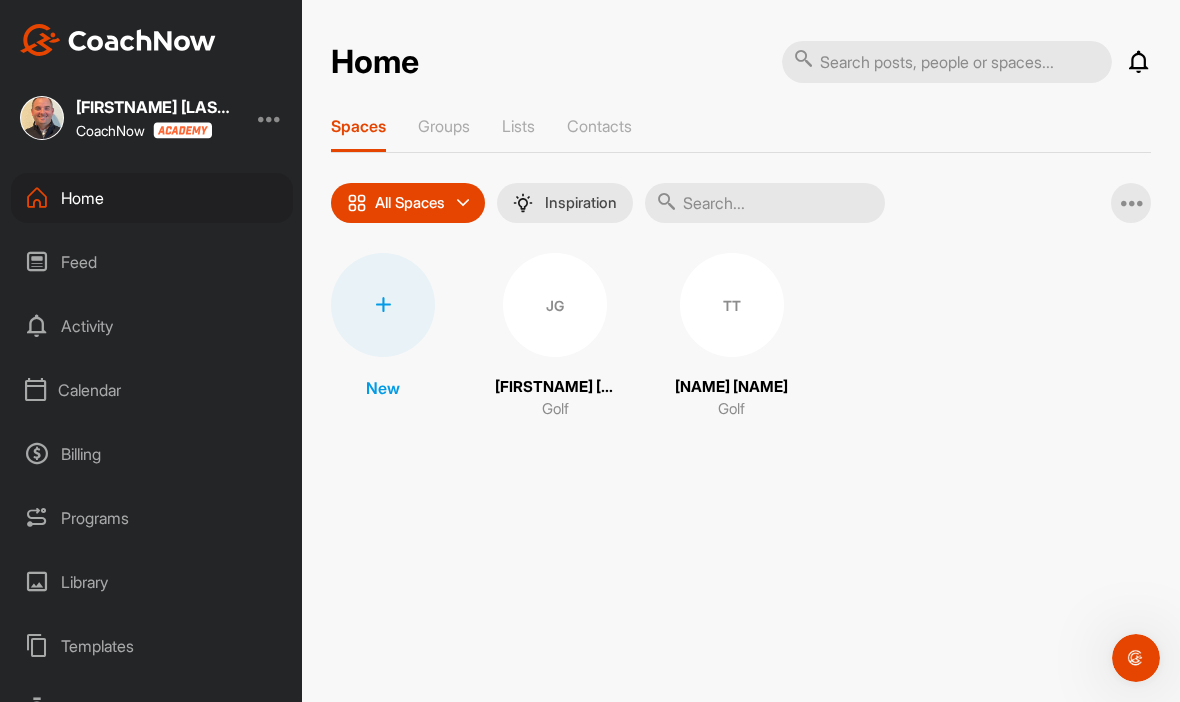 click at bounding box center [270, 118] 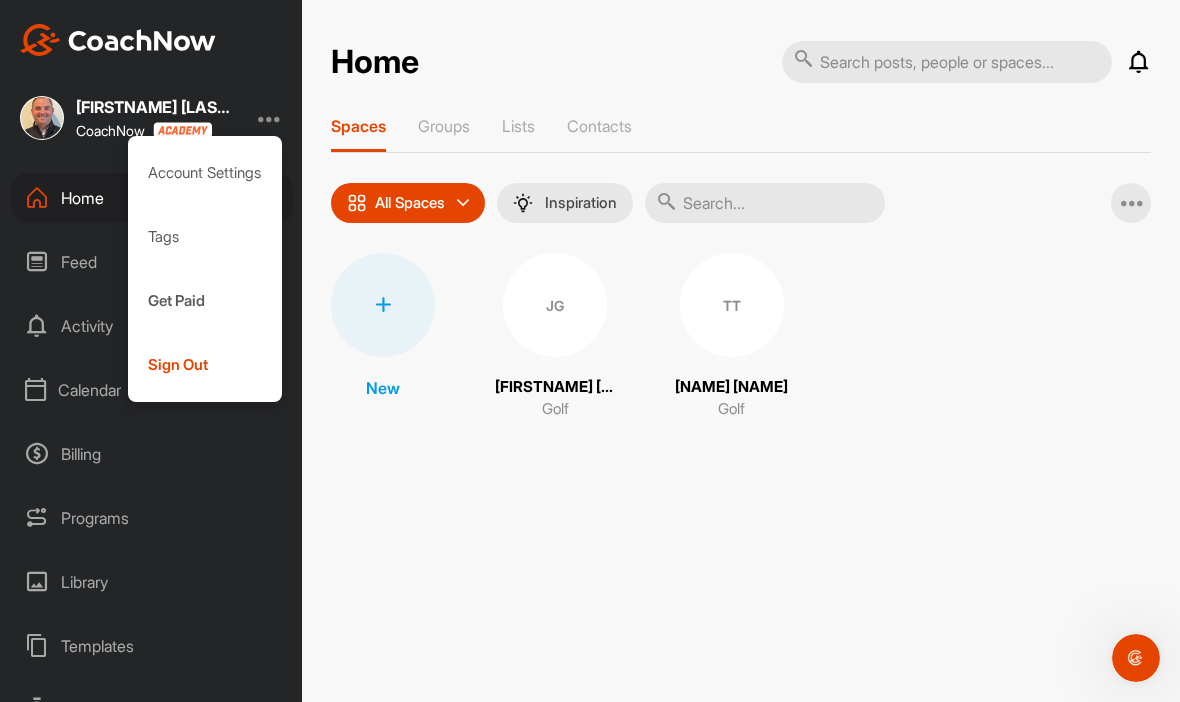 click on "Account Settings" at bounding box center [205, 173] 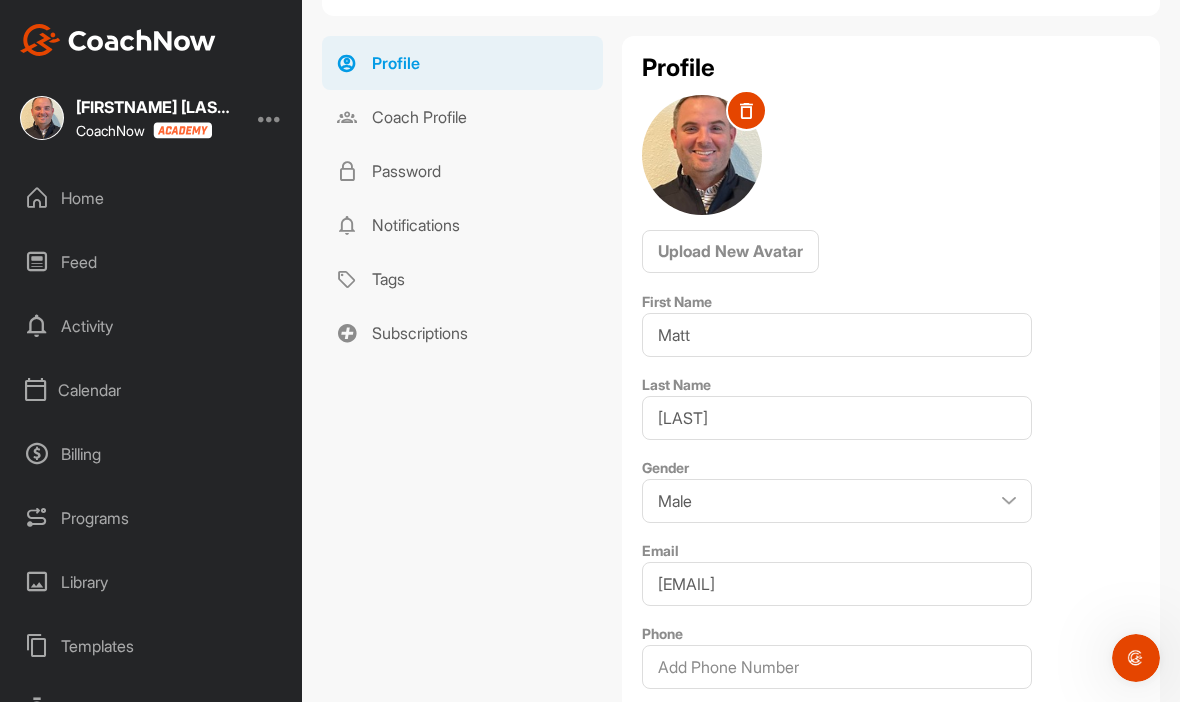 scroll, scrollTop: 113, scrollLeft: 0, axis: vertical 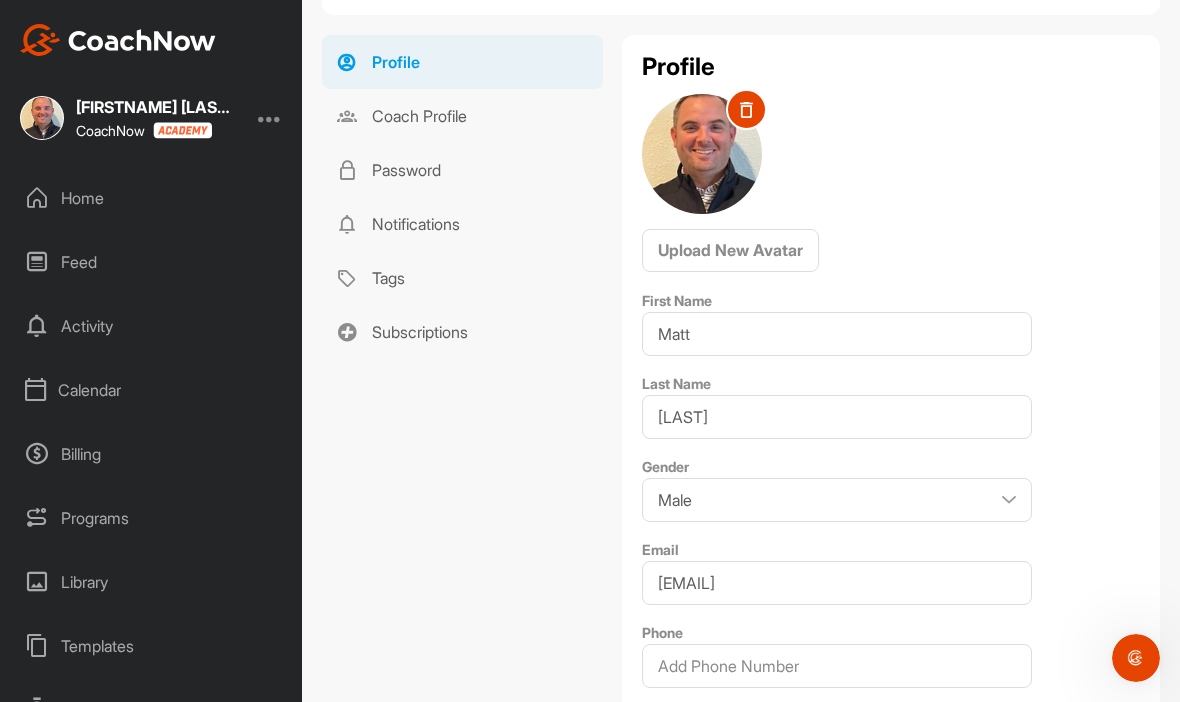 click on "Coach Profile" at bounding box center (462, 116) 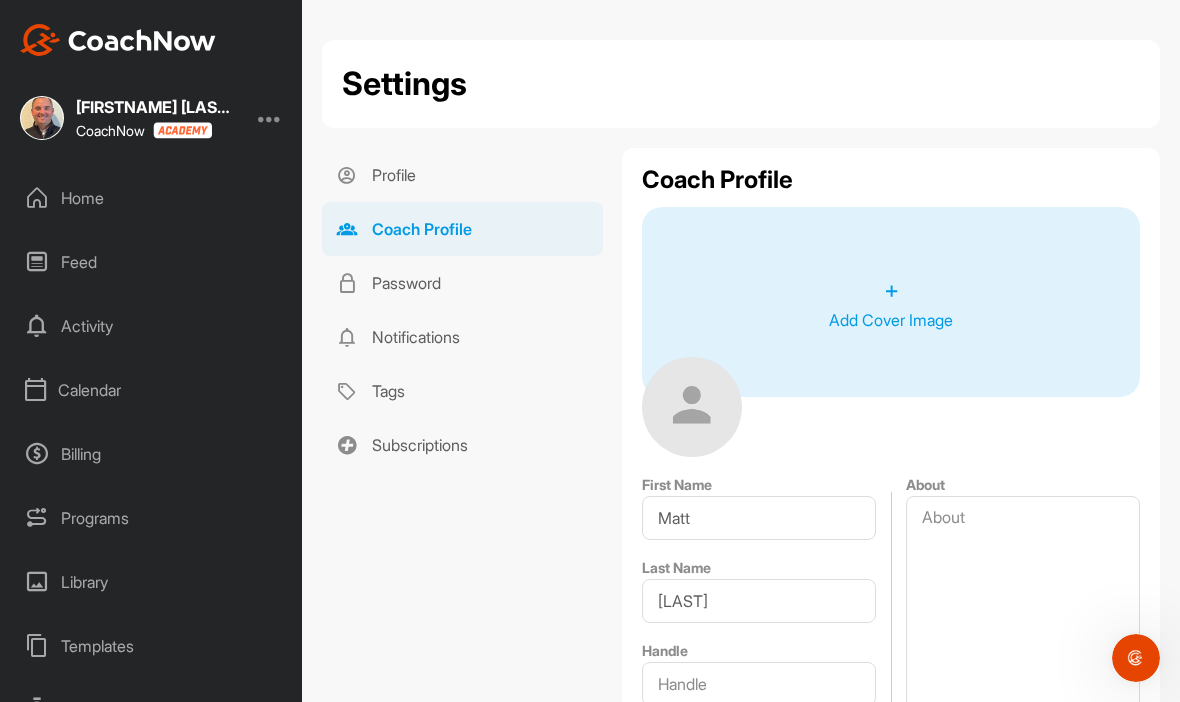 type on "[NUMBER]" 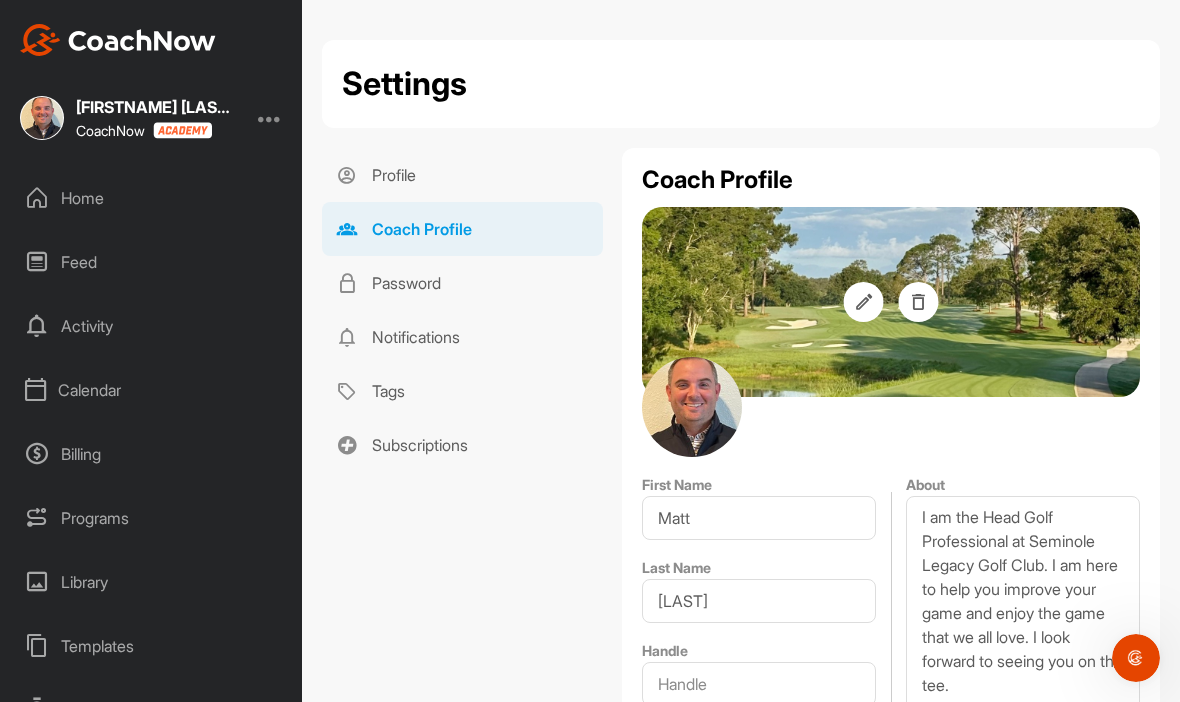click at bounding box center (692, 407) 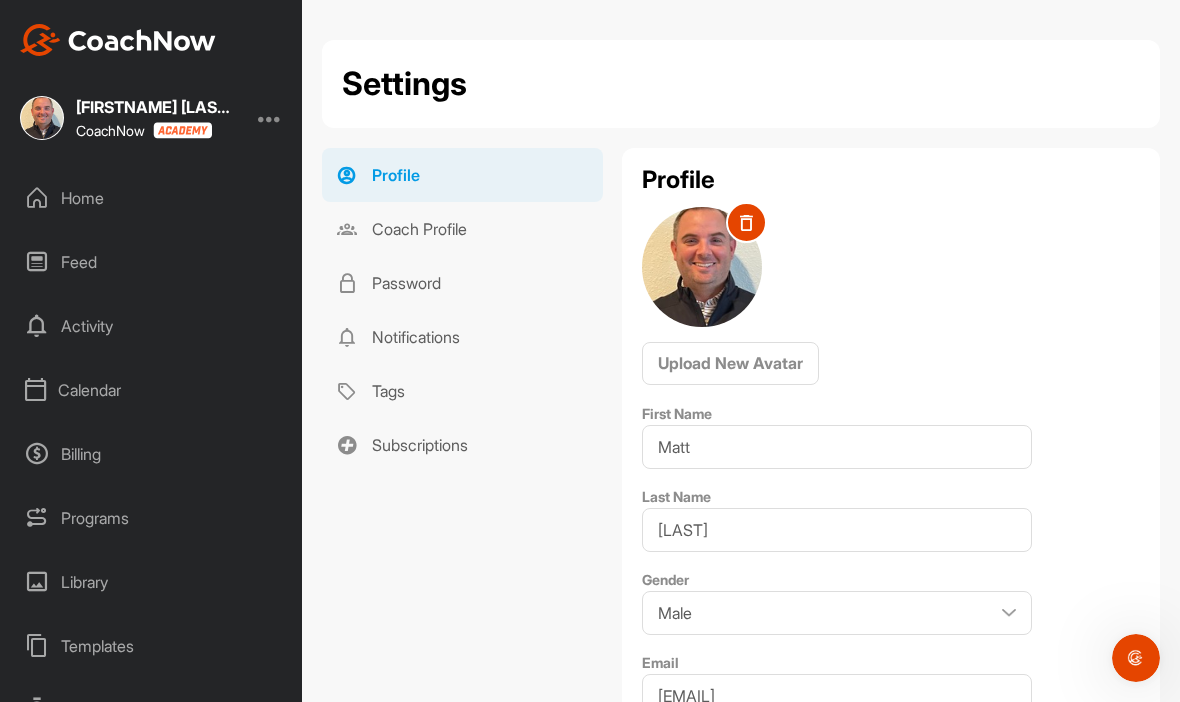 click at bounding box center [702, 267] 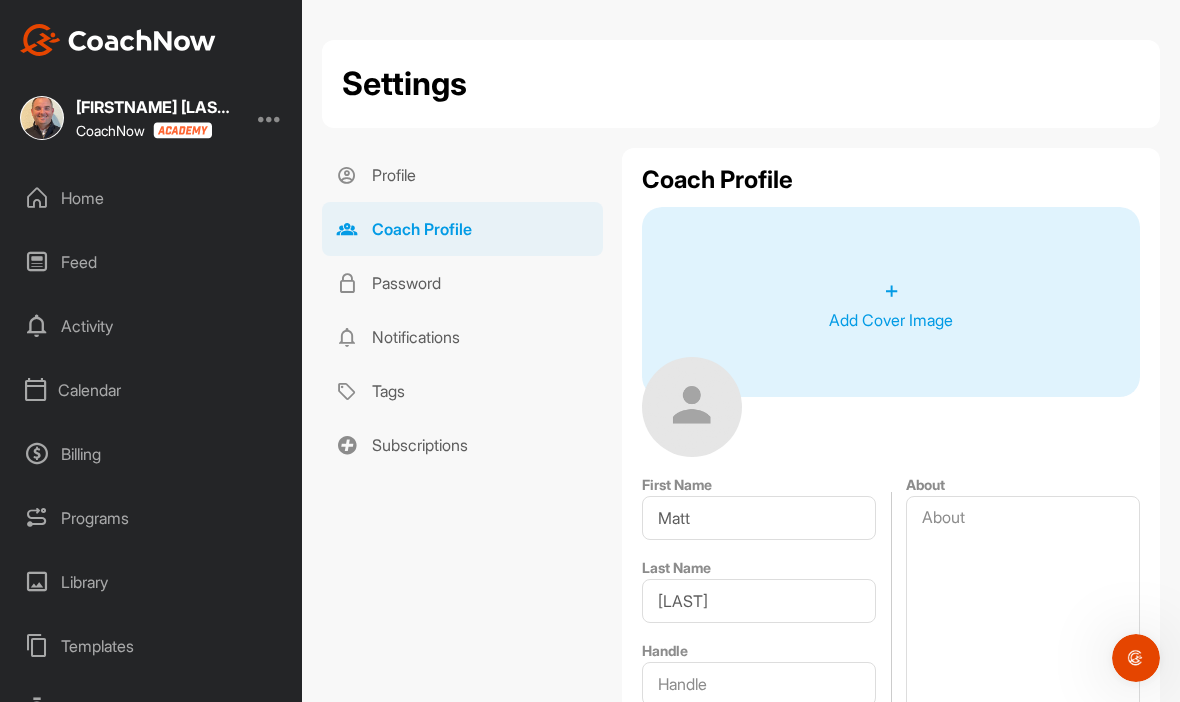 type on "[NUMBER]" 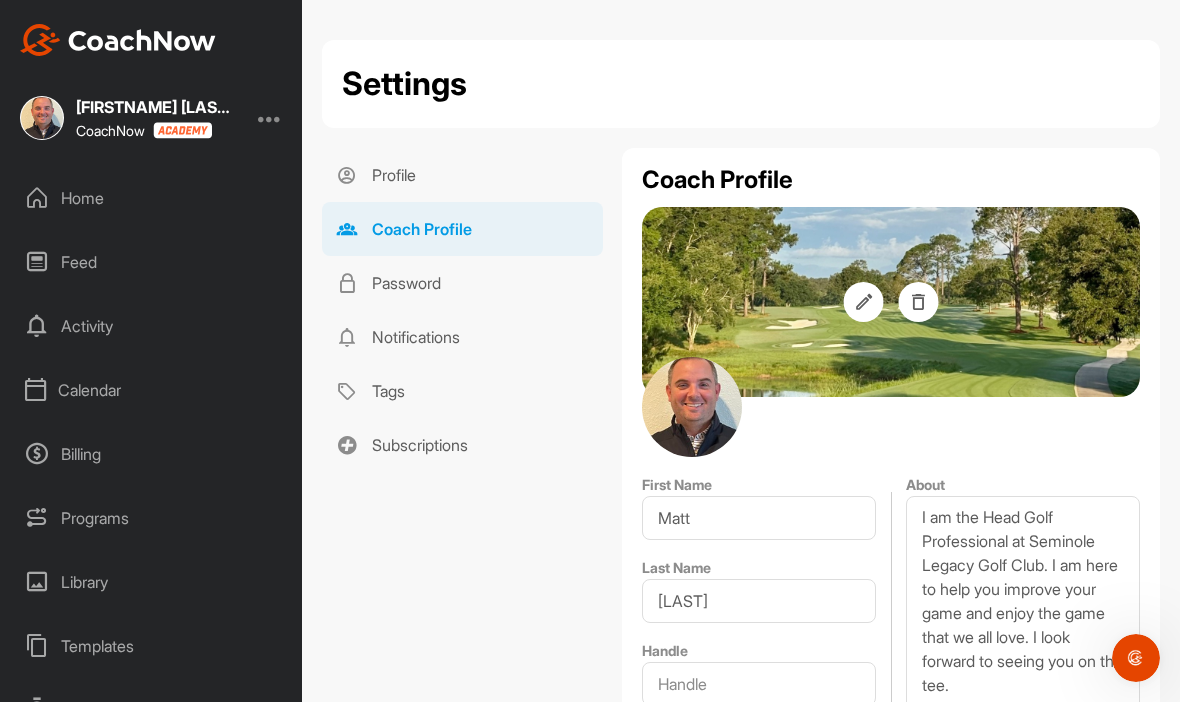 click at bounding box center (692, 407) 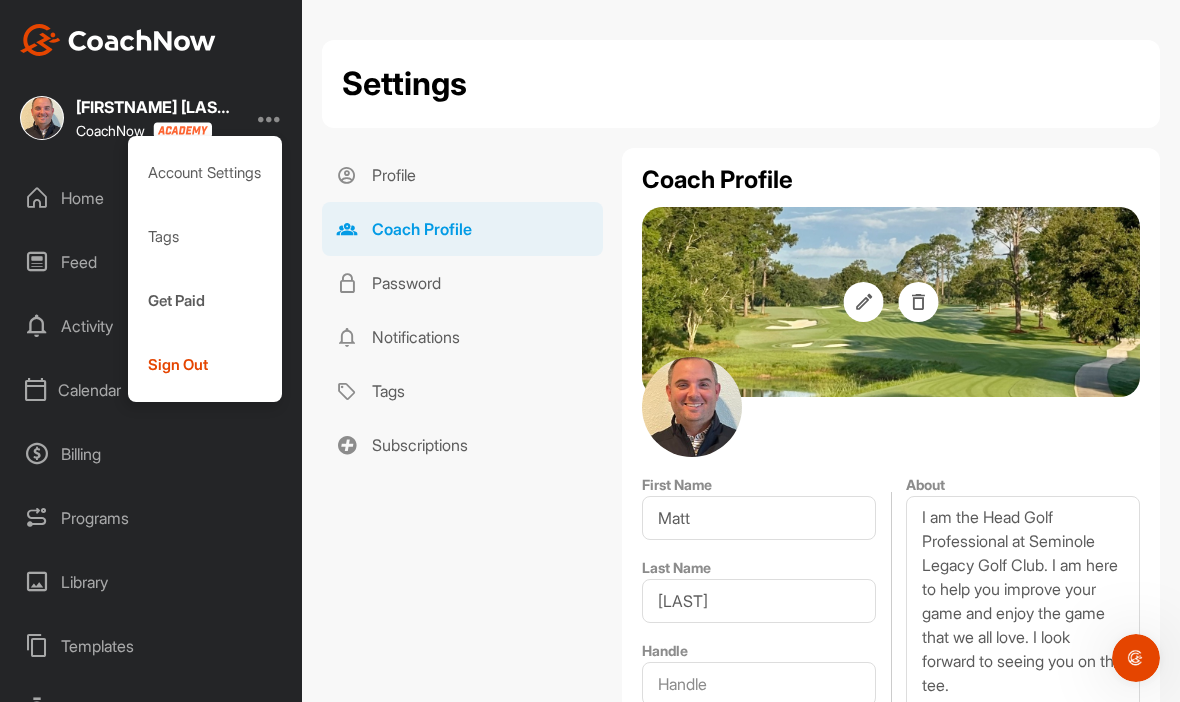 click on "Account Settings" at bounding box center [205, 173] 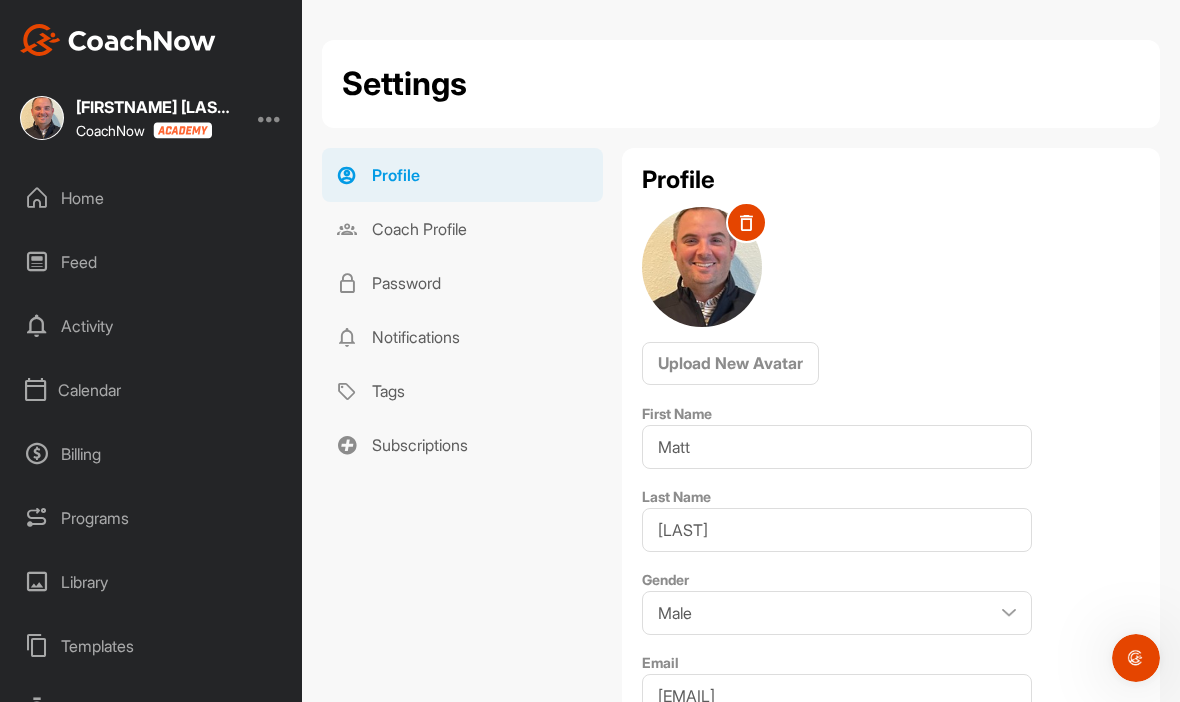 click on "Upload New Avatar" at bounding box center (730, 363) 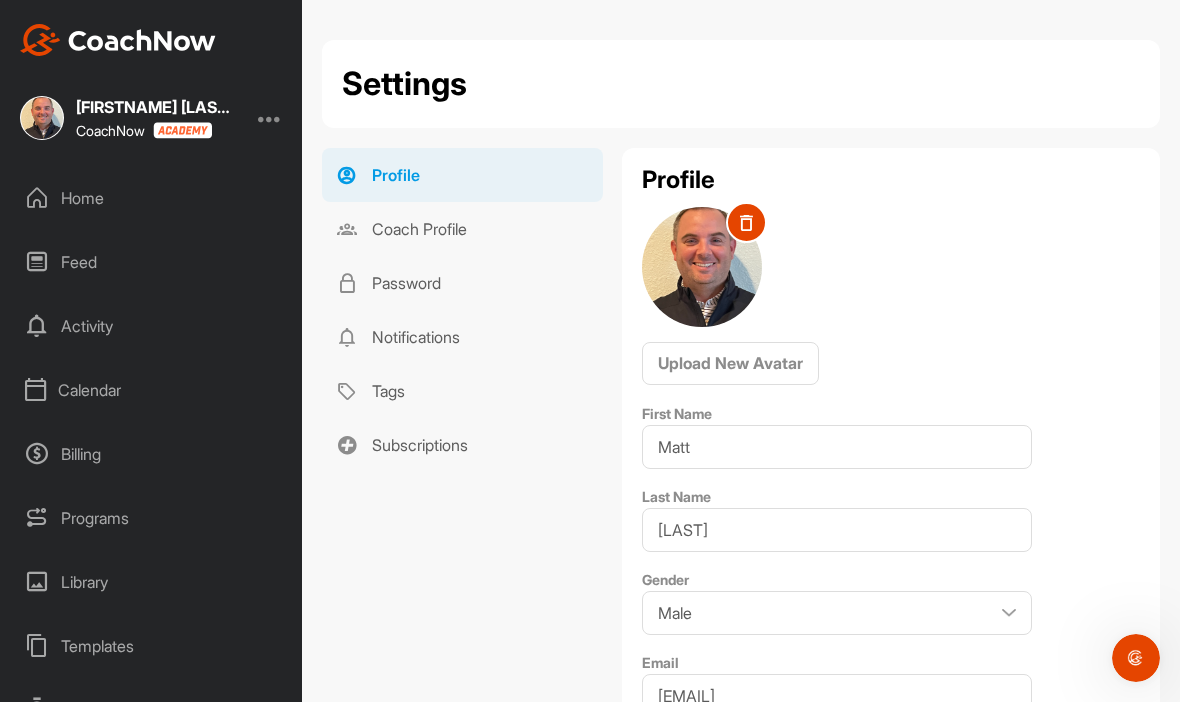 click on "Coach Profile" at bounding box center [462, 229] 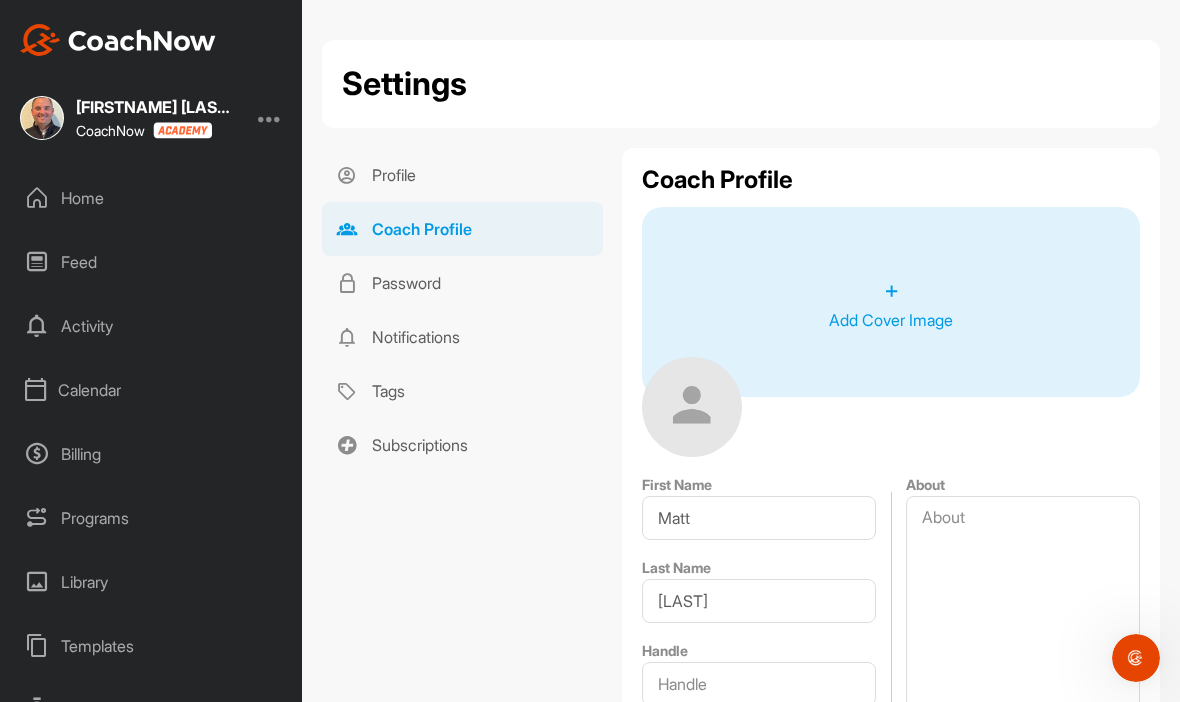 type on "[NUMBER]" 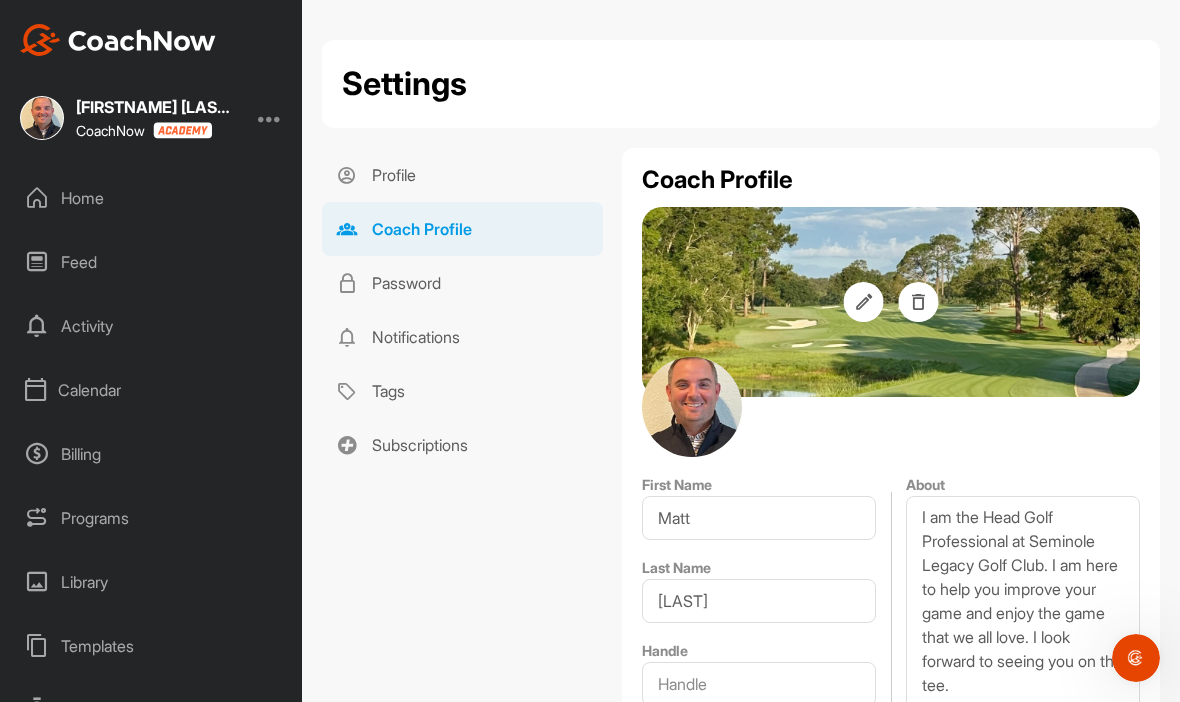 click at bounding box center [864, 302] 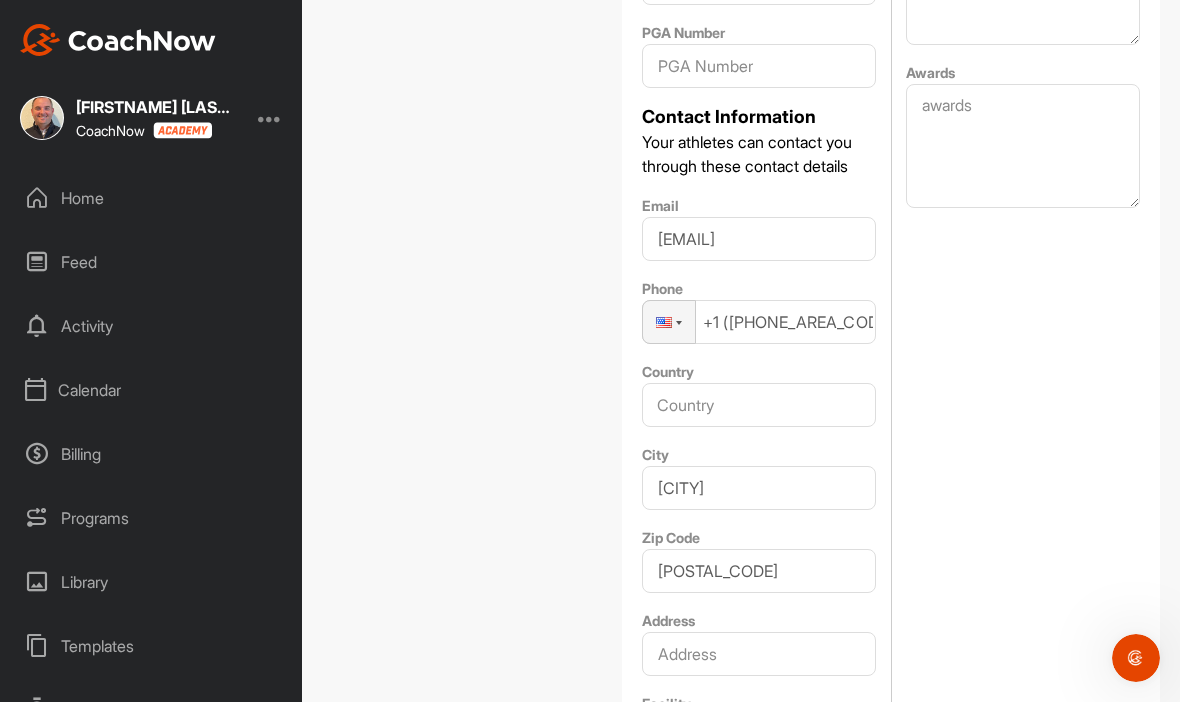 scroll, scrollTop: 700, scrollLeft: 0, axis: vertical 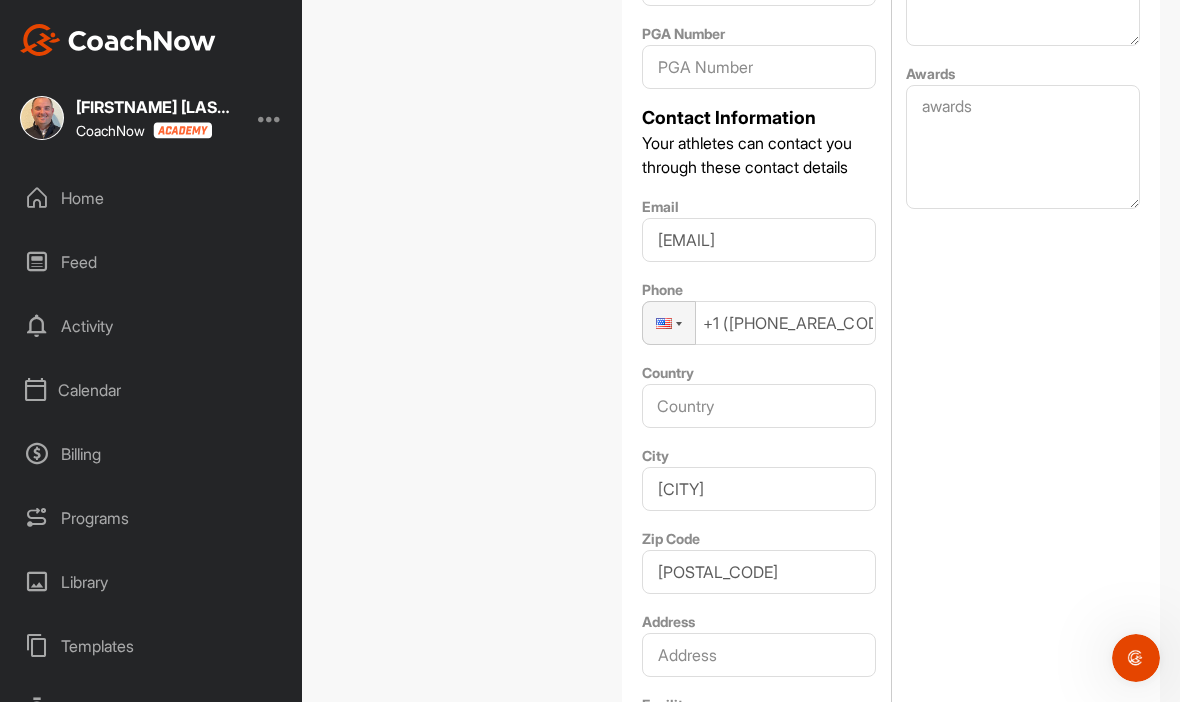 click on "Home" at bounding box center (152, 198) 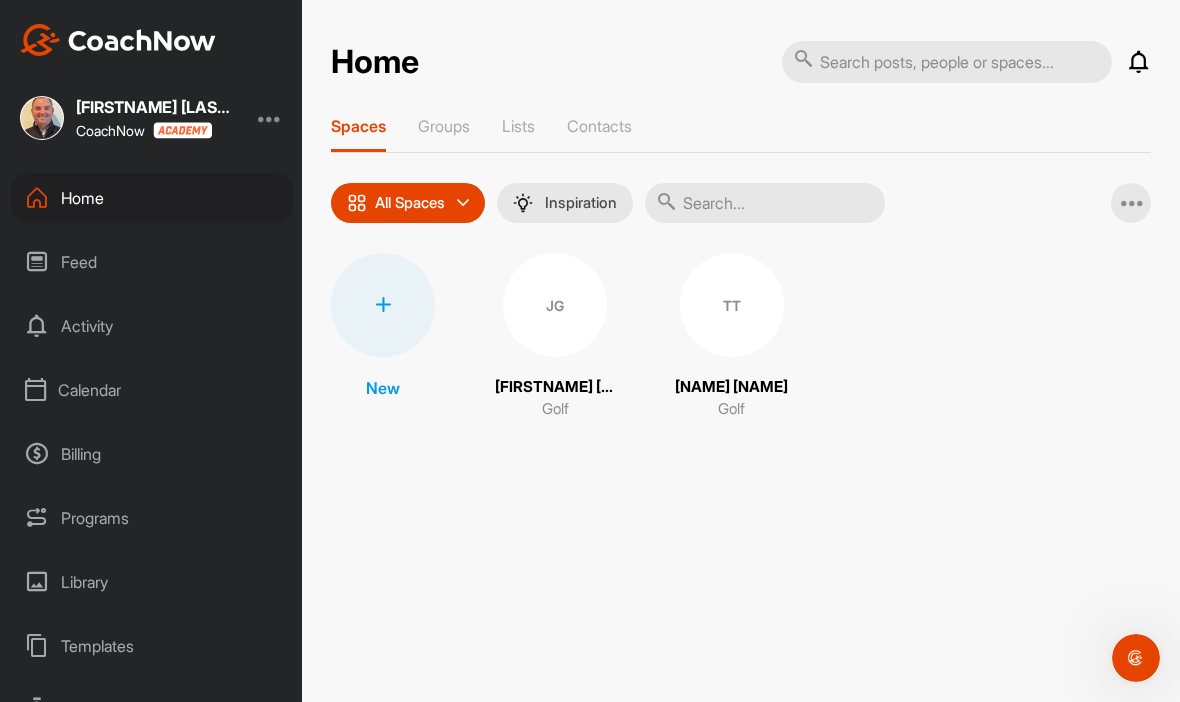 click on "JG" at bounding box center [555, 305] 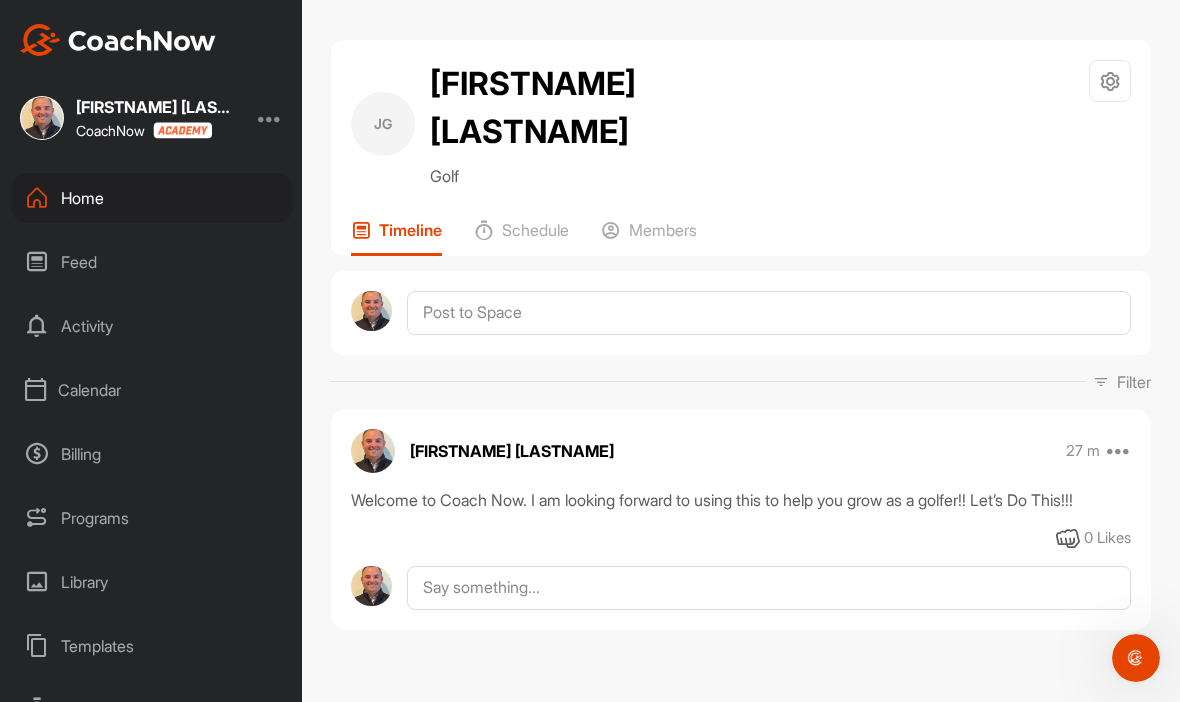 click on "Members" at bounding box center [663, 230] 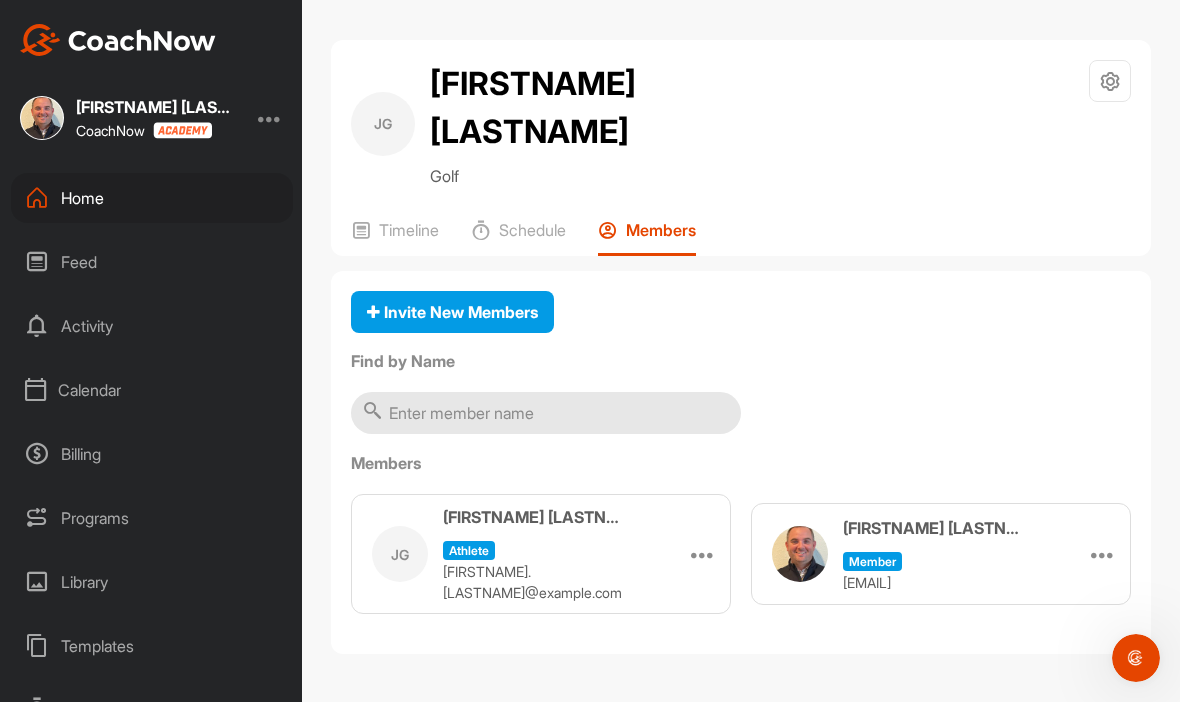 click at bounding box center (546, 413) 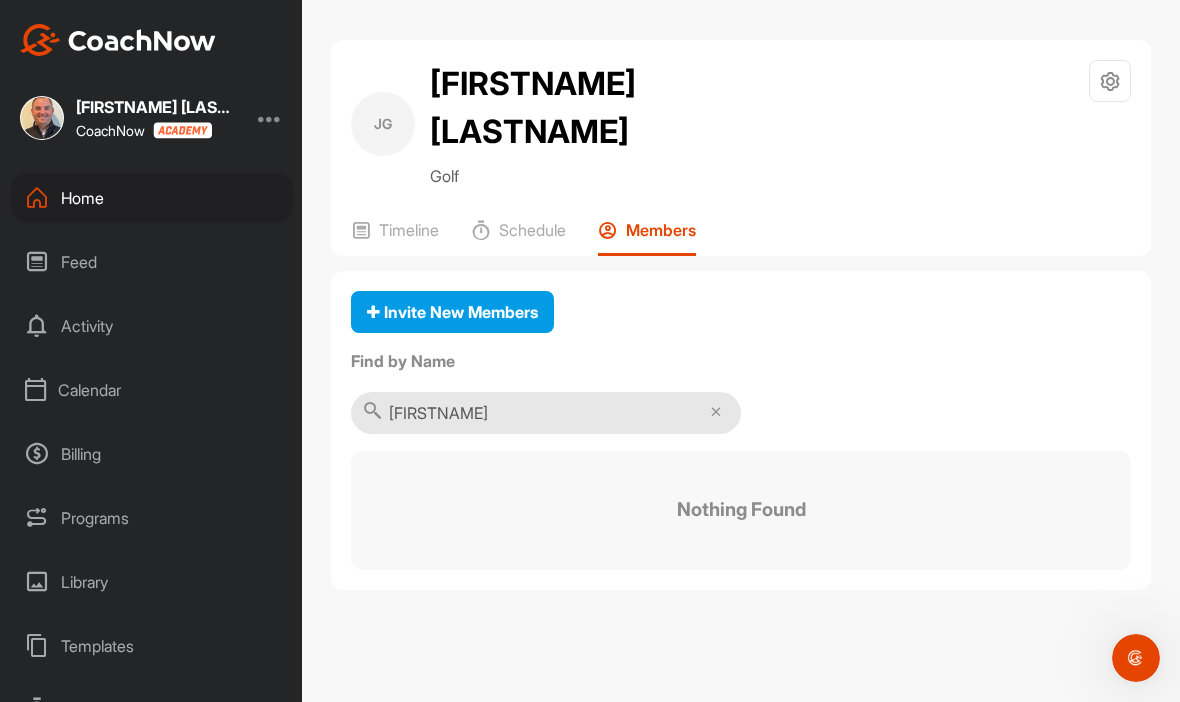 type on "J" 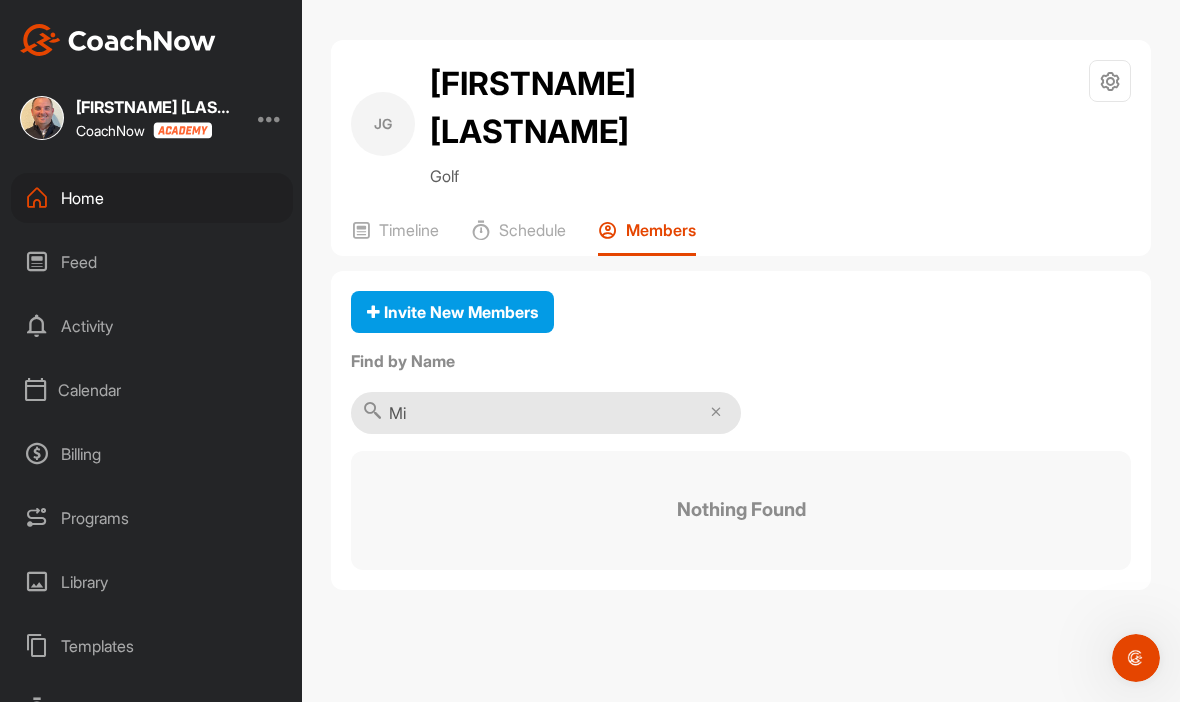 type on "M" 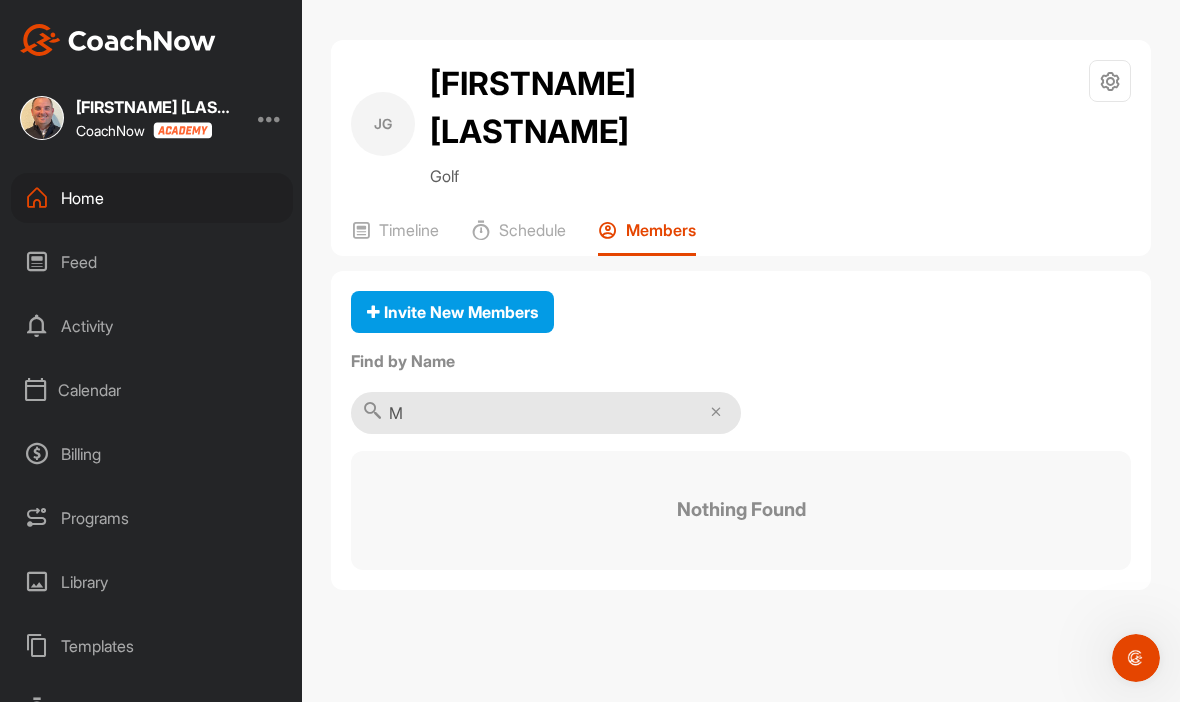 type 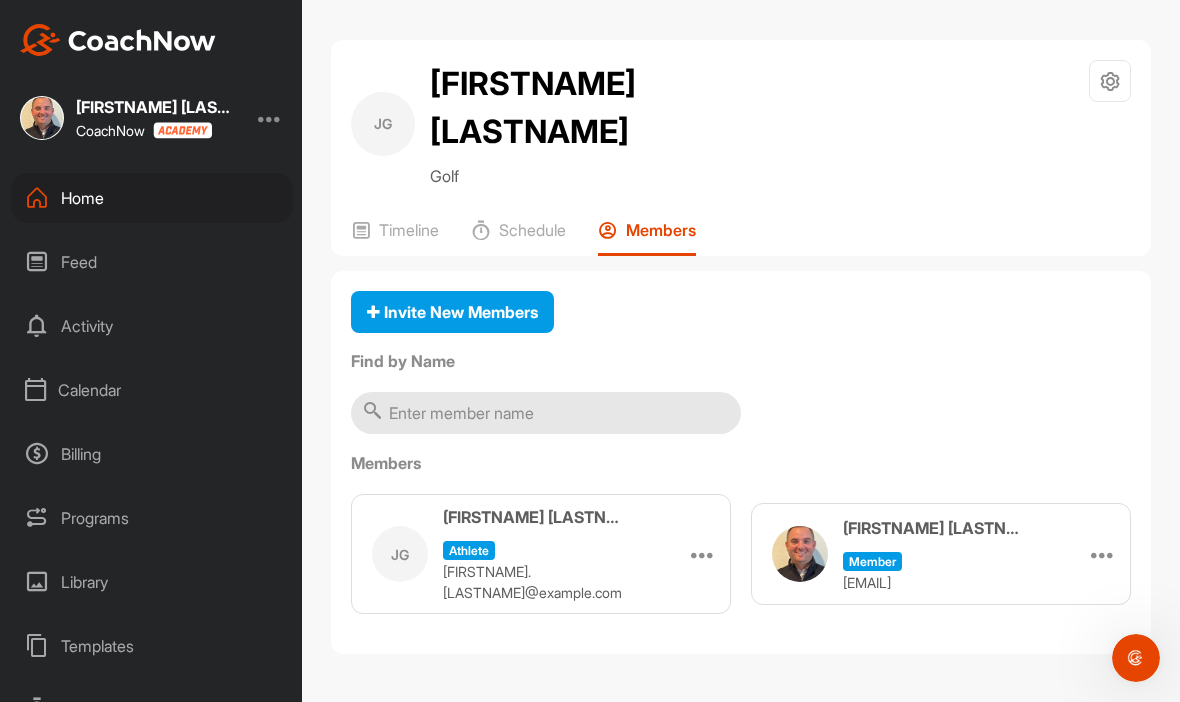 click on "Timeline" at bounding box center (409, 230) 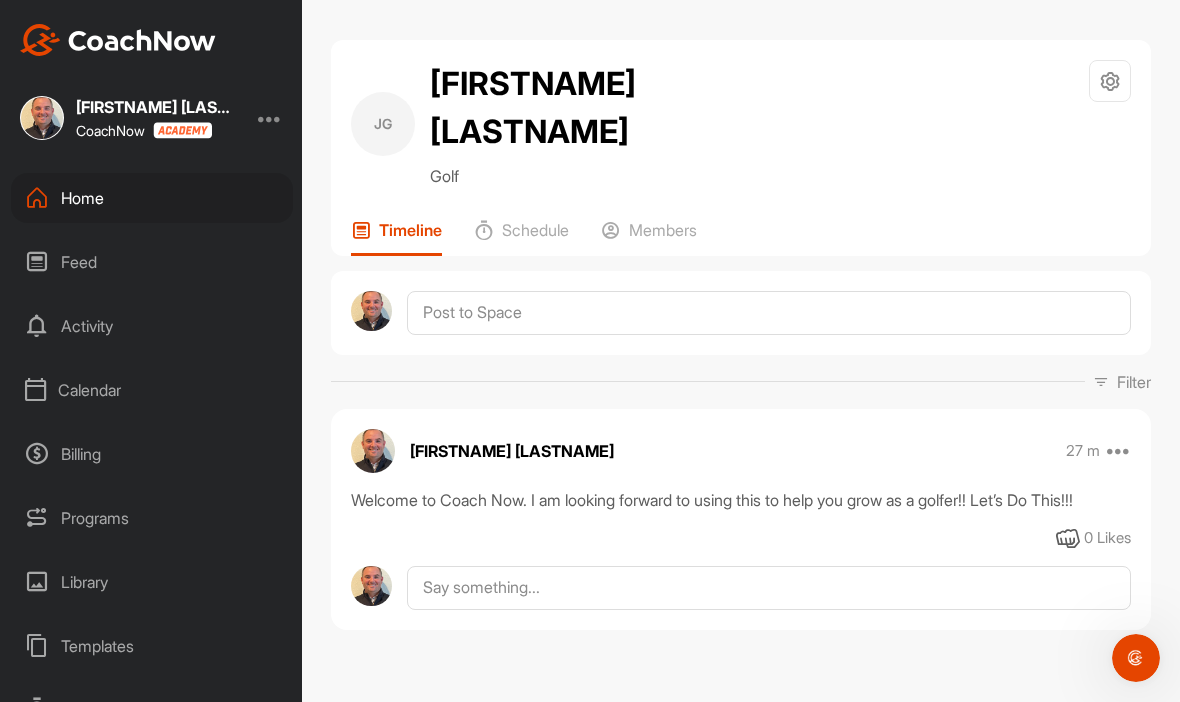 click on "Schedule" at bounding box center [535, 230] 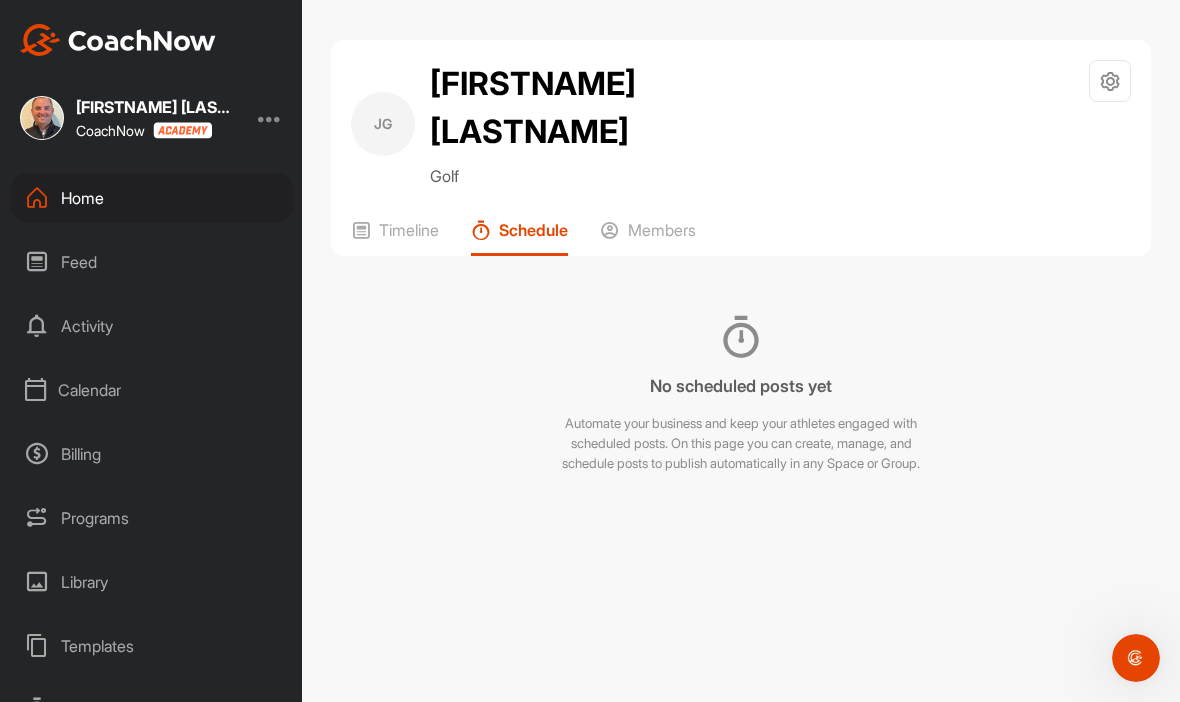 click on "JG Jackson Green Golf Space Settings Your Notifications Timeline Schedule Members" at bounding box center (741, 148) 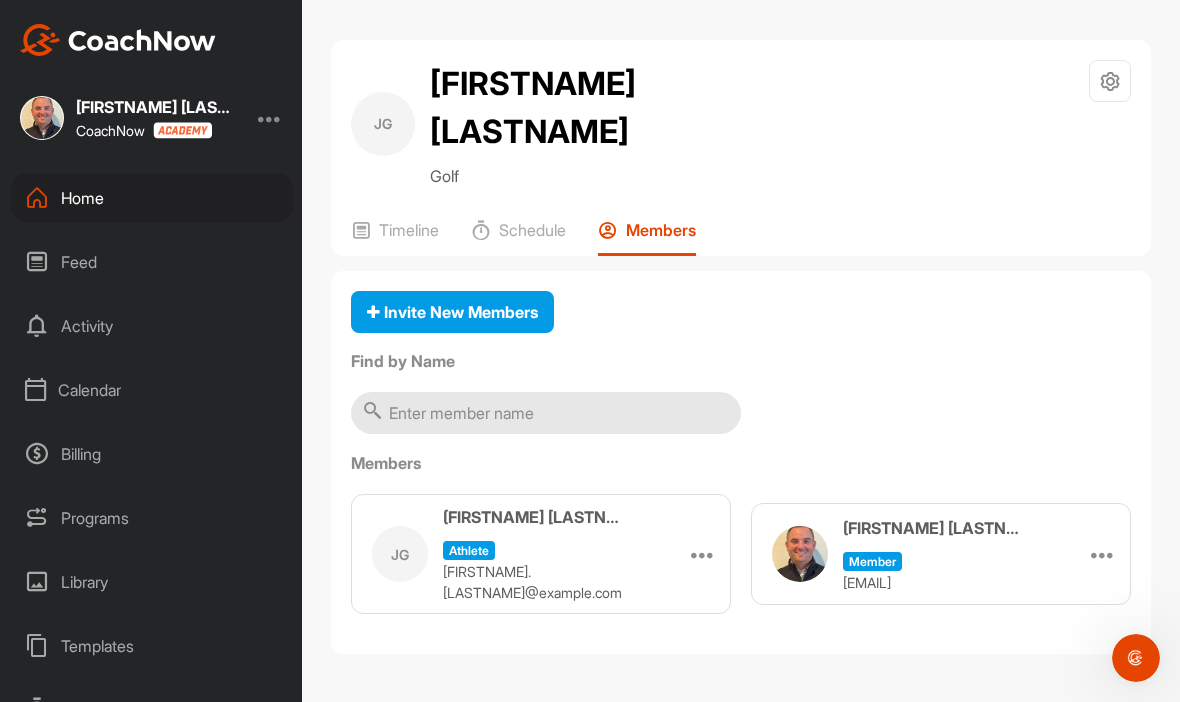 click at bounding box center [703, 554] 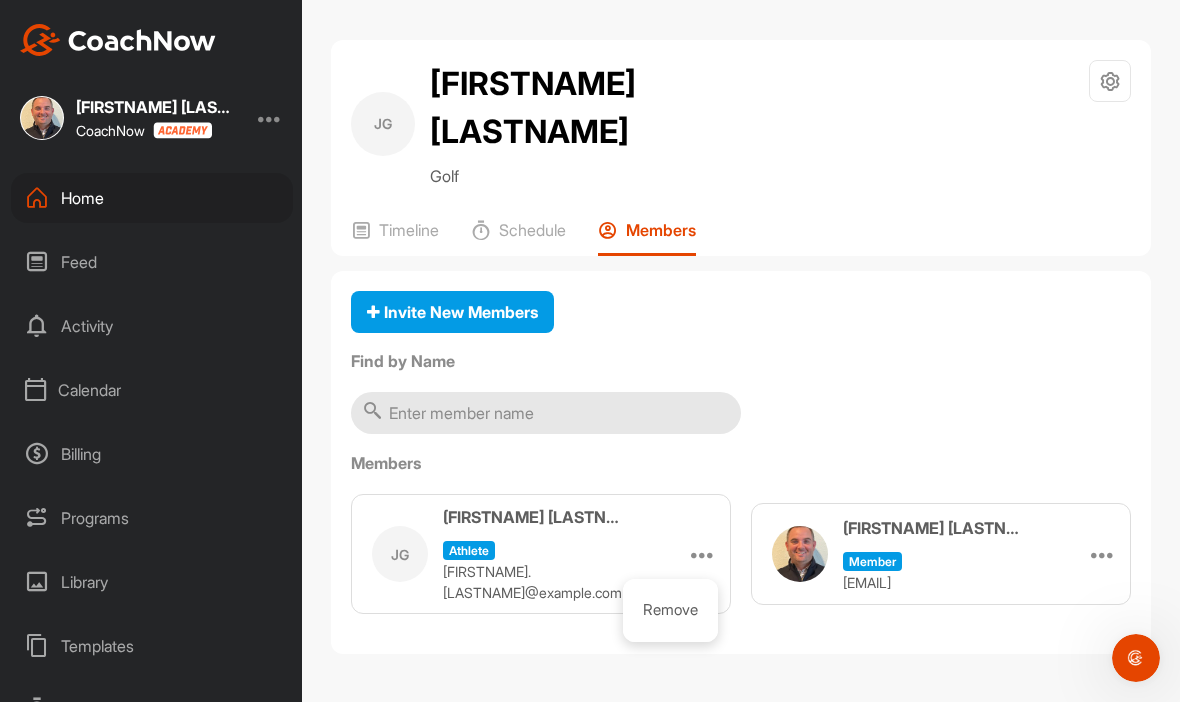 click on "JG [LAST] [LAST] Golf Space Settings Your Notifications Timeline Schedule Members   Invite New Members Find by Name Members JG [LAST] [LAST] athlete   [EMAIL] Remove [FIRST] [LAST] Member   [EMAIL] Make Athlete" at bounding box center (741, 351) 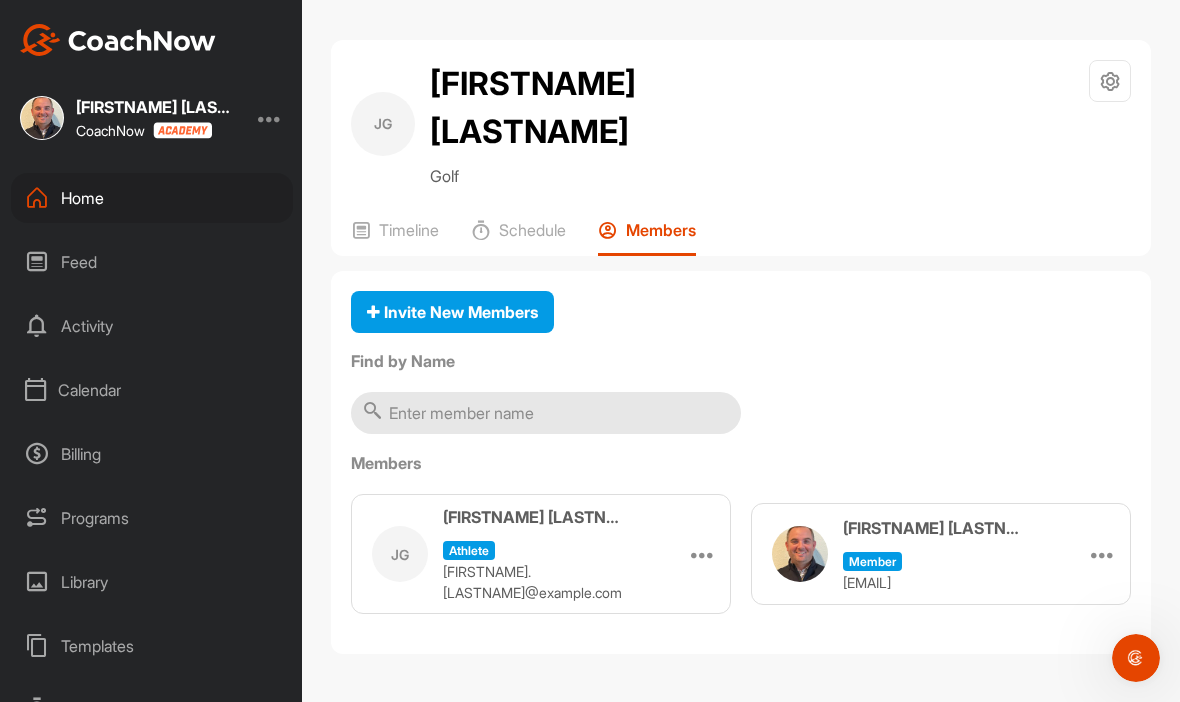 click on "Feed" at bounding box center [152, 262] 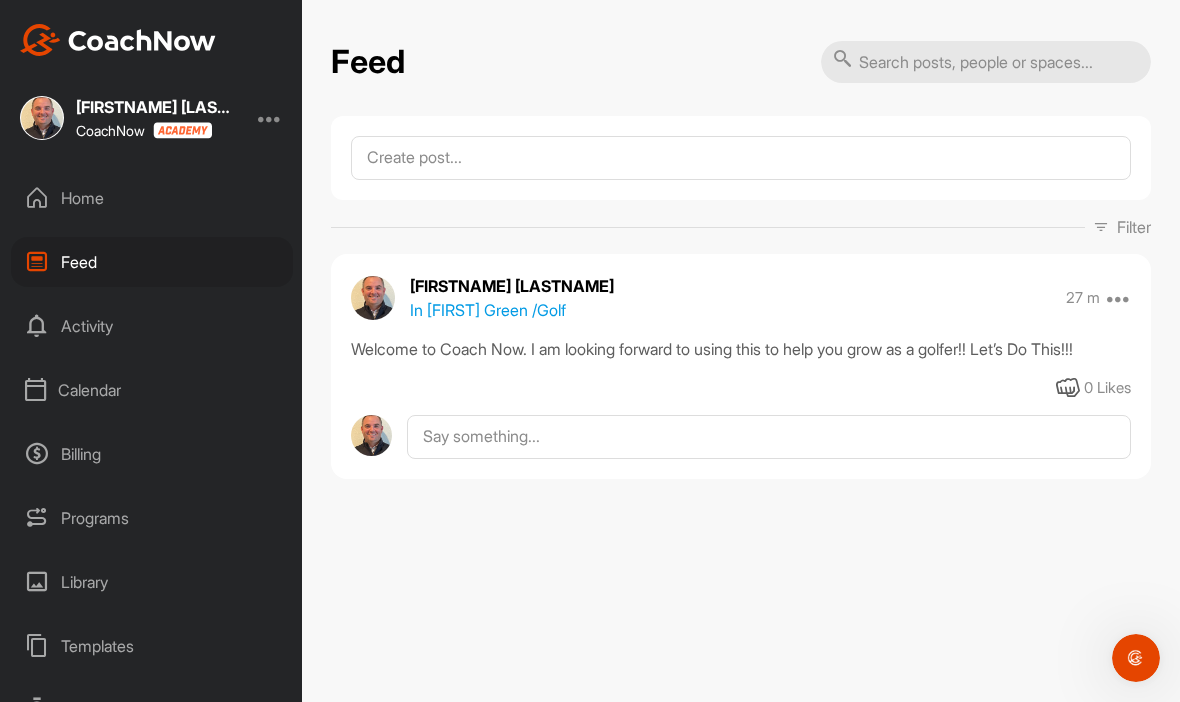click on "Activity" at bounding box center [152, 326] 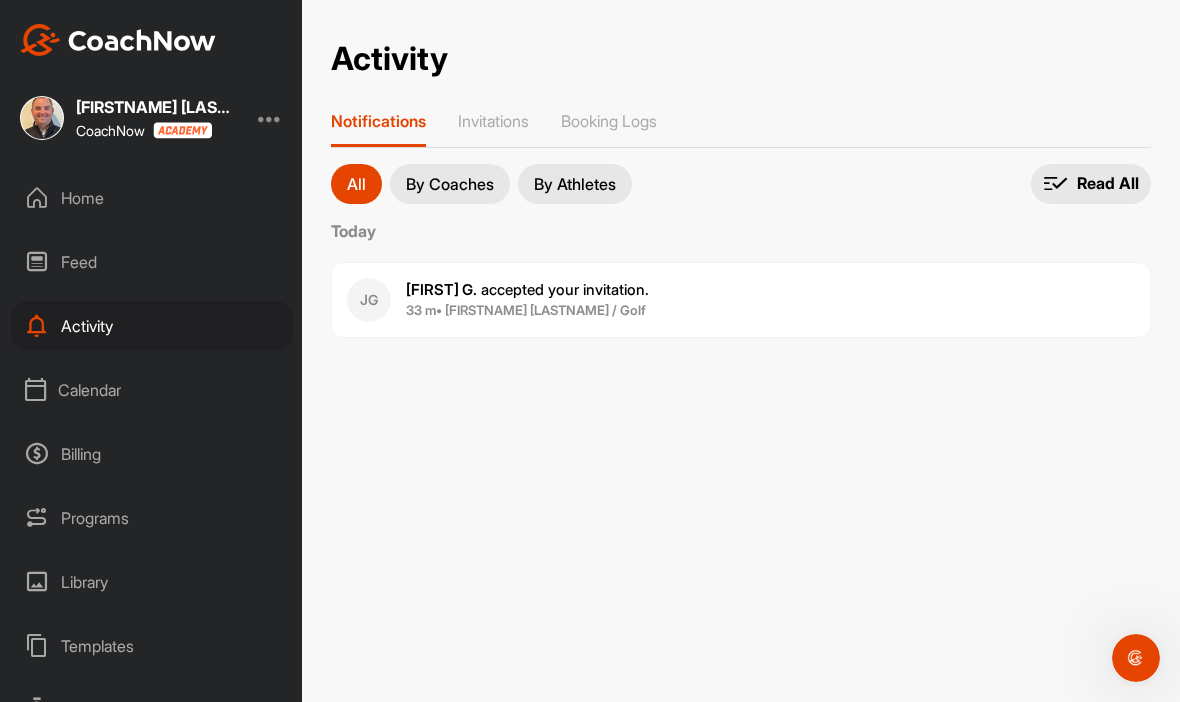 click on "Calendar" at bounding box center (152, 390) 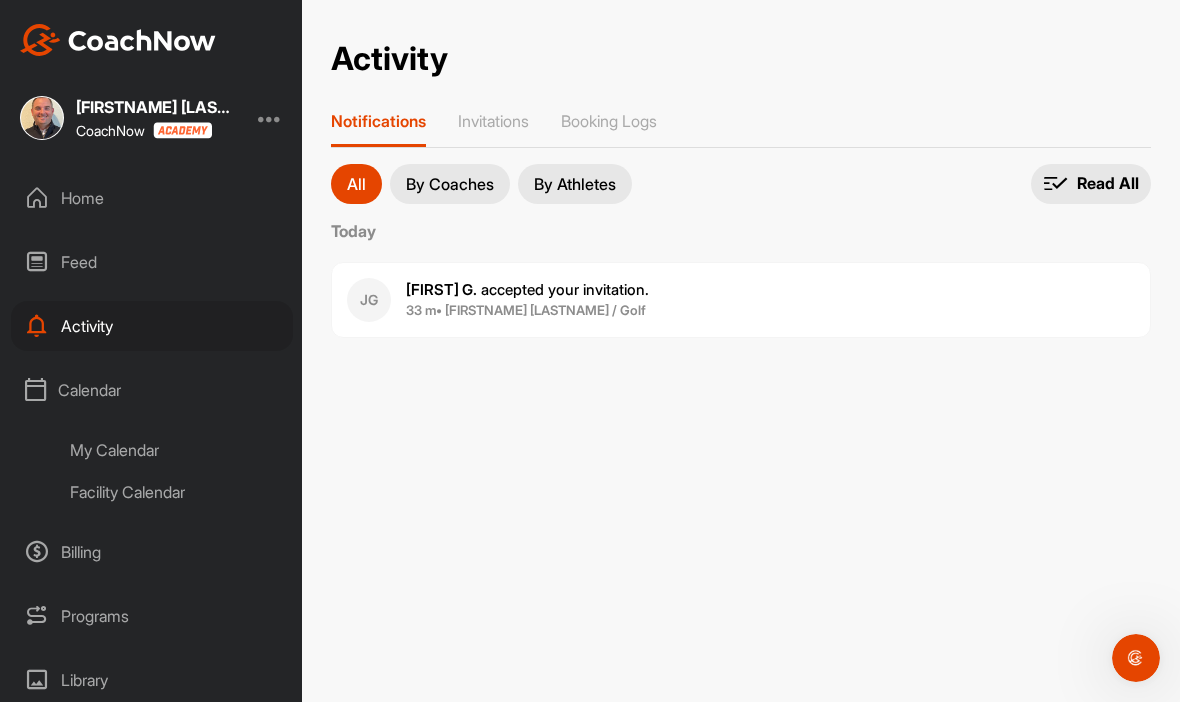 scroll, scrollTop: 0, scrollLeft: 0, axis: both 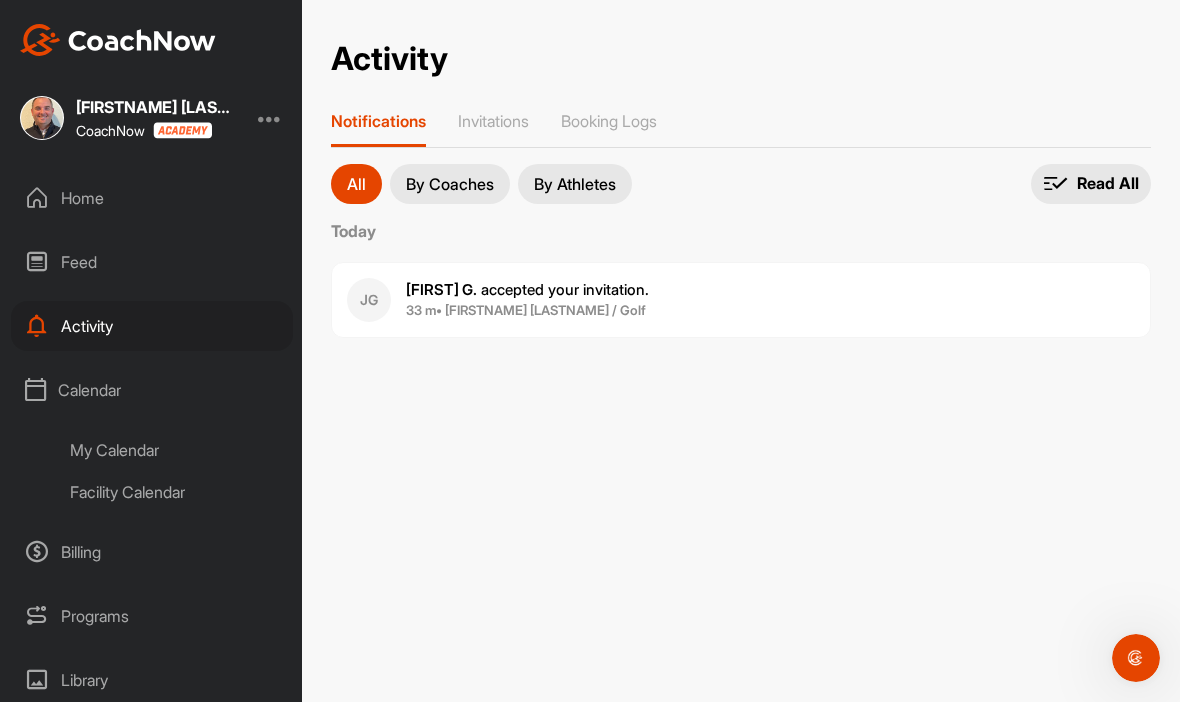click on "CoachNow" at bounding box center [144, 130] 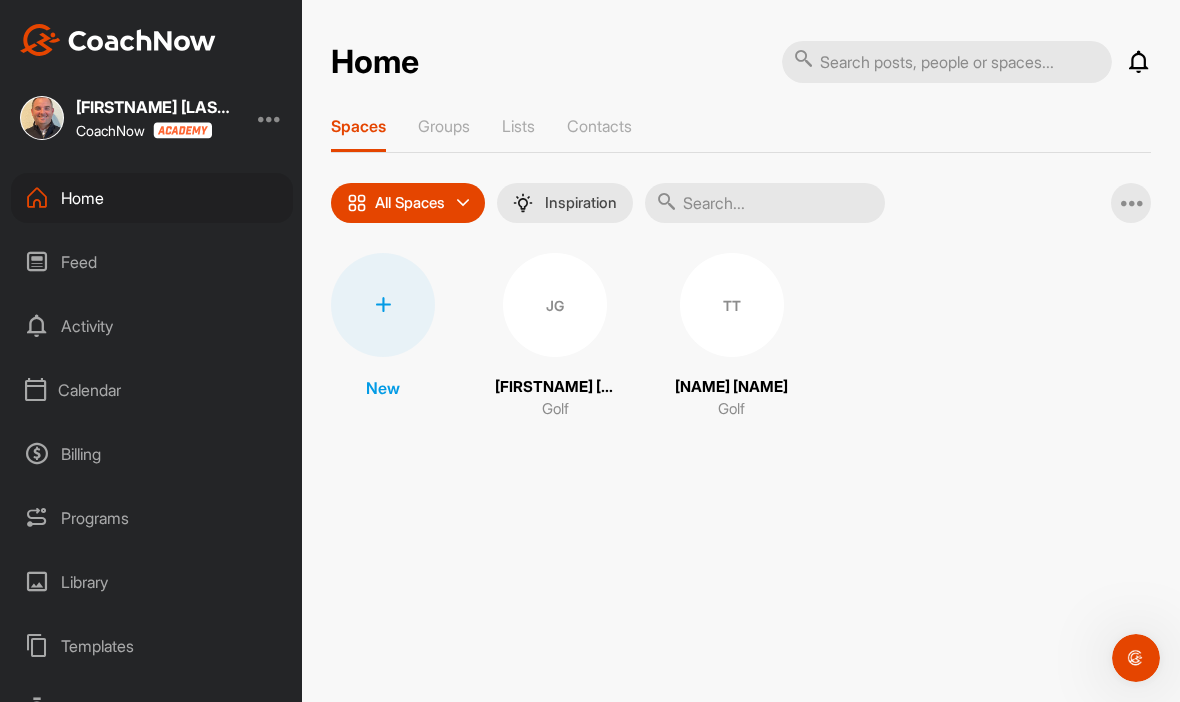 click on "JG" at bounding box center (555, 305) 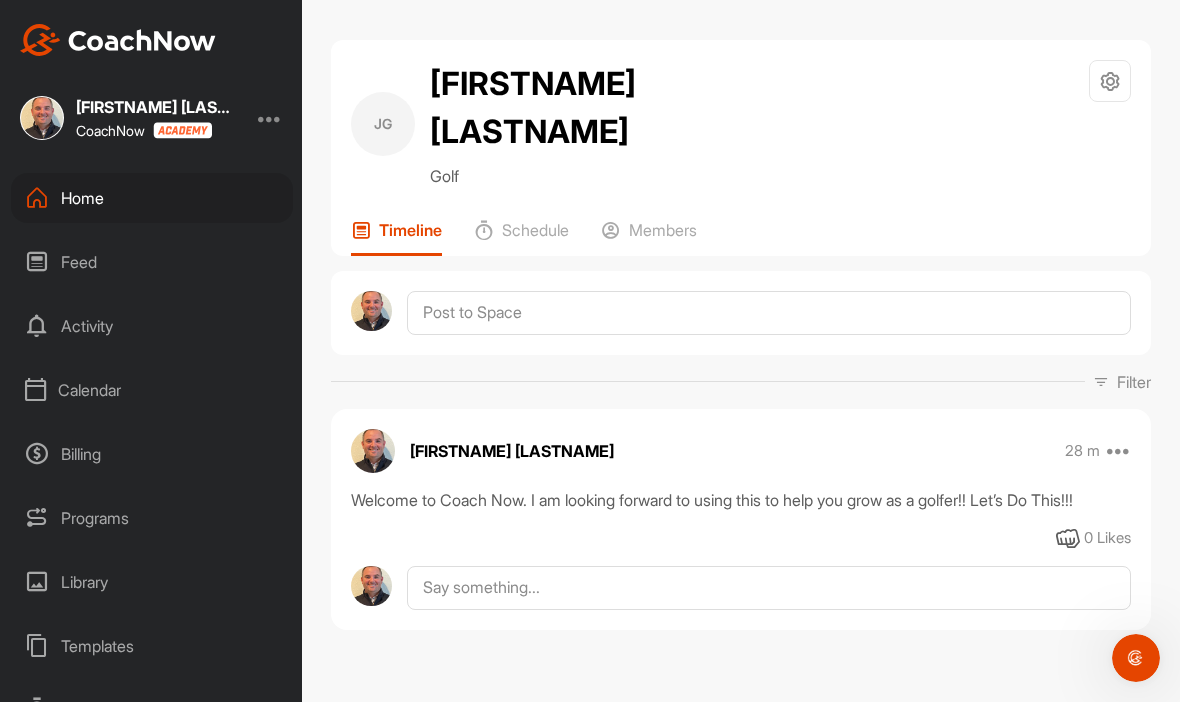 click on "Schedule" at bounding box center (535, 230) 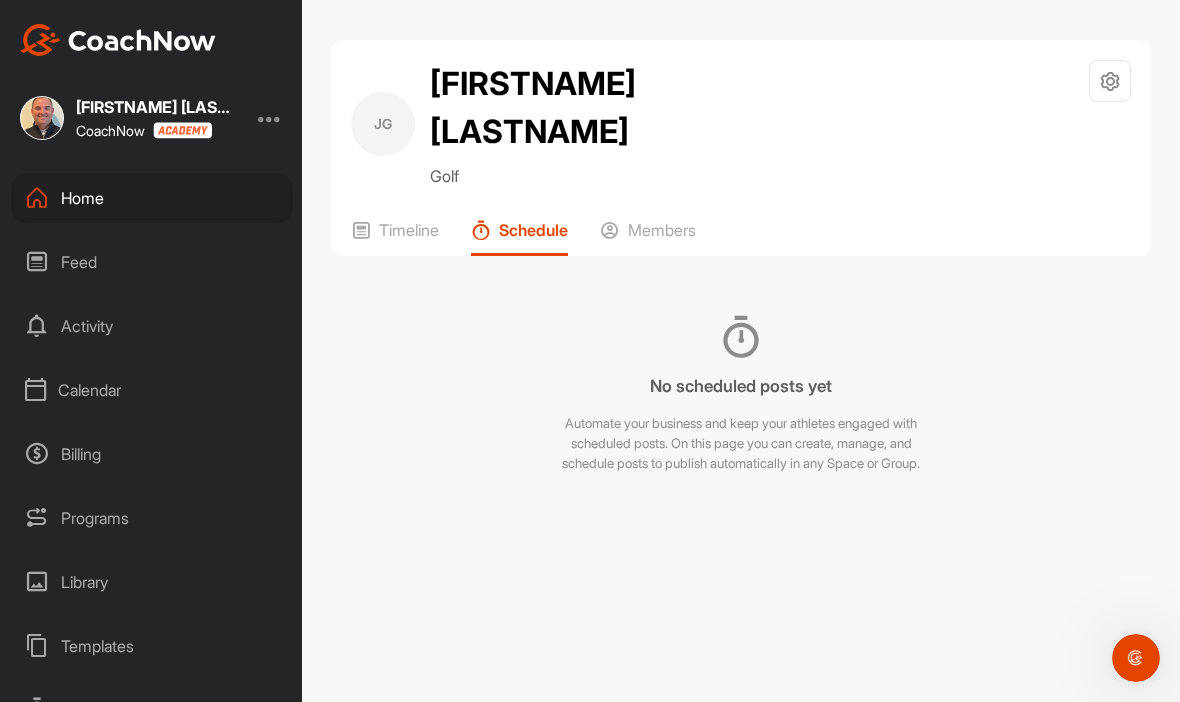 click at bounding box center (270, 118) 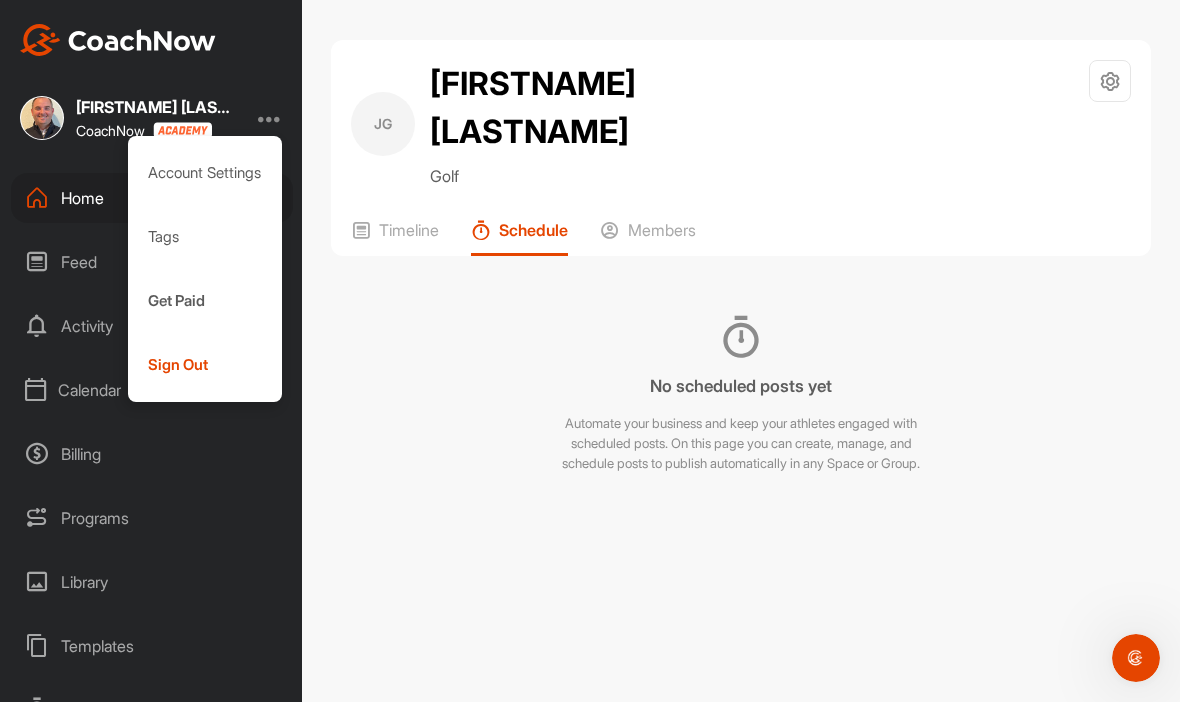 click on "Account Settings" at bounding box center [205, 173] 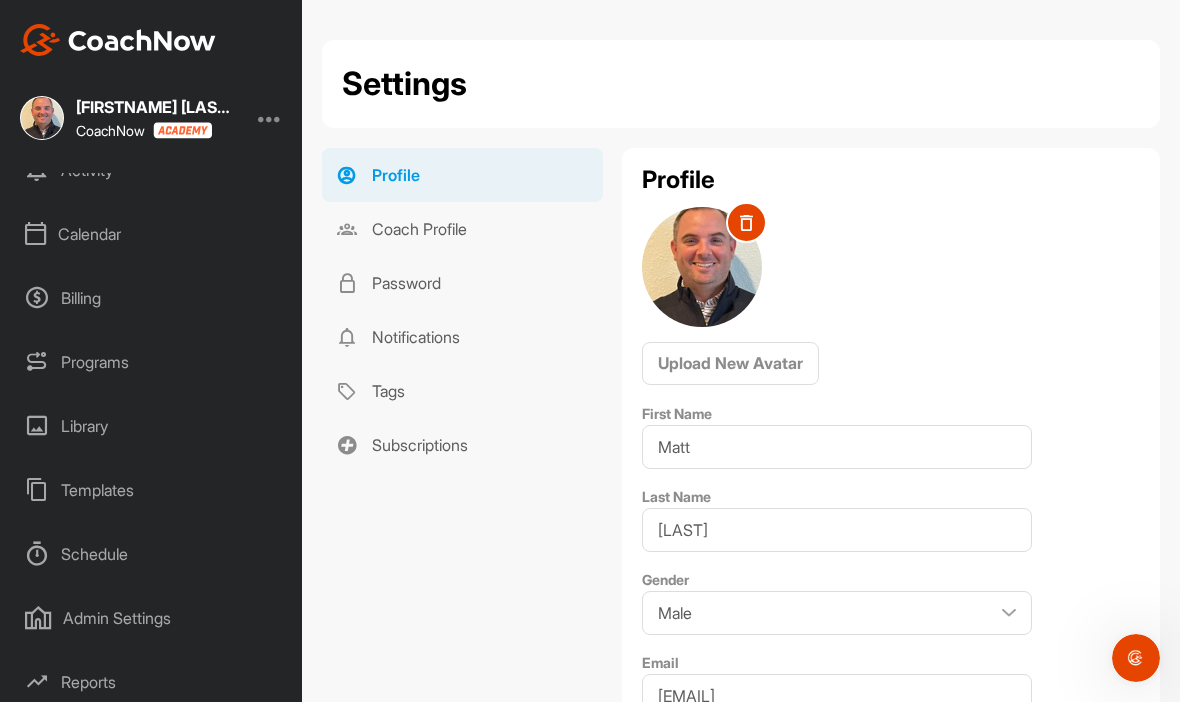 scroll, scrollTop: 156, scrollLeft: 0, axis: vertical 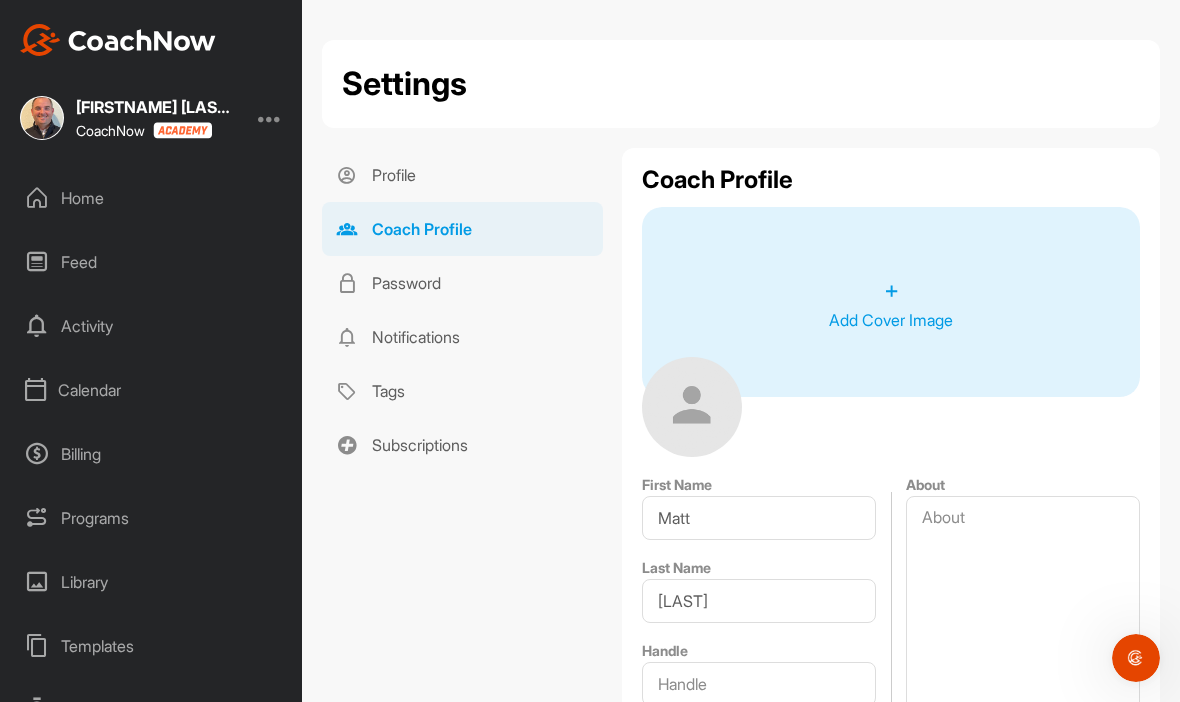 type on "[NUMBER]" 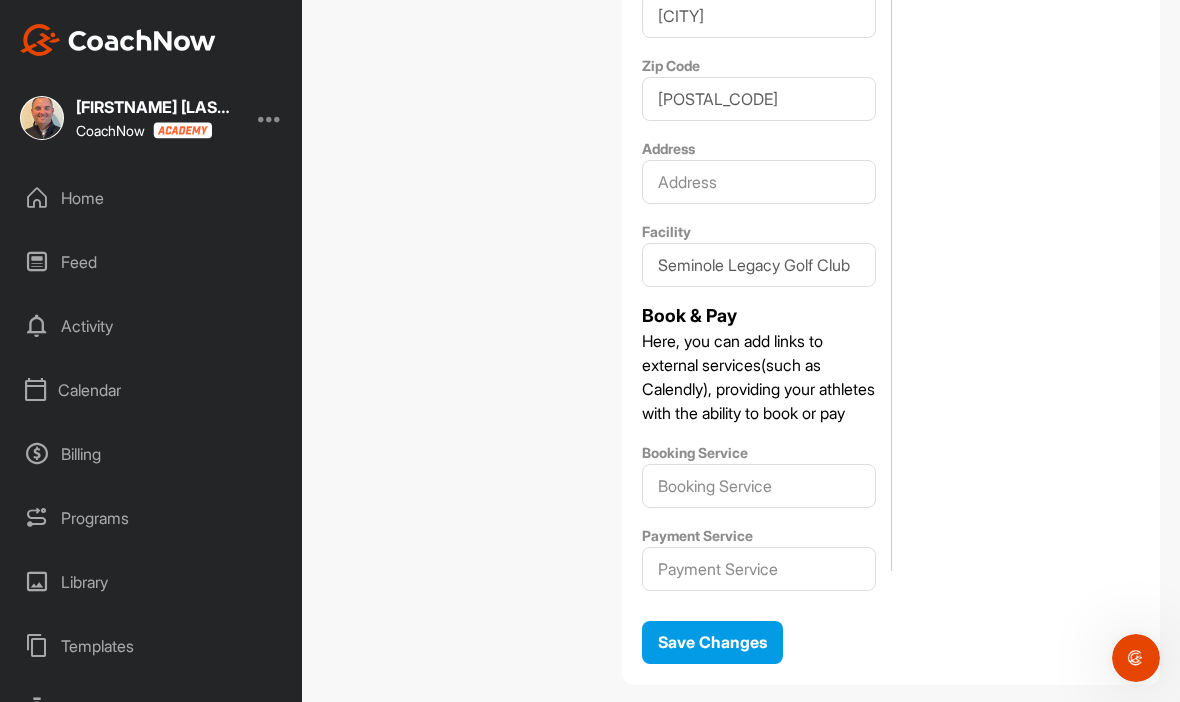 scroll, scrollTop: 1172, scrollLeft: 0, axis: vertical 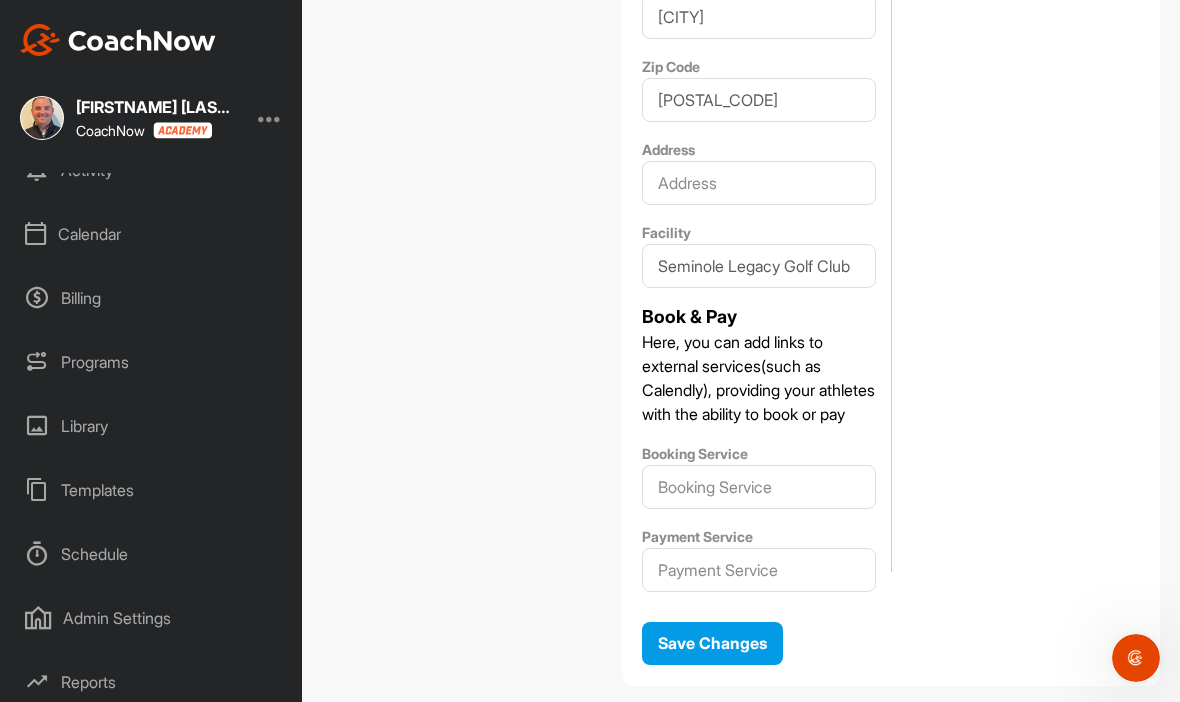 click on "Admin Settings" at bounding box center [152, 618] 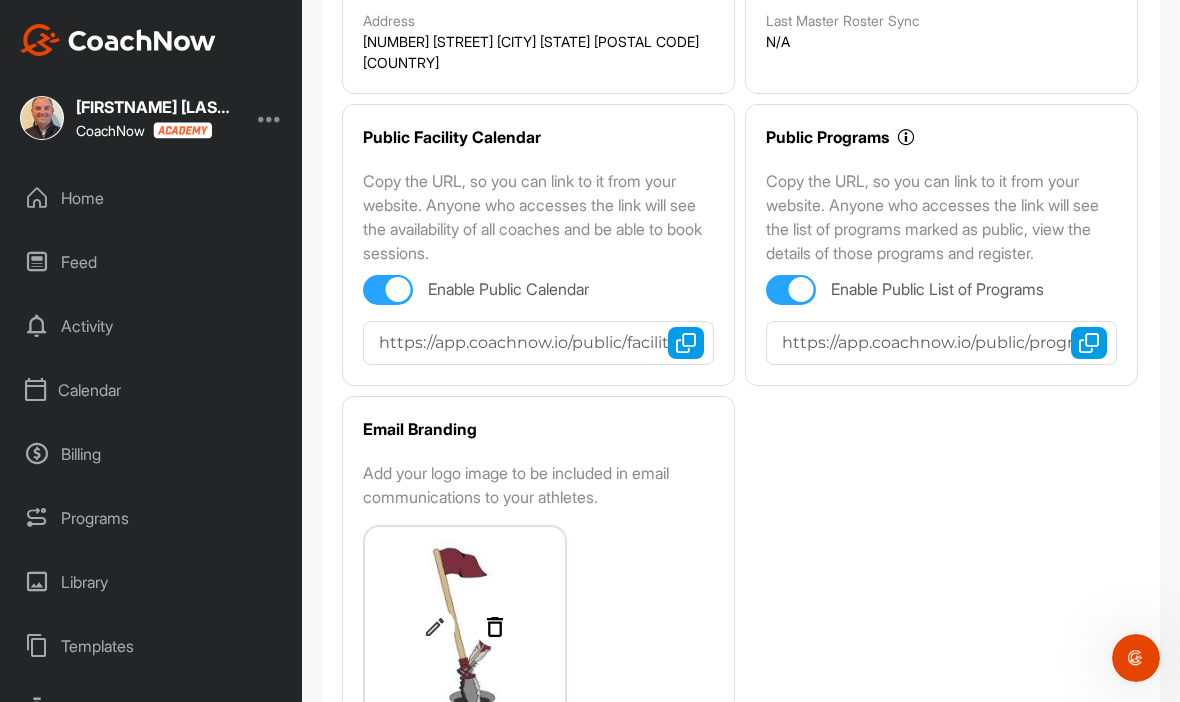 scroll, scrollTop: 358, scrollLeft: 0, axis: vertical 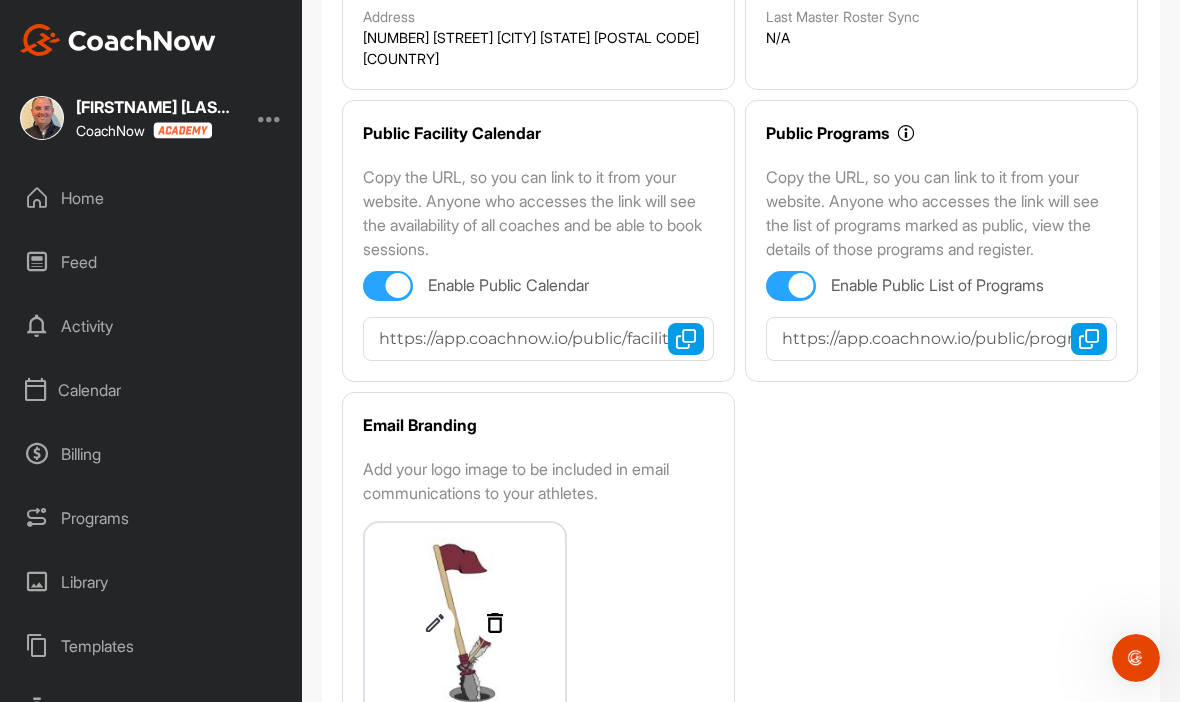 click at bounding box center (686, 339) 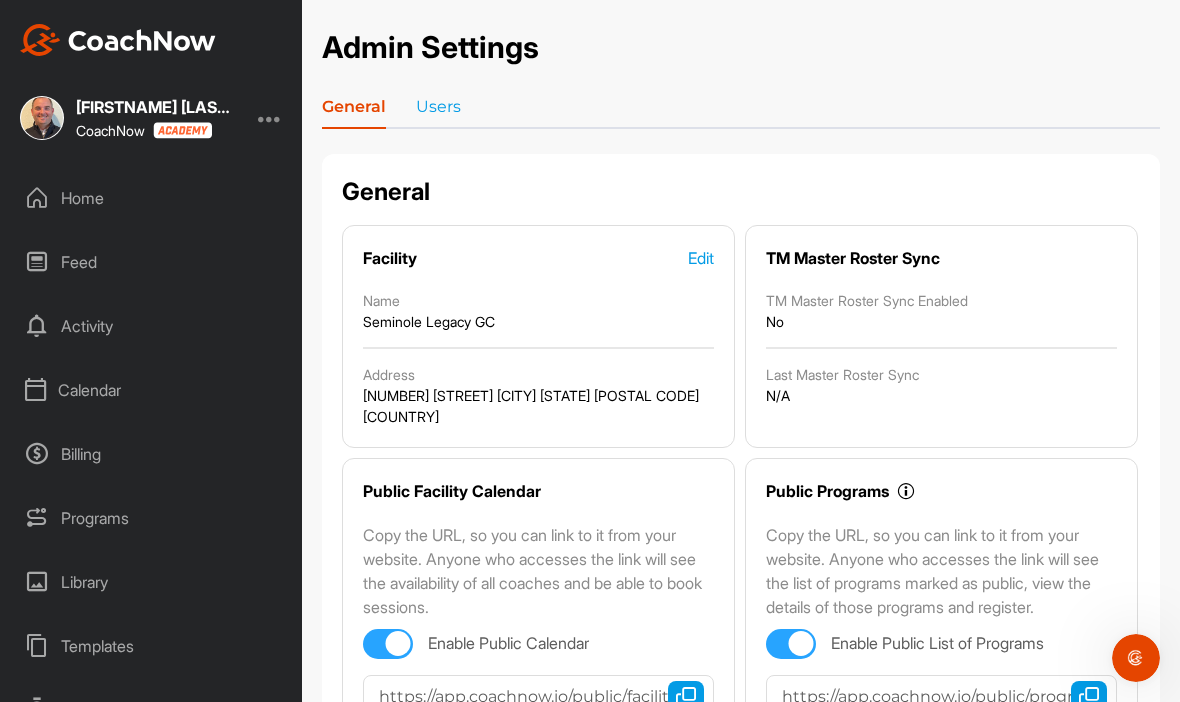 scroll, scrollTop: 0, scrollLeft: 0, axis: both 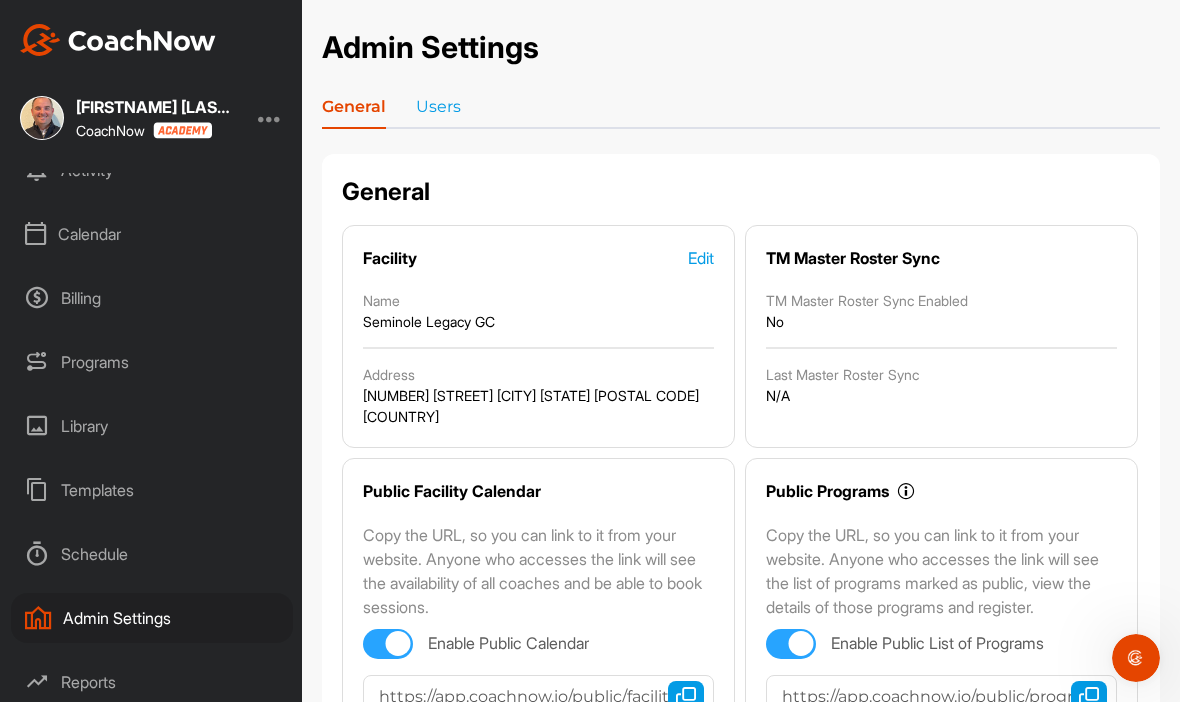 click on "Templates" at bounding box center [152, 490] 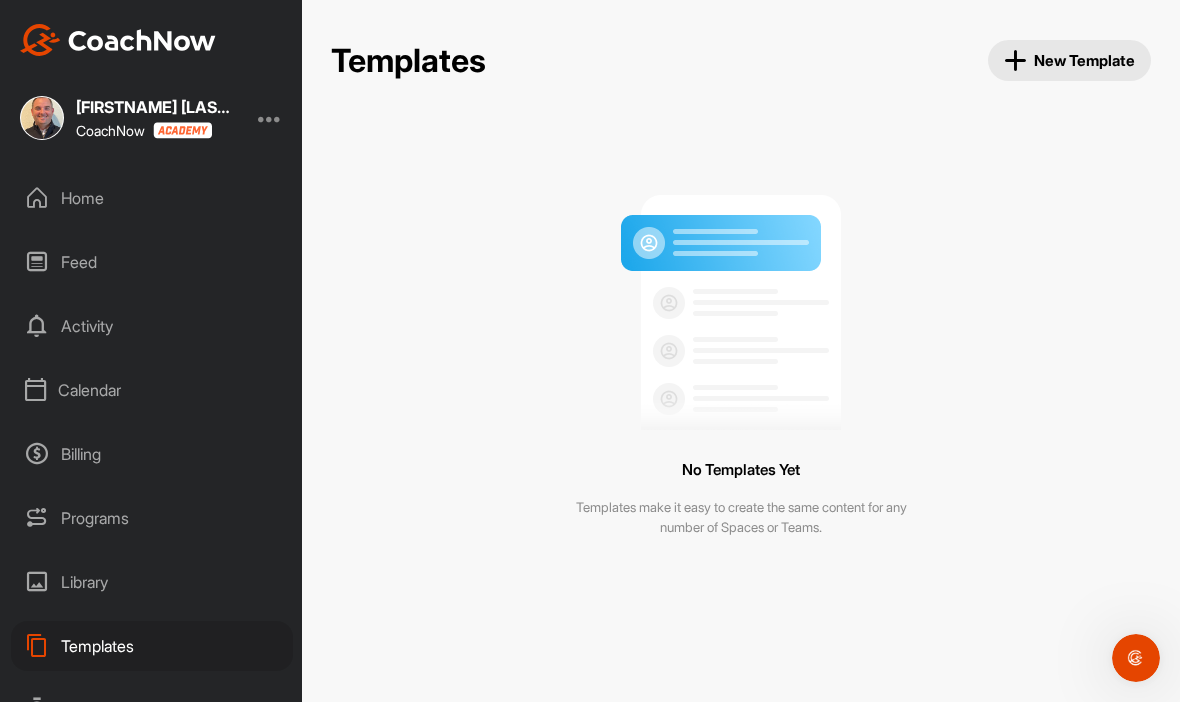 click on "Programs" at bounding box center [152, 518] 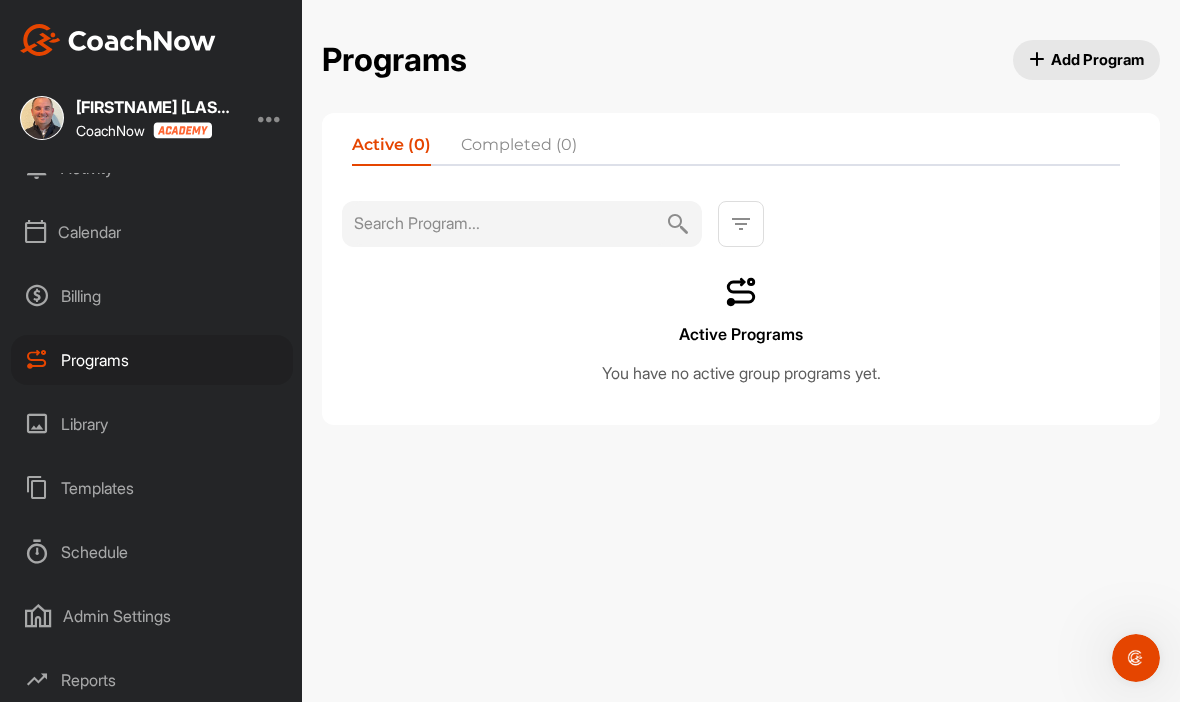 scroll, scrollTop: 156, scrollLeft: 0, axis: vertical 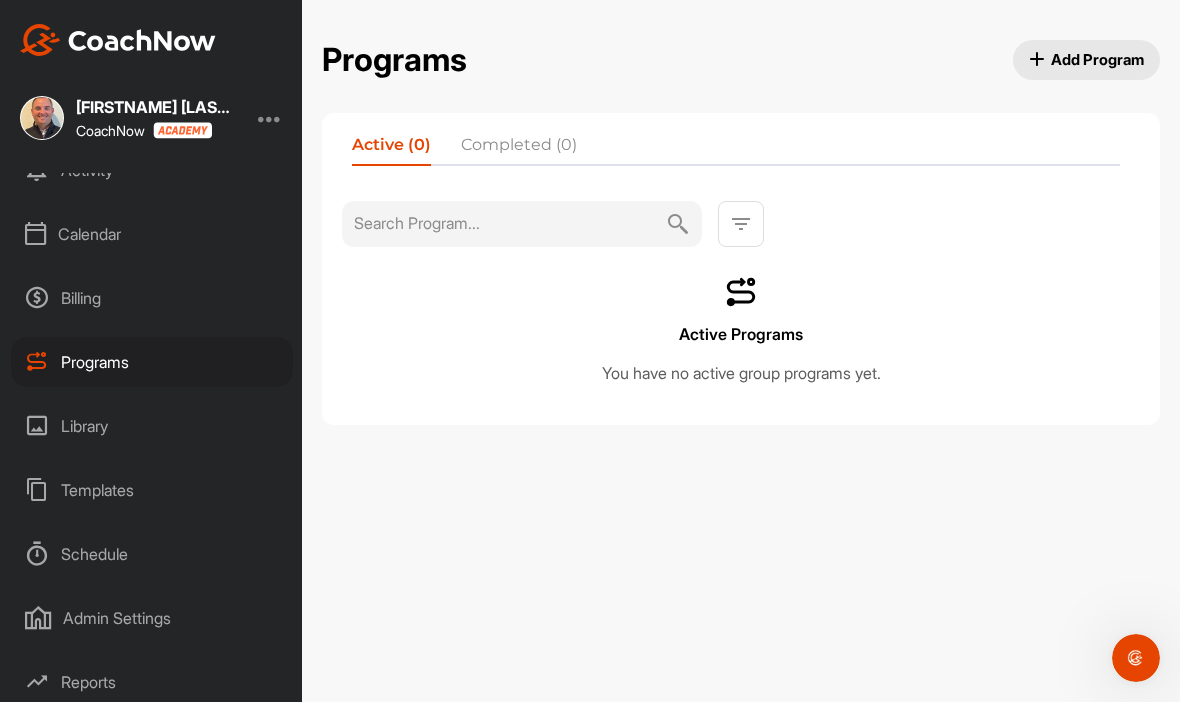 click on "Schedule" at bounding box center [152, 554] 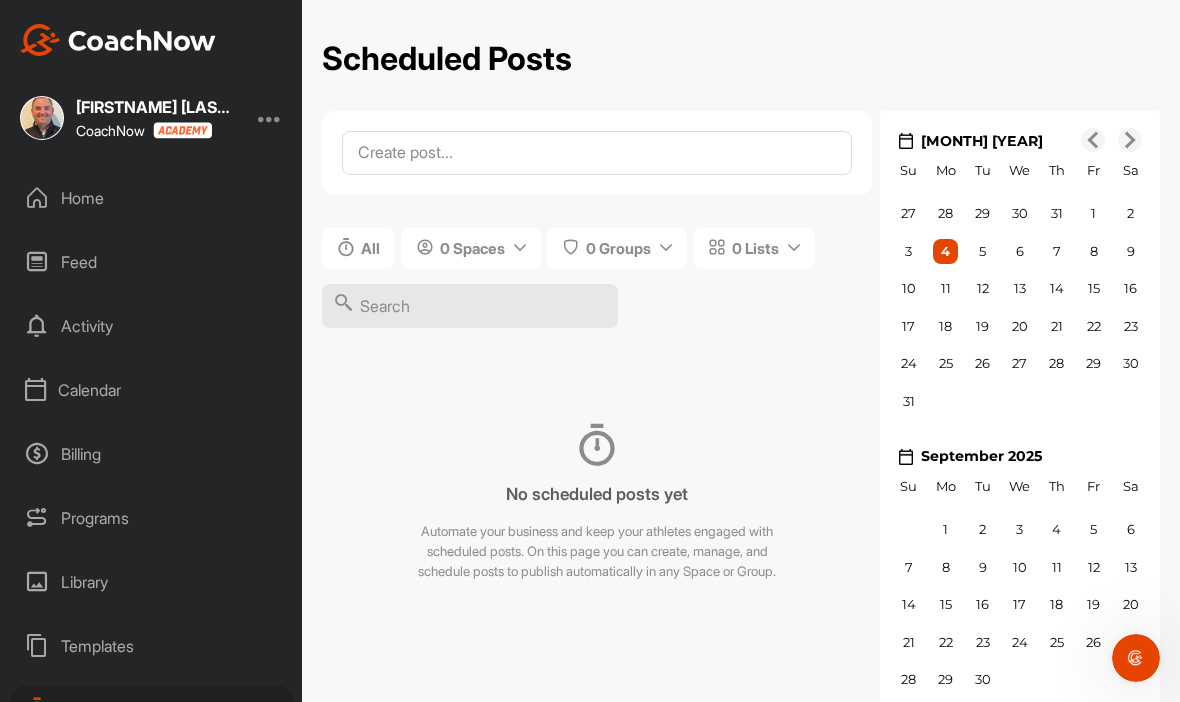 click on "Home" at bounding box center [152, 198] 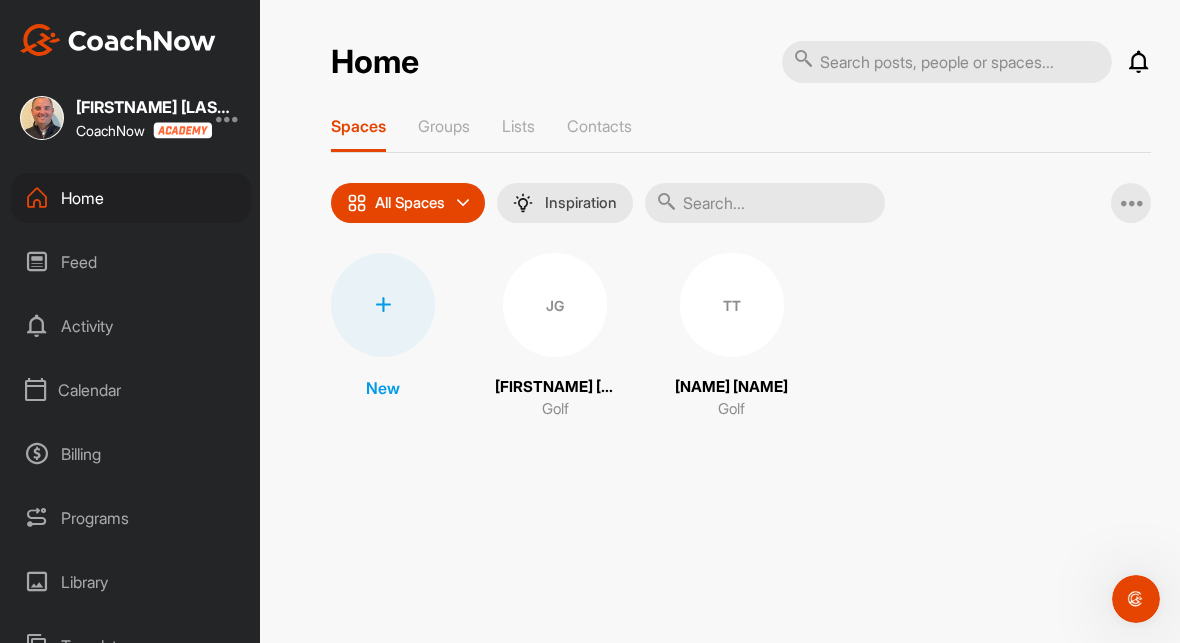 click on "Feed" at bounding box center [131, 262] 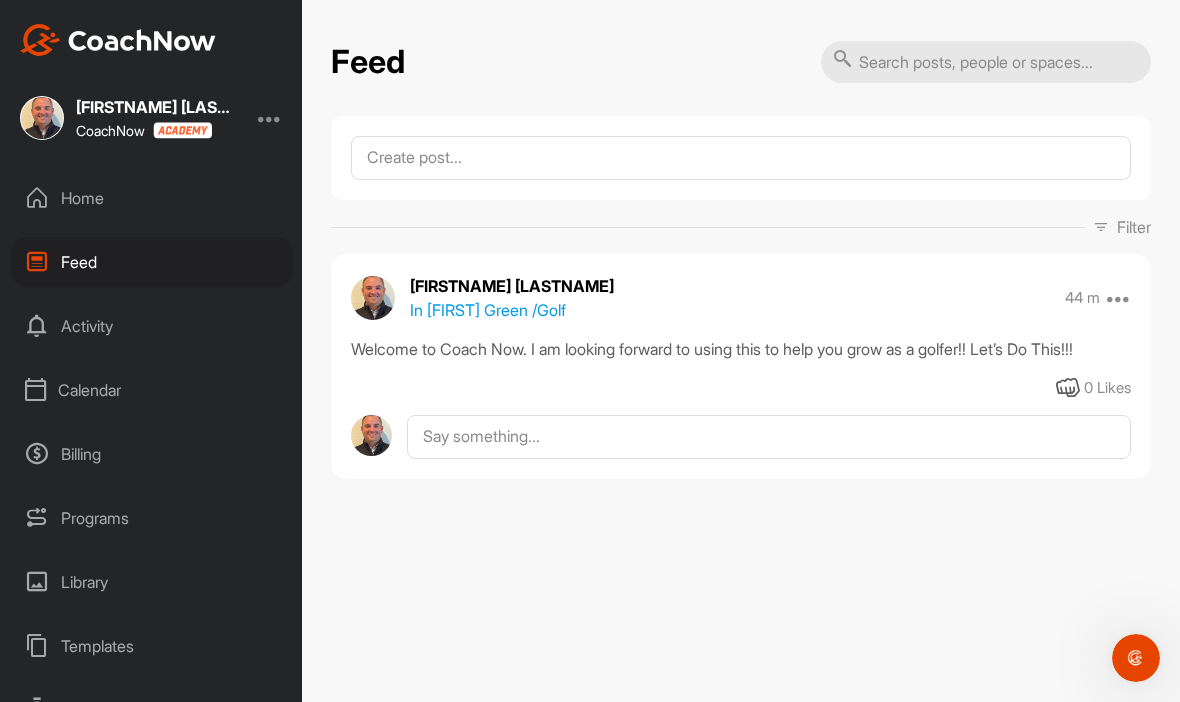click on "Activity" at bounding box center [152, 326] 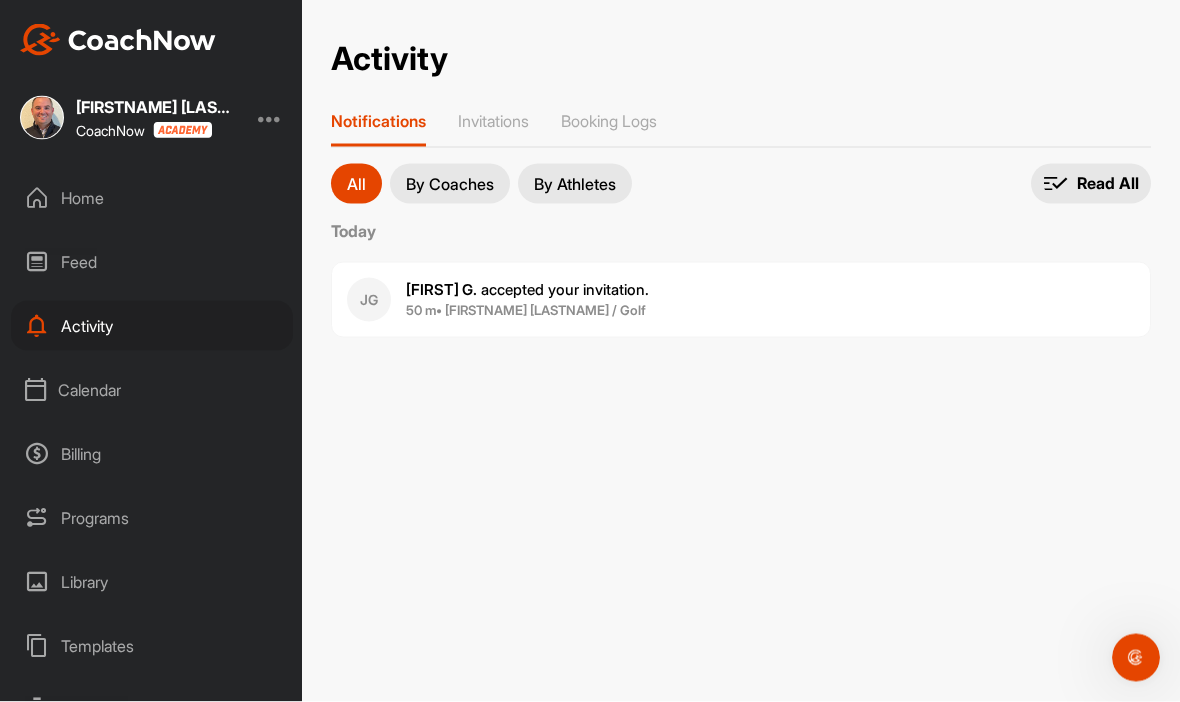 scroll, scrollTop: 69, scrollLeft: 0, axis: vertical 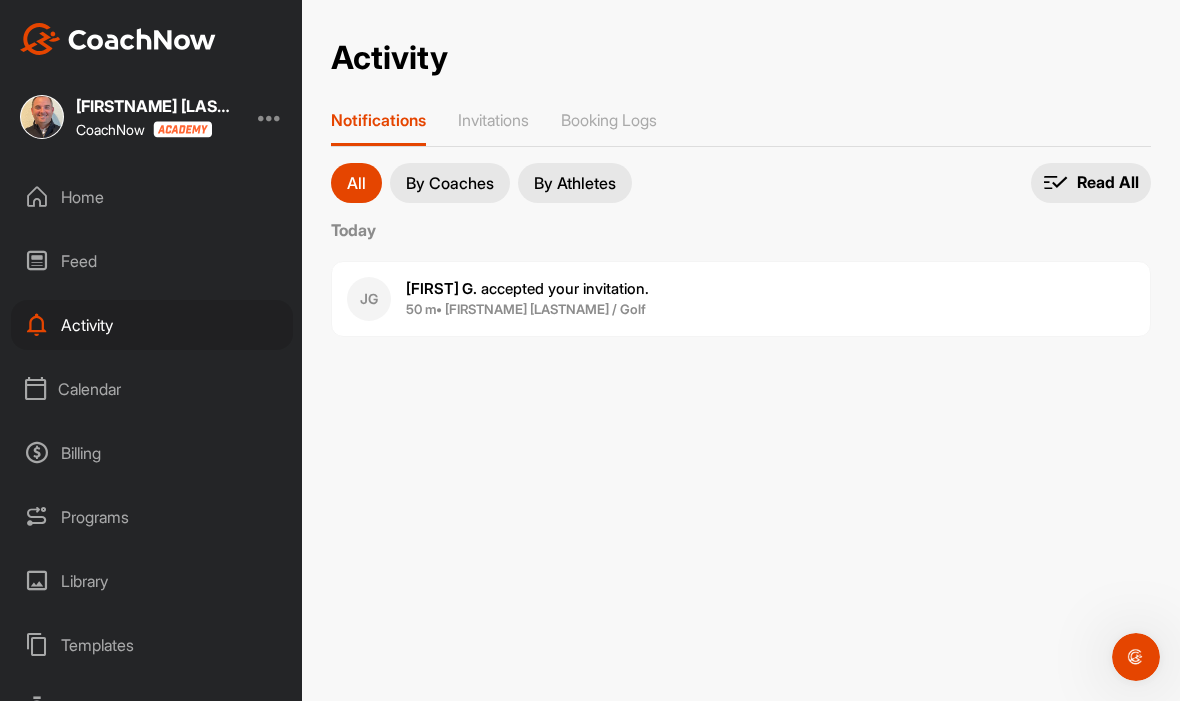 click on "Booking Logs" at bounding box center (609, 129) 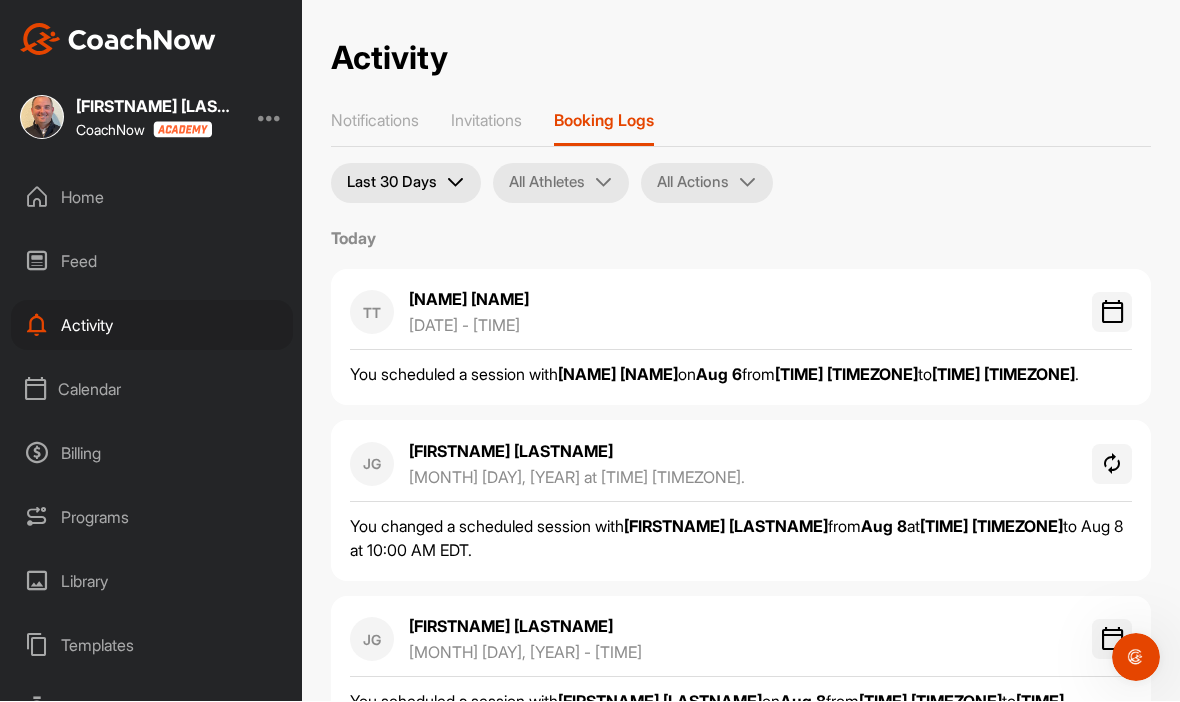 scroll, scrollTop: 0, scrollLeft: 0, axis: both 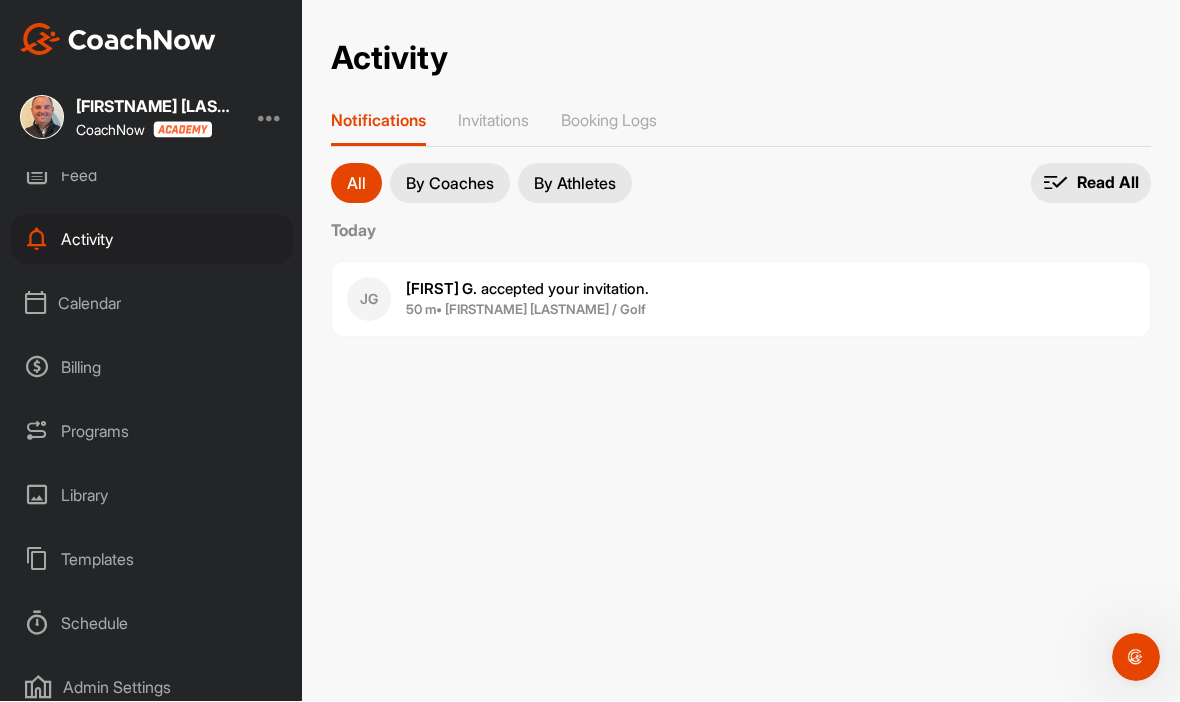 click on "Billing" at bounding box center [152, 368] 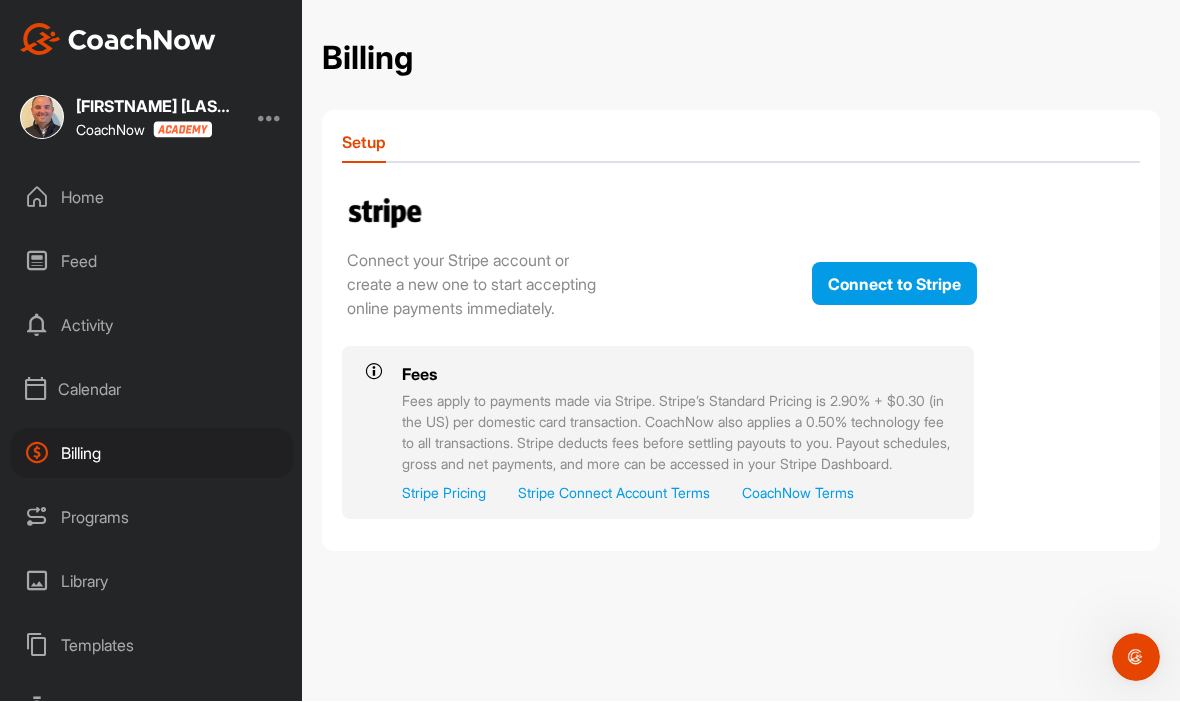click on "Stripe Pricing" at bounding box center (444, 493) 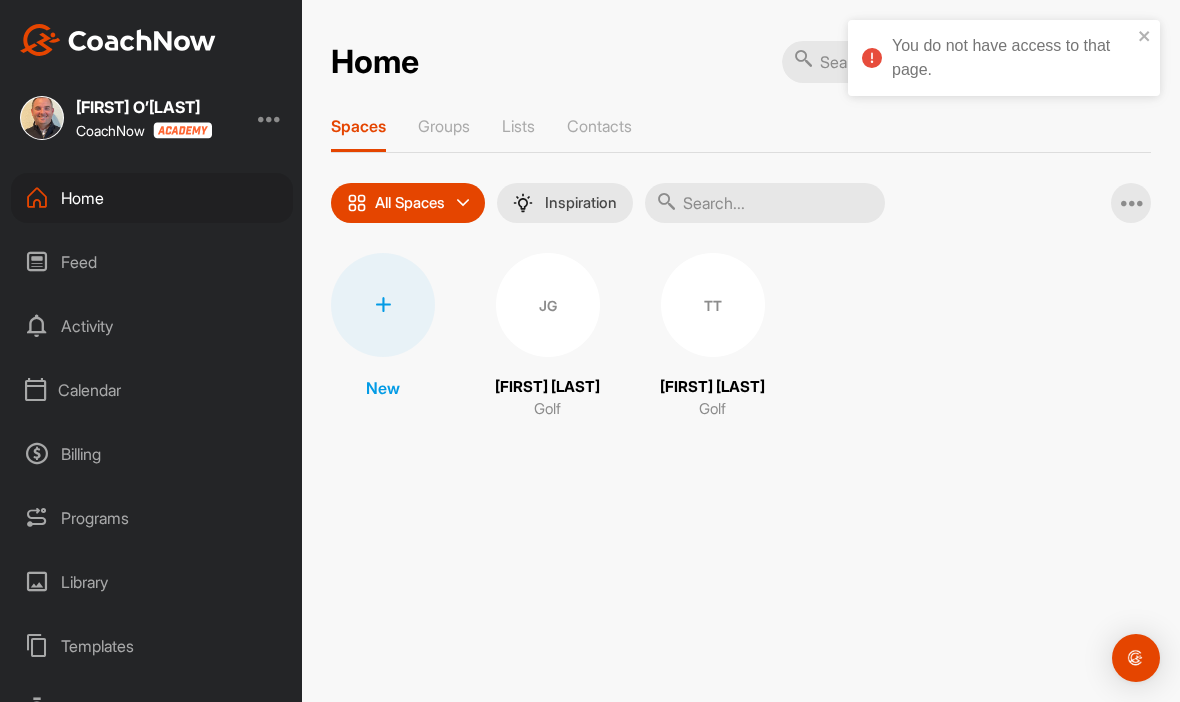 scroll, scrollTop: 0, scrollLeft: 0, axis: both 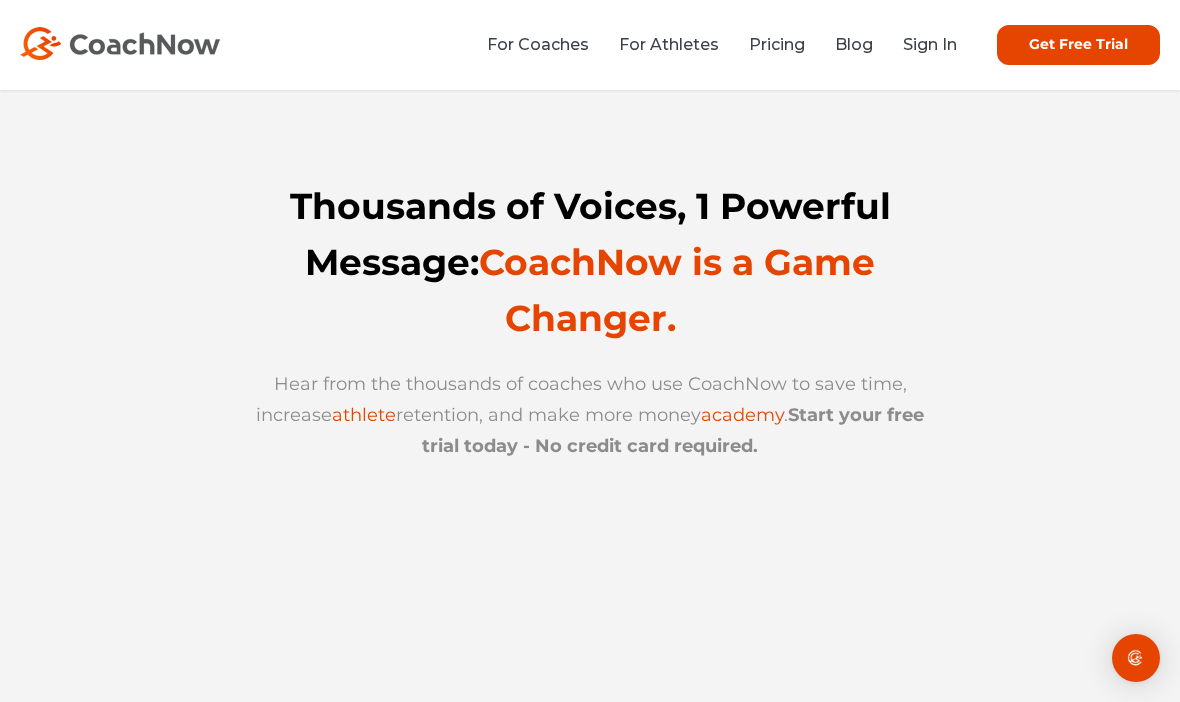 click on "Sign In" at bounding box center [930, 44] 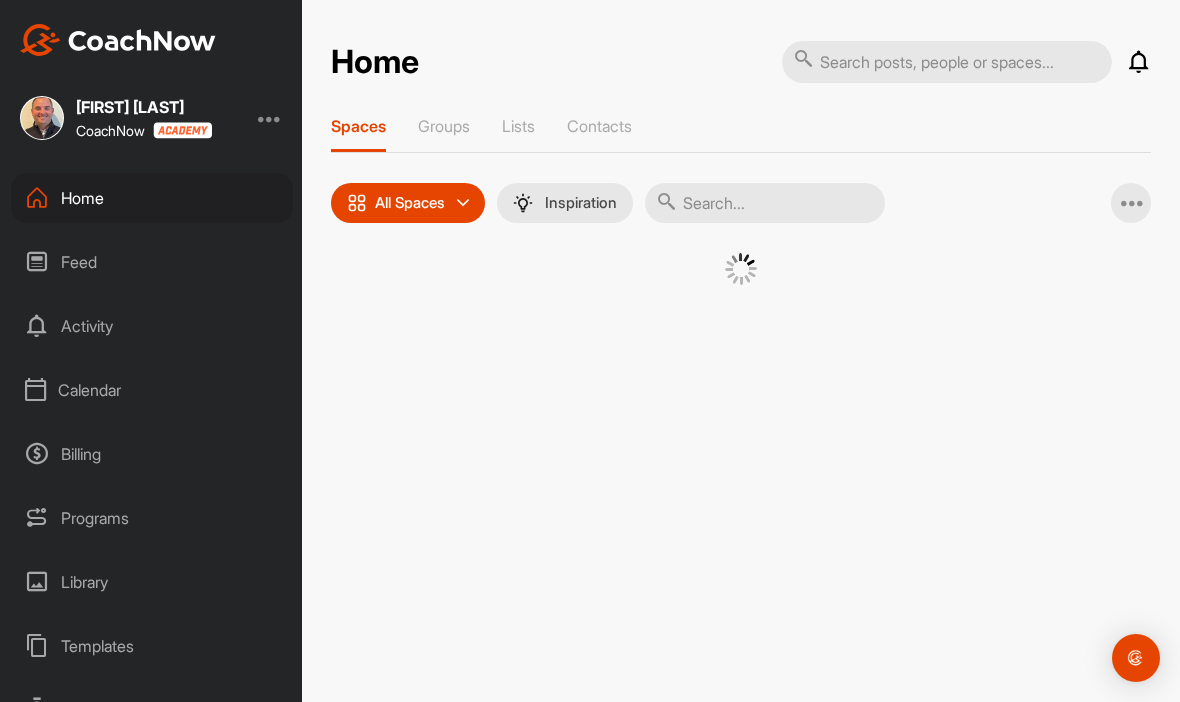 scroll, scrollTop: 0, scrollLeft: 0, axis: both 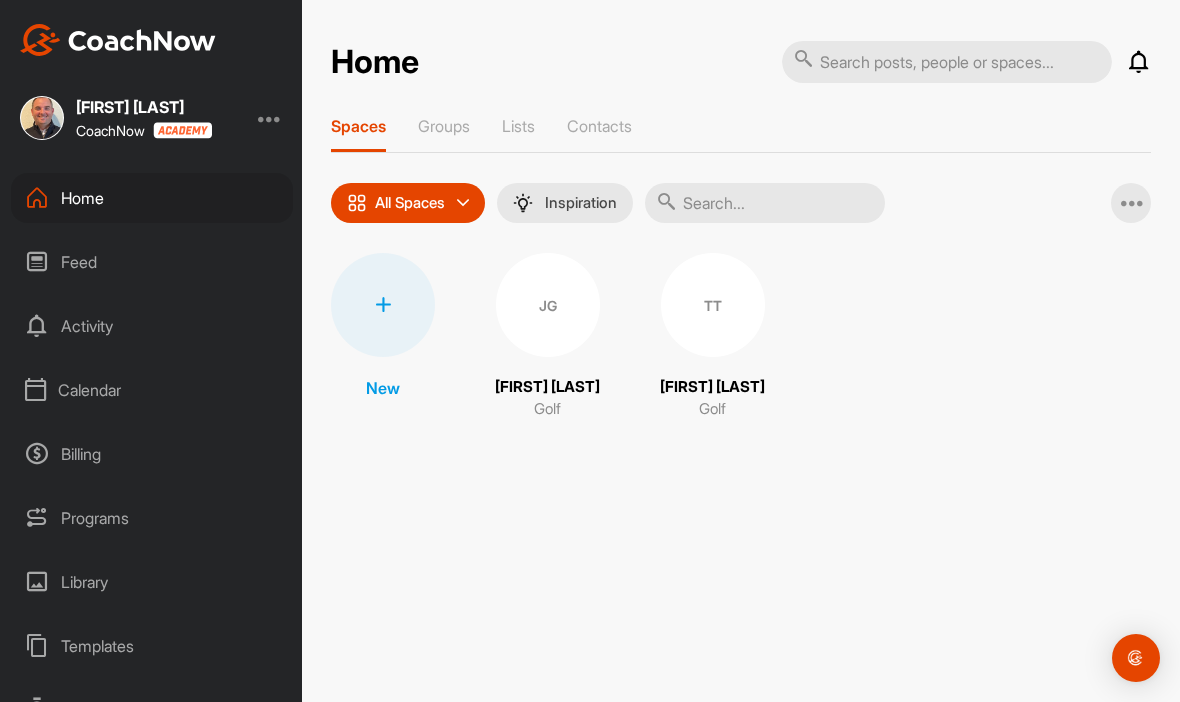 click at bounding box center (270, 118) 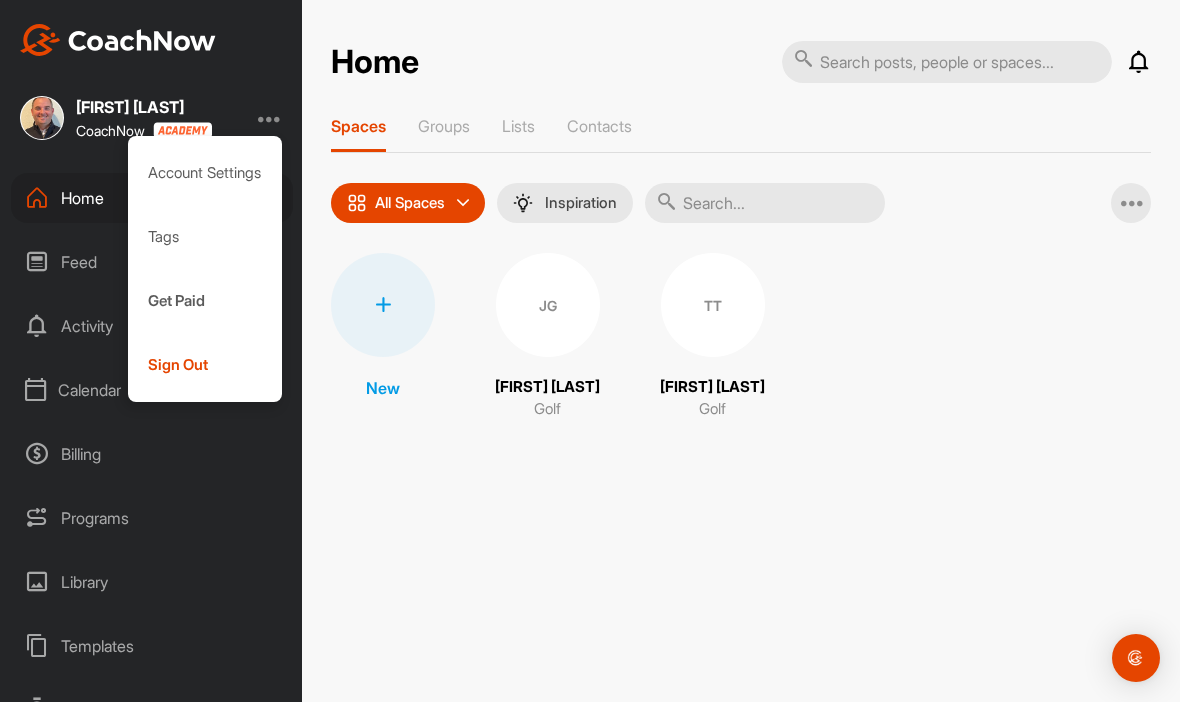 click on "Get Paid" at bounding box center [205, 301] 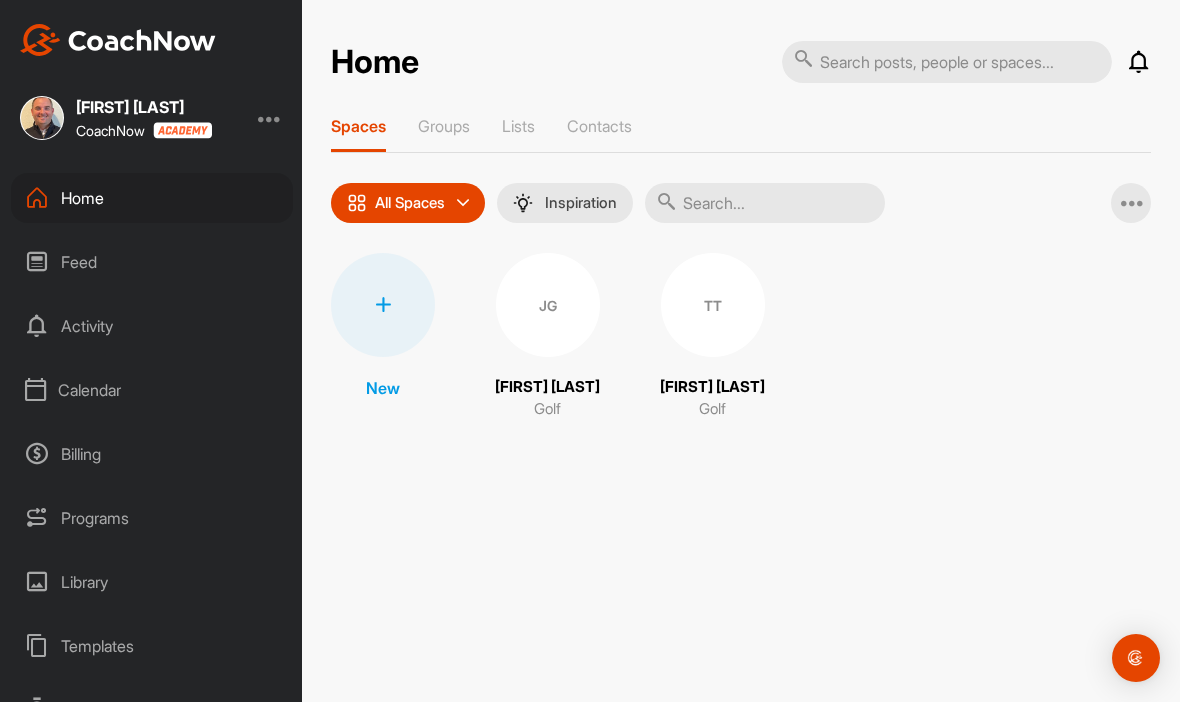 scroll, scrollTop: 0, scrollLeft: 0, axis: both 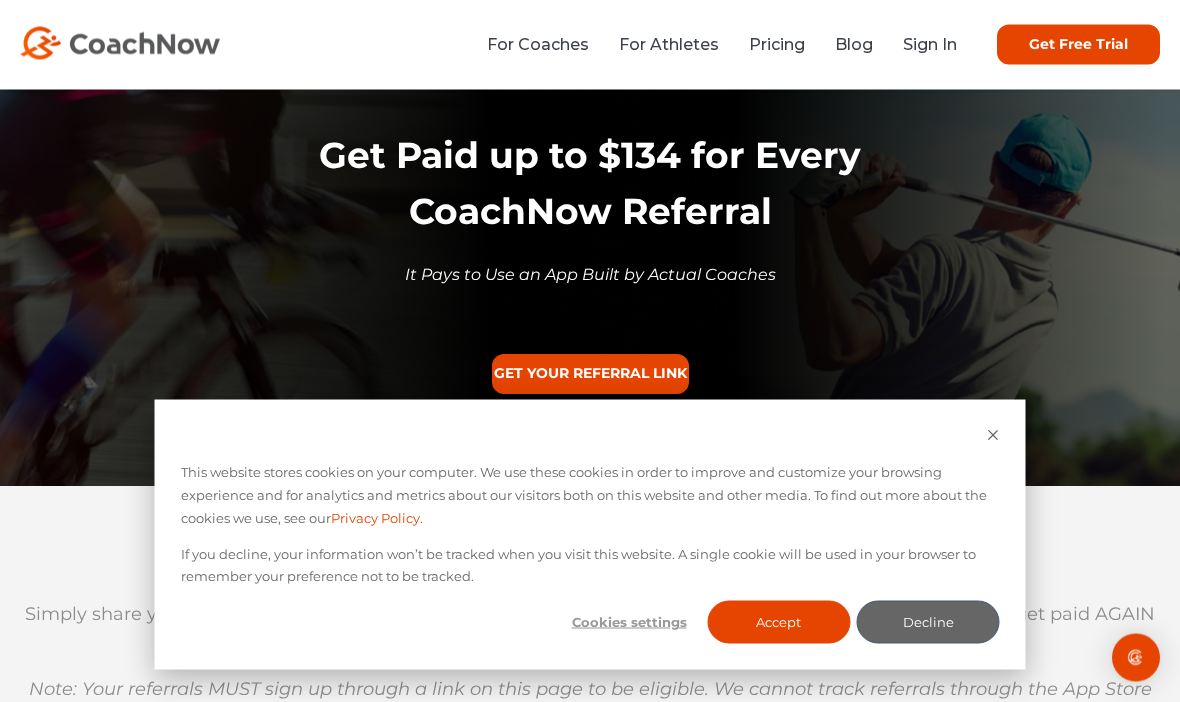 click on "This website stores cookies on your computer. We use these cookies in order to improve and customize your browsing experience and for analytics and metrics about our visitors both on this website and other media. To find out more about the cookies we use, see our  Privacy Policy . If you decline, your information won’t be tracked when you visit this website. A single cookie will be used in your browser to remember your preference not to be tracked. Cookies settings Accept Decline" at bounding box center [590, 535] 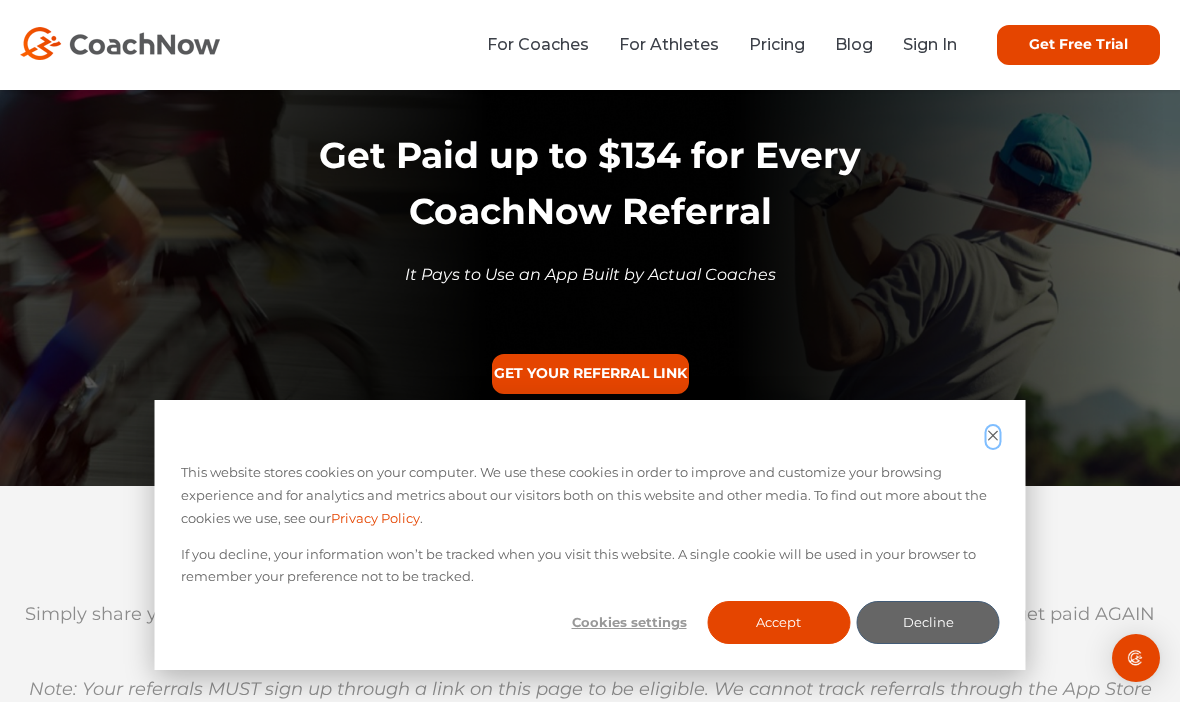 click 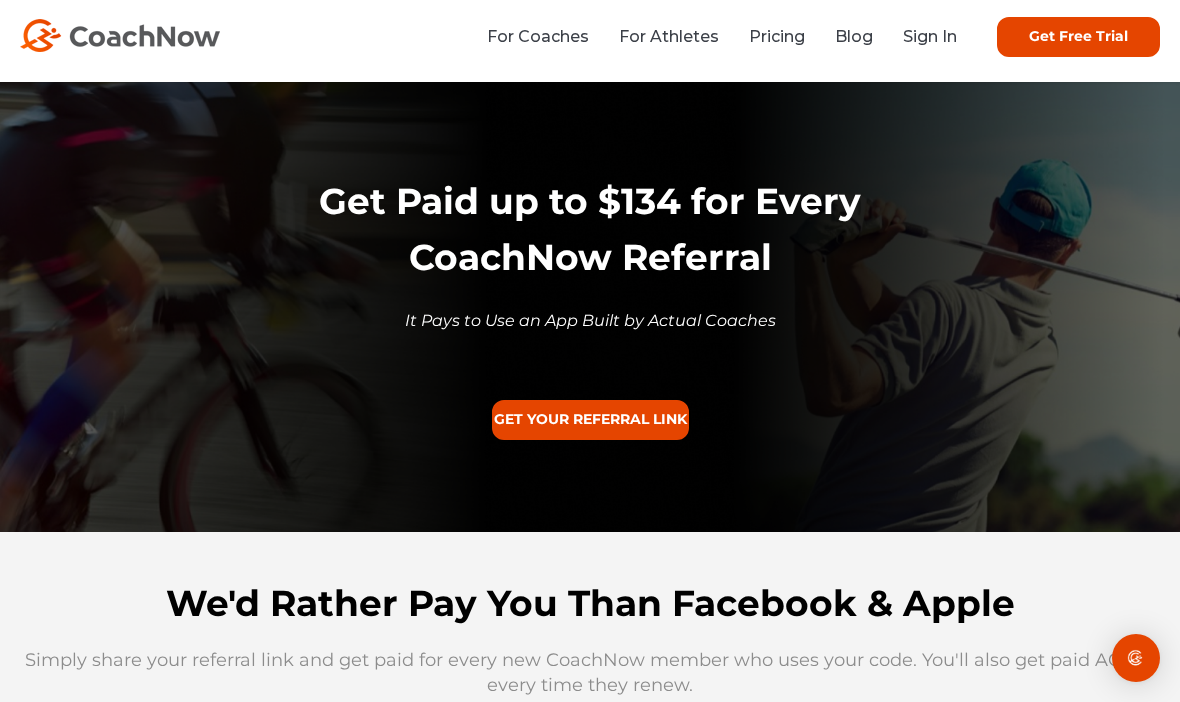 scroll, scrollTop: 0, scrollLeft: 0, axis: both 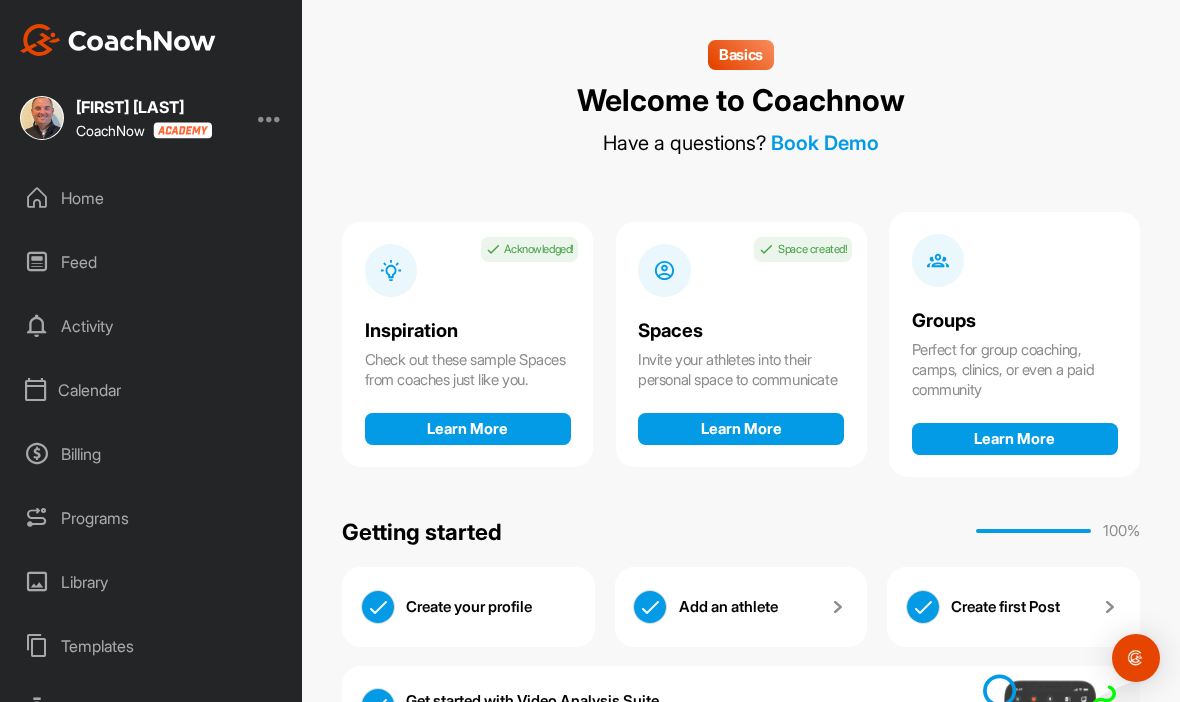 click on "Calendar" at bounding box center (152, 390) 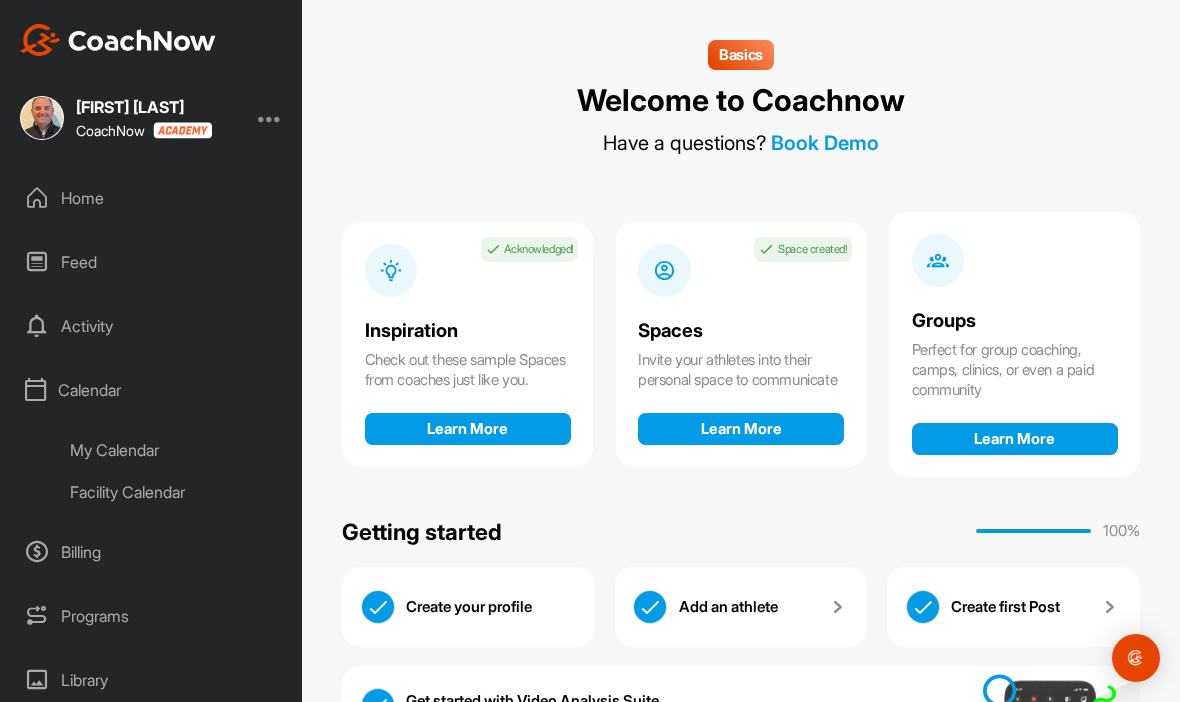 click on "My Calendar" at bounding box center [174, 450] 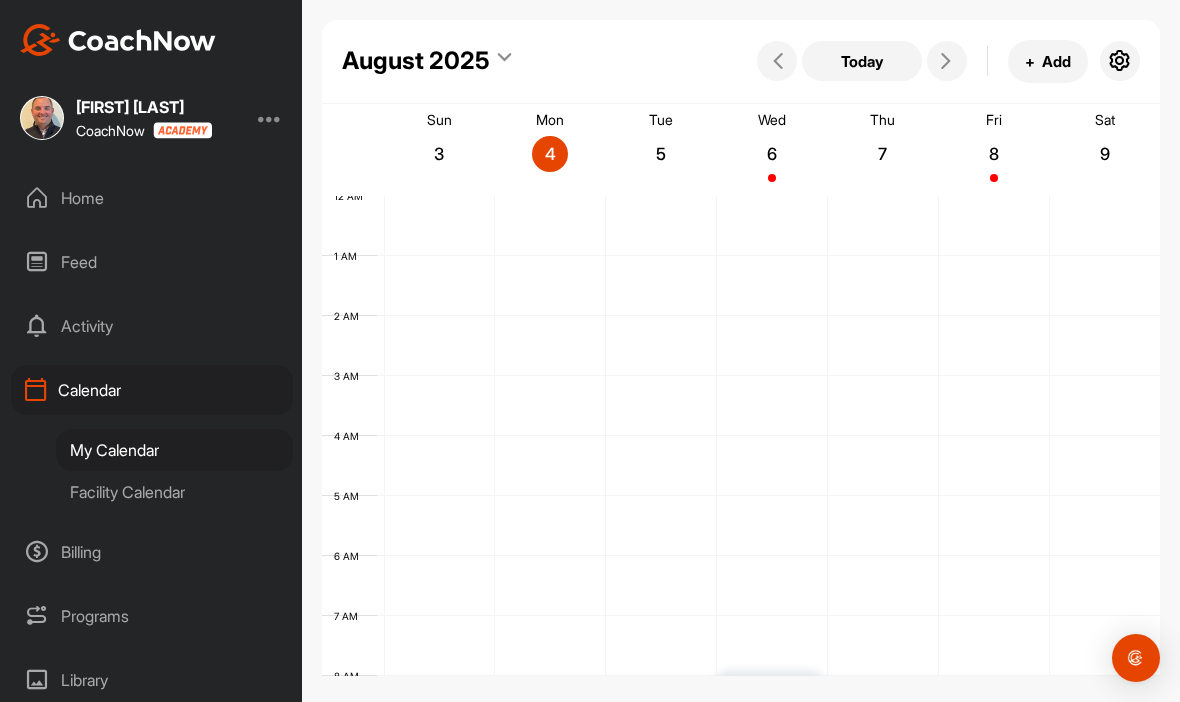 scroll, scrollTop: 346, scrollLeft: 0, axis: vertical 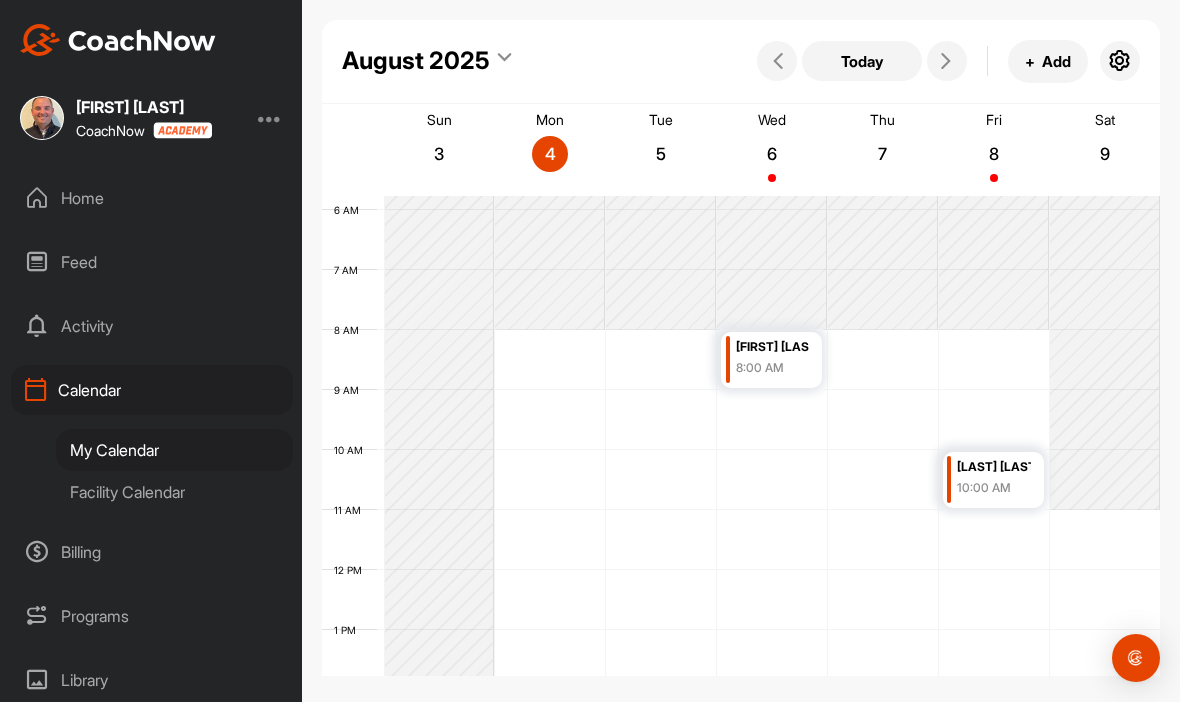 click at bounding box center [1120, 61] 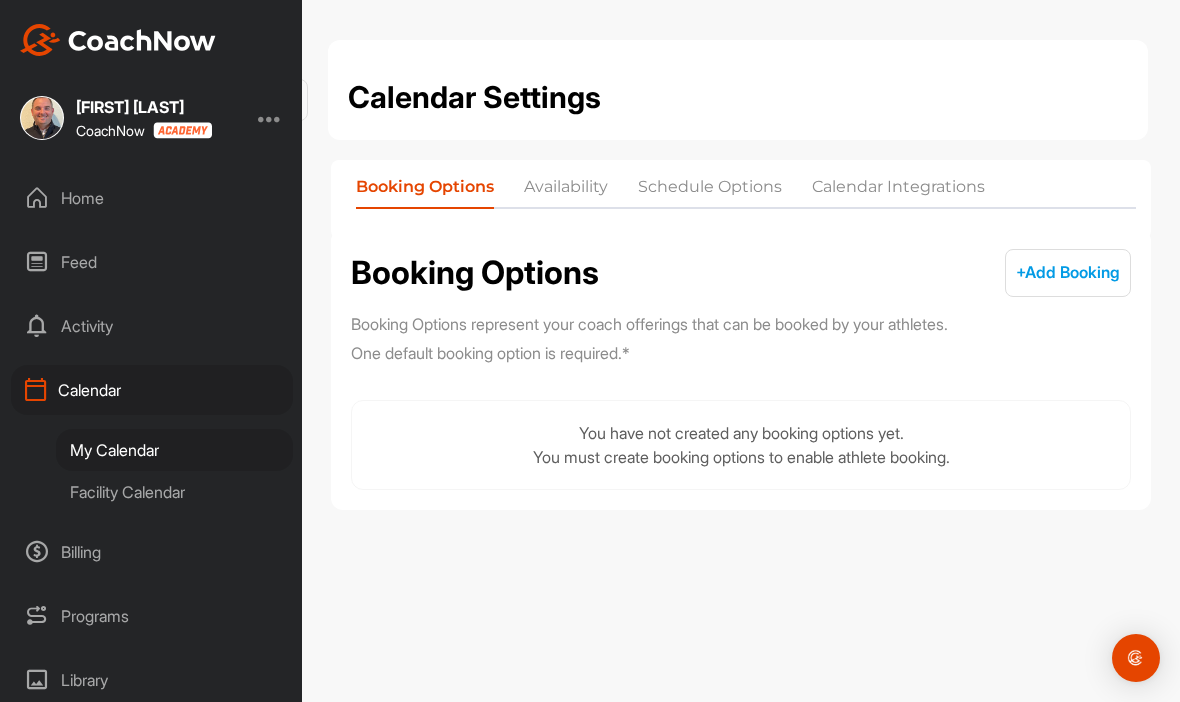 click on "Availability" at bounding box center [566, 191] 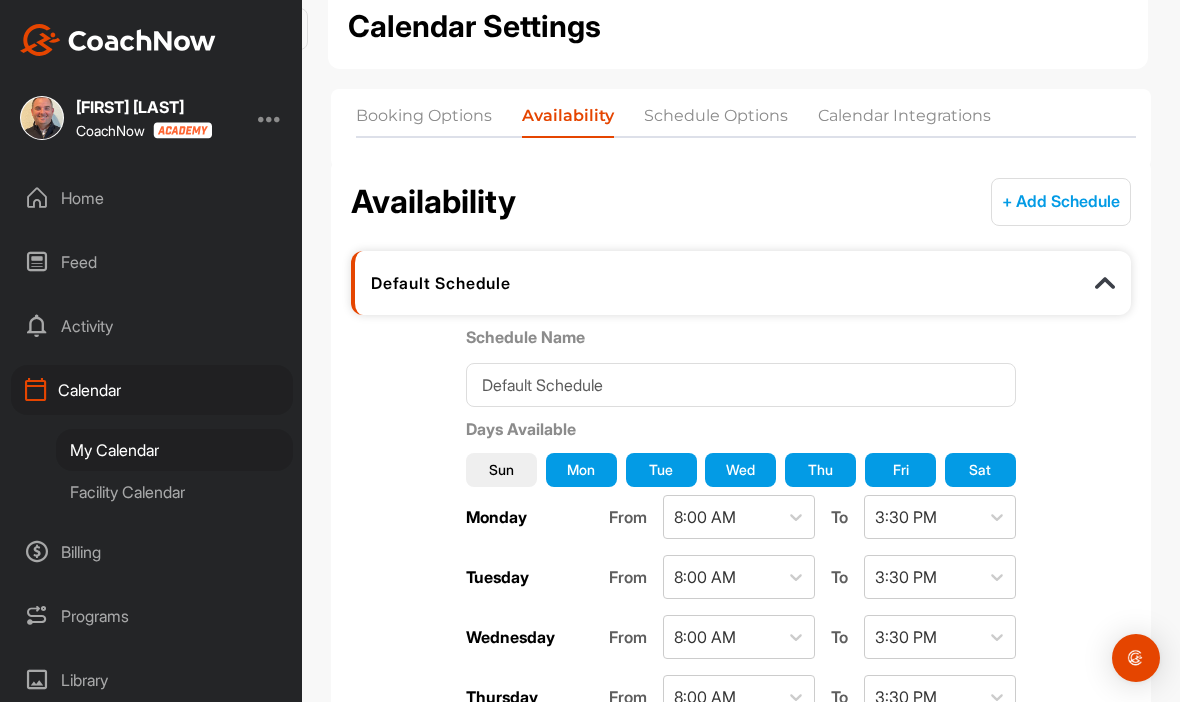 scroll, scrollTop: 67, scrollLeft: 0, axis: vertical 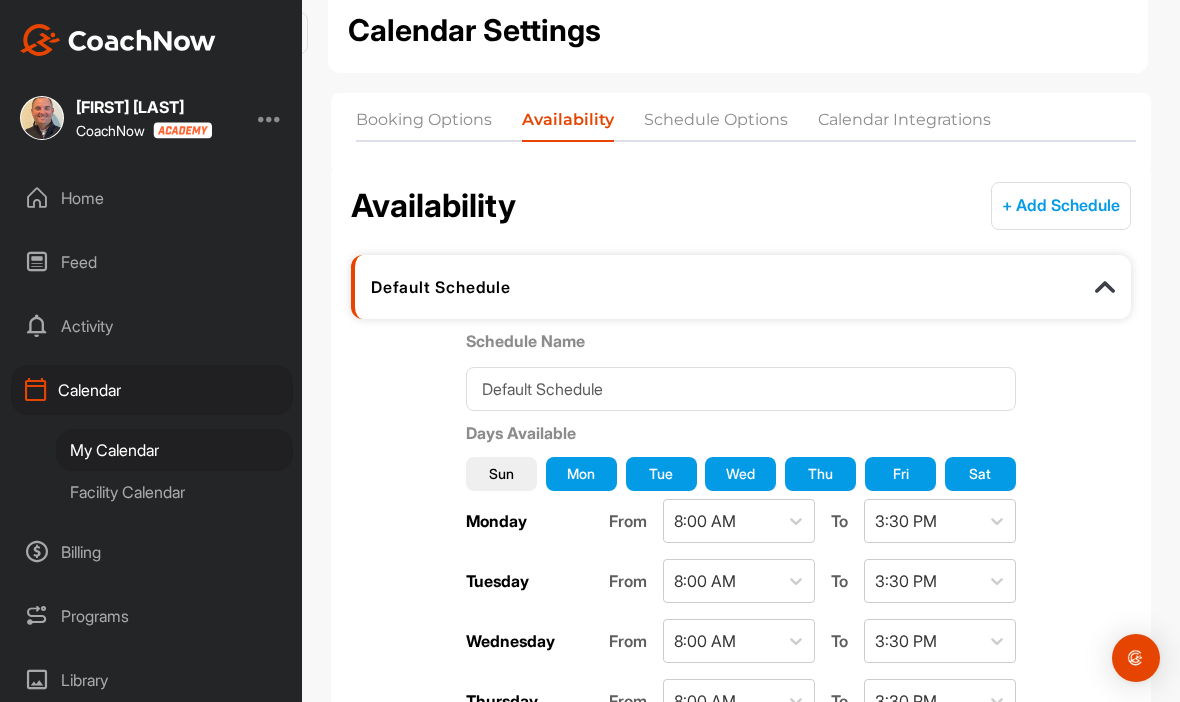 click on "Schedule Options" at bounding box center (716, 124) 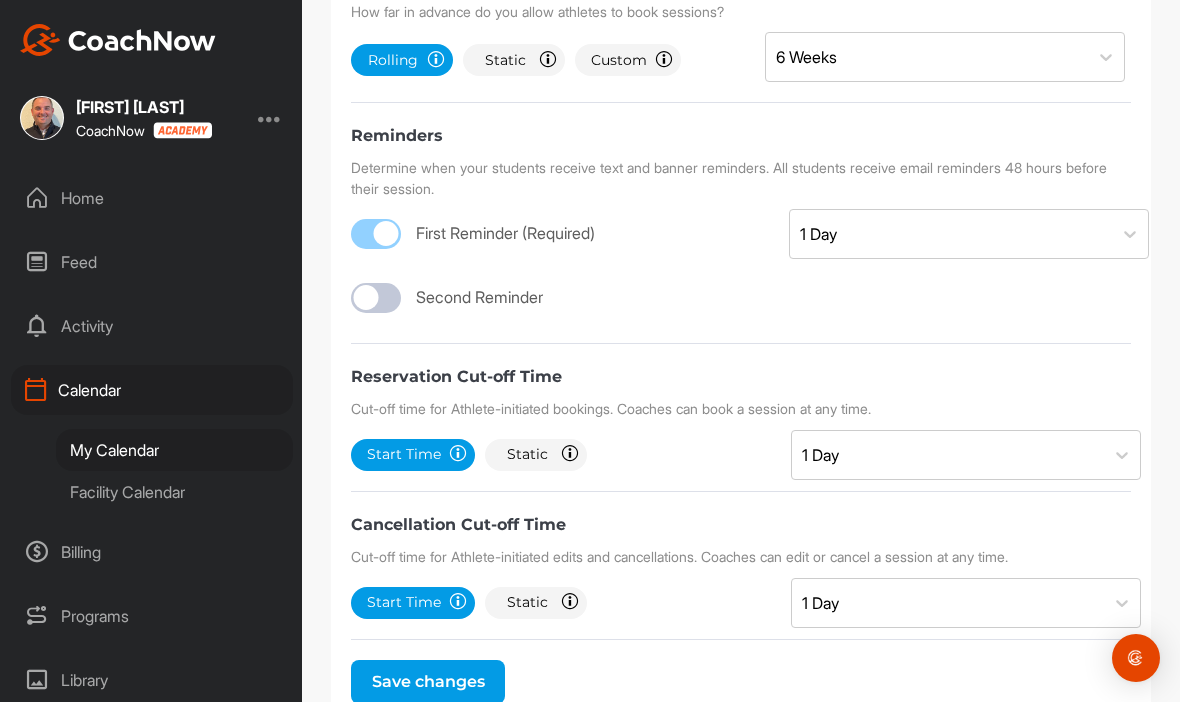 scroll, scrollTop: 858, scrollLeft: 0, axis: vertical 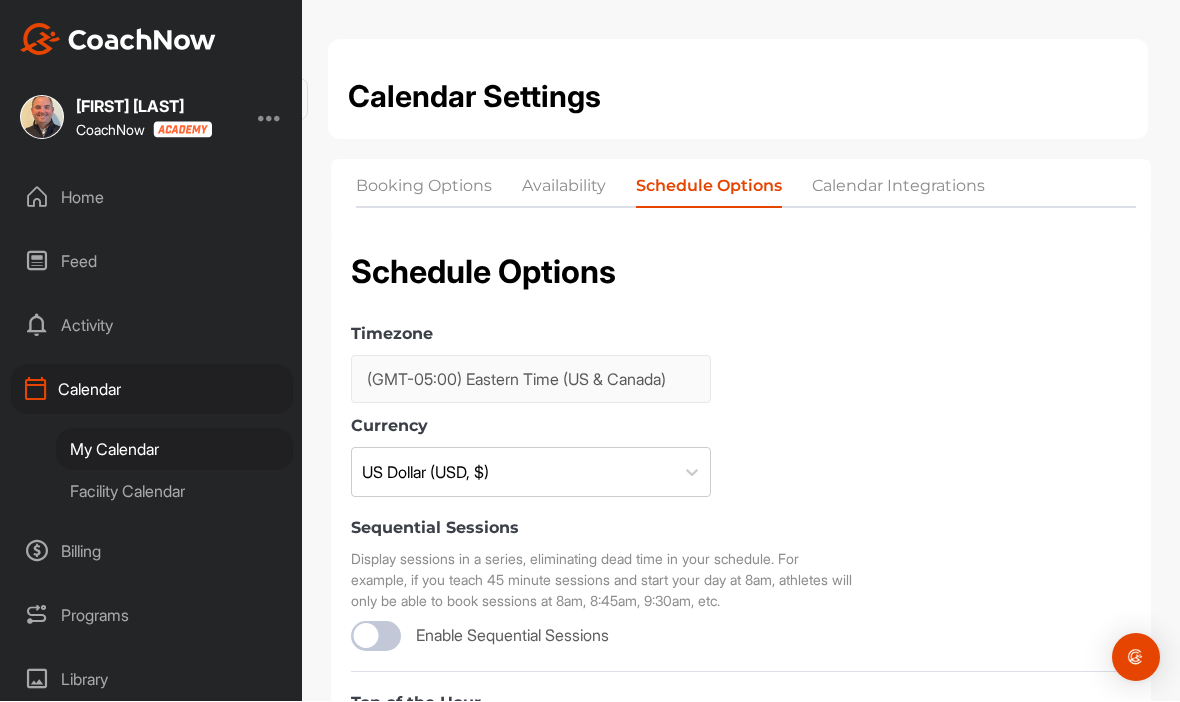 click on "Calendar Integrations" at bounding box center [898, 191] 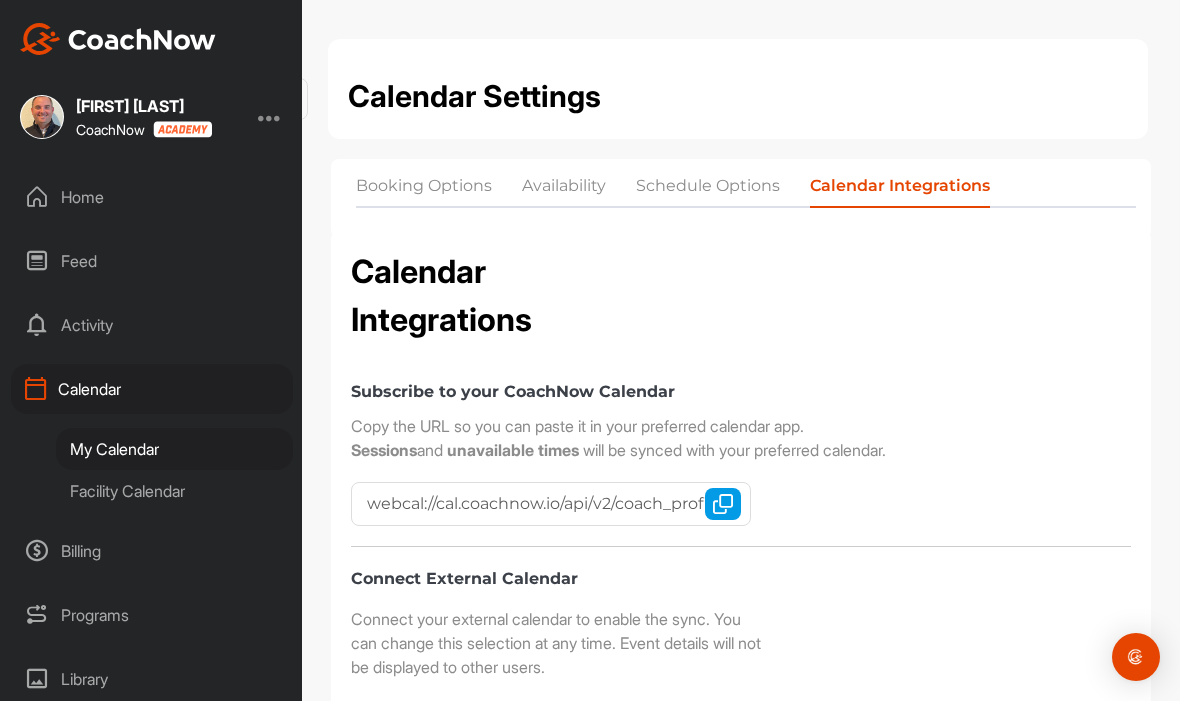 scroll, scrollTop: 0, scrollLeft: 0, axis: both 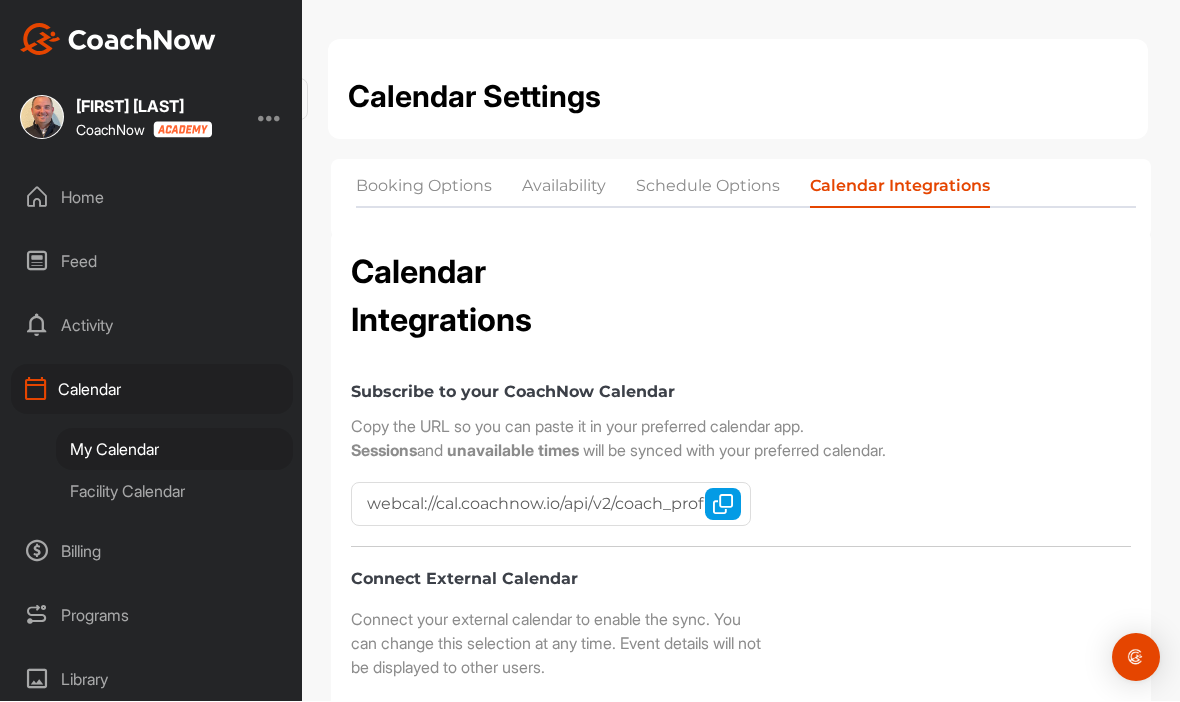 click on "Schedule Options" at bounding box center (708, 191) 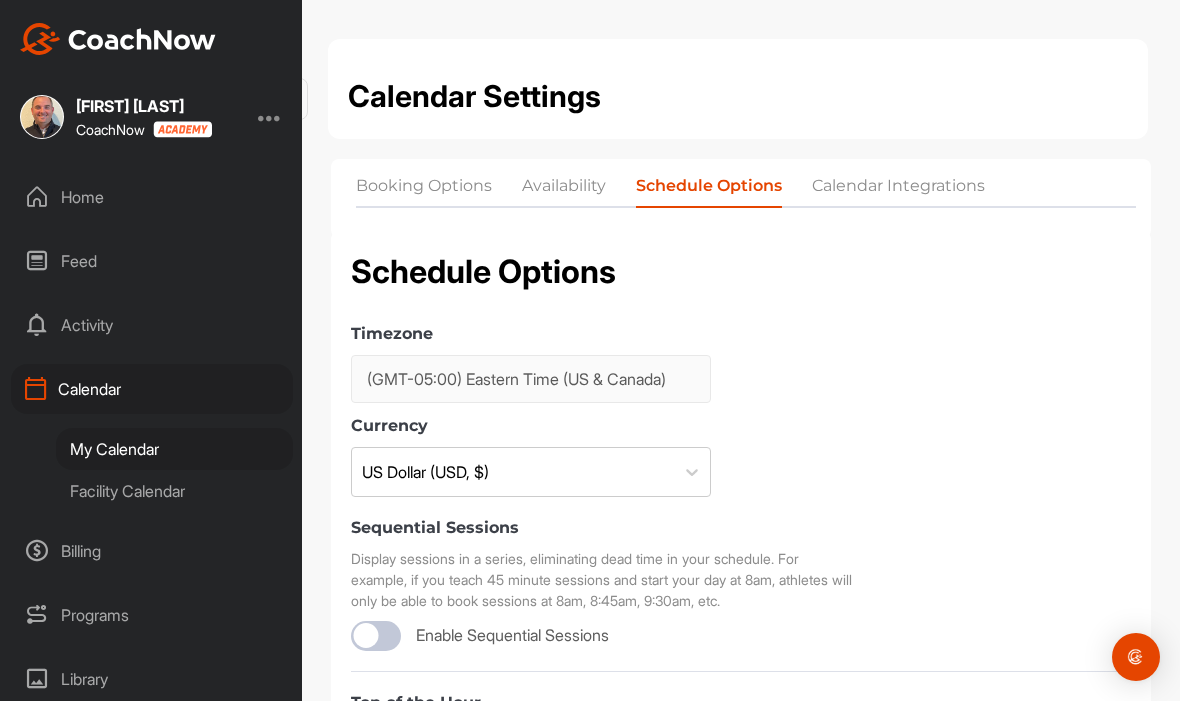 scroll, scrollTop: 0, scrollLeft: 0, axis: both 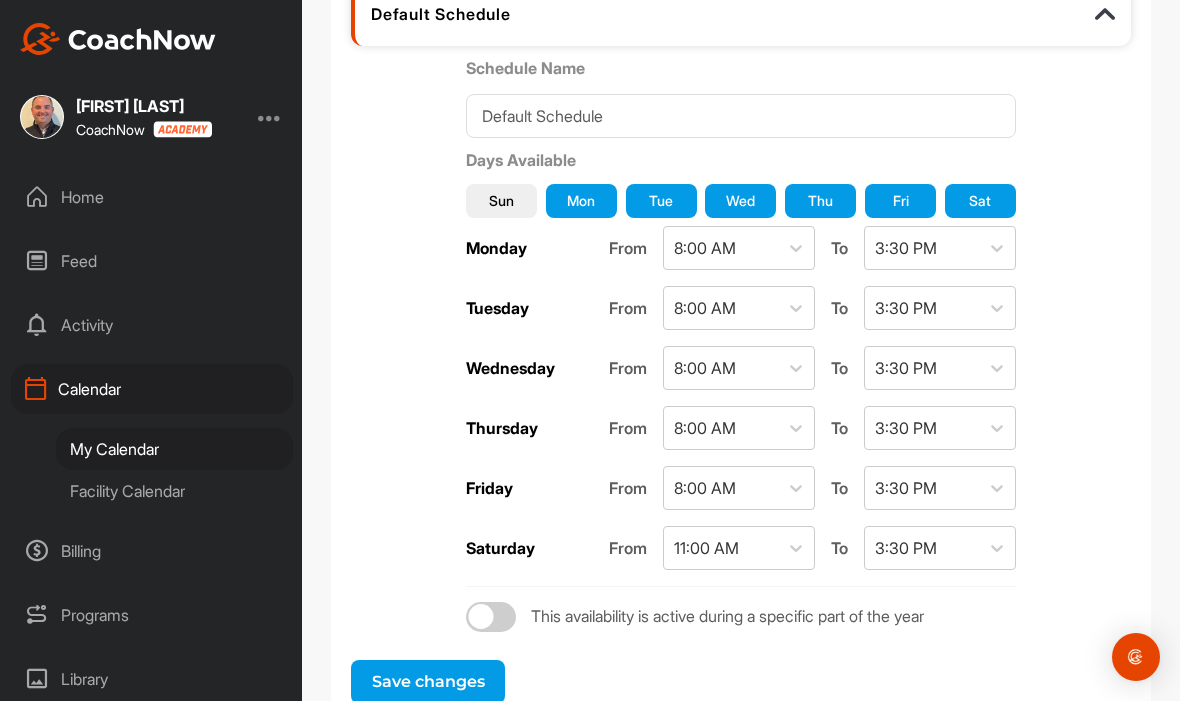 click on "Save changes" at bounding box center (428, 683) 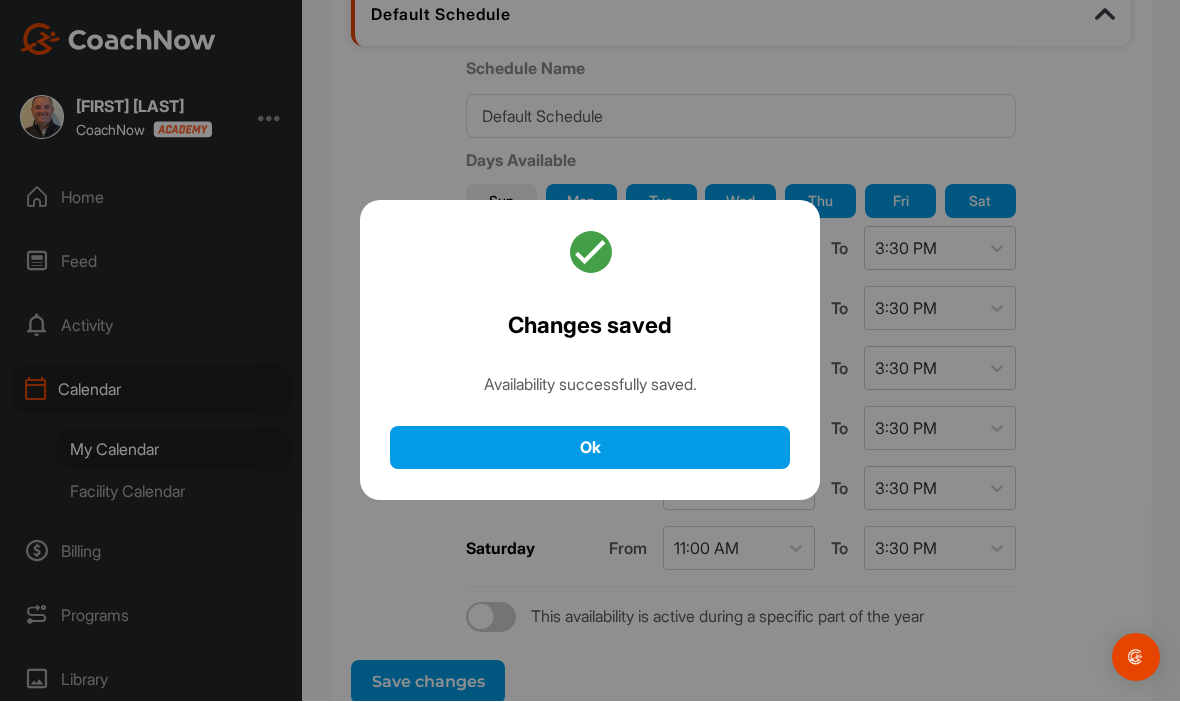 click on "Ok" at bounding box center [590, 448] 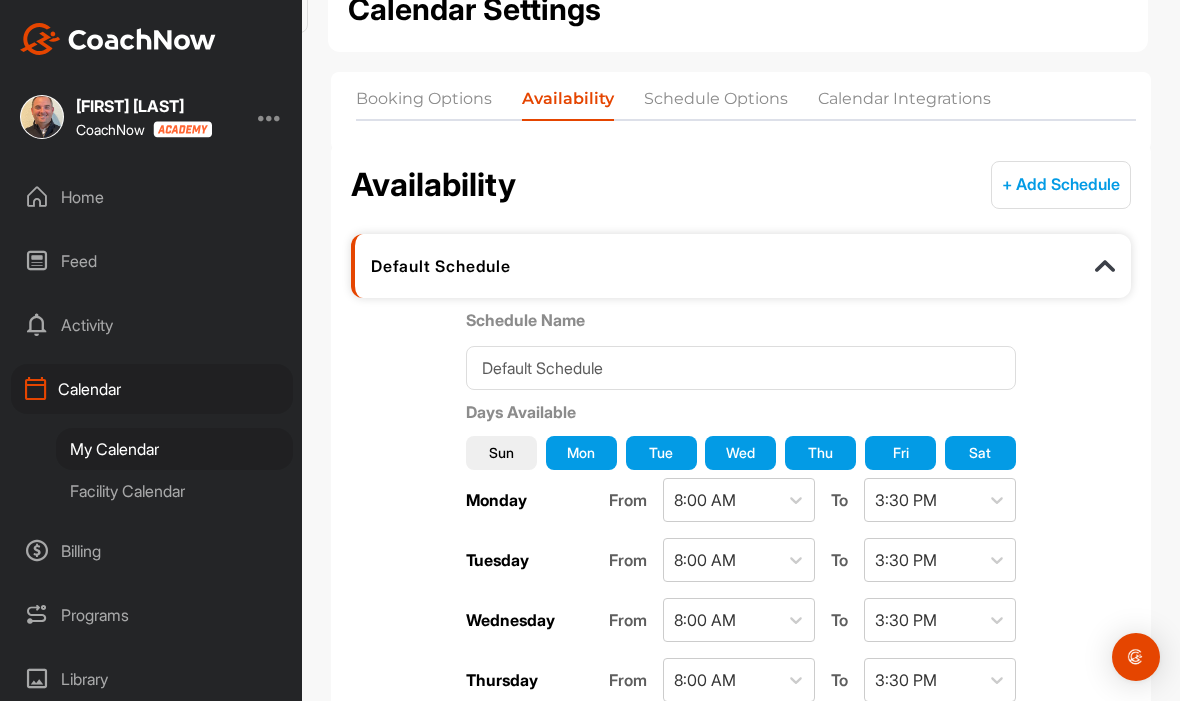 scroll, scrollTop: 71, scrollLeft: 0, axis: vertical 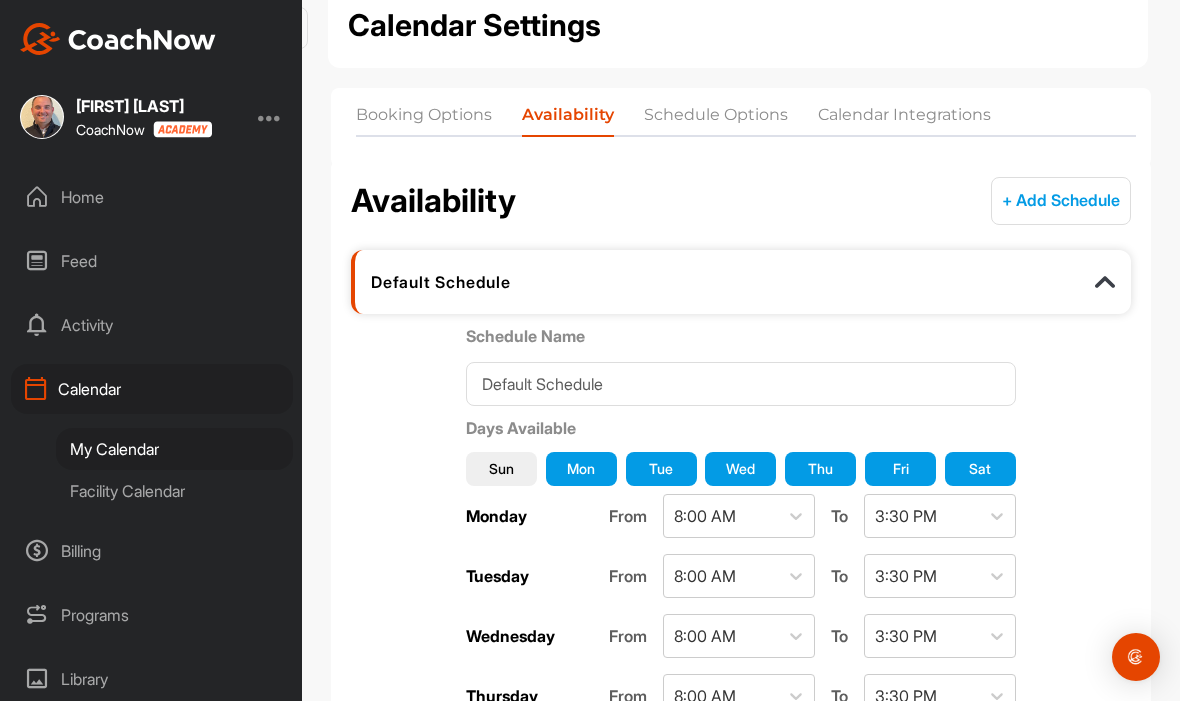 click on "Booking Options" at bounding box center [424, 120] 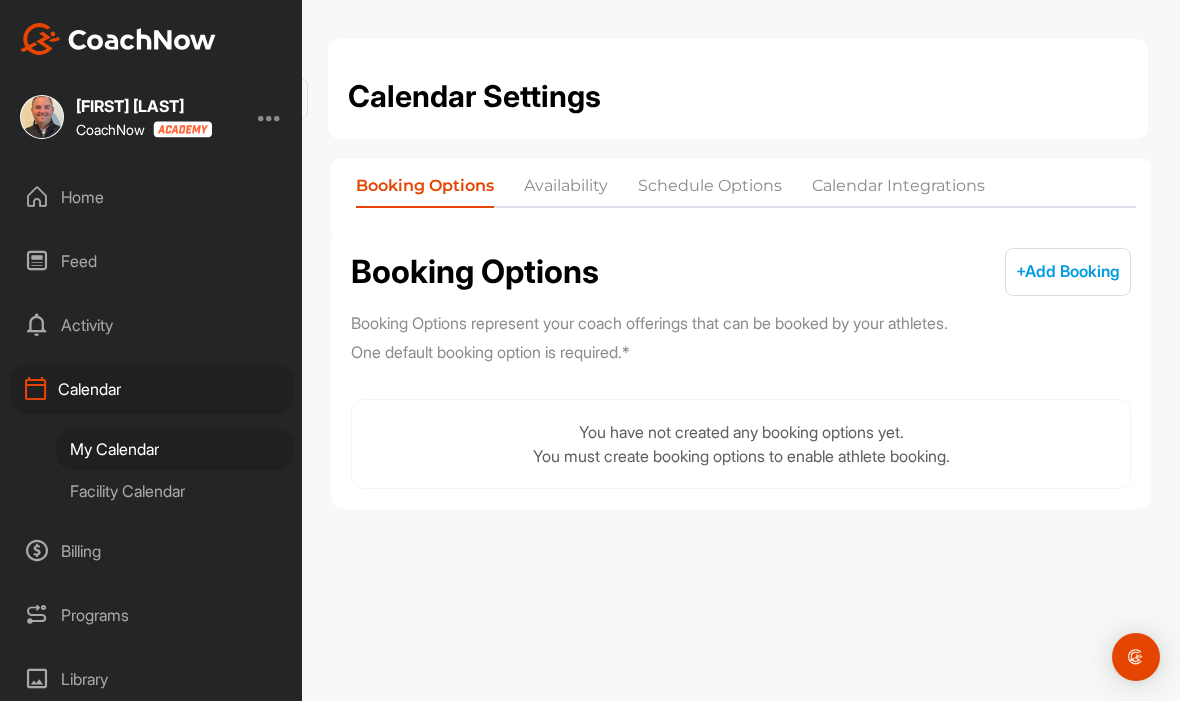 click on "+  Add Booking" at bounding box center (1068, 272) 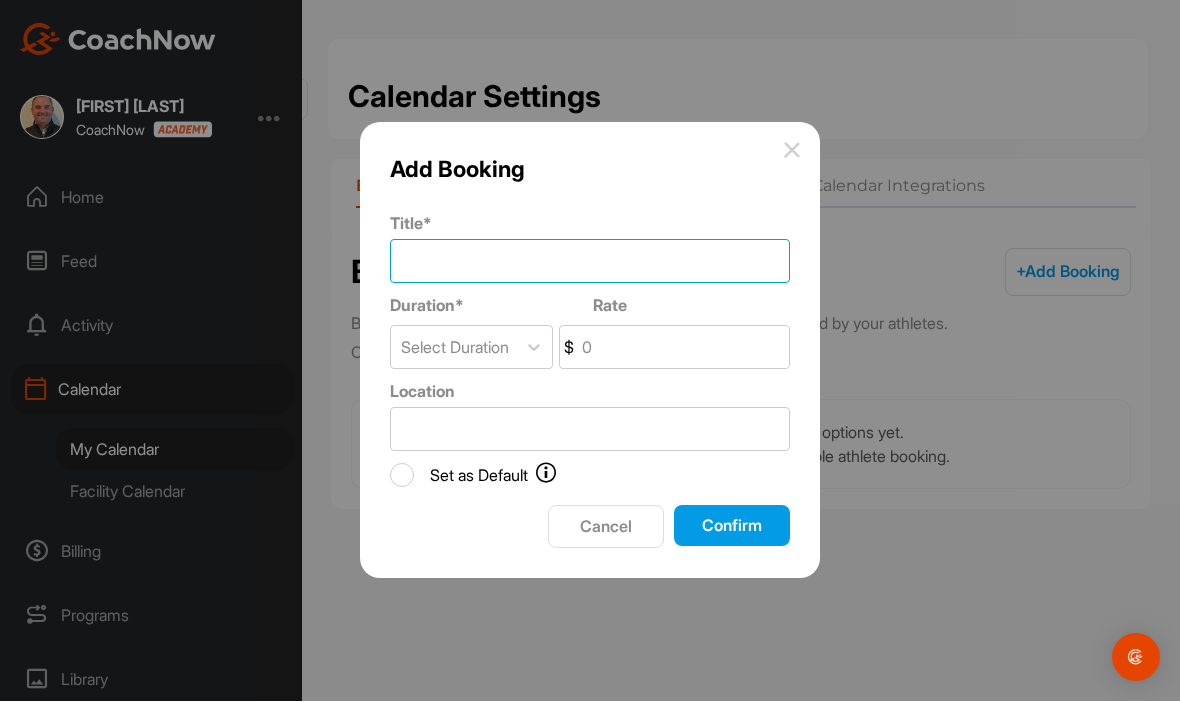 click on "Title  *" at bounding box center (590, 262) 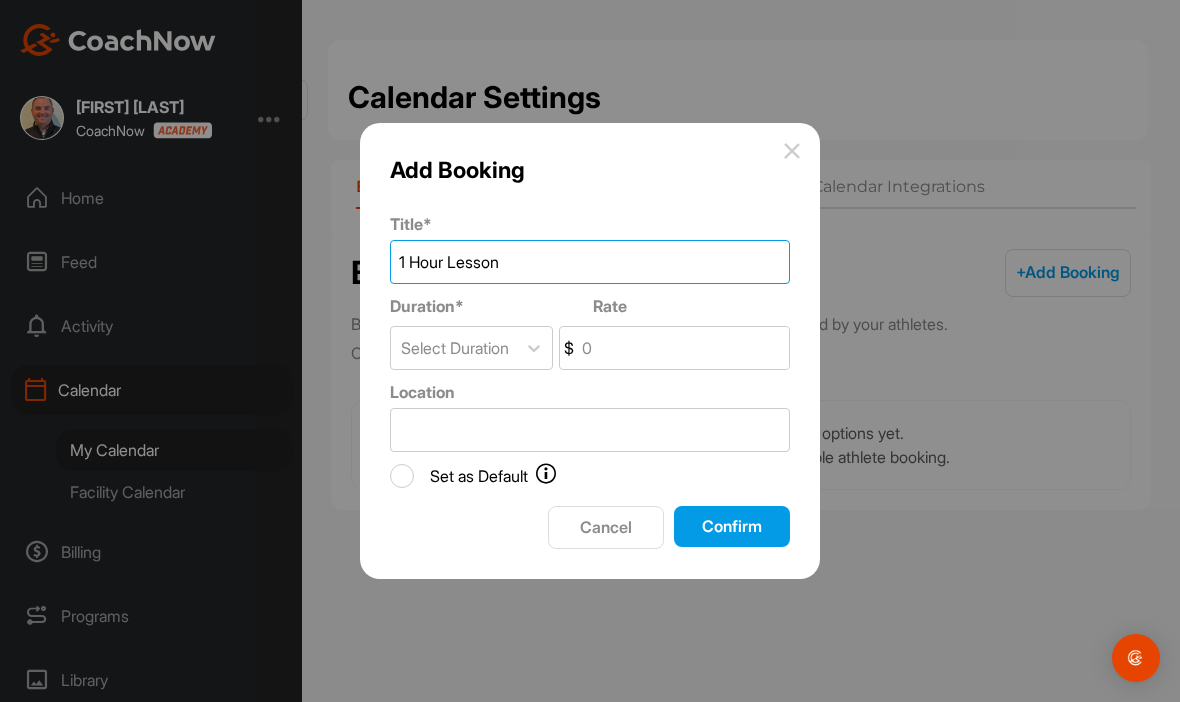 type on "1 Hour Lesson" 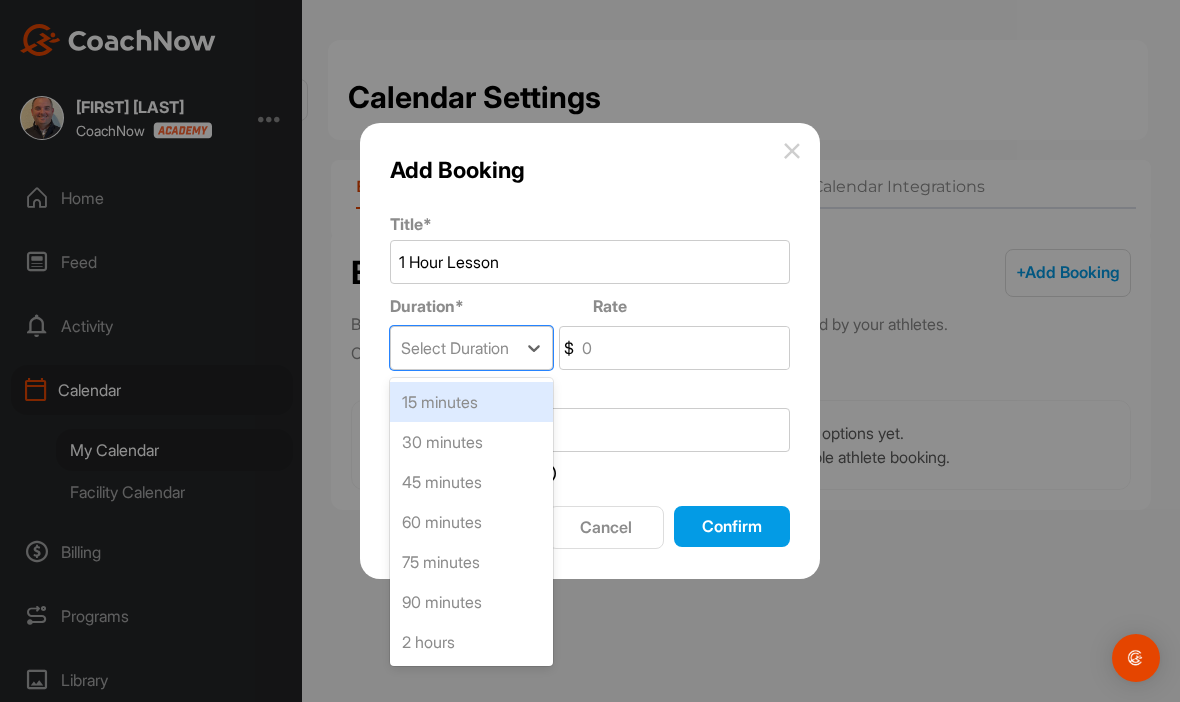 click on "60 minutes" at bounding box center [471, 522] 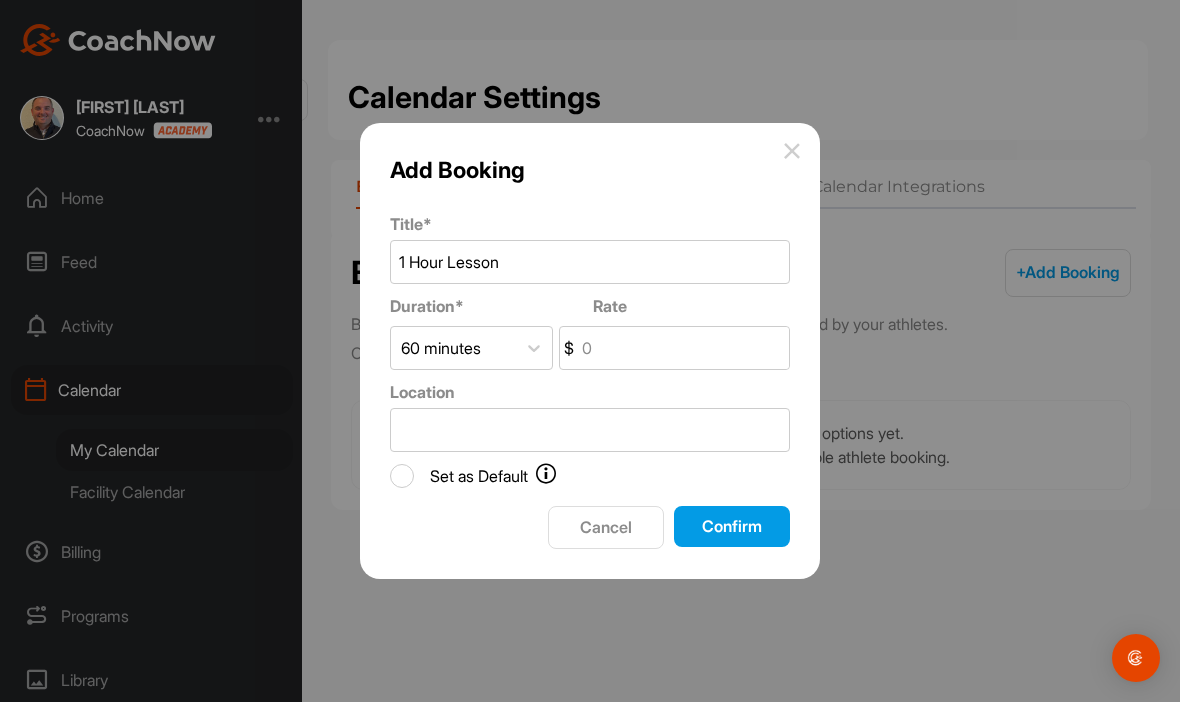 click on "Rate" at bounding box center (683, 348) 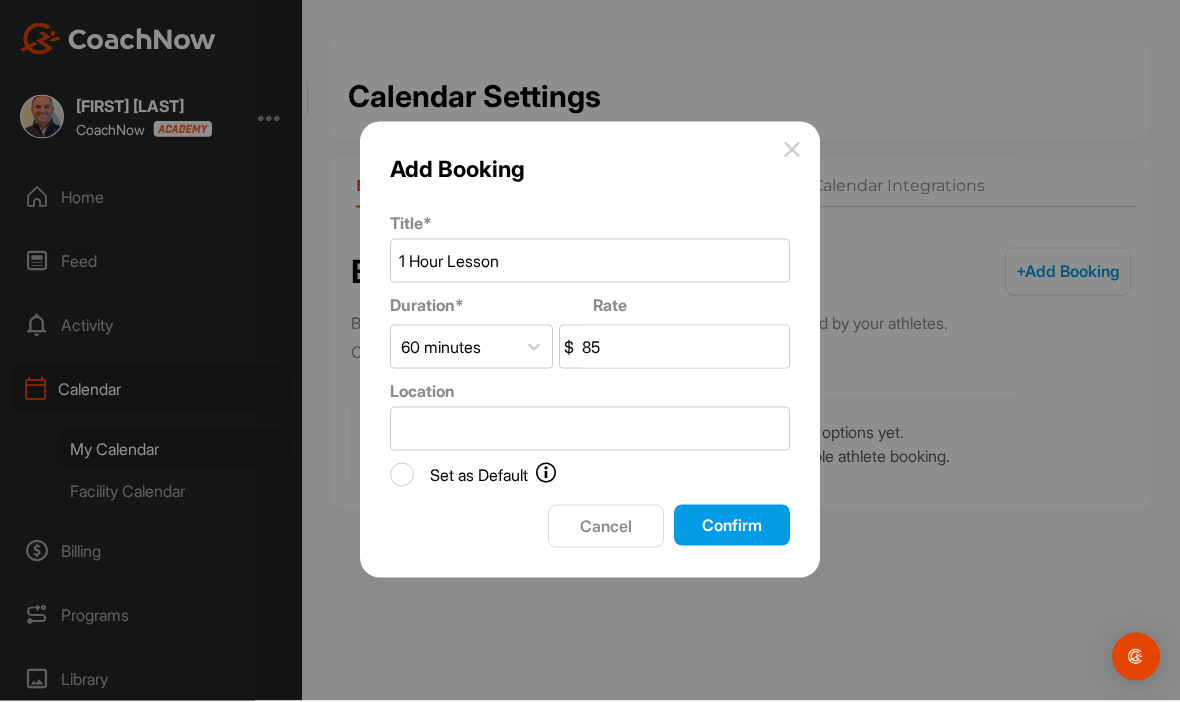 type on "85" 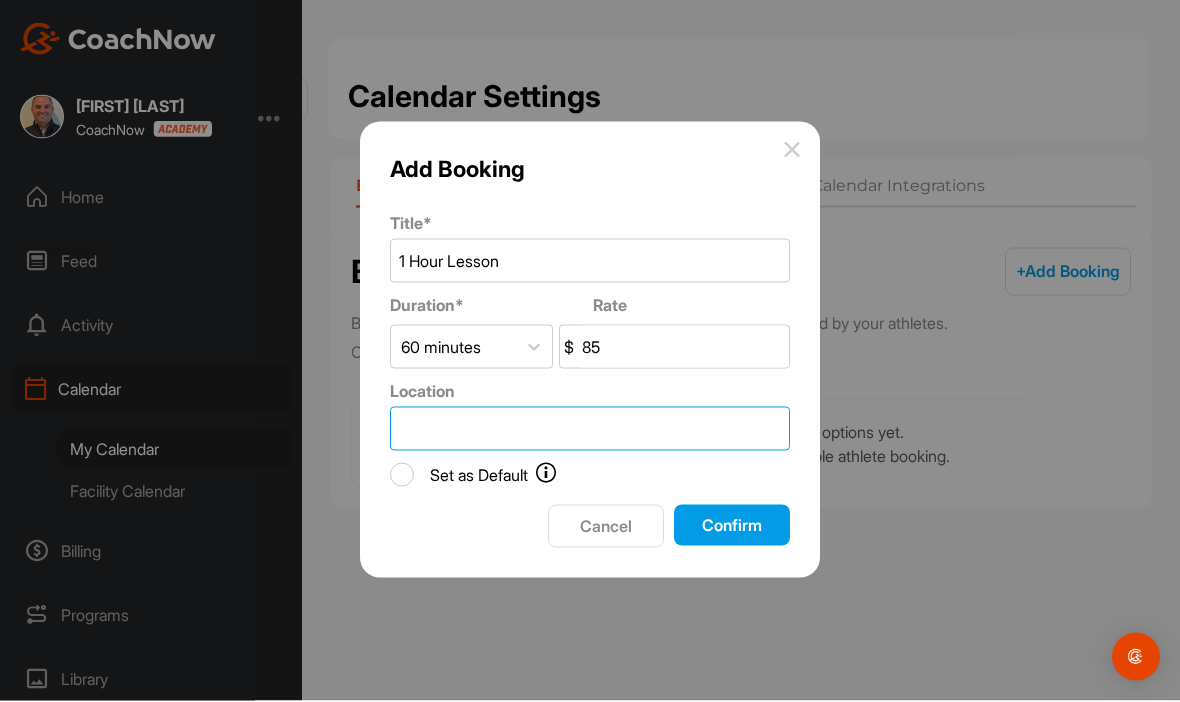 click on "Location" at bounding box center (590, 430) 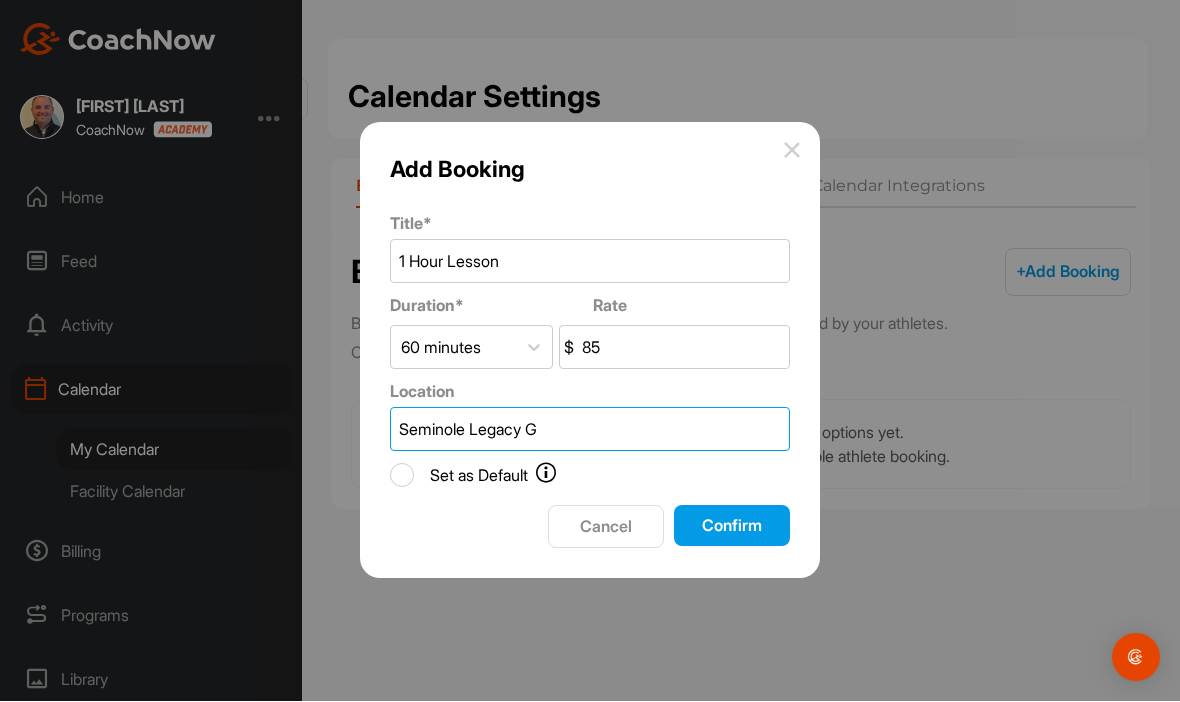 type on "Seminole Legacy GC" 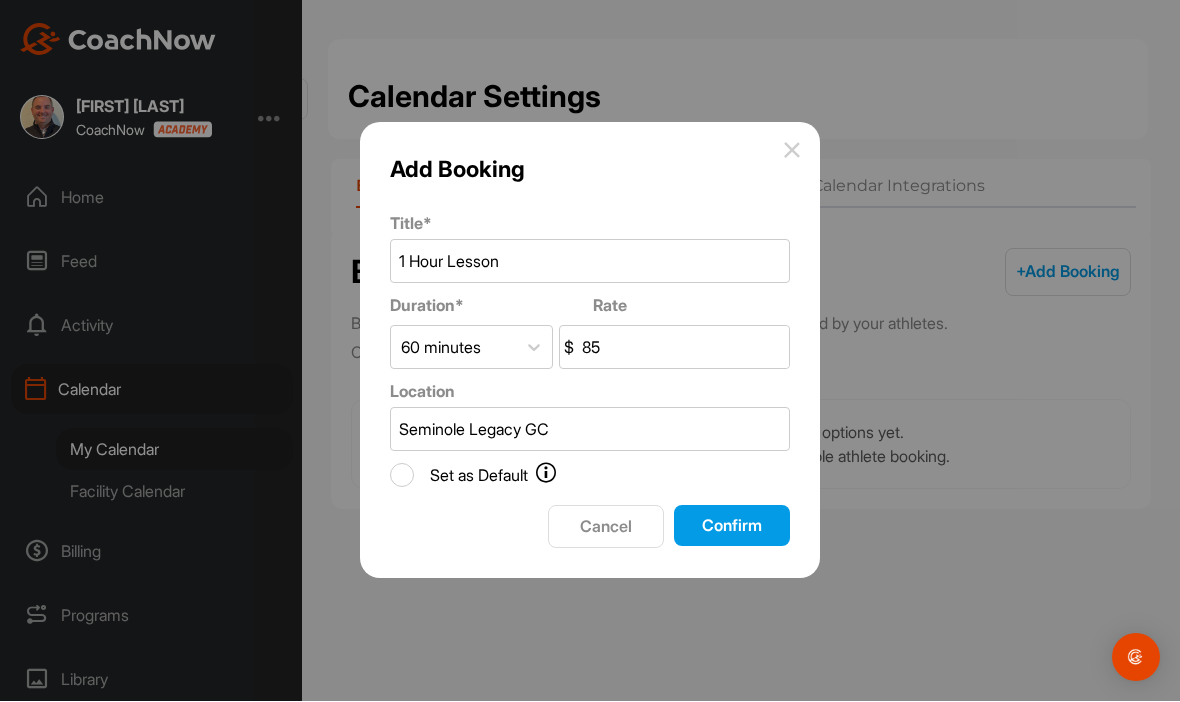 click on "Confirm" at bounding box center (732, 526) 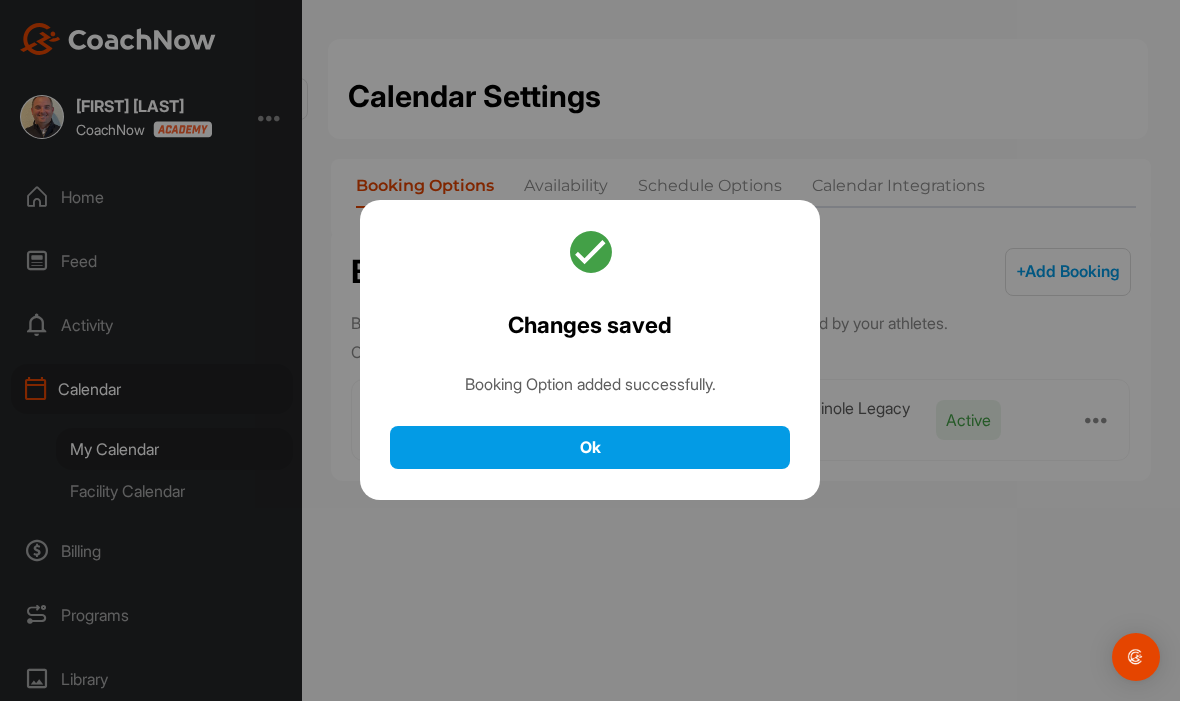 click on "Ok" at bounding box center (590, 448) 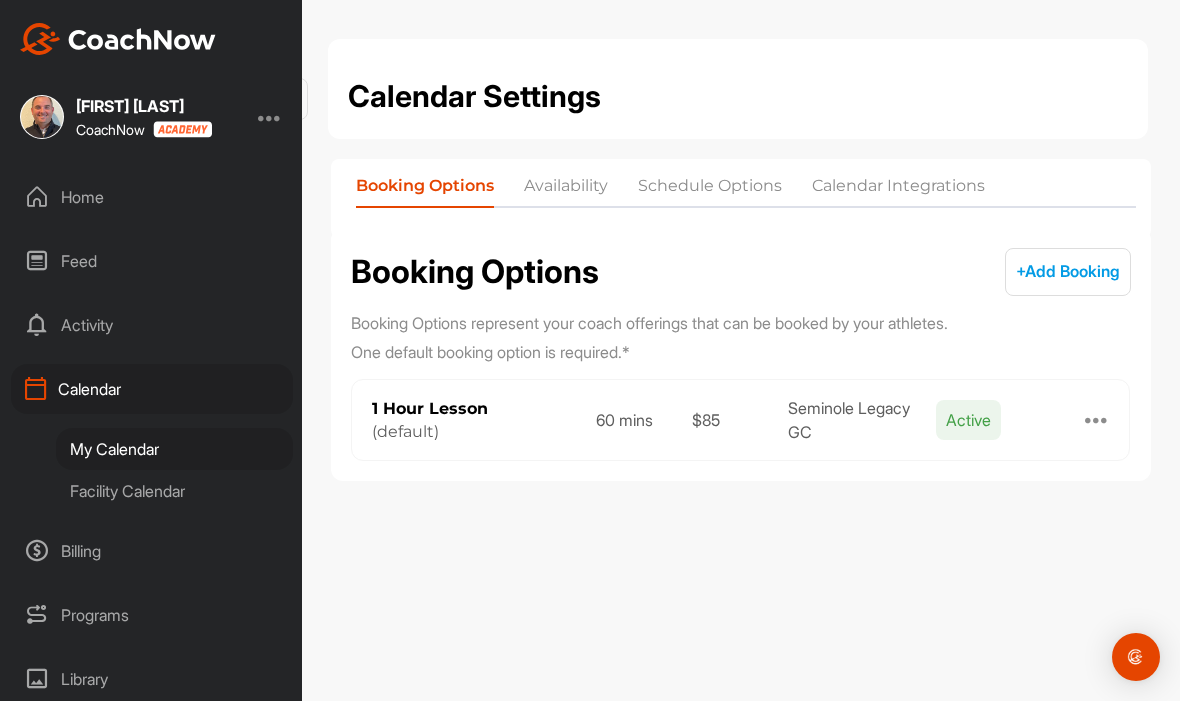 click on "+  Add Booking +  Add" at bounding box center (1068, 273) 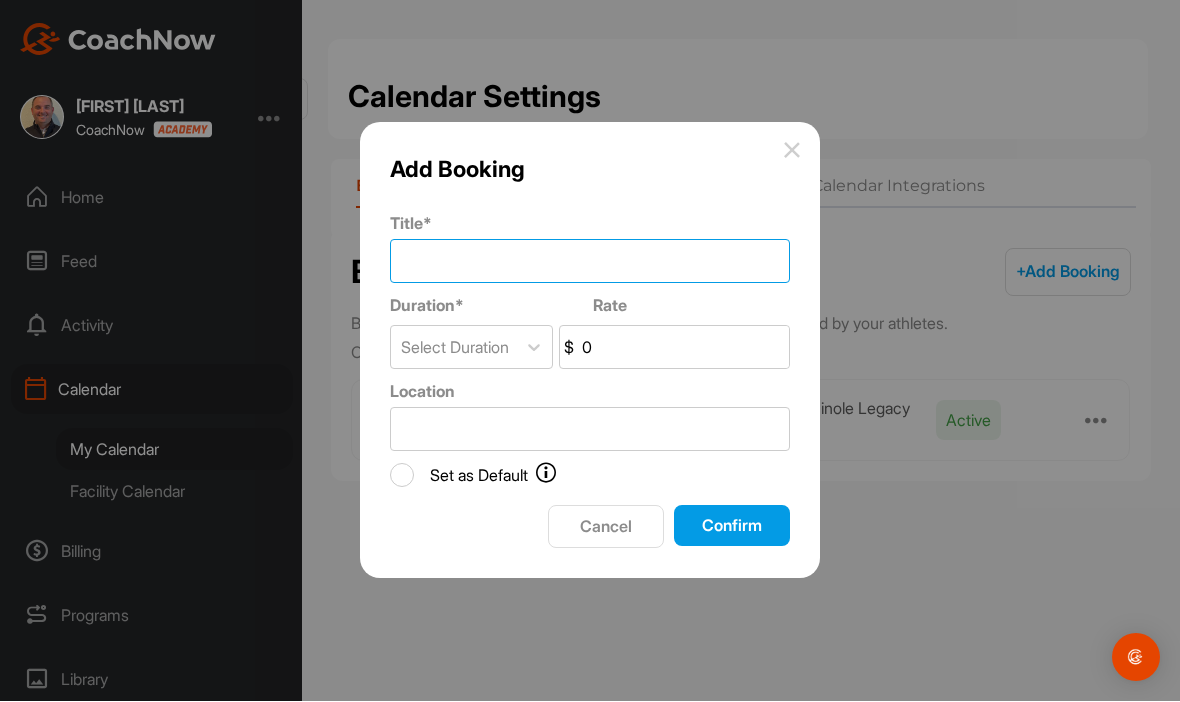 click on "Title  *" at bounding box center (590, 262) 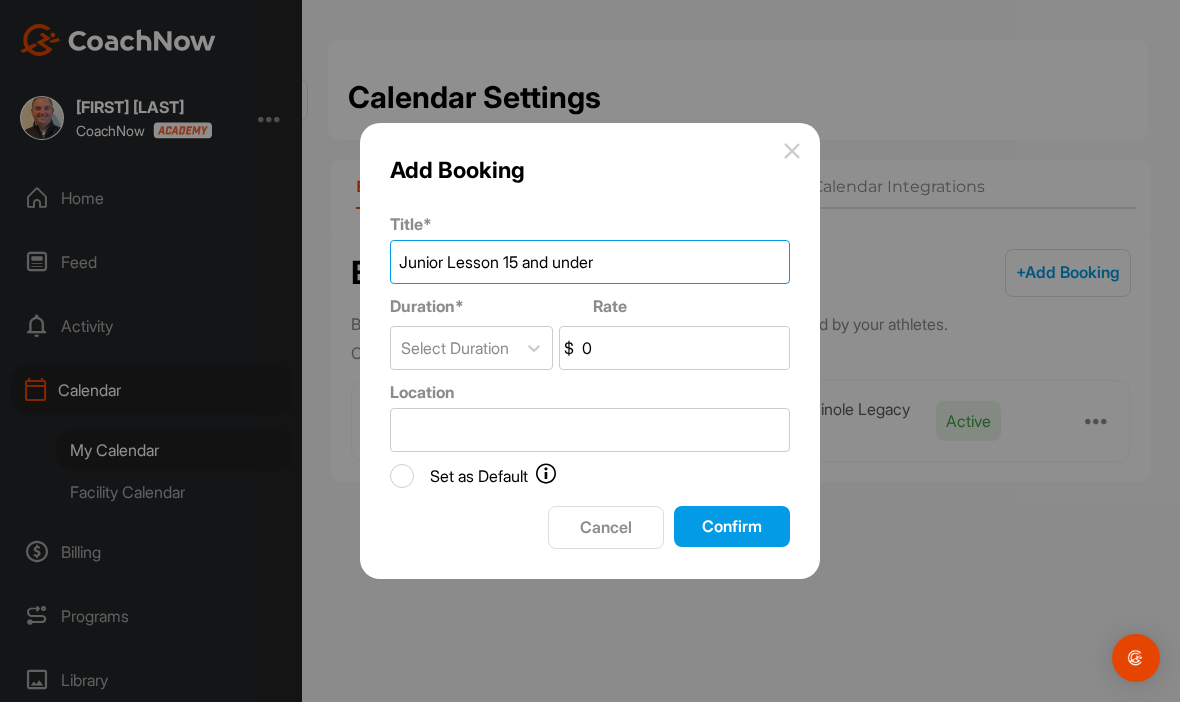 type on "Junior Lesson 15 and under" 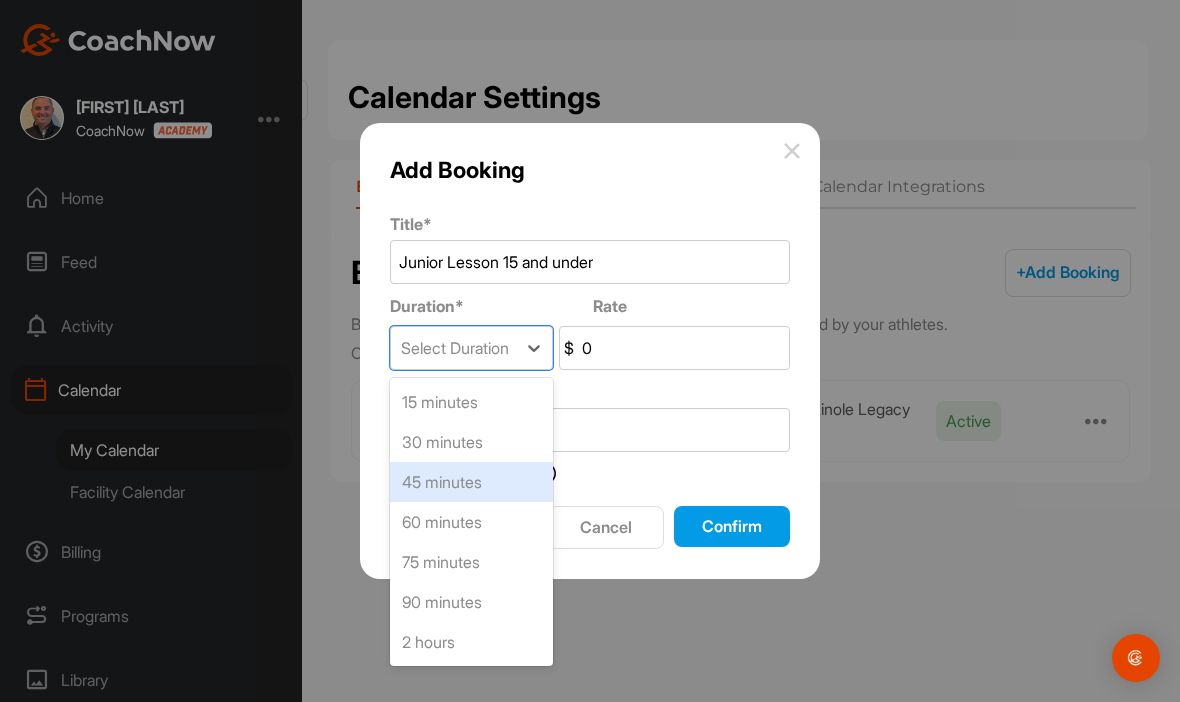click on "45 minutes" at bounding box center (471, 482) 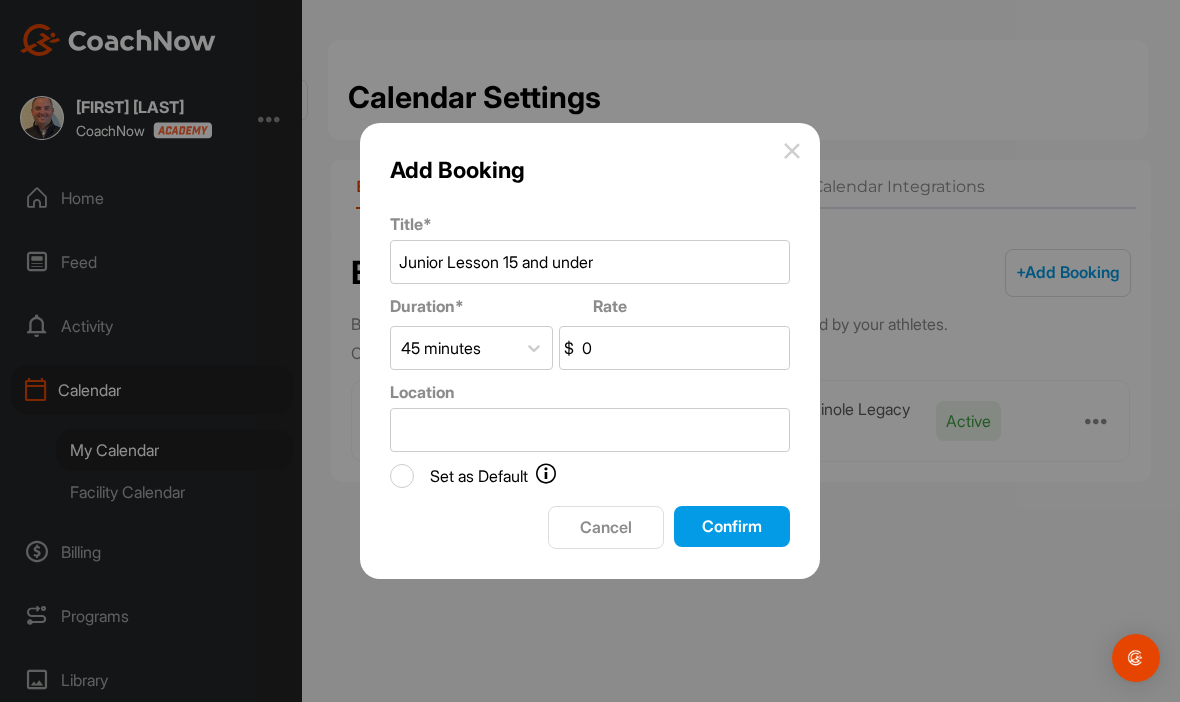 click on "0" at bounding box center [683, 348] 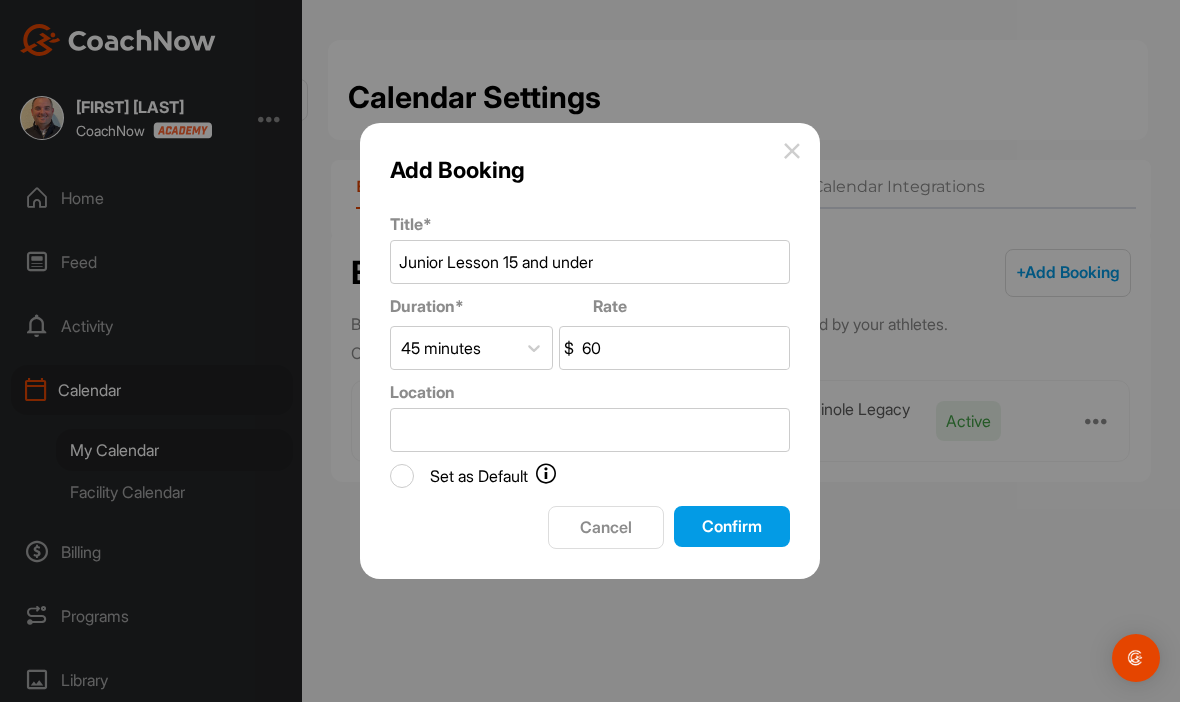 type on "6" 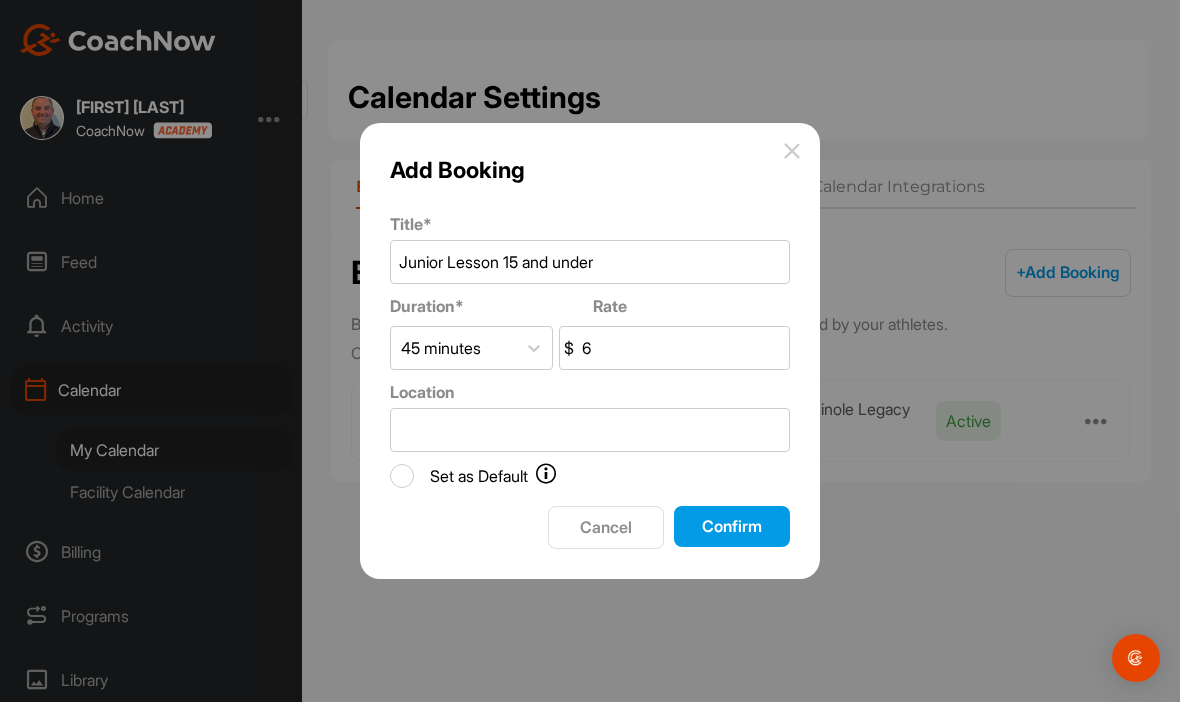 type on "60" 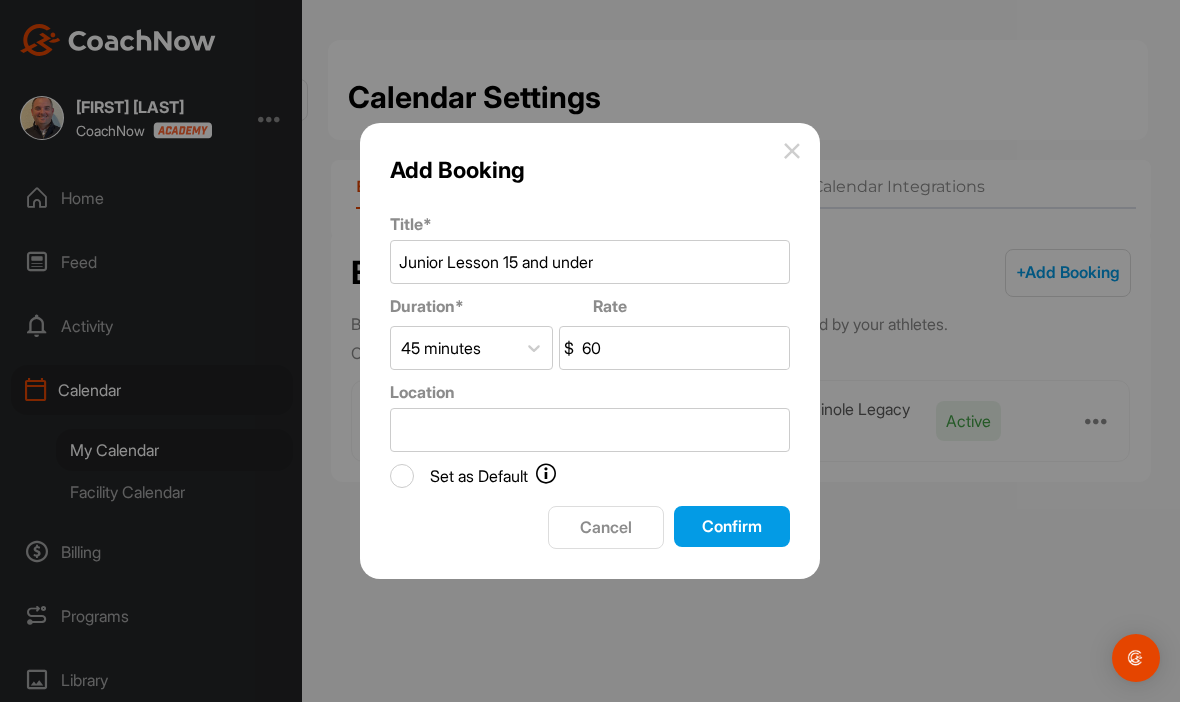 click on "Confirm" at bounding box center [732, 526] 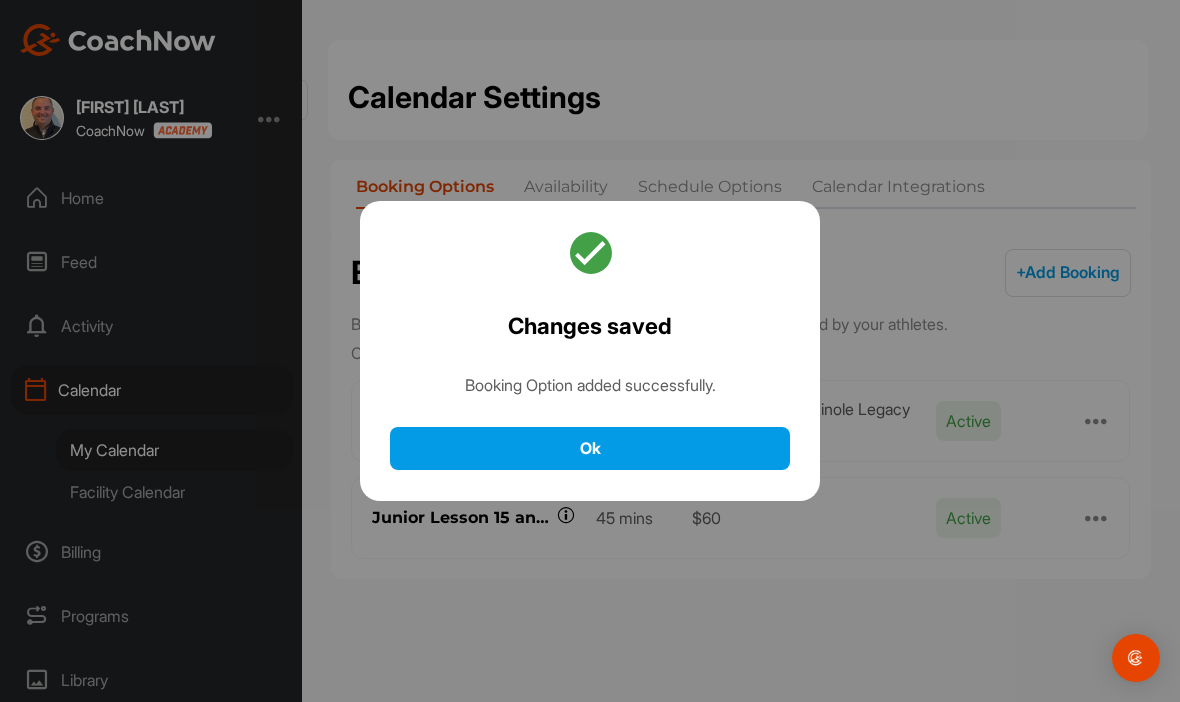 click on "Ok" at bounding box center [590, 448] 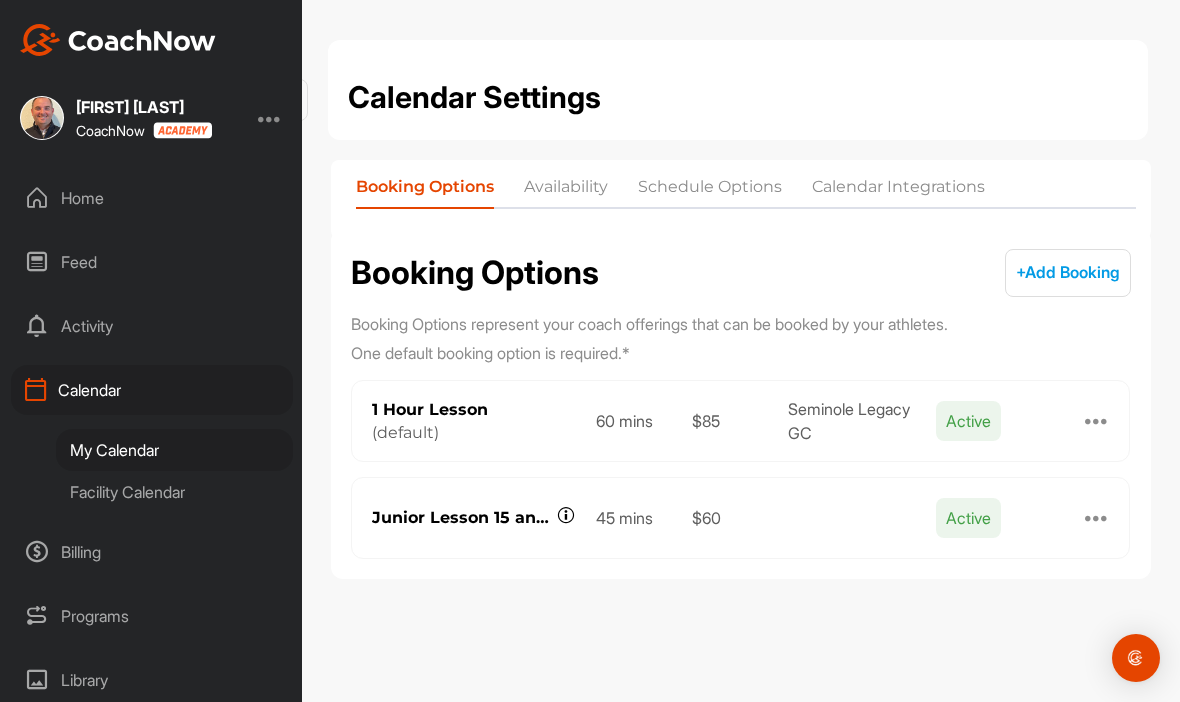 click on "+  Add Booking" at bounding box center [1068, 272] 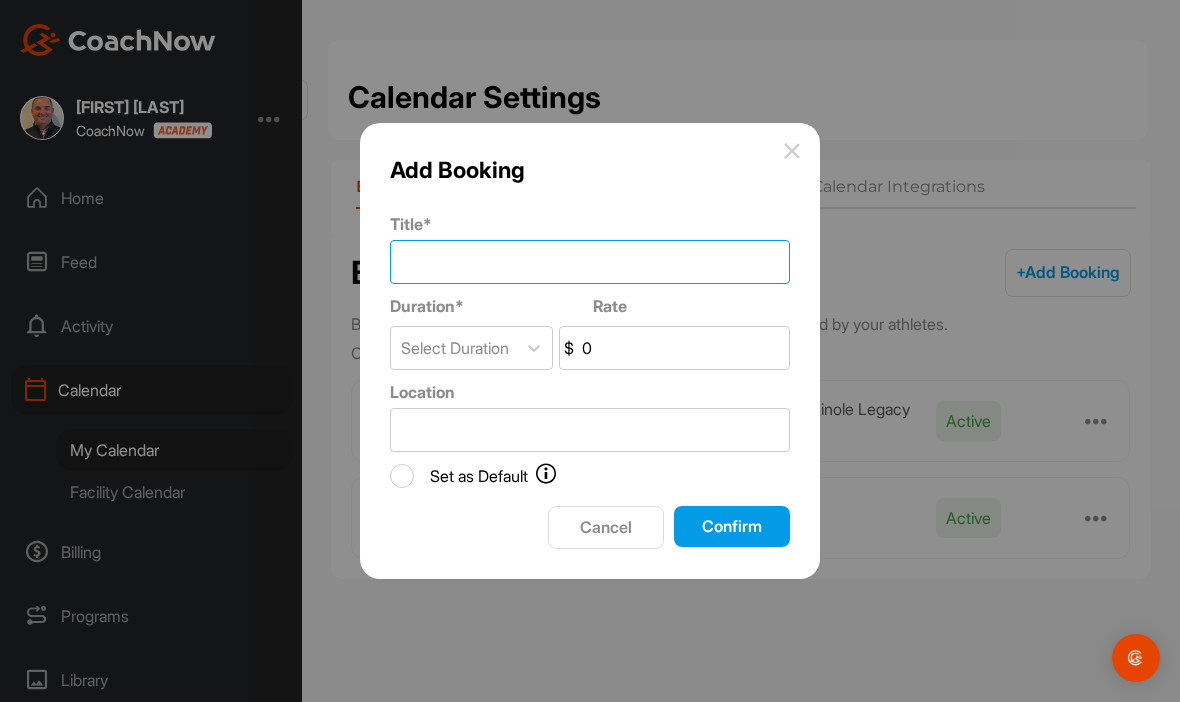click on "Title  *" at bounding box center (590, 262) 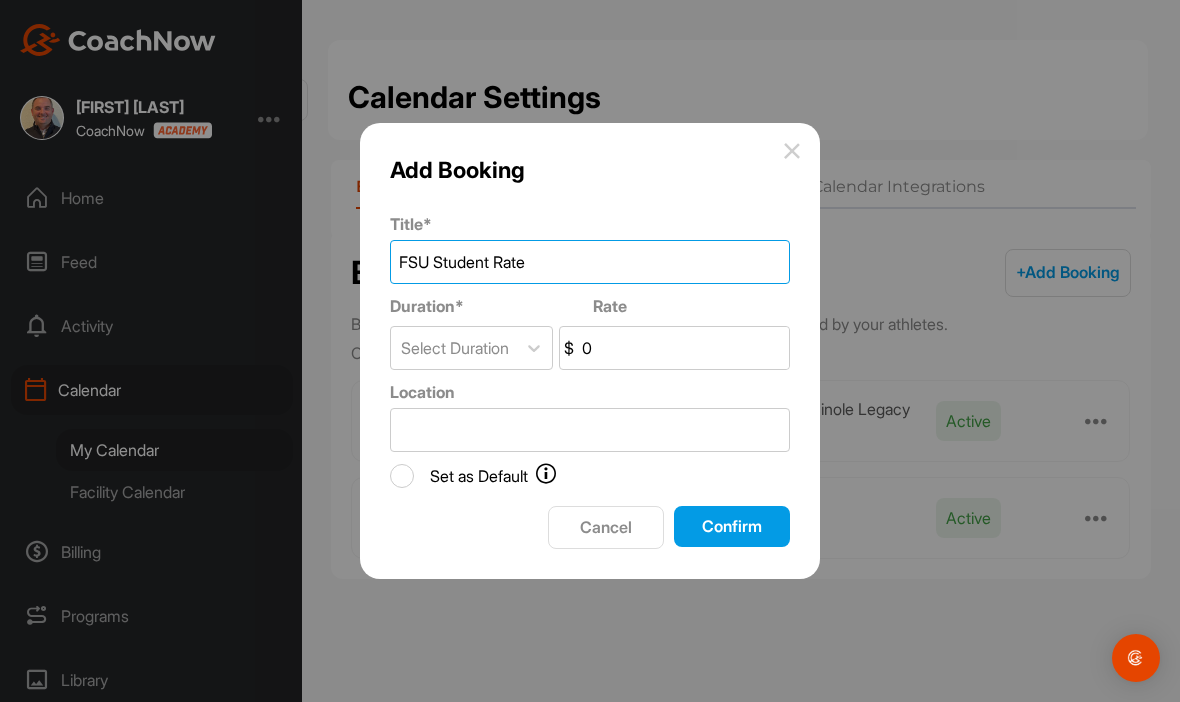 type on "FSU Student Rate" 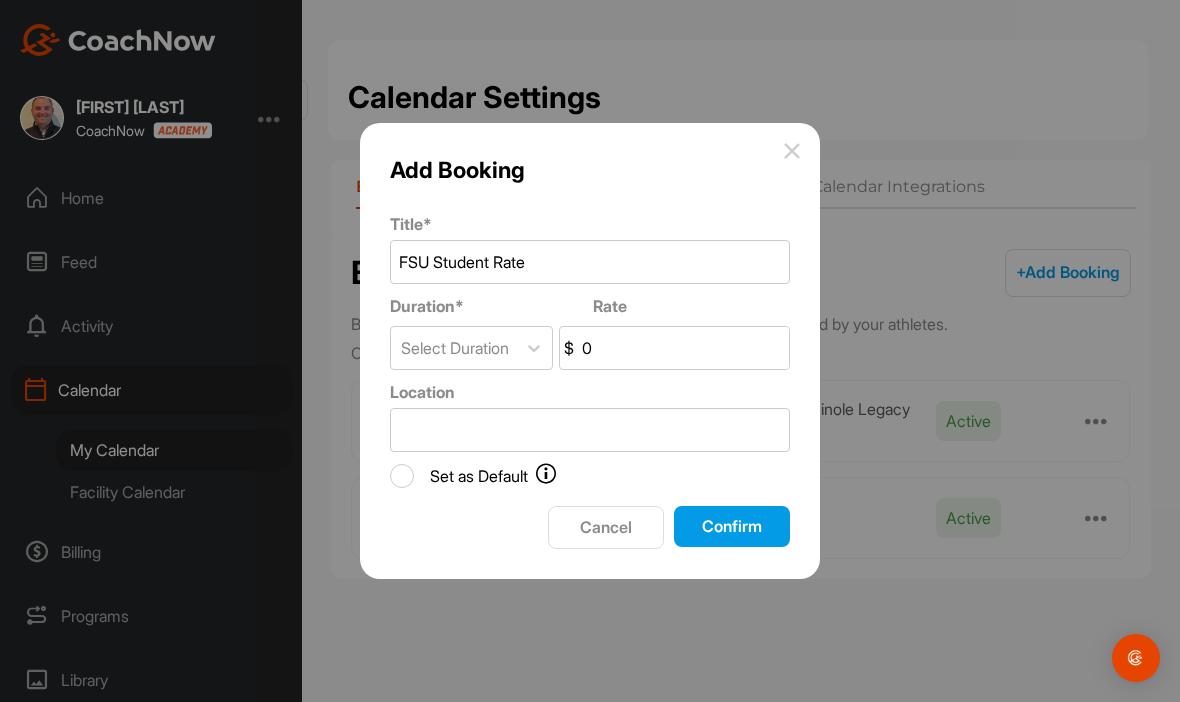 click on "0" at bounding box center [683, 348] 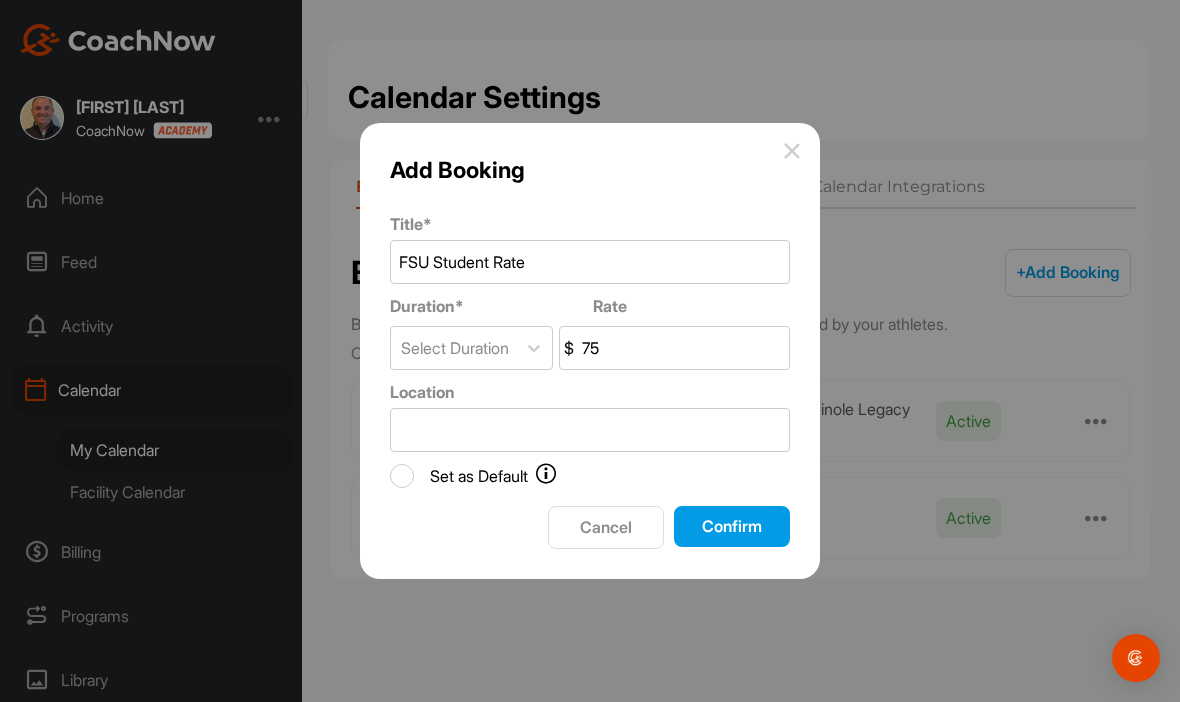 type on "75" 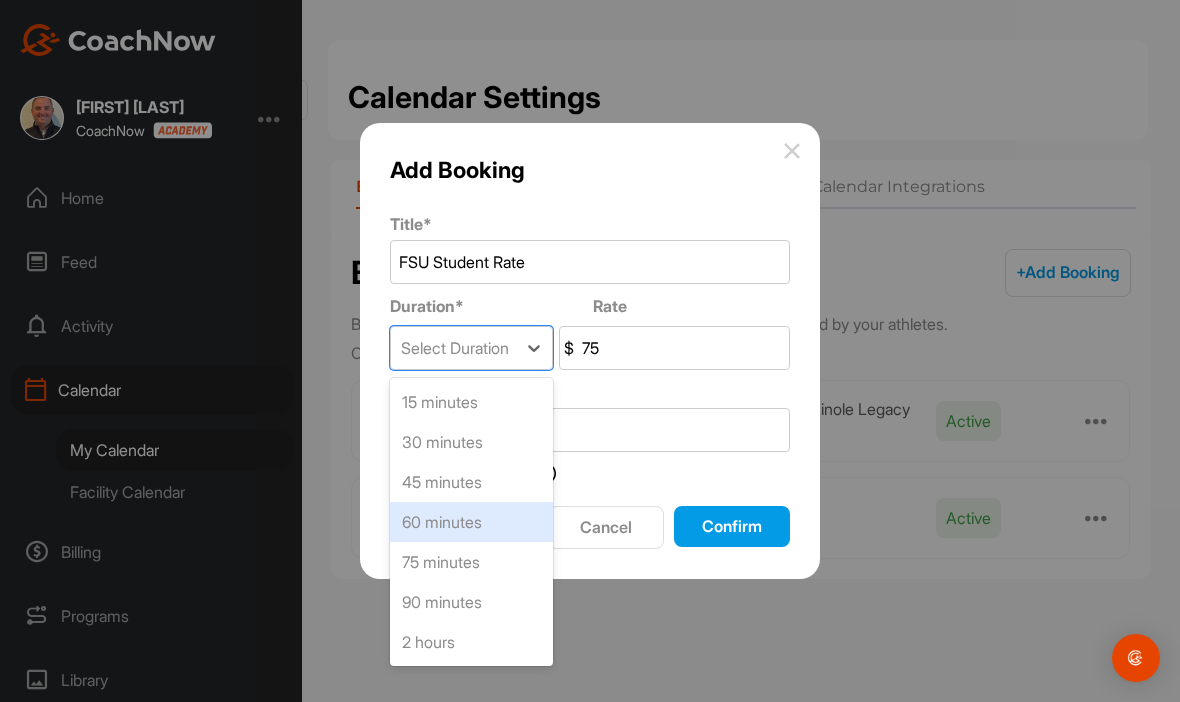 click on "60 minutes" at bounding box center (471, 522) 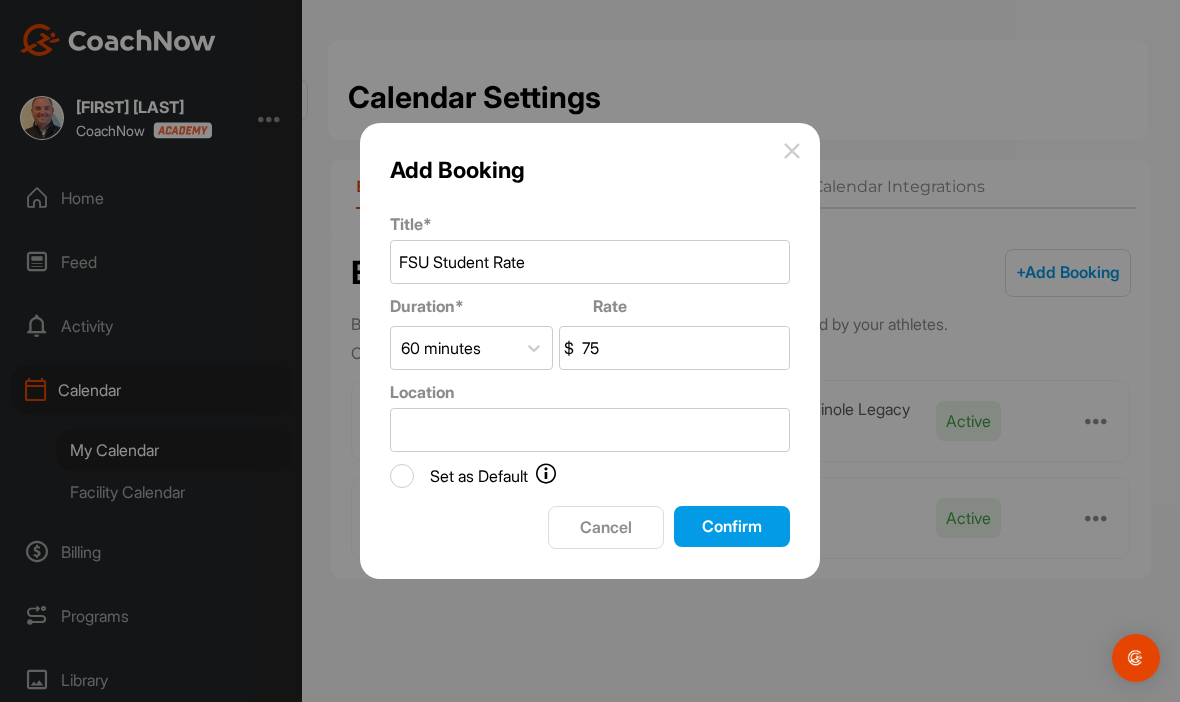 click on "Confirm" at bounding box center [732, 526] 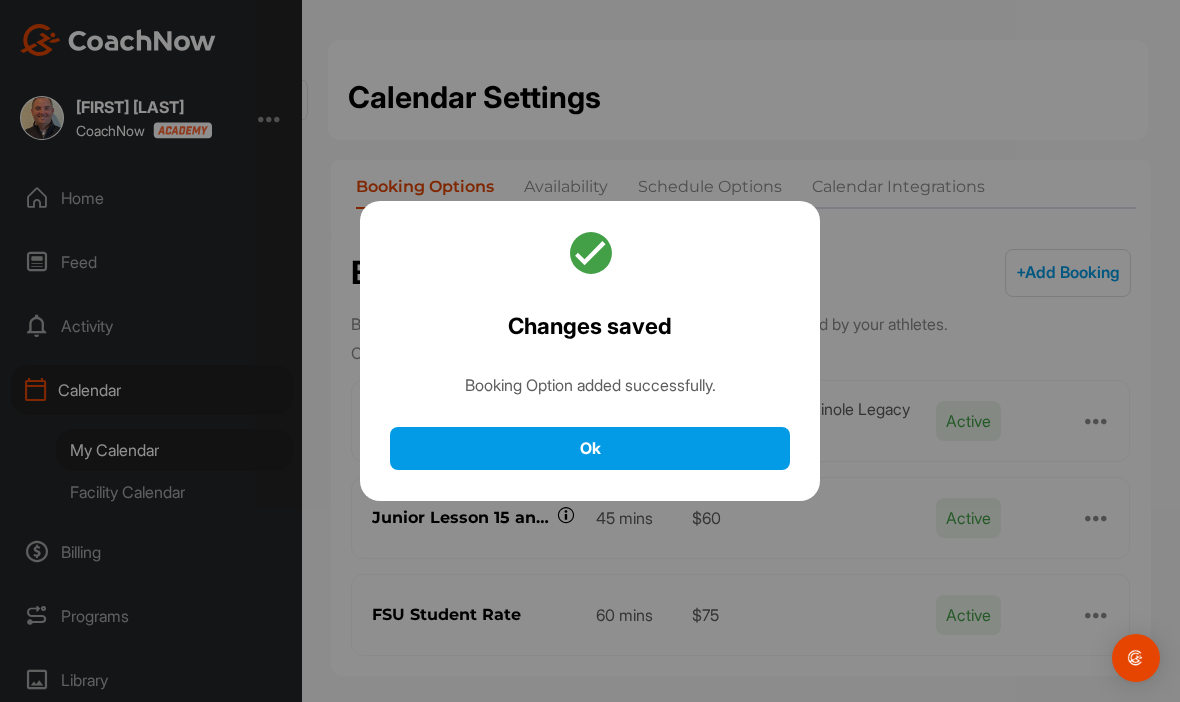 click on "Ok" at bounding box center (590, 448) 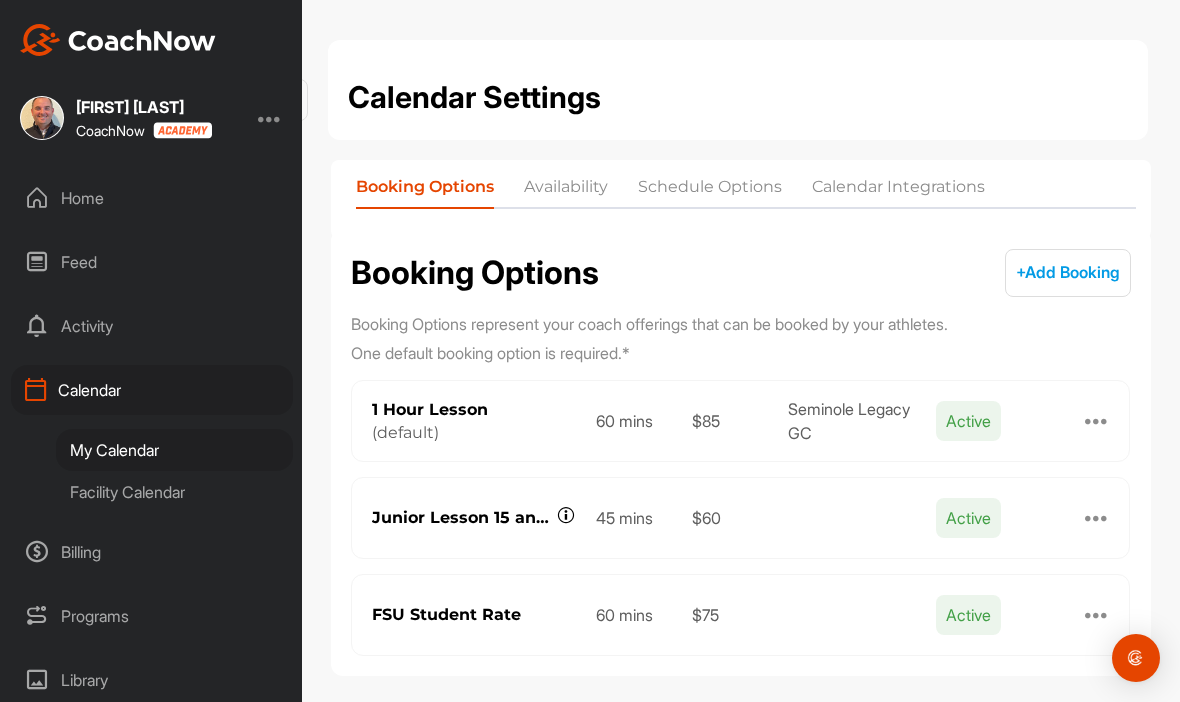 click at bounding box center [1097, 518] 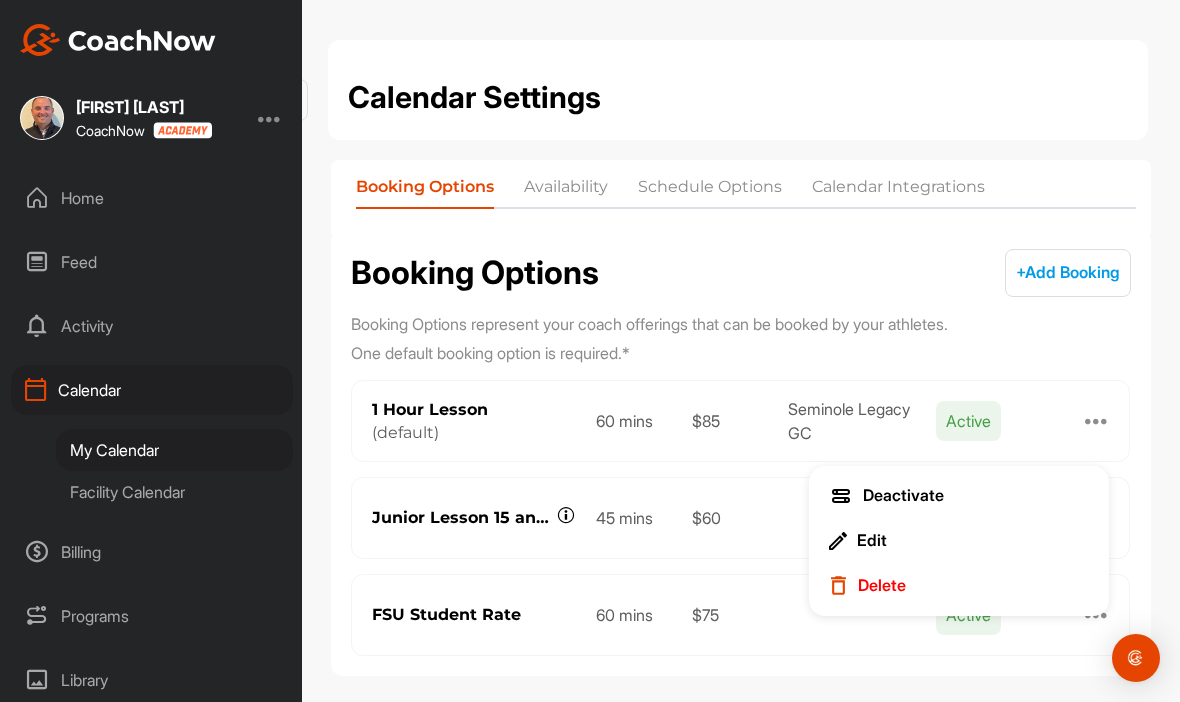 click on "Edit" at bounding box center (872, 540) 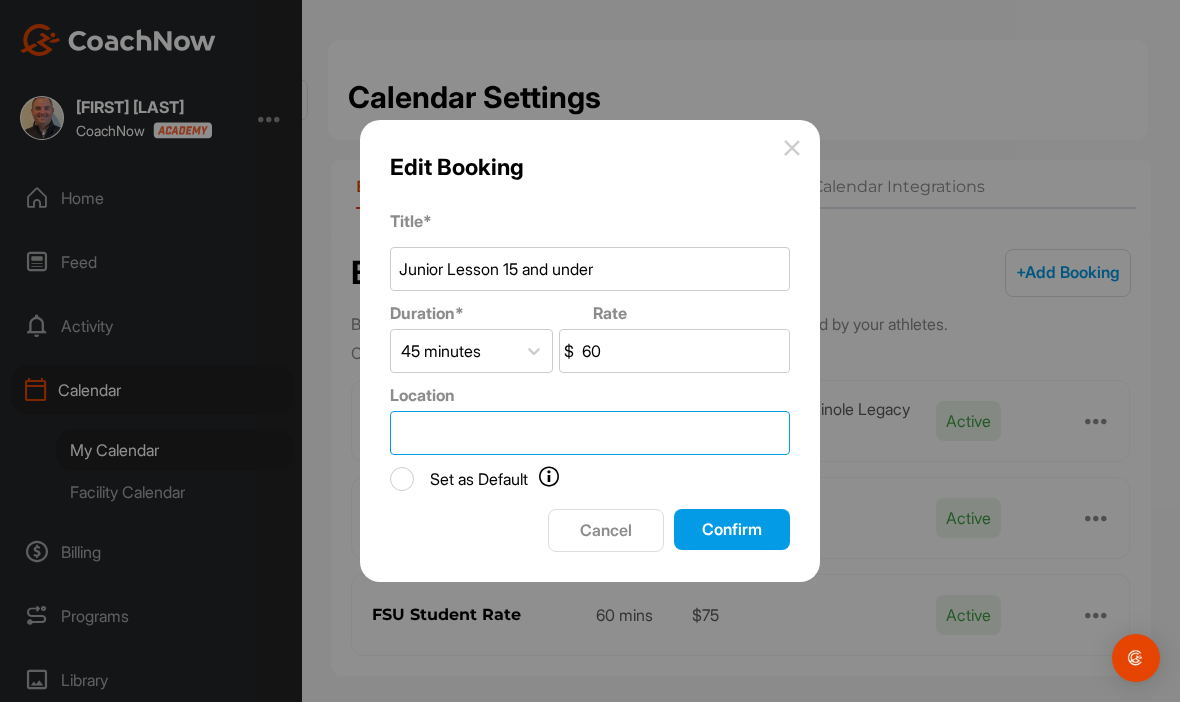 click on "Location" at bounding box center (590, 433) 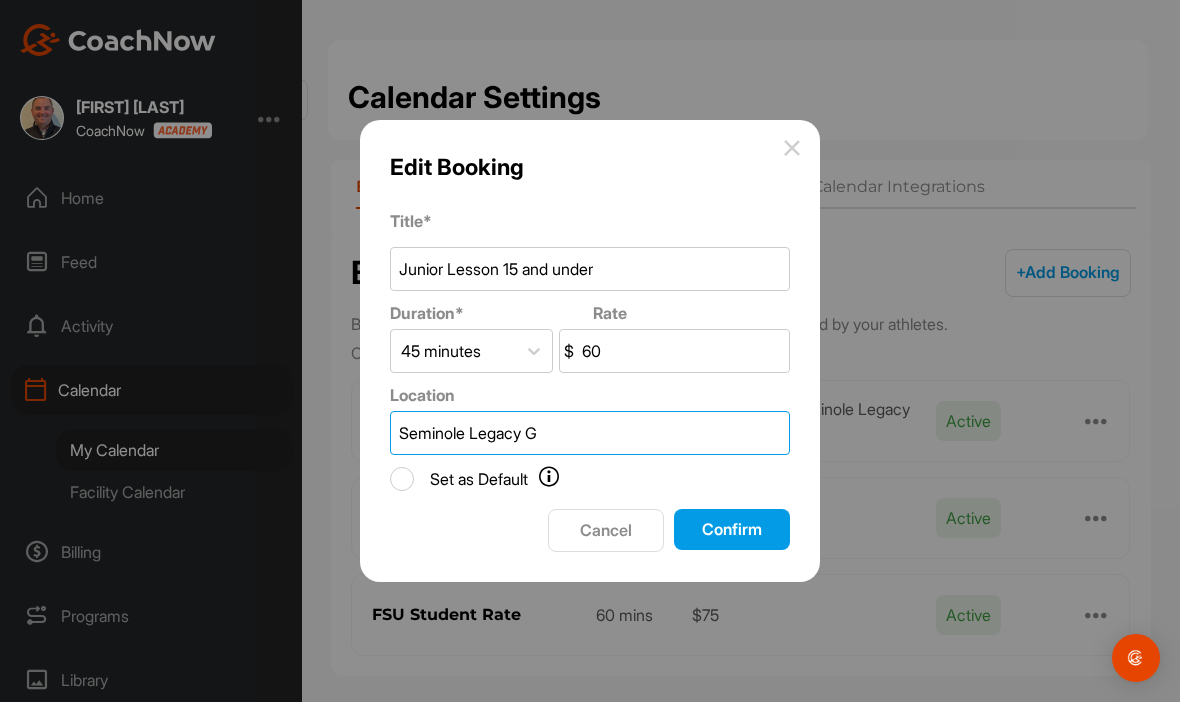 type on "Seminole Legacy GC" 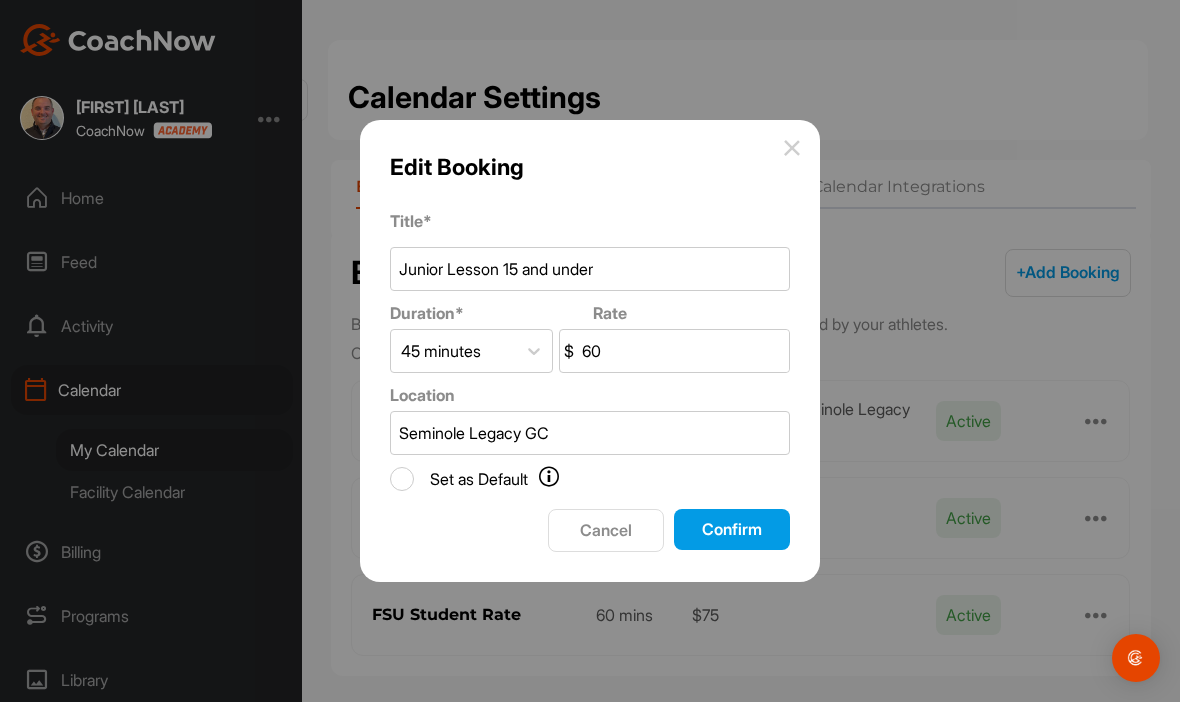click on "Confirm" at bounding box center [732, 529] 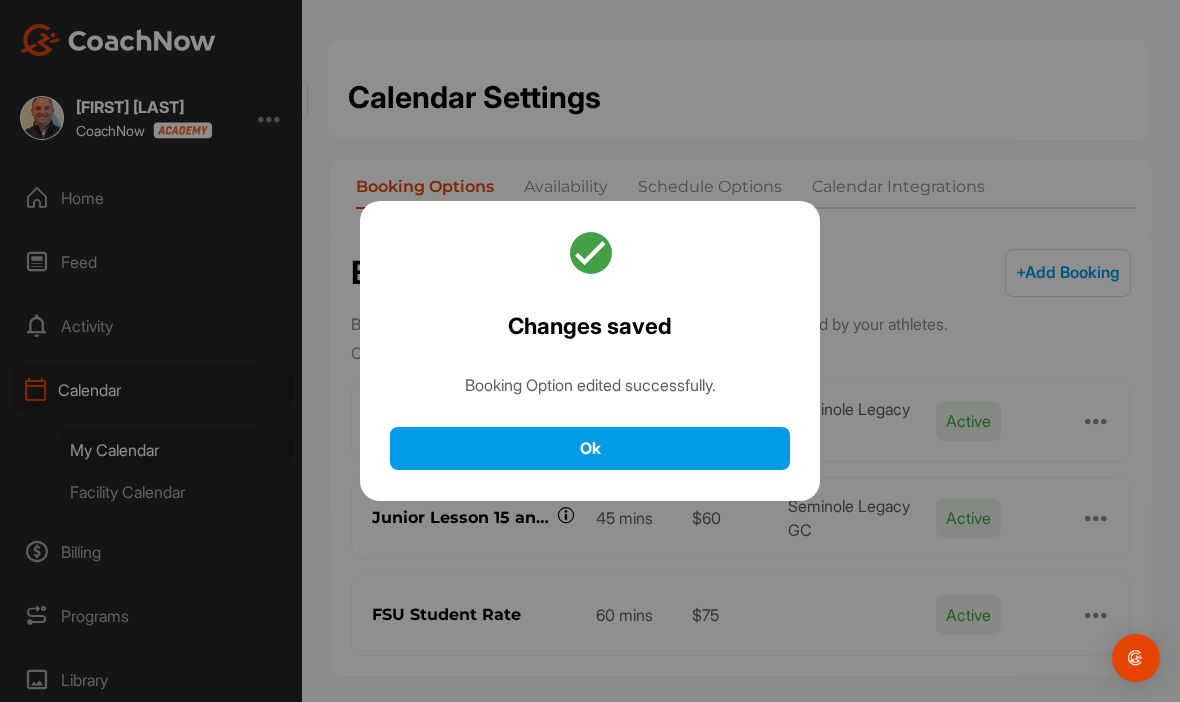 click on "Ok" at bounding box center [590, 448] 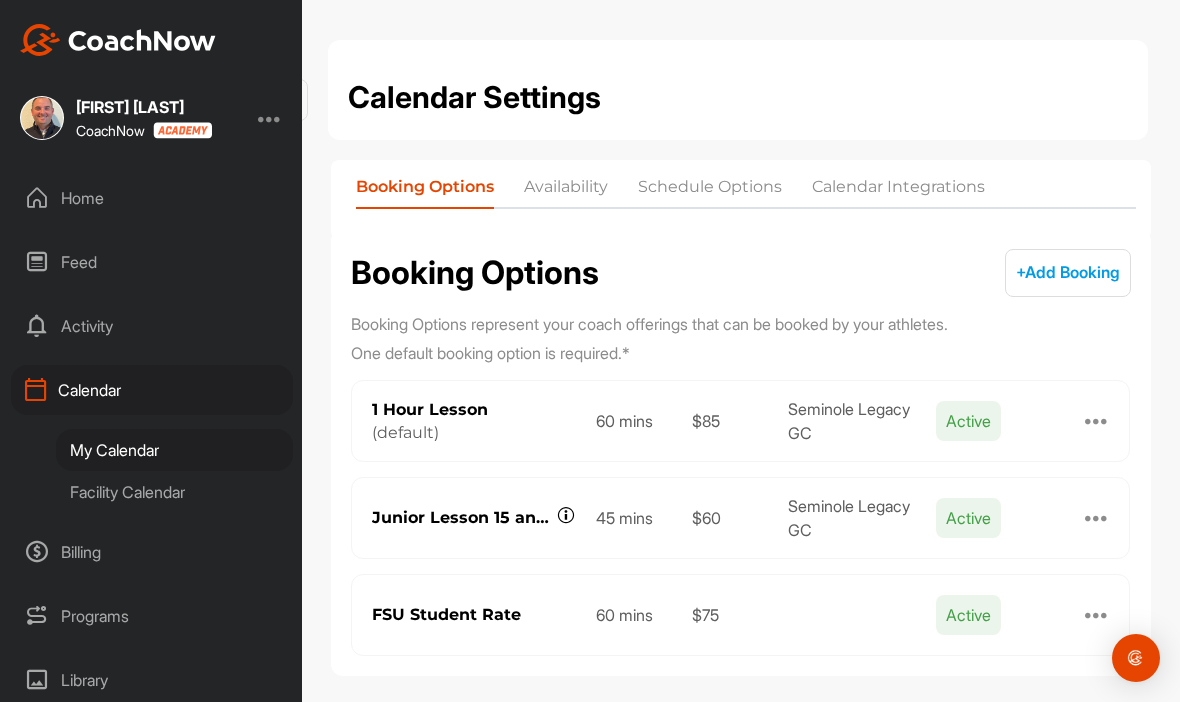 click at bounding box center (1097, 615) 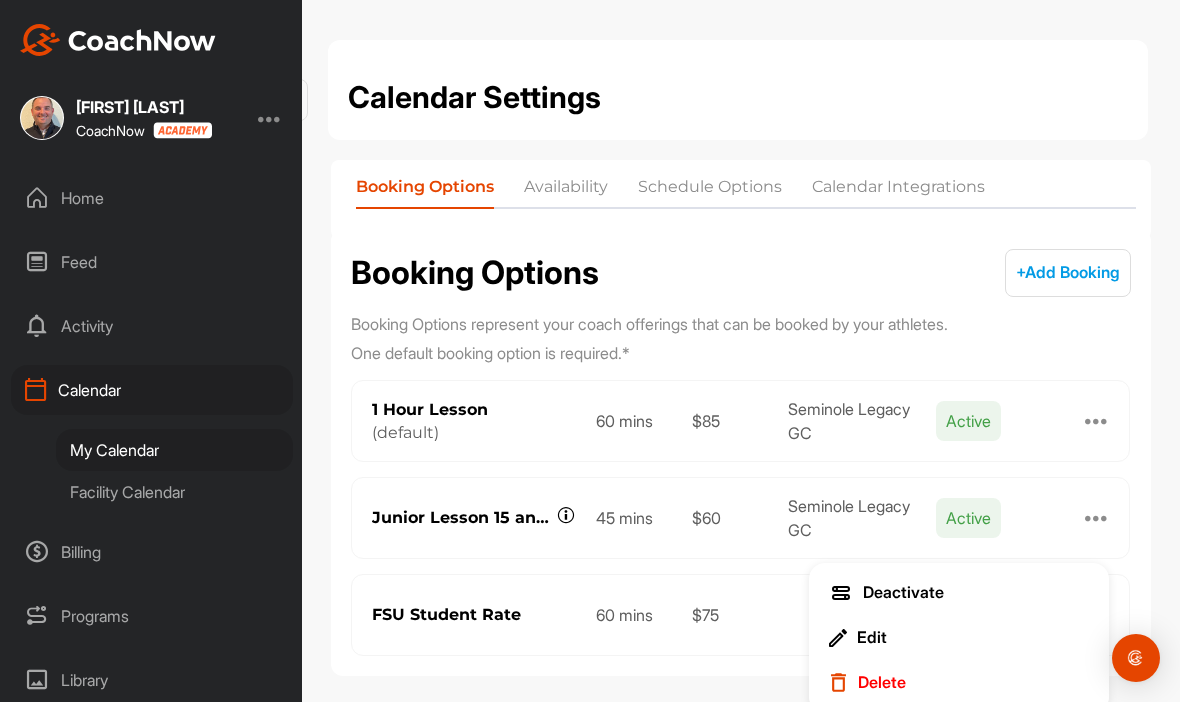 click on "Edit" at bounding box center [959, 638] 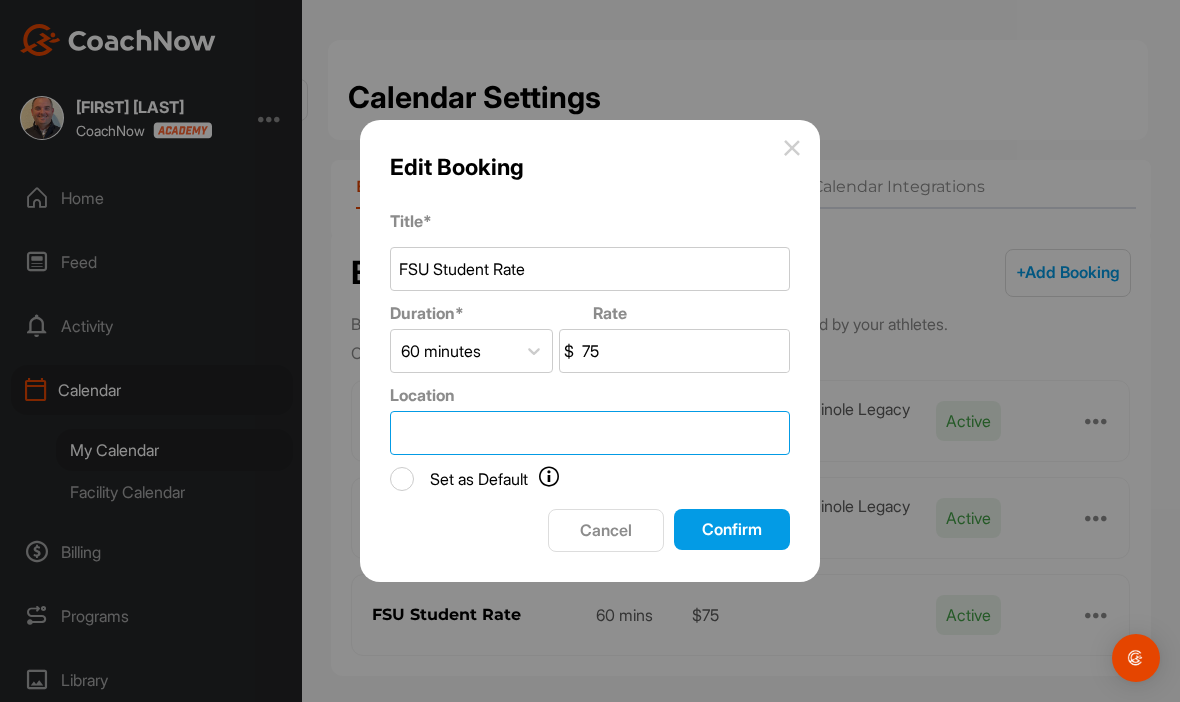 click on "Location" at bounding box center [590, 433] 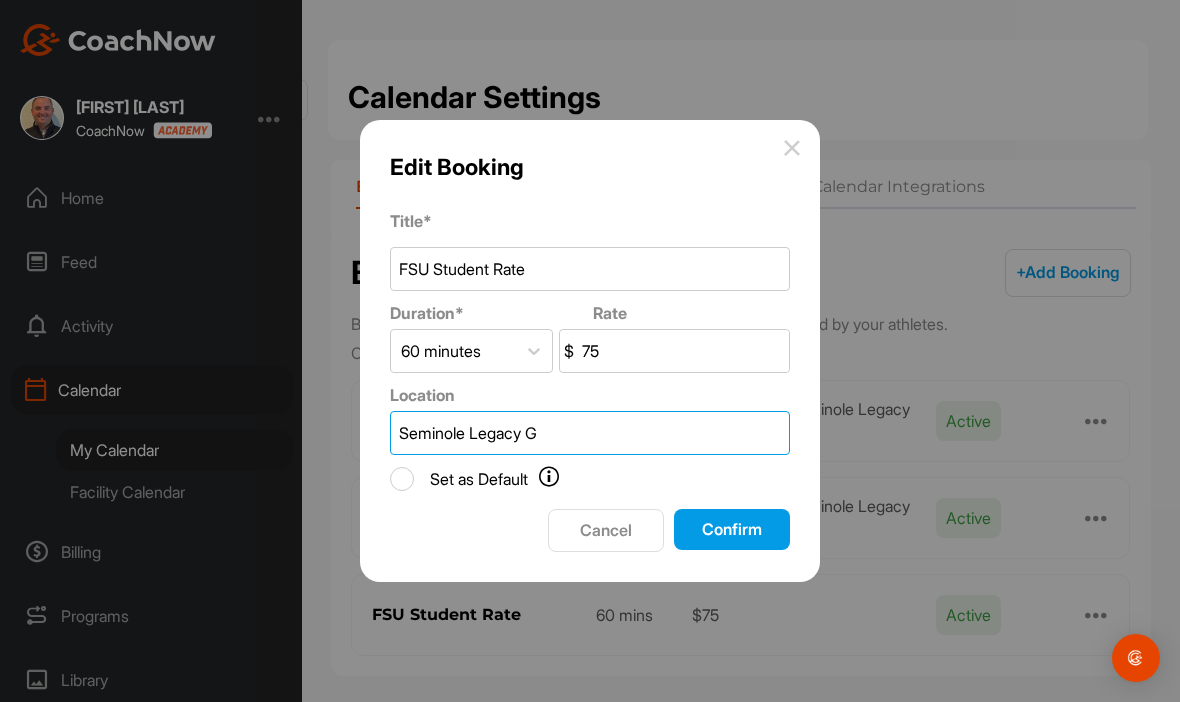 type on "Seminole Legacy GC" 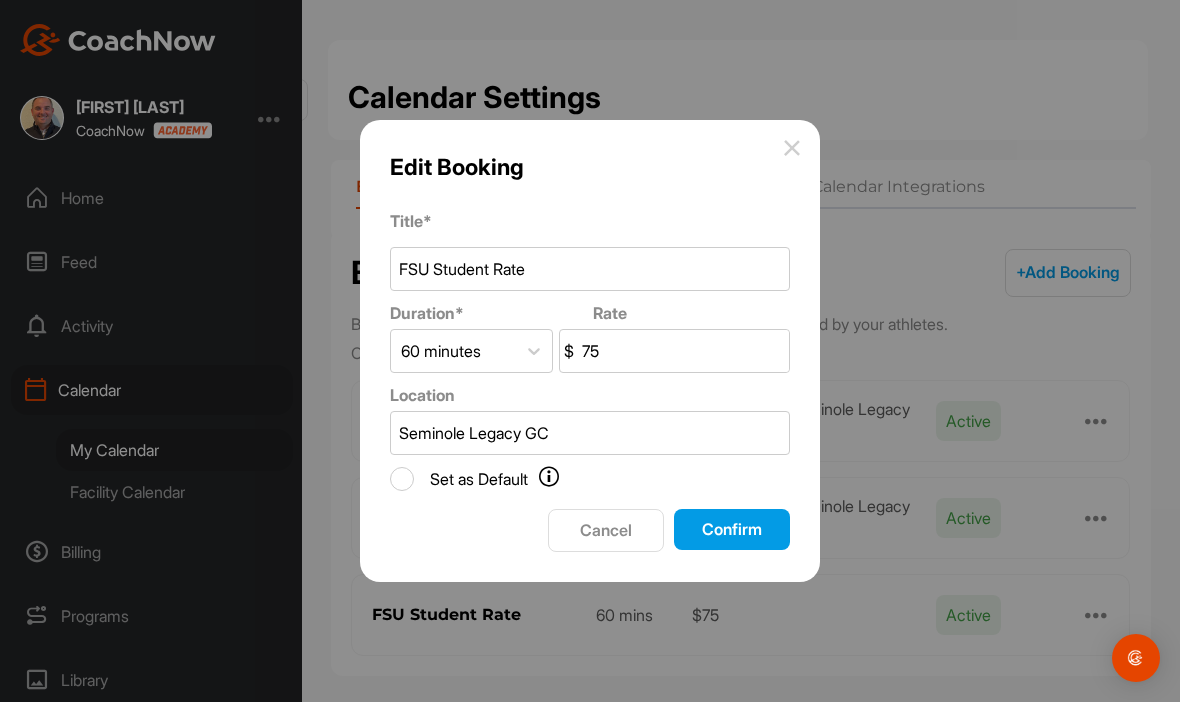click on "Confirm" at bounding box center (732, 529) 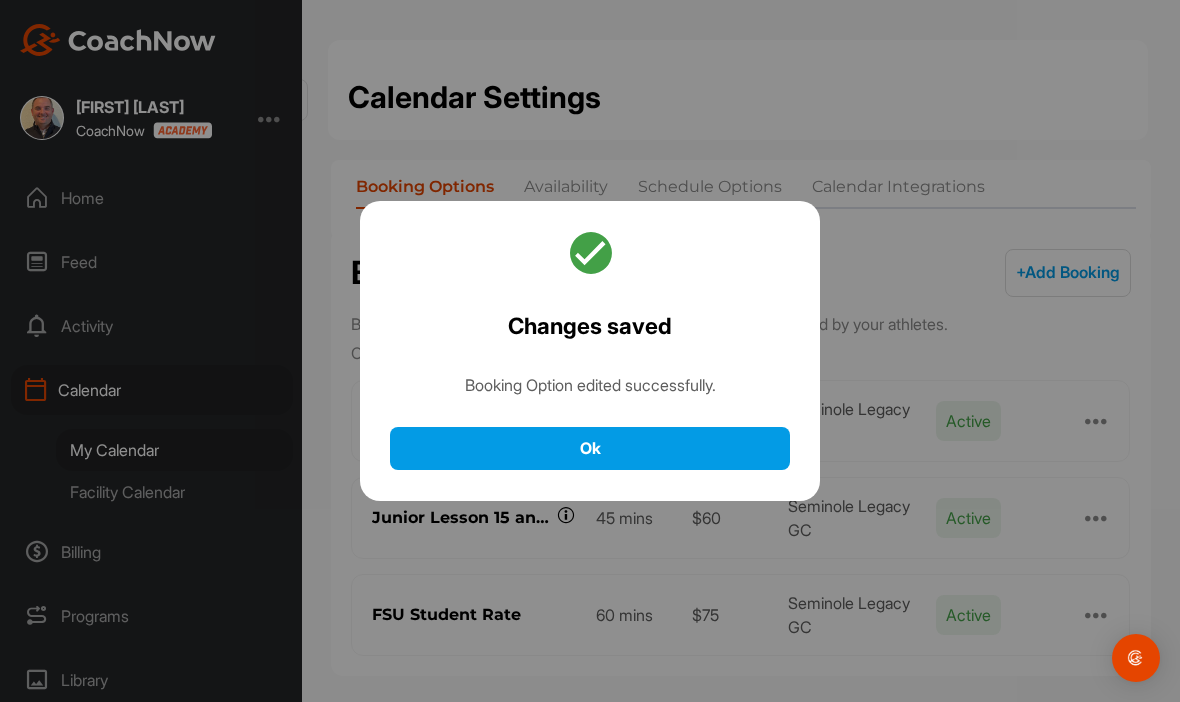 click on "Ok" at bounding box center (590, 448) 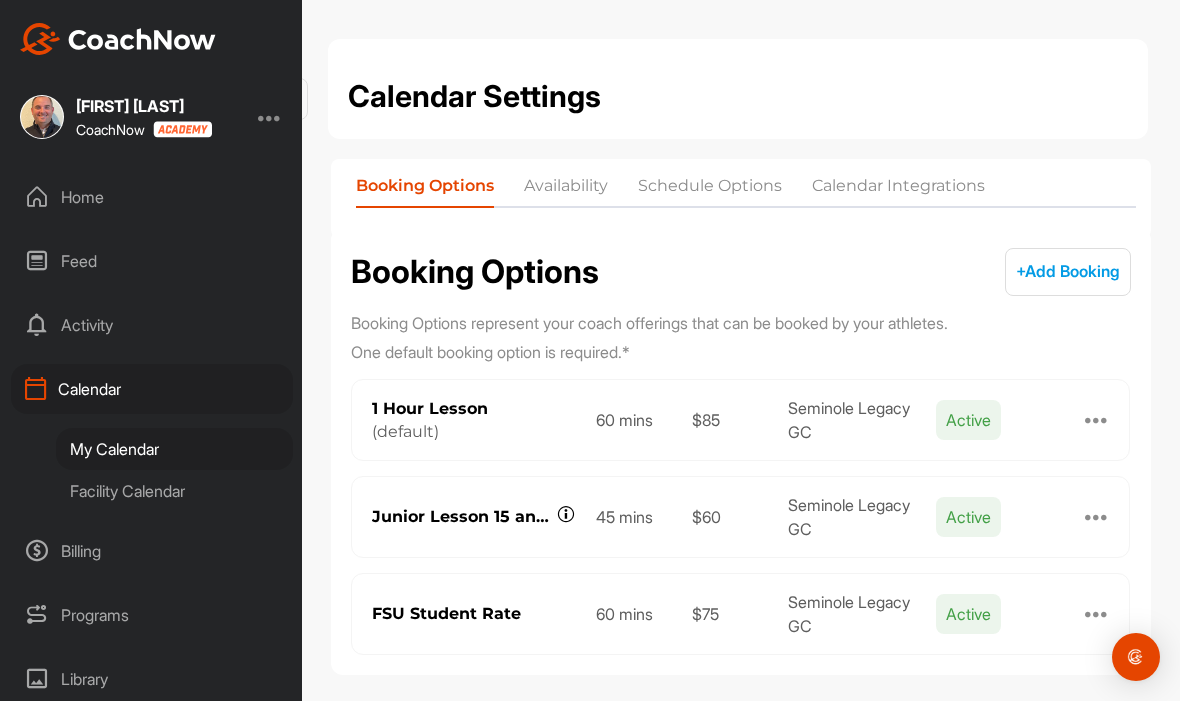 click on "+  Add Booking +  Add" at bounding box center (1068, 273) 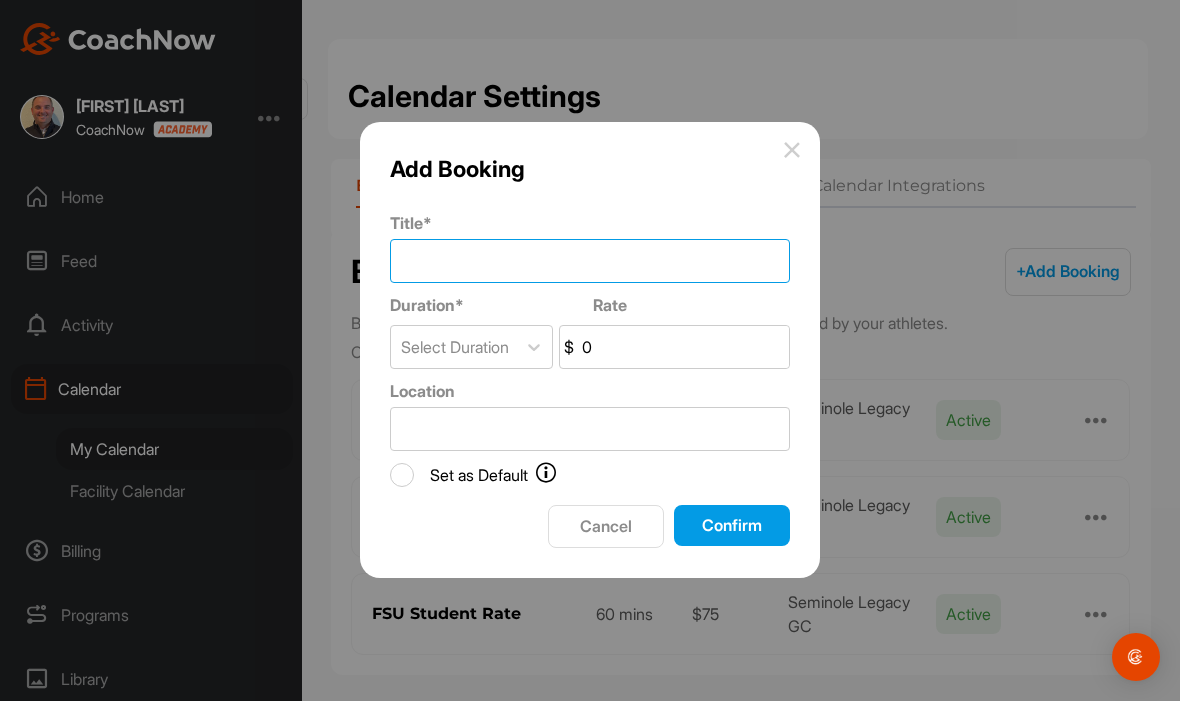 click on "Title  *" at bounding box center [590, 262] 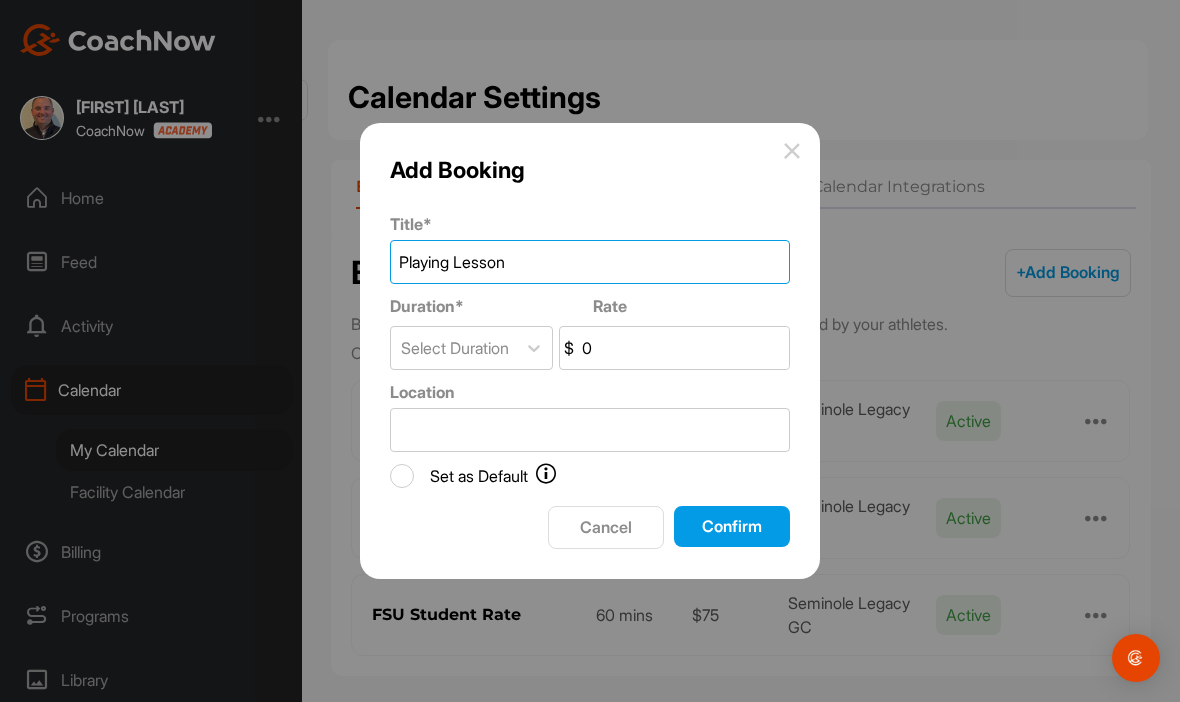 type on "Playing Lesson" 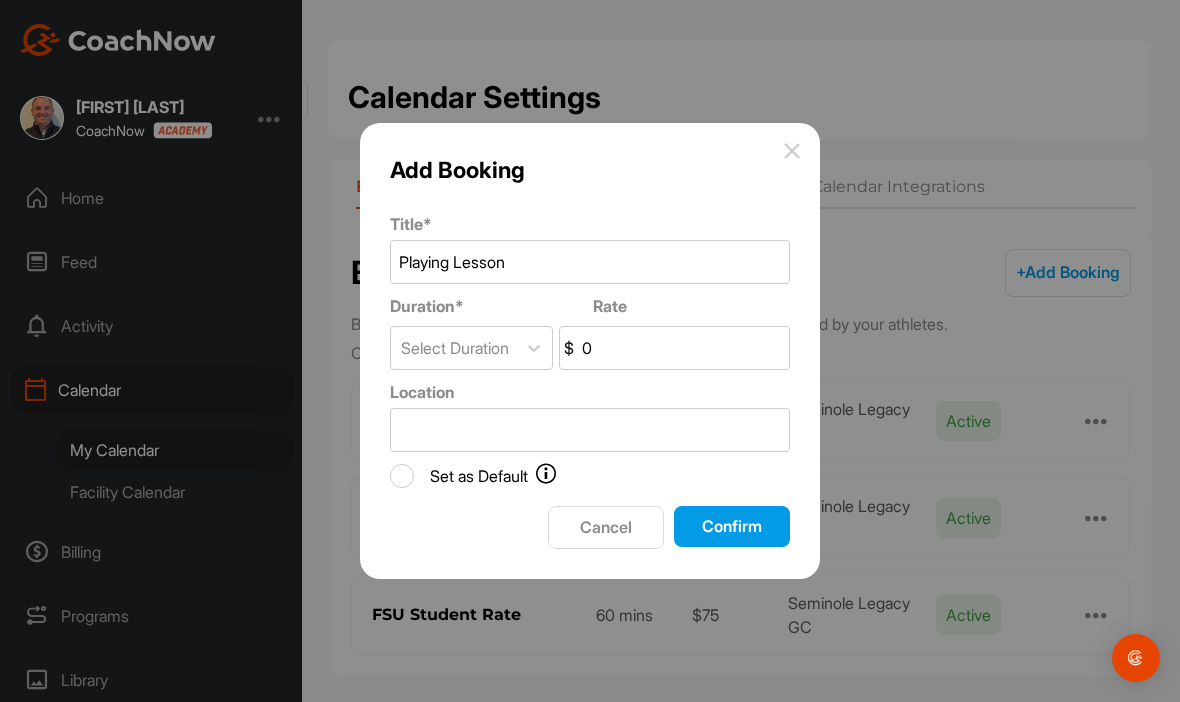 click on "0" at bounding box center (683, 348) 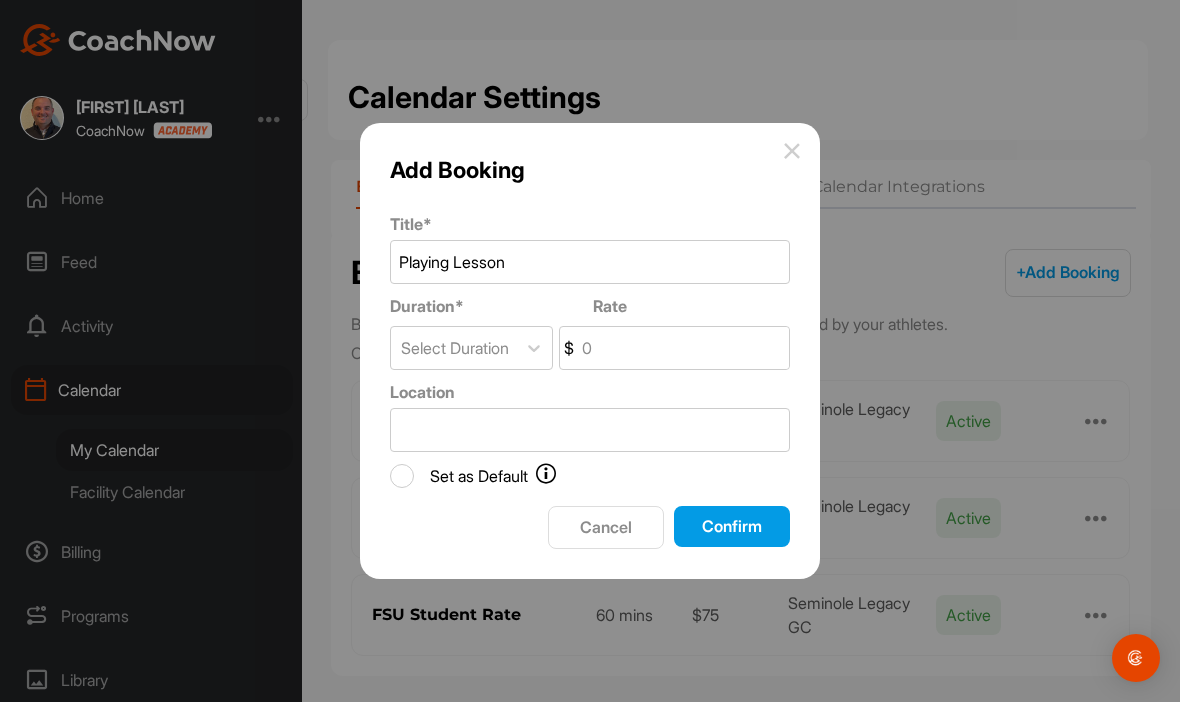 type on "1" 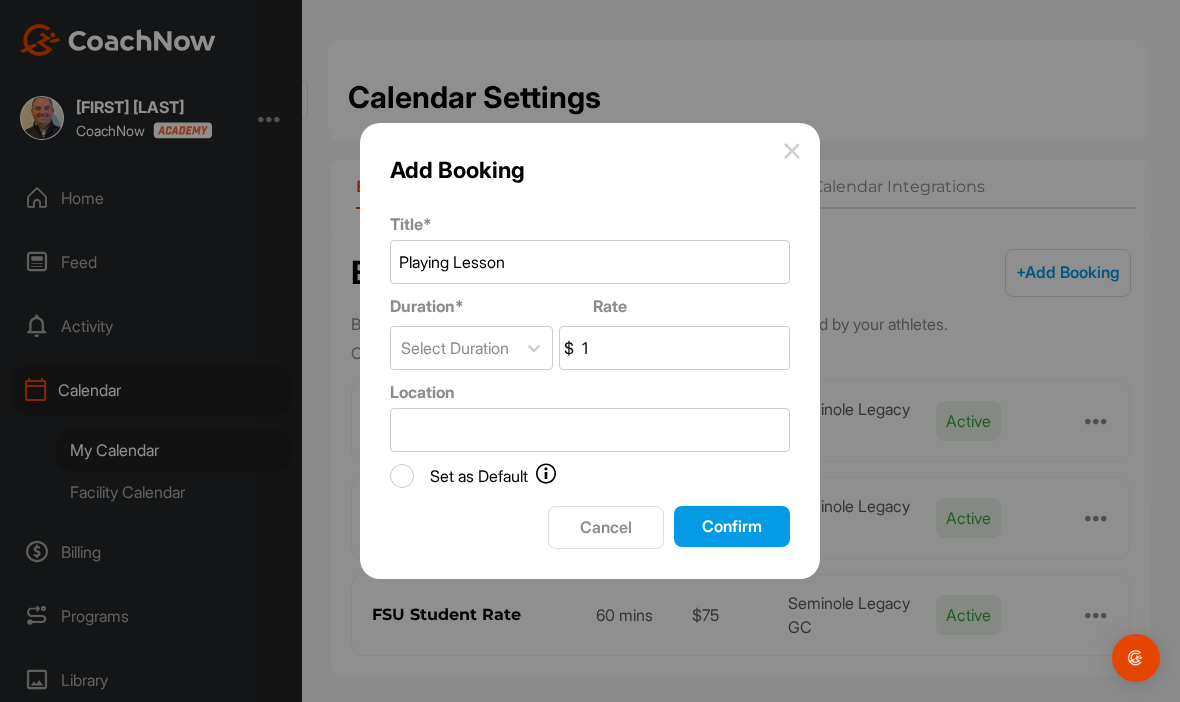 type 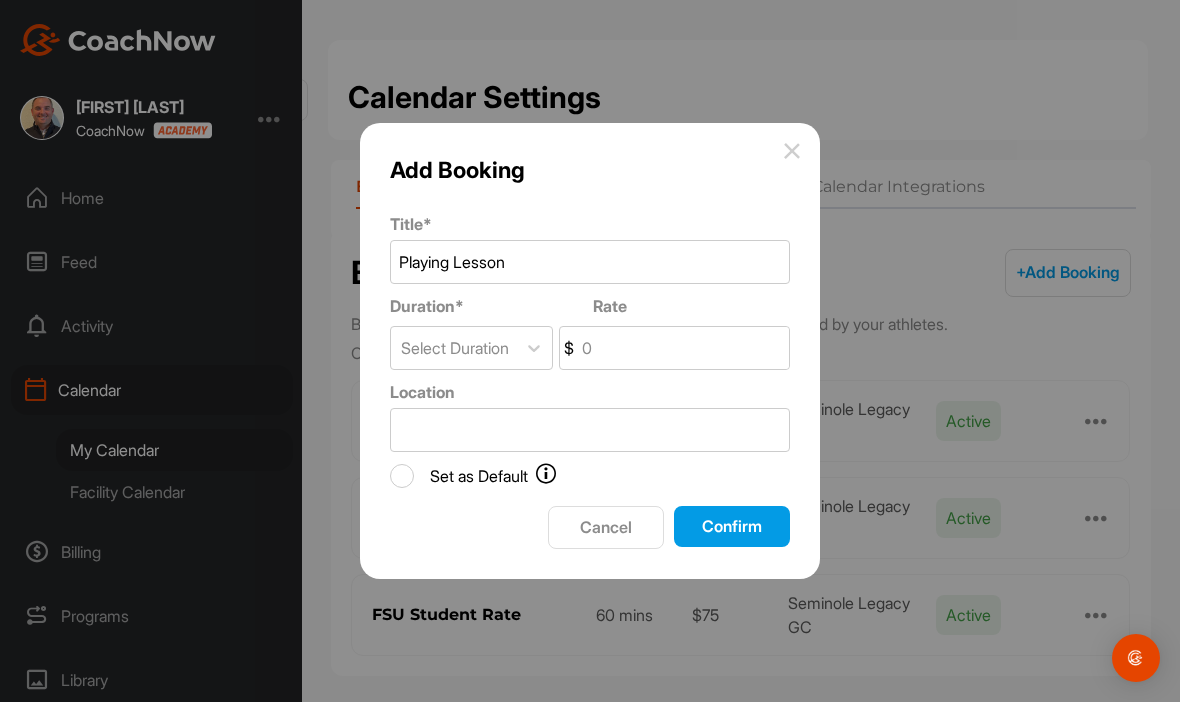 click on "Cancel" at bounding box center [606, 527] 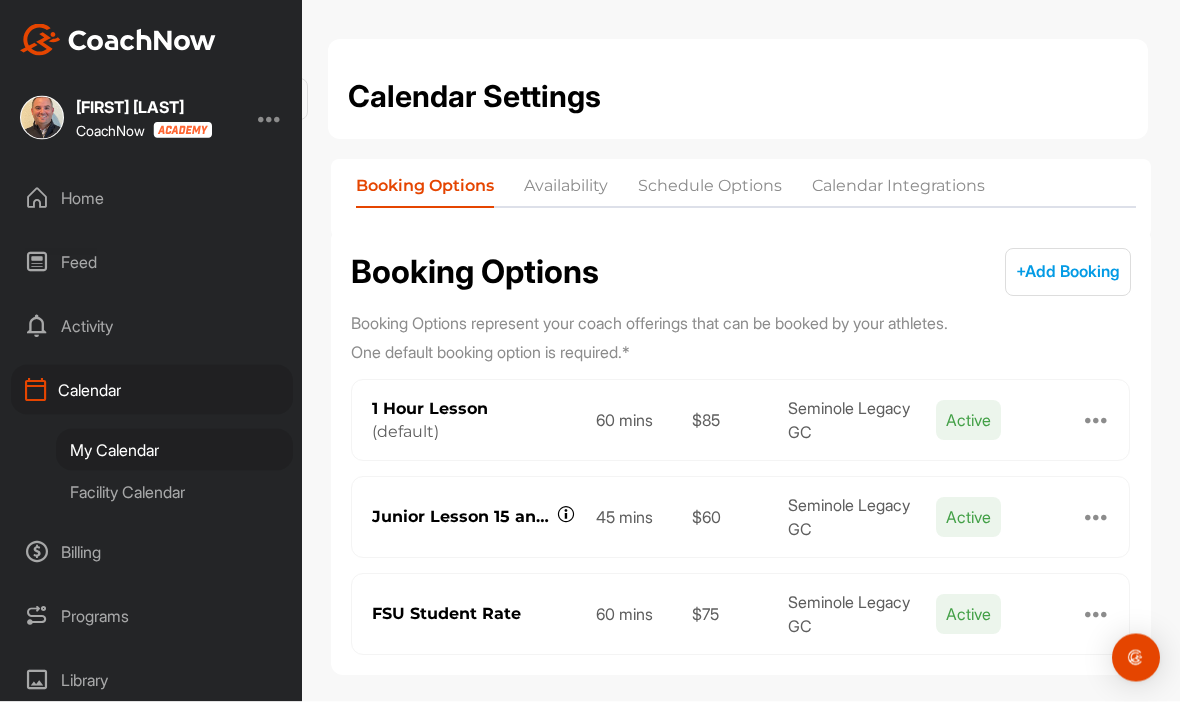 click on "Availability" at bounding box center [566, 191] 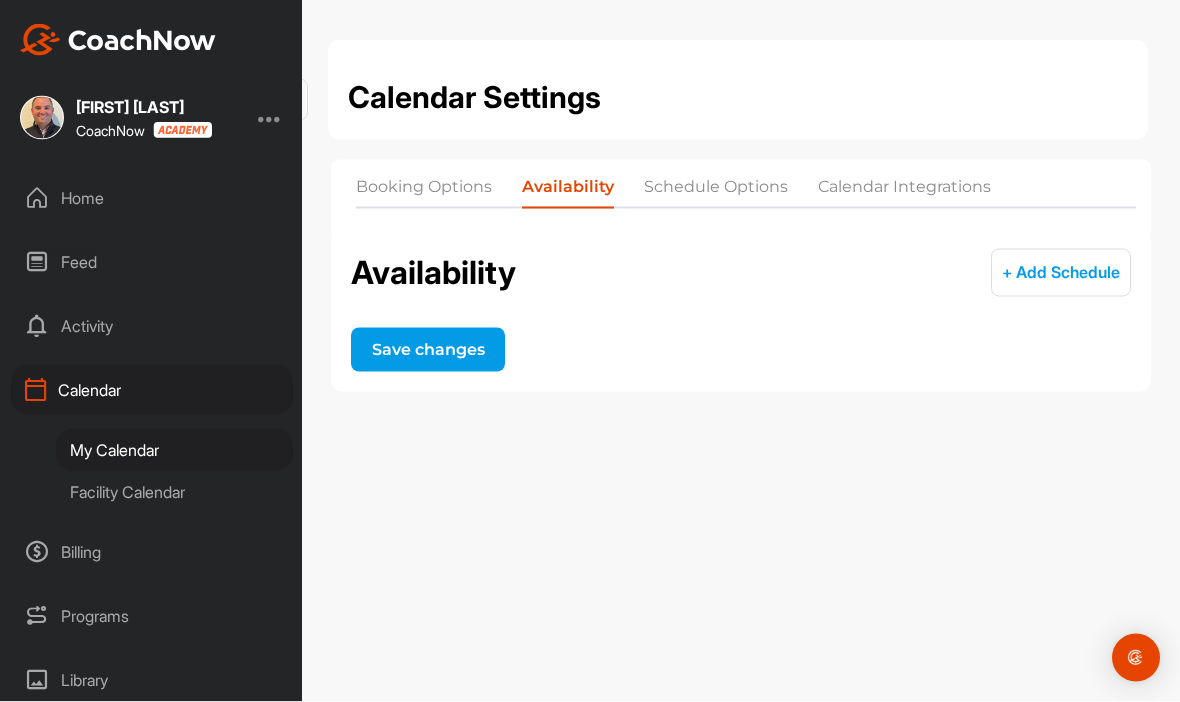 scroll, scrollTop: 14, scrollLeft: 0, axis: vertical 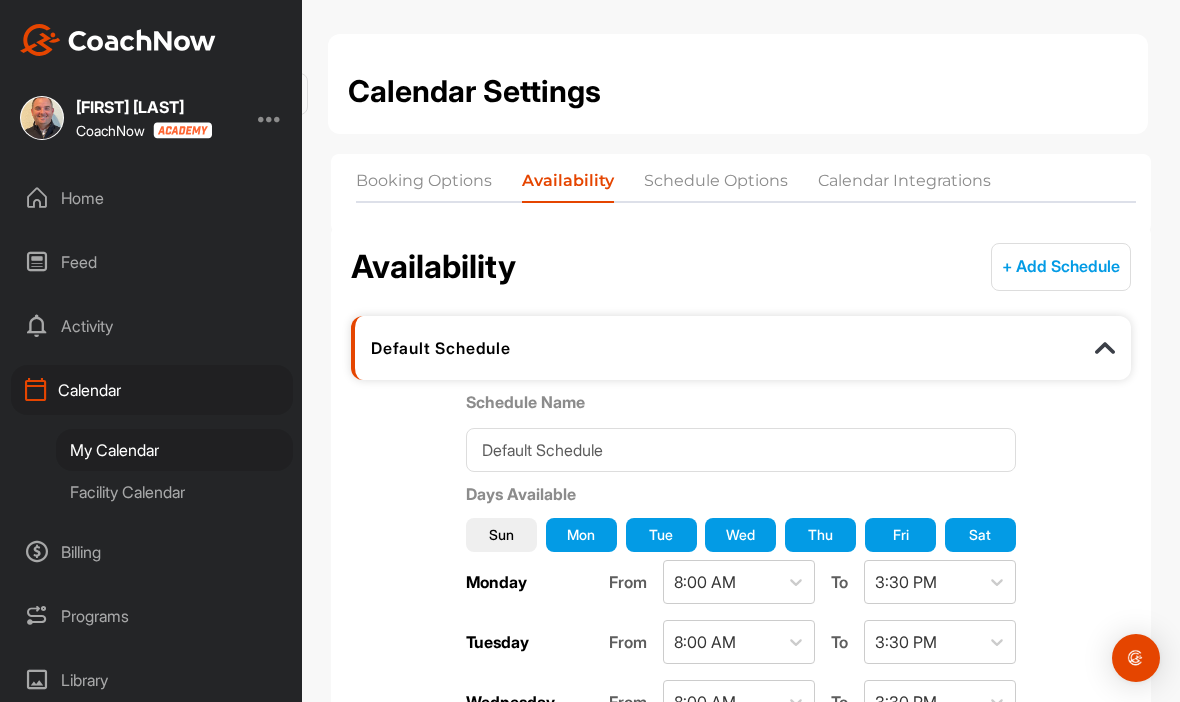 click on "Schedule Options" at bounding box center (716, 185) 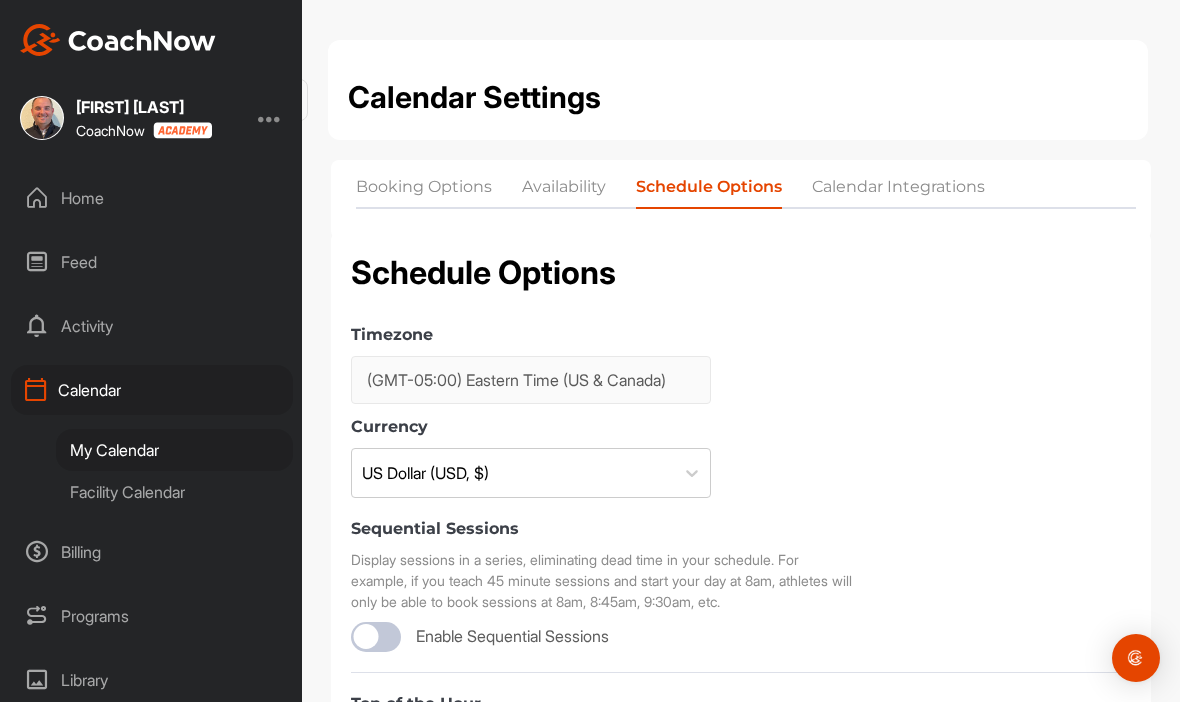click on "Calendar Integrations" at bounding box center [898, 191] 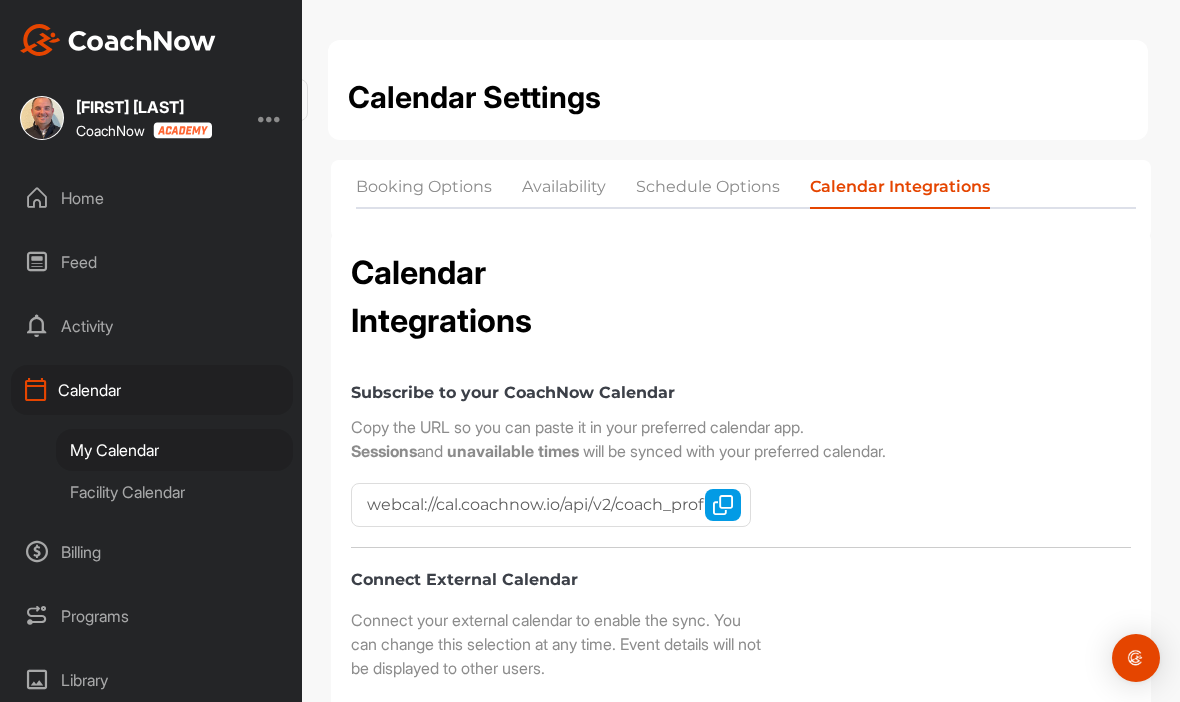 scroll, scrollTop: 0, scrollLeft: 0, axis: both 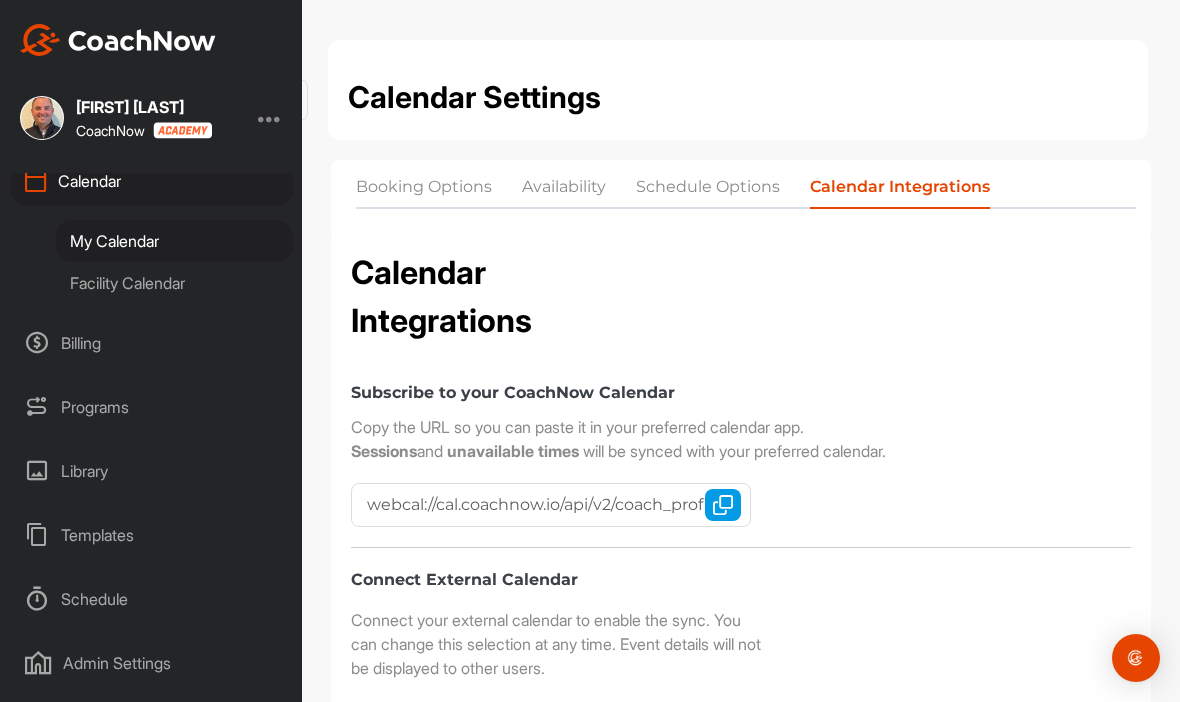 click on "Booking Options" at bounding box center [424, 191] 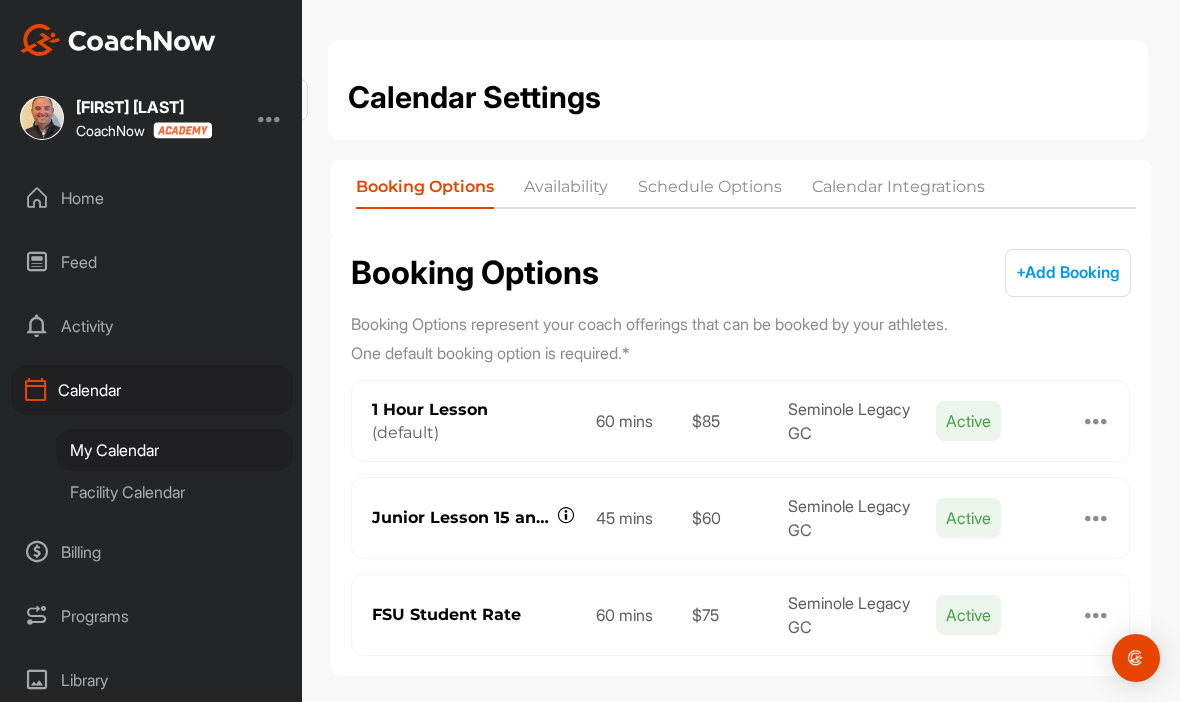 click on "Availability" at bounding box center (566, 191) 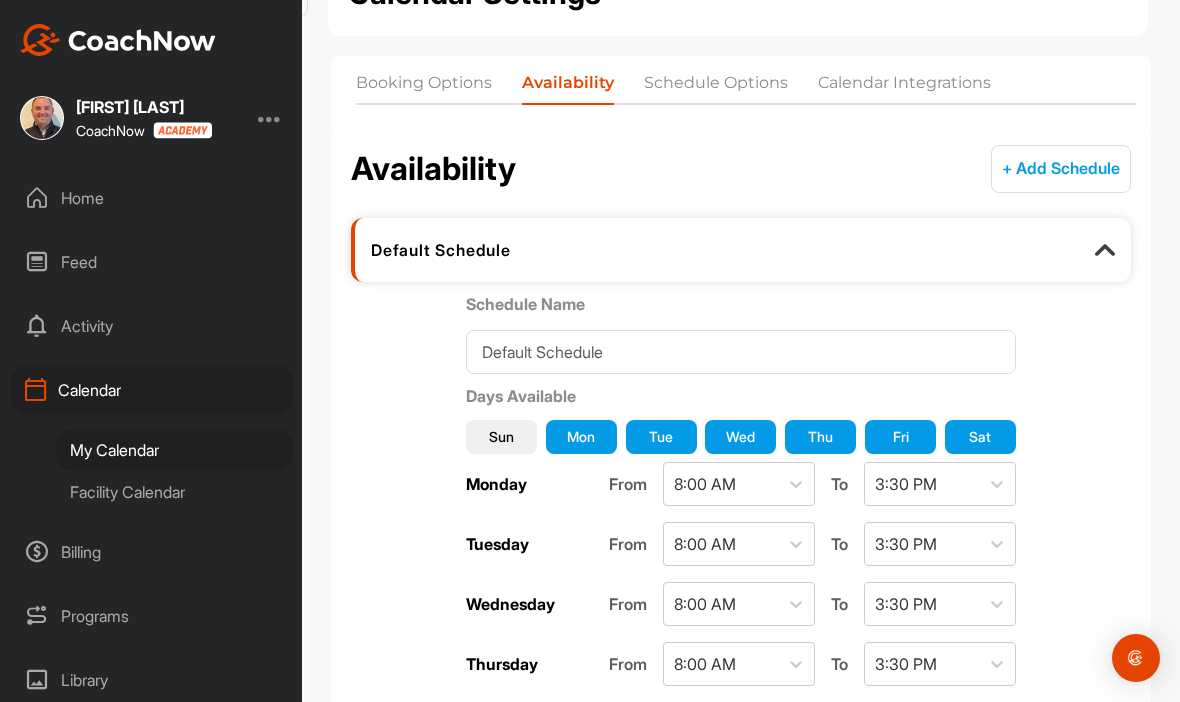 scroll, scrollTop: 97, scrollLeft: 0, axis: vertical 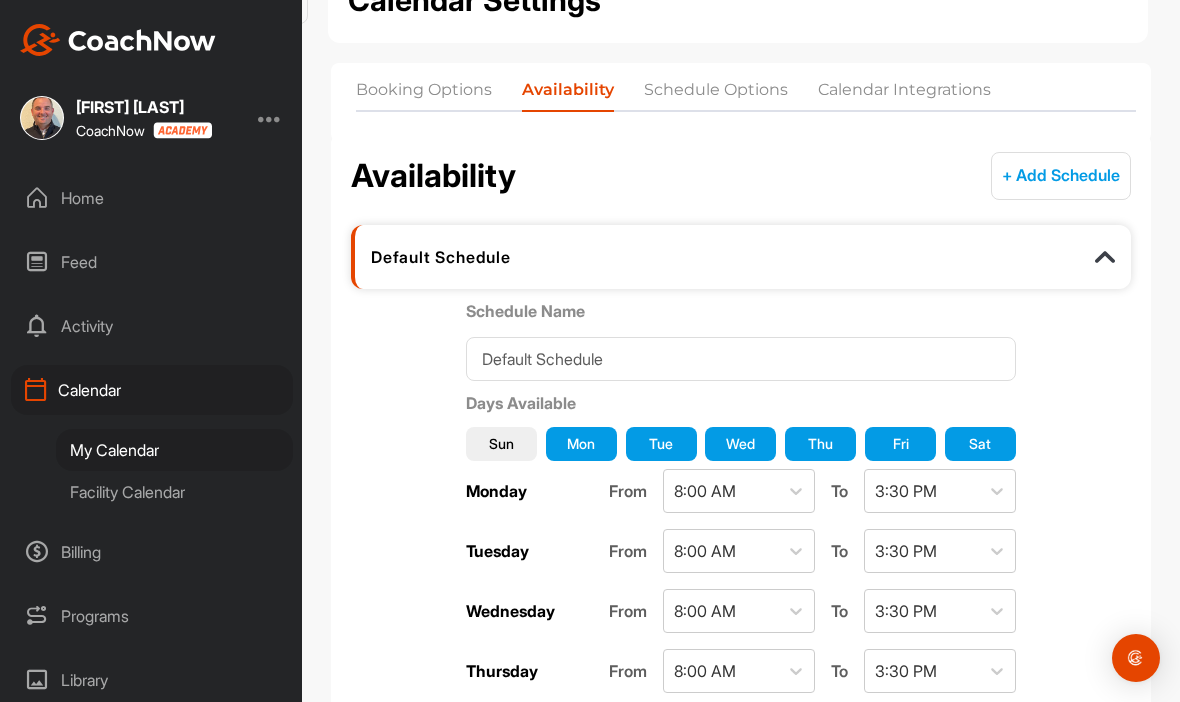 click on "Schedule Options" at bounding box center (716, 94) 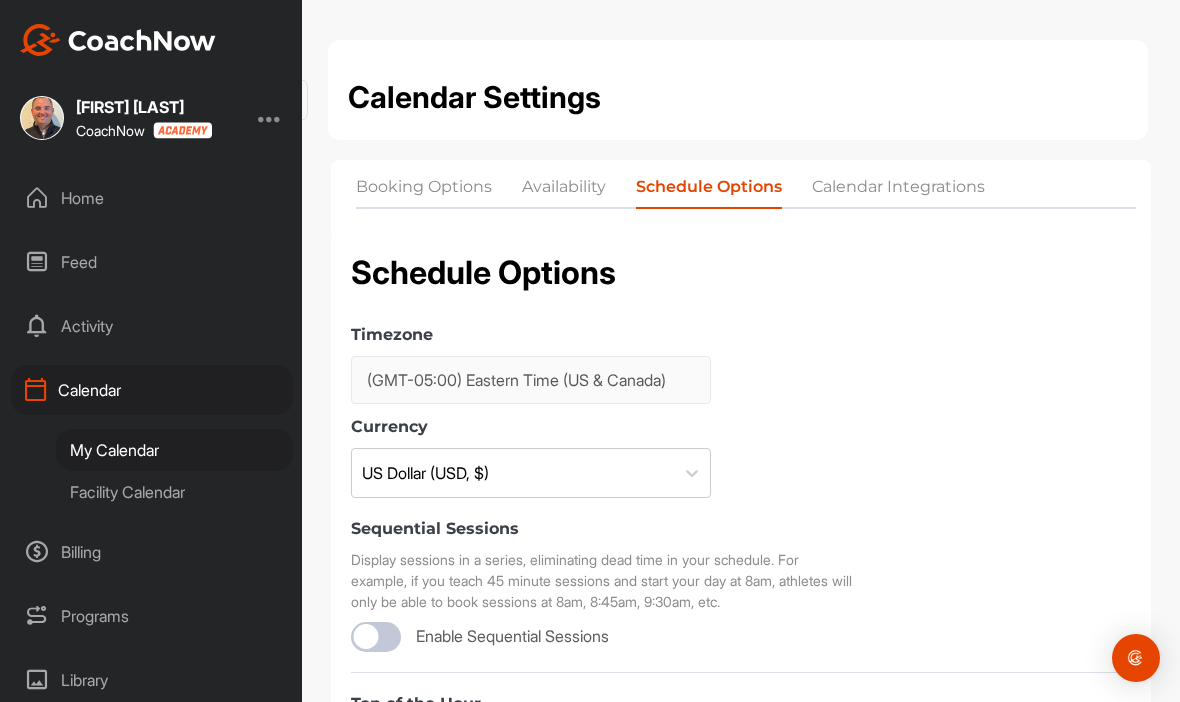 scroll, scrollTop: 0, scrollLeft: 0, axis: both 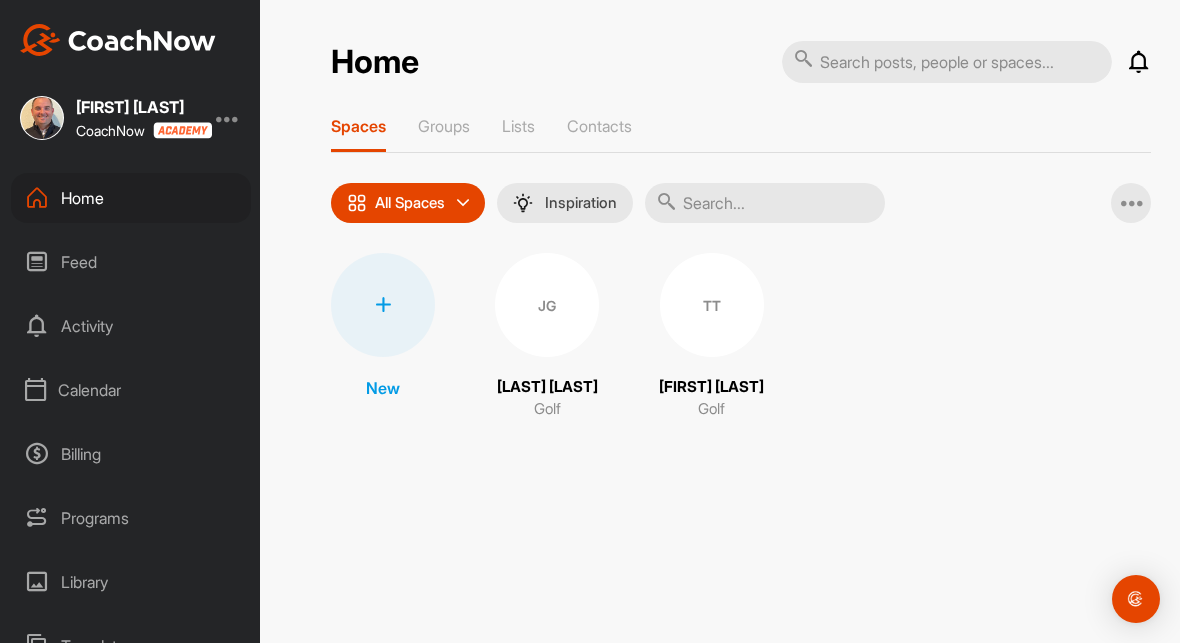 click on "Groups" at bounding box center [444, 126] 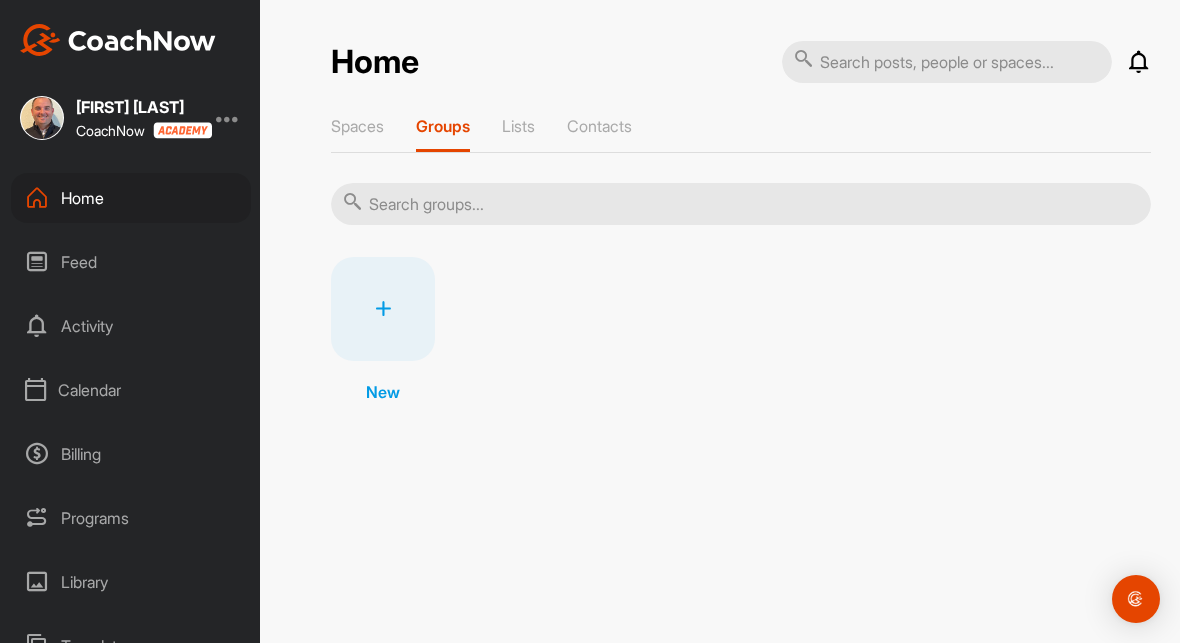 click on "Contacts" at bounding box center (599, 134) 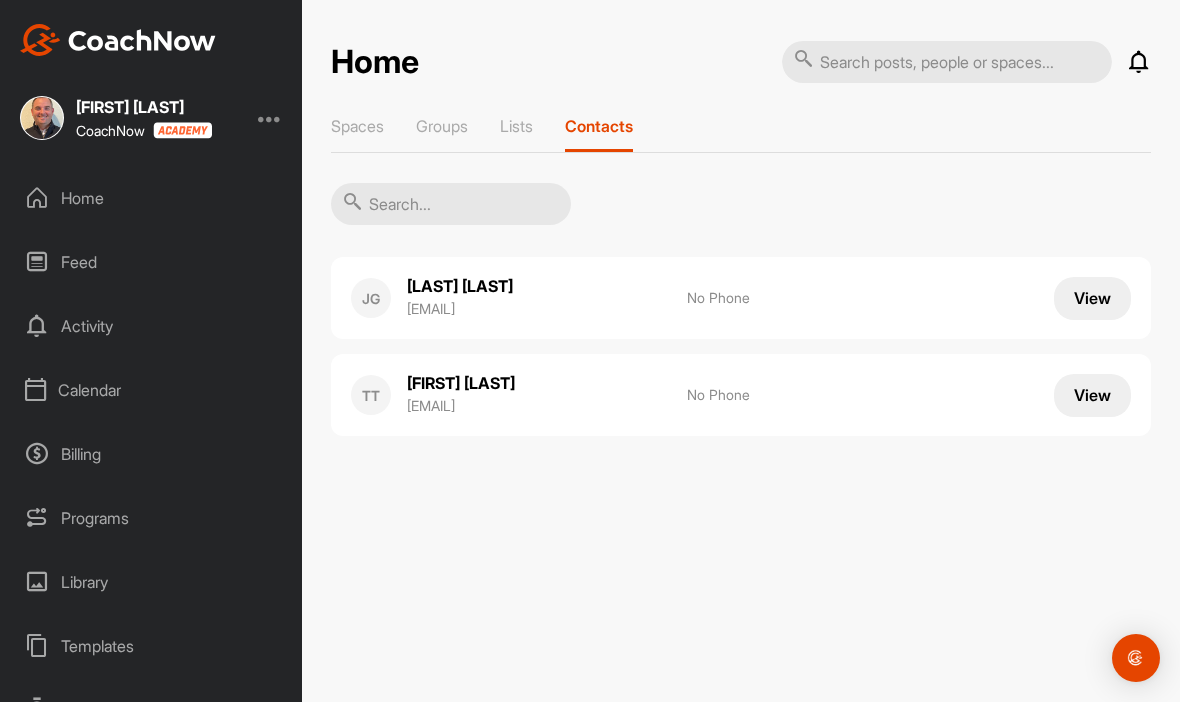 click on "Lists" at bounding box center [516, 126] 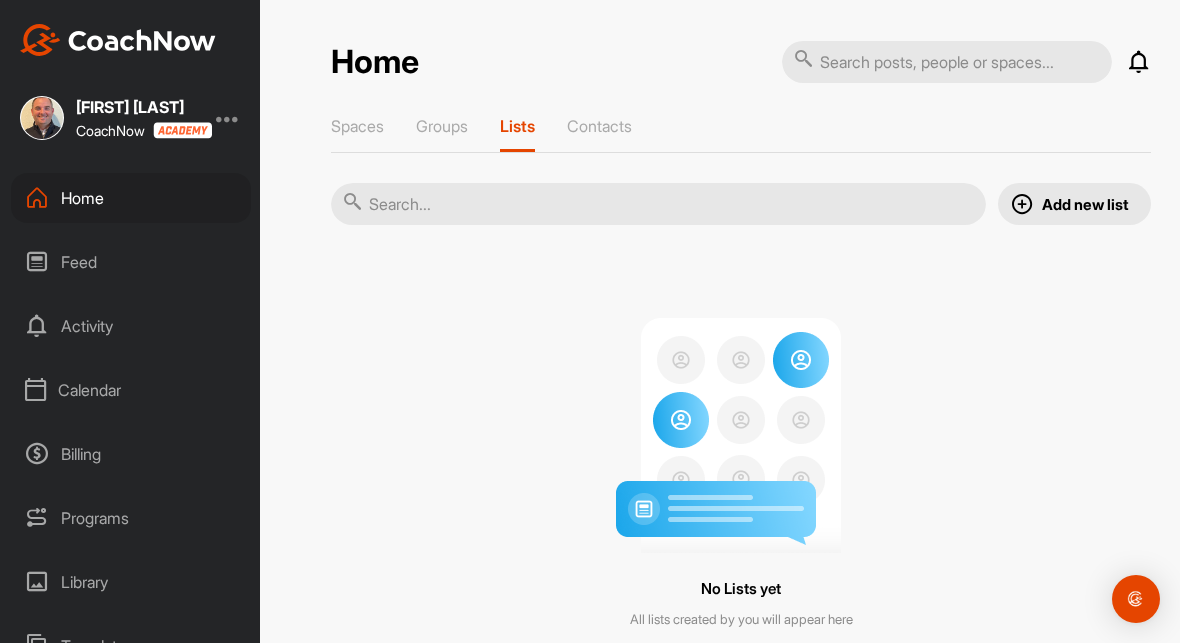 click on "Contacts" at bounding box center [599, 134] 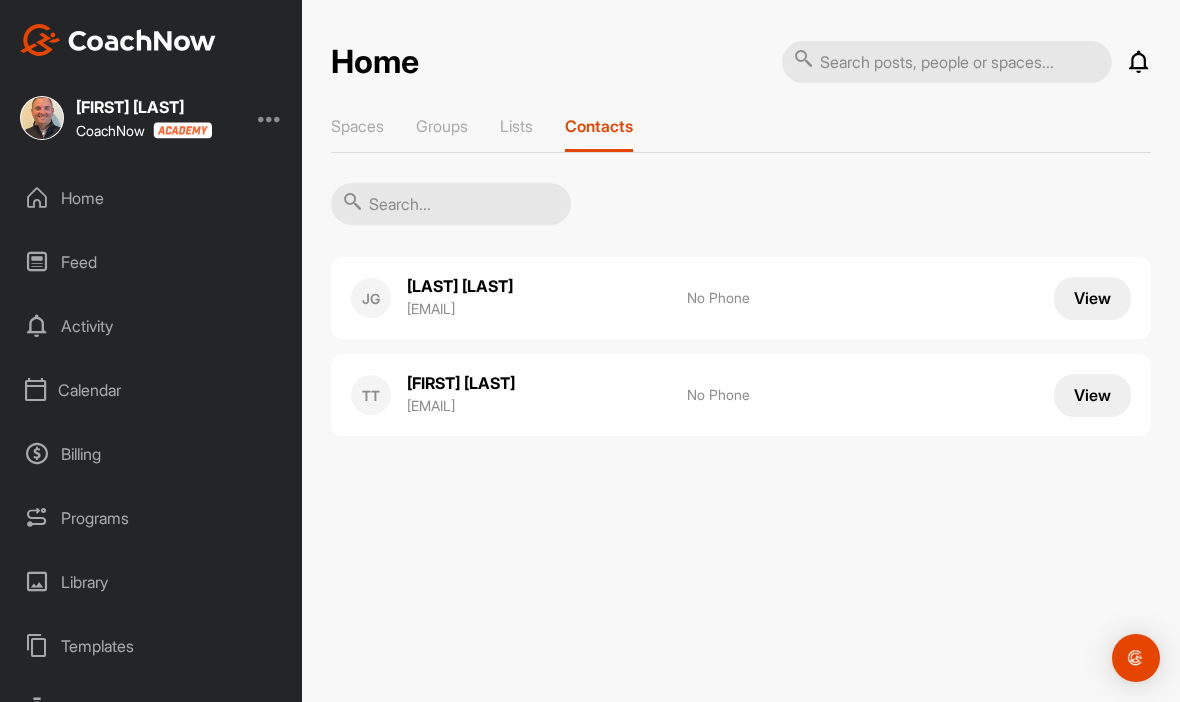 click on "meagan.green811@yahoo.com" at bounding box center [537, 309] 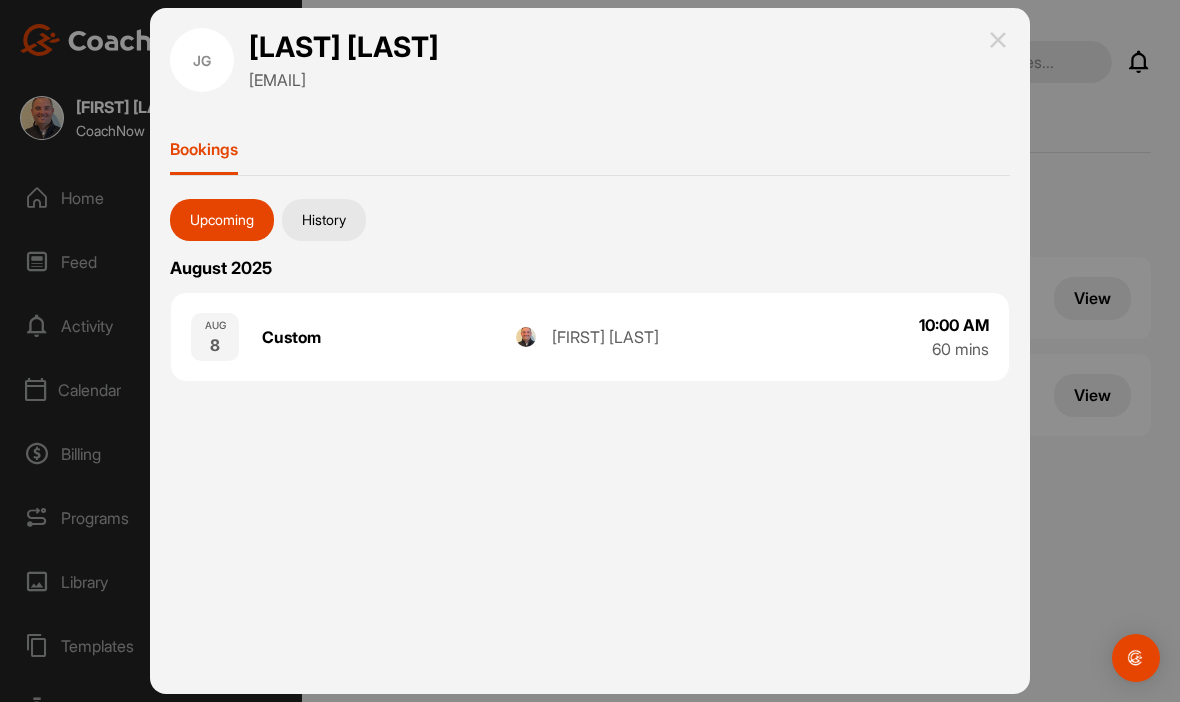 click on "Custom" at bounding box center (389, 337) 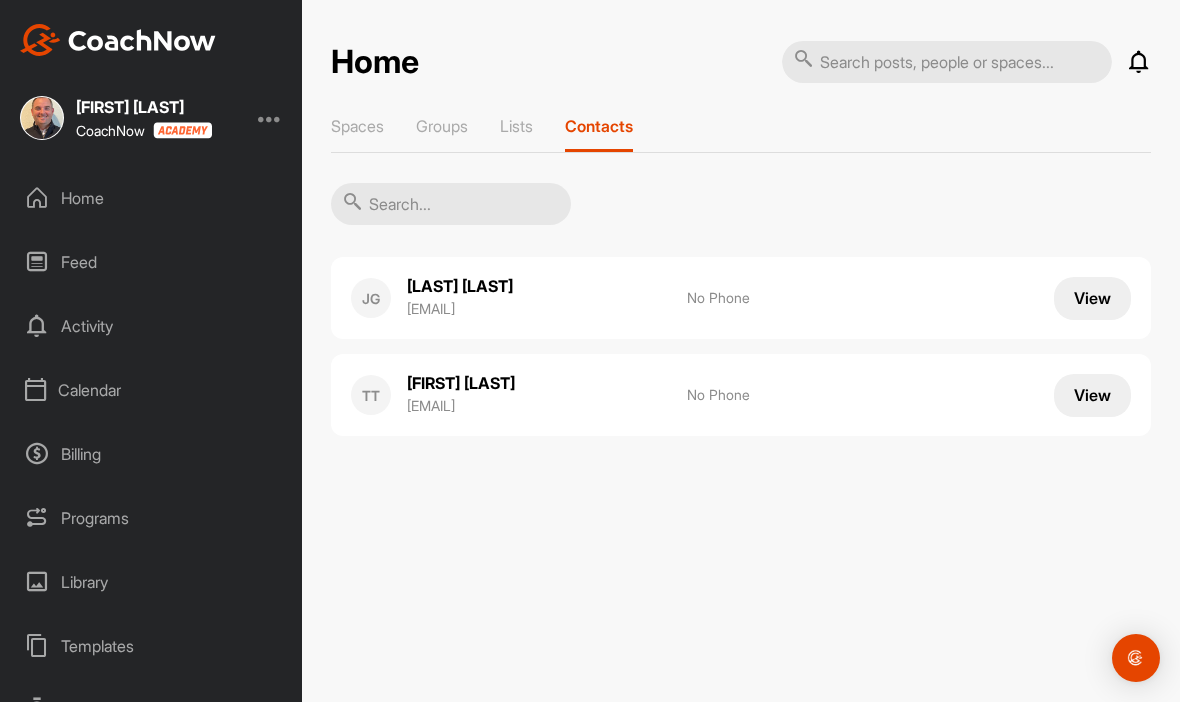 click on "Calendar" at bounding box center (152, 390) 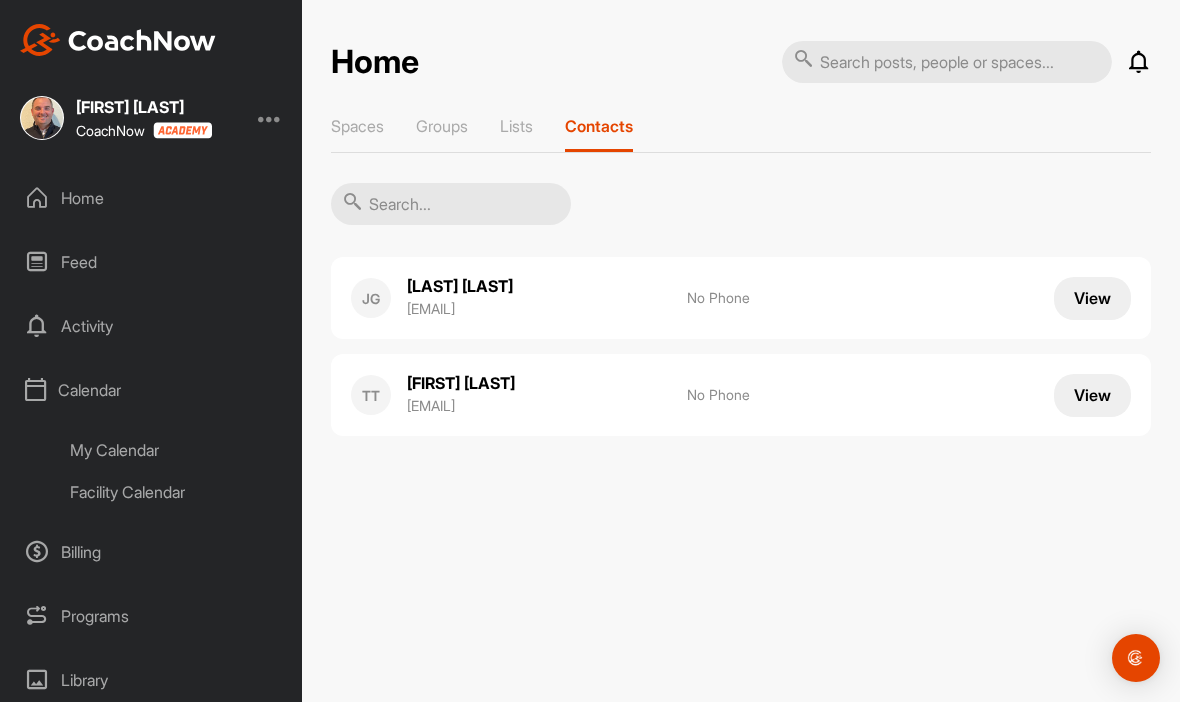 click on "My Calendar" at bounding box center (174, 450) 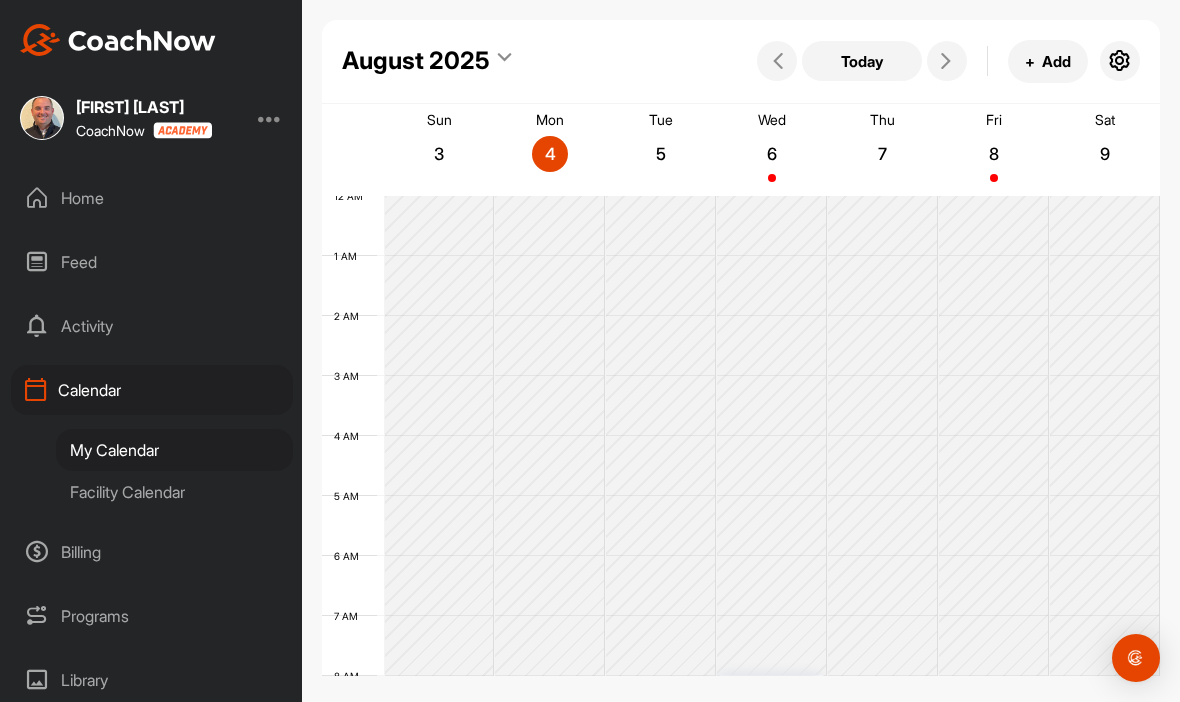 scroll, scrollTop: 346, scrollLeft: 0, axis: vertical 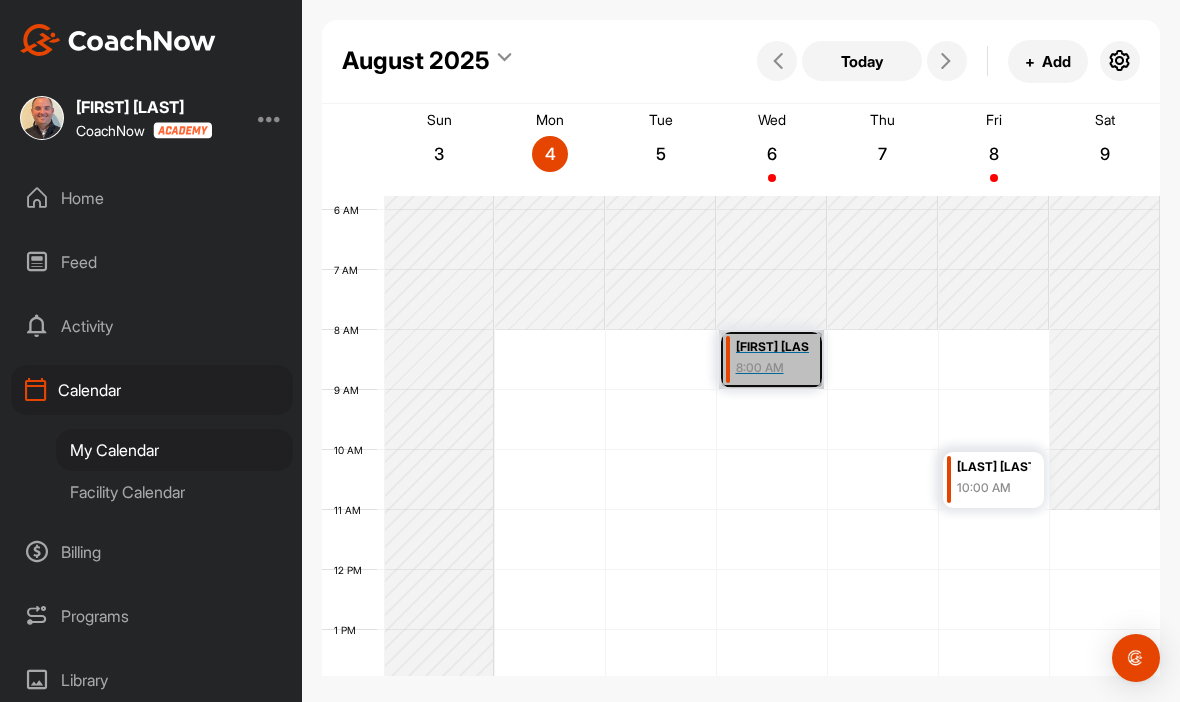 click on "Tyler Thimmes 8:00 AM" at bounding box center [771, 359] 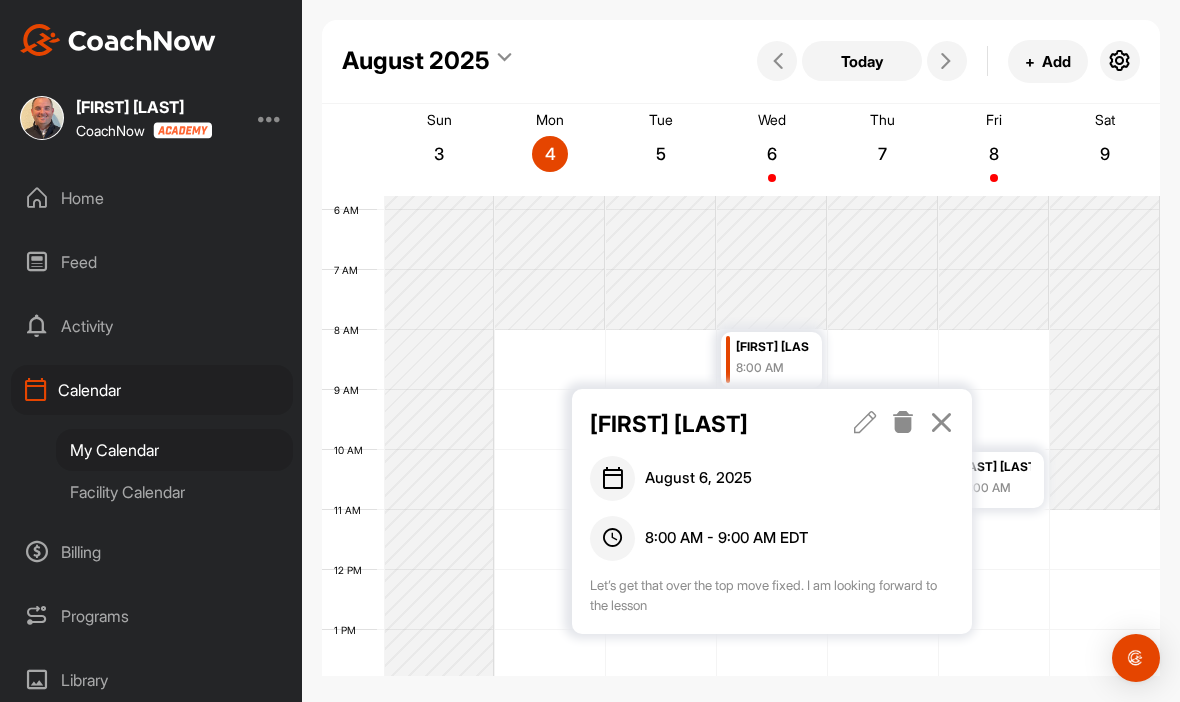 click at bounding box center (865, 422) 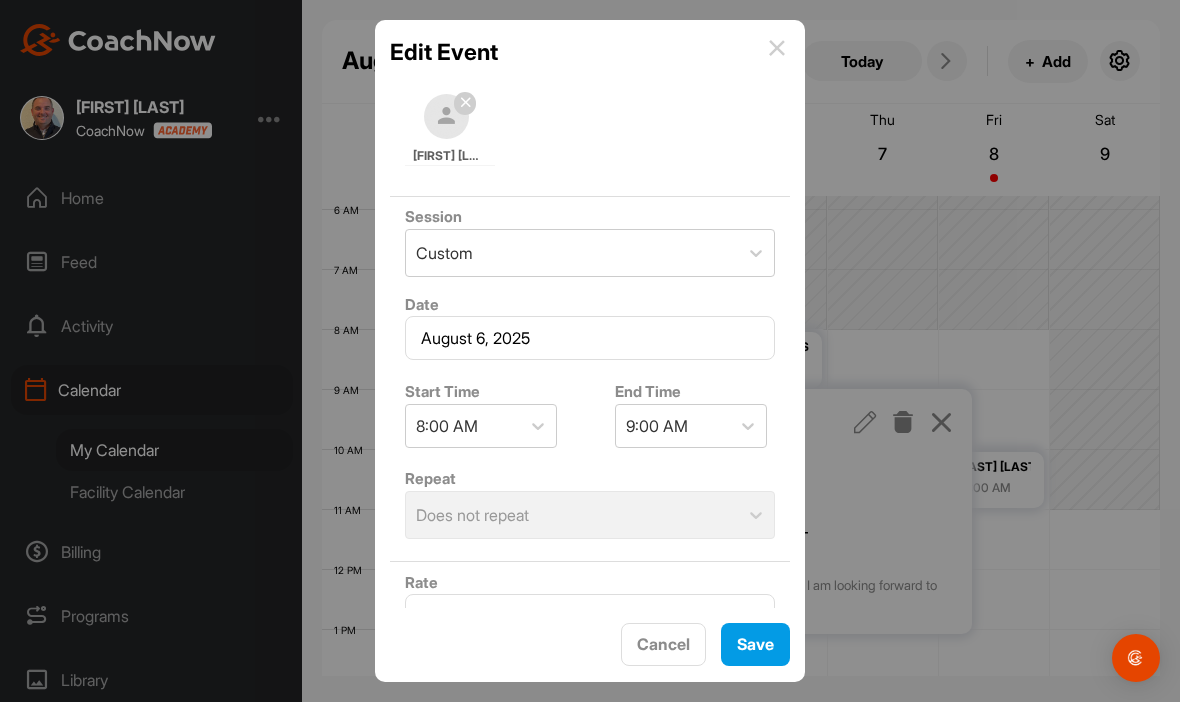 scroll, scrollTop: 104, scrollLeft: 0, axis: vertical 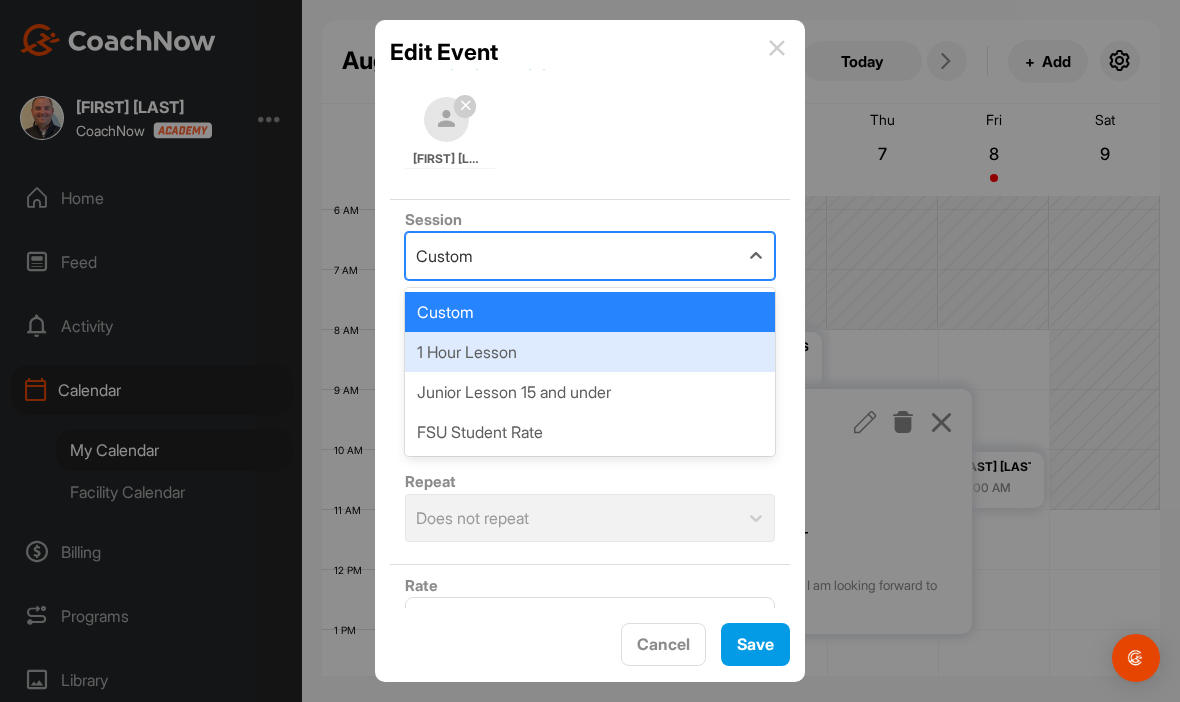 click on "1 Hour Lesson" at bounding box center (590, 352) 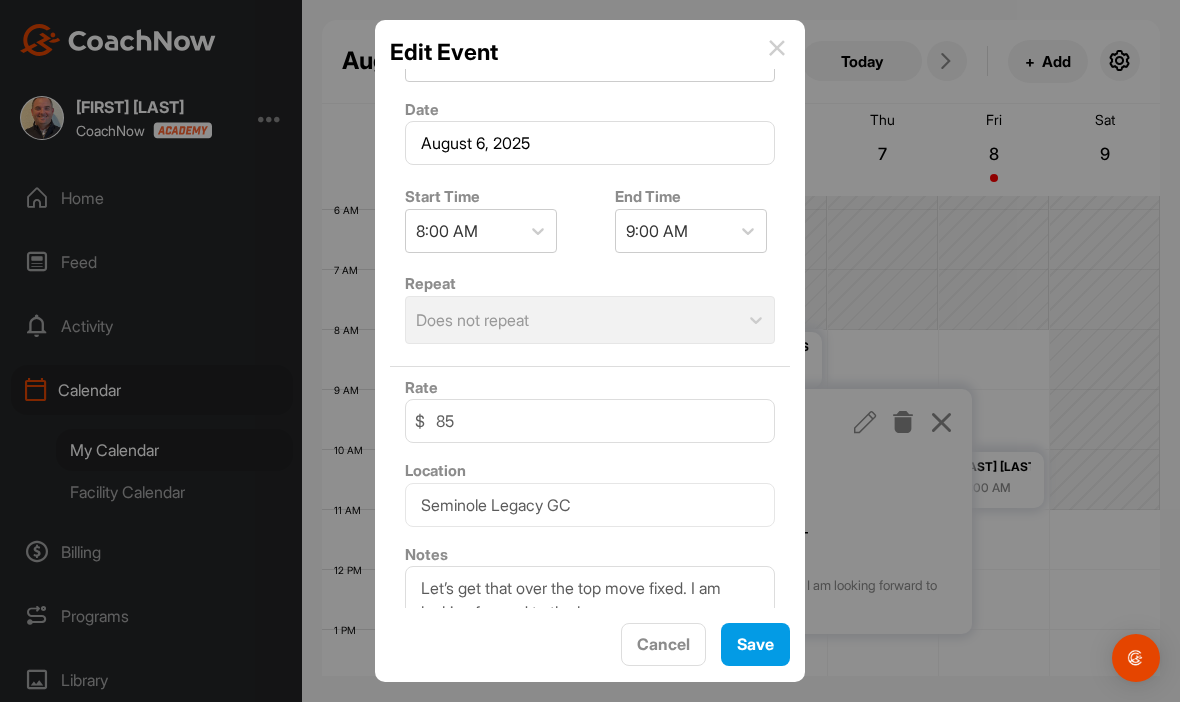 scroll, scrollTop: 301, scrollLeft: 0, axis: vertical 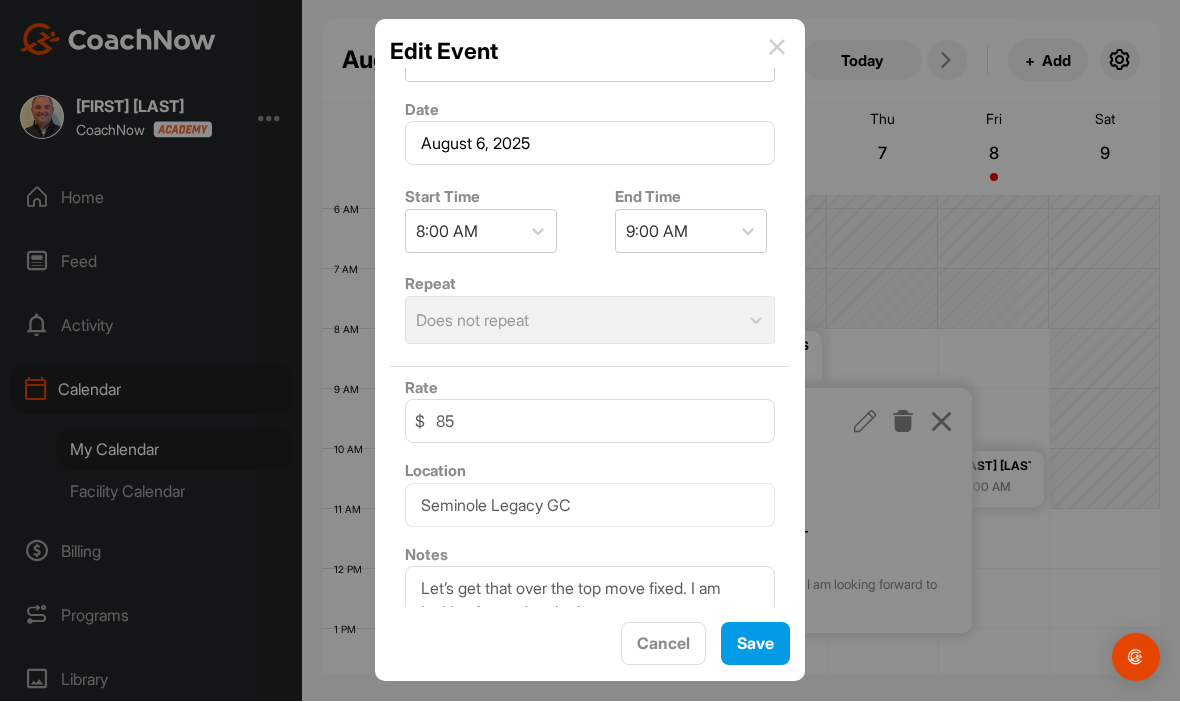 click on "Save" at bounding box center (755, 644) 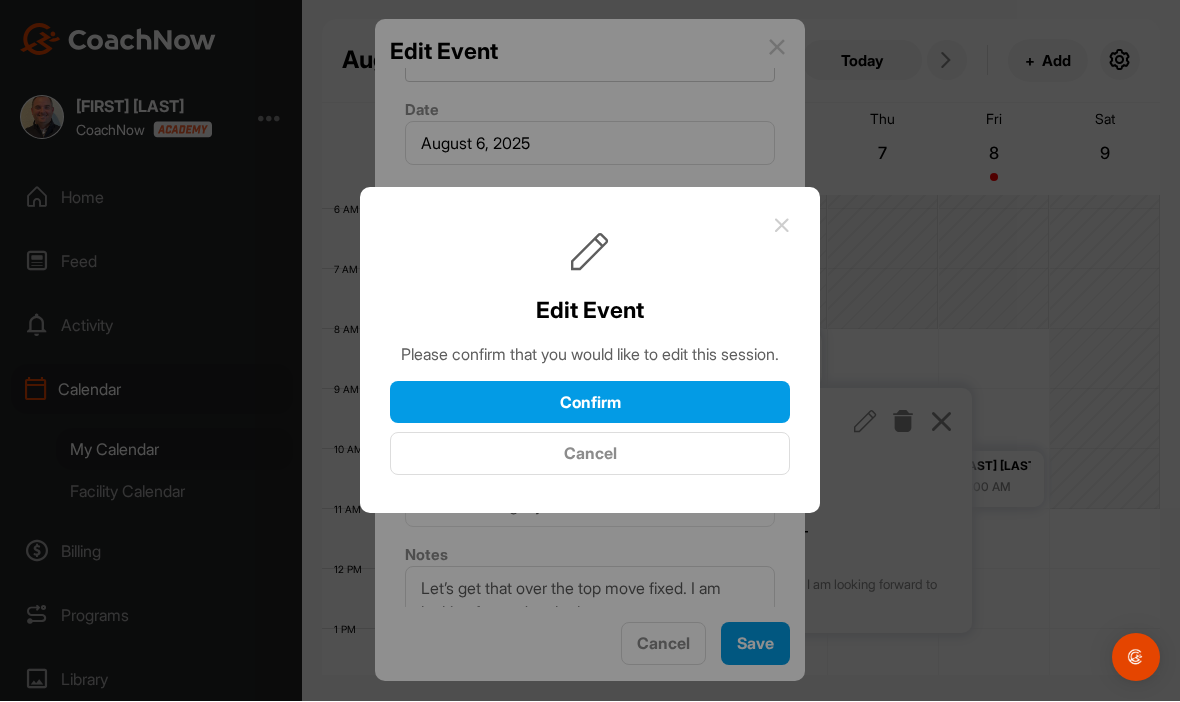 click on "Confirm" at bounding box center (590, 403) 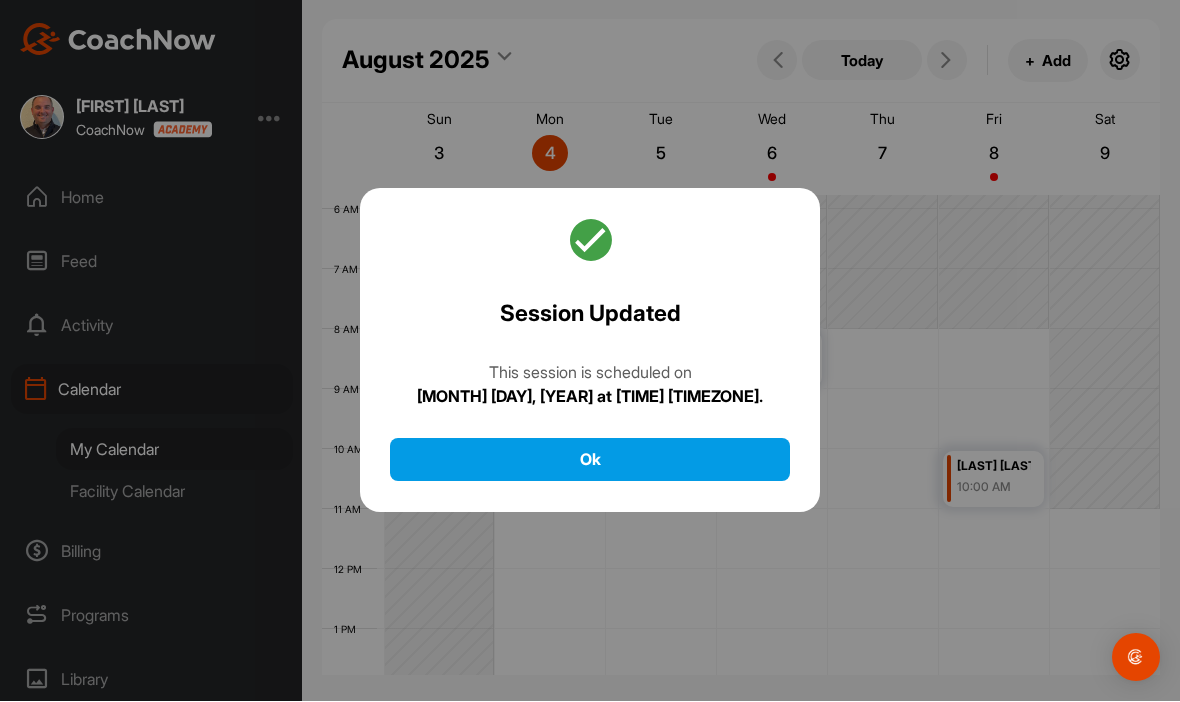 click on "Ok" at bounding box center [590, 460] 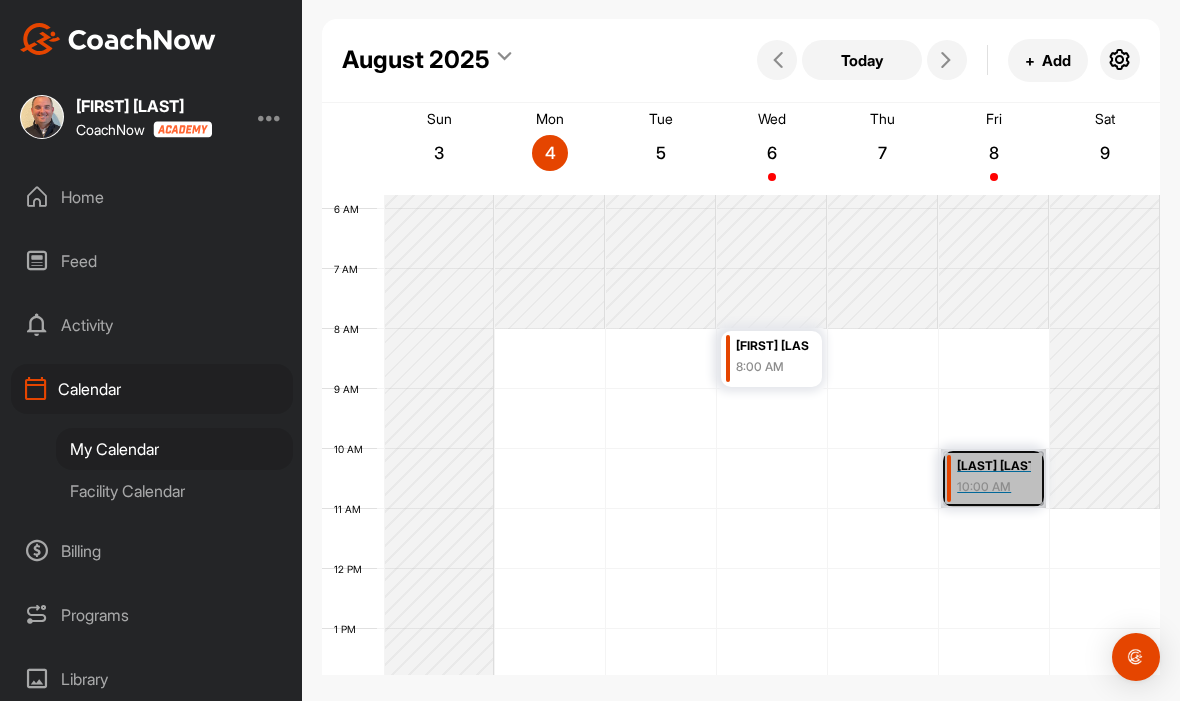 click on "Jackson Green 10:00 AM" at bounding box center [993, 479] 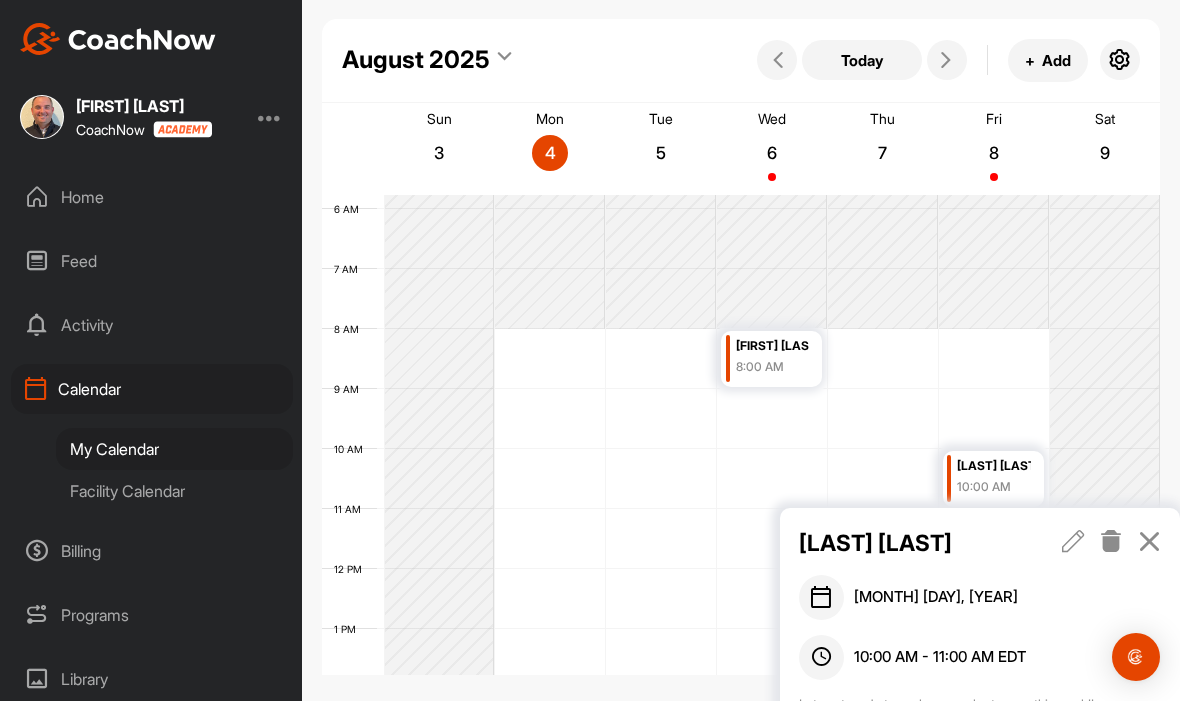 click at bounding box center [1073, 542] 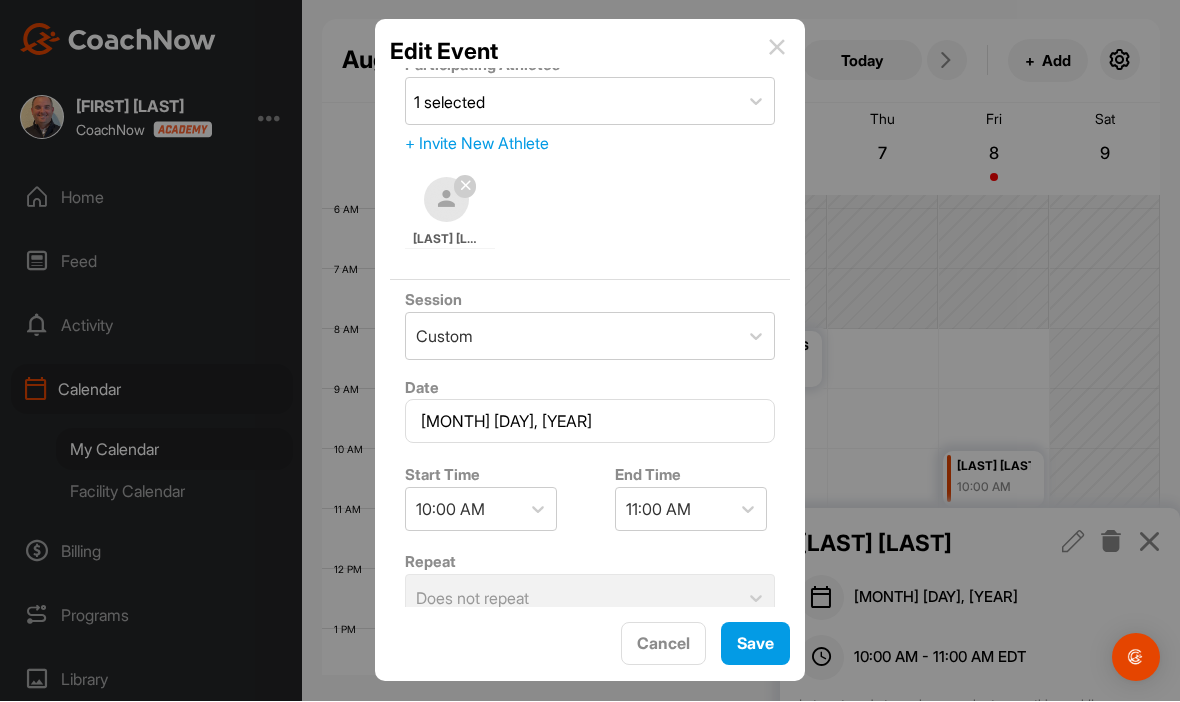 scroll, scrollTop: 20, scrollLeft: 0, axis: vertical 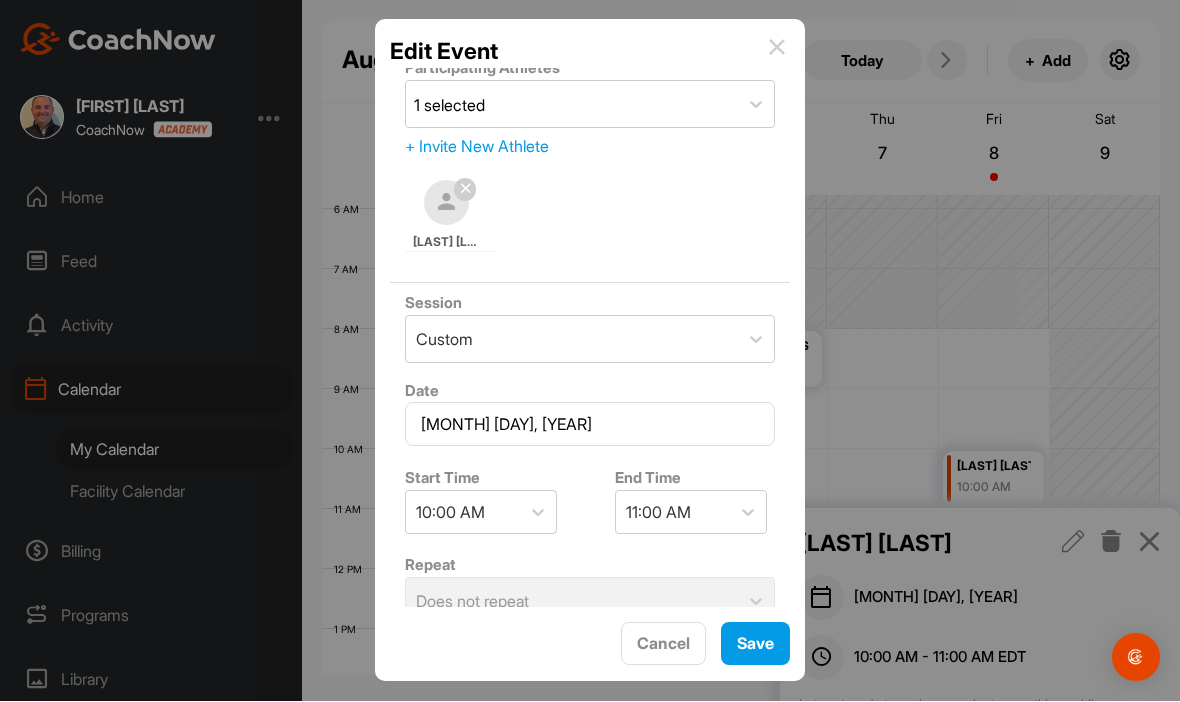 click on "Cancel" at bounding box center [663, 644] 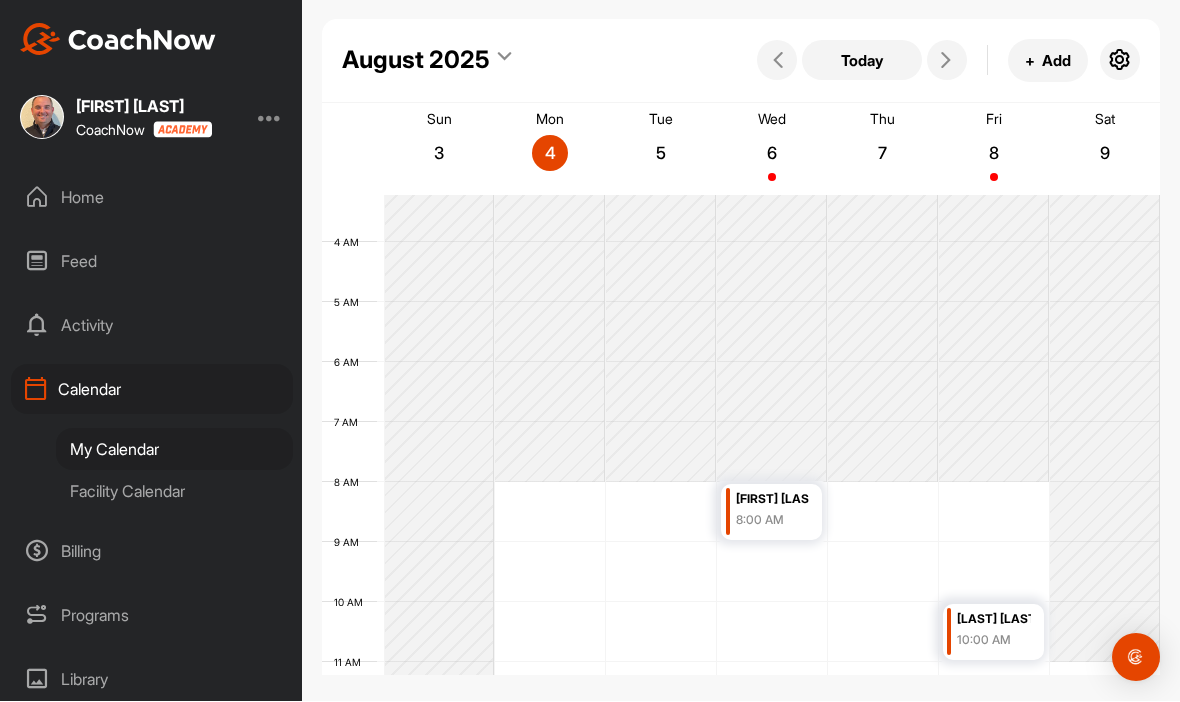 scroll, scrollTop: 171, scrollLeft: 0, axis: vertical 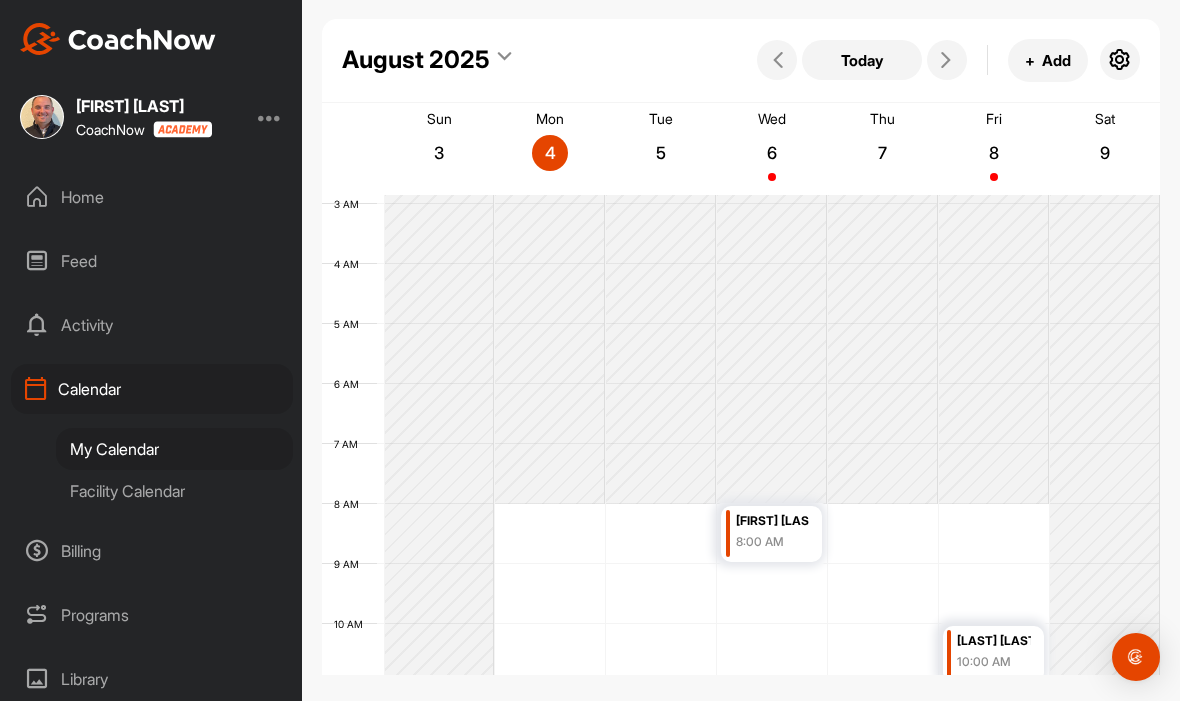 click on "Billing" at bounding box center [152, 552] 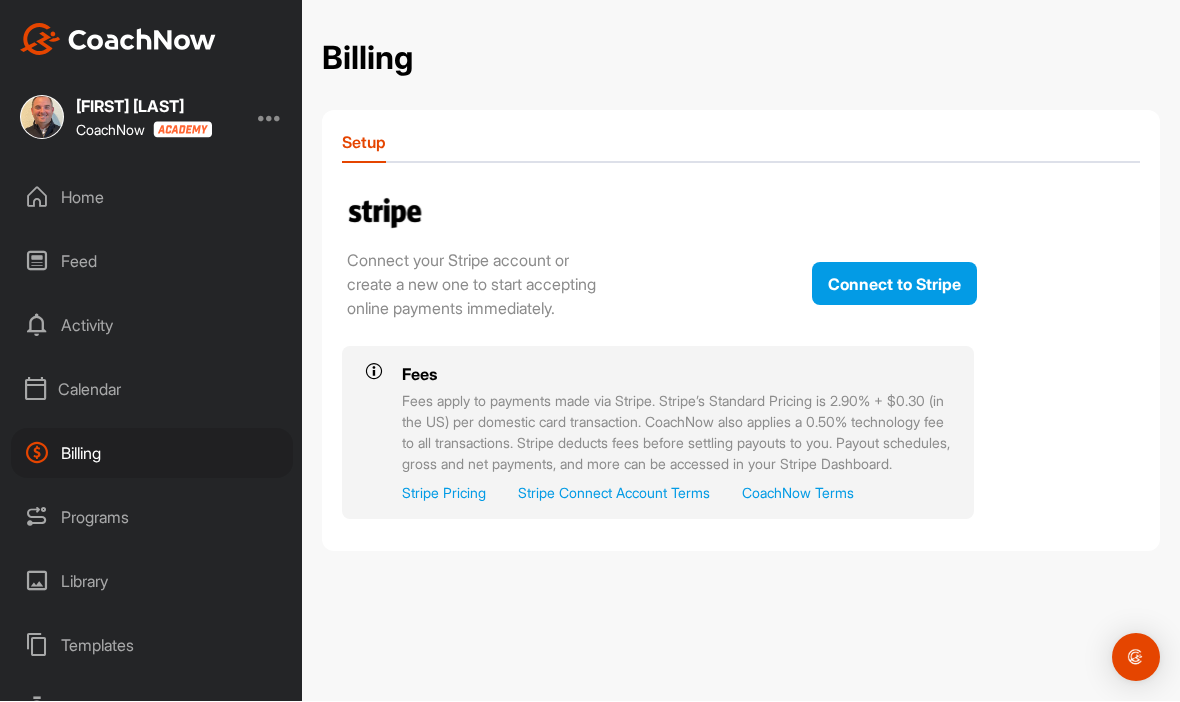 click on "Programs" at bounding box center (152, 518) 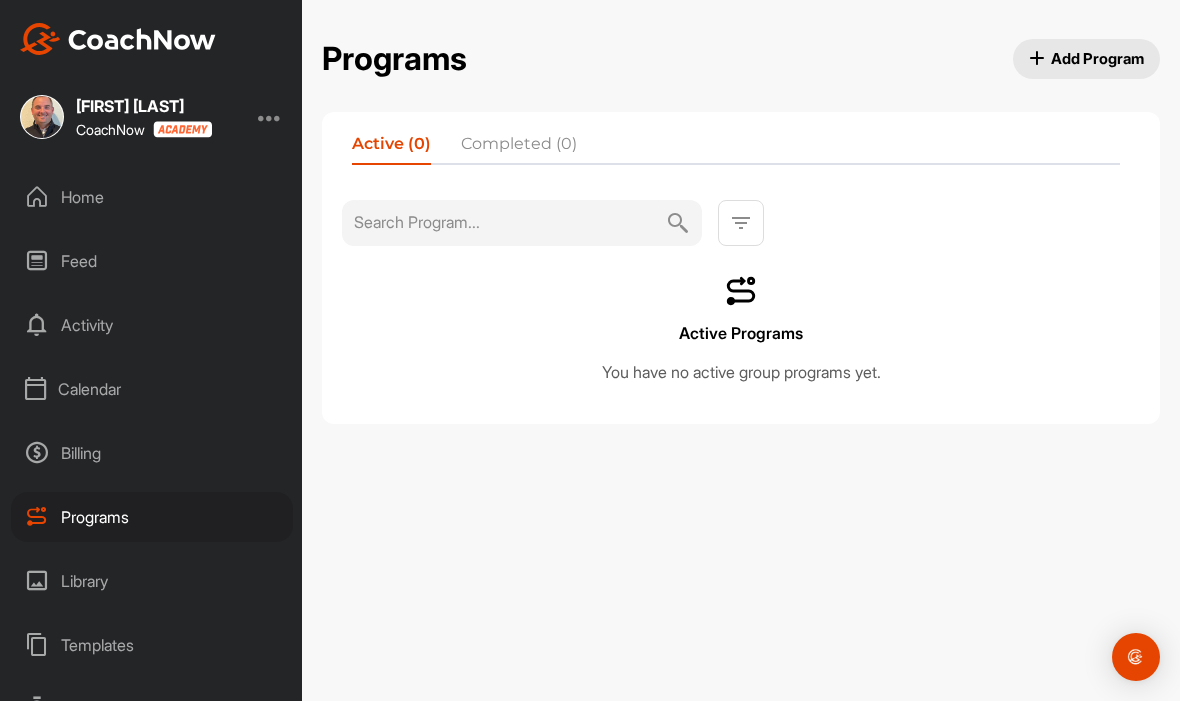 click on "Library" at bounding box center [152, 582] 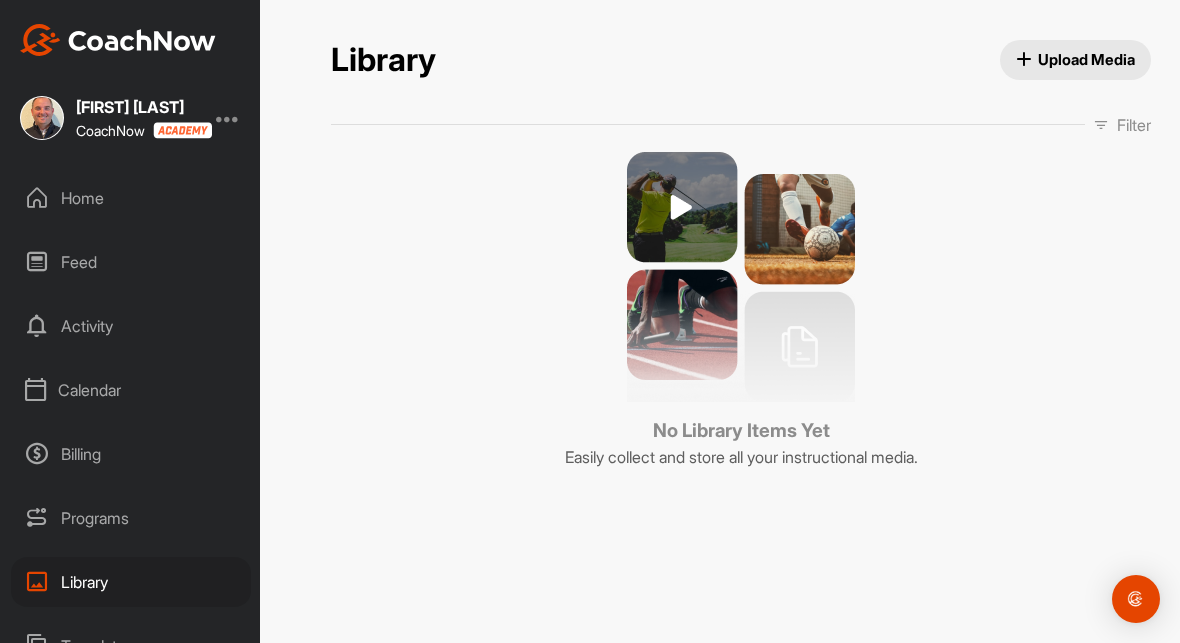 click on "Templates" at bounding box center [131, 646] 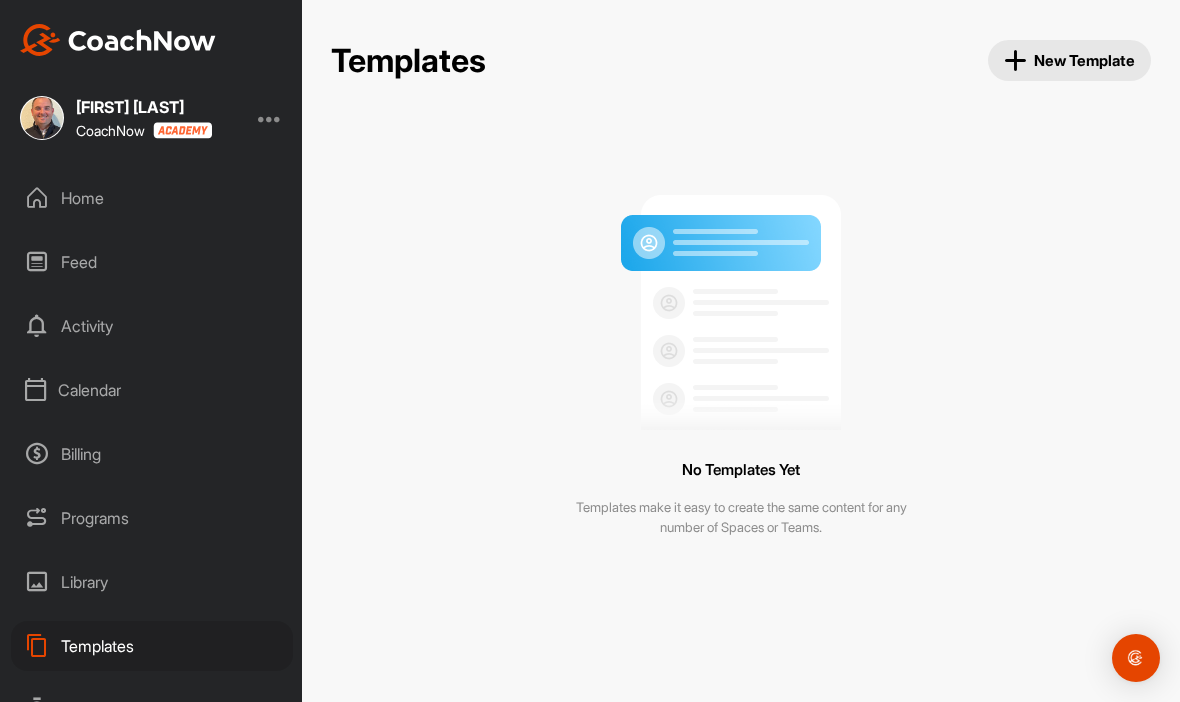click on "Schedule" at bounding box center (152, 710) 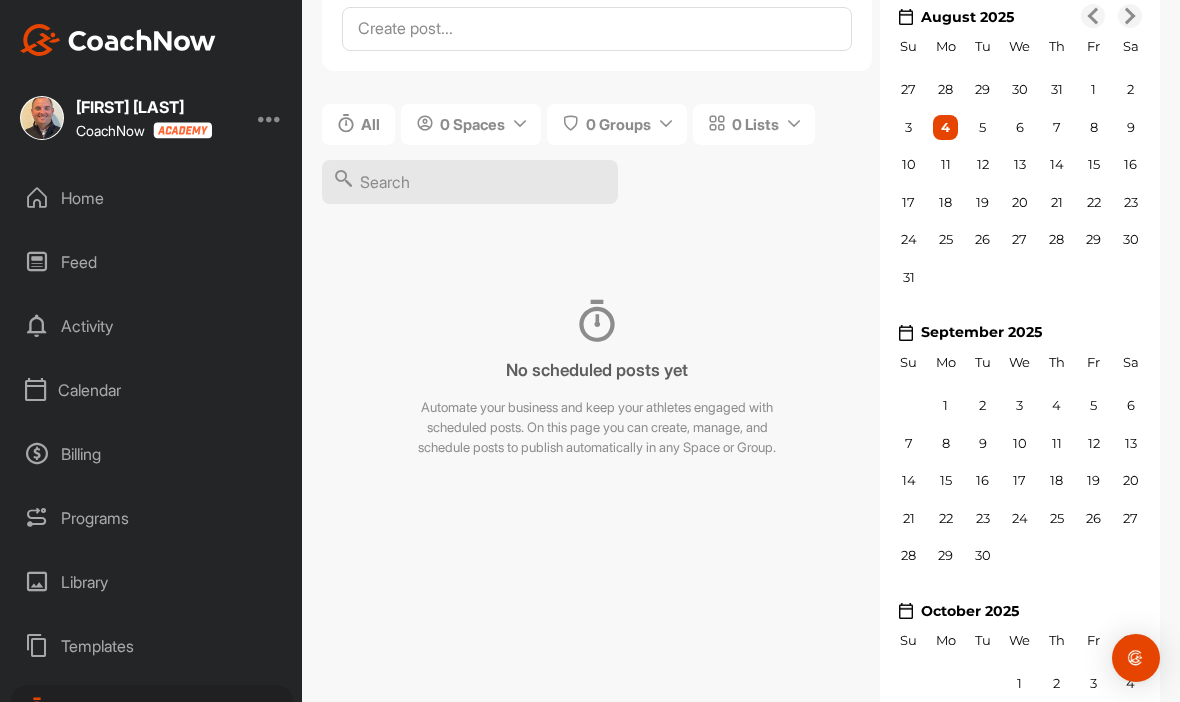 scroll, scrollTop: 210, scrollLeft: 0, axis: vertical 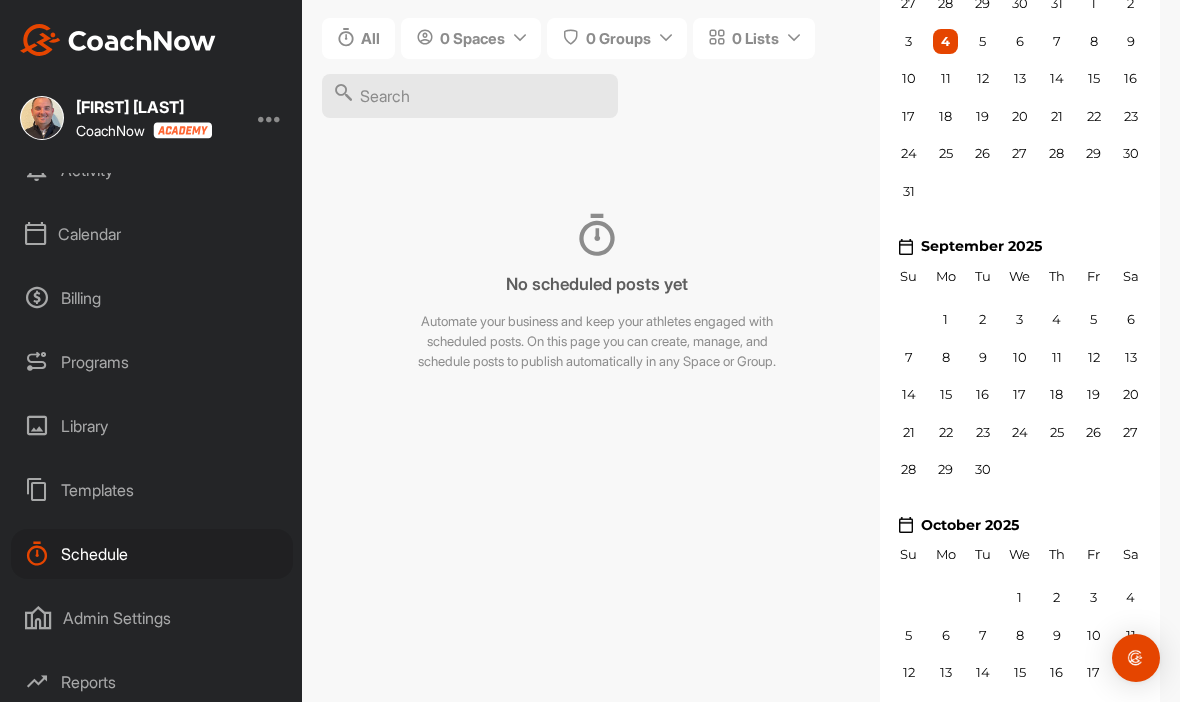 click on "Admin Settings" at bounding box center [152, 618] 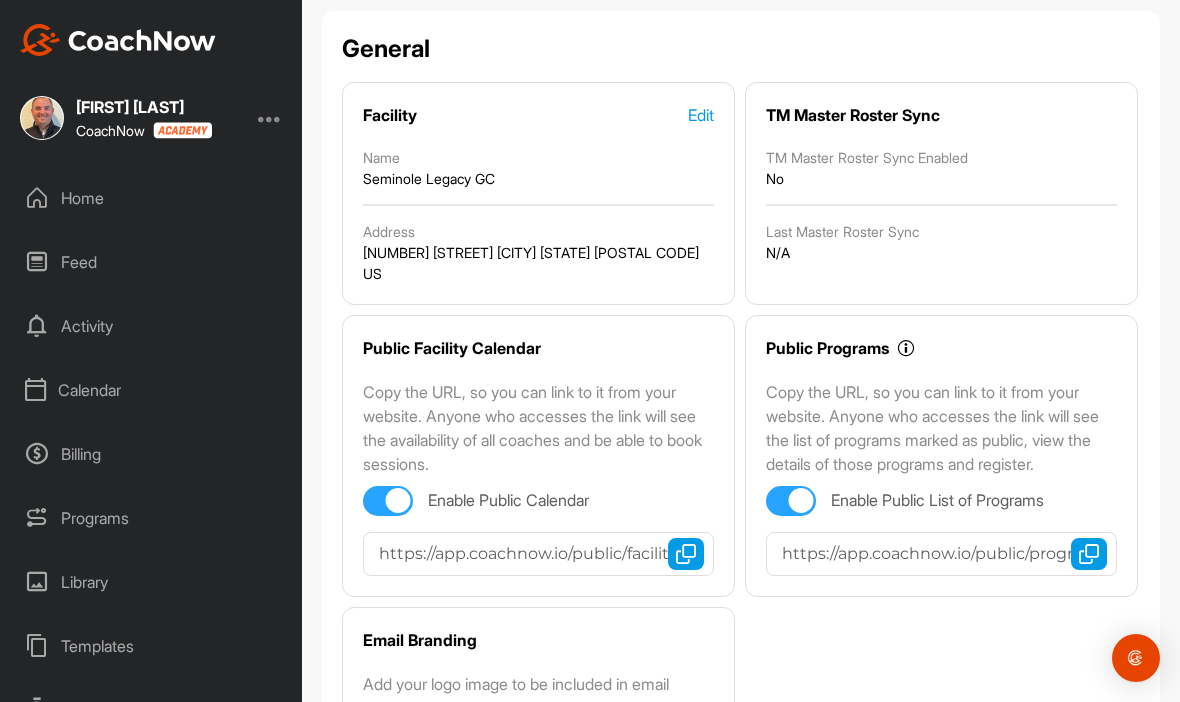 scroll, scrollTop: 142, scrollLeft: 0, axis: vertical 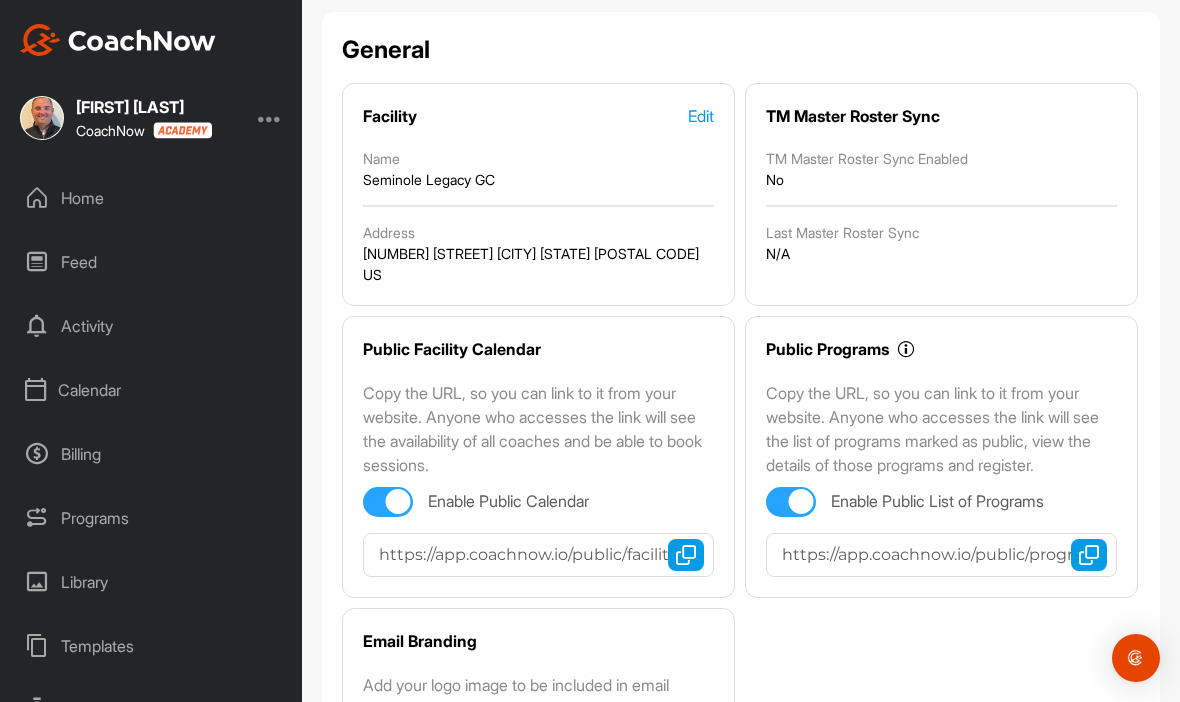 click at bounding box center (686, 555) 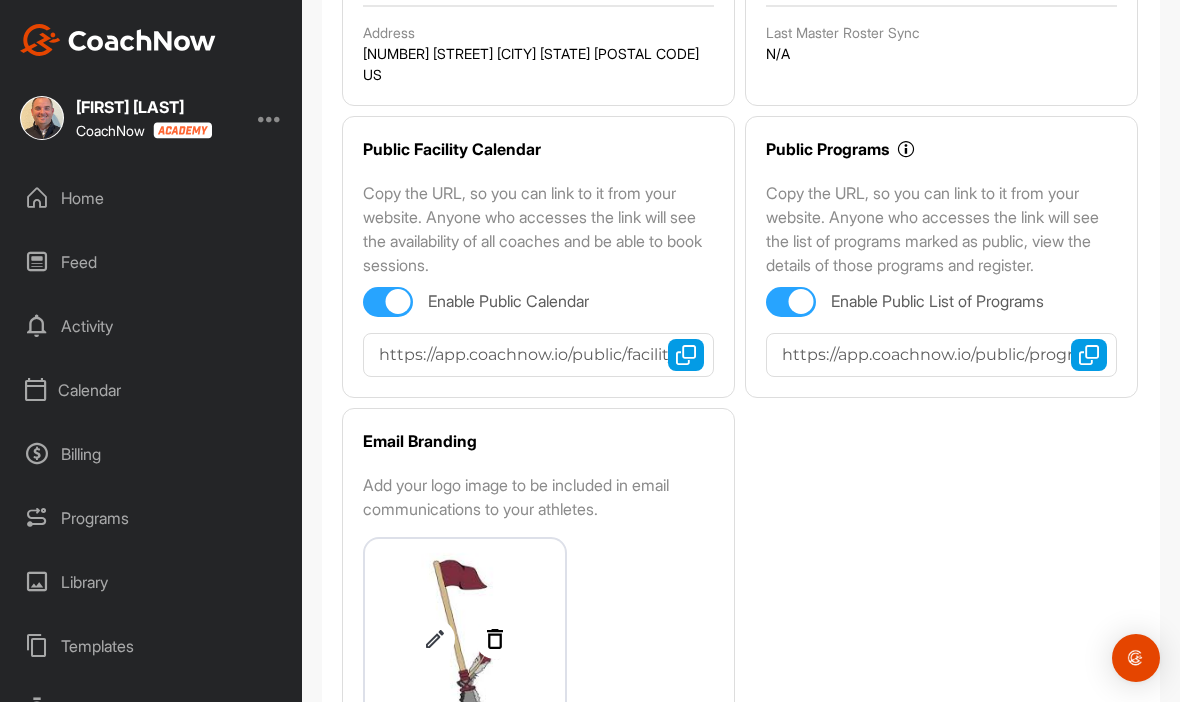 scroll, scrollTop: 355, scrollLeft: 0, axis: vertical 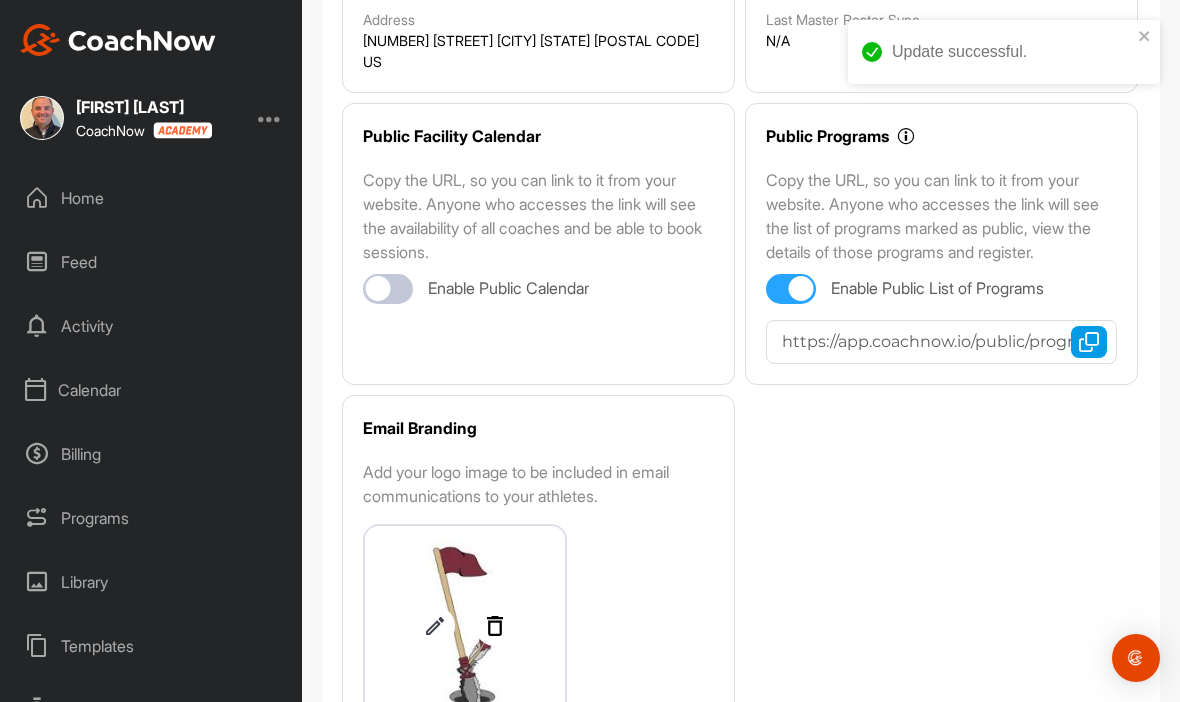 click at bounding box center (388, 289) 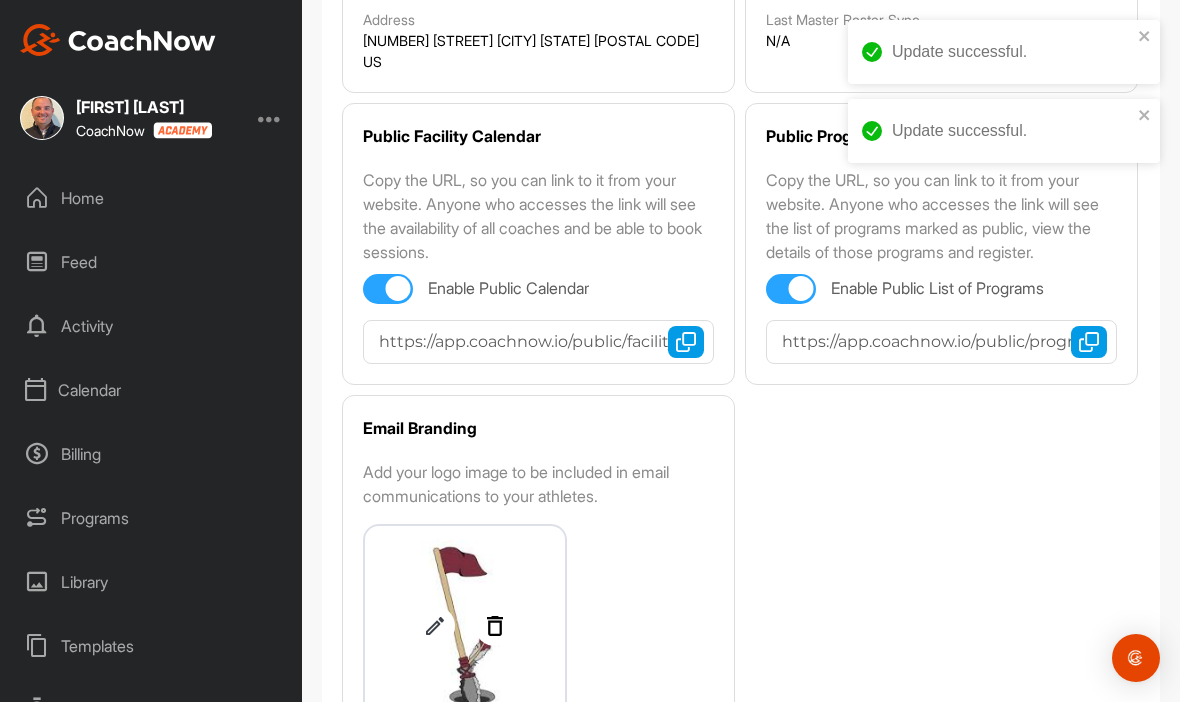 click at bounding box center (686, 342) 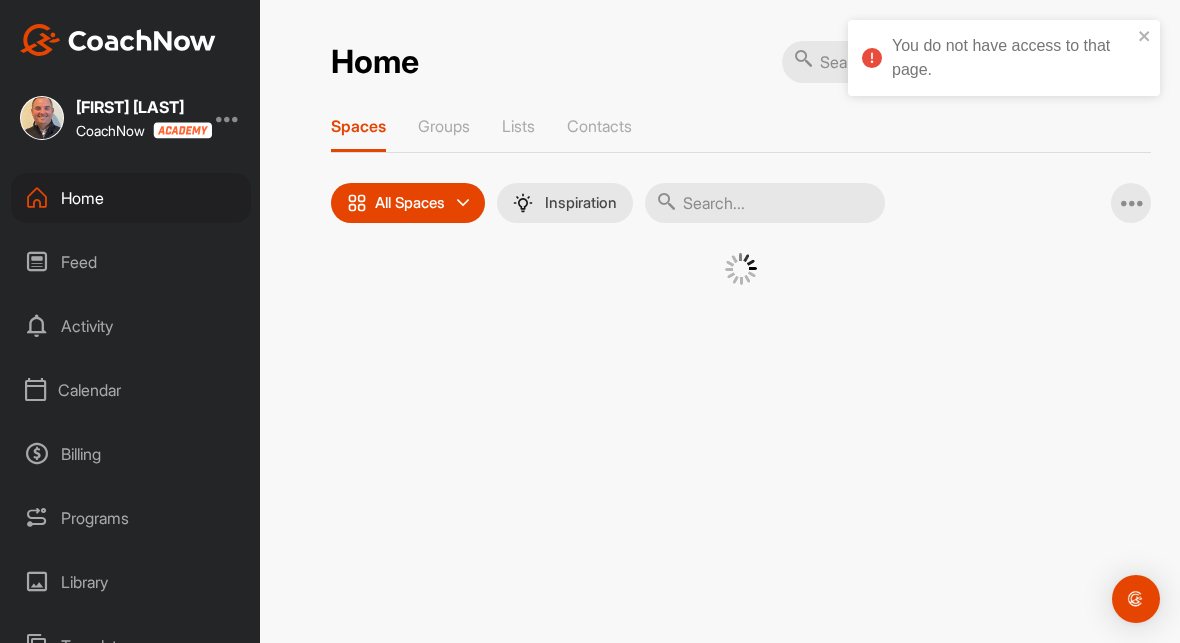 scroll, scrollTop: 0, scrollLeft: 0, axis: both 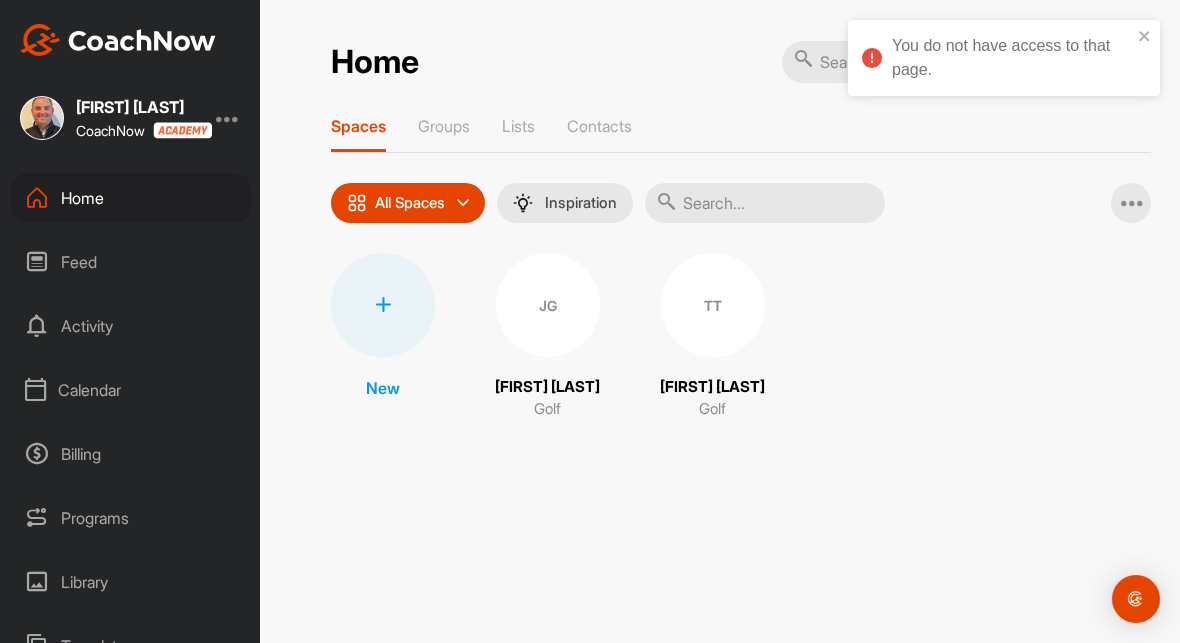 click 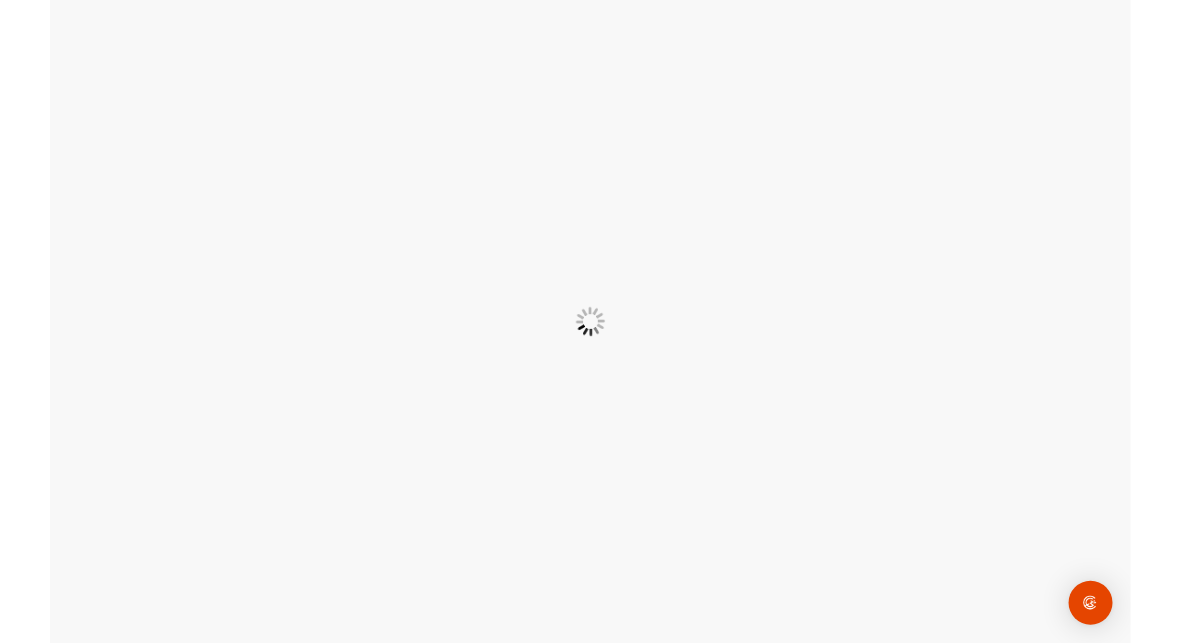 scroll, scrollTop: 0, scrollLeft: 0, axis: both 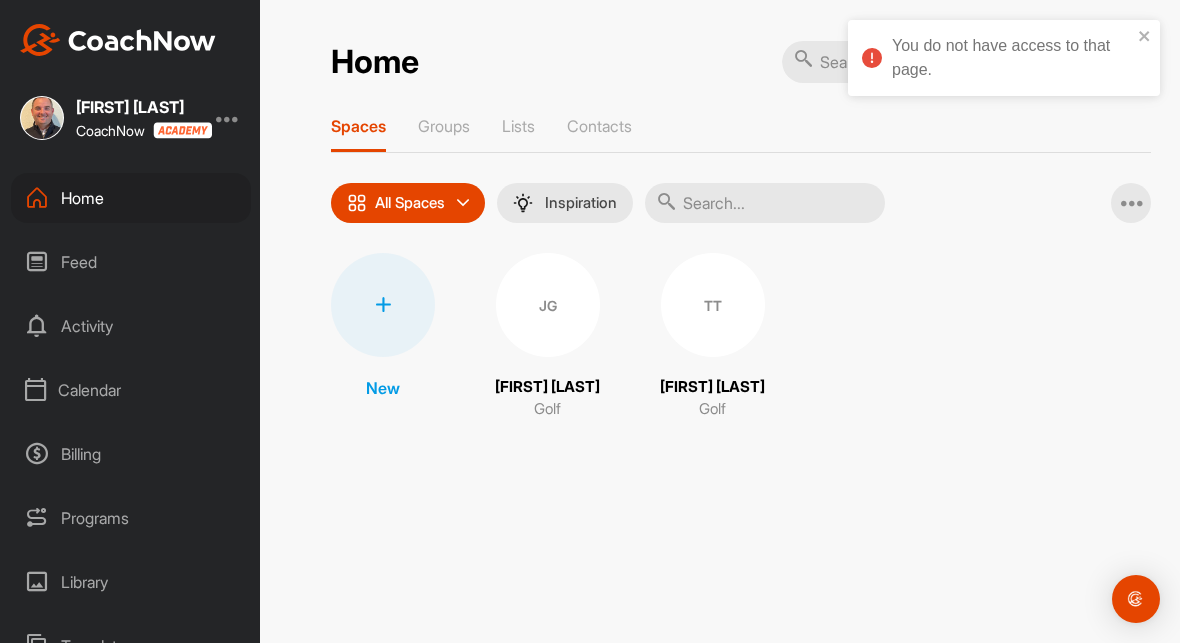 click on "Calendar" at bounding box center [131, 390] 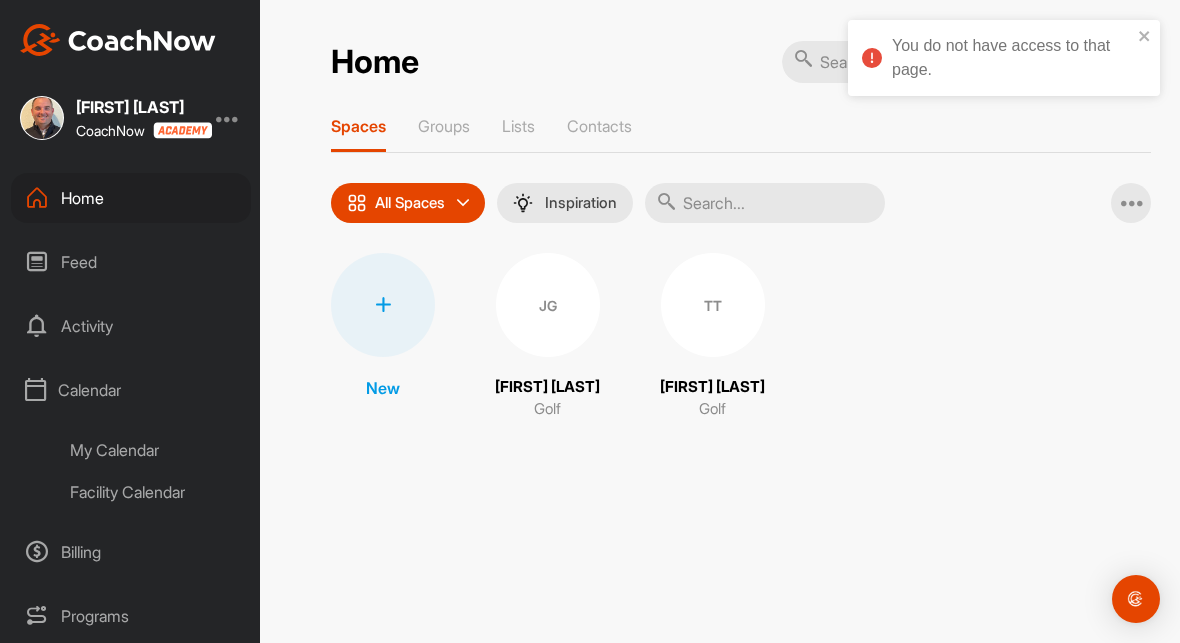 click on "My Calendar" at bounding box center [153, 450] 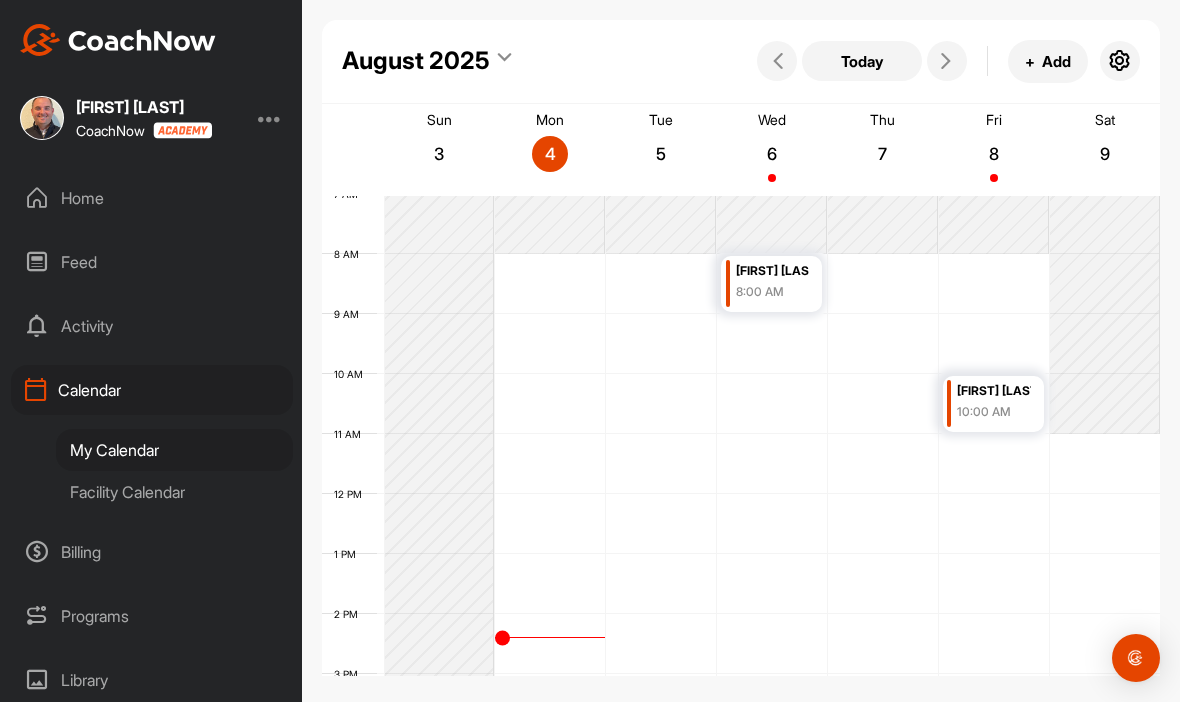 scroll, scrollTop: 420, scrollLeft: 0, axis: vertical 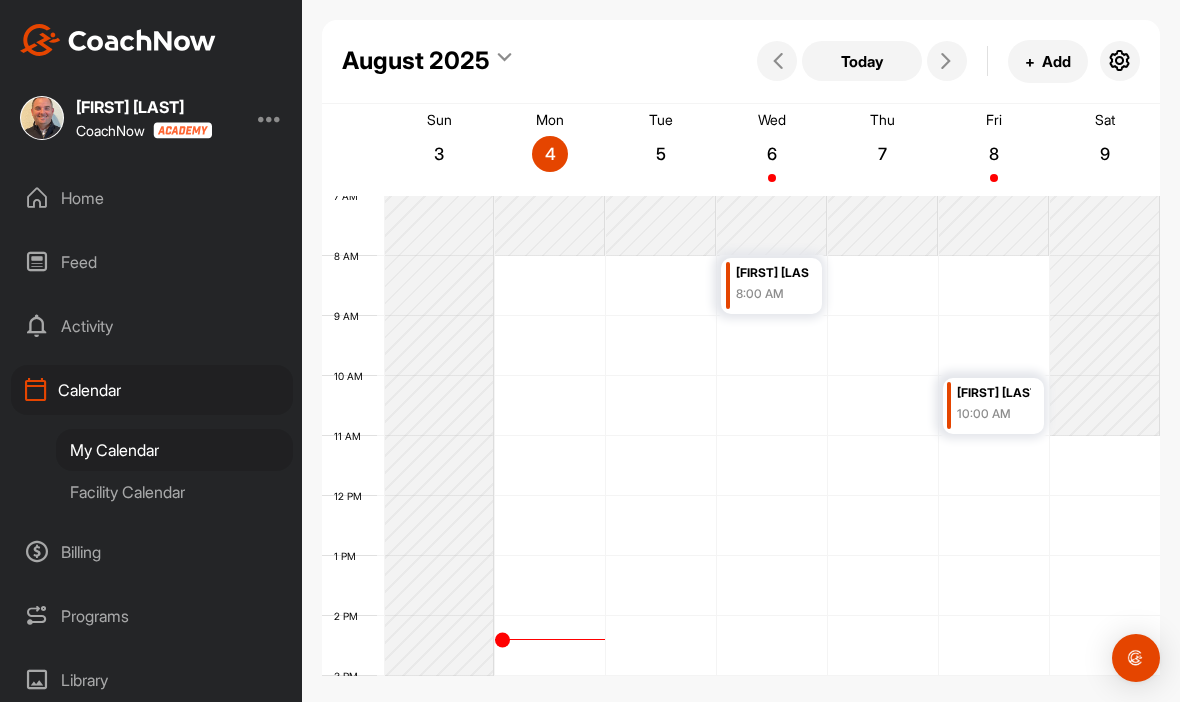 click on "Programs" at bounding box center [152, 616] 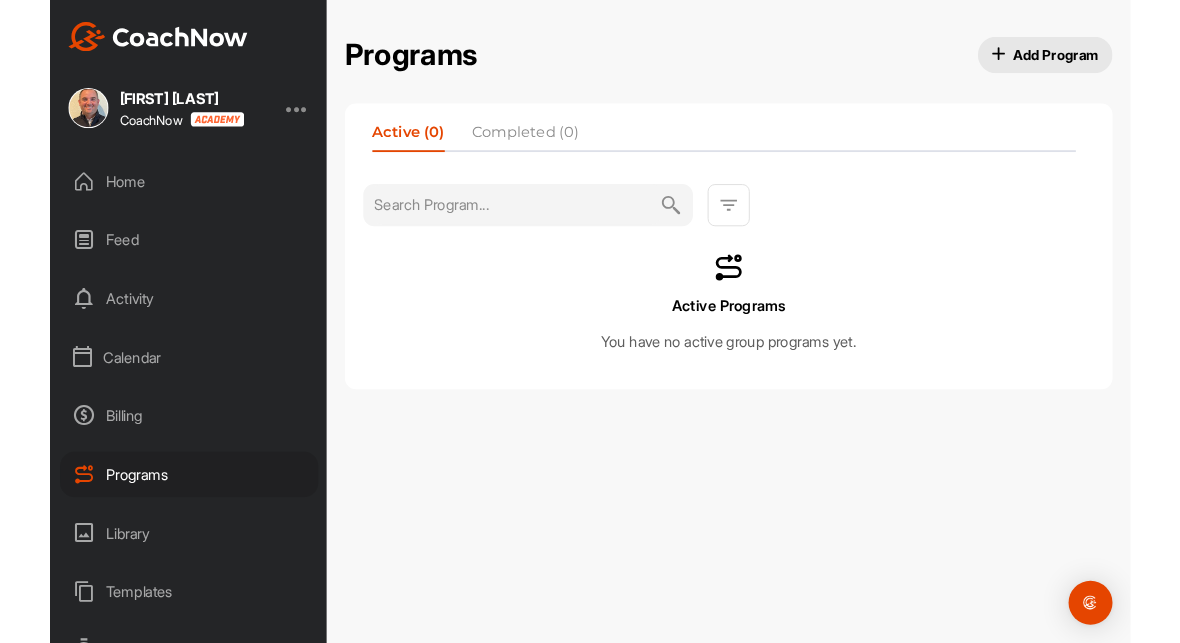 scroll, scrollTop: 0, scrollLeft: 0, axis: both 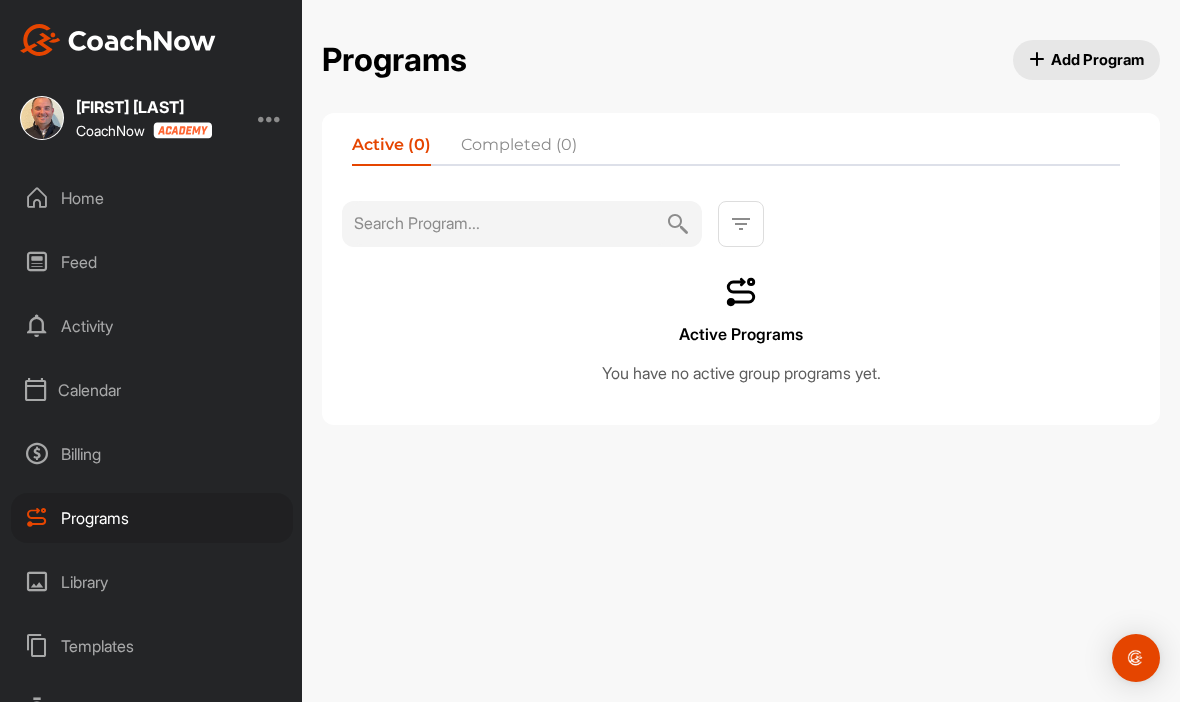 click on "Home" at bounding box center (152, 198) 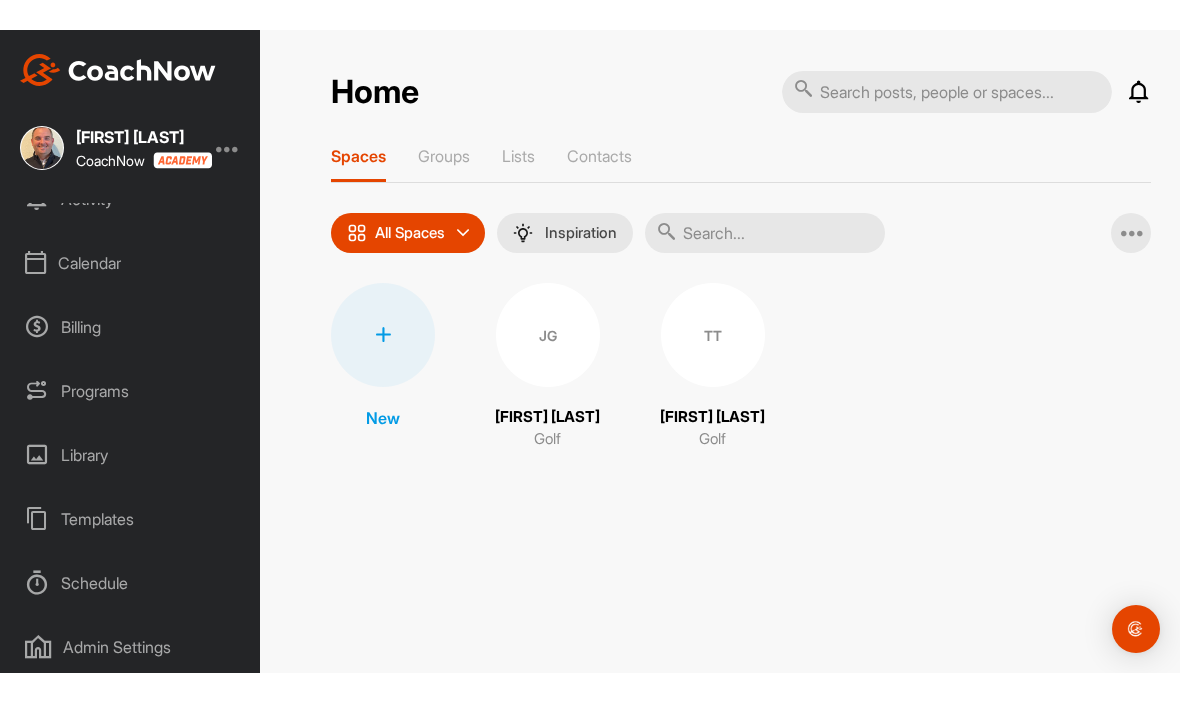 scroll, scrollTop: 156, scrollLeft: 0, axis: vertical 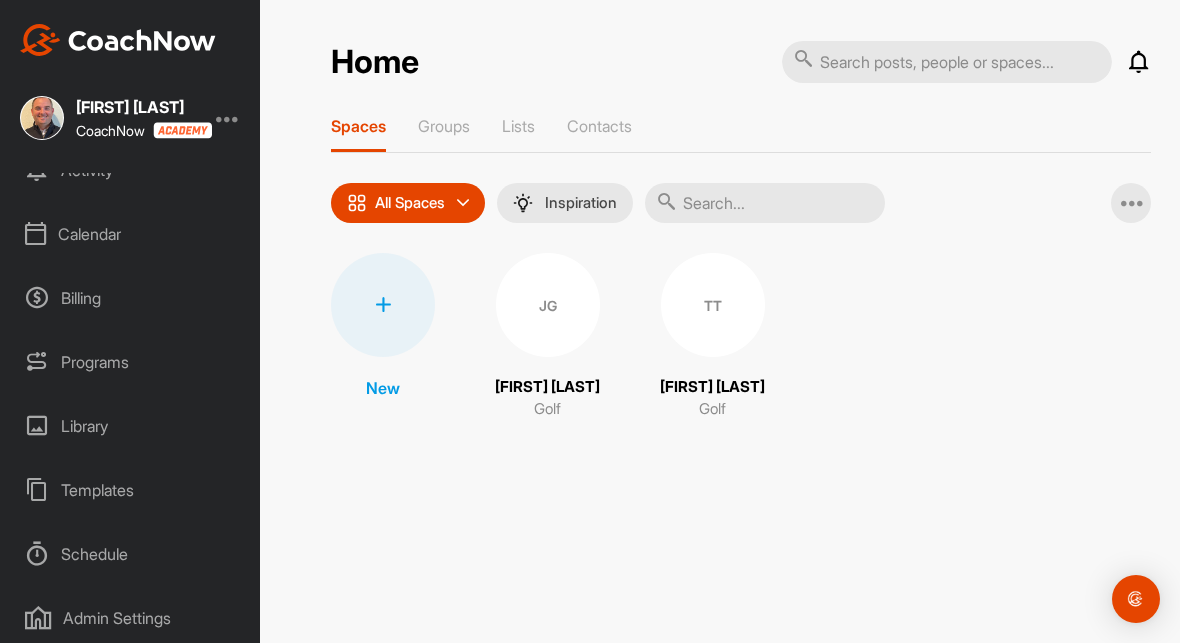 click on "Admin Settings" at bounding box center (131, 618) 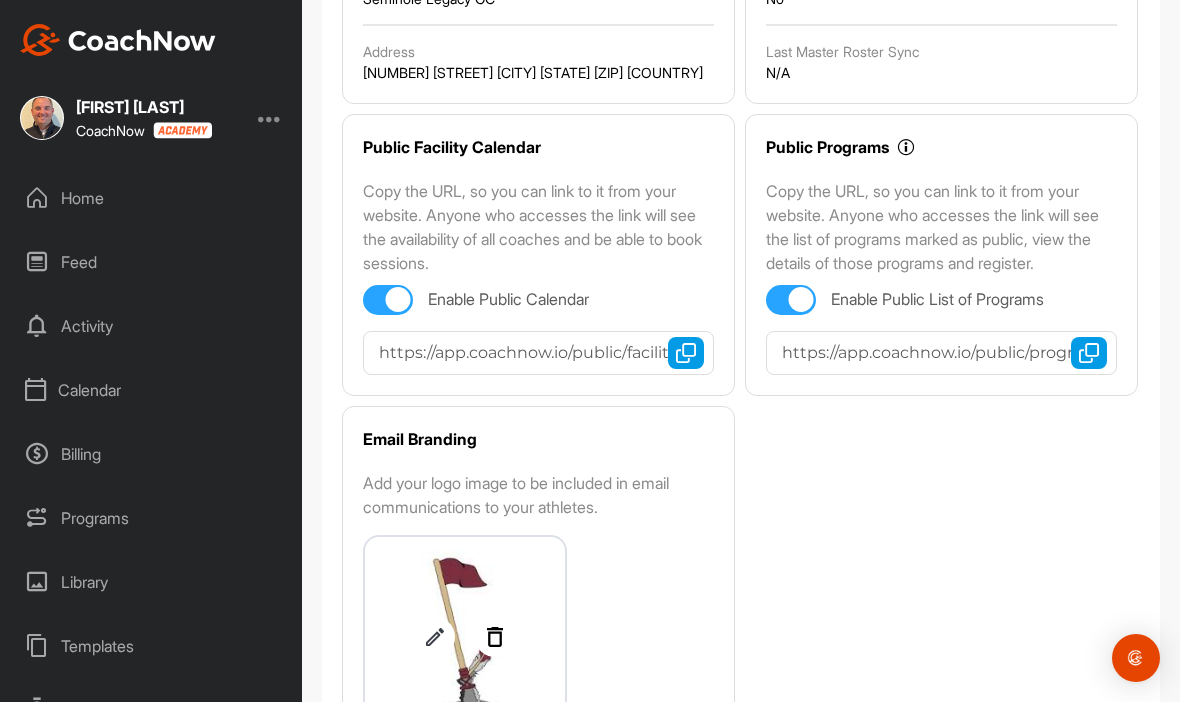scroll, scrollTop: 322, scrollLeft: 0, axis: vertical 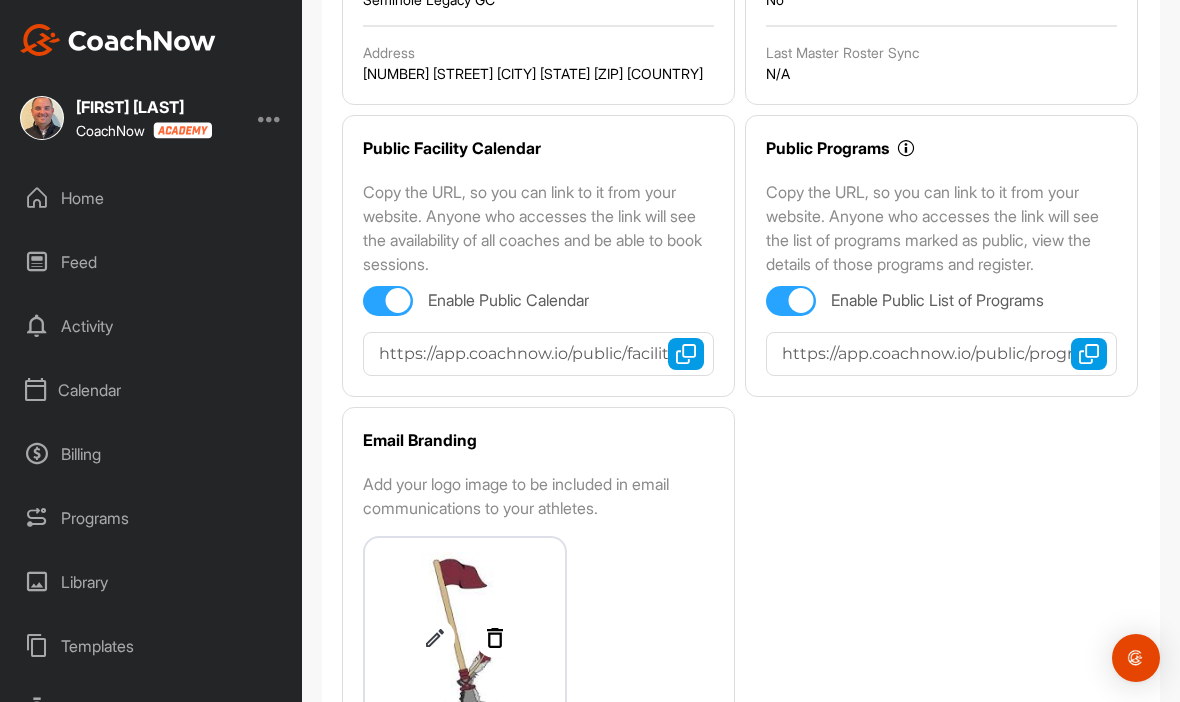 click at bounding box center (1089, 354) 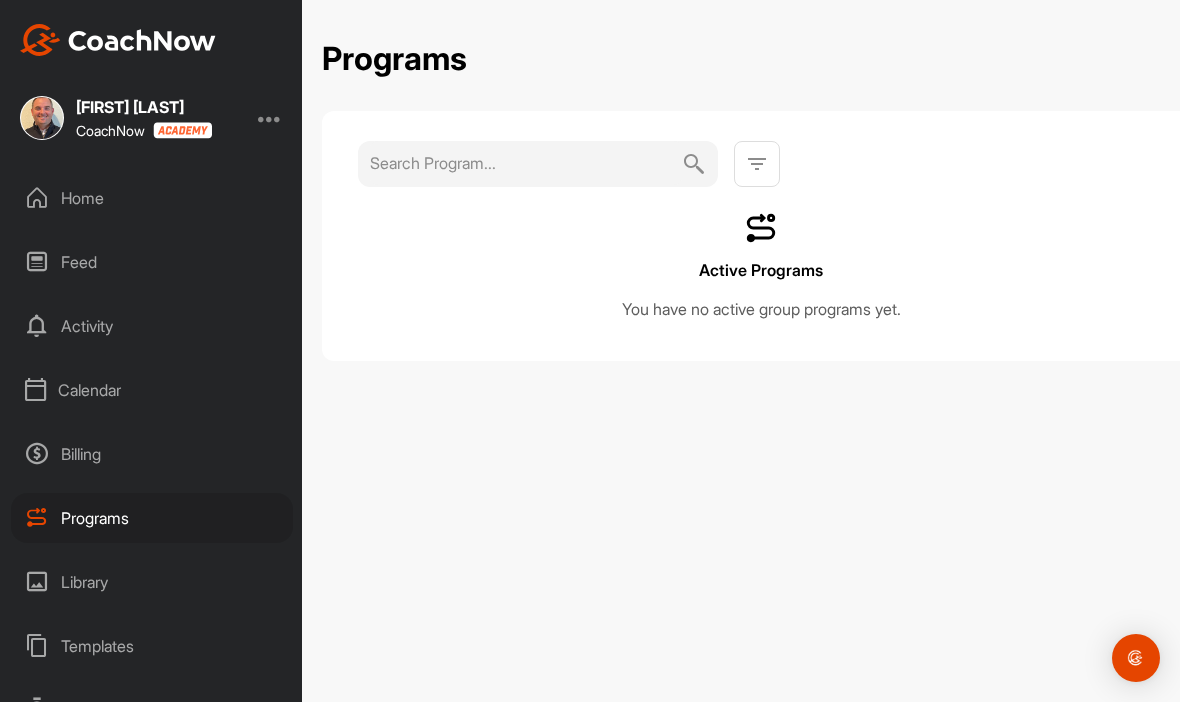 scroll, scrollTop: 0, scrollLeft: 0, axis: both 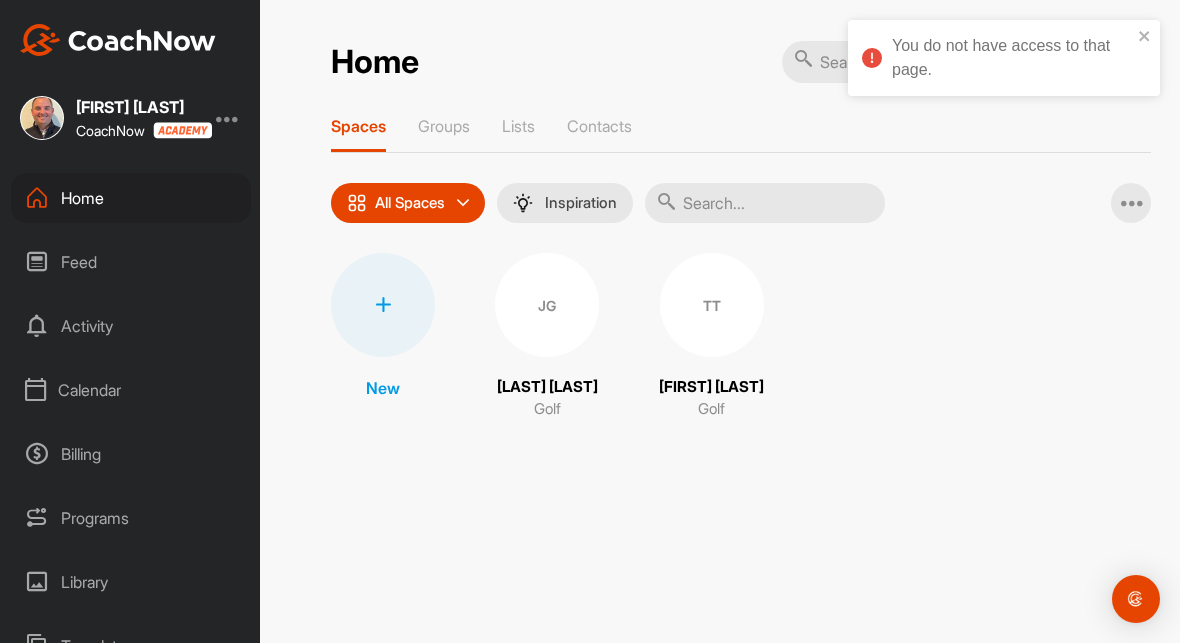 click on "You do not have access to that page." at bounding box center [1004, 58] 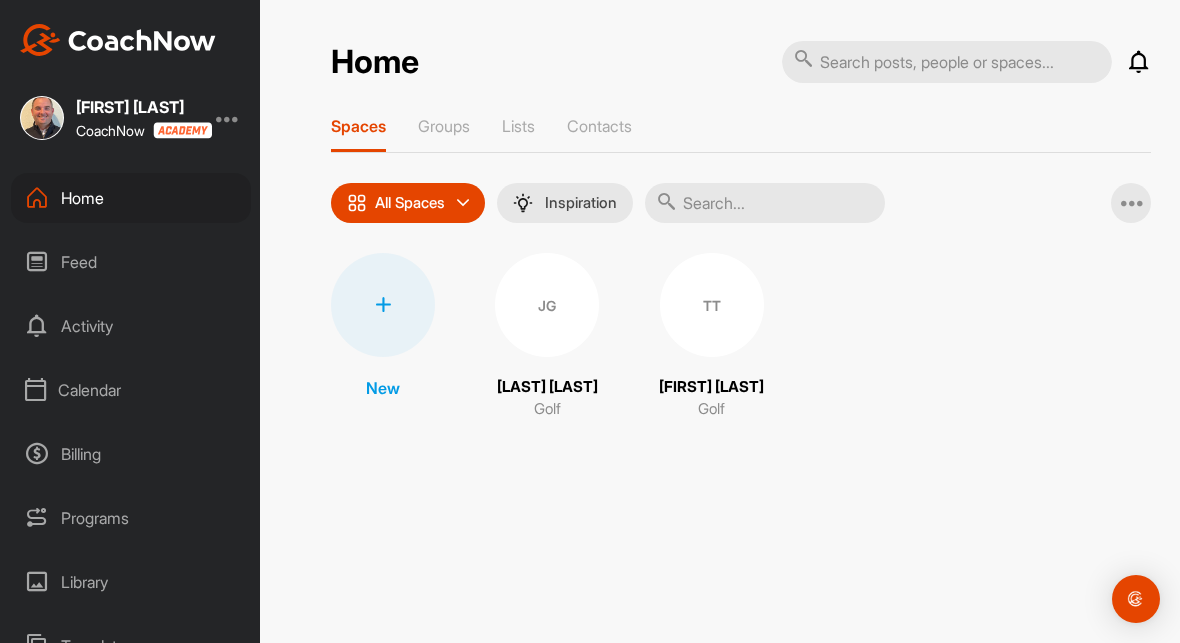 click on "Contacts" at bounding box center (599, 126) 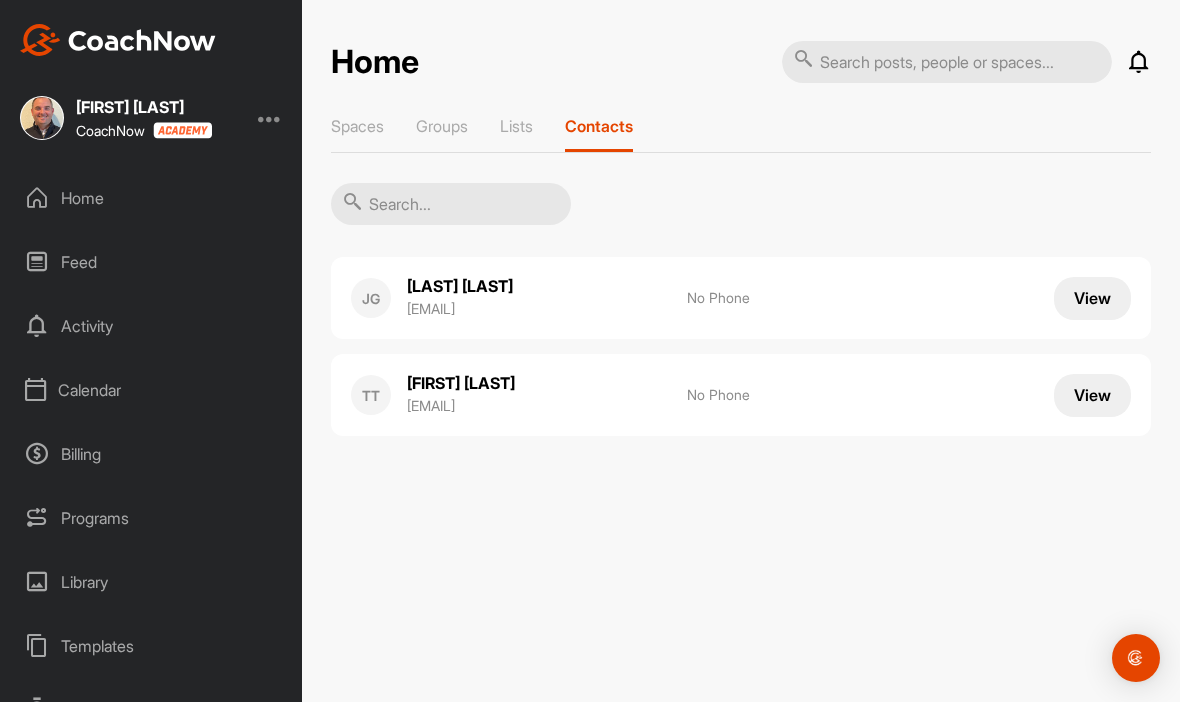 click on "Spaces" at bounding box center [357, 126] 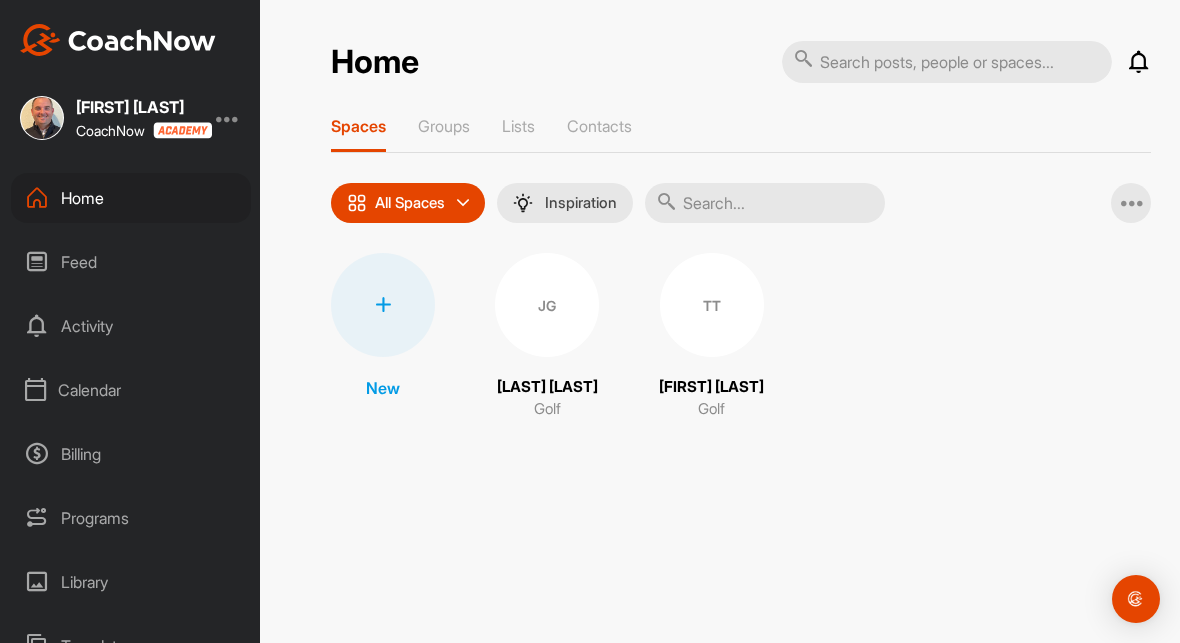 click at bounding box center (765, 203) 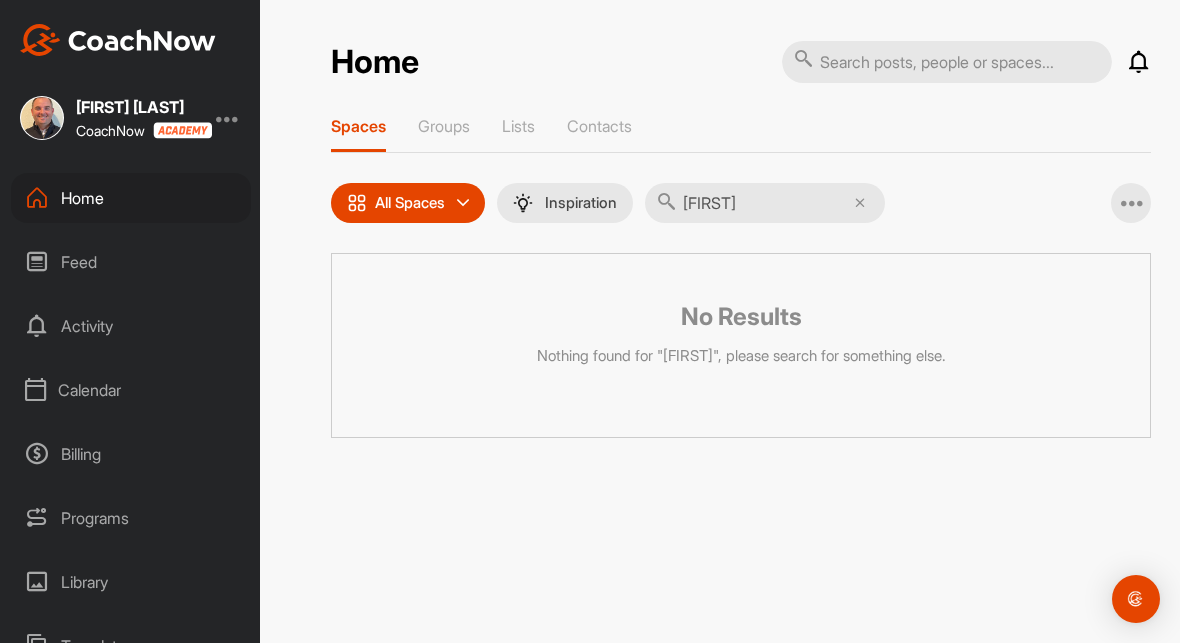 type on "J" 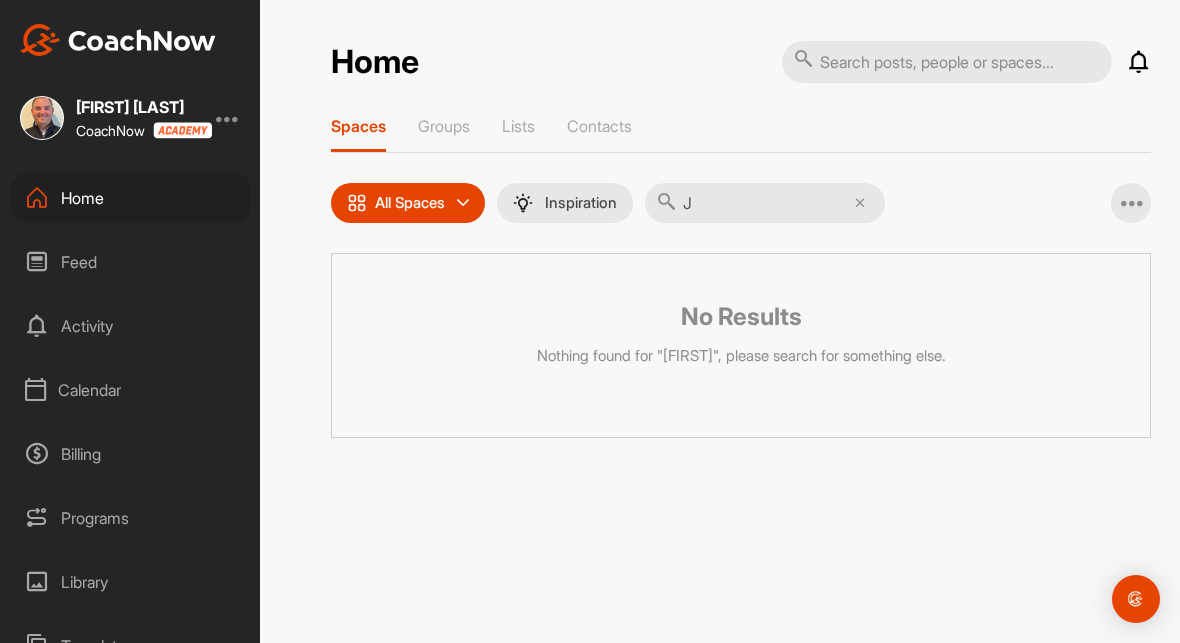type 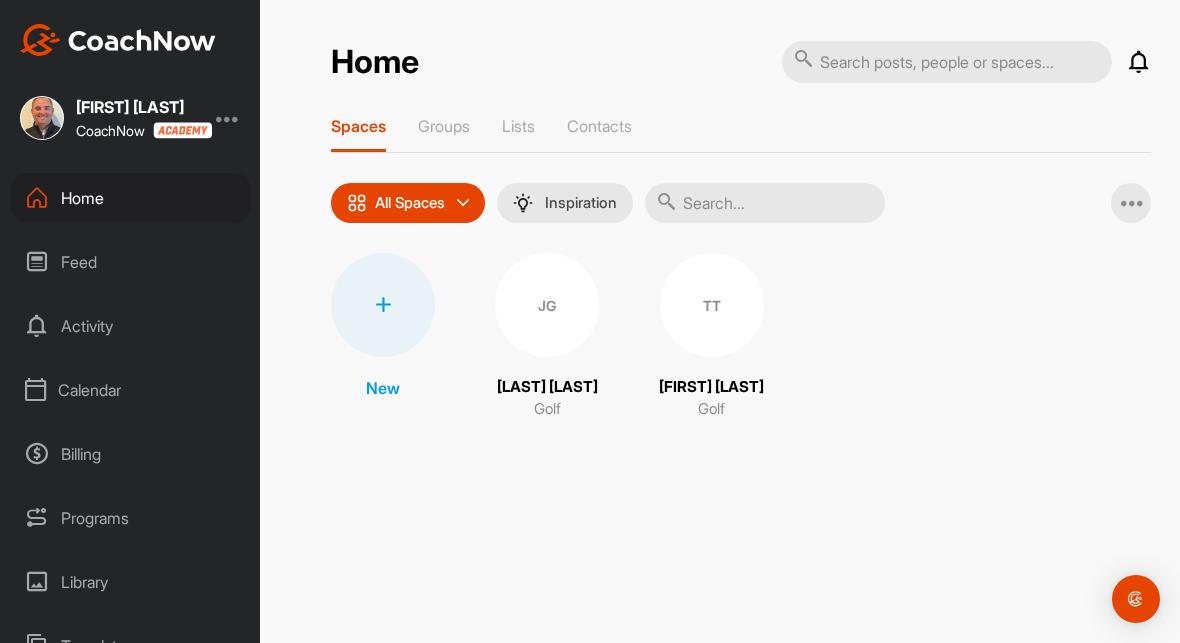 click on "JG" at bounding box center [547, 305] 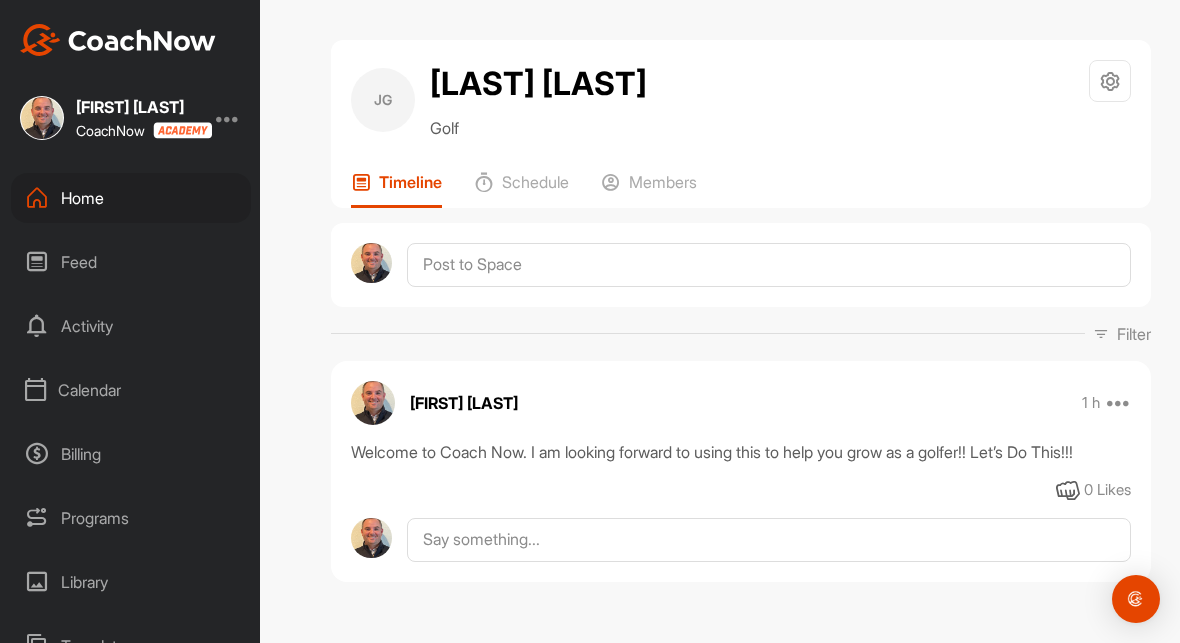 click on "Members" at bounding box center [663, 182] 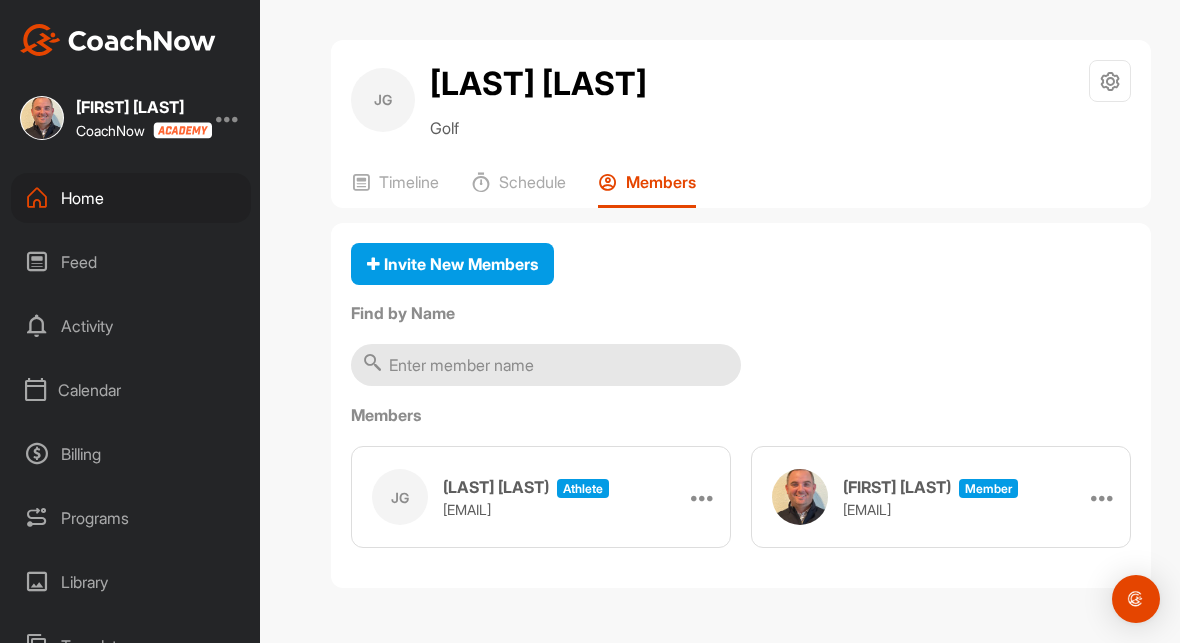 click at bounding box center (546, 365) 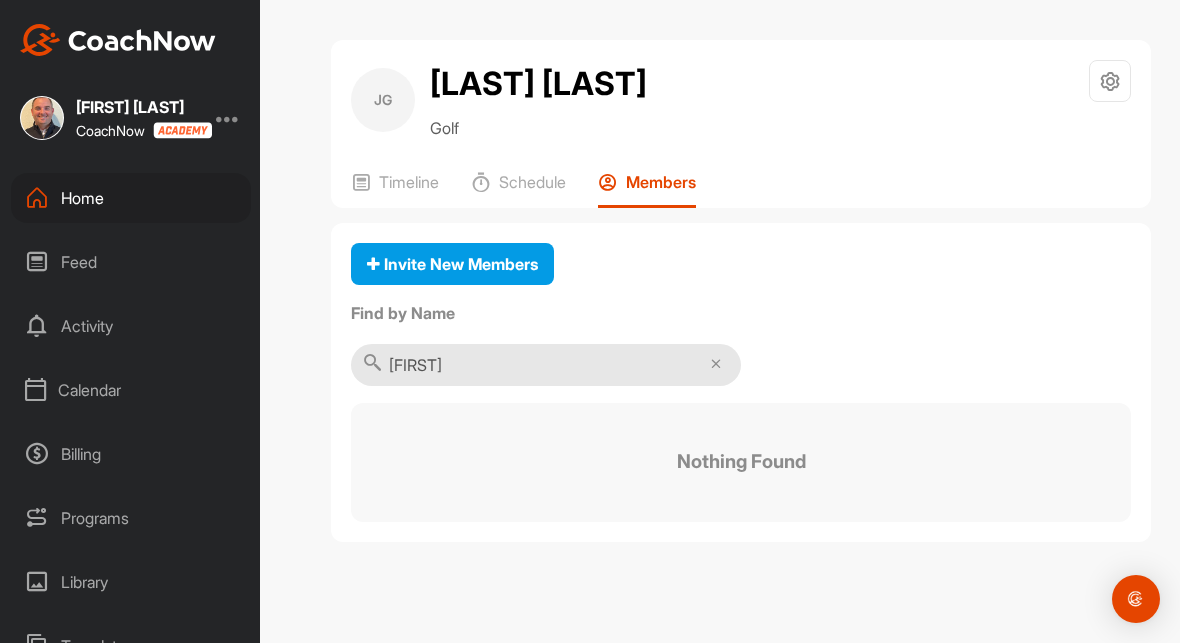 type on "J" 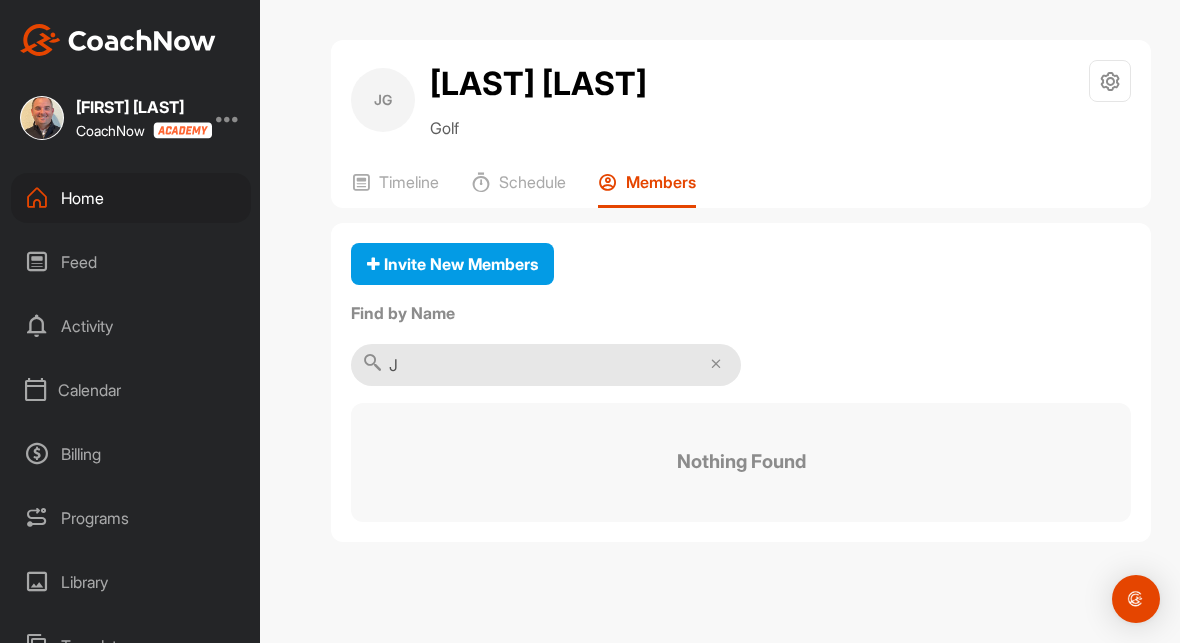 type 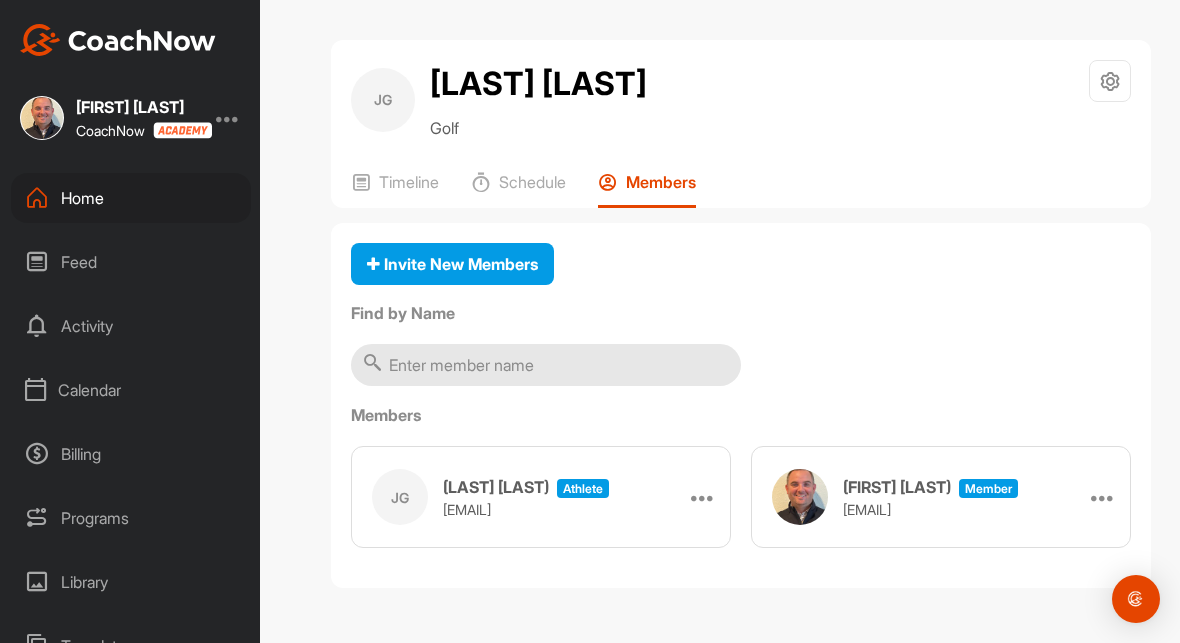scroll, scrollTop: 0, scrollLeft: 0, axis: both 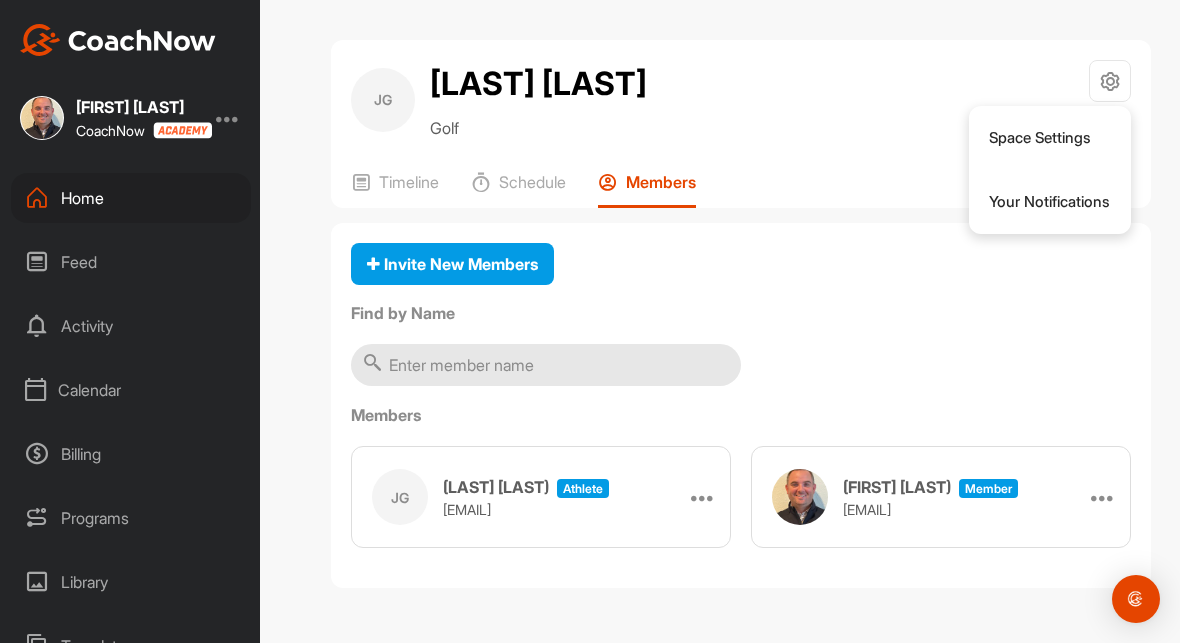 click on "Space Settings" at bounding box center [1050, 138] 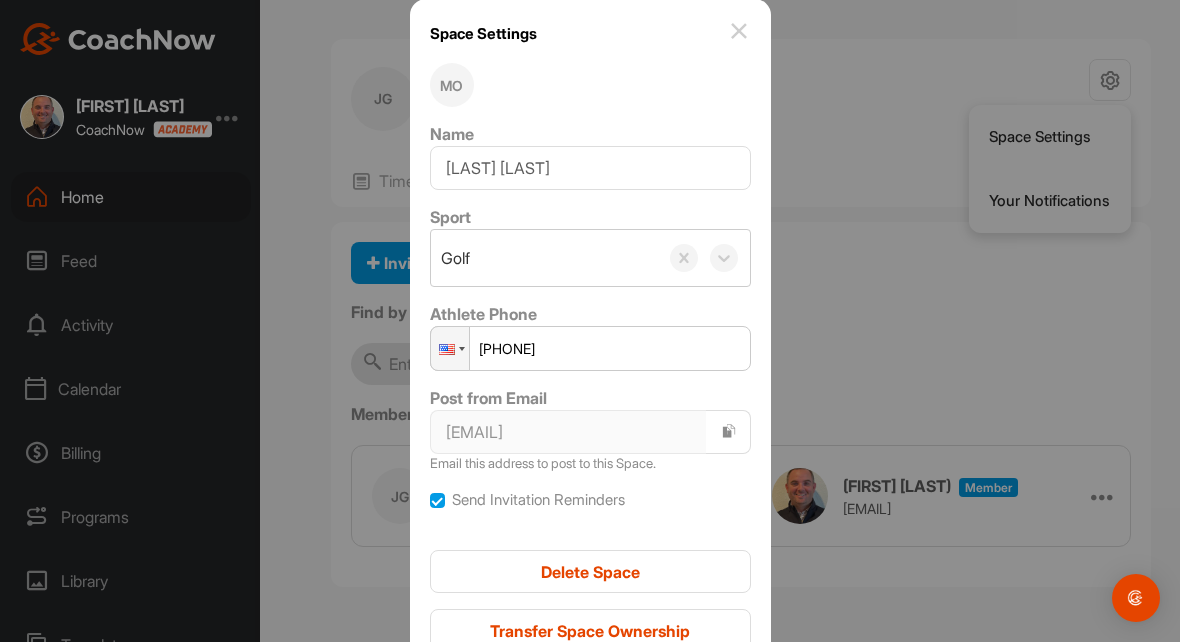 click at bounding box center [739, 32] 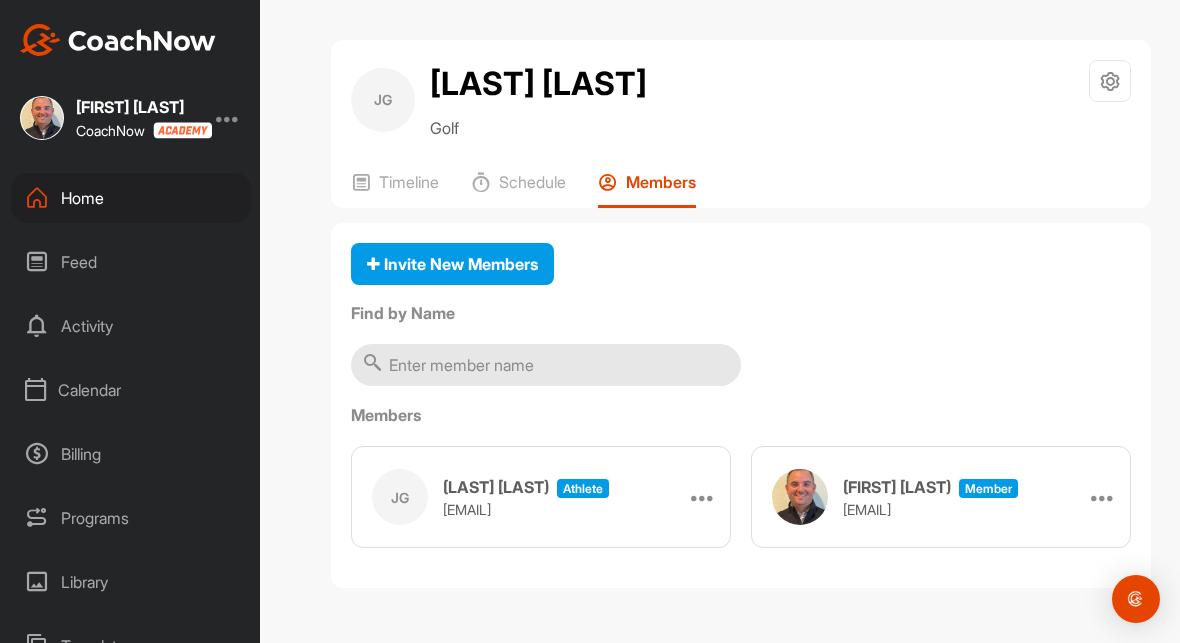 scroll, scrollTop: 0, scrollLeft: 0, axis: both 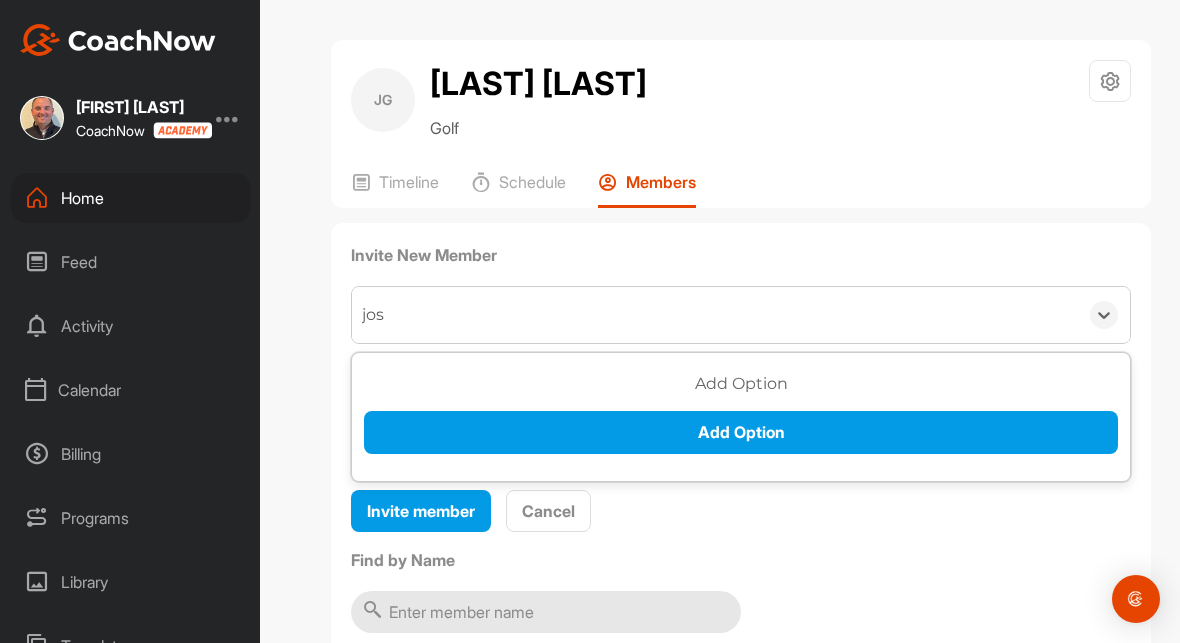 type on "josh" 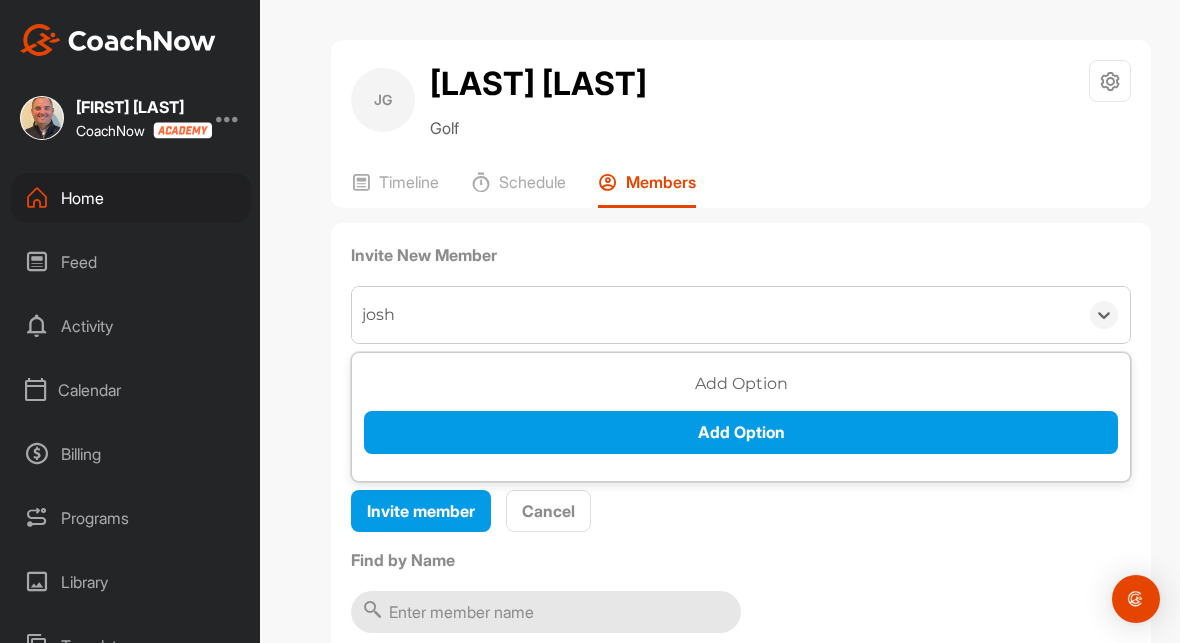 click on "Add Option" at bounding box center (741, 432) 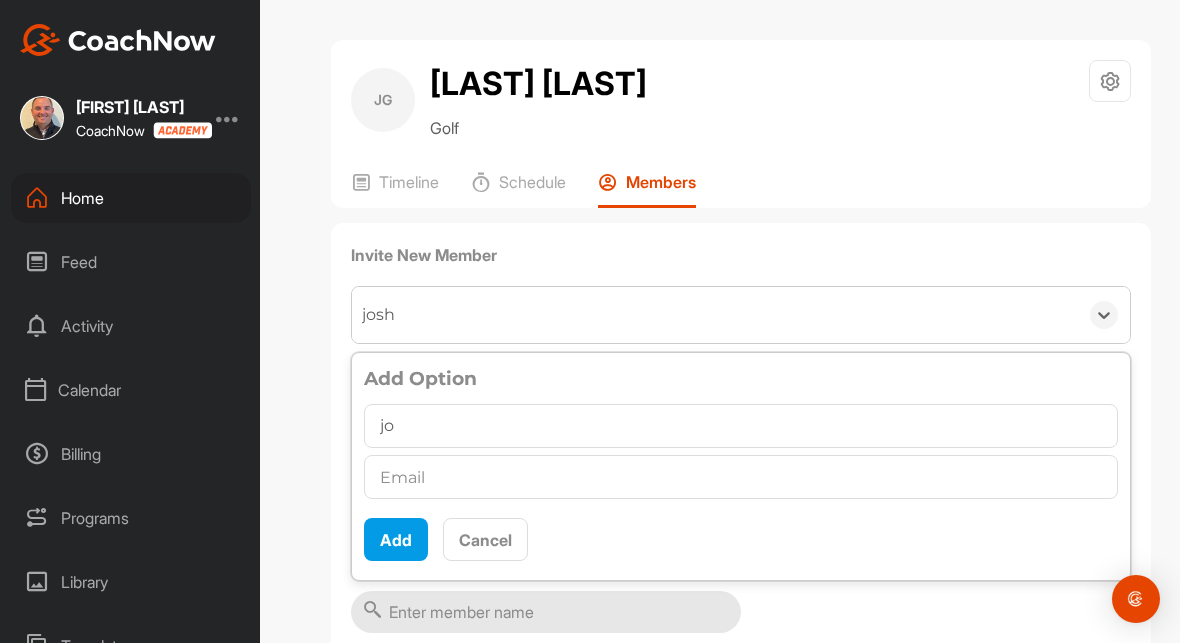 type on "j" 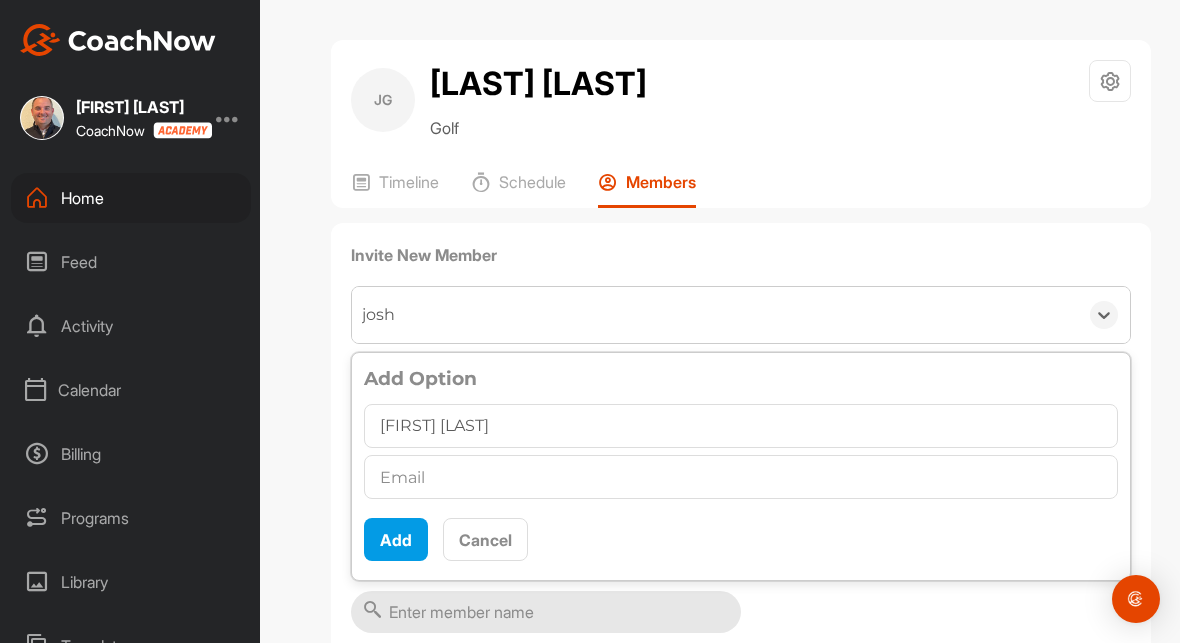 type on "[FIRST] [LAST]" 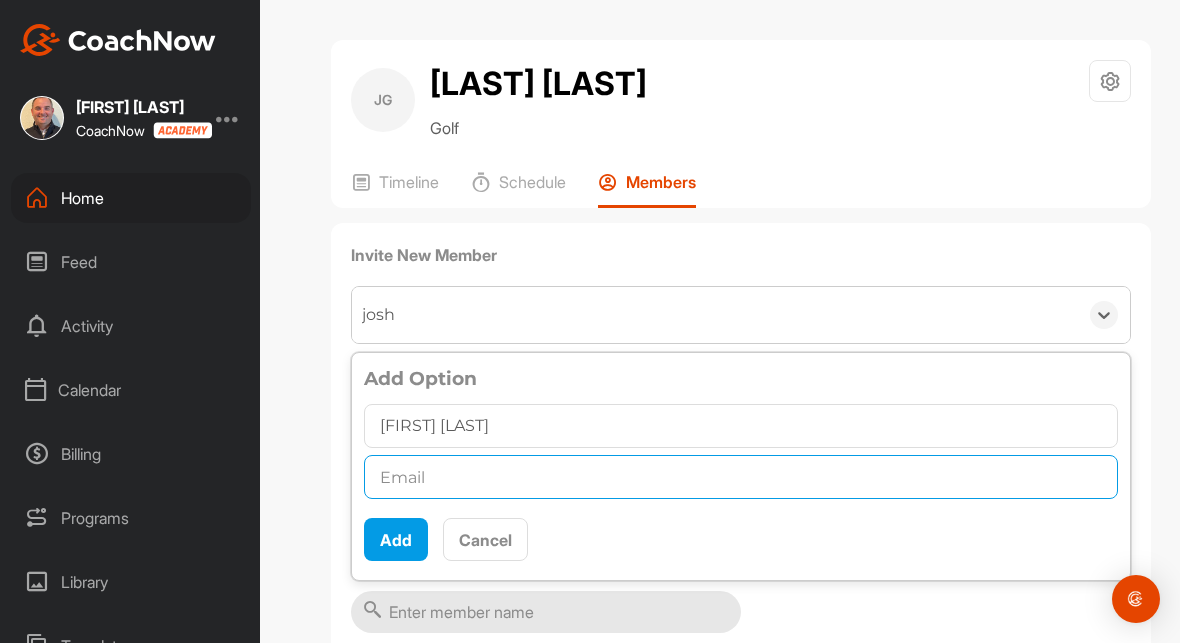 click at bounding box center [741, 477] 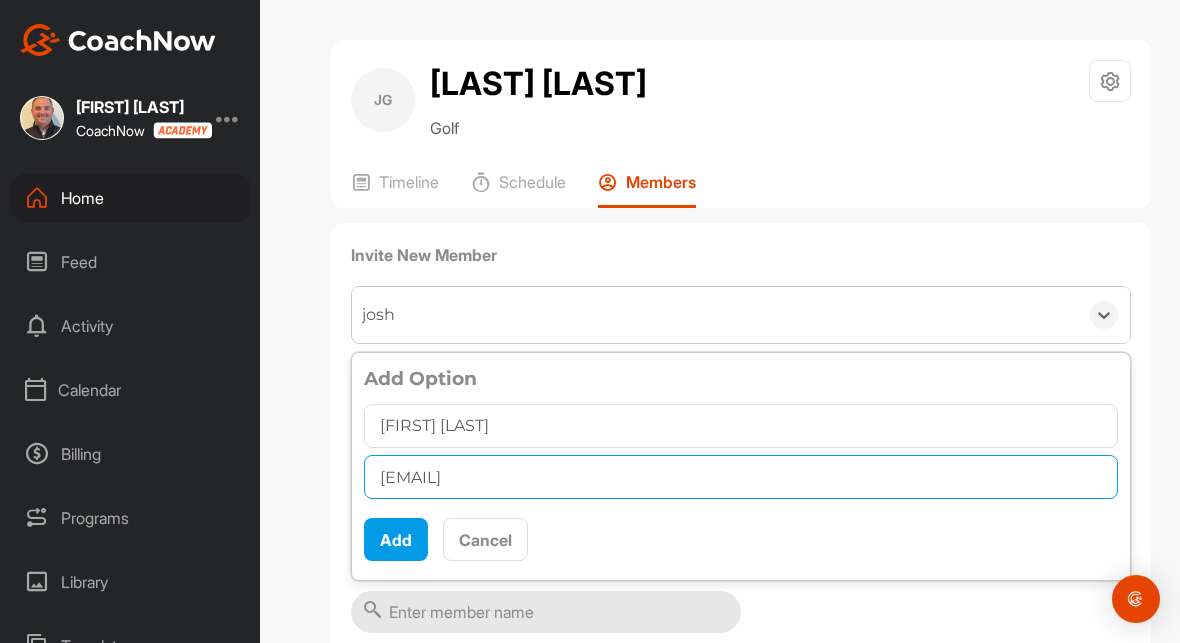 type on "[EMAIL]" 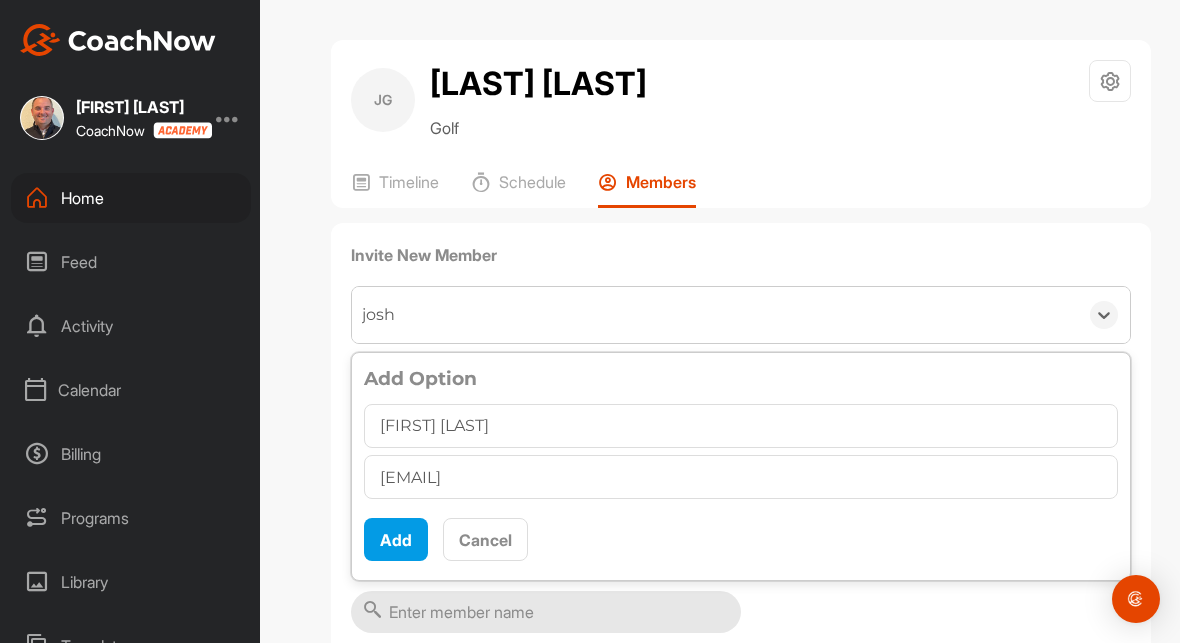 click on "Add" at bounding box center (396, 539) 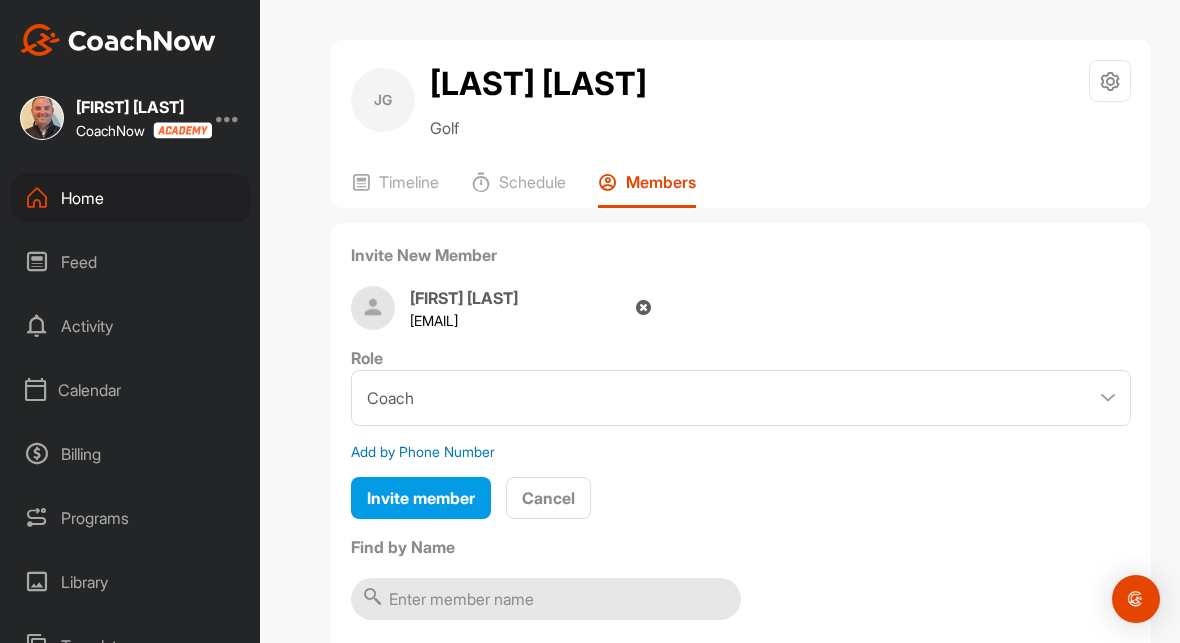 click on "Invite member" at bounding box center [421, 498] 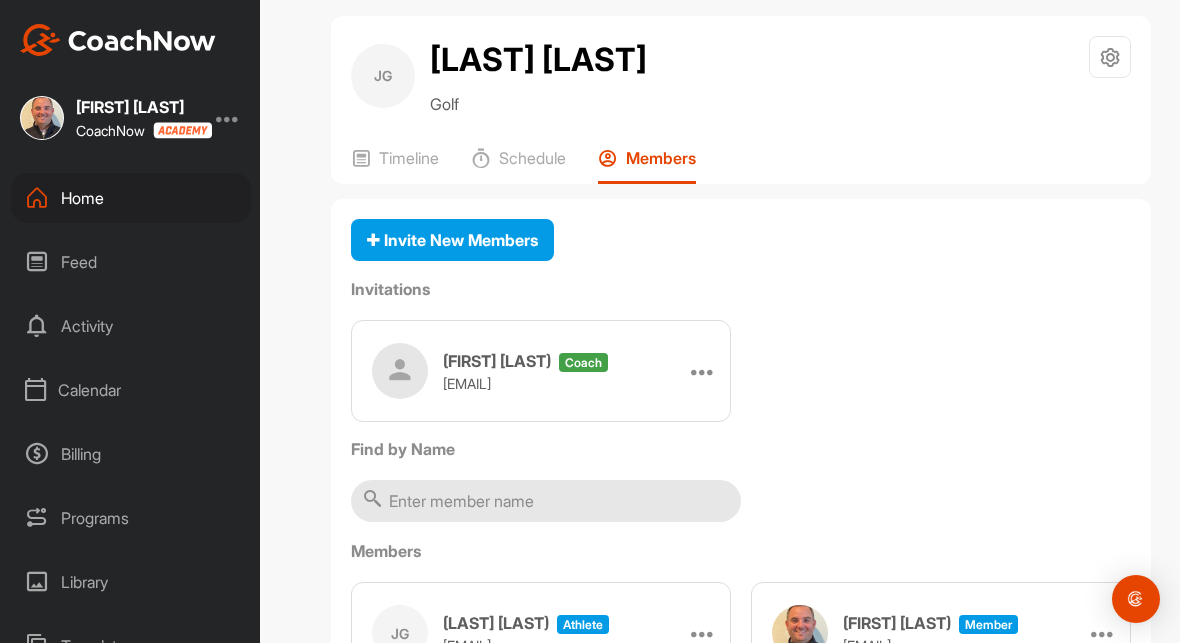 scroll, scrollTop: 23, scrollLeft: 0, axis: vertical 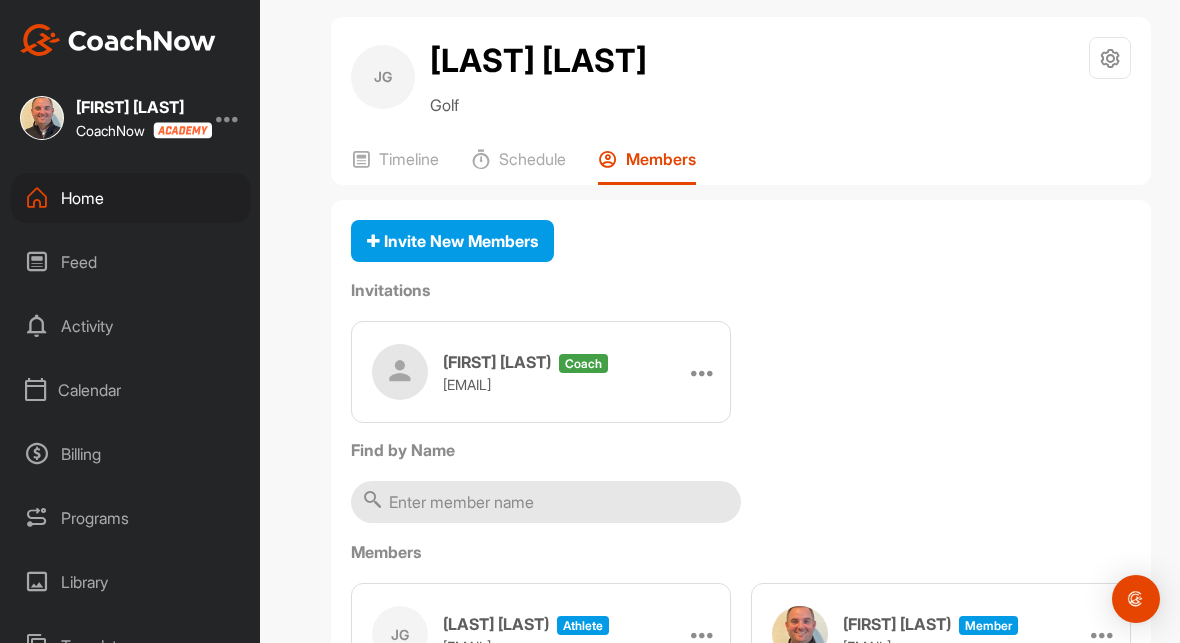 click at bounding box center (1103, 634) 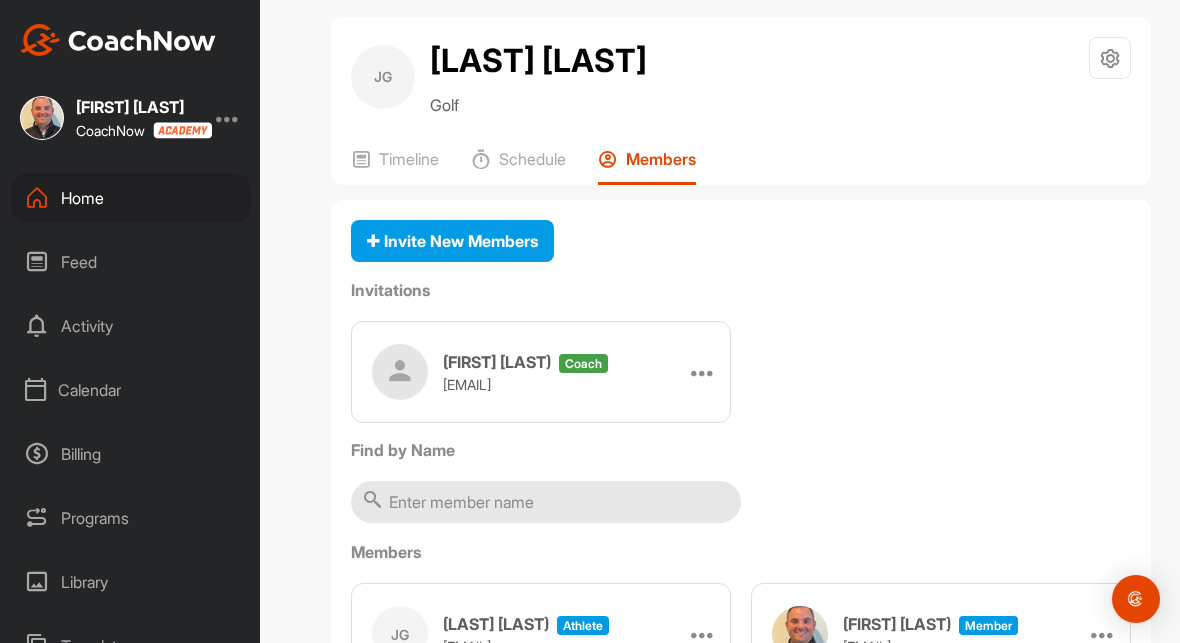 click on "Invite New Members Invitations [FIRST] [LAST] coach   [EMAIL] Edit Re-send Delete Copy Link Find by Name Members JG [LAST] [LAST] athlete   [EMAIL] Remove [FIRST] [LAST] Member   [EMAIL] Make Athlete" at bounding box center [741, 463] 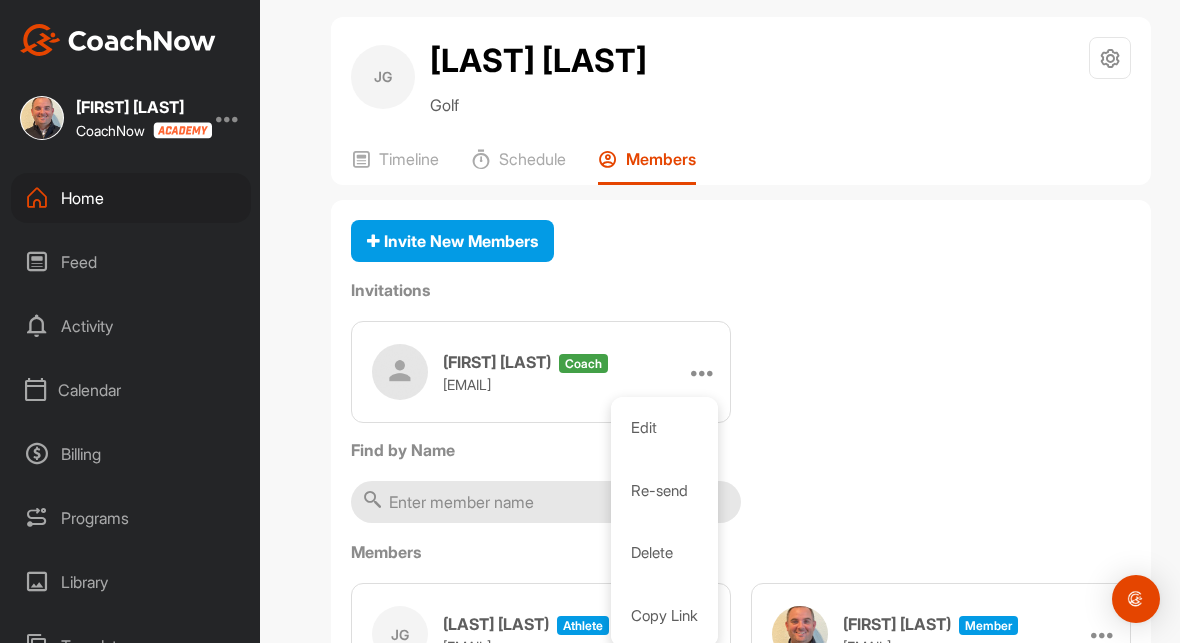 click on "Delete" at bounding box center [664, 553] 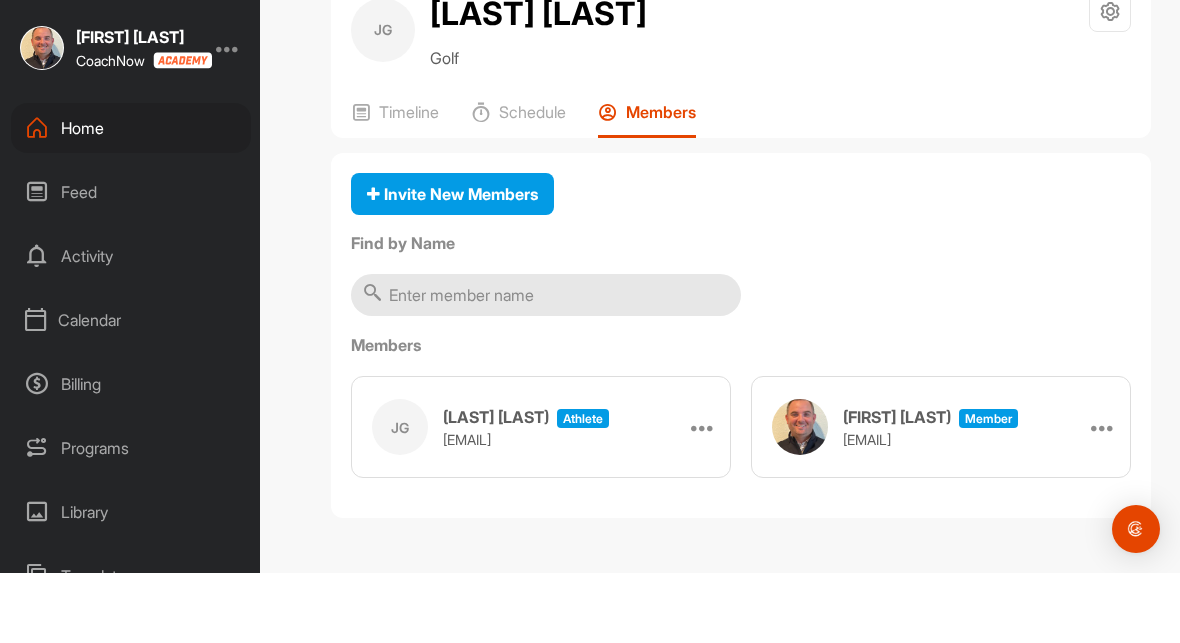 scroll, scrollTop: 69, scrollLeft: 0, axis: vertical 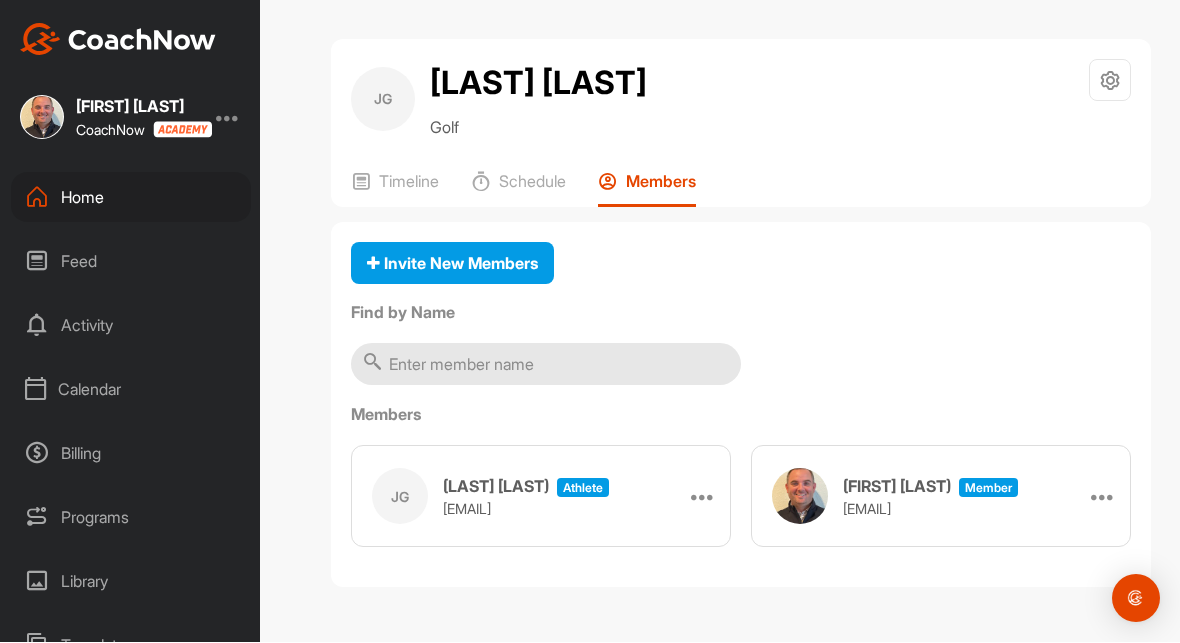 click at bounding box center (546, 365) 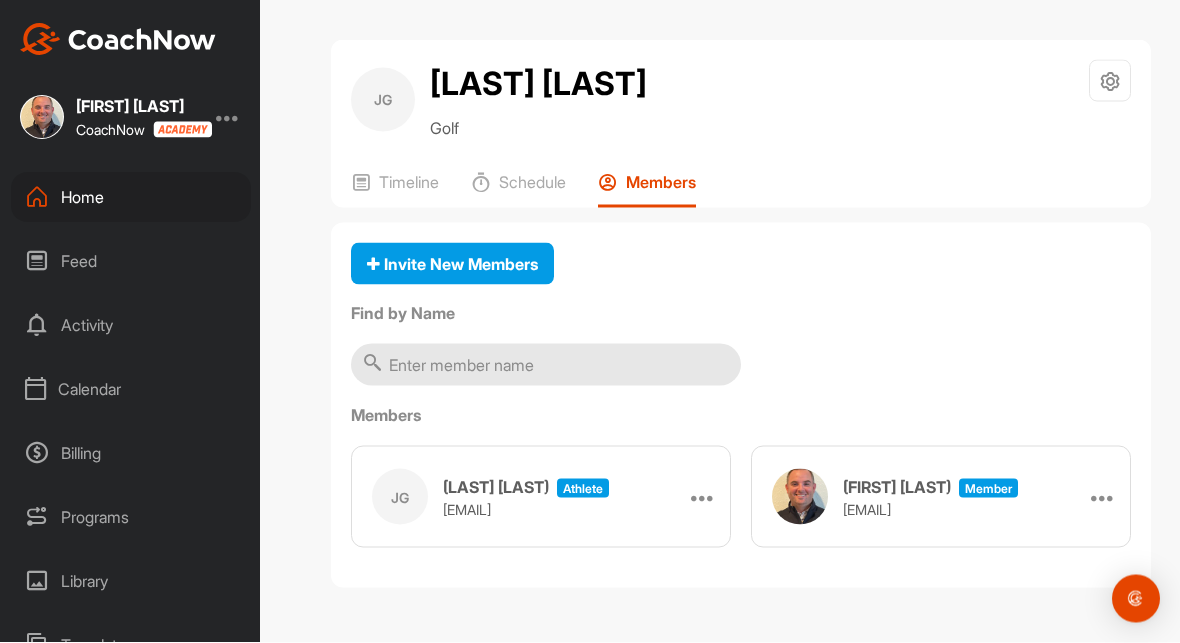 click on "Invite New Members" at bounding box center (452, 264) 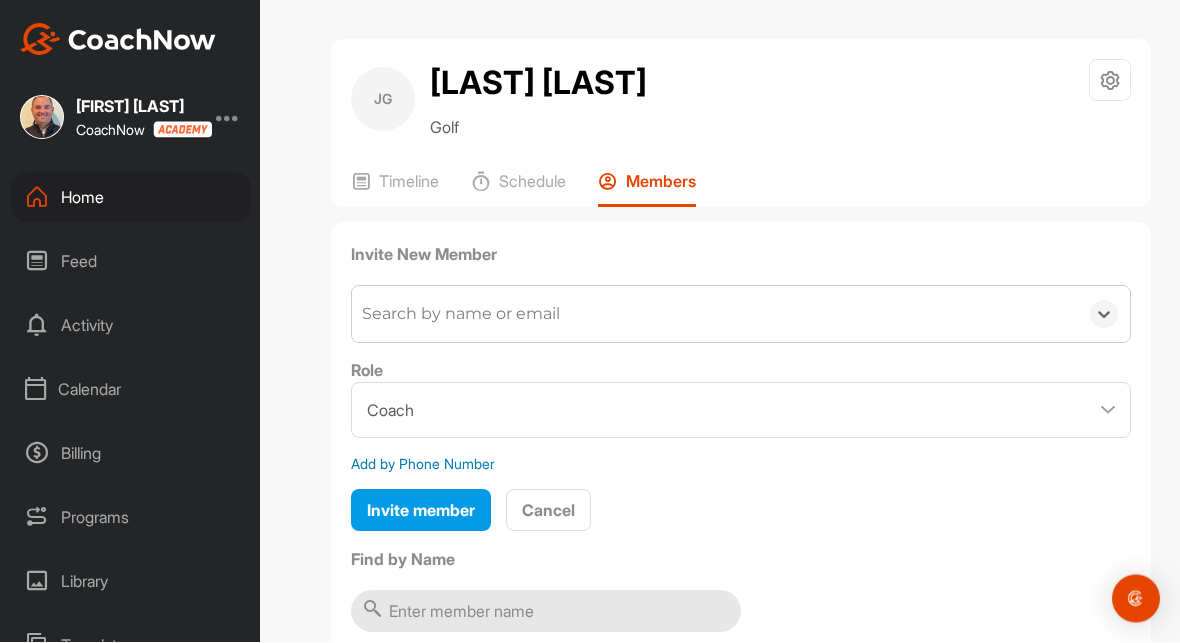 click on "Invite member" at bounding box center (421, 511) 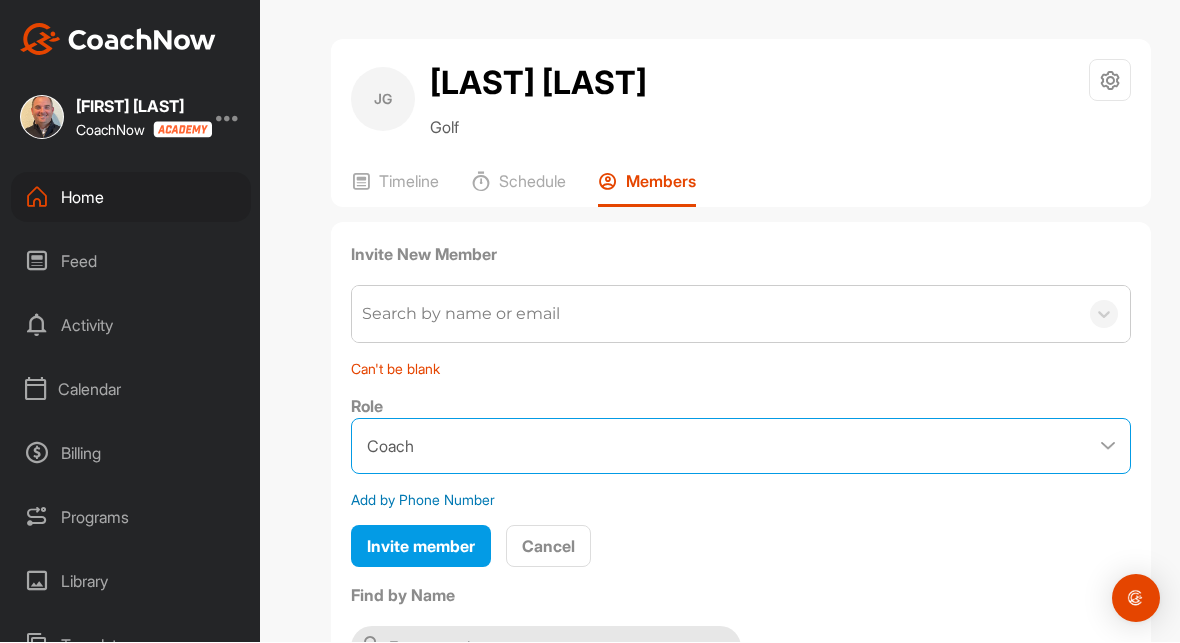 click on "Coach Member" at bounding box center (741, 447) 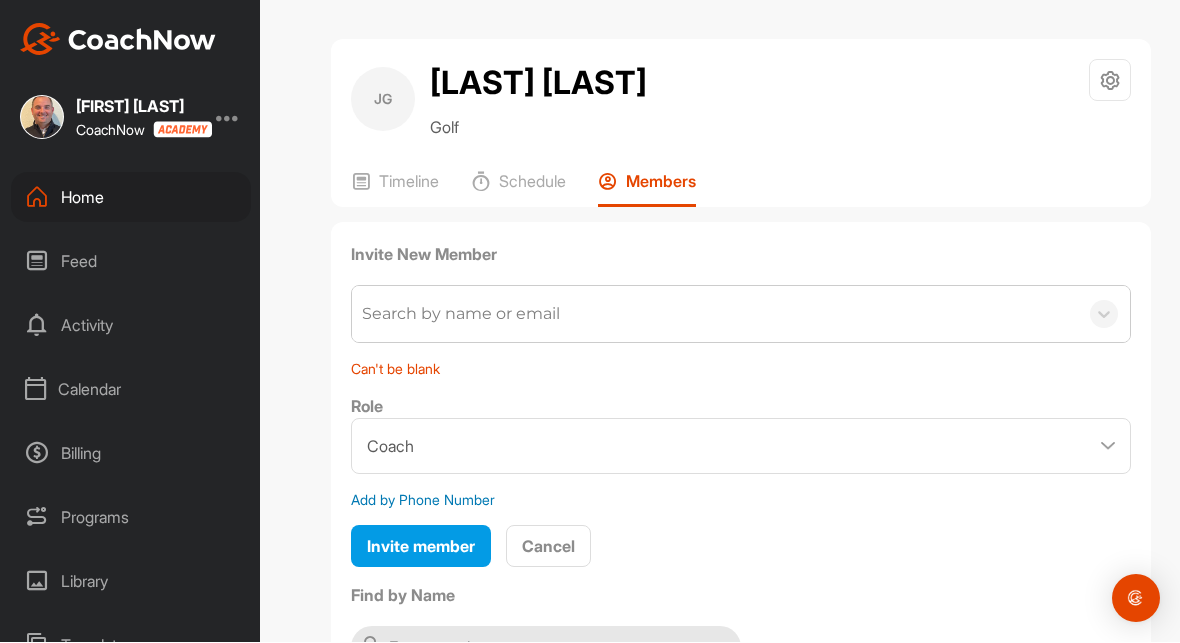 click on "Cancel" at bounding box center (548, 547) 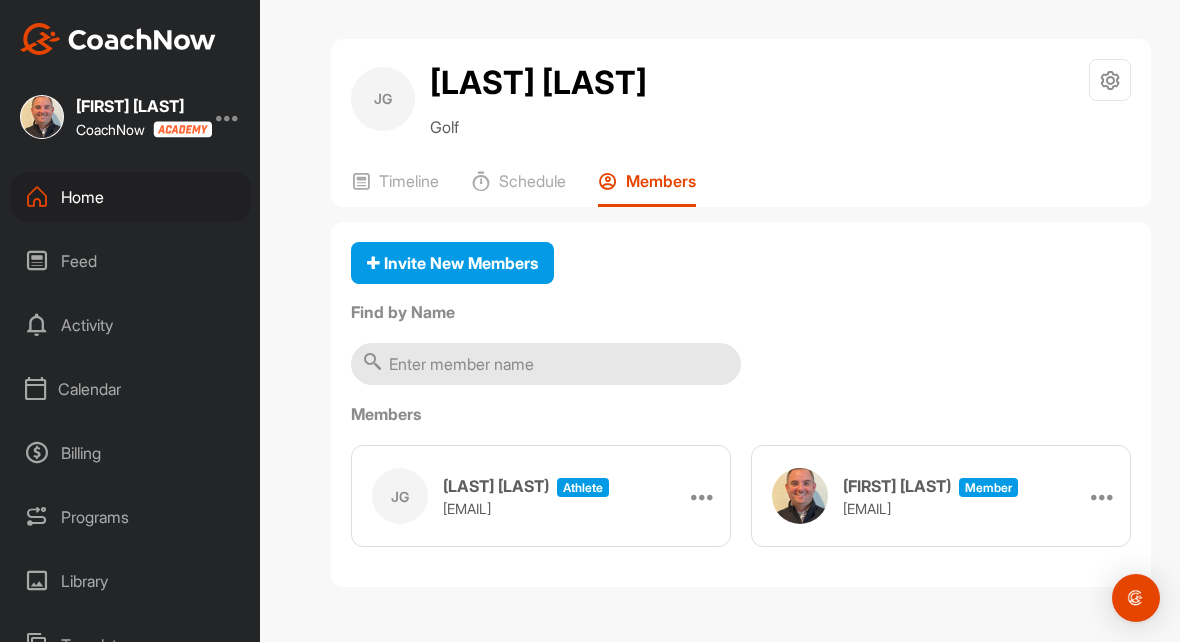 click at bounding box center [703, 497] 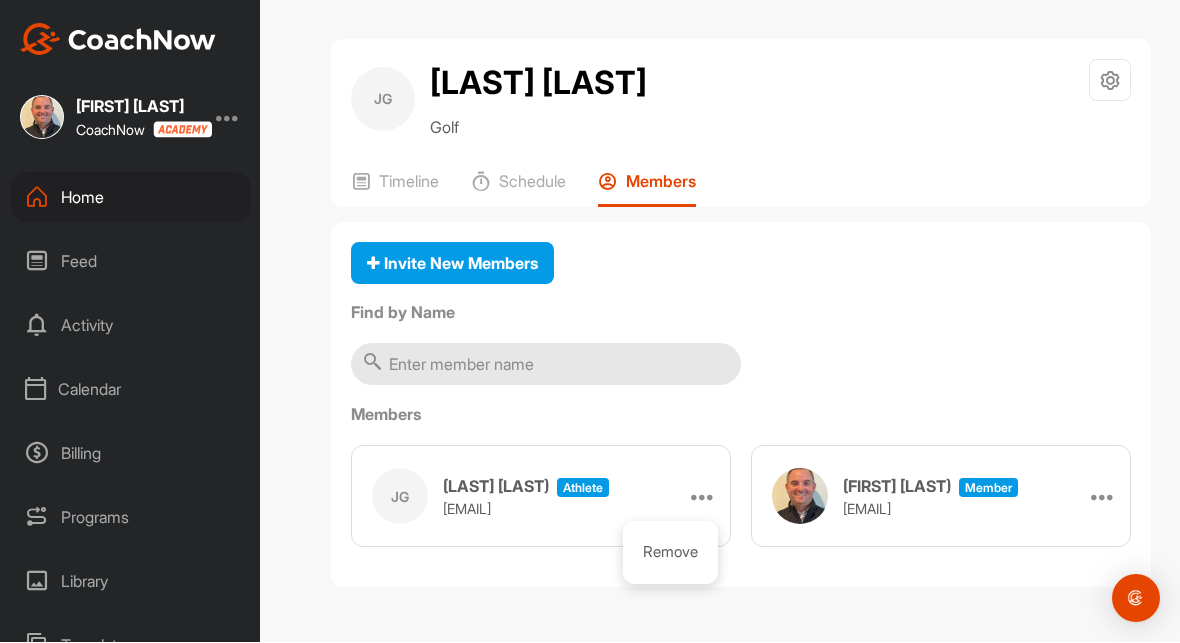 click on "JG [LAST] [LAST] Golf Space Settings Your Notifications Timeline Schedule Members   Invite New Members Find by Name Members JG [LAST] [LAST] athlete   [EMAIL] Remove [FIRST] [LAST] Member   [EMAIL] Make Athlete" at bounding box center (741, 321) 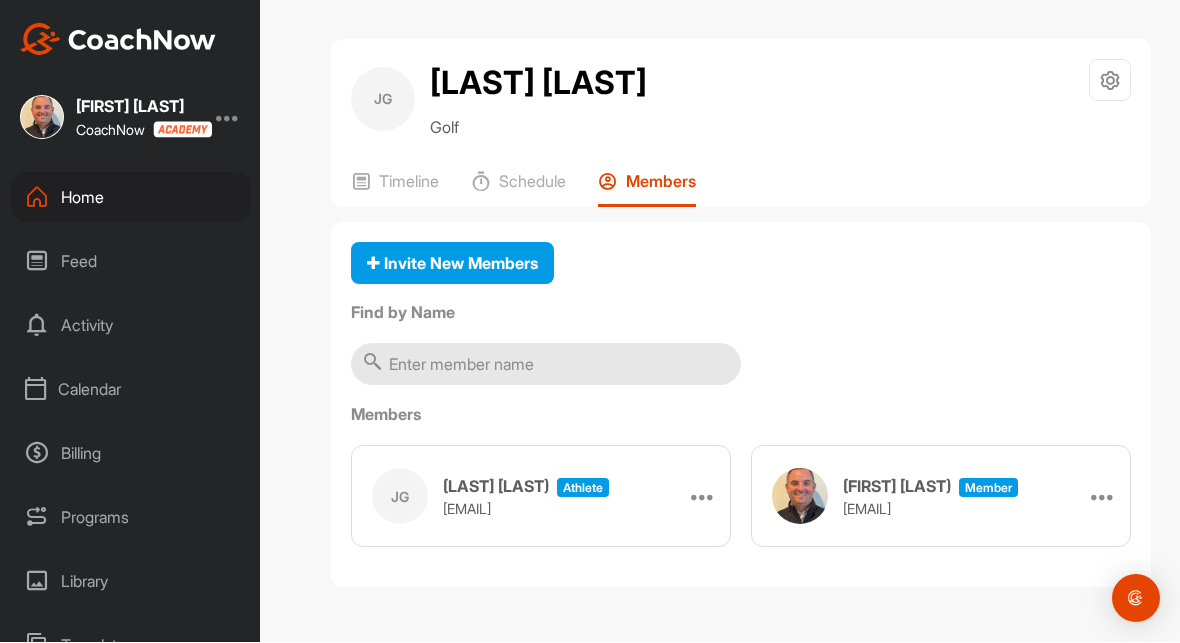 click on "Feed" at bounding box center [131, 262] 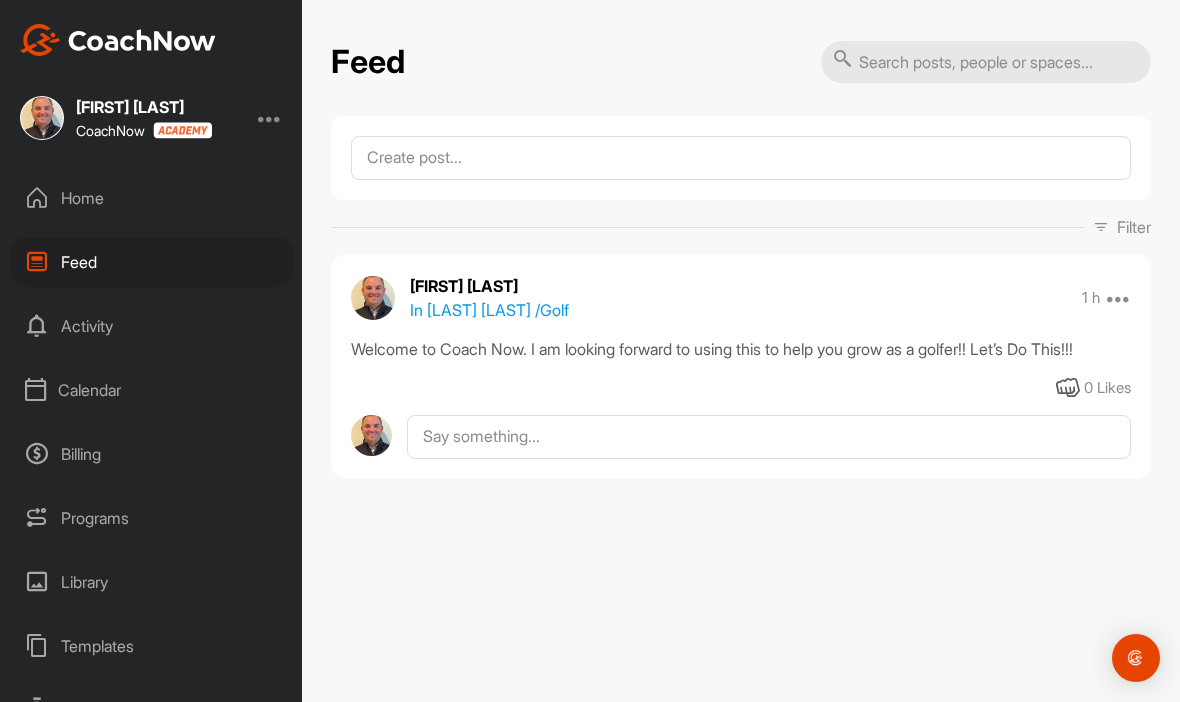 click on "Activity" at bounding box center (152, 326) 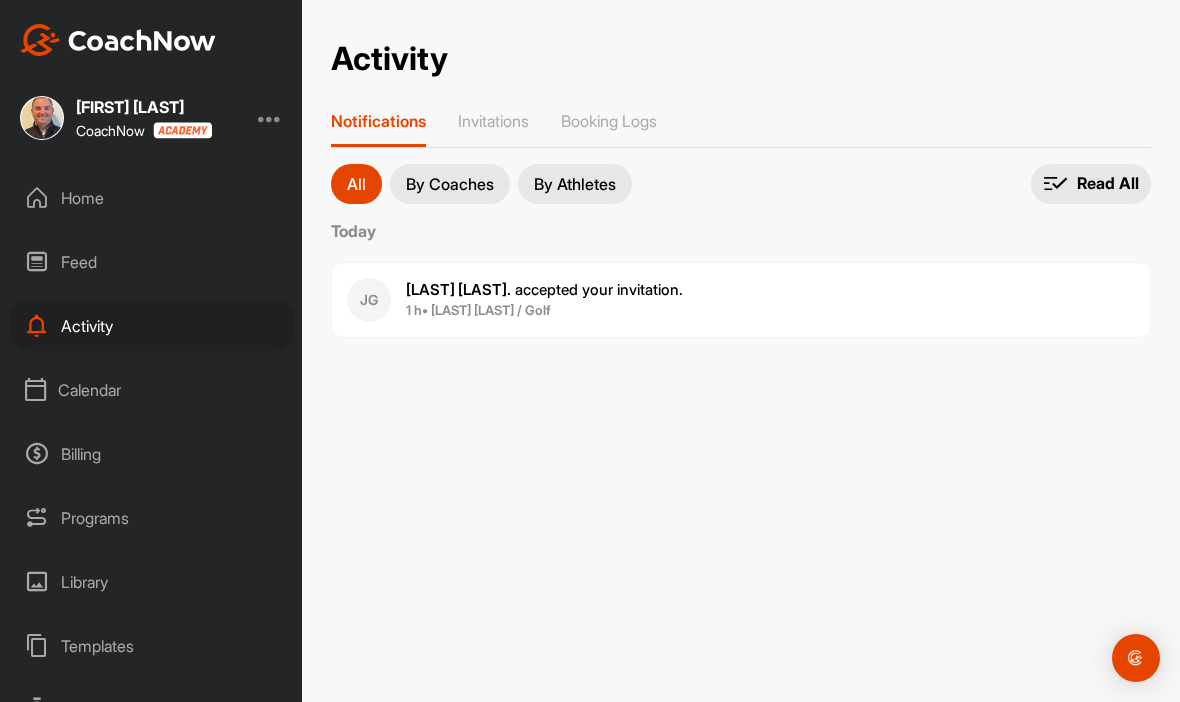 click on "Calendar" at bounding box center [152, 390] 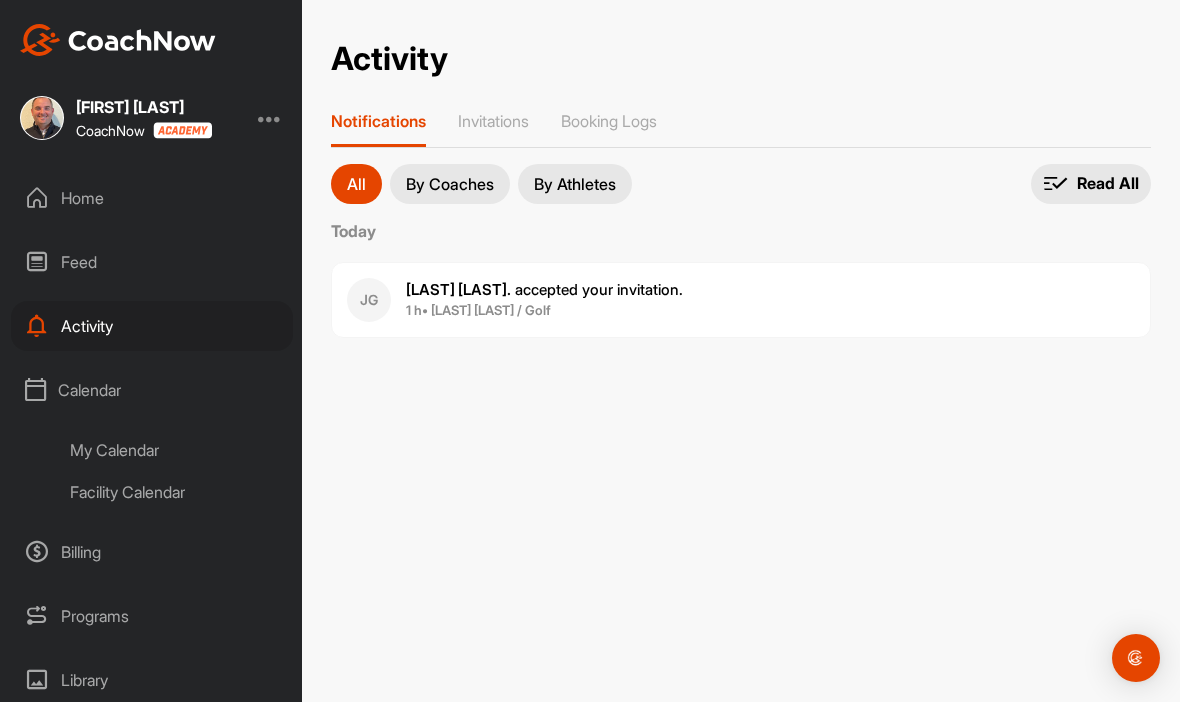 click on "Home" at bounding box center [152, 198] 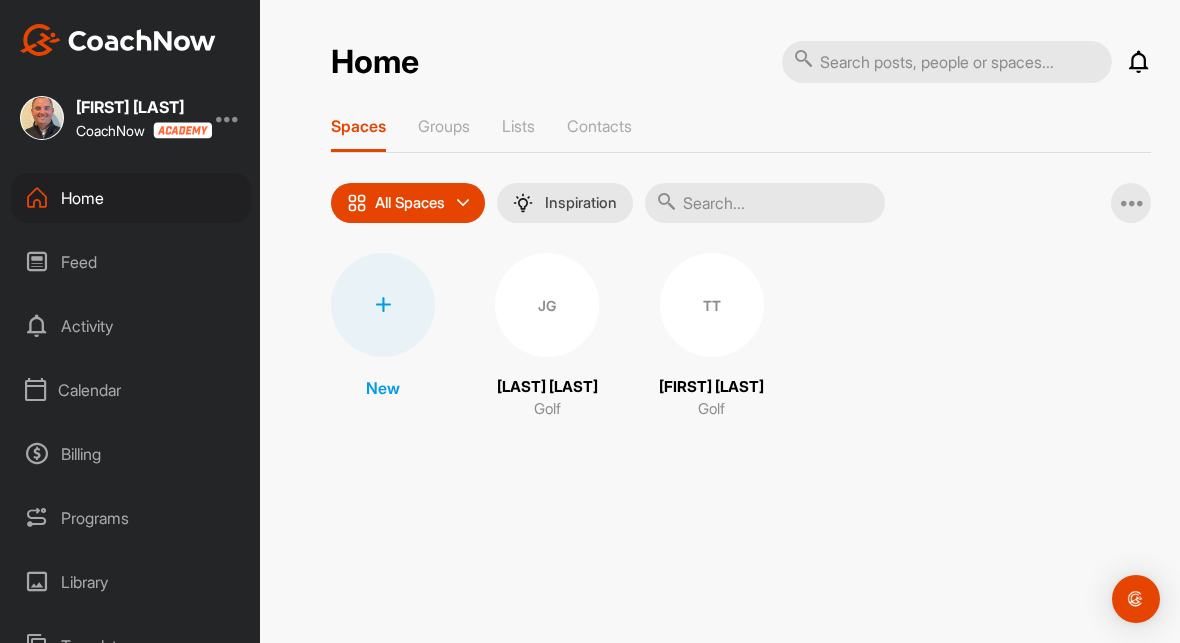 click on "Groups" at bounding box center (444, 126) 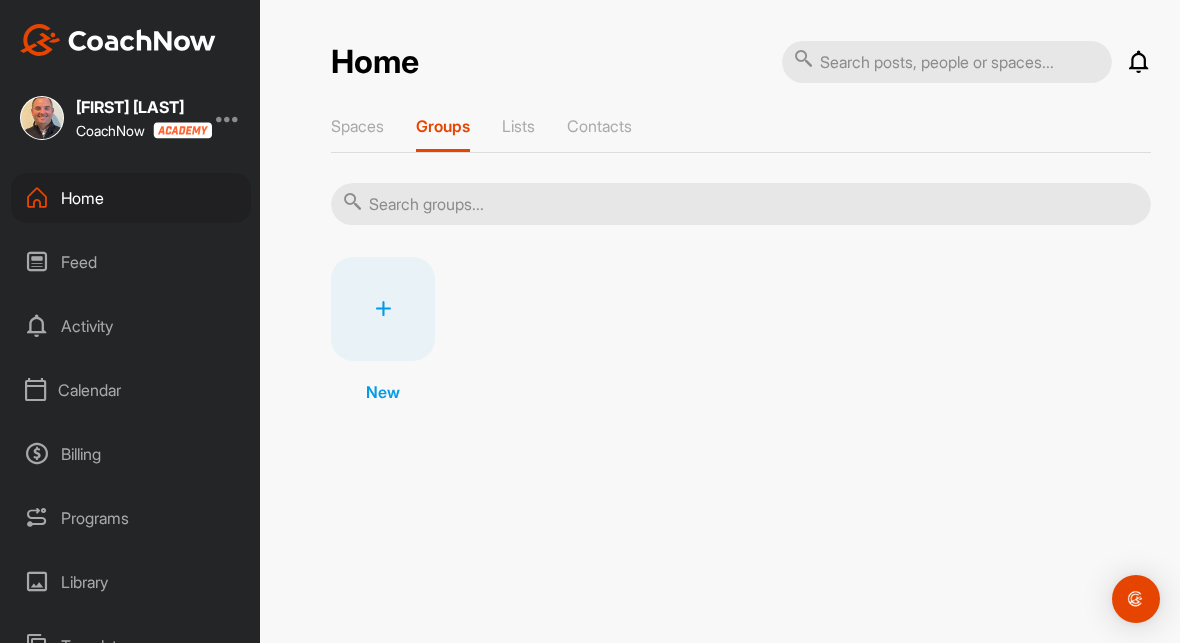 click on "Lists" at bounding box center [518, 126] 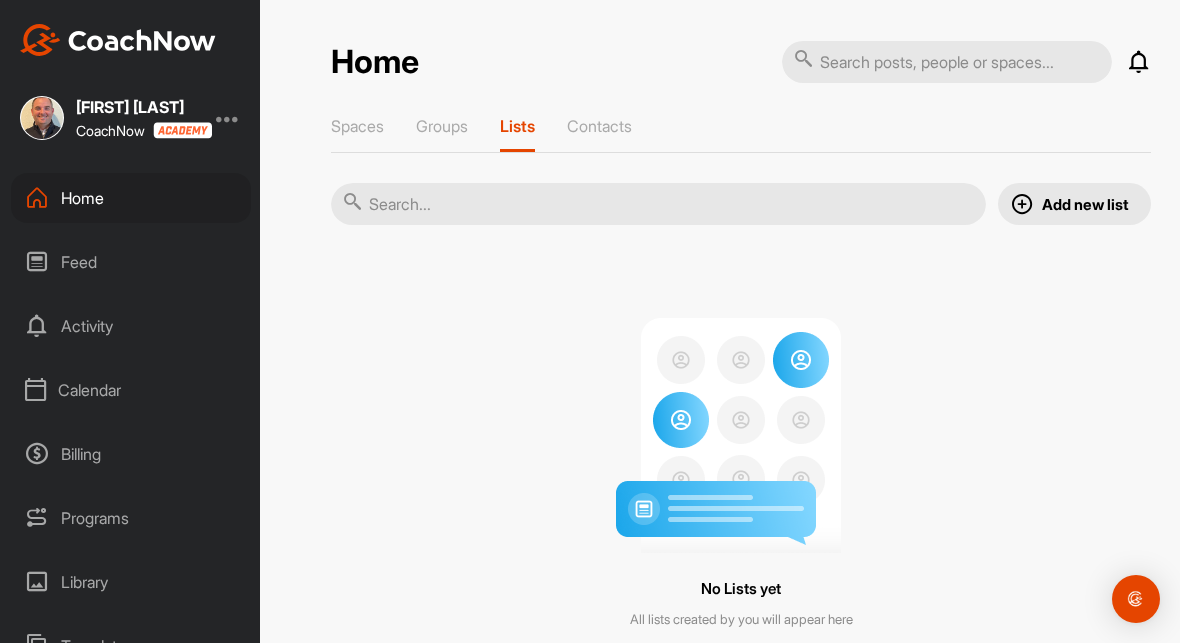 click on "Groups" at bounding box center (442, 126) 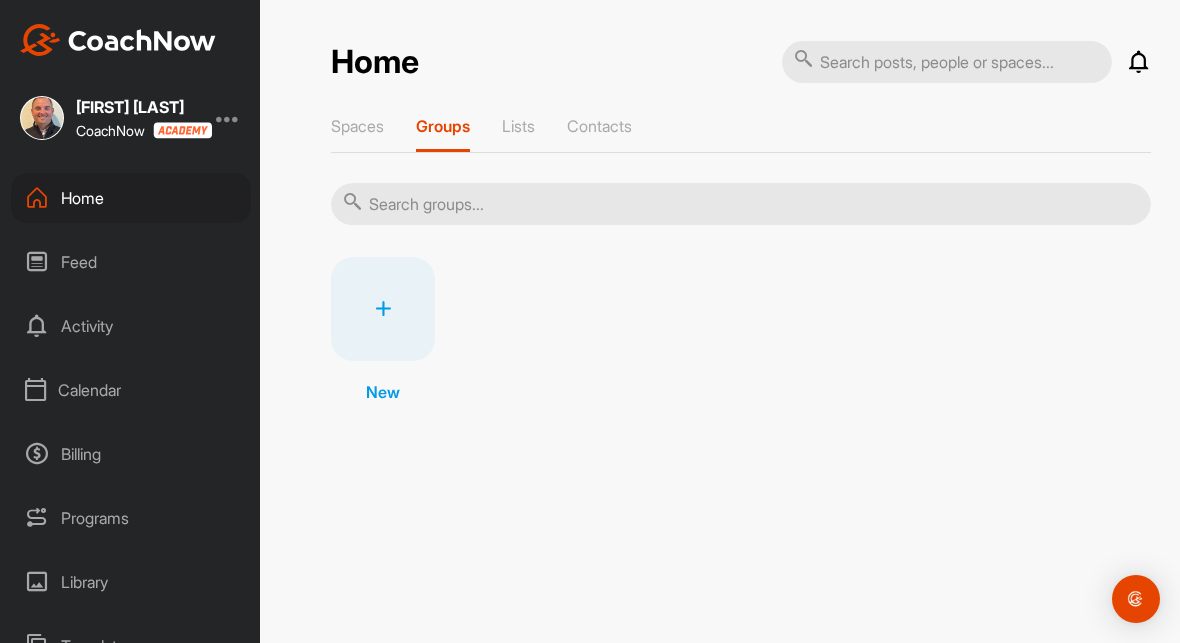 click at bounding box center [383, 309] 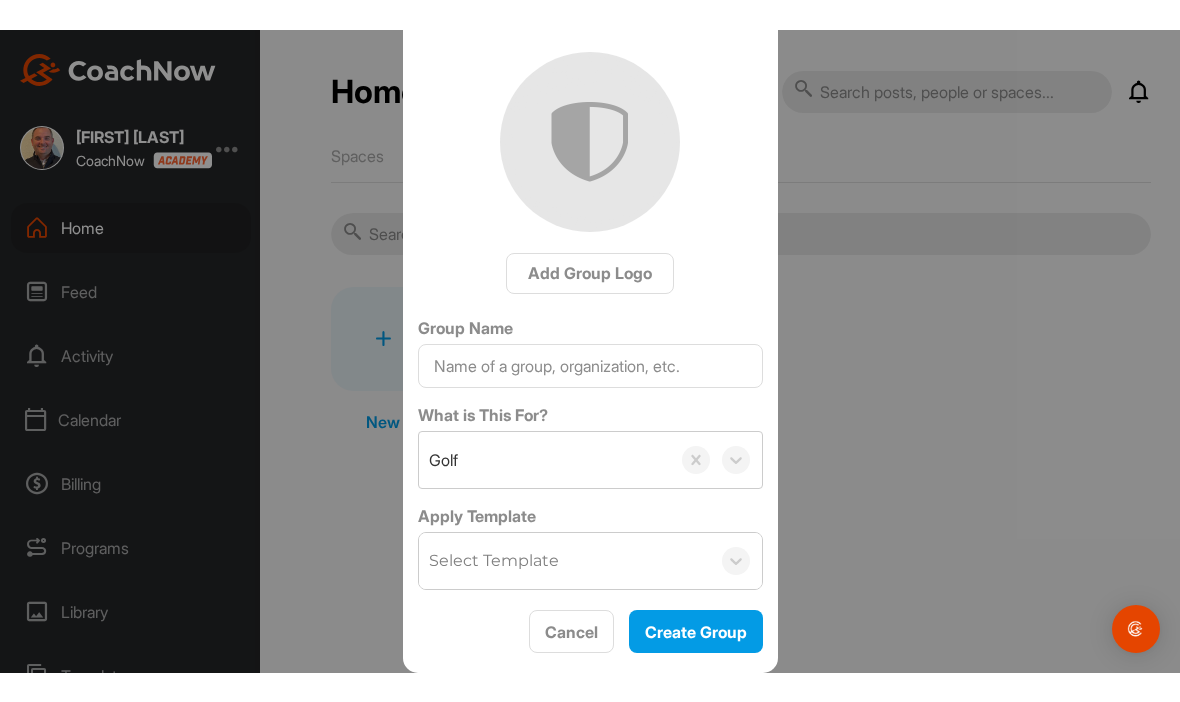 scroll, scrollTop: 0, scrollLeft: 0, axis: both 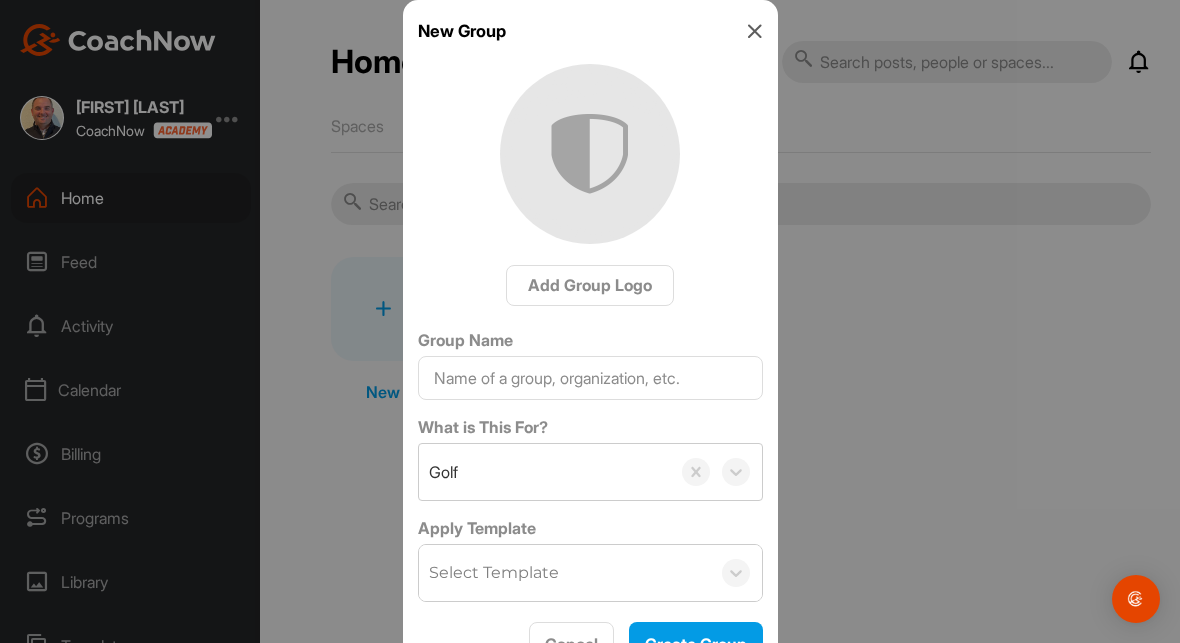 click at bounding box center (590, 321) 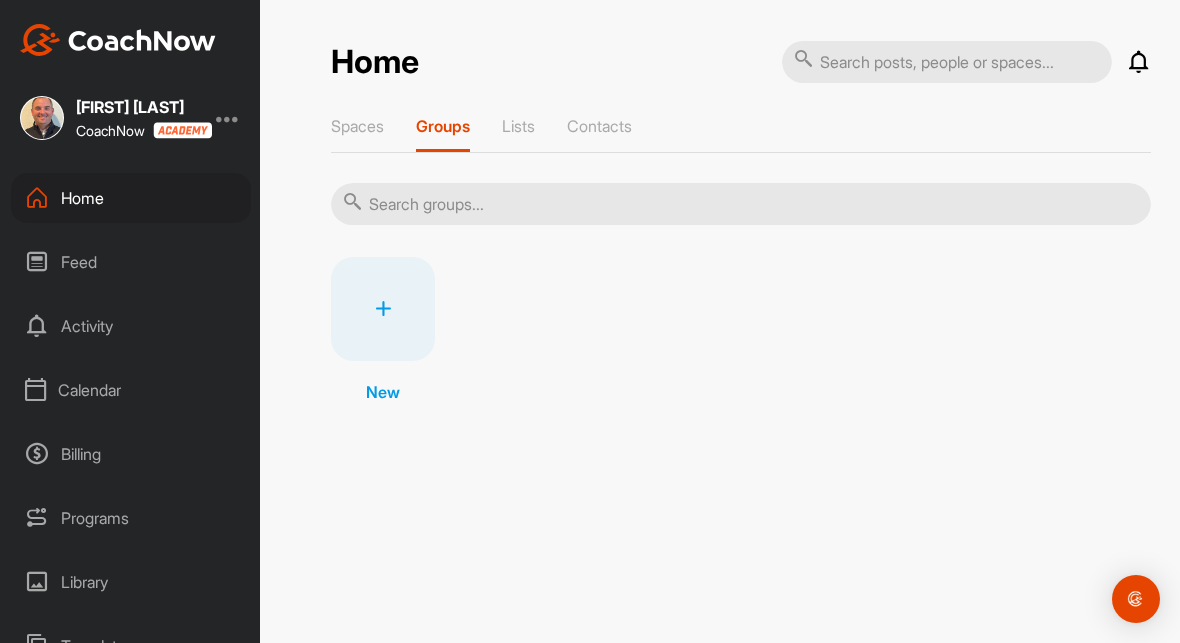 click on "Lists" at bounding box center [518, 126] 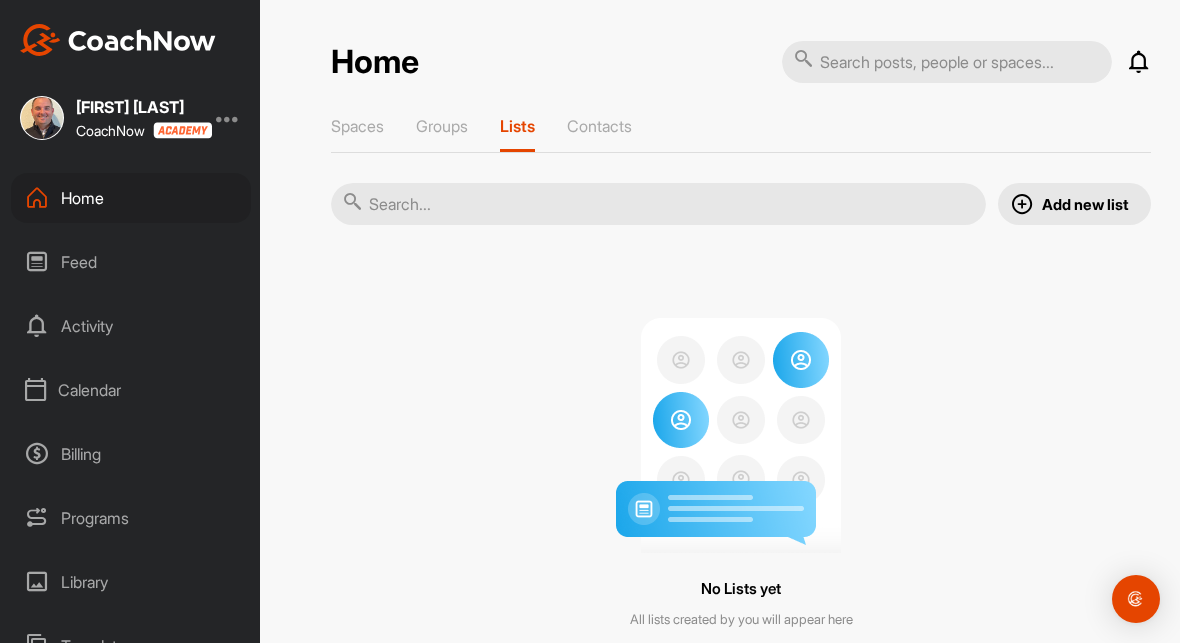 click on "Contacts" at bounding box center [599, 134] 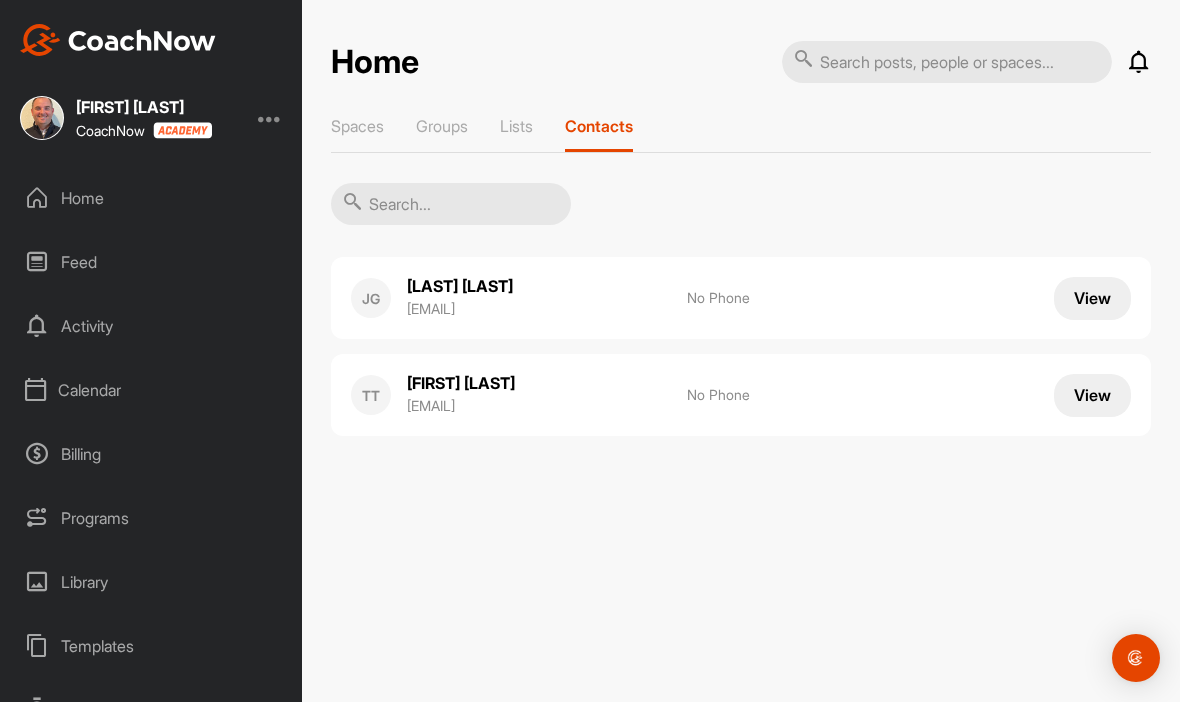 click on "View" at bounding box center (1092, 298) 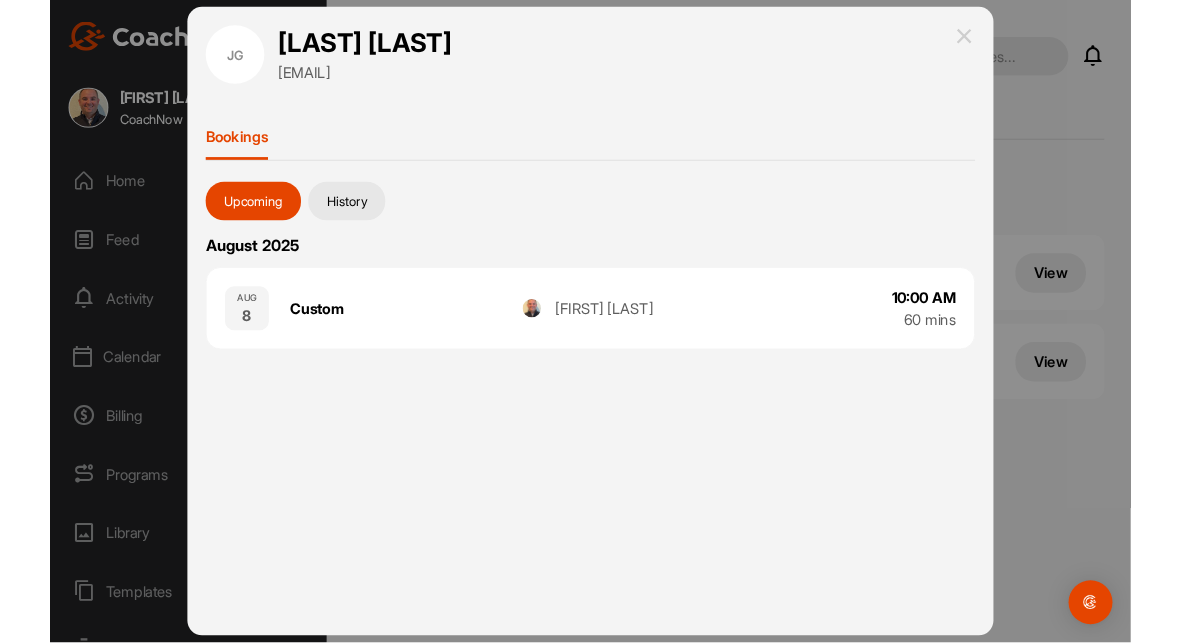 scroll, scrollTop: 0, scrollLeft: 0, axis: both 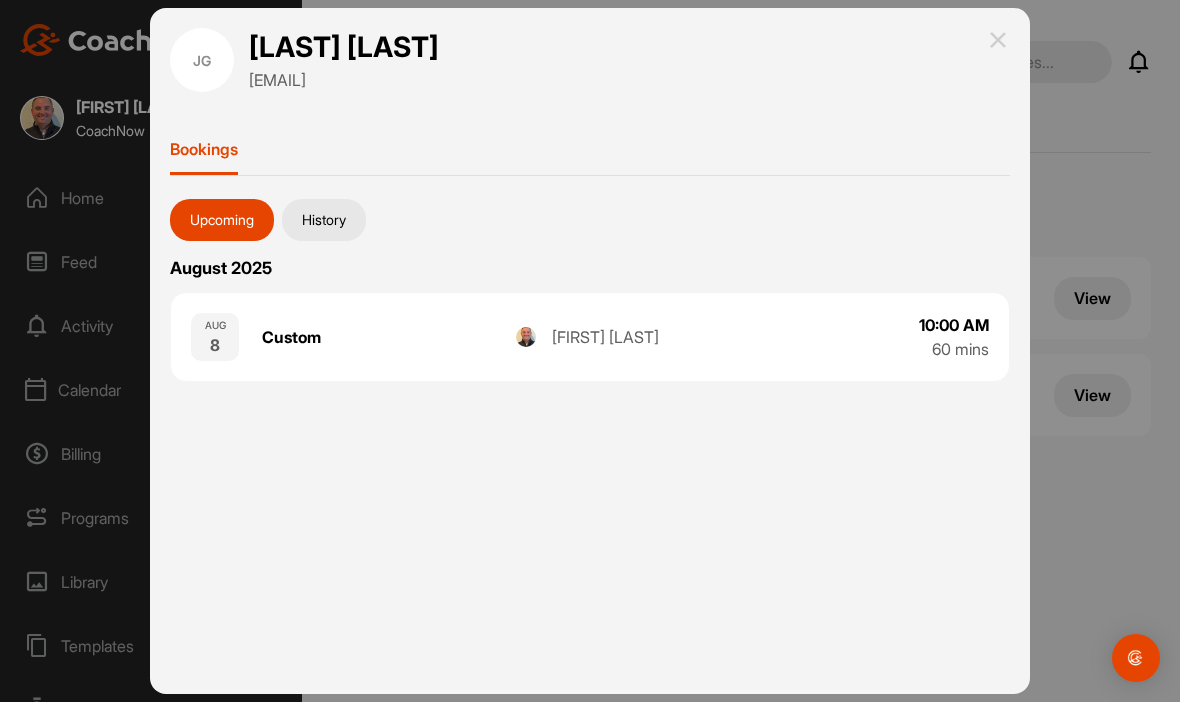 click on "JG [LAST] [LAST] Golf Space Settings Your Notifications Timeline Schedule Members   Invite New Members Find by Name Members JG [LAST] [LAST] athlete   [EMAIL] Remove [FIRST] [LAST] Member   [EMAIL] Make Athlete" at bounding box center [590, 351] 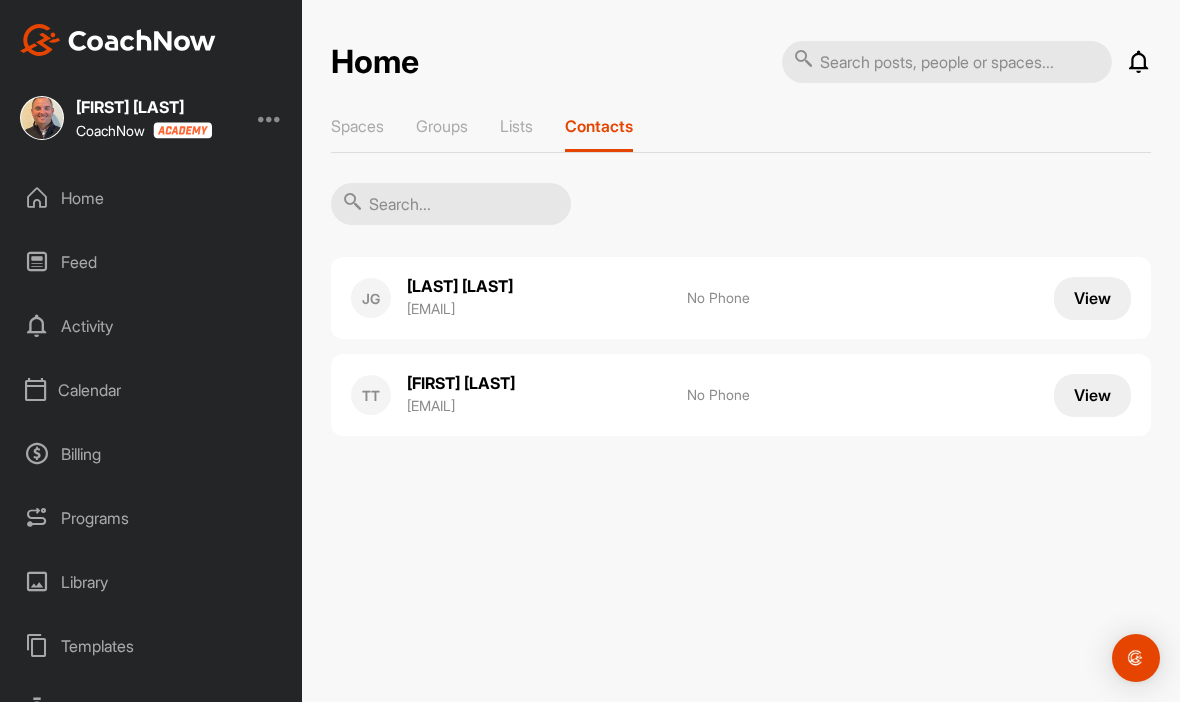 click on "Home" at bounding box center [152, 198] 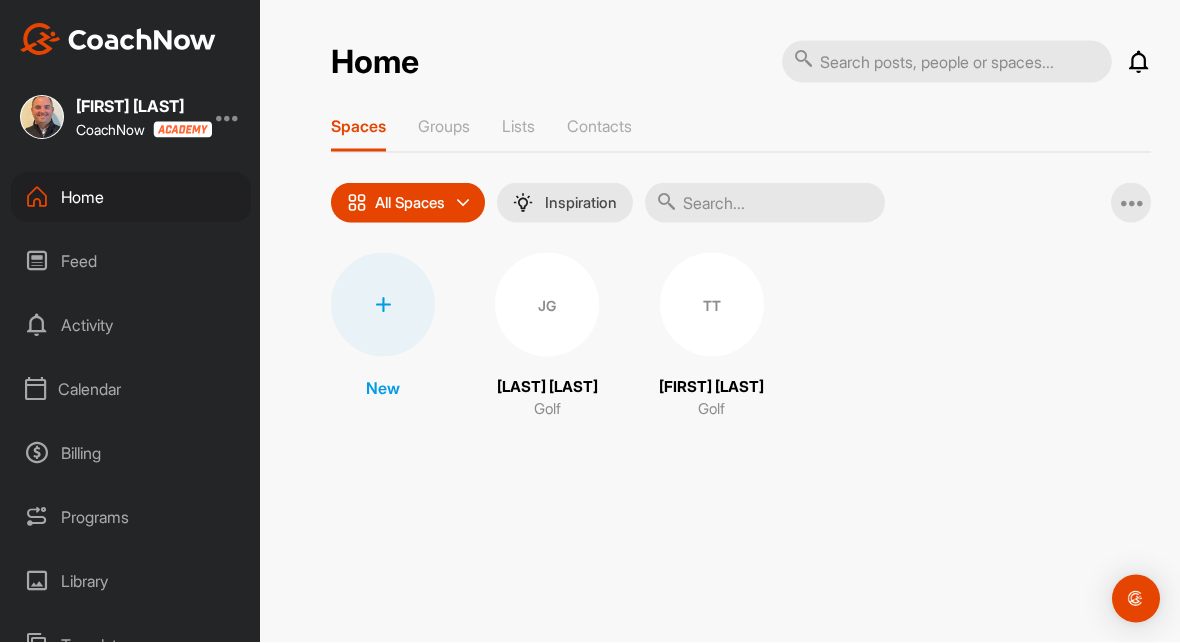click on "JG" at bounding box center (547, 305) 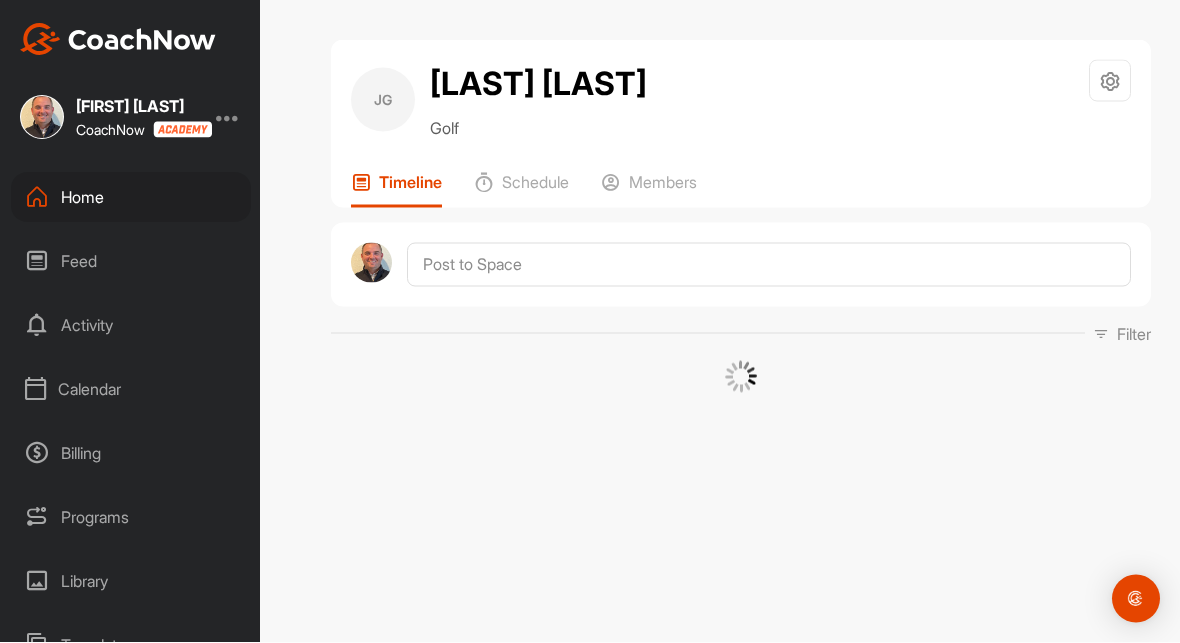 scroll, scrollTop: 66, scrollLeft: 0, axis: vertical 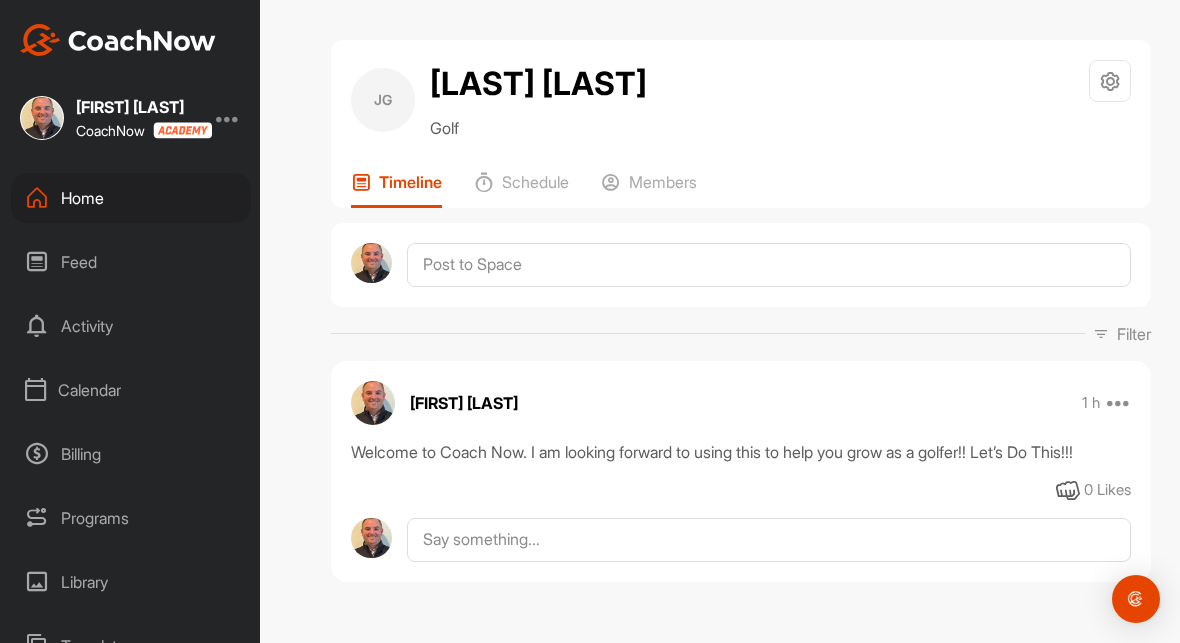 click on "Home" at bounding box center [131, 198] 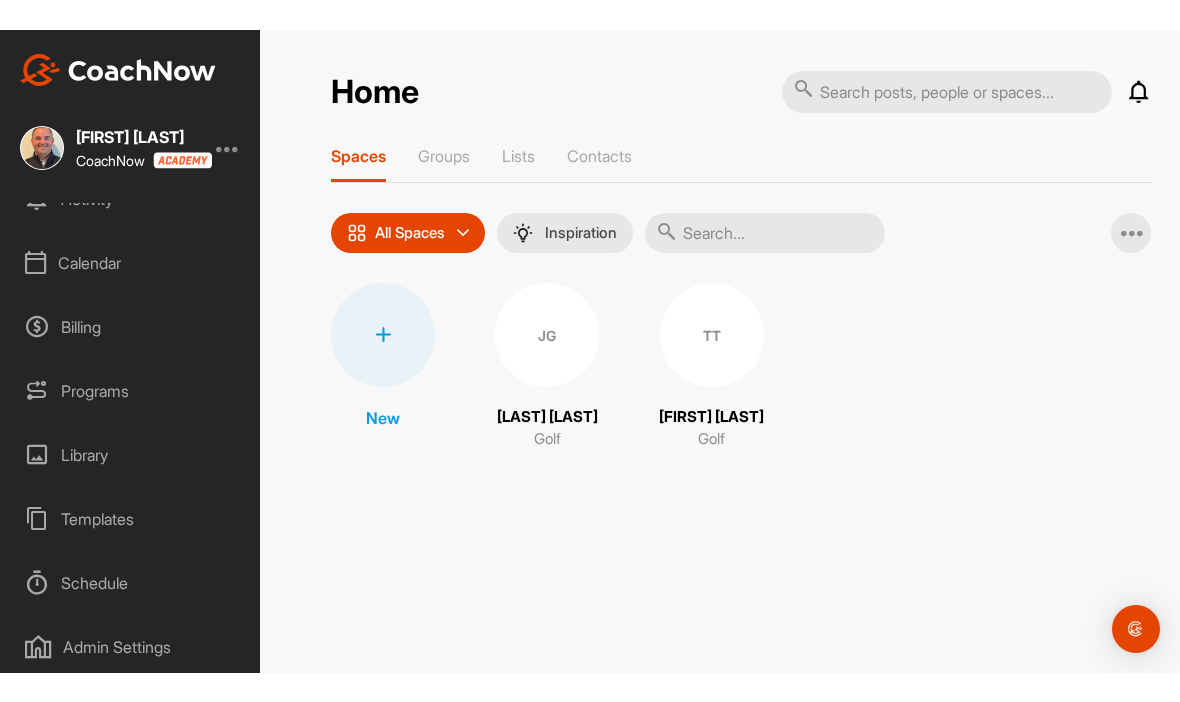scroll, scrollTop: 156, scrollLeft: 0, axis: vertical 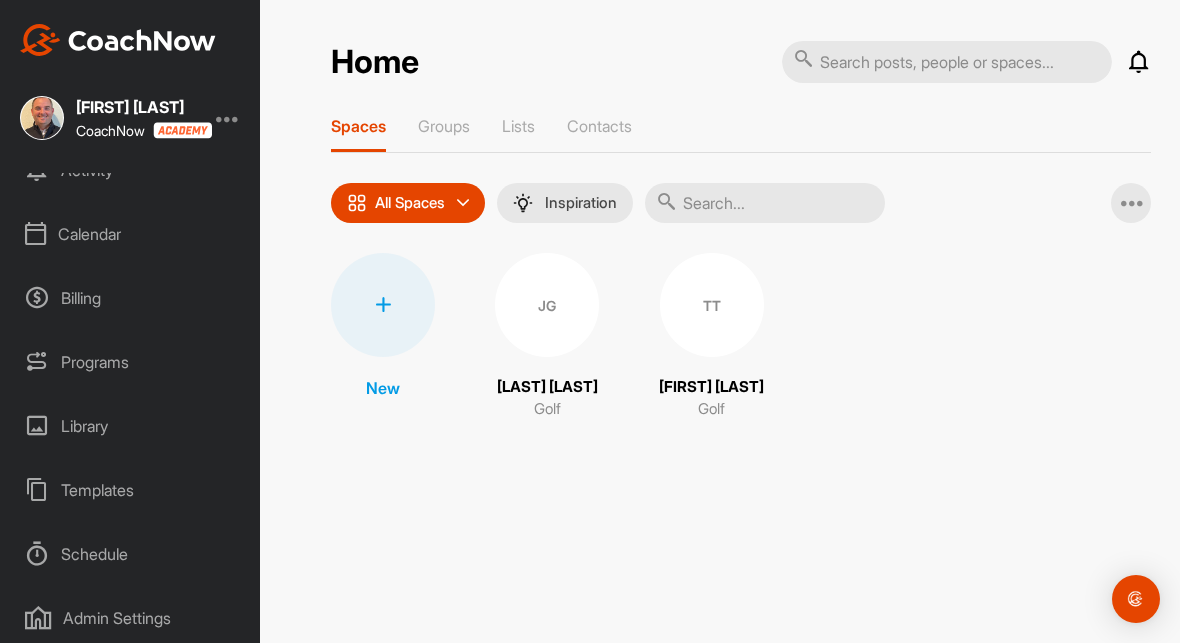 click on "Schedule" at bounding box center [131, 554] 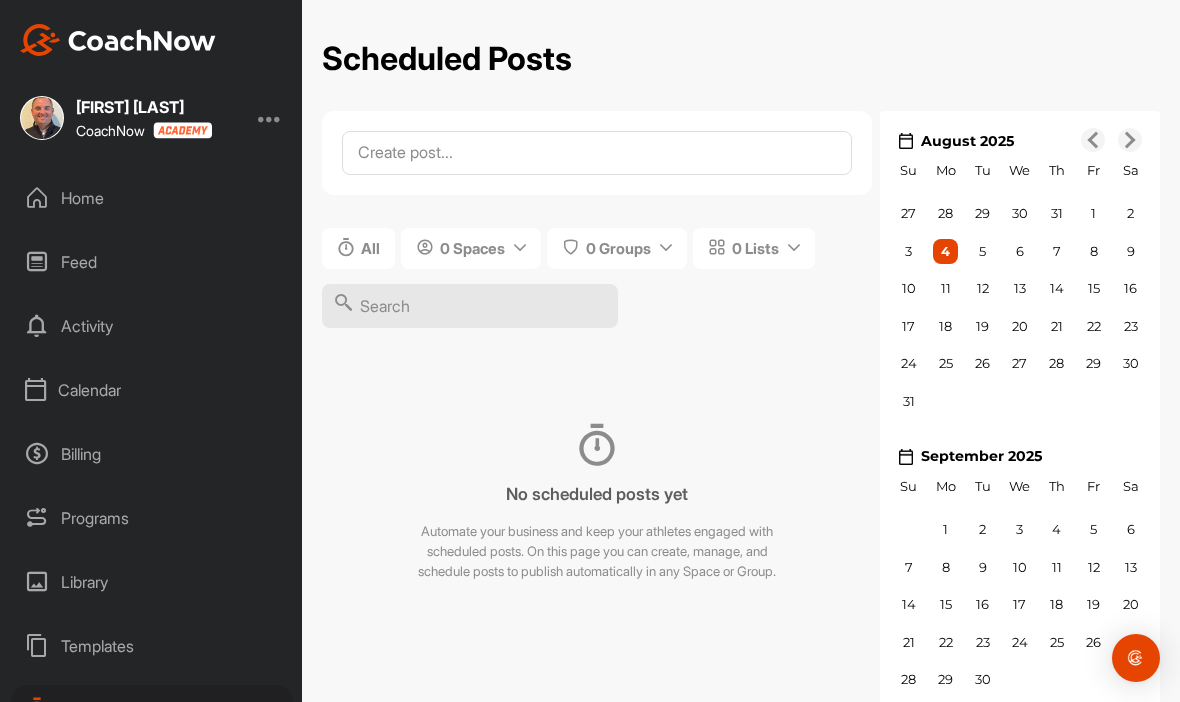 click on "Templates" at bounding box center (152, 646) 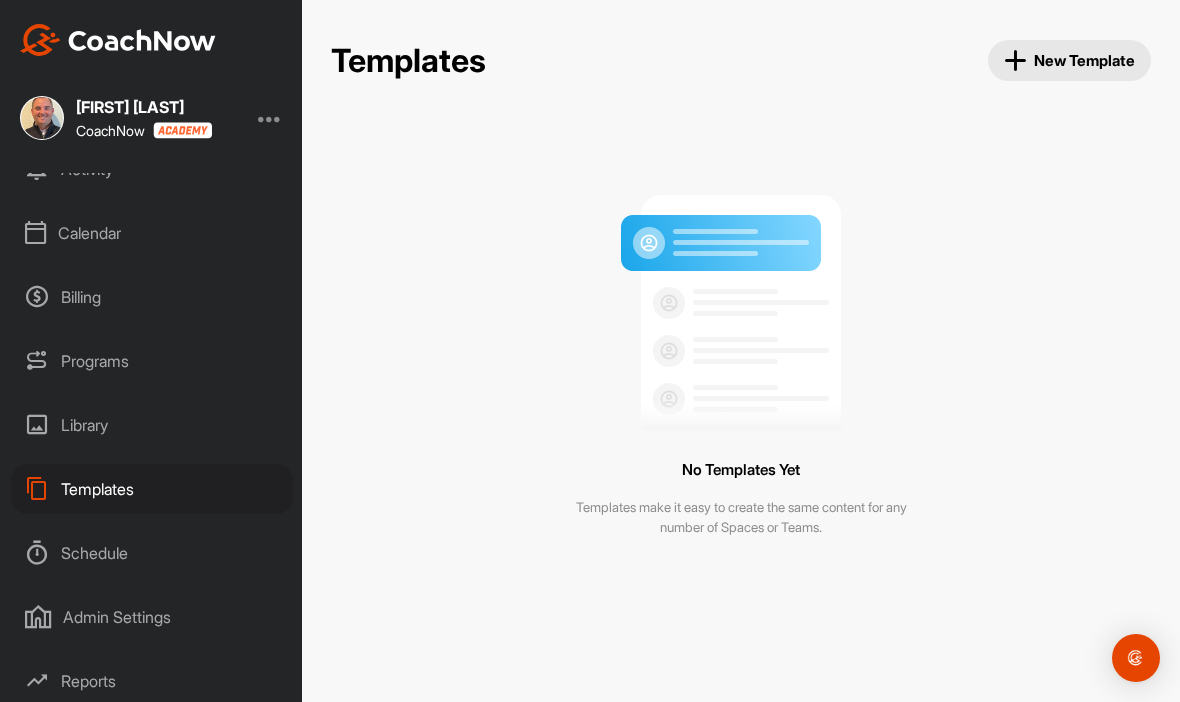 scroll, scrollTop: 156, scrollLeft: 0, axis: vertical 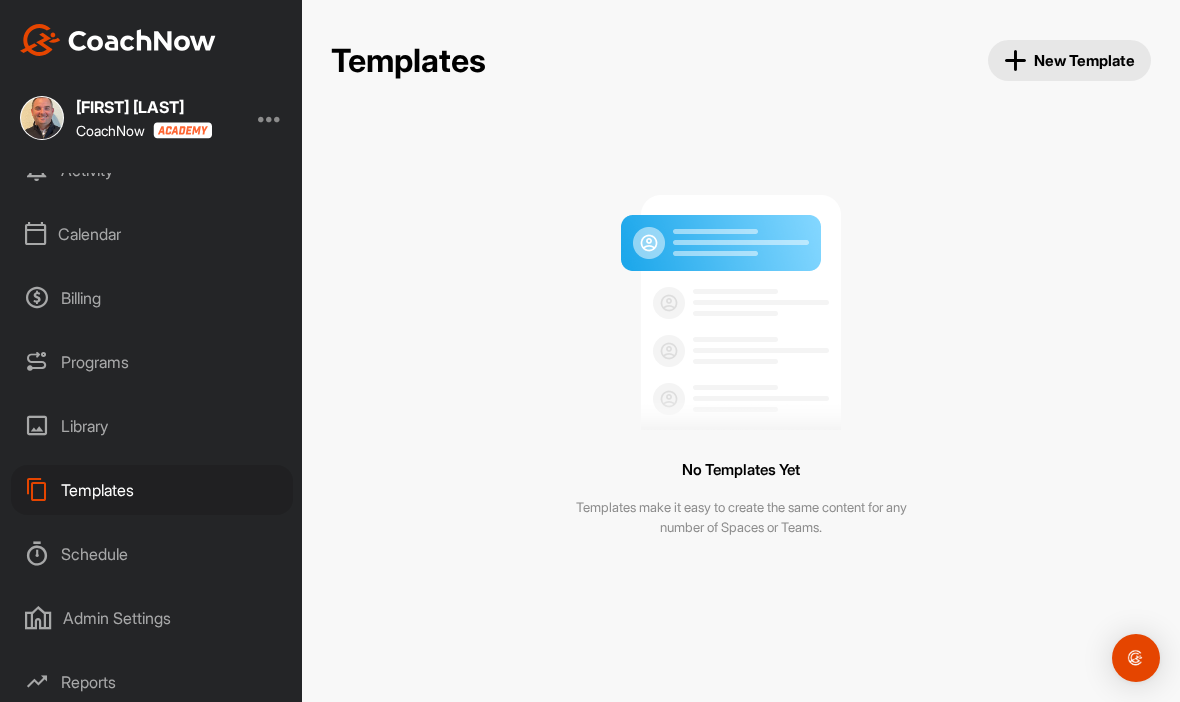 click on "Admin Settings" at bounding box center [152, 618] 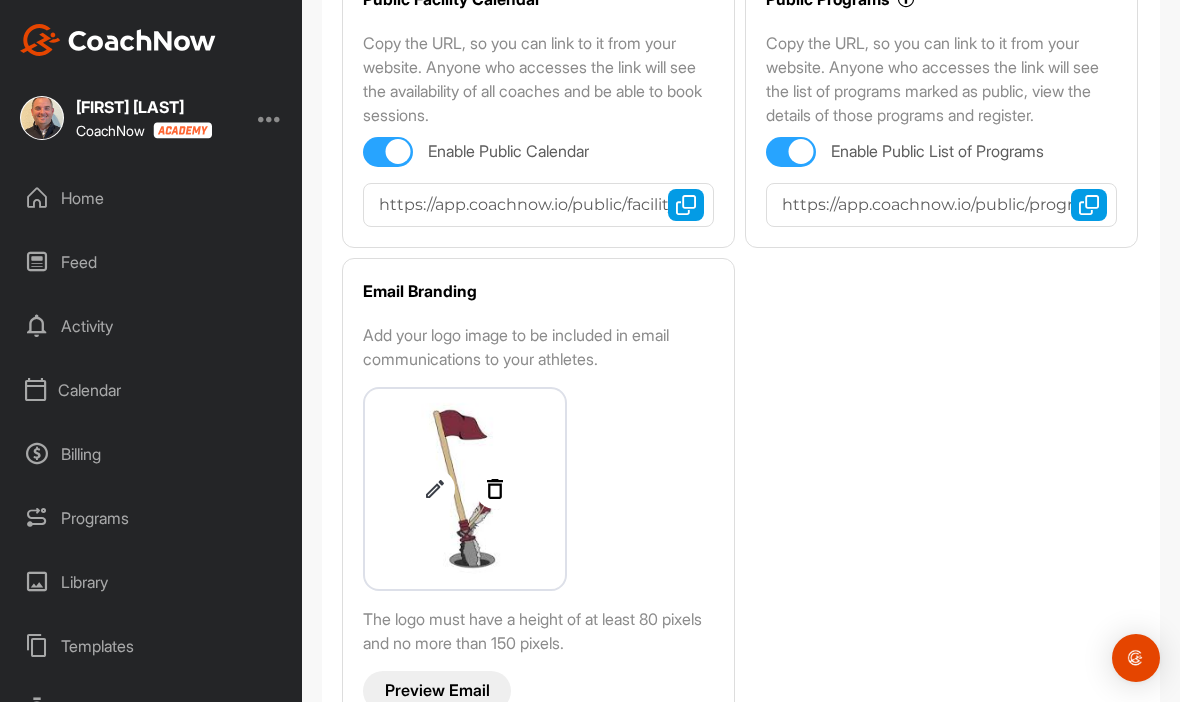 scroll, scrollTop: 492, scrollLeft: 0, axis: vertical 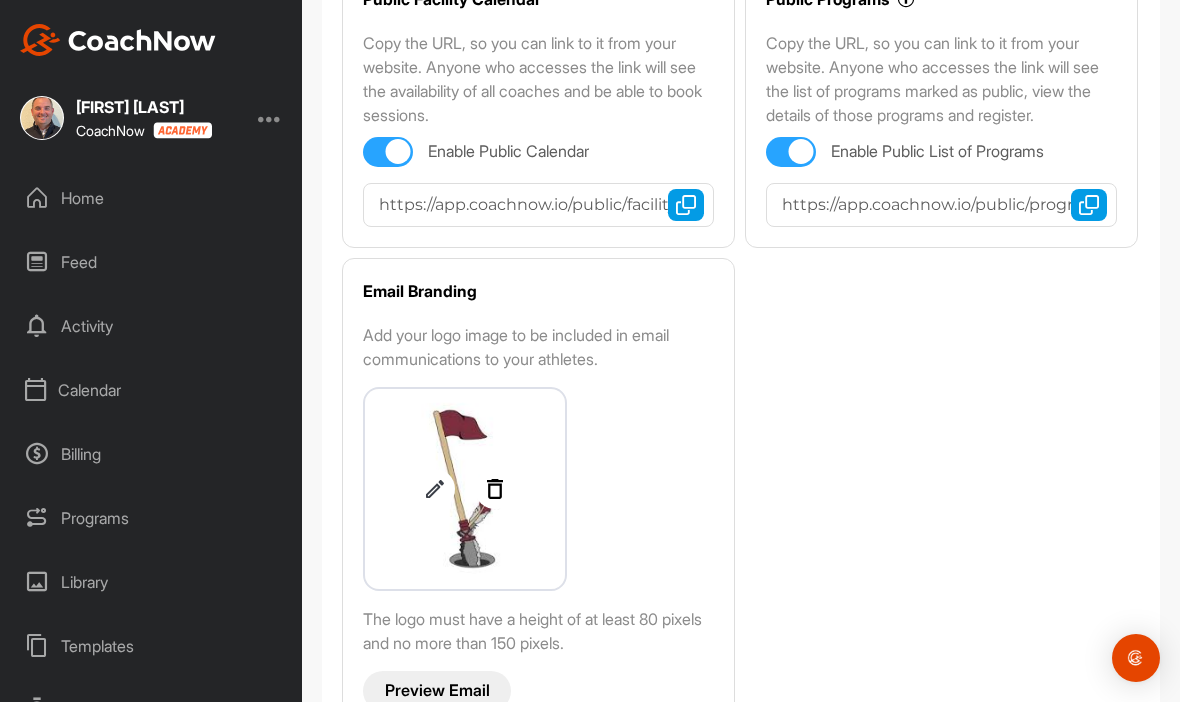 click on "Preview Email" at bounding box center [437, 691] 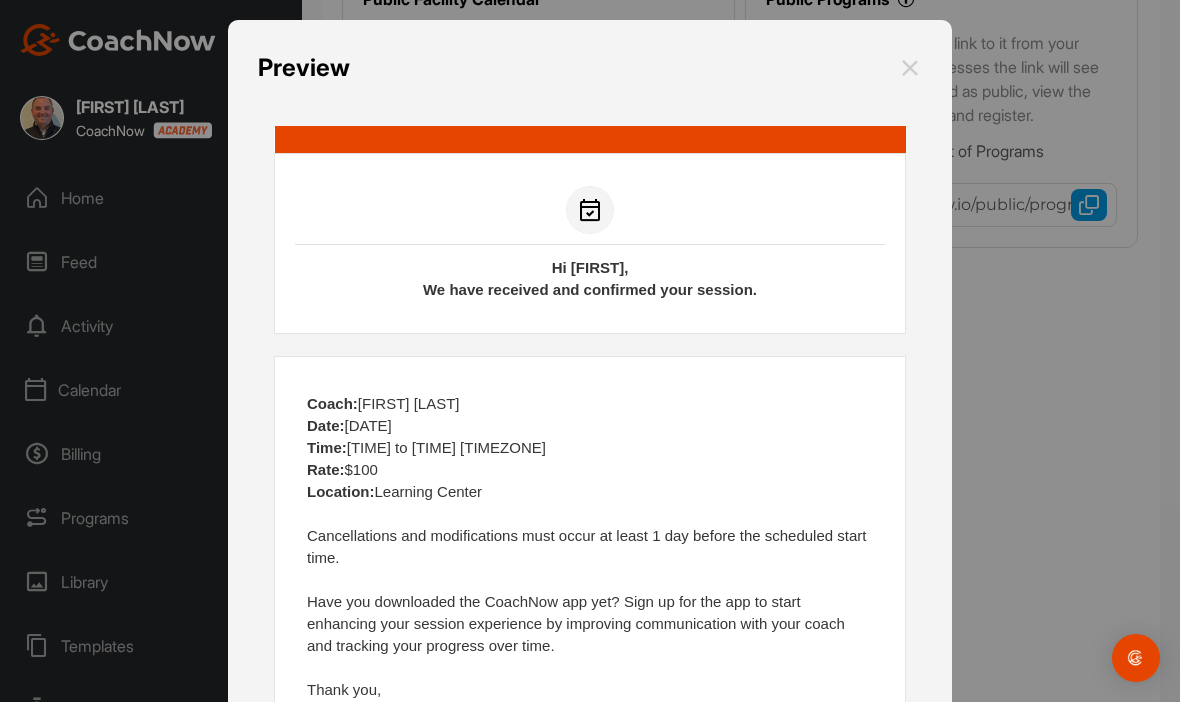 scroll, scrollTop: 0, scrollLeft: 0, axis: both 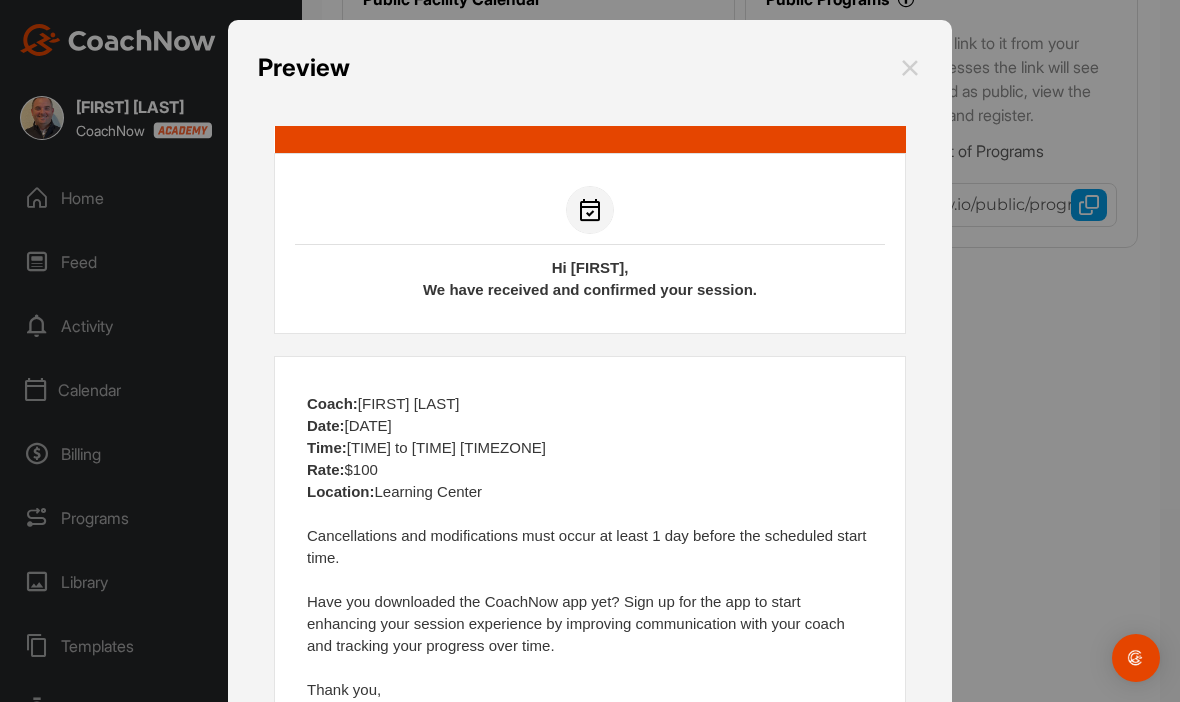 click at bounding box center (590, 351) 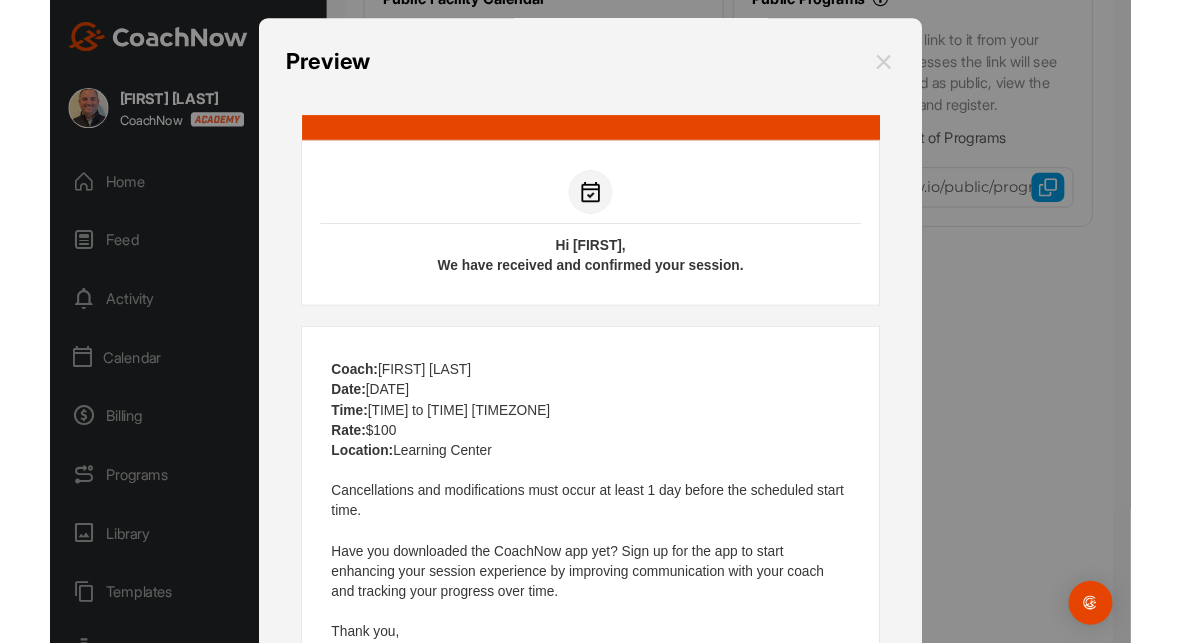 scroll, scrollTop: 0, scrollLeft: 0, axis: both 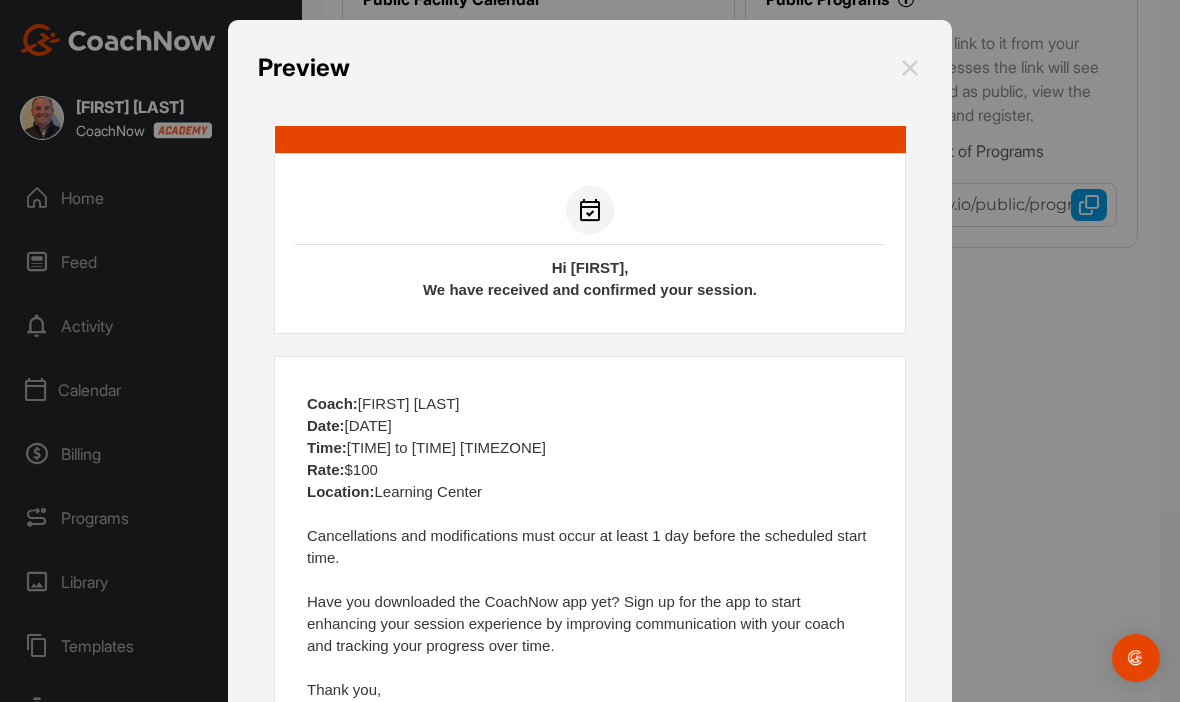 click at bounding box center [910, 68] 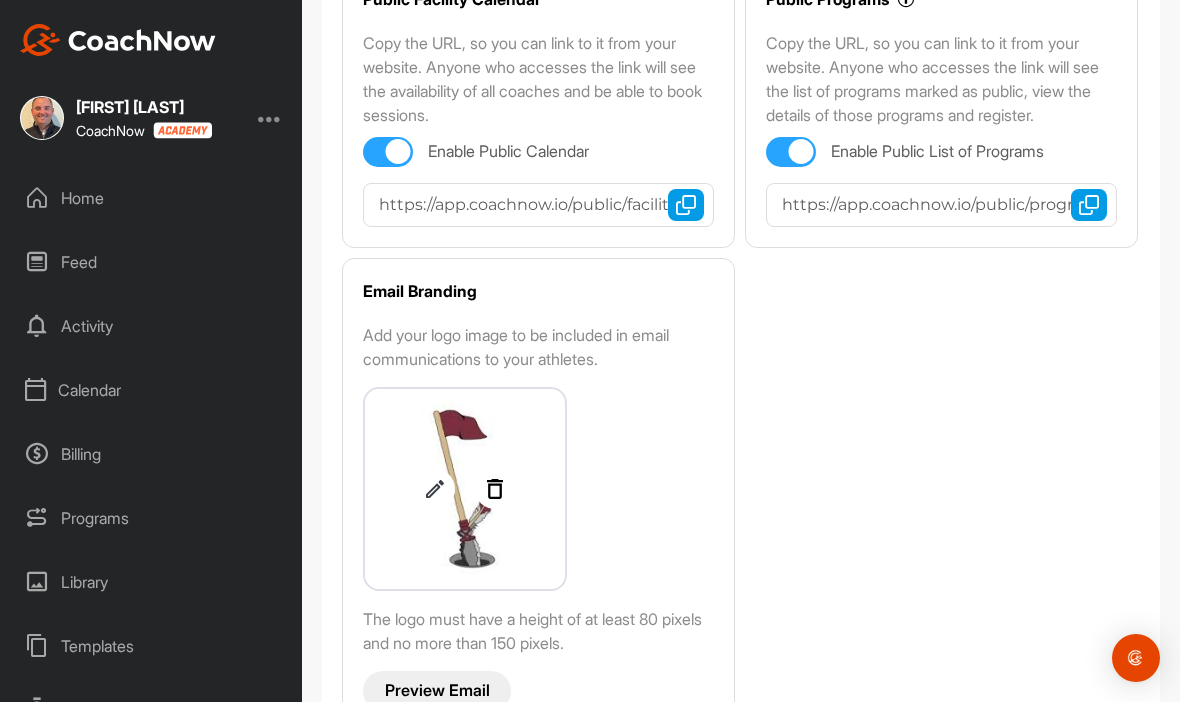 click on "Home" at bounding box center (152, 198) 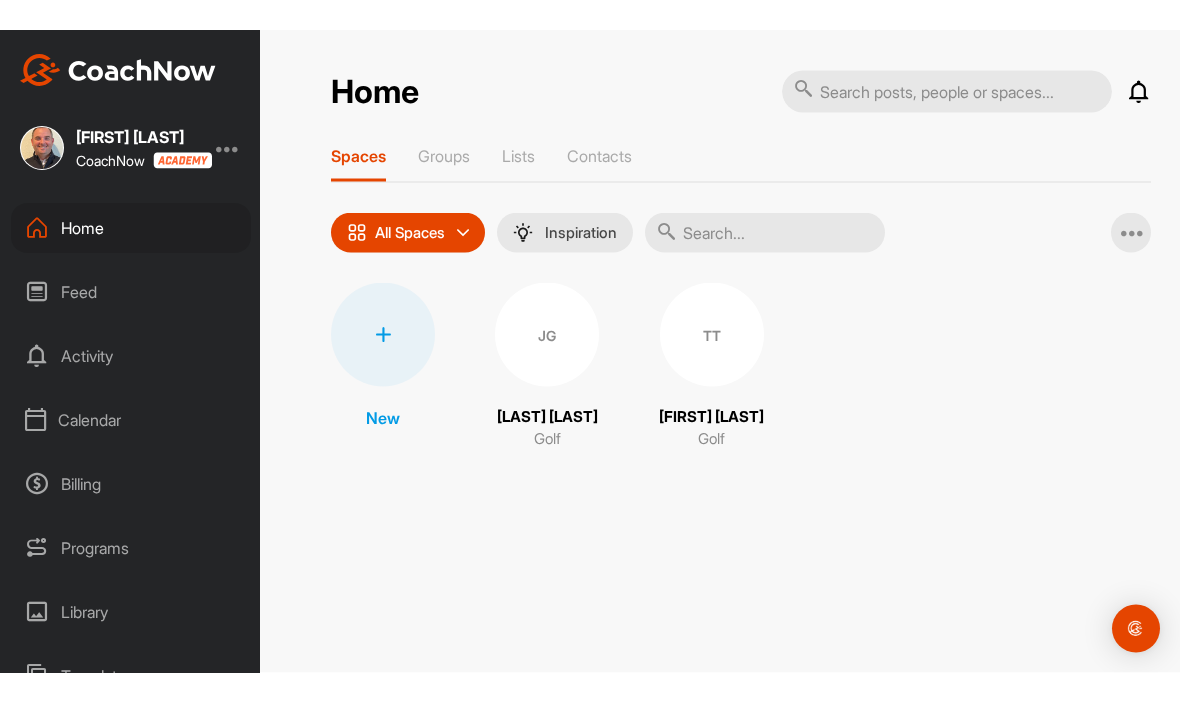 scroll, scrollTop: 0, scrollLeft: 0, axis: both 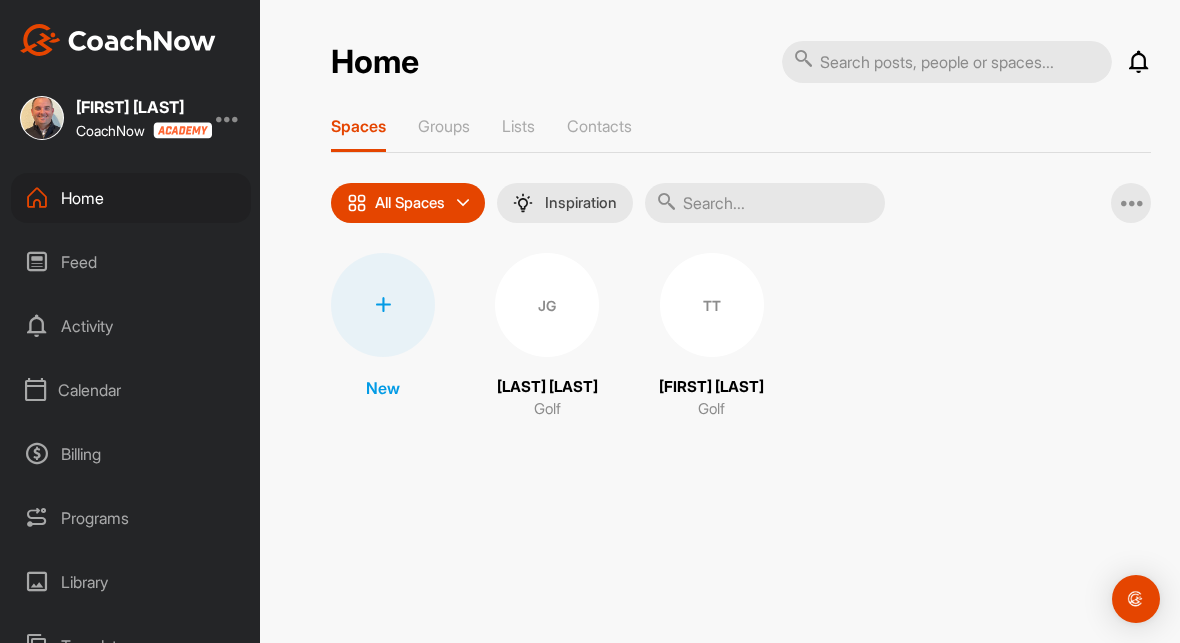 click on "Feed" at bounding box center [131, 262] 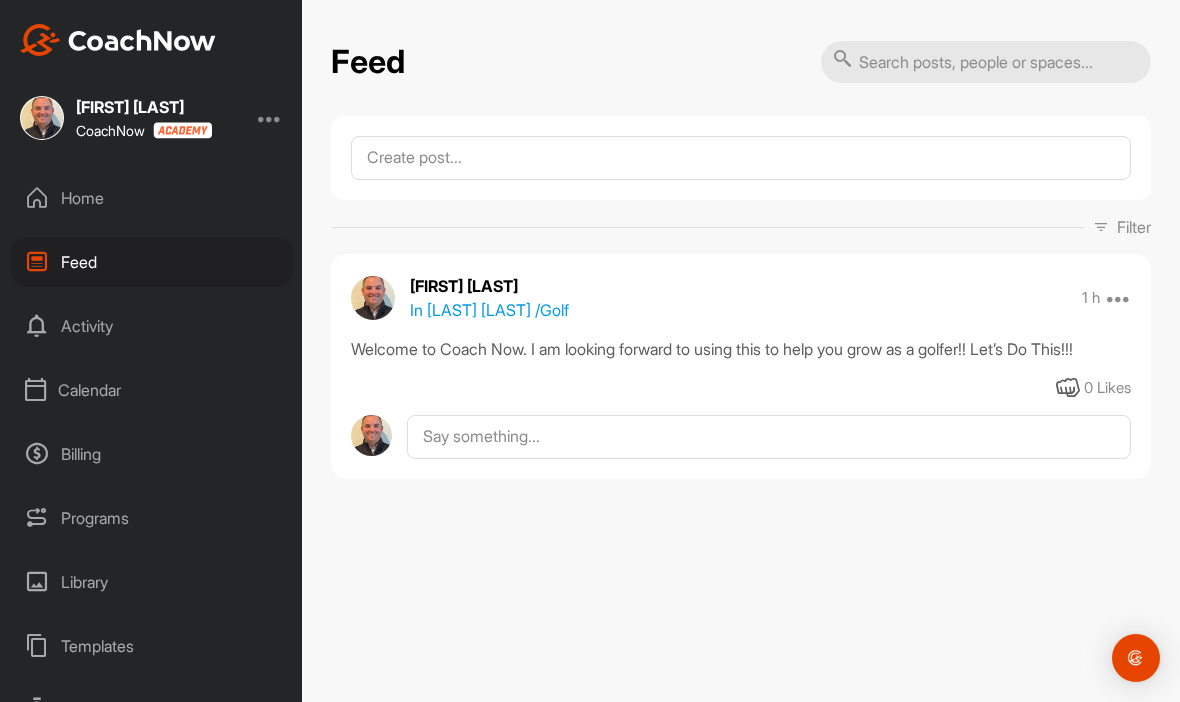 click on "Activity" at bounding box center [152, 326] 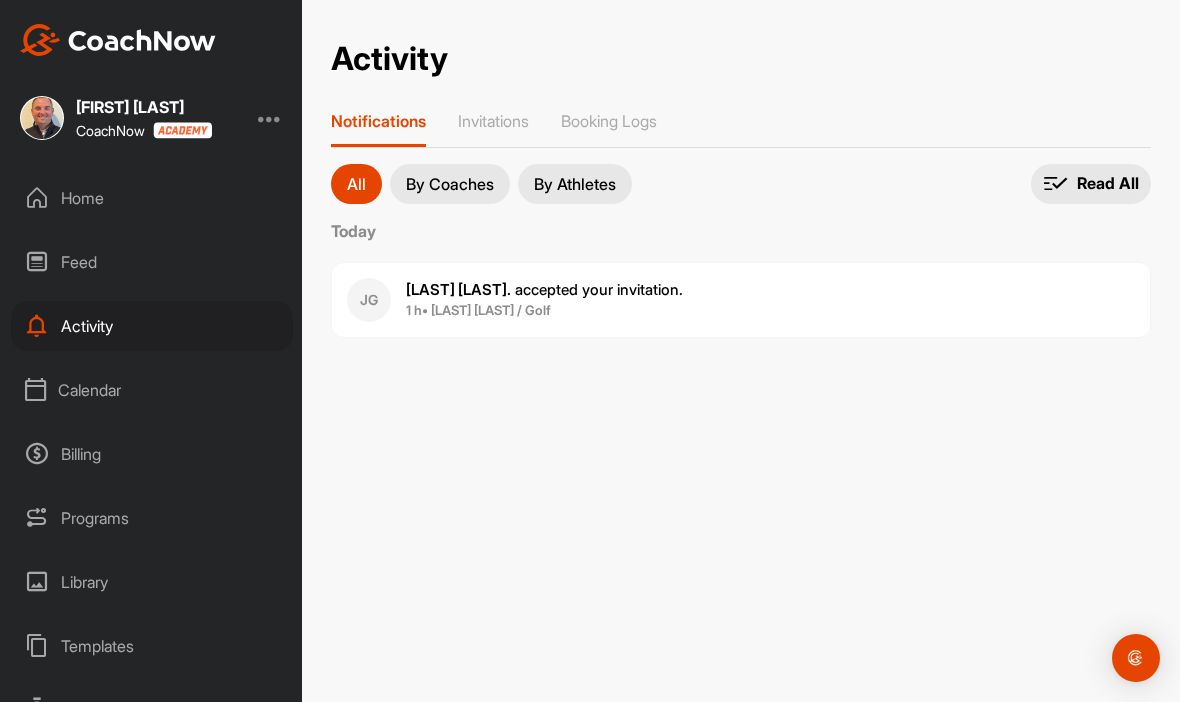 click on "Calendar" at bounding box center (152, 390) 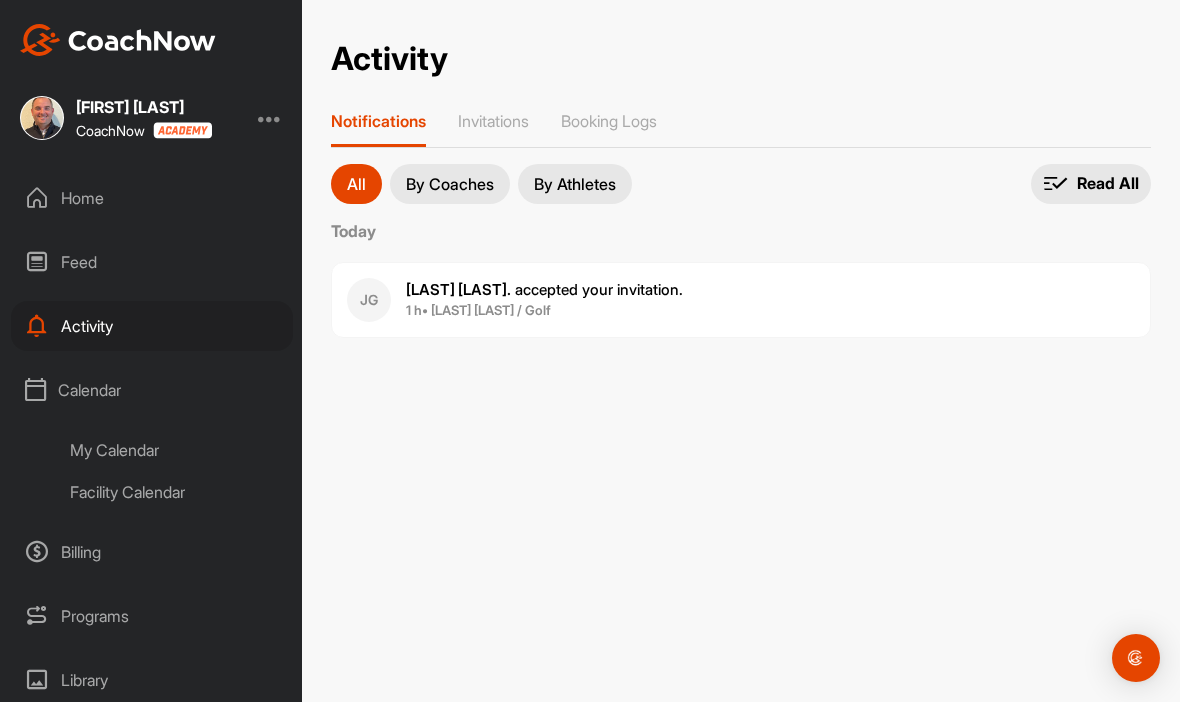 click on "Facility Calendar" at bounding box center [174, 492] 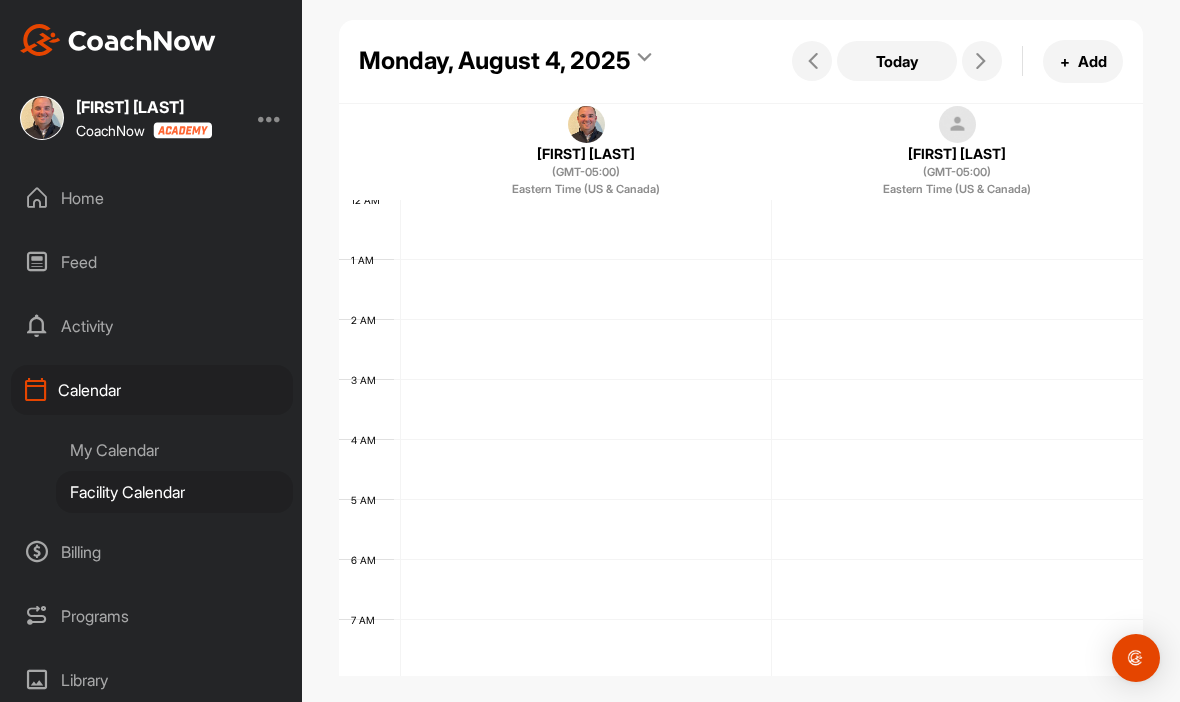 scroll, scrollTop: 346, scrollLeft: 0, axis: vertical 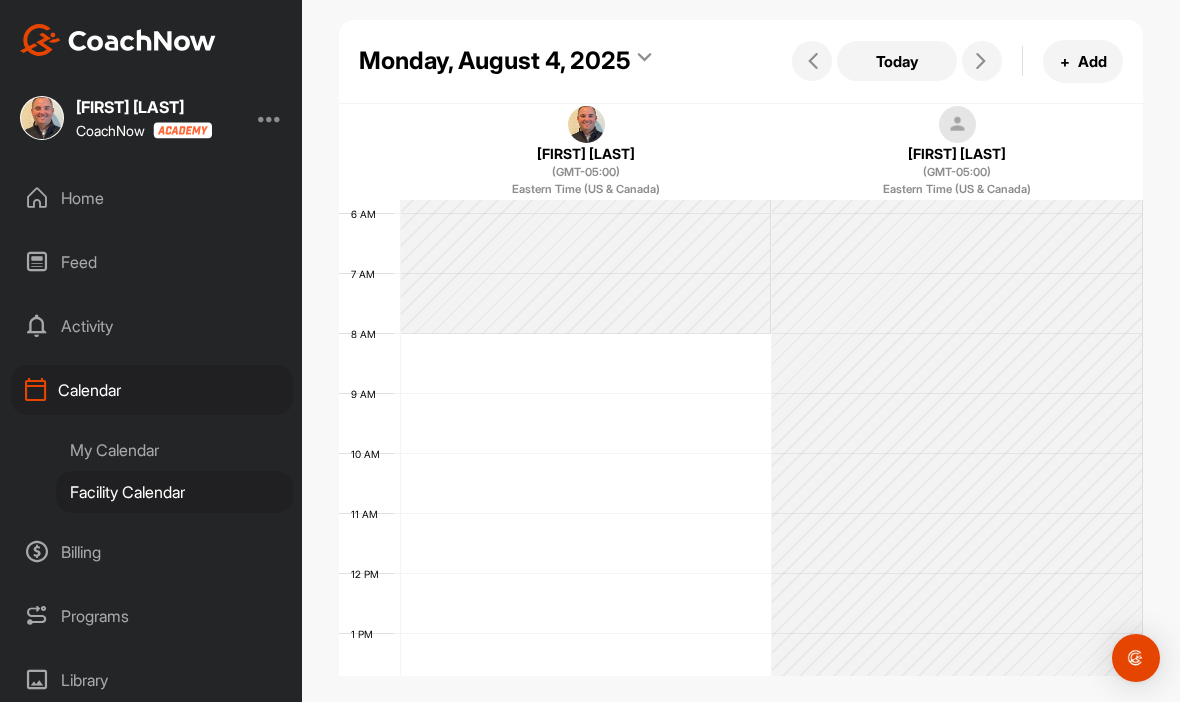 click at bounding box center (982, 61) 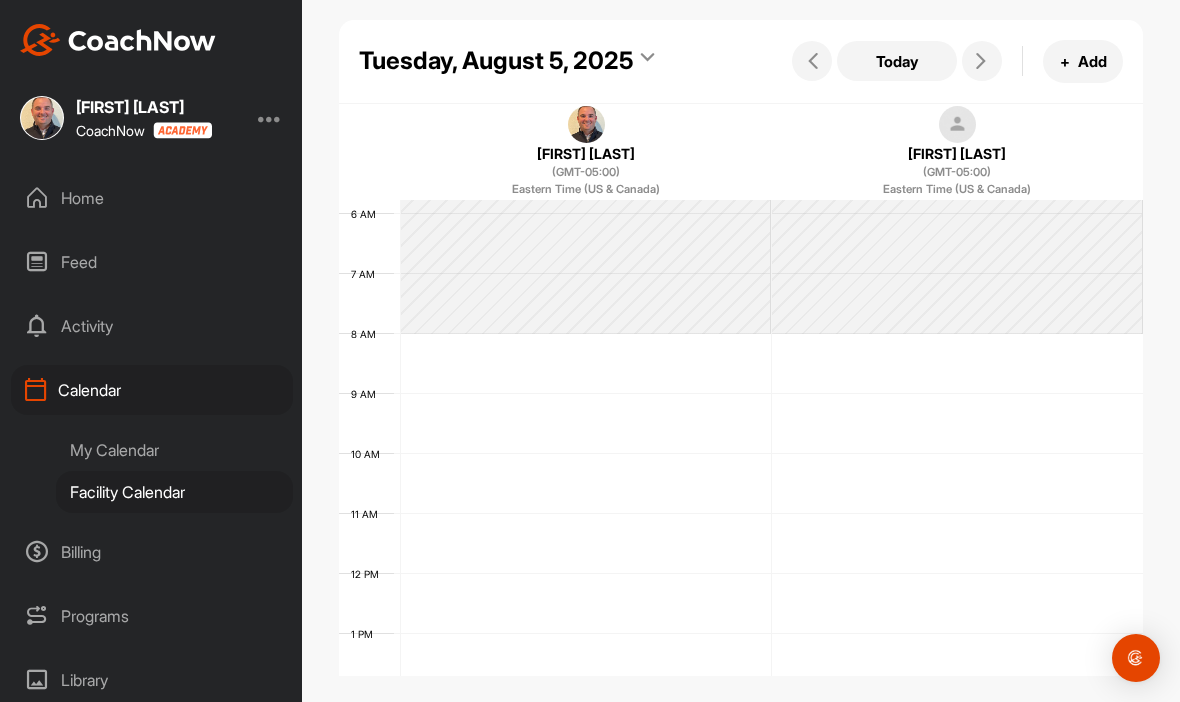 click at bounding box center (813, 61) 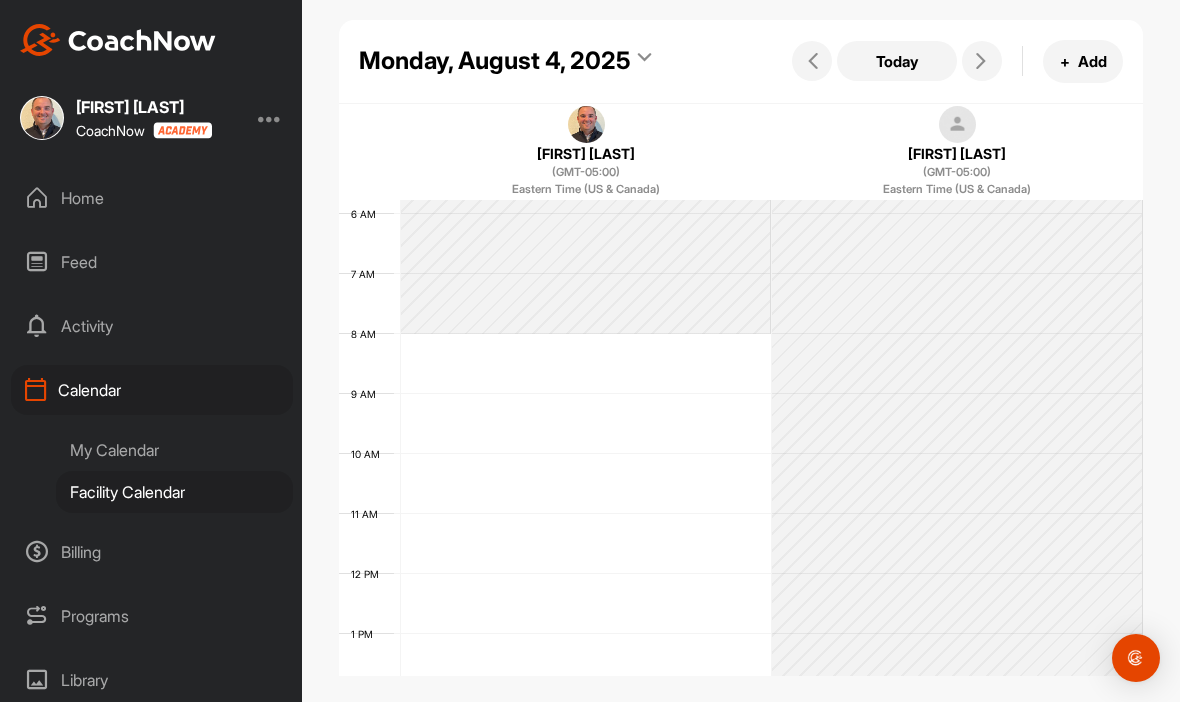 click on "My Calendar" at bounding box center [174, 450] 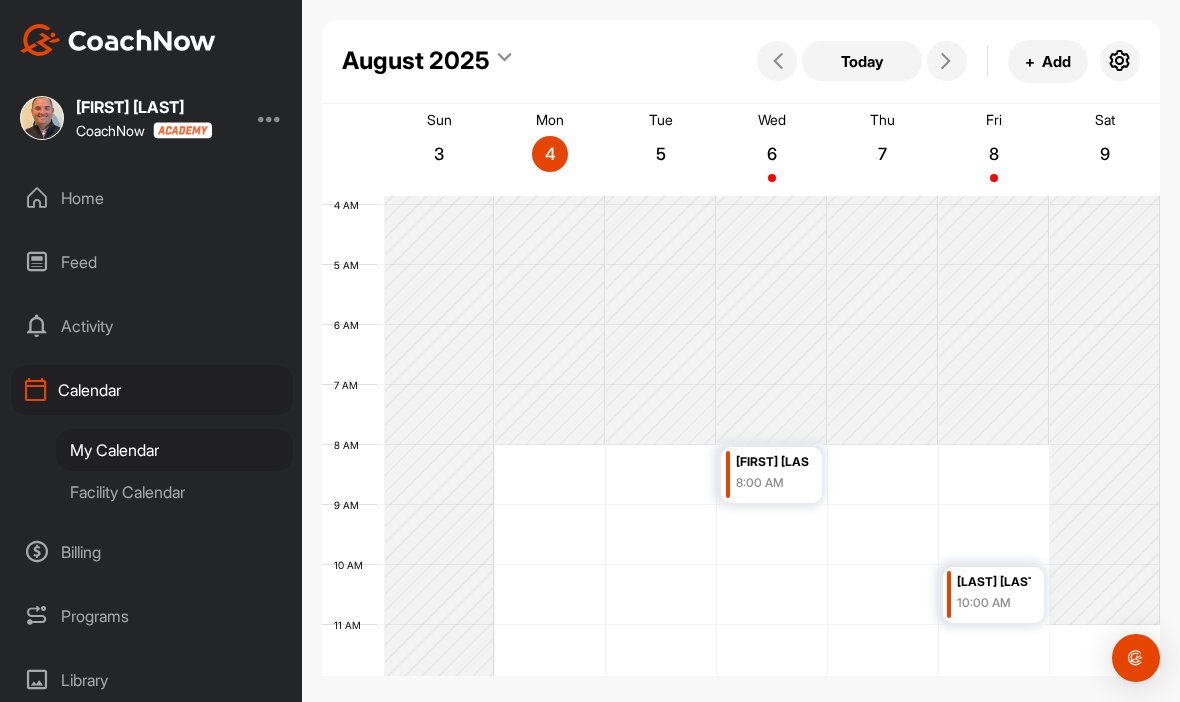 scroll, scrollTop: 150, scrollLeft: 0, axis: vertical 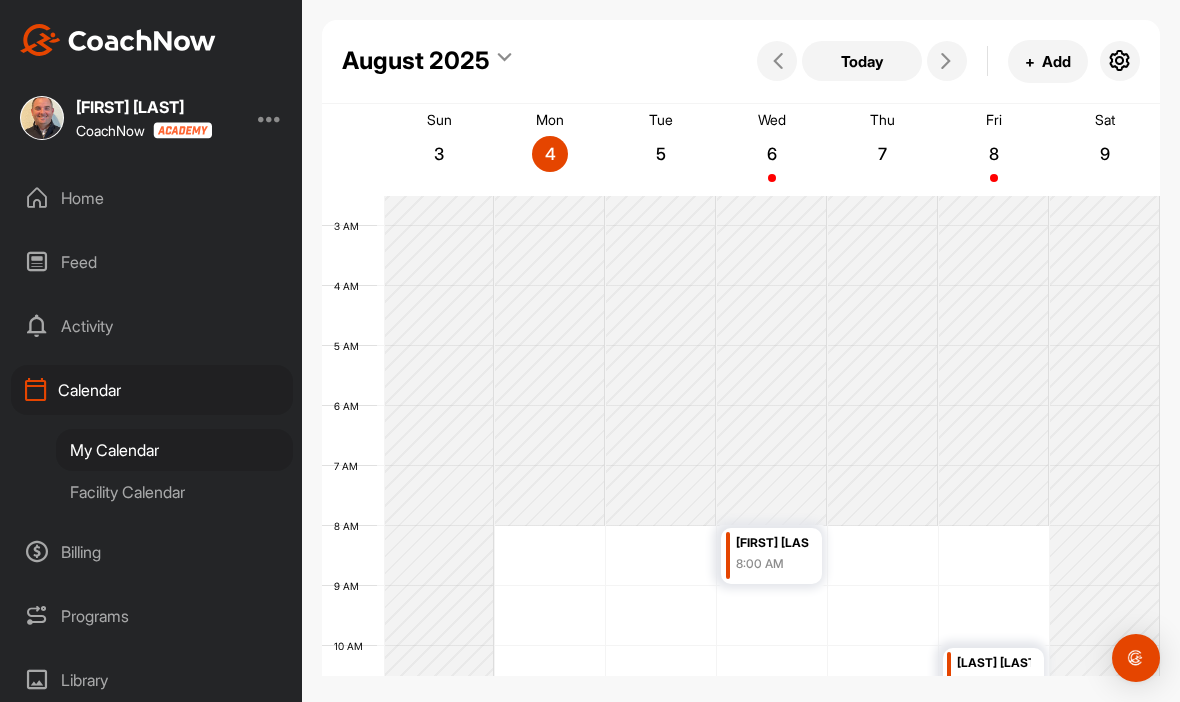 click on "Home" at bounding box center [152, 198] 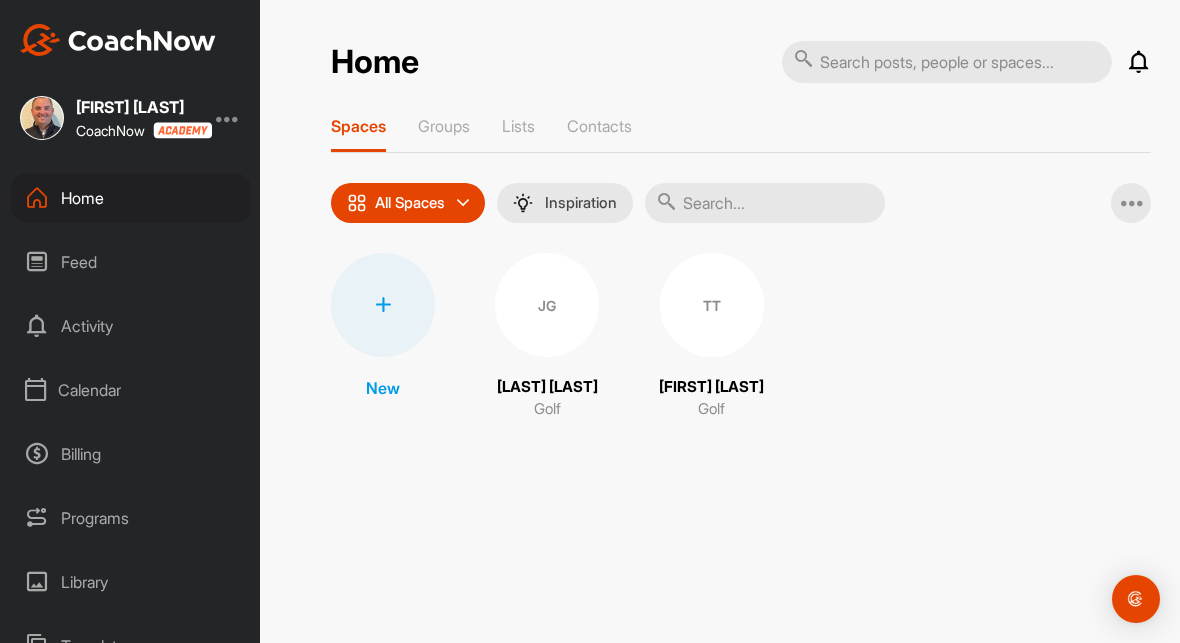 click on "Feed" at bounding box center (131, 262) 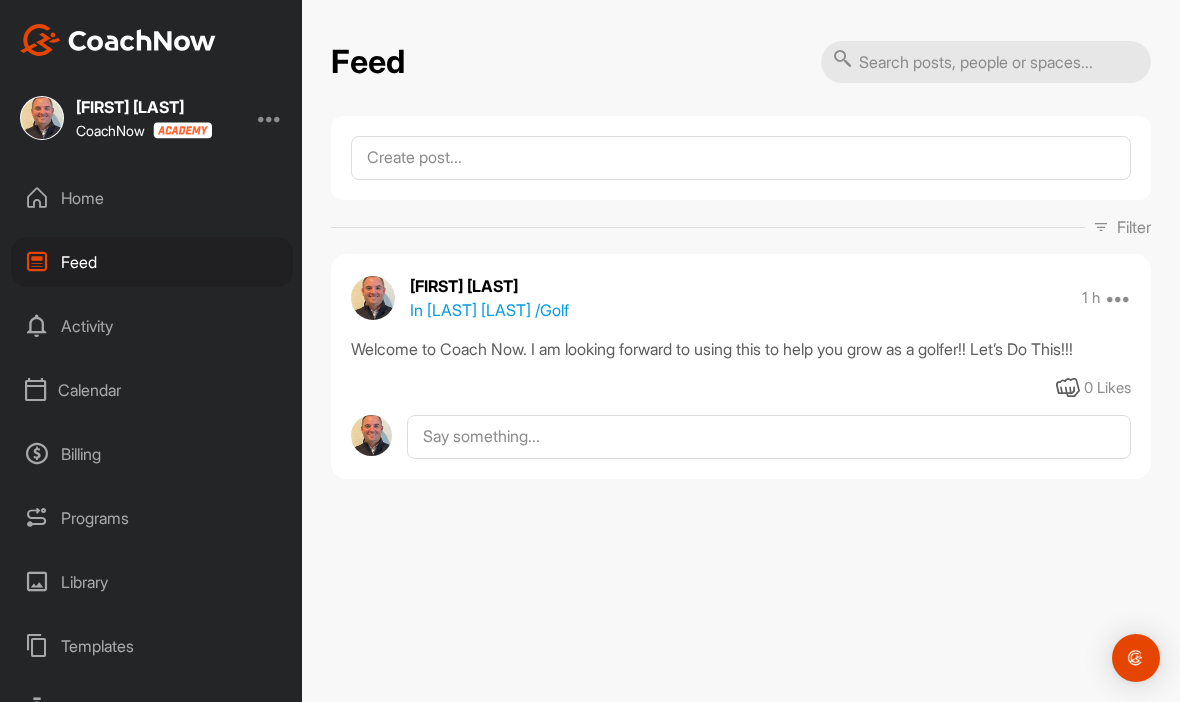 click on "Activity" at bounding box center [152, 326] 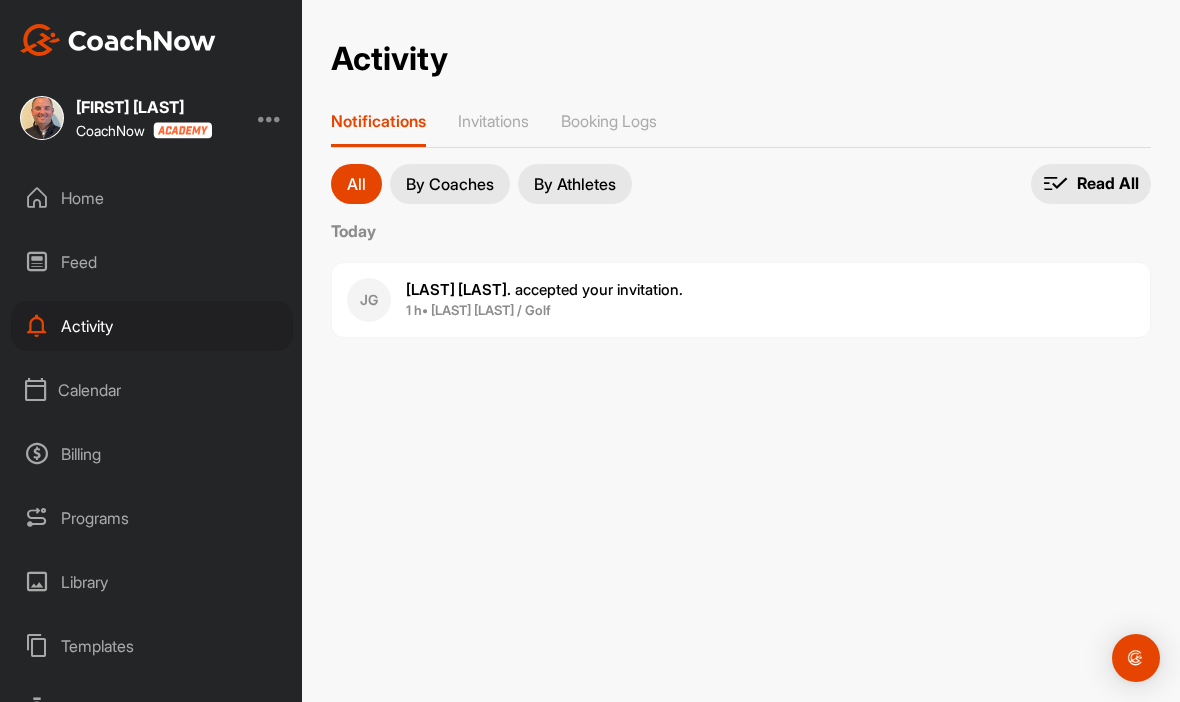 click on "By Coaches" at bounding box center [450, 184] 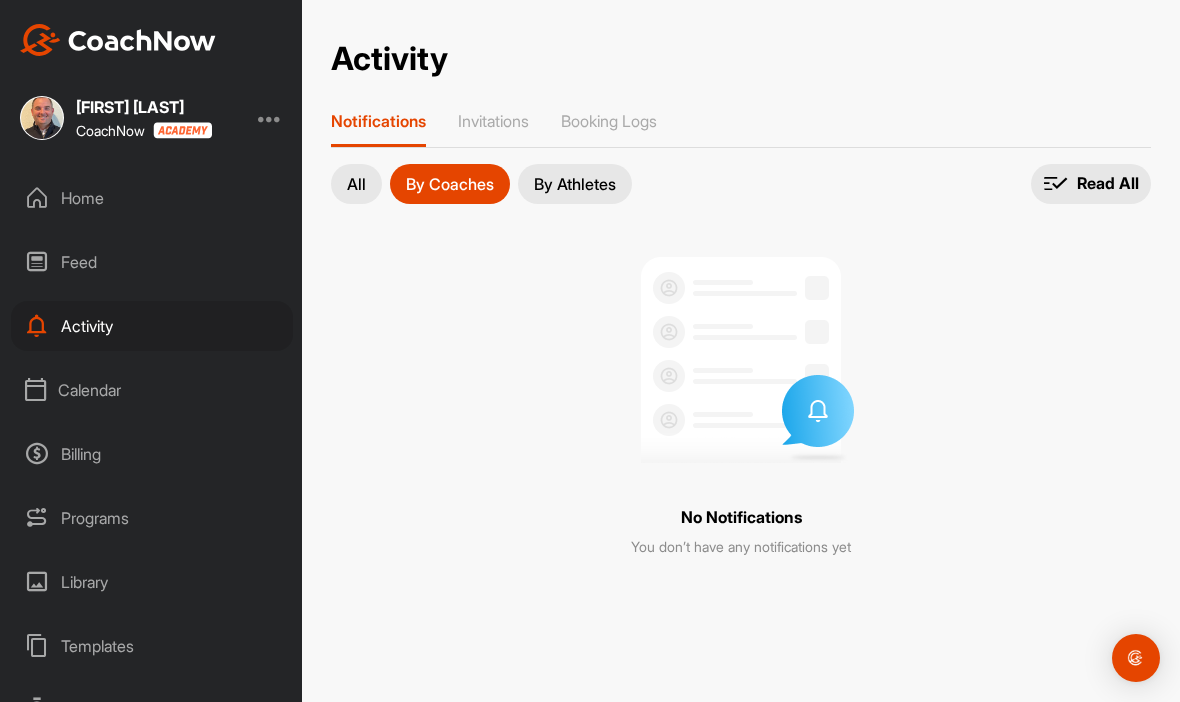 click on "All" at bounding box center [356, 184] 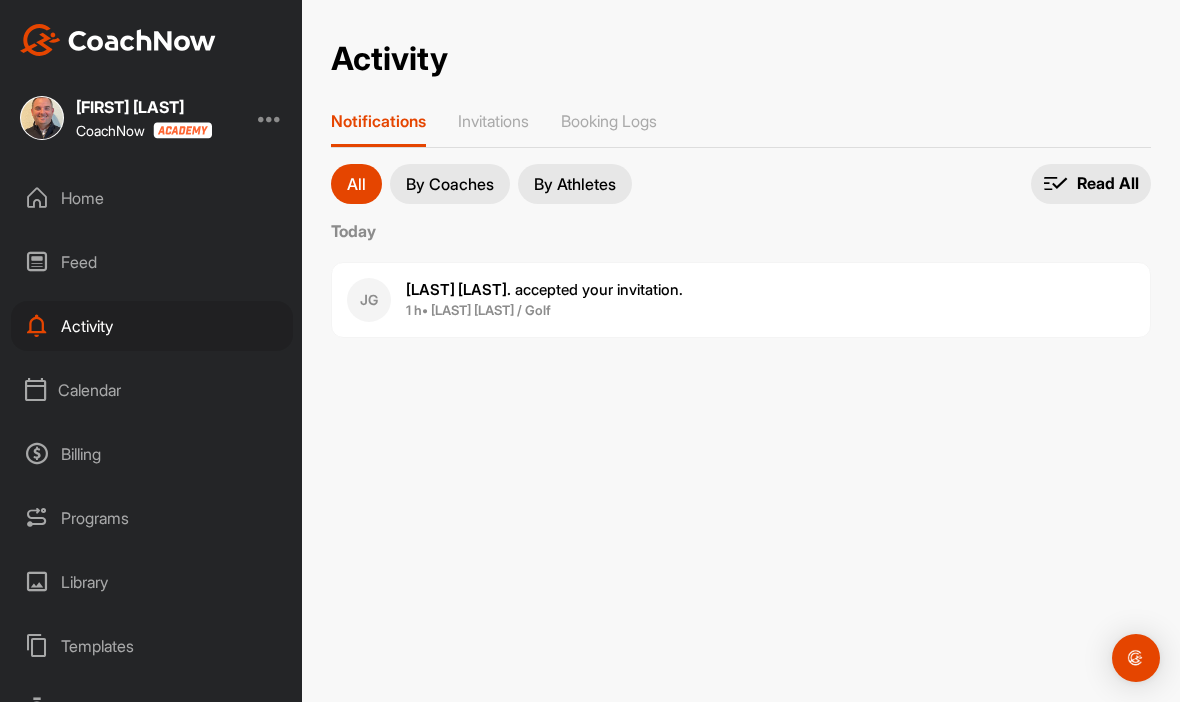 click on "Invitations" at bounding box center (493, 129) 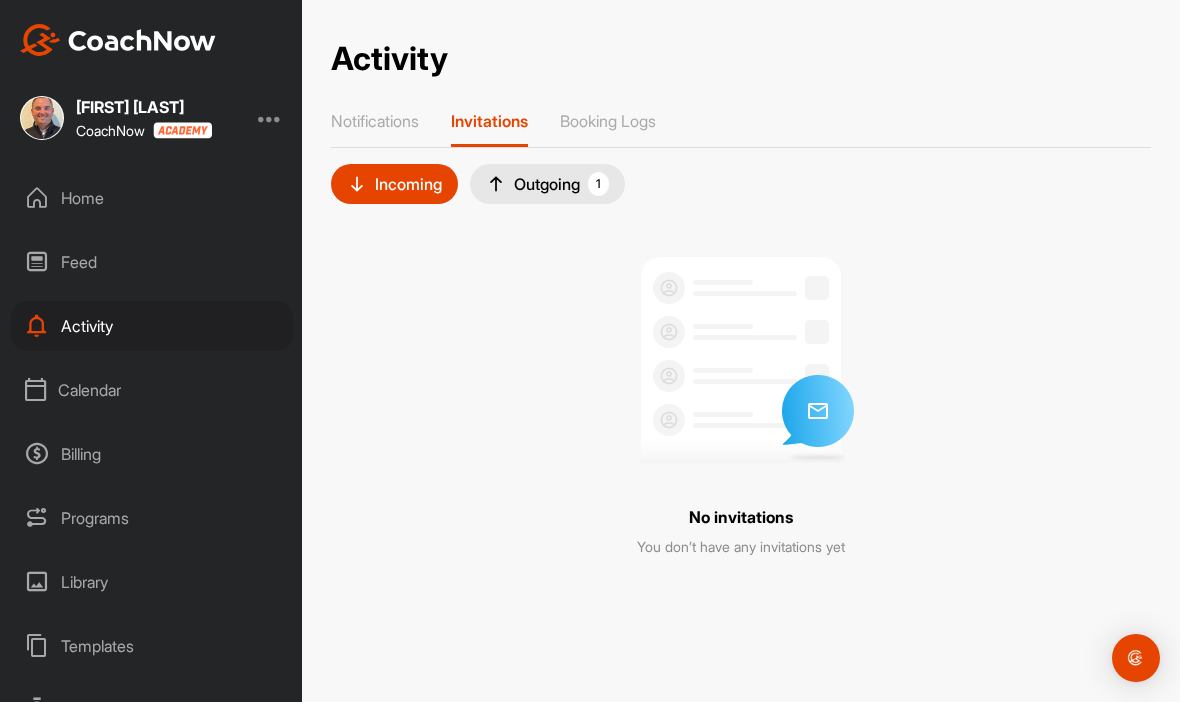 click on "Booking Logs" at bounding box center [608, 129] 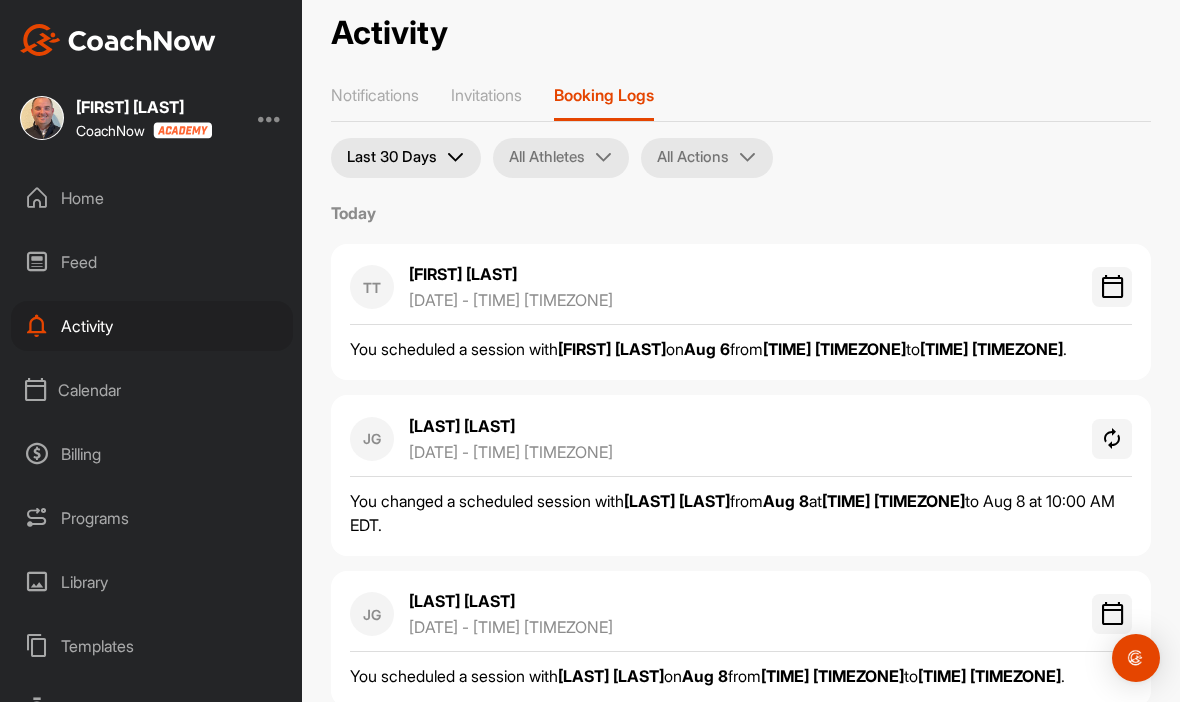 scroll, scrollTop: 23, scrollLeft: 0, axis: vertical 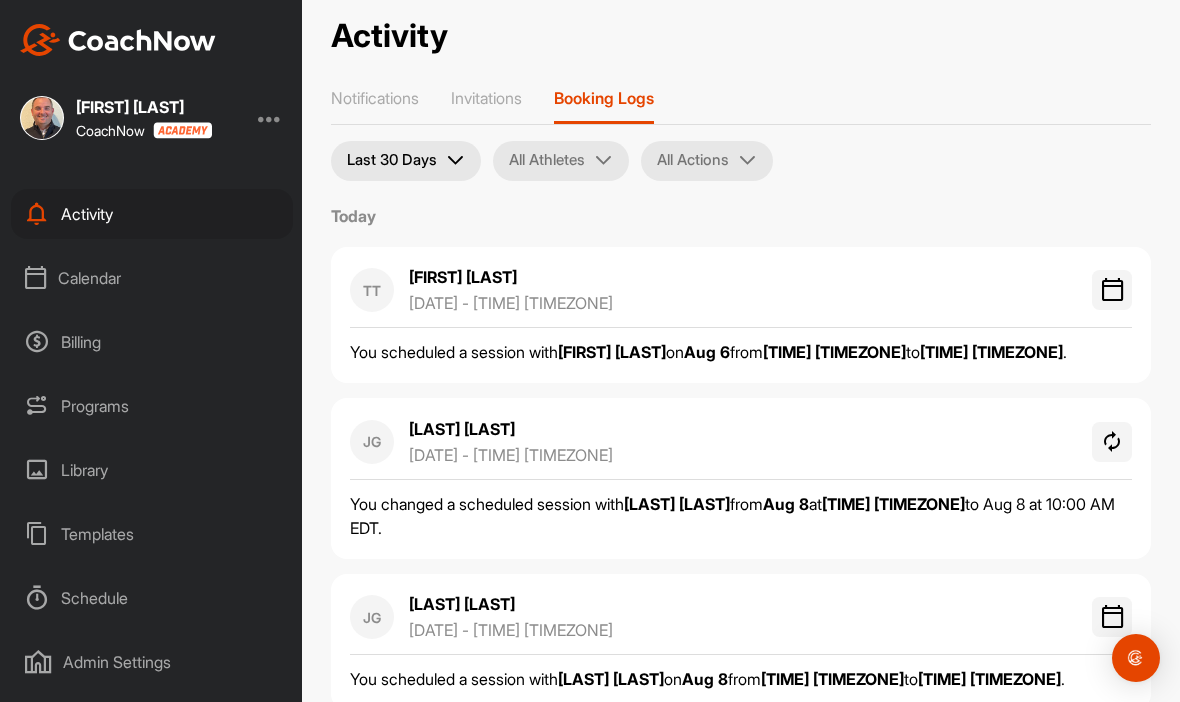 click on "Billing" at bounding box center (152, 342) 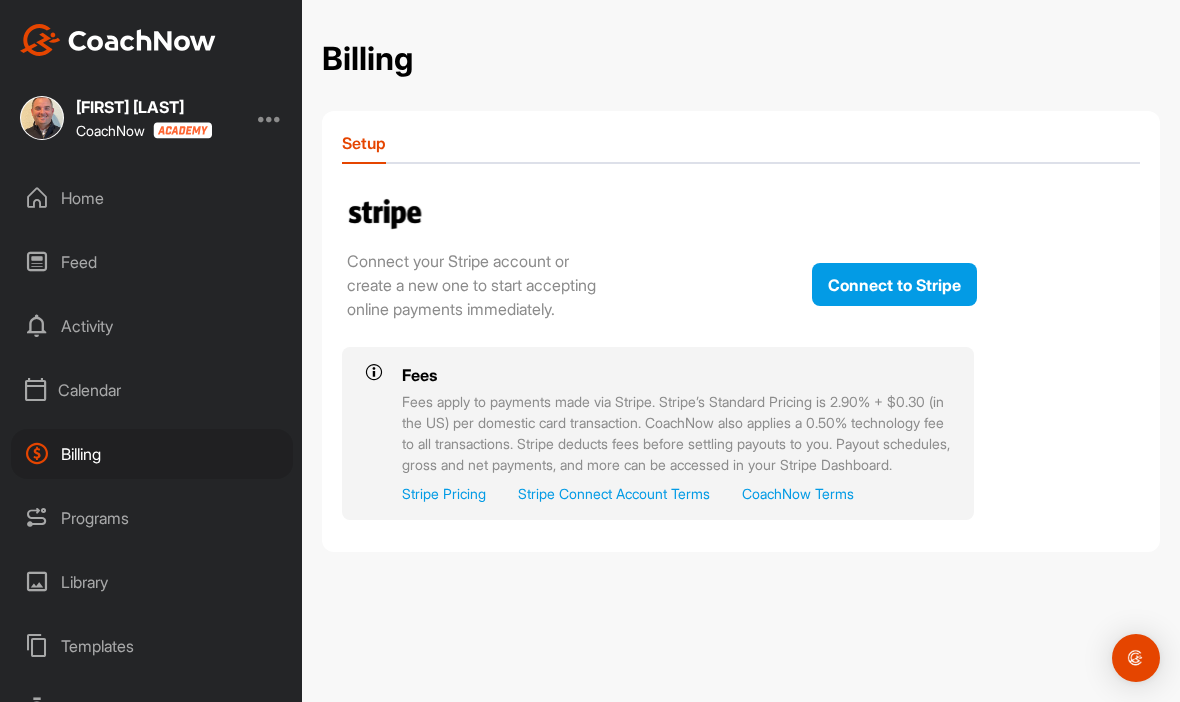 click on "Feed" at bounding box center (152, 262) 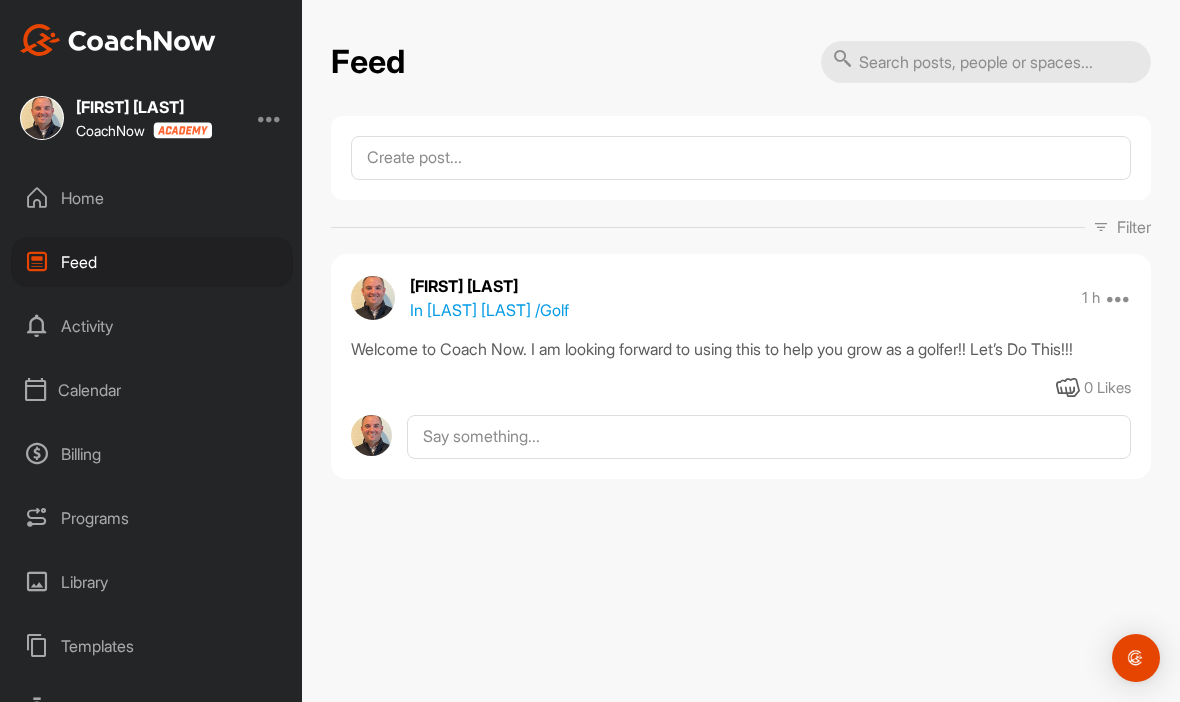 click on "Calendar" at bounding box center (152, 390) 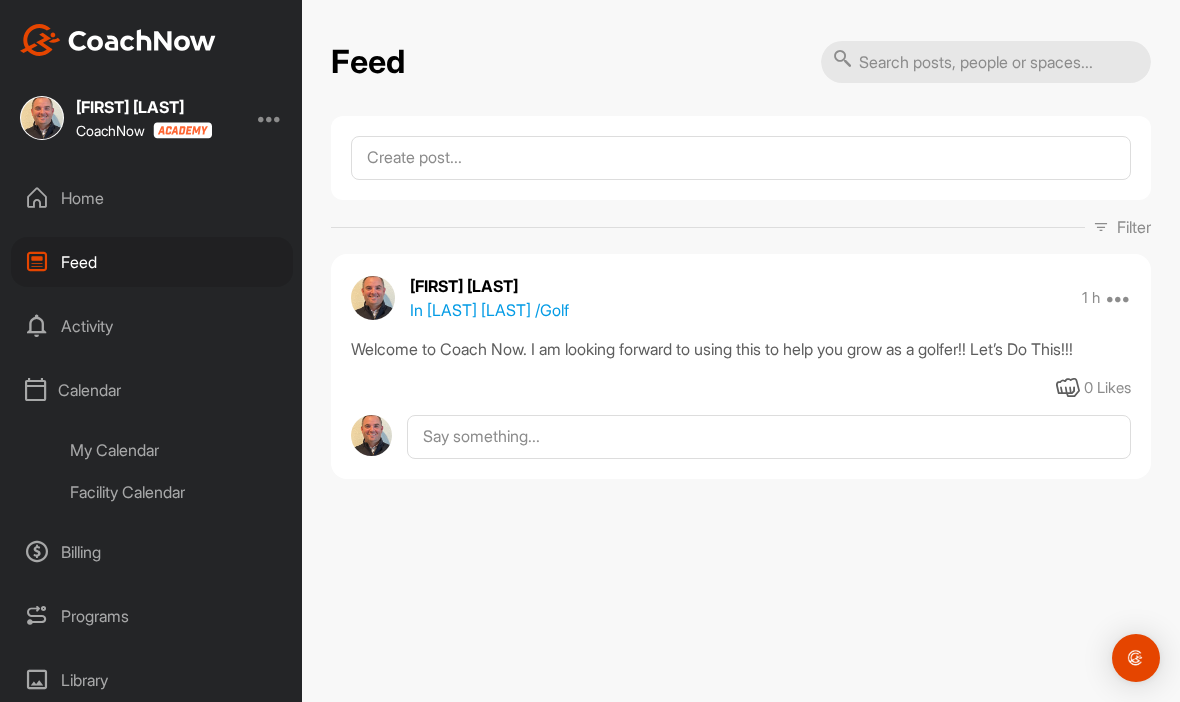 click on "My Calendar" at bounding box center (174, 450) 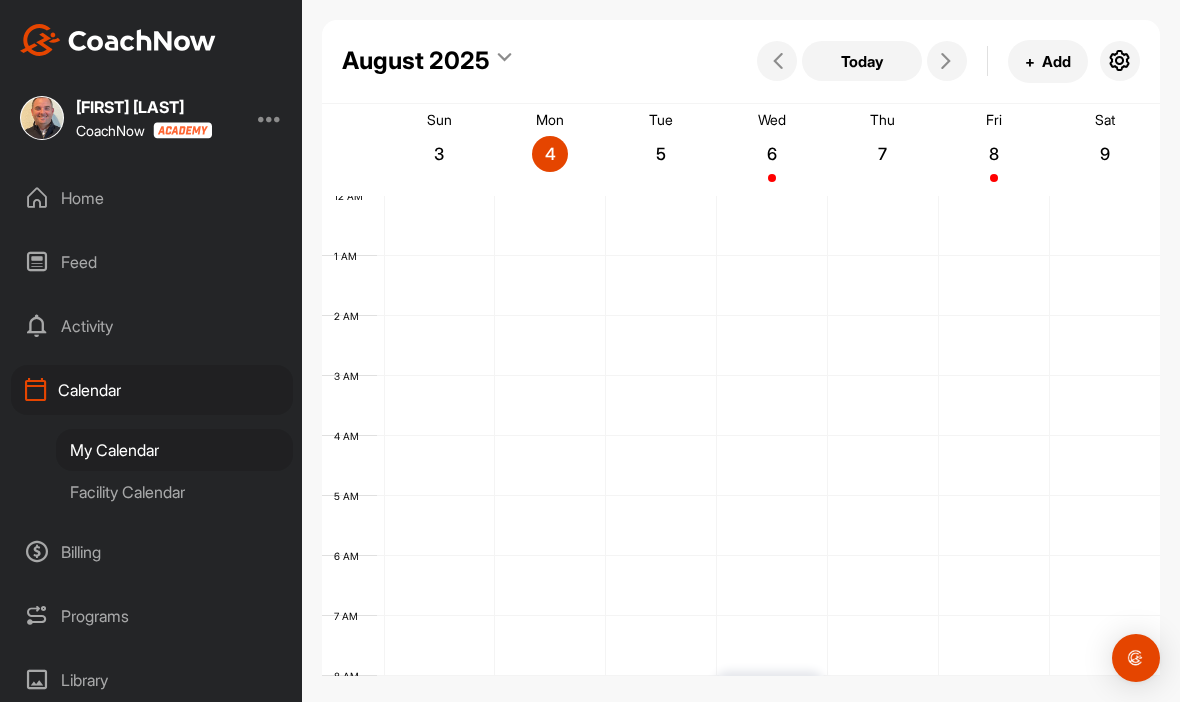 scroll, scrollTop: 346, scrollLeft: 0, axis: vertical 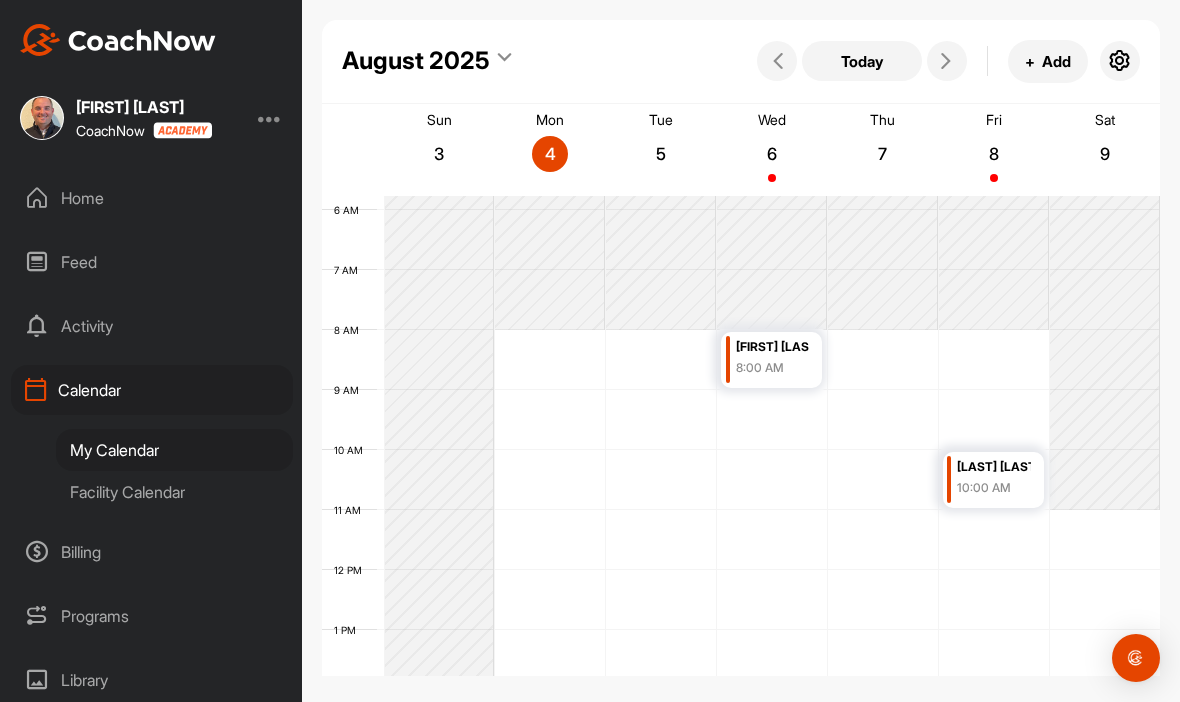 click at bounding box center [1120, 61] 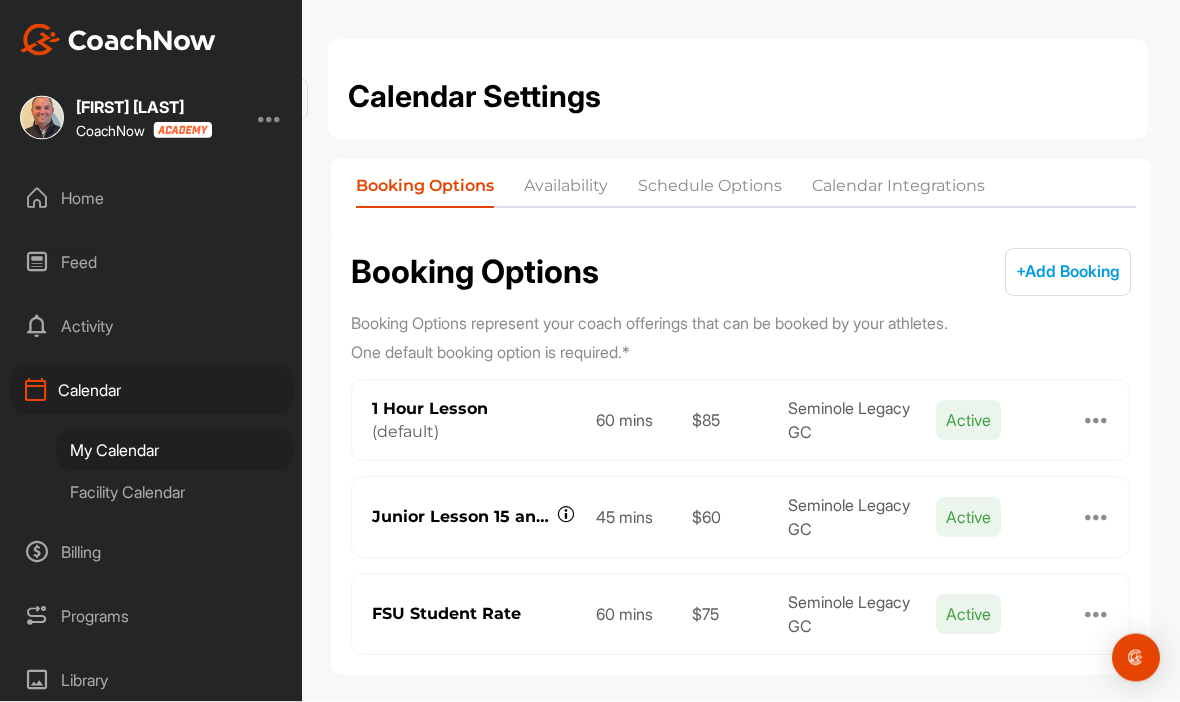 scroll, scrollTop: 25, scrollLeft: 0, axis: vertical 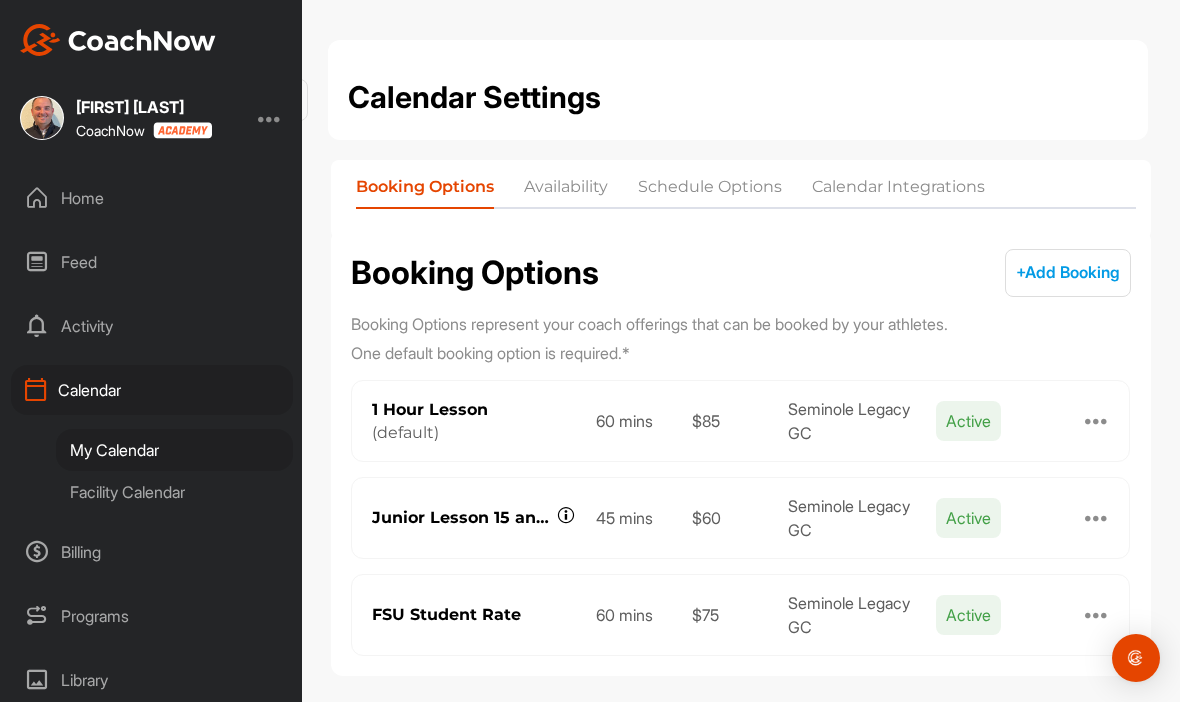 click on "Availability" at bounding box center [566, 191] 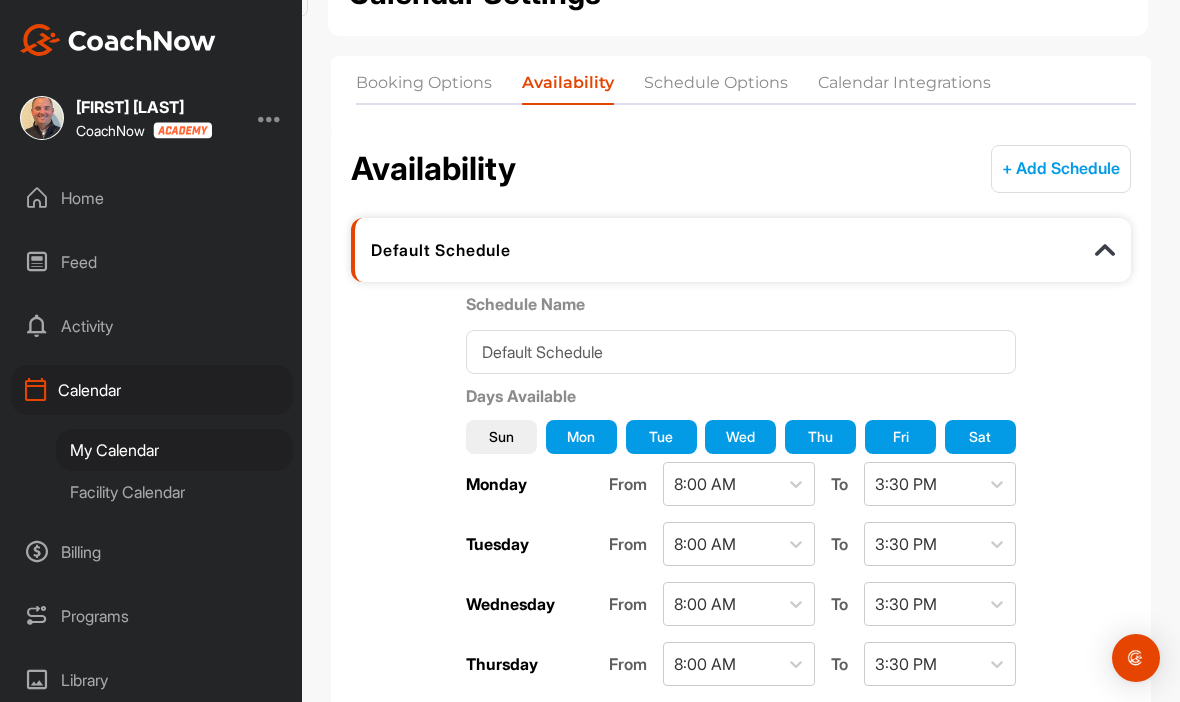 scroll, scrollTop: 107, scrollLeft: 0, axis: vertical 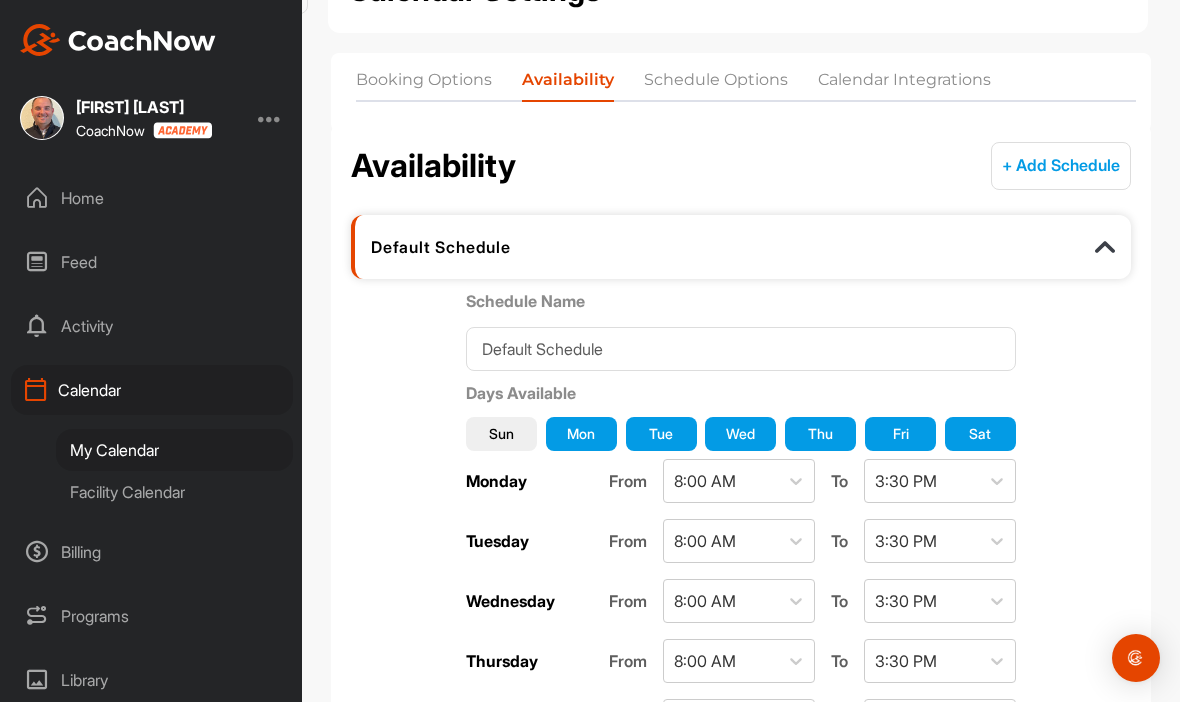 click on "Mon" at bounding box center [581, 434] 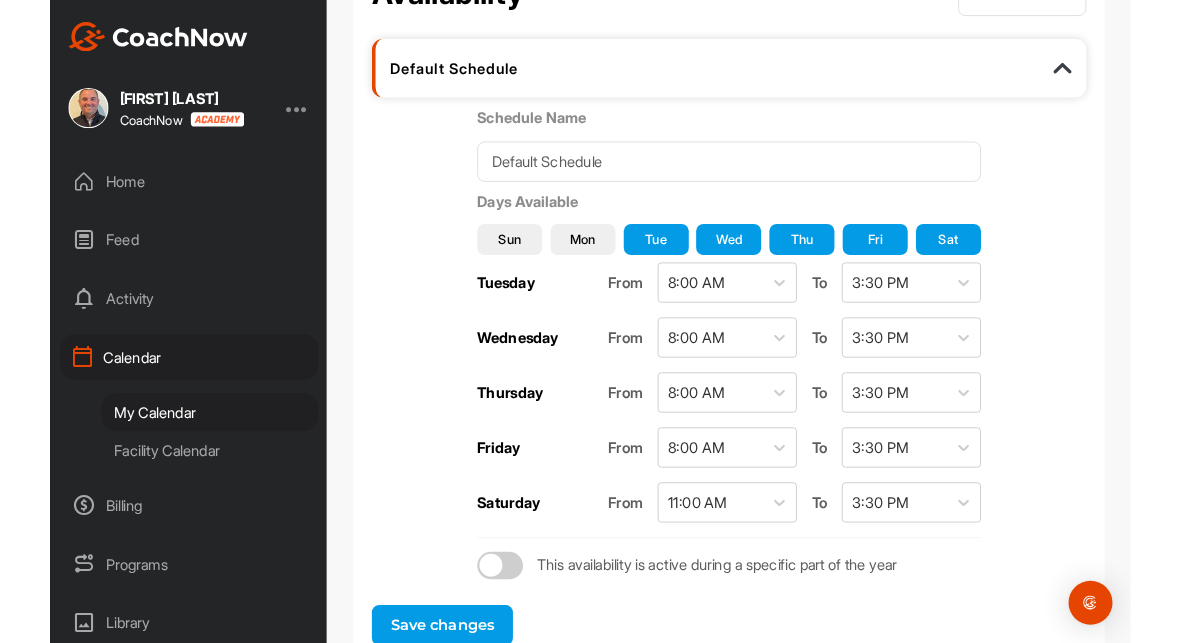 scroll, scrollTop: 279, scrollLeft: 0, axis: vertical 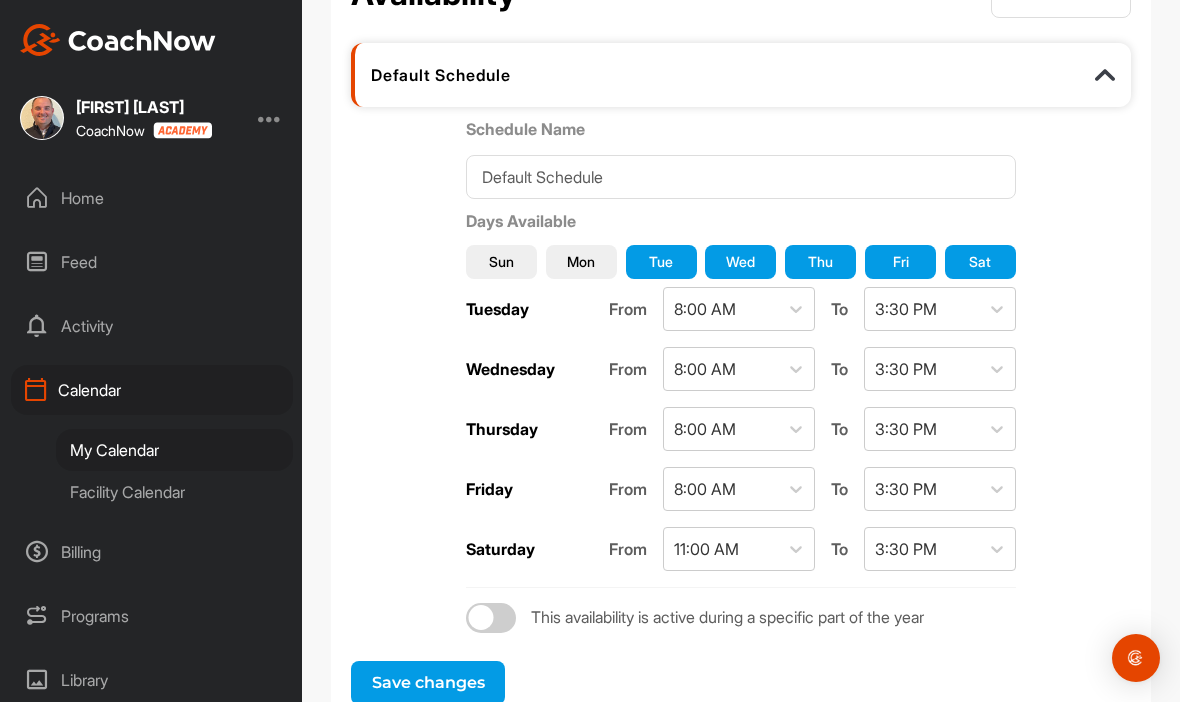 click on "Save changes" at bounding box center [428, 683] 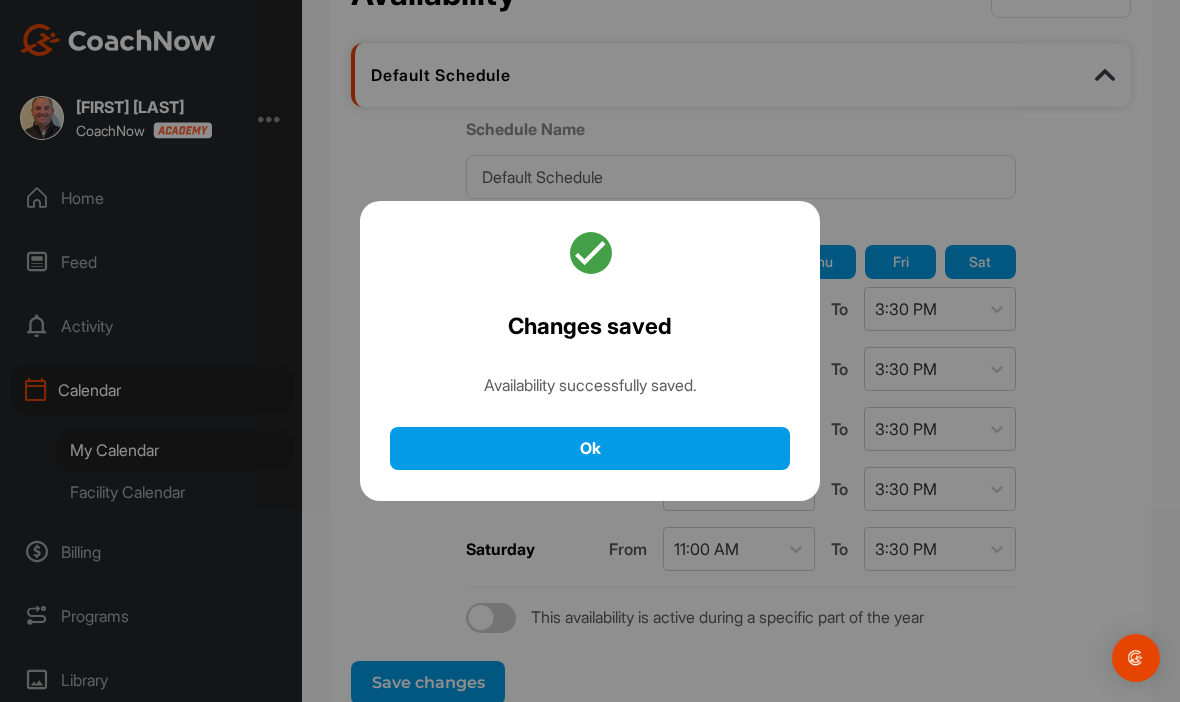 click on "Ok" at bounding box center (590, 448) 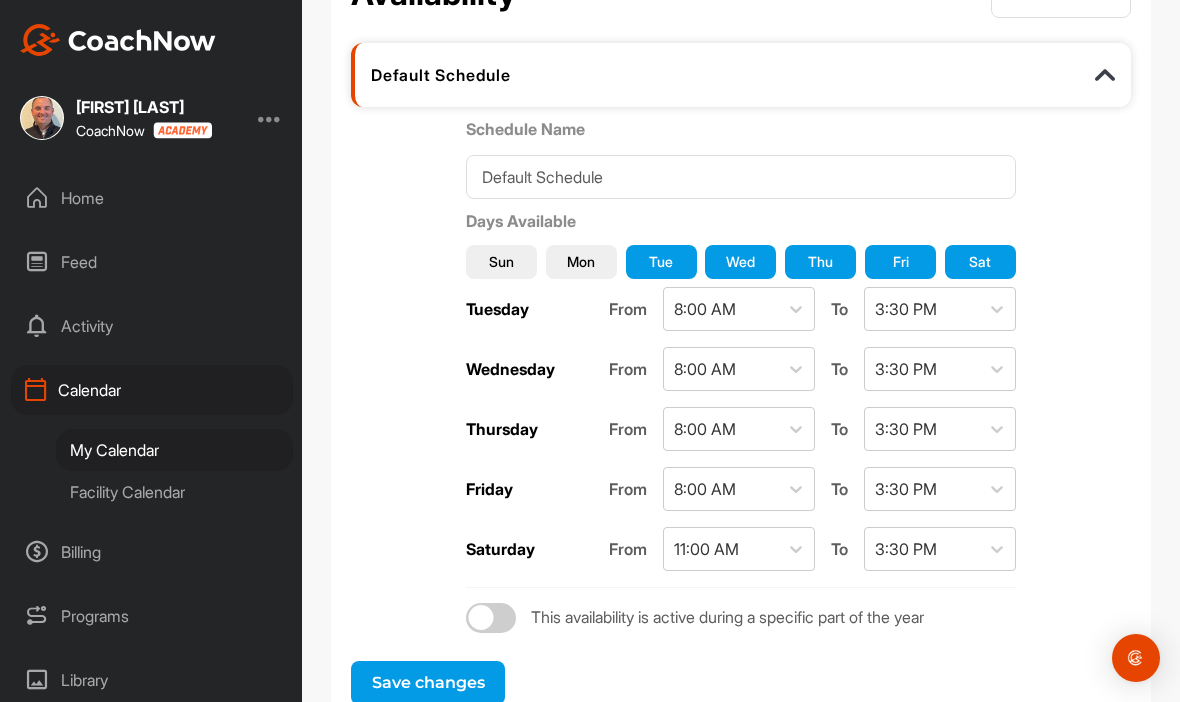 click on "Save changes" at bounding box center [428, 683] 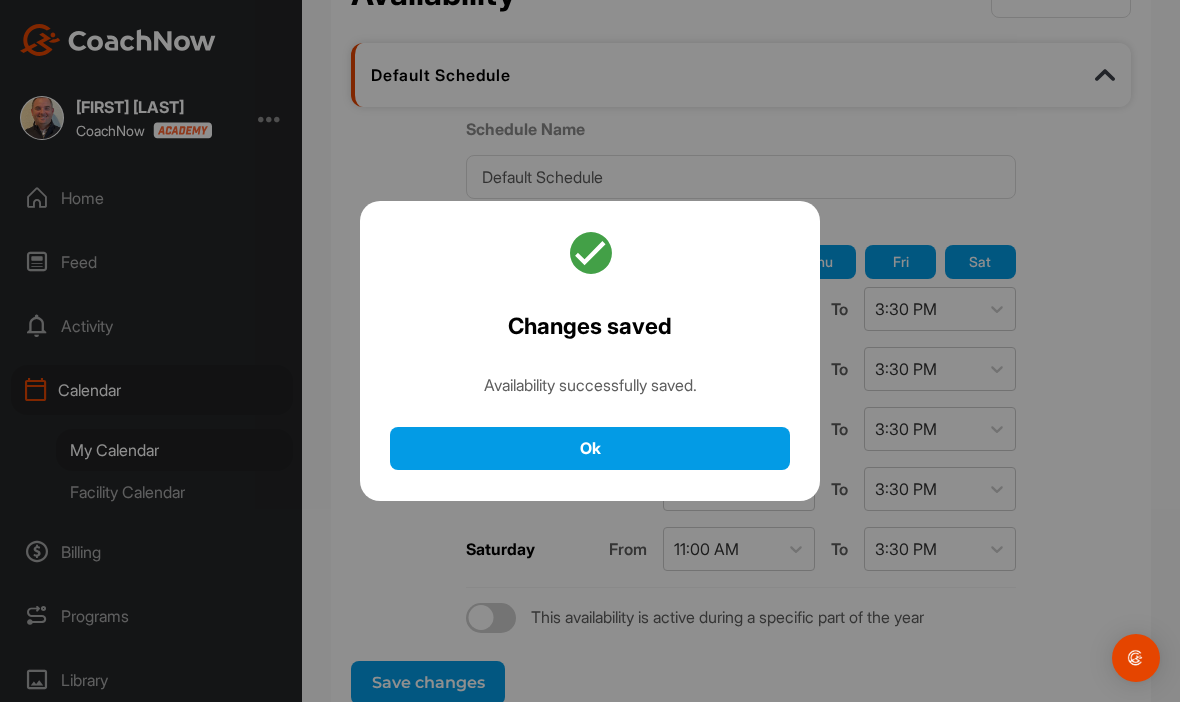 click on "Ok" at bounding box center [590, 448] 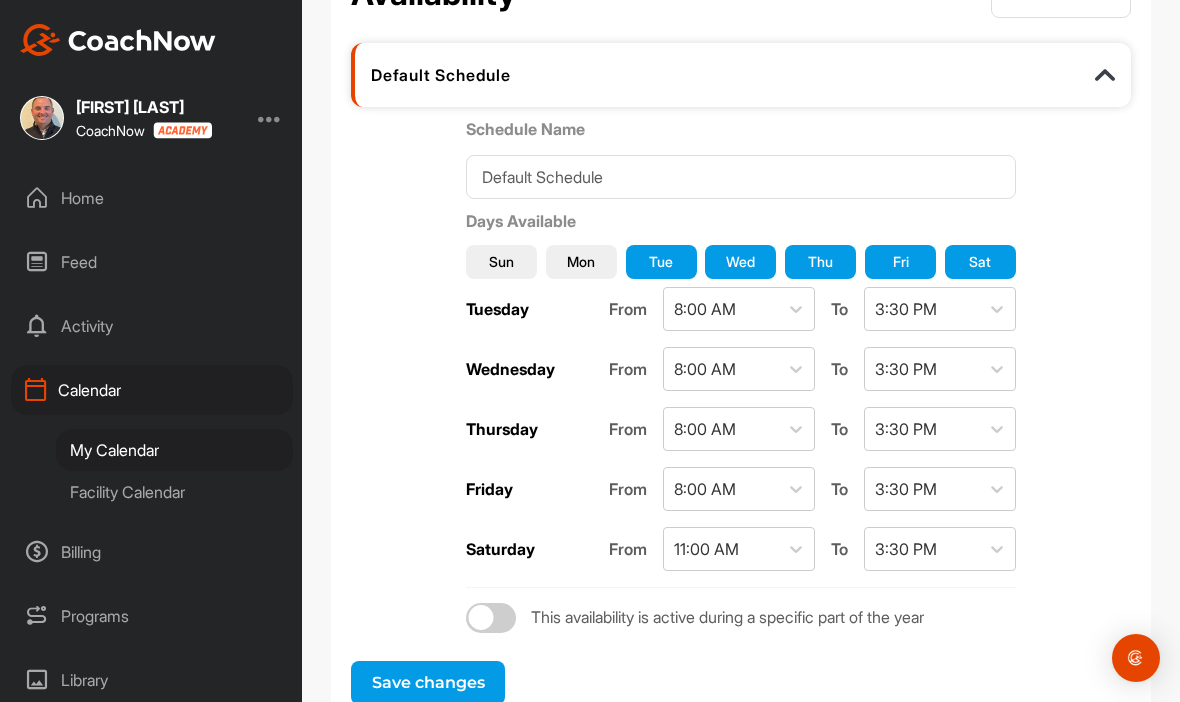 click on "Home" at bounding box center (152, 198) 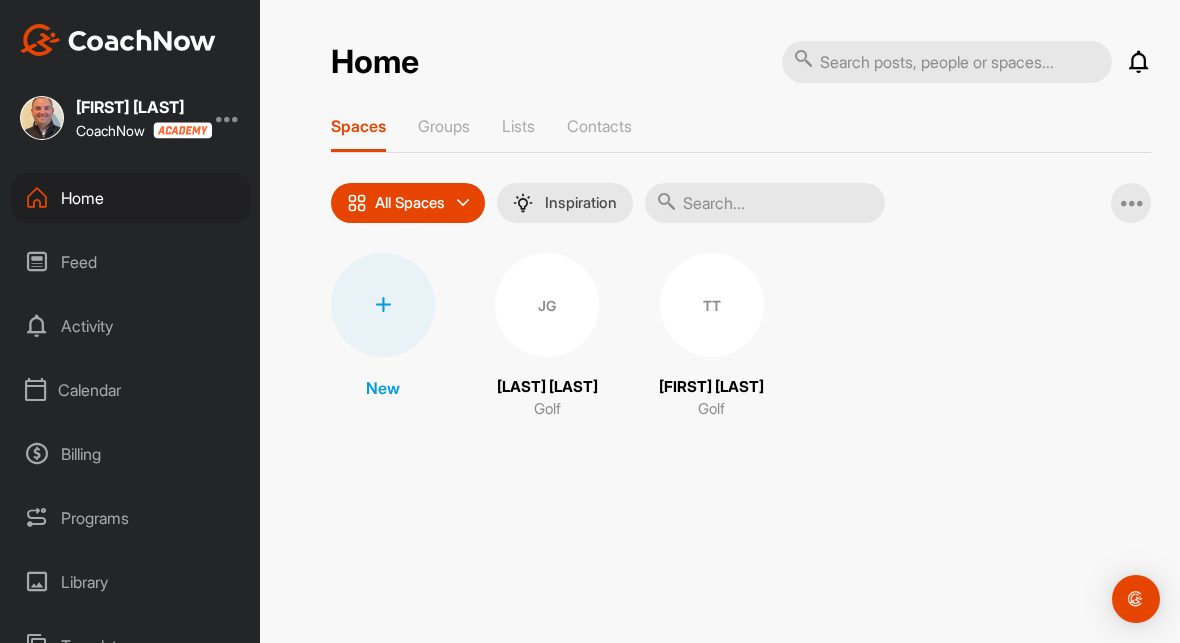 click on "Contacts" at bounding box center [599, 126] 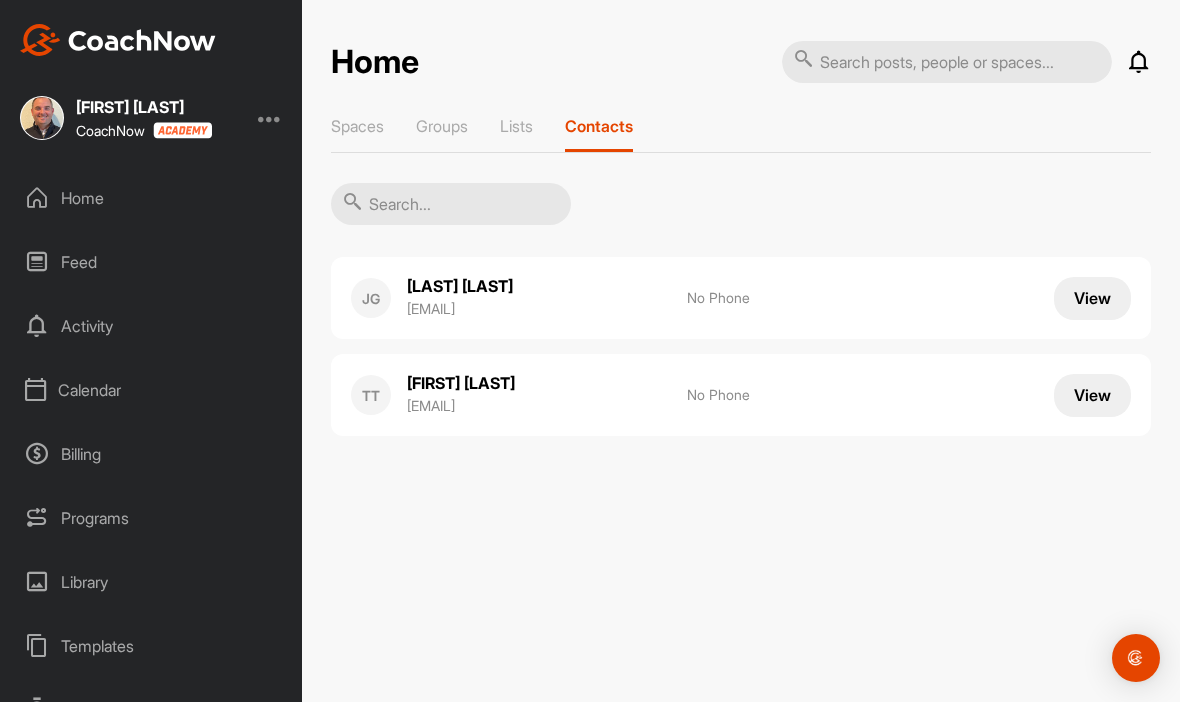 click on "[FIRST] [LAST]" at bounding box center [507, 383] 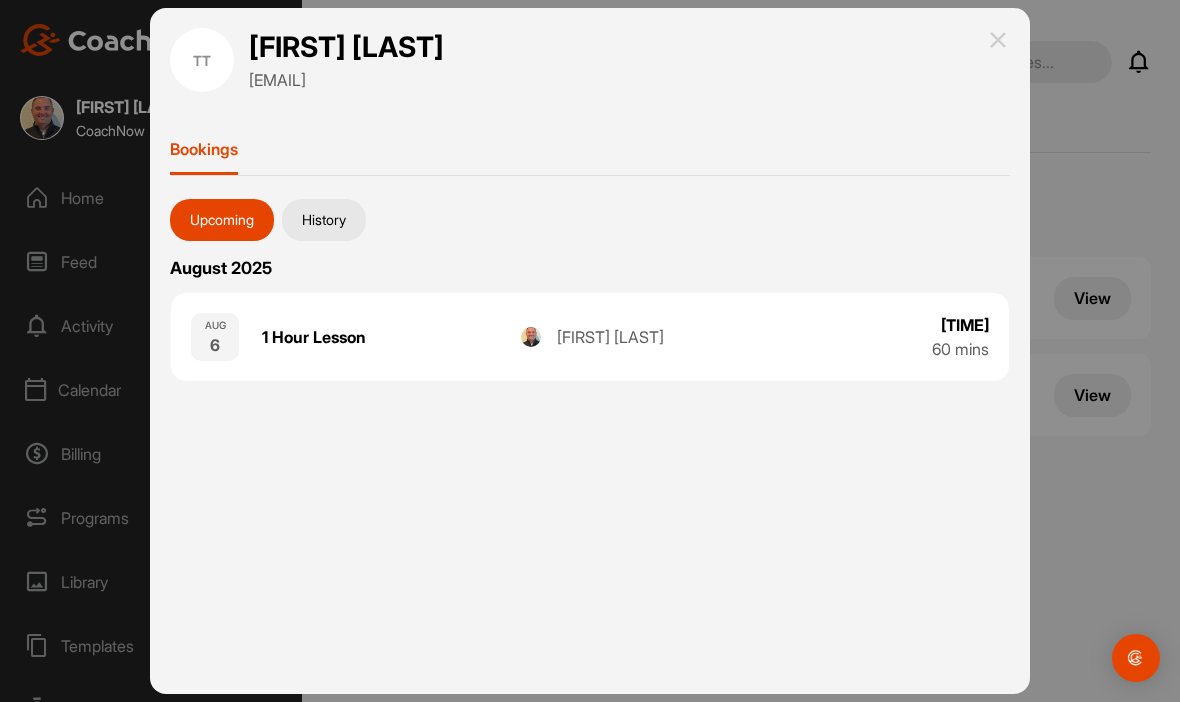click at bounding box center (998, 40) 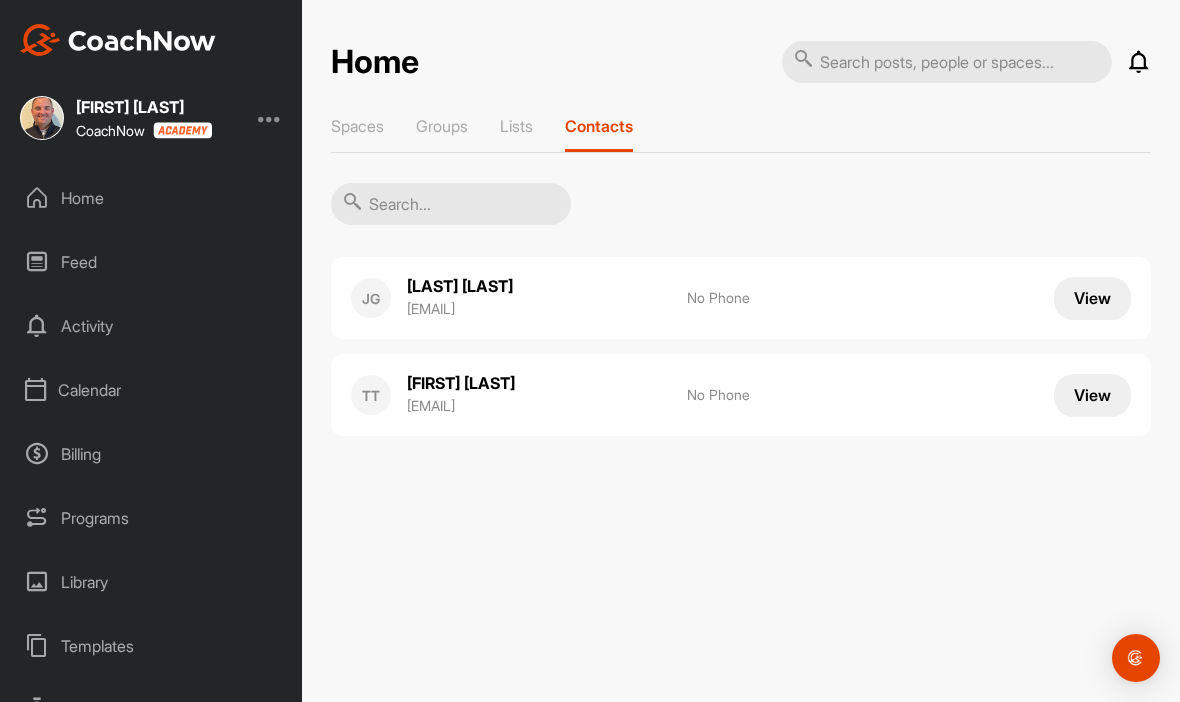 click on "View" at bounding box center (1092, 298) 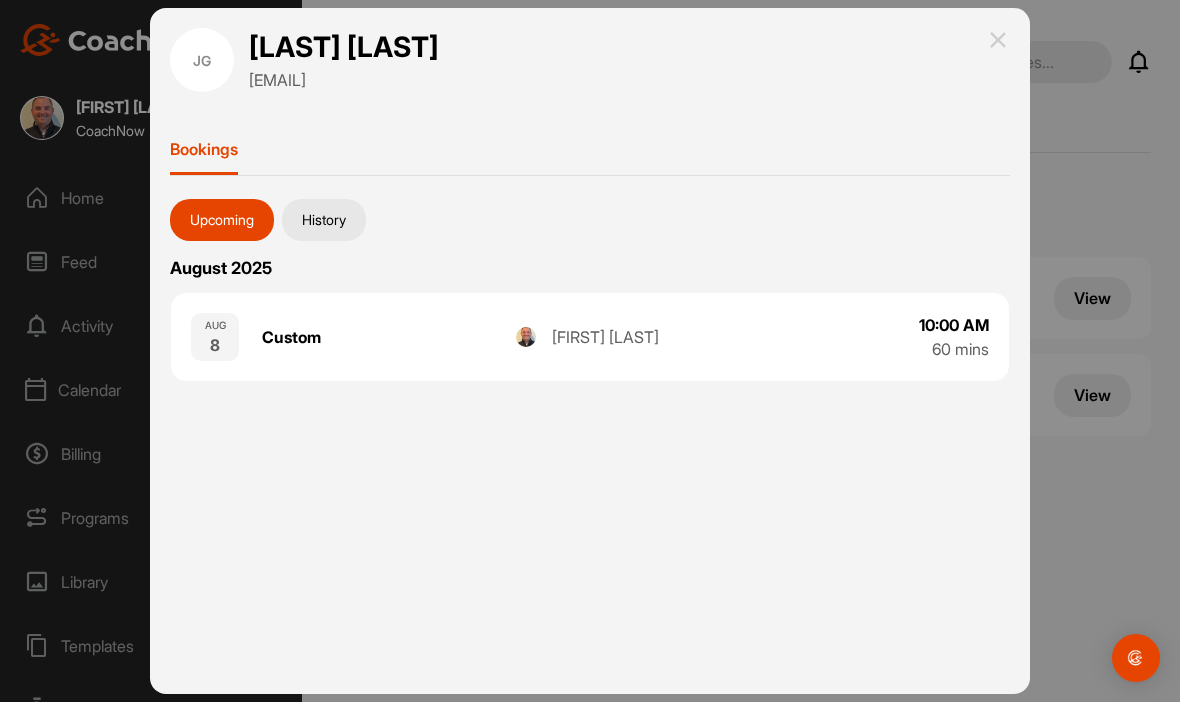 click at bounding box center (998, 40) 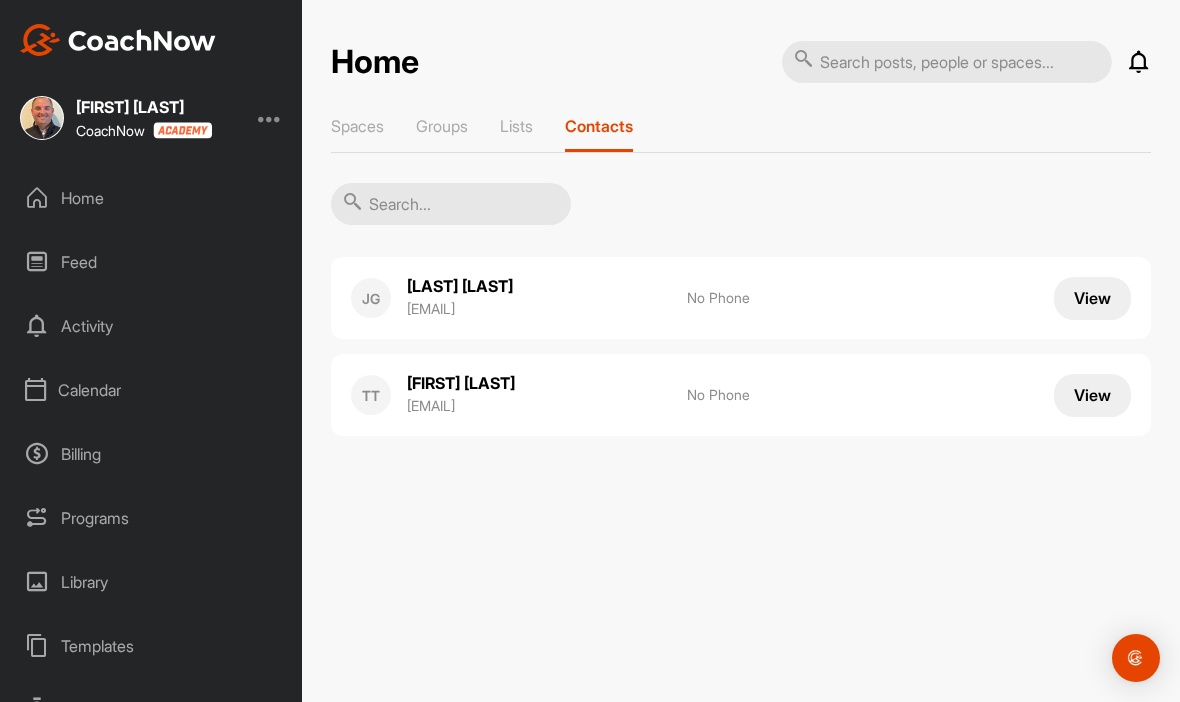 click on "Lists" at bounding box center (516, 126) 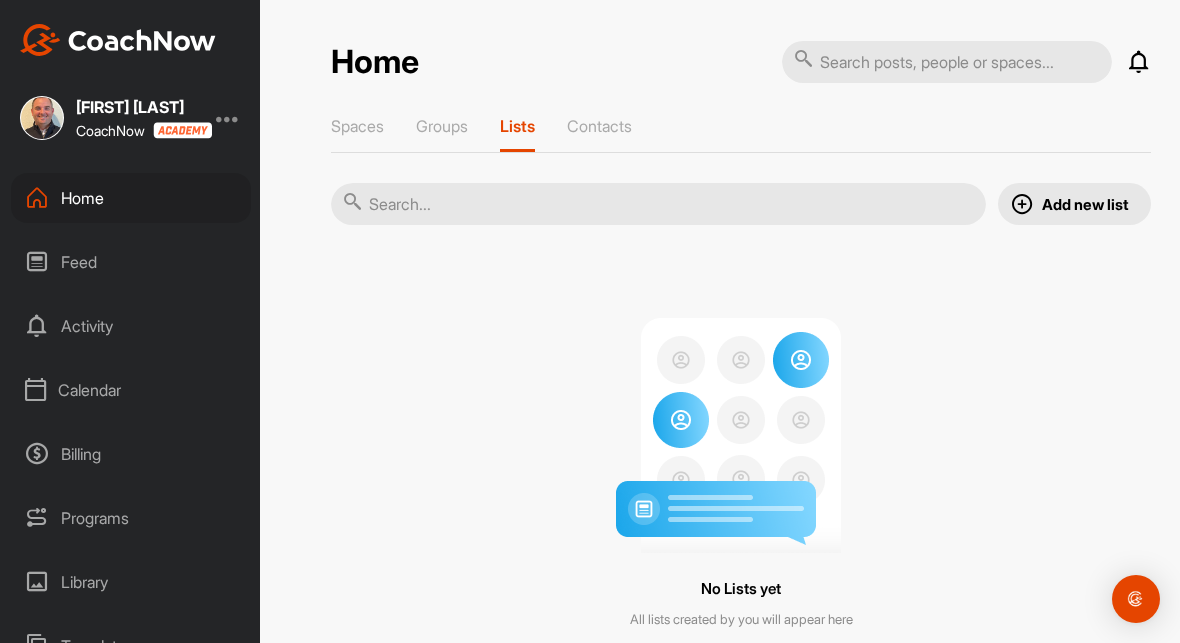 click on "Groups" at bounding box center (442, 126) 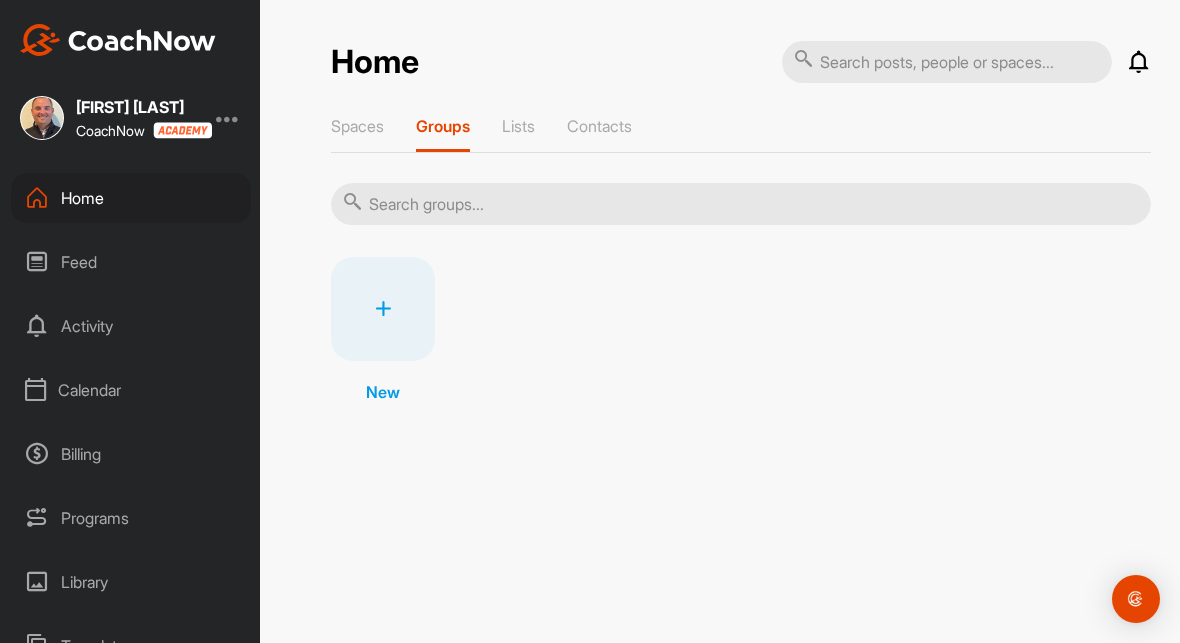 click on "Spaces" at bounding box center [357, 126] 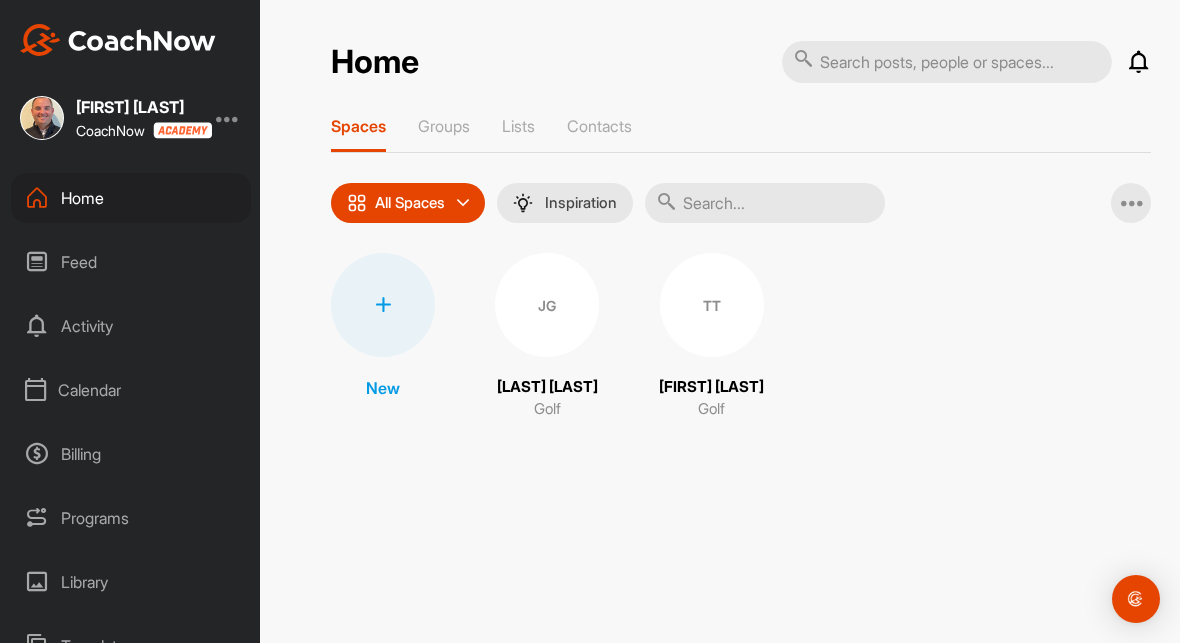 scroll, scrollTop: 69, scrollLeft: 0, axis: vertical 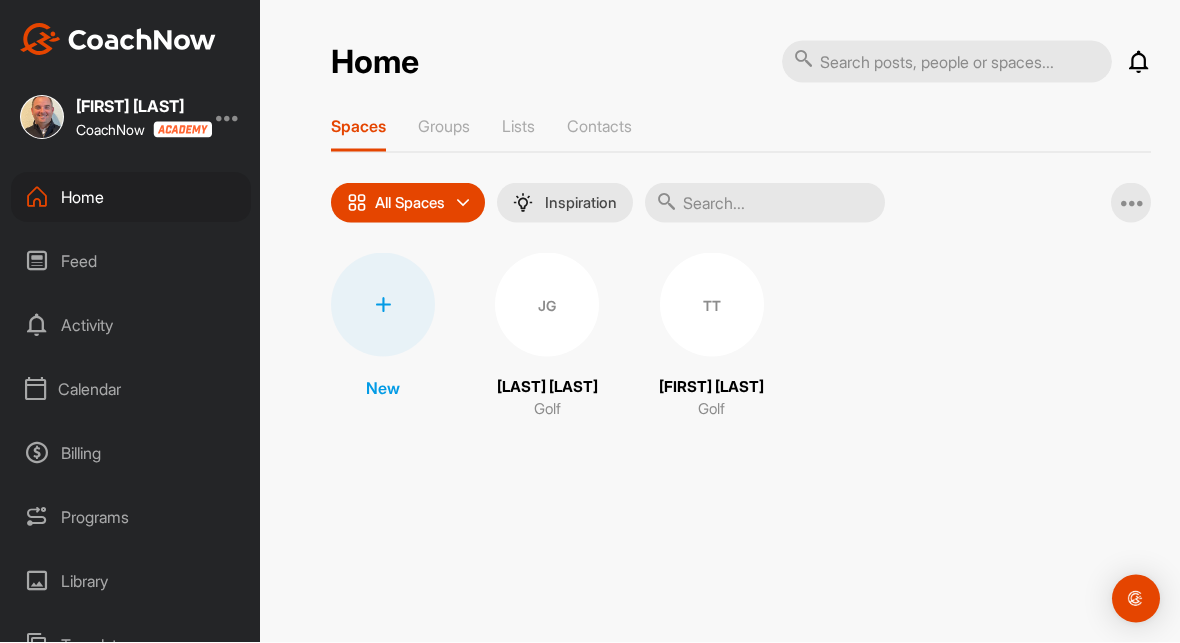 click at bounding box center (1133, 203) 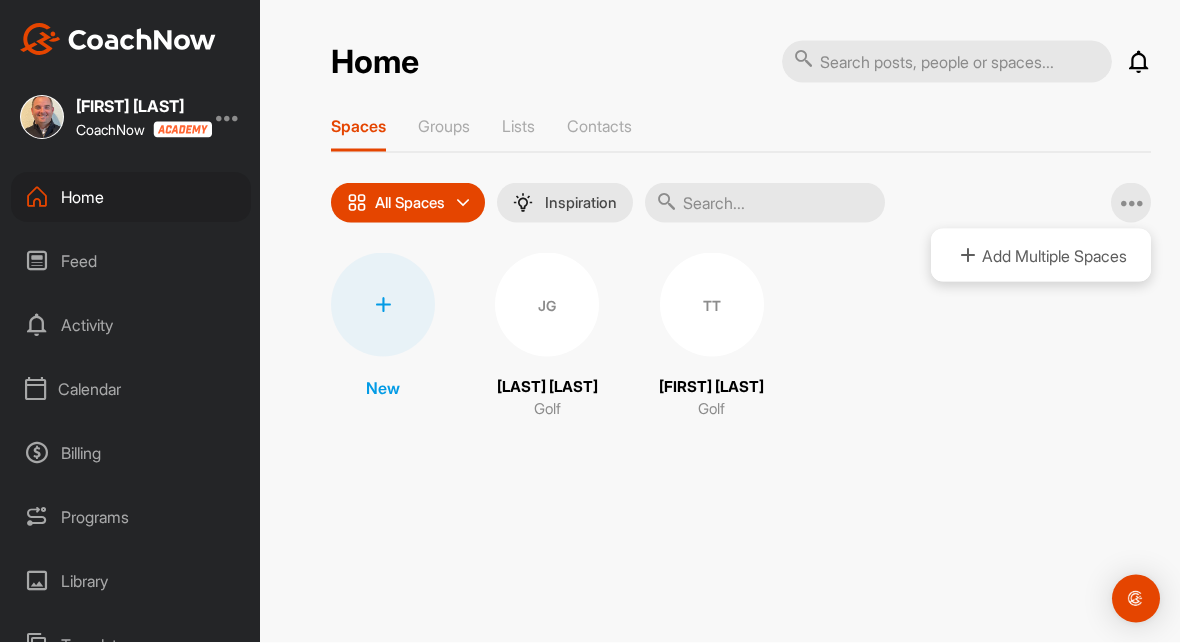 scroll, scrollTop: 69, scrollLeft: 0, axis: vertical 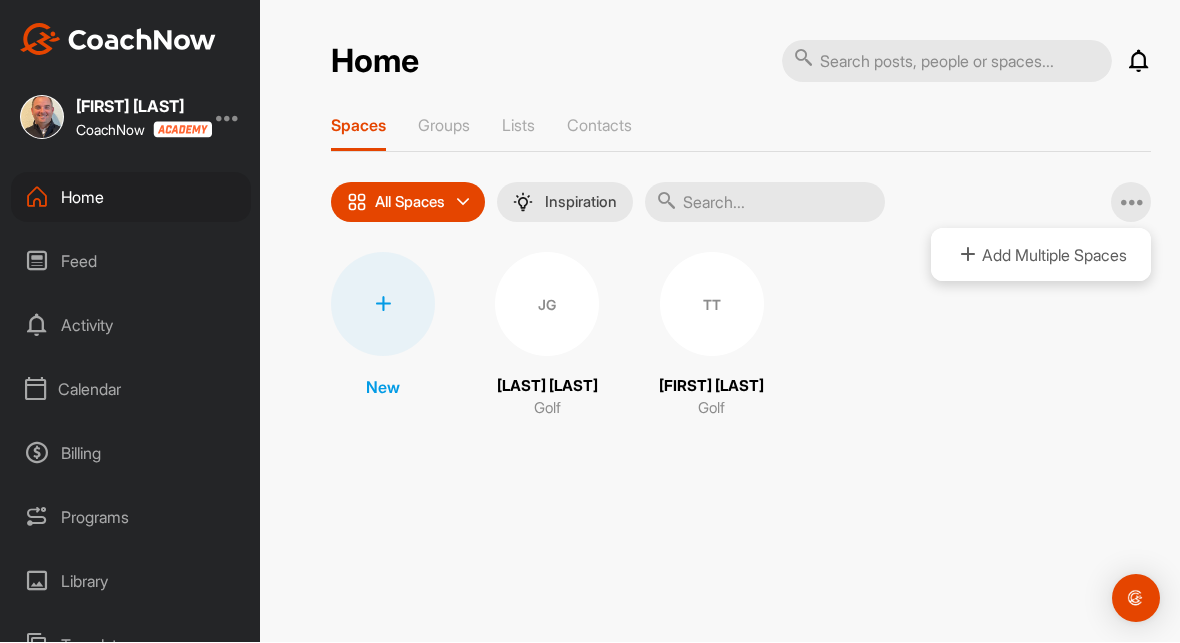 click at bounding box center [1131, 203] 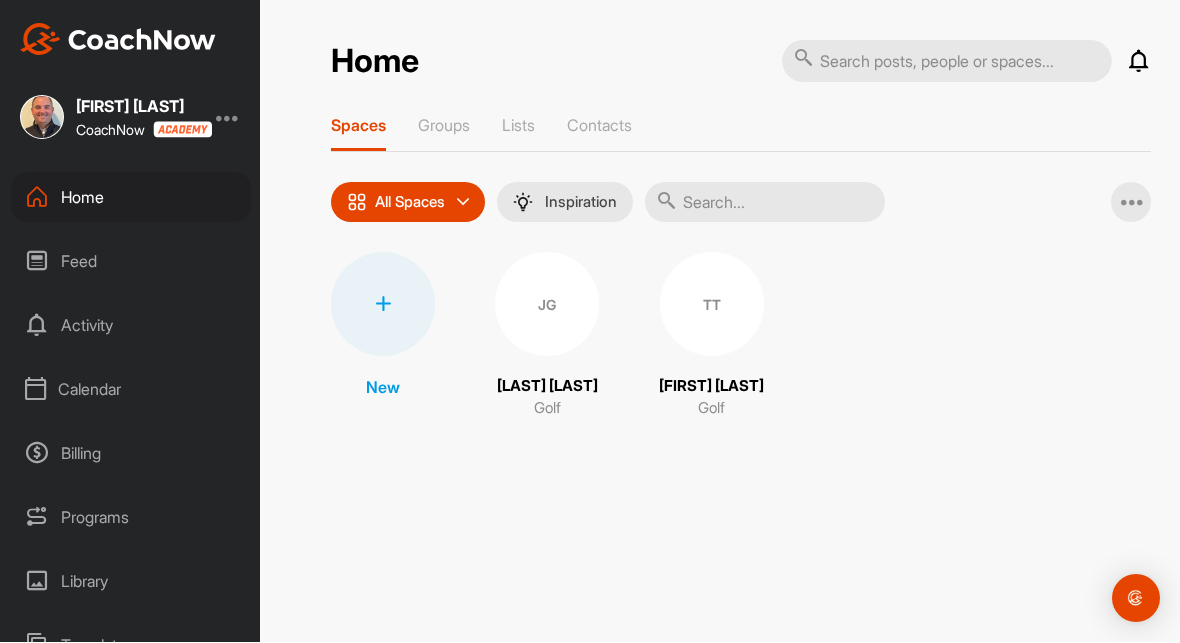 scroll, scrollTop: 0, scrollLeft: 0, axis: both 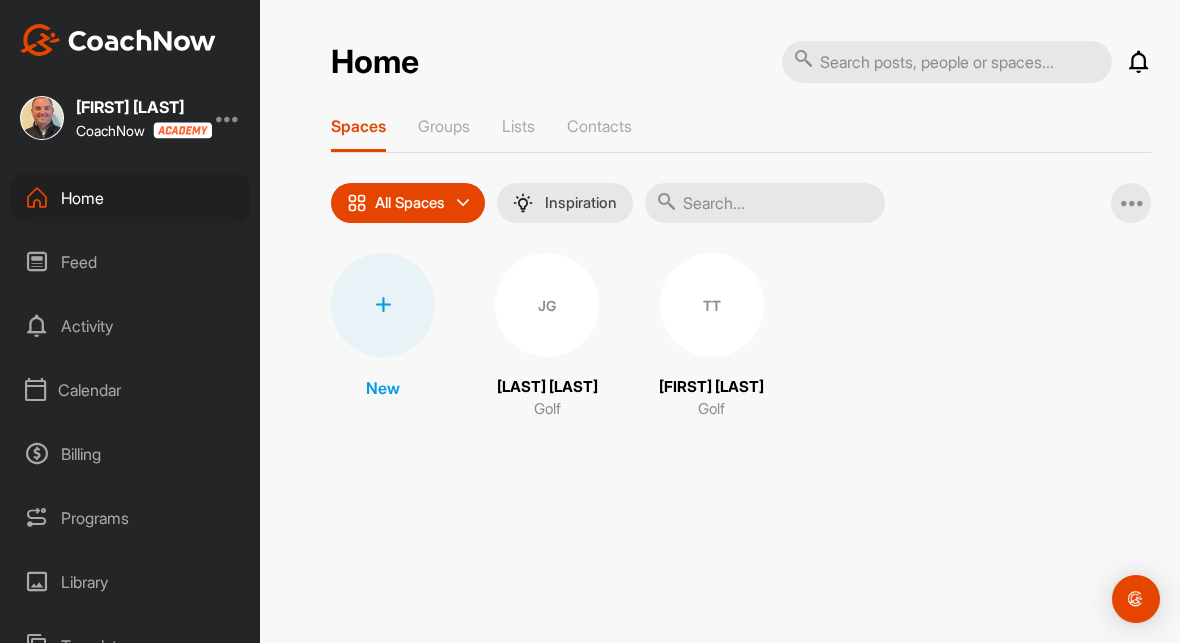 click on "Feed" at bounding box center [131, 262] 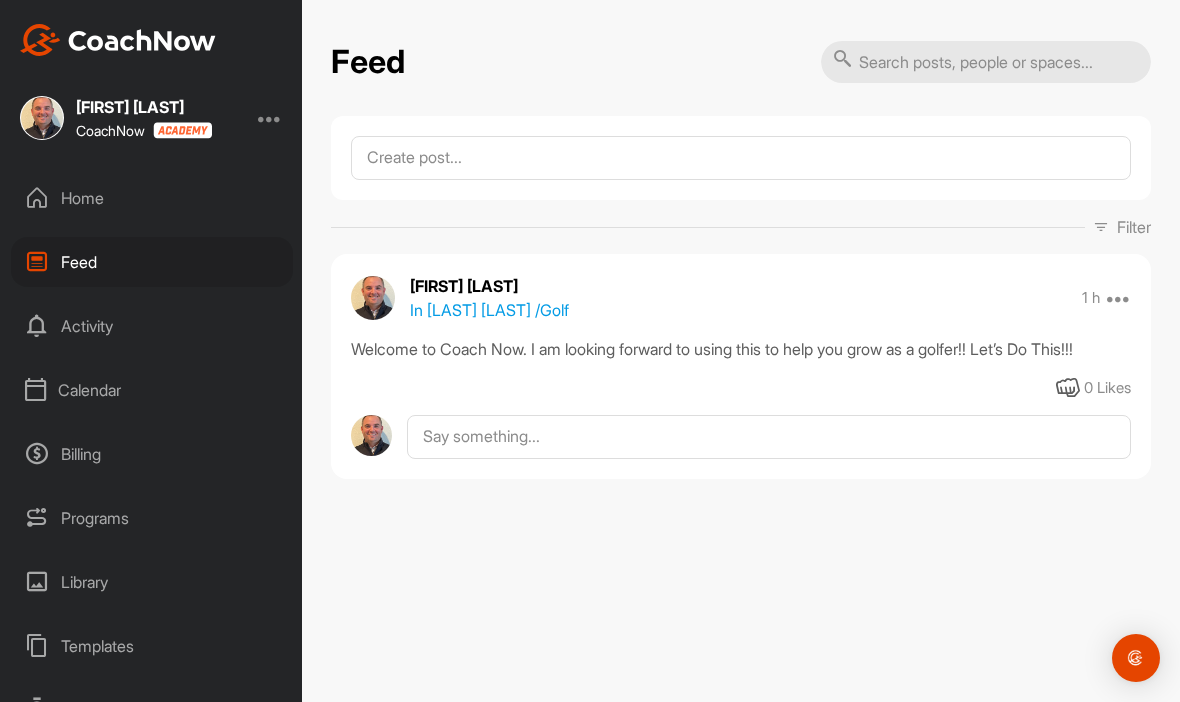 click on "CoachNow" at bounding box center (144, 130) 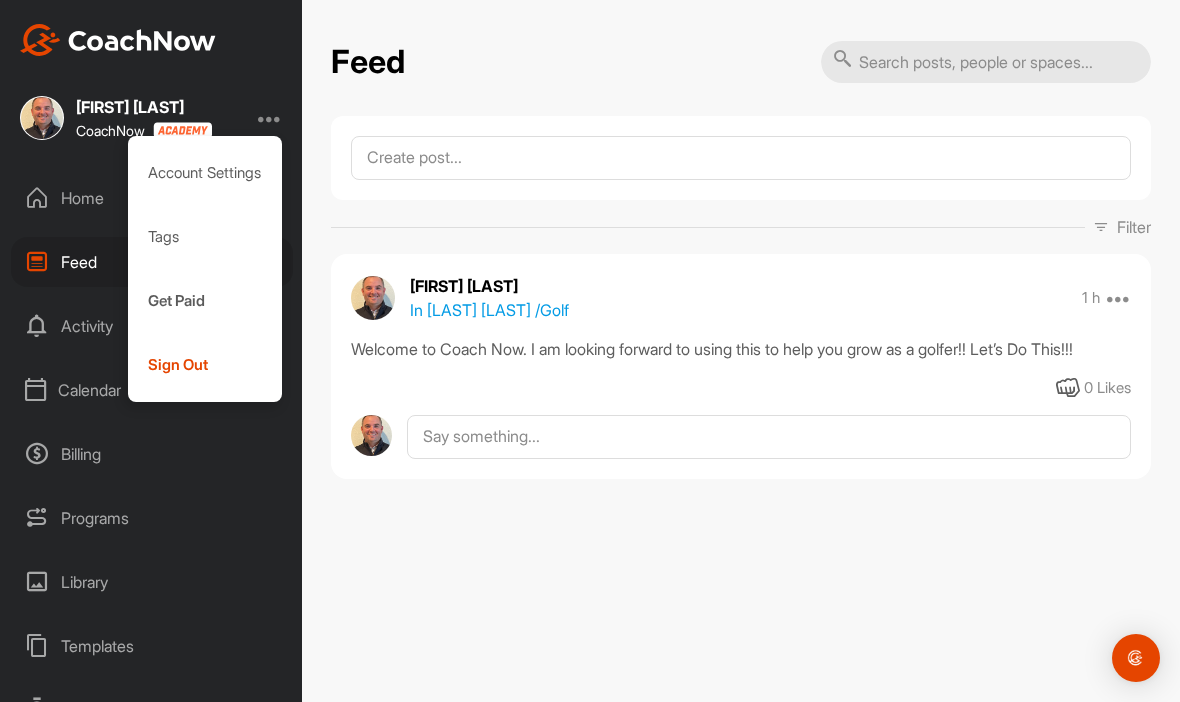 click on "Account Settings" at bounding box center (205, 173) 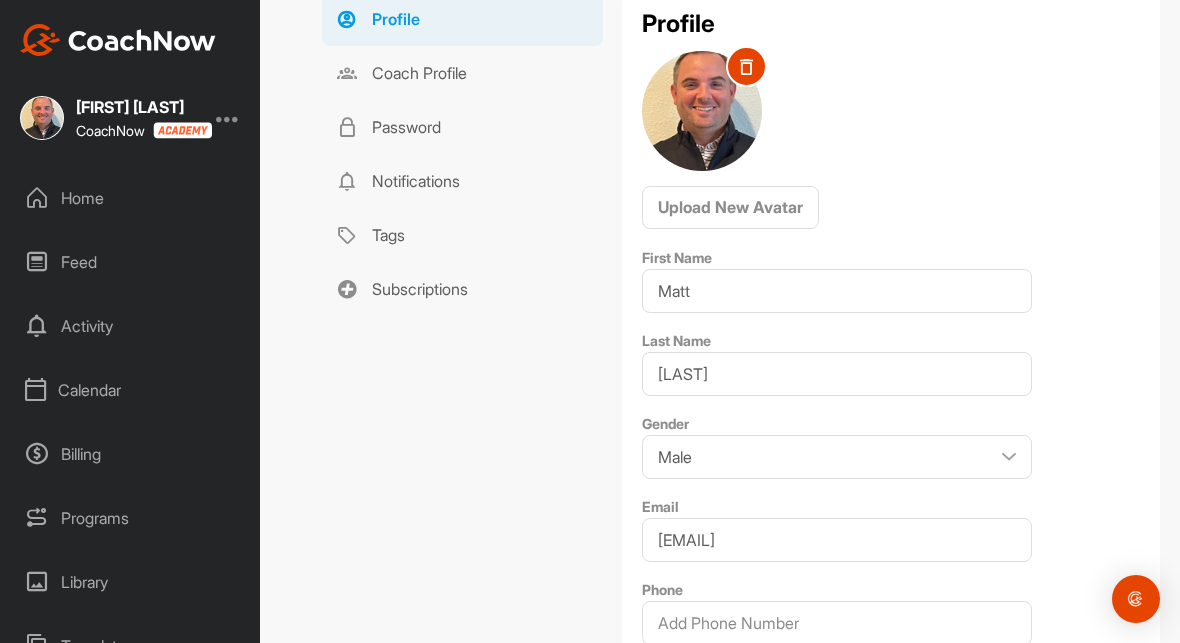 scroll, scrollTop: 162, scrollLeft: 0, axis: vertical 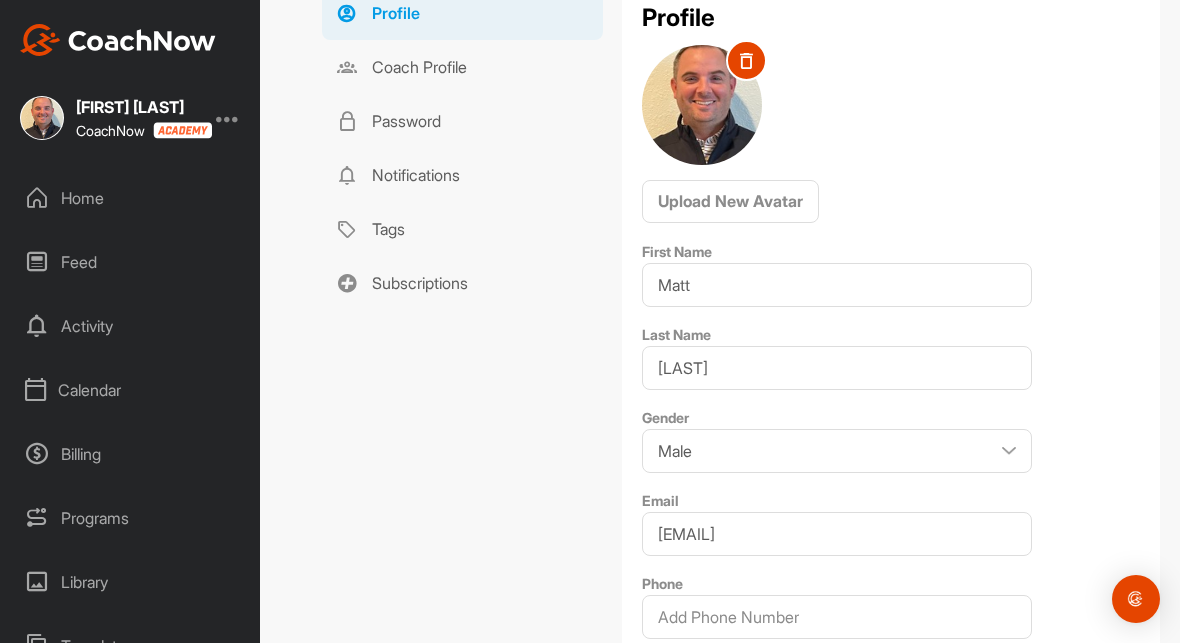 click on "Coach Profile" at bounding box center [462, 67] 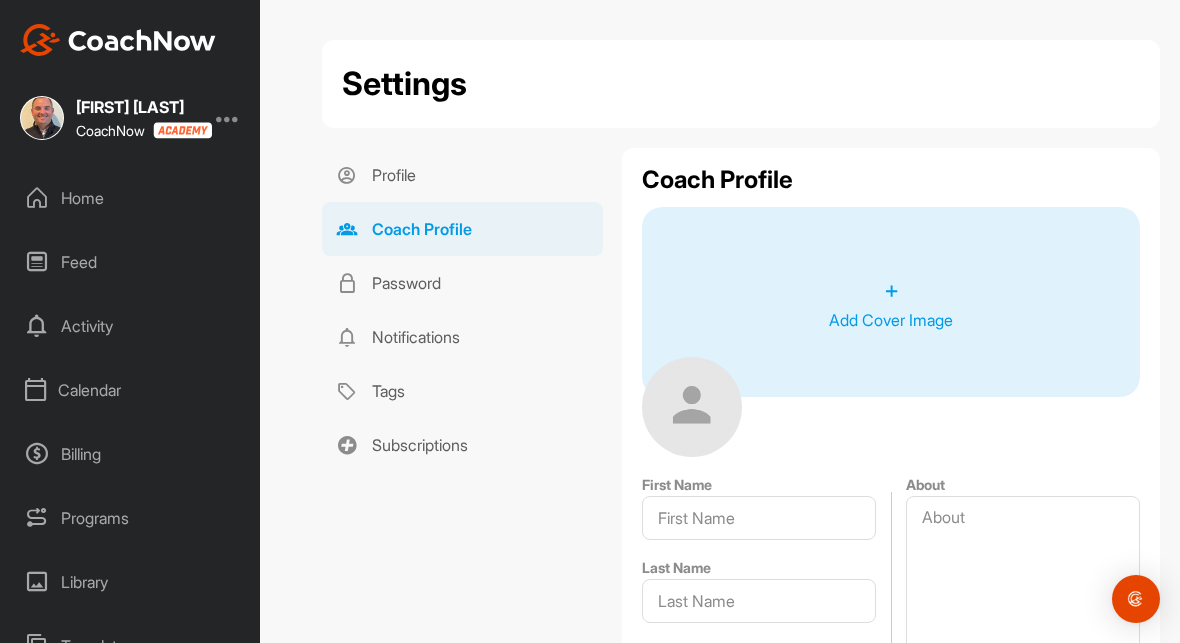 type on "Matt" 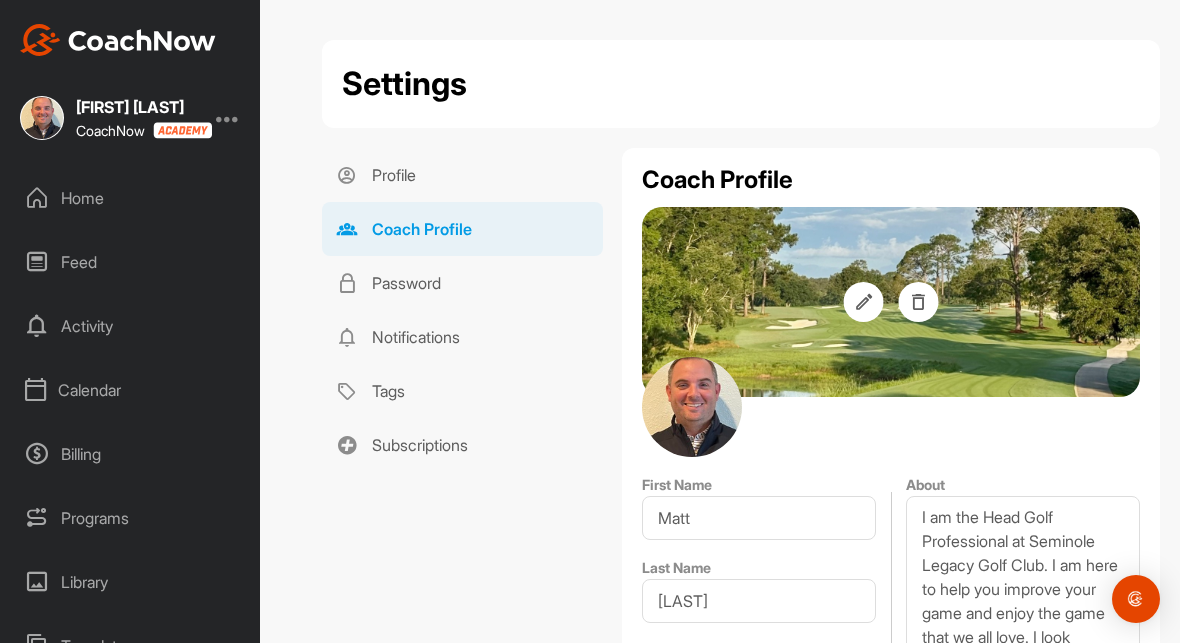 scroll, scrollTop: 0, scrollLeft: 0, axis: both 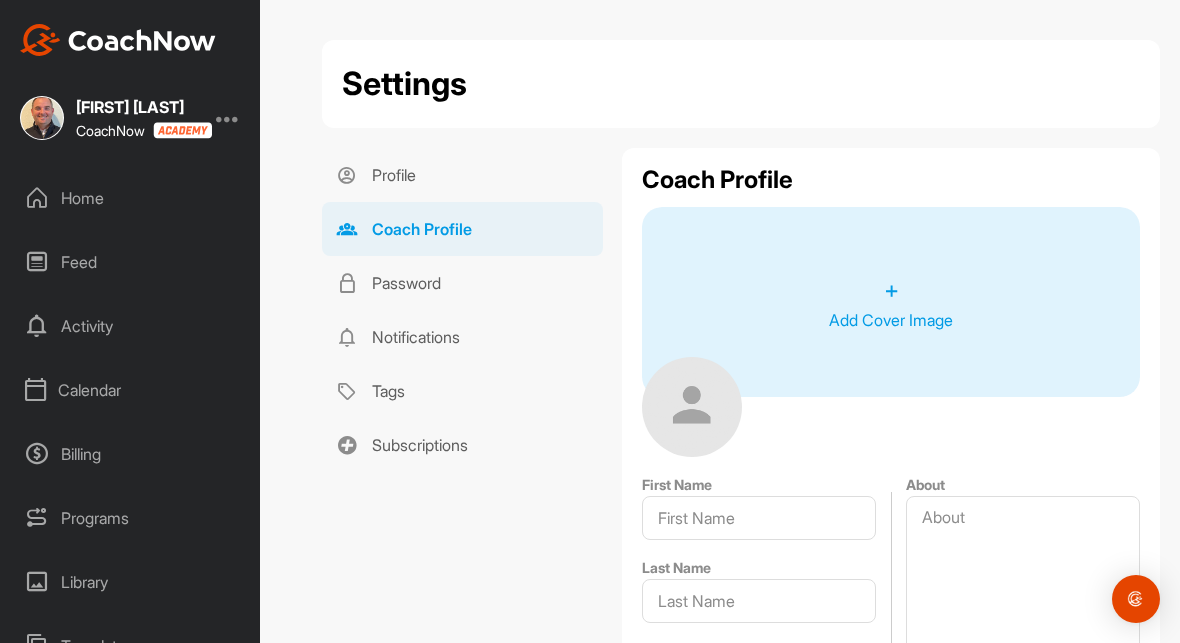 type on "Matt" 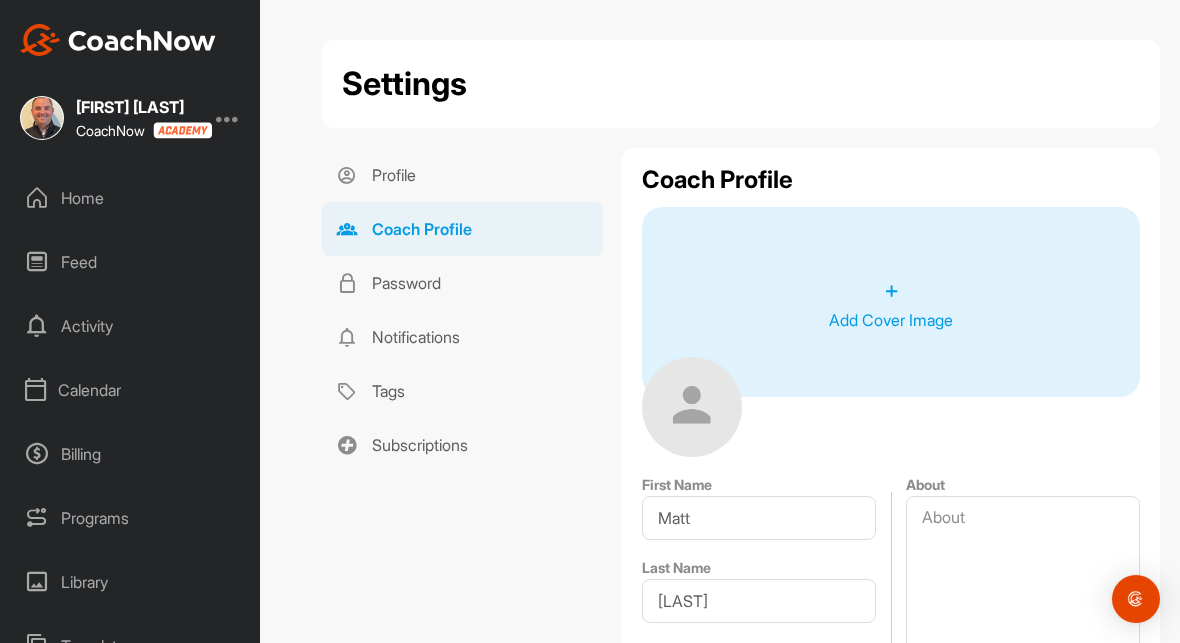 scroll, scrollTop: 0, scrollLeft: 0, axis: both 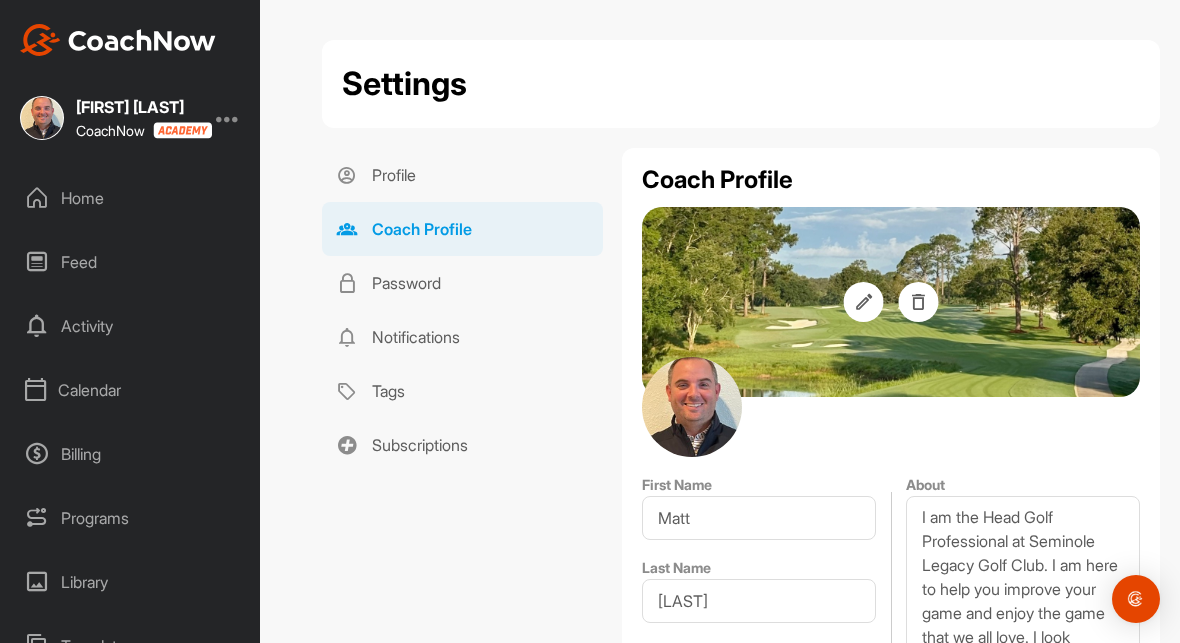 click on "Feed" at bounding box center [131, 262] 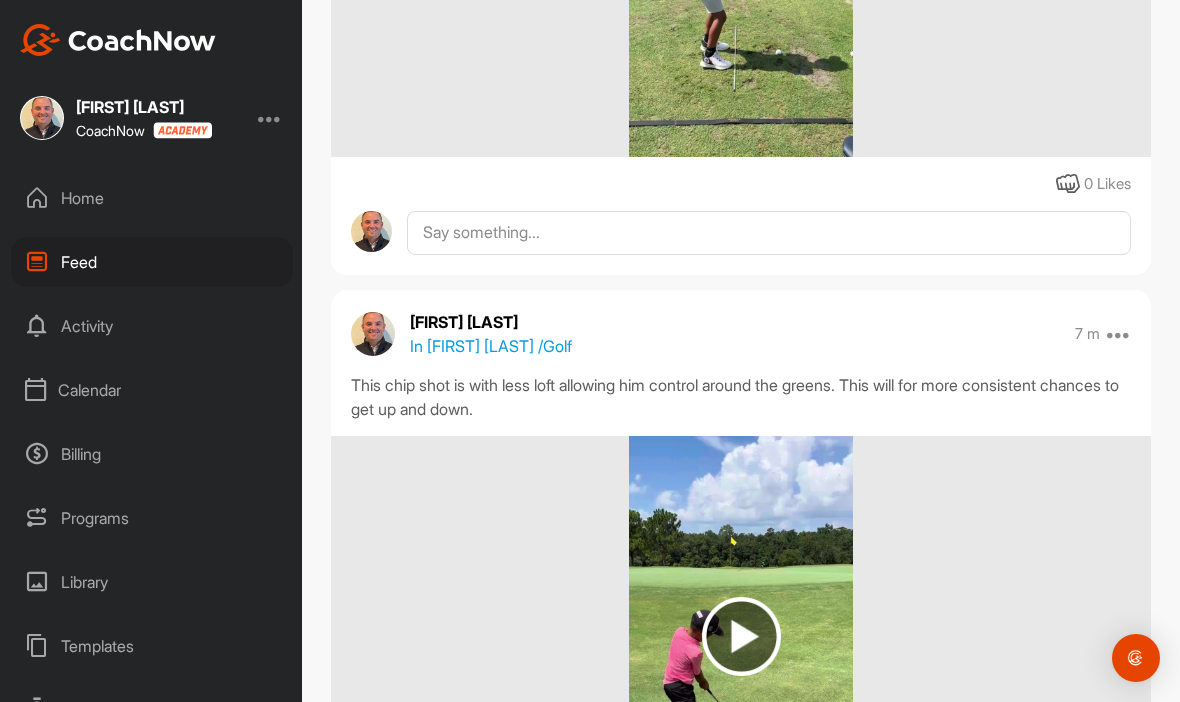 scroll, scrollTop: 645, scrollLeft: 0, axis: vertical 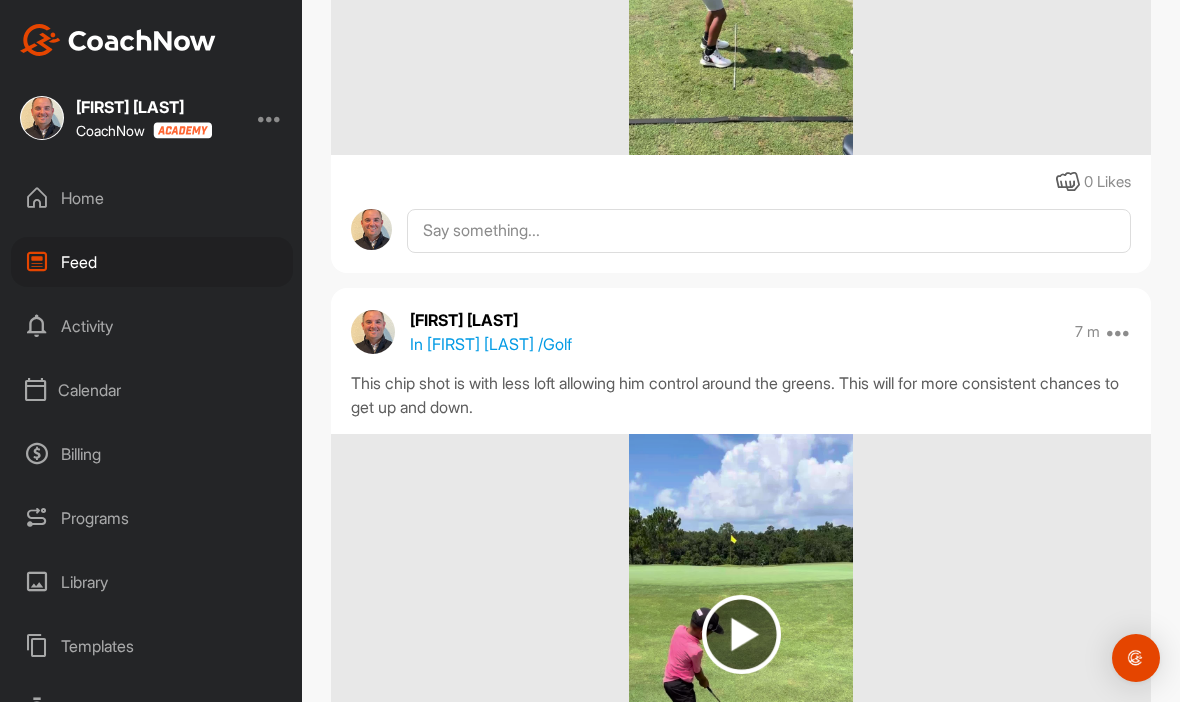 click on "Calendar" at bounding box center [152, 390] 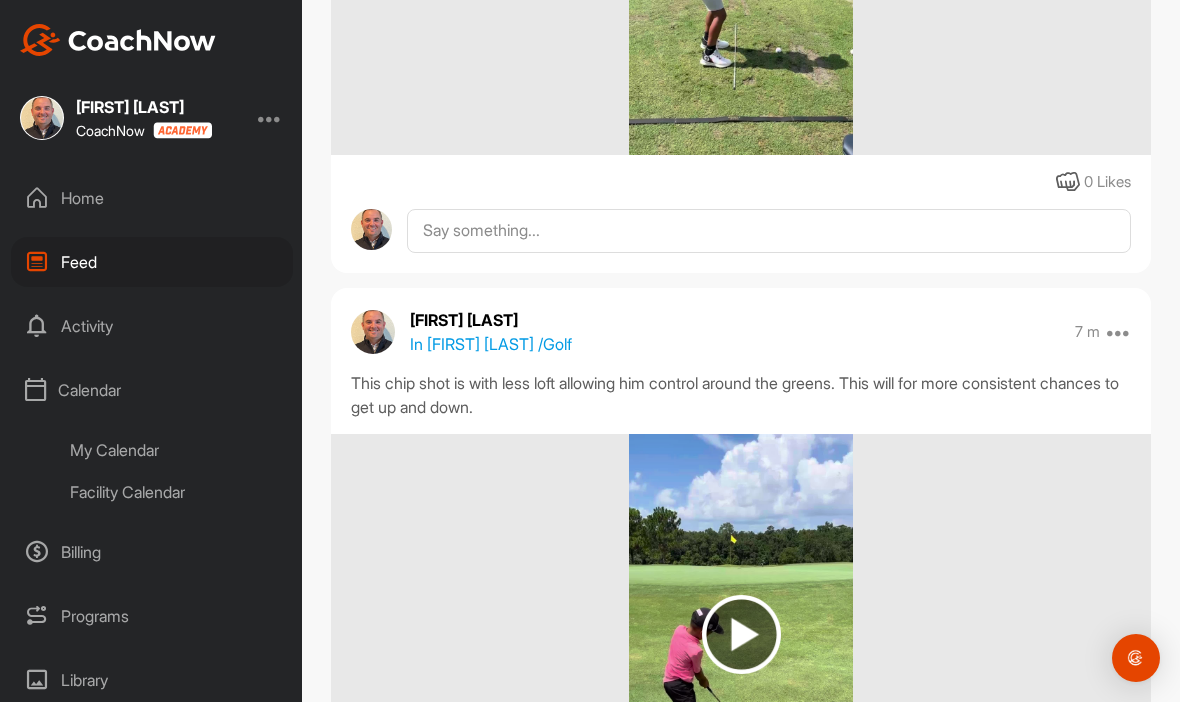 click on "My Calendar" at bounding box center (174, 450) 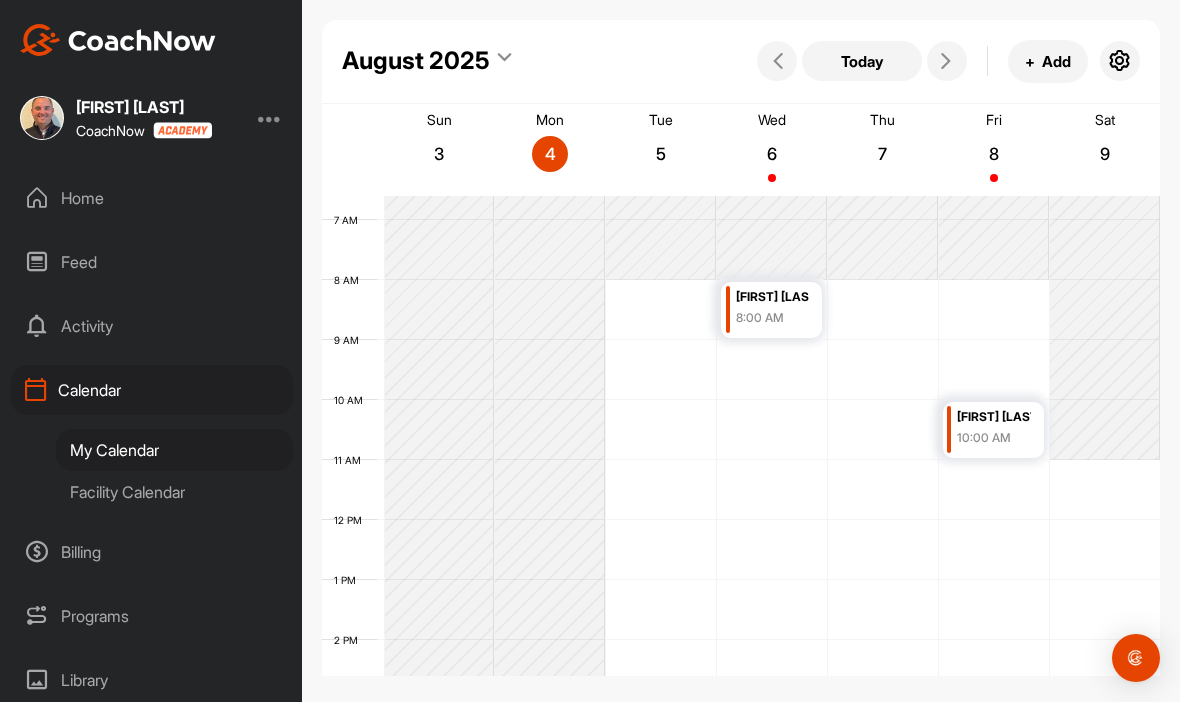 scroll, scrollTop: 387, scrollLeft: 0, axis: vertical 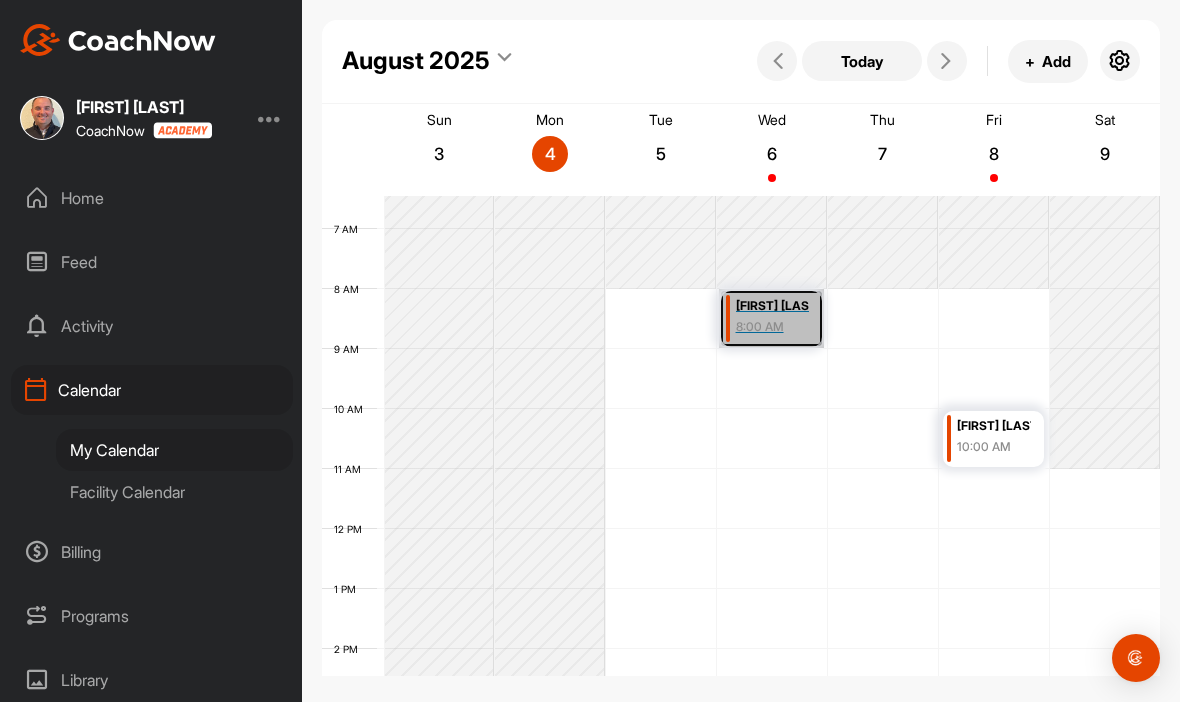 click on "Tyler Thimmes 8:00 AM" at bounding box center (771, 318) 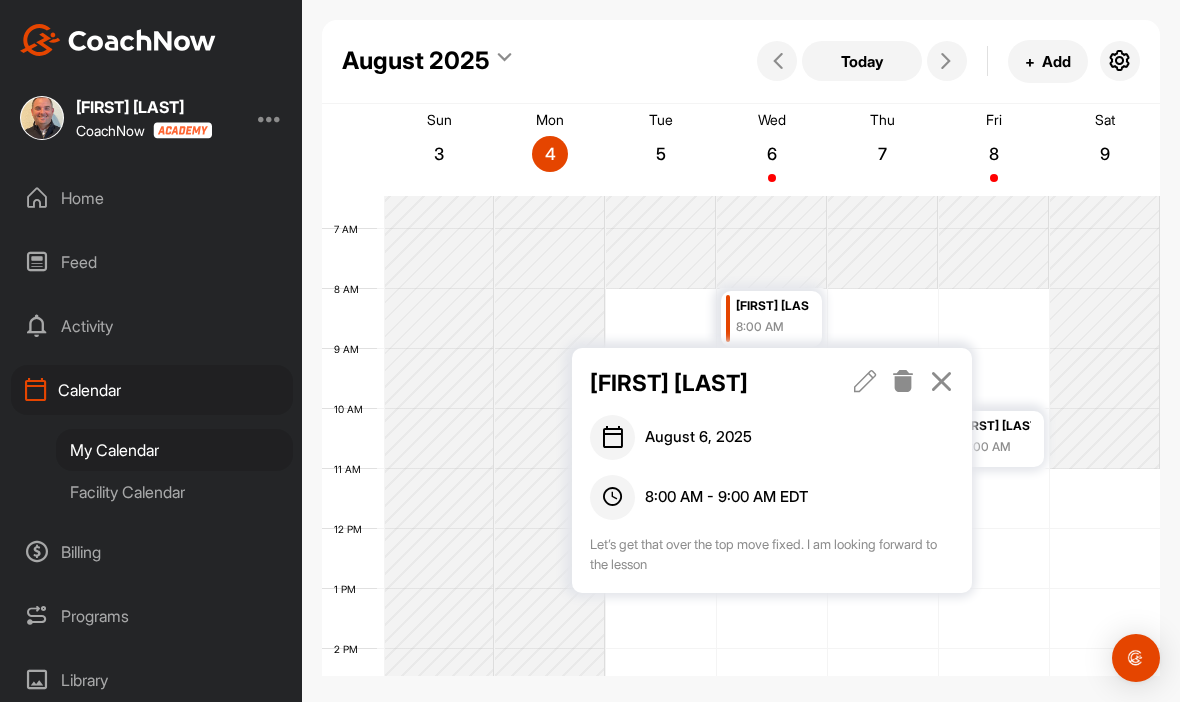 click at bounding box center (941, 381) 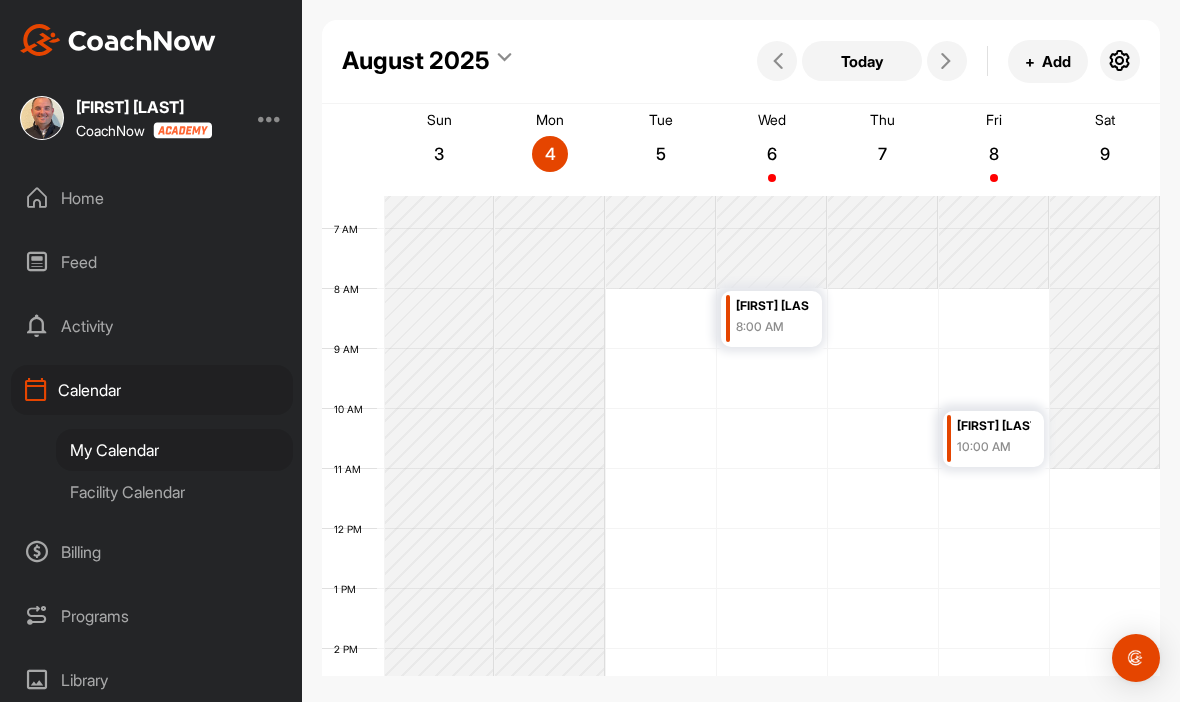 click on "Feed" at bounding box center (152, 262) 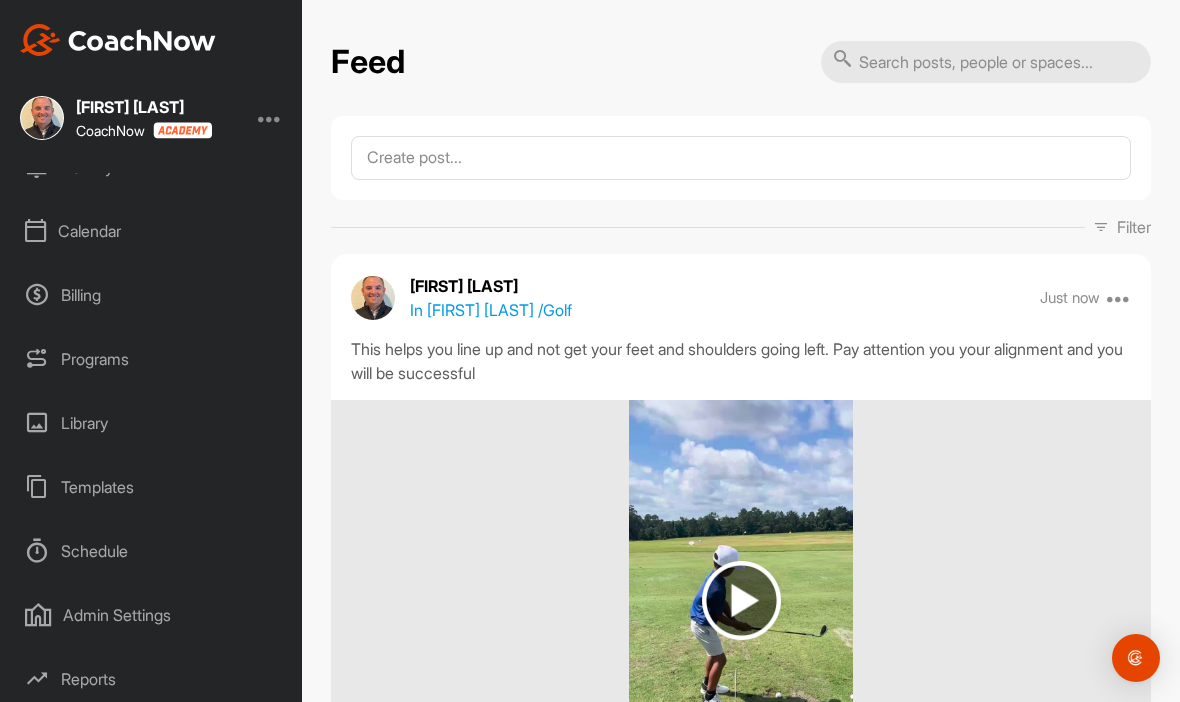 scroll, scrollTop: 158, scrollLeft: 0, axis: vertical 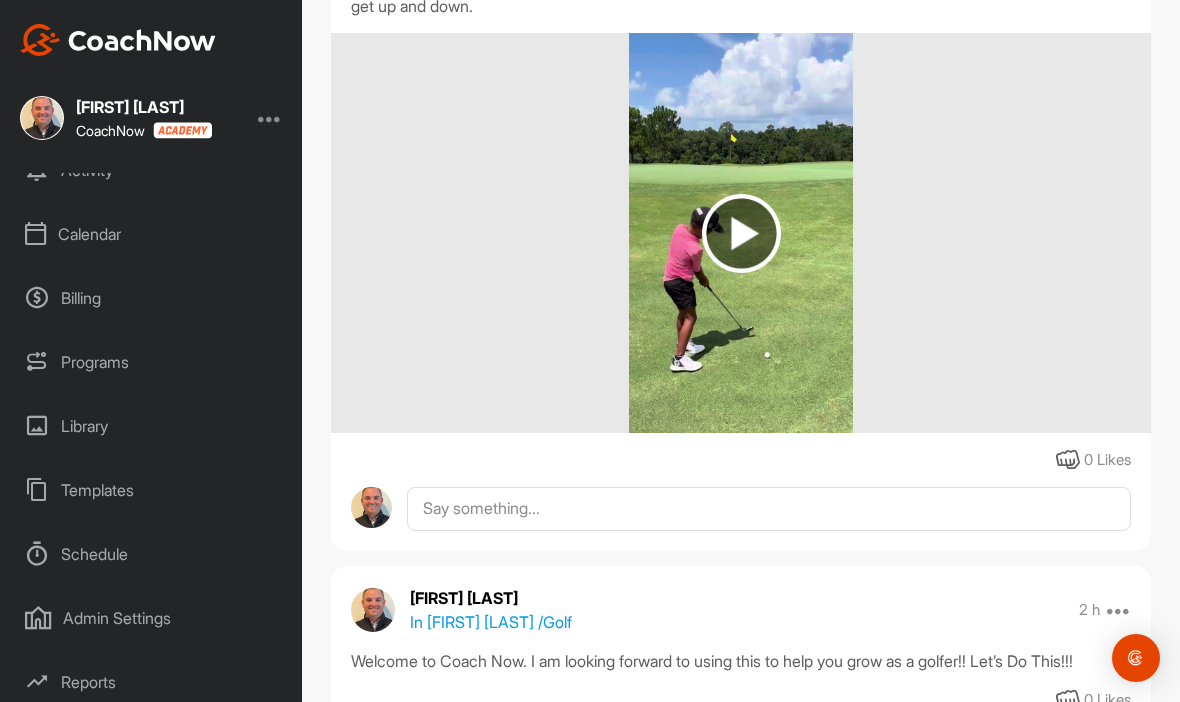 click at bounding box center [741, 233] 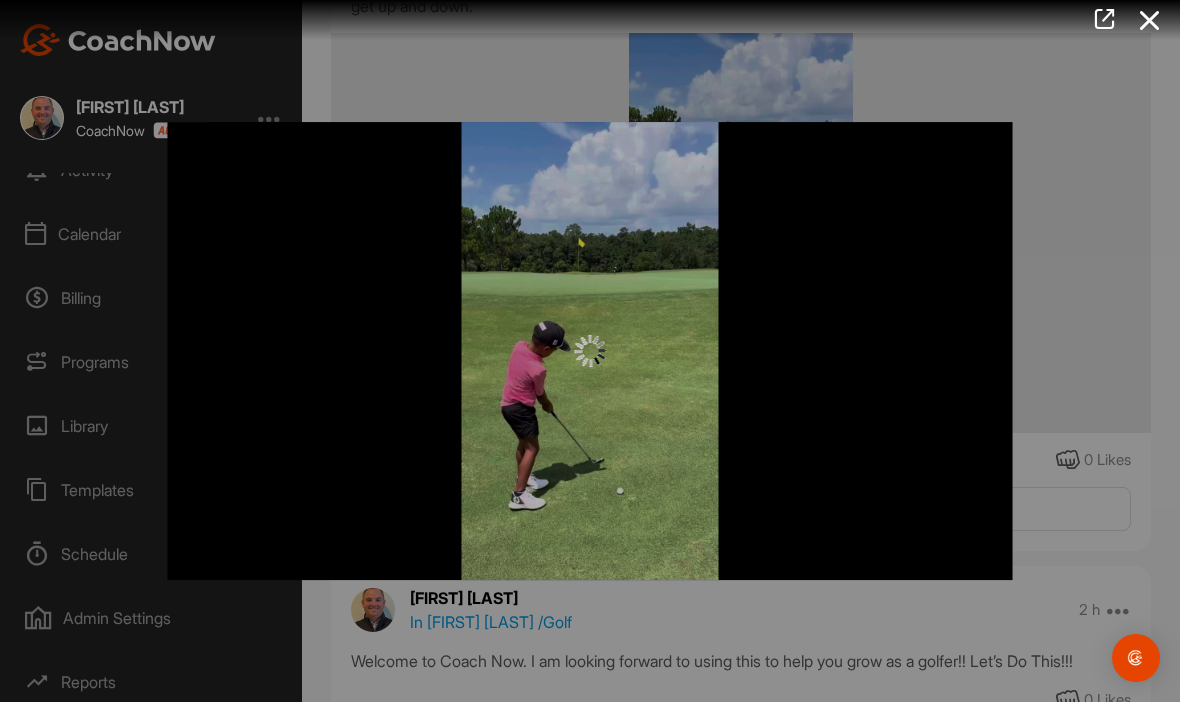 click at bounding box center [1150, 20] 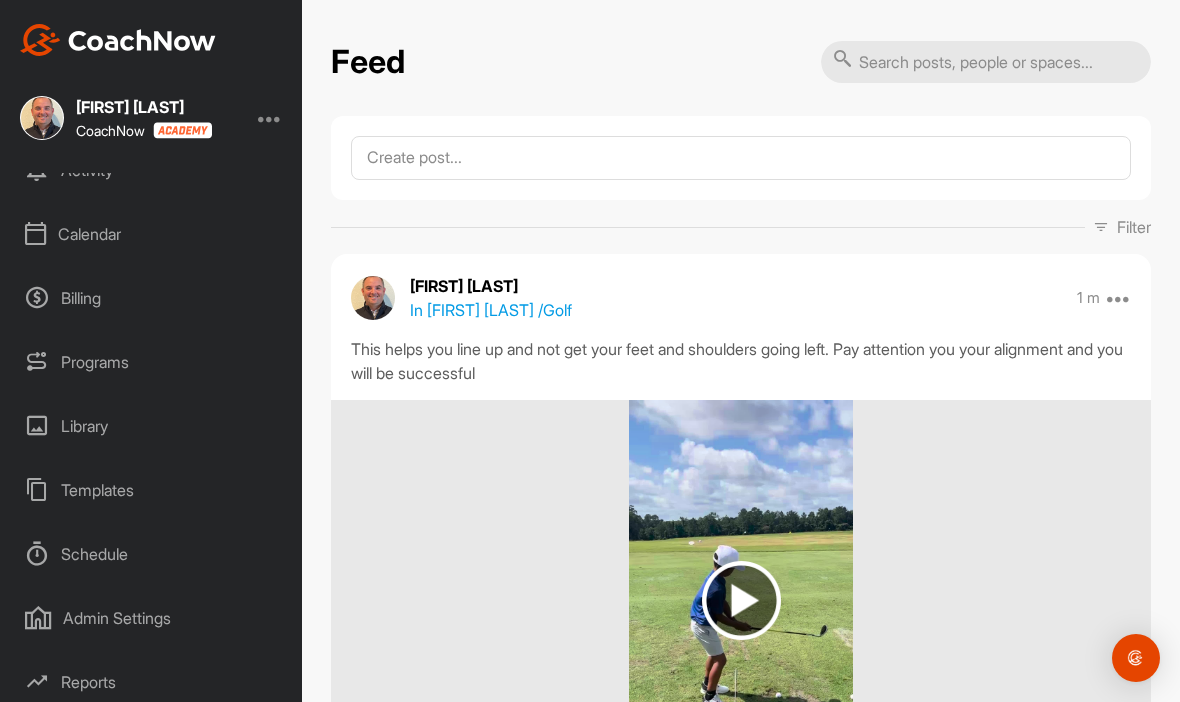 scroll, scrollTop: 0, scrollLeft: 0, axis: both 